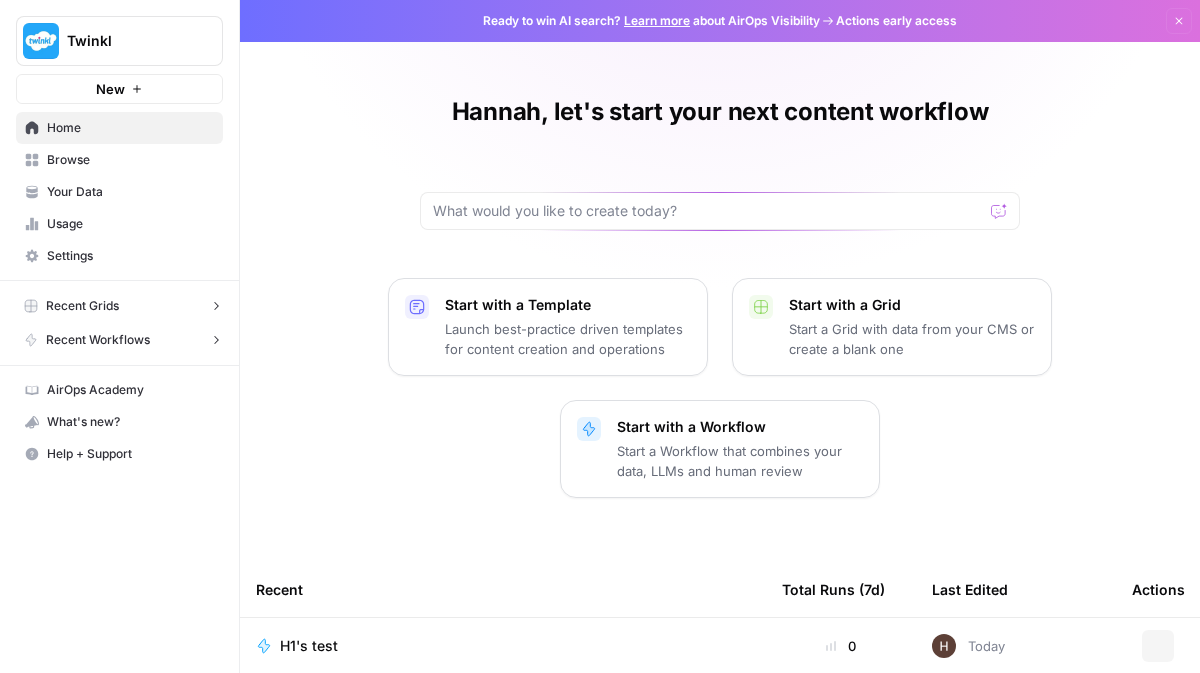 scroll, scrollTop: 0, scrollLeft: 0, axis: both 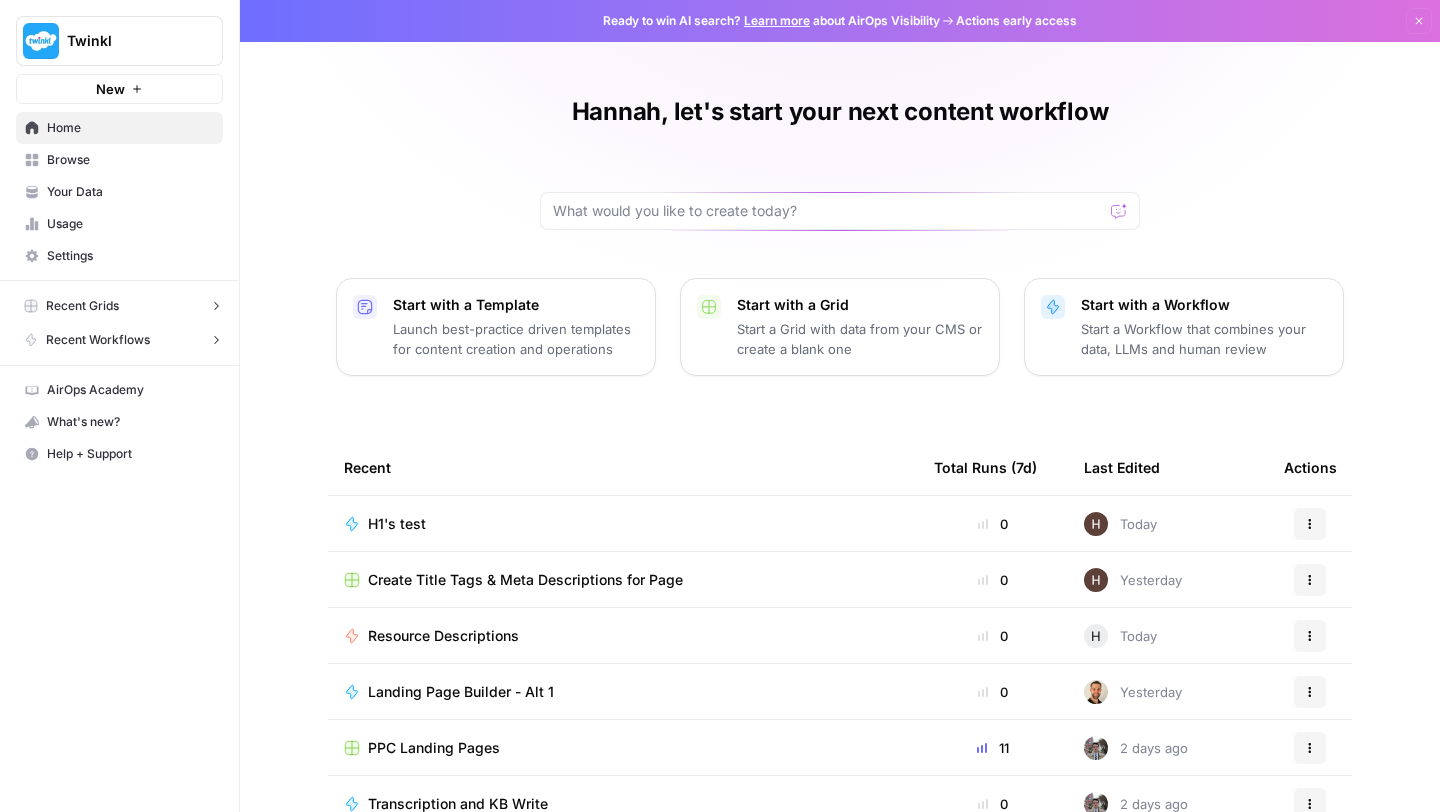 click on "H1's test" at bounding box center (397, 524) 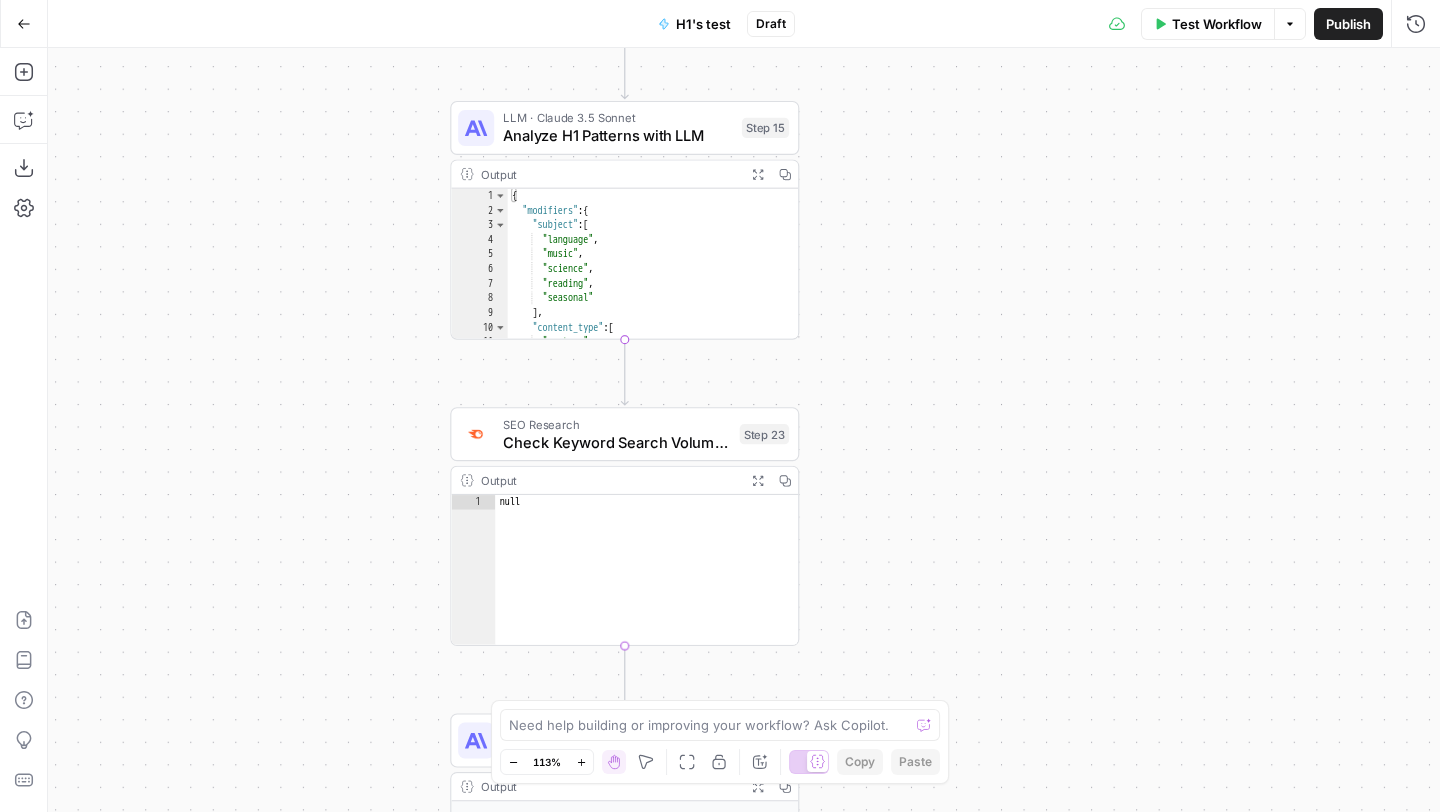 click on "Check Keyword Search Volumes" at bounding box center [616, 442] 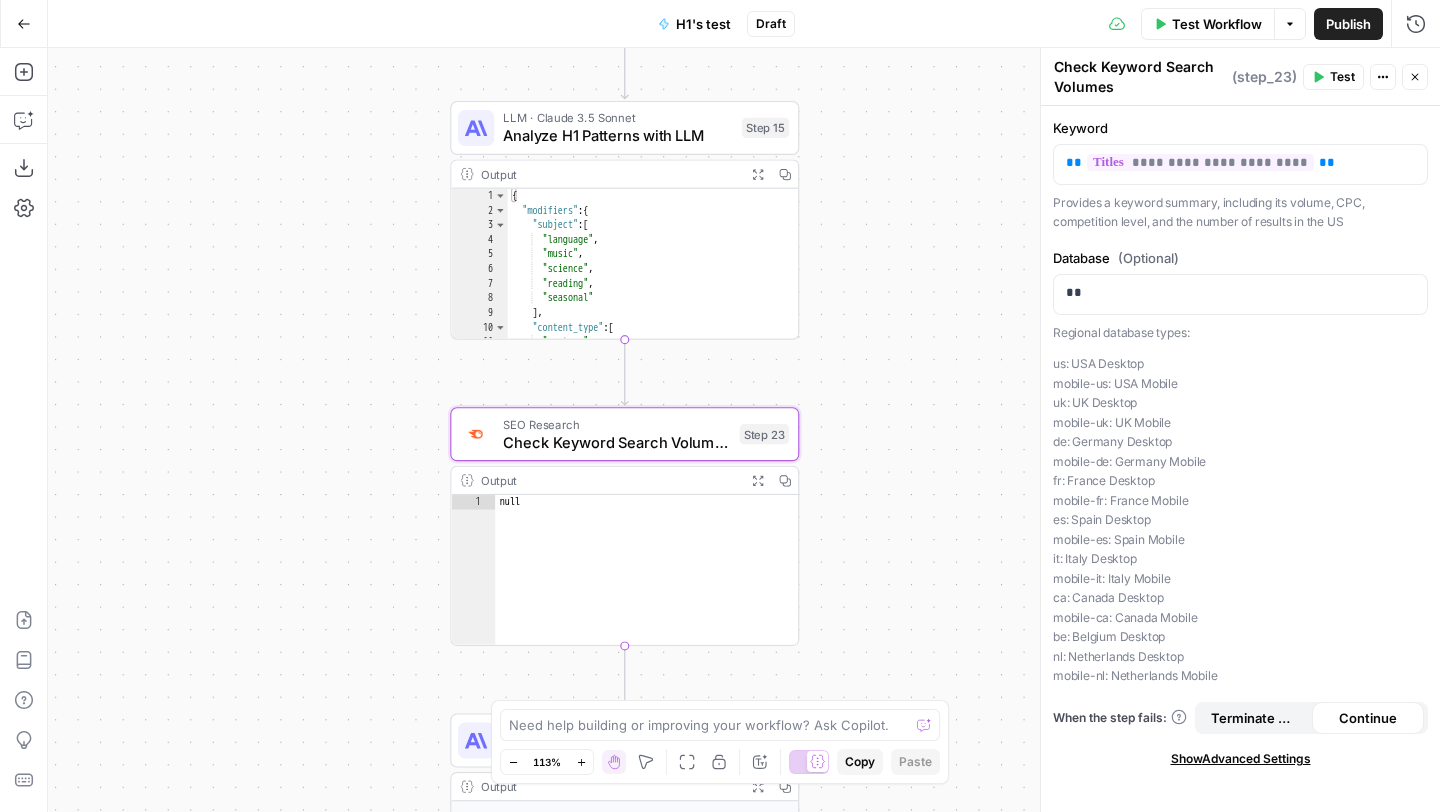 click on "Workflow Set Inputs Inputs Run Code · Python Fetch 10 H1s Step 14 Output Expand Output Copy 1 2 3 4 5 6 7 8 {    "titles" :  [      "Retro high-frequency Portuguese verb           posters (multi-tense)" ,      "Over in the Ocean In a Coral Reef" ,      "Metric System Video Power Point           Presentation - Long Distance Learning           Friendly" ,      "{Teletherapy-Friendly!} Fluency Session           Plans For Speech Teachers" ,      "Ghosts Clip Art {Halloween Clip Art}" ,      "A Mighty Fine Ship (Unison w/Rhythm Sticks           or Untuned Percussion)" ,     LLM · Claude 3.5 Sonnet Analyze H1 Patterns with LLM Step 15 Output Expand Output Copy 1 2 3 4 5 6 7 8 9 10 11 12 {    "modifiers" :  {      "subject" :  [         "language" ,         "music" ,         "science" ,         "reading" ,         "seasonal"      ] ,      "content_type" :  [         "posters" ,         "presentation" ,     SEO Research Check Keyword Search Volumes Step 23 Output Copy 1" at bounding box center (744, 430) 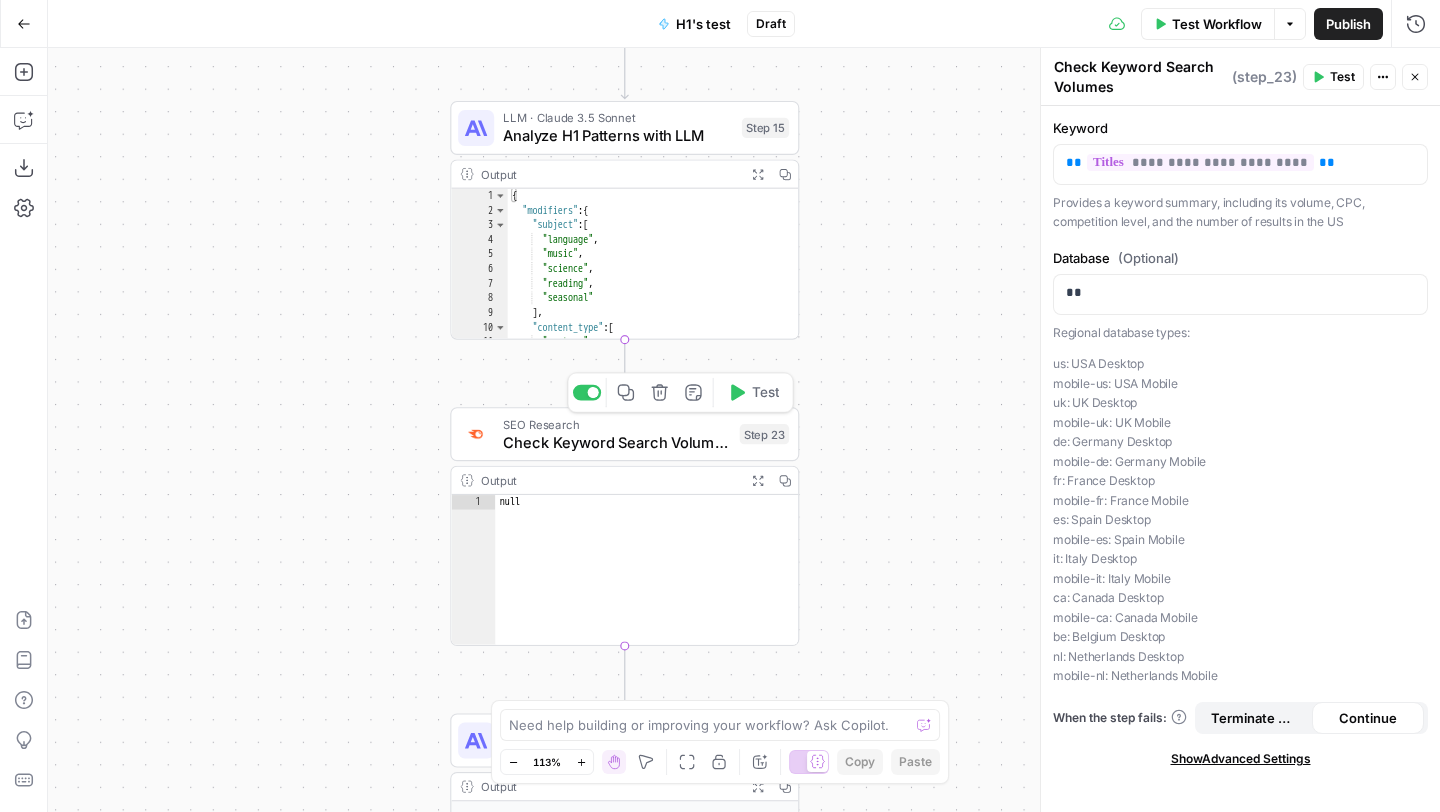 click 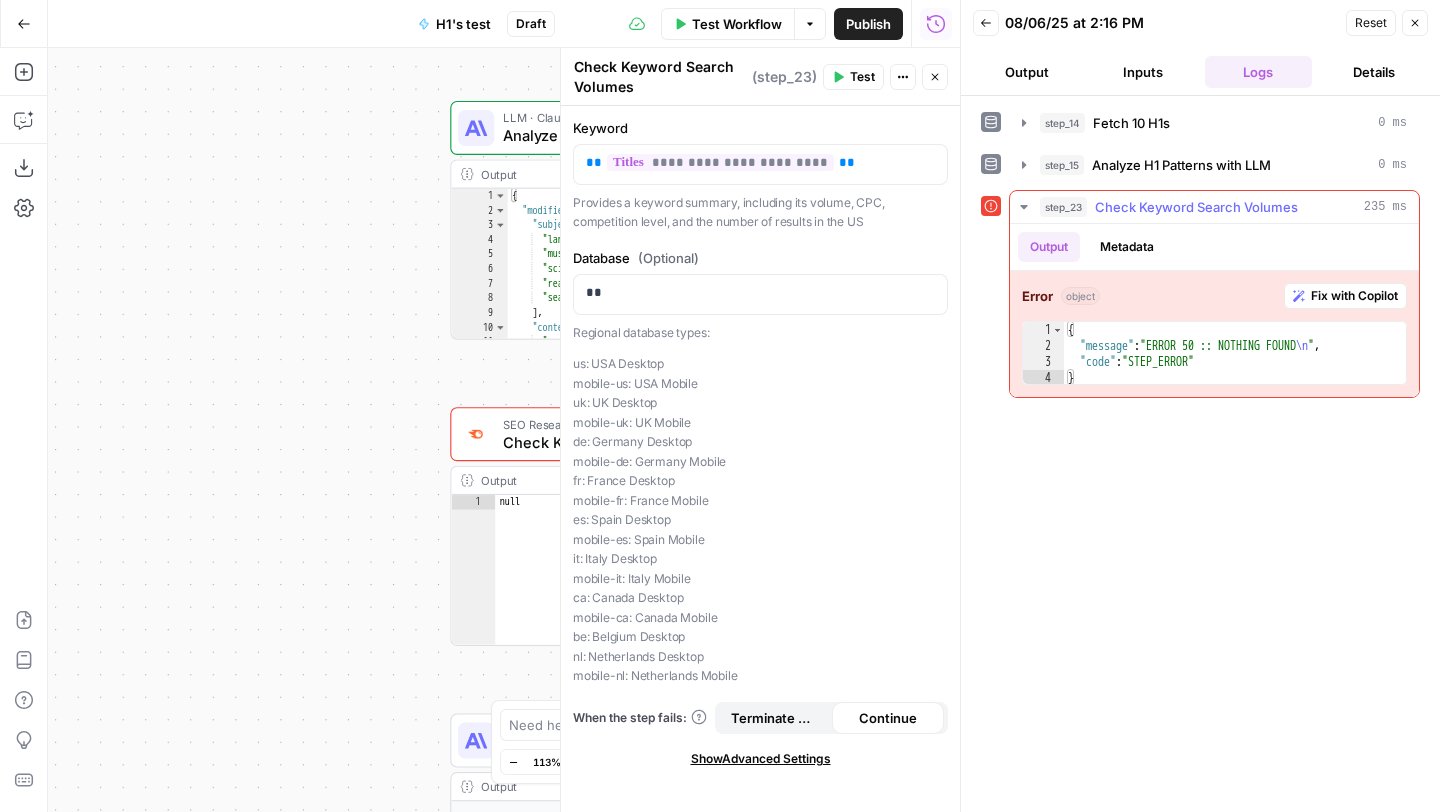 click on "Fix with Copilot" at bounding box center (1354, 296) 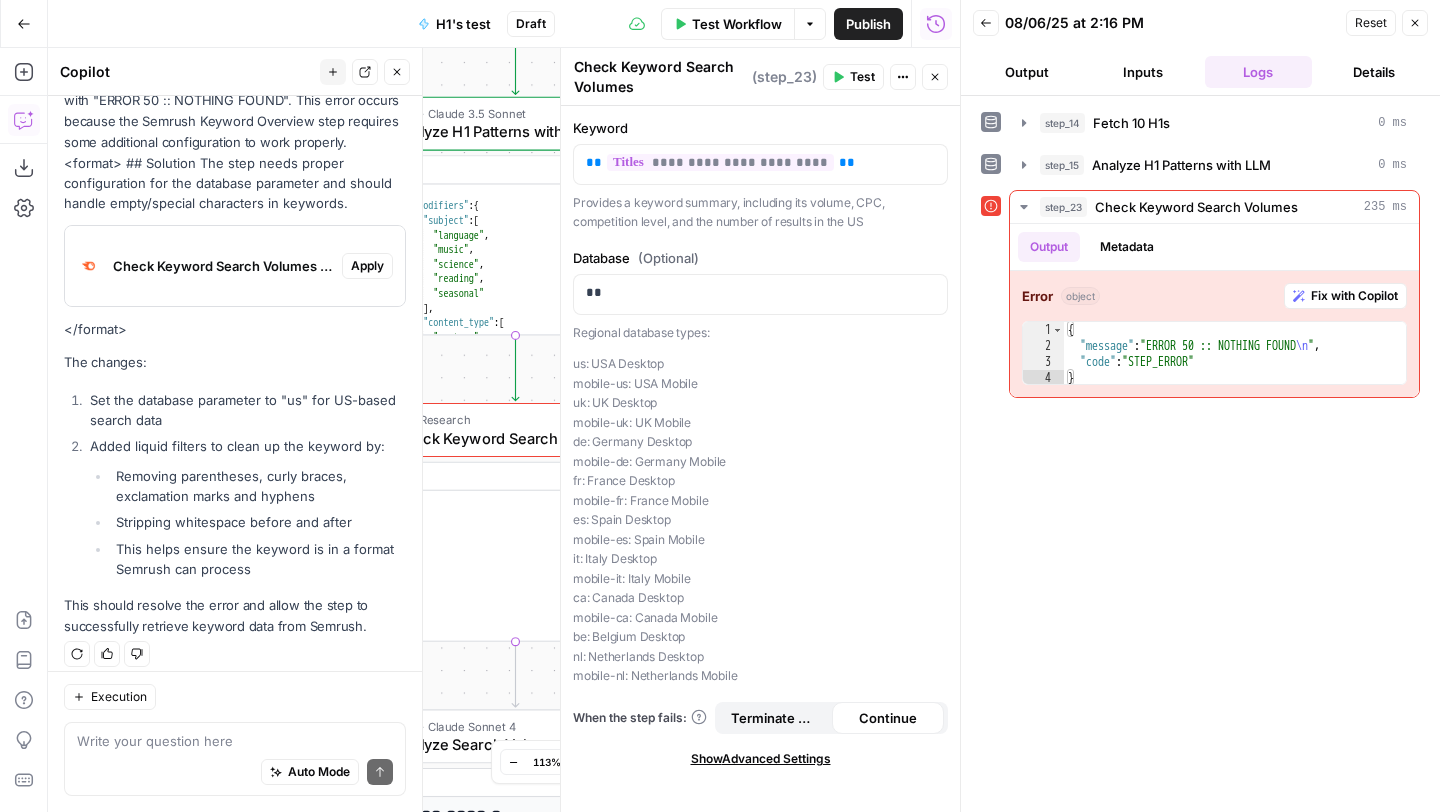 scroll, scrollTop: 245, scrollLeft: 0, axis: vertical 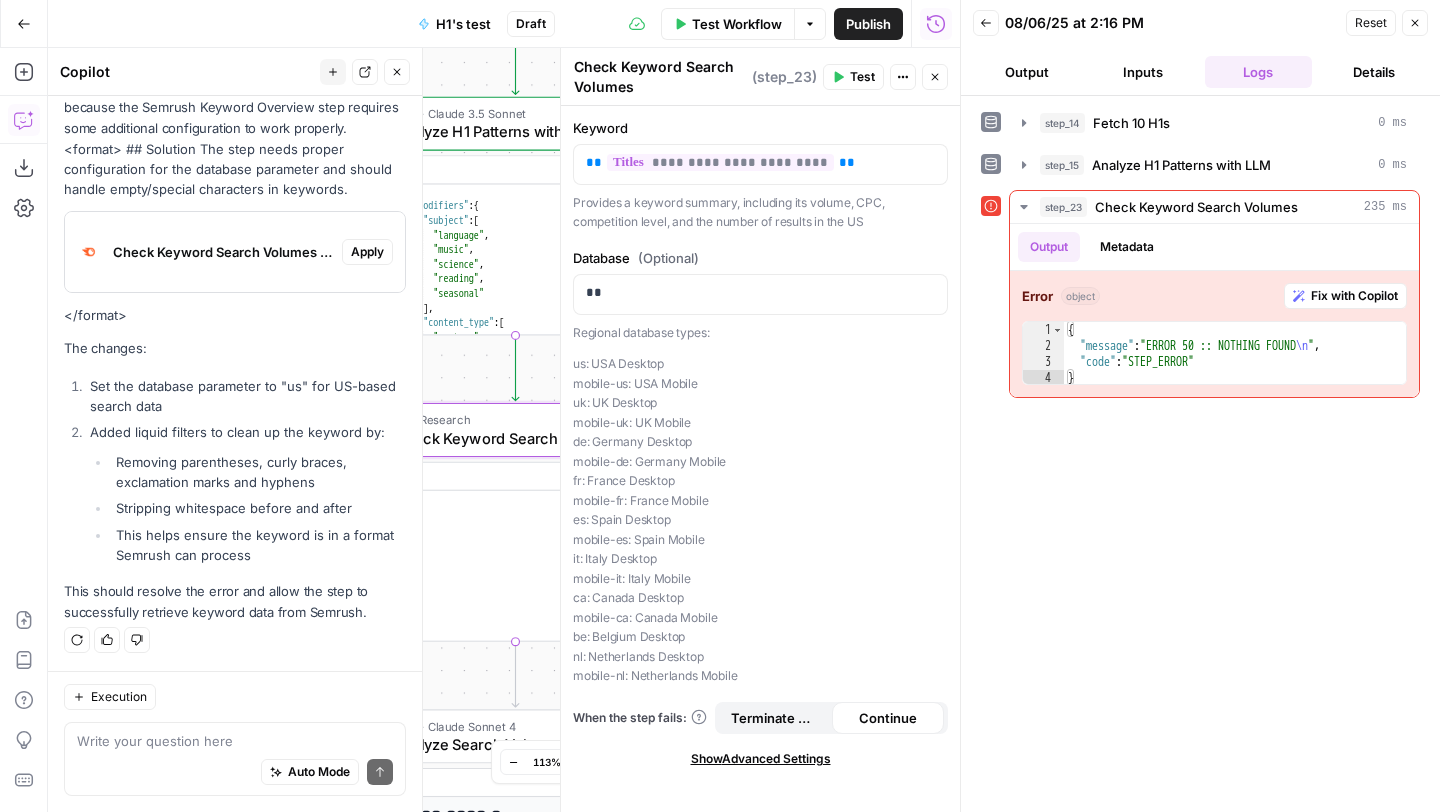 click on "Apply" at bounding box center [367, 252] 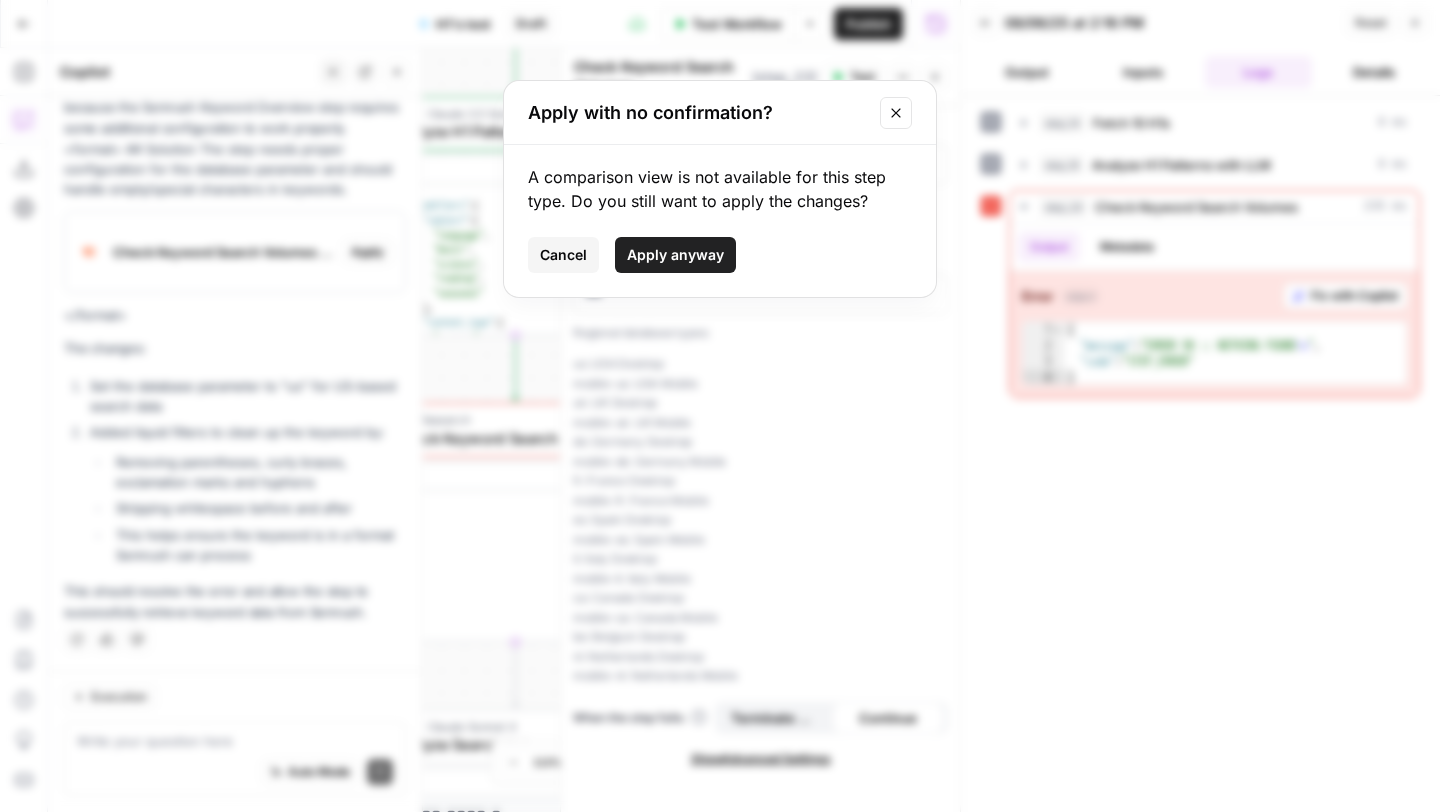 click on "Apply anyway" at bounding box center (675, 255) 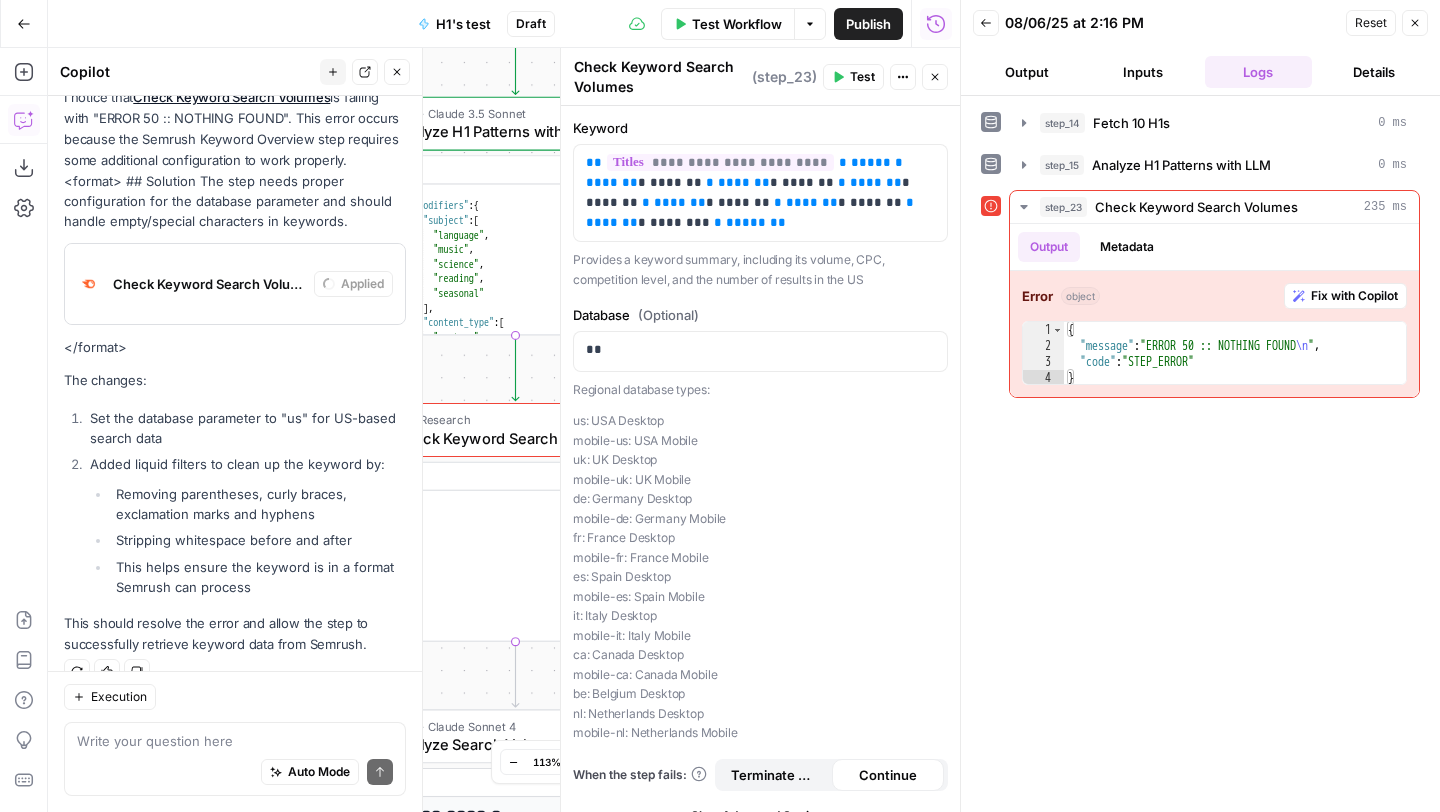 scroll, scrollTop: 277, scrollLeft: 0, axis: vertical 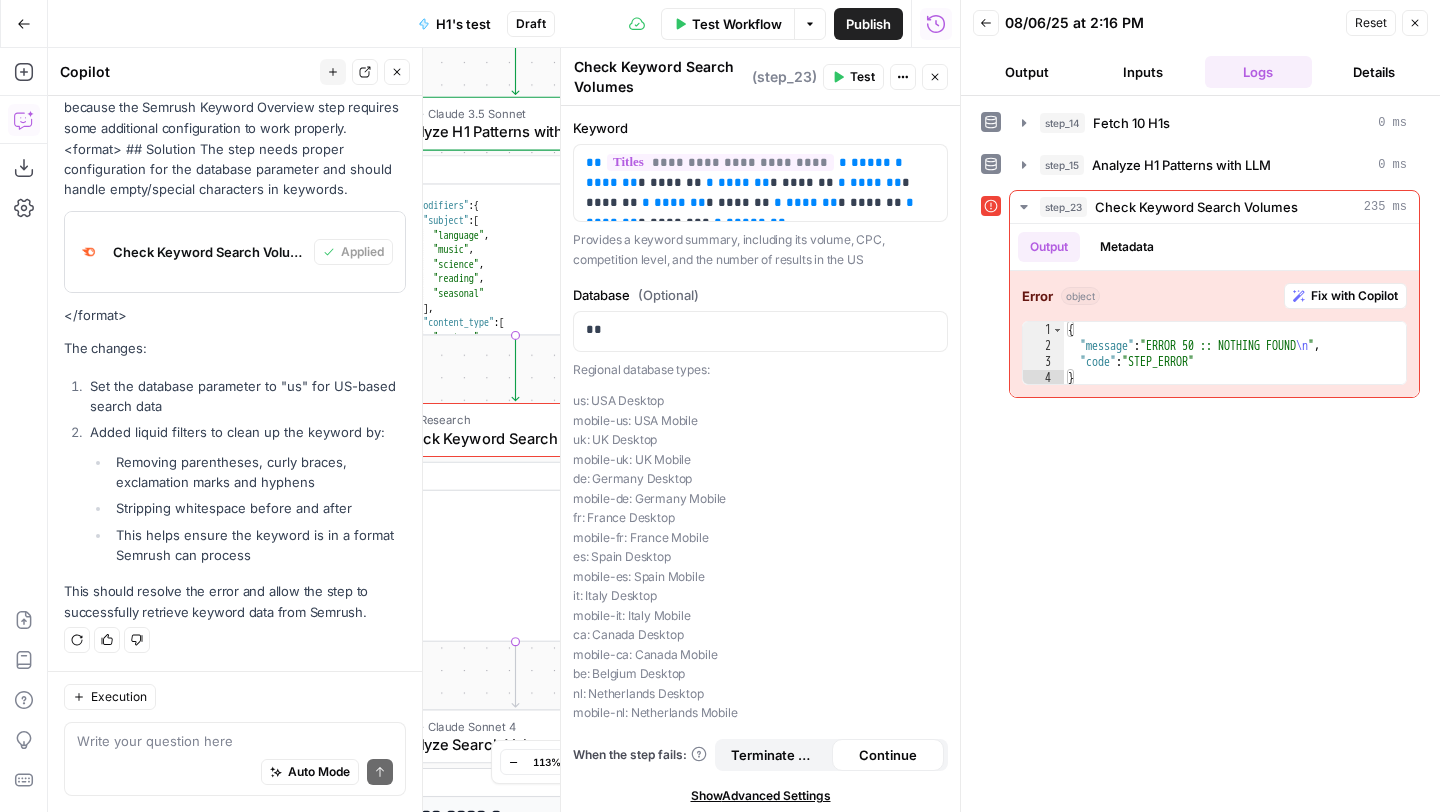 click 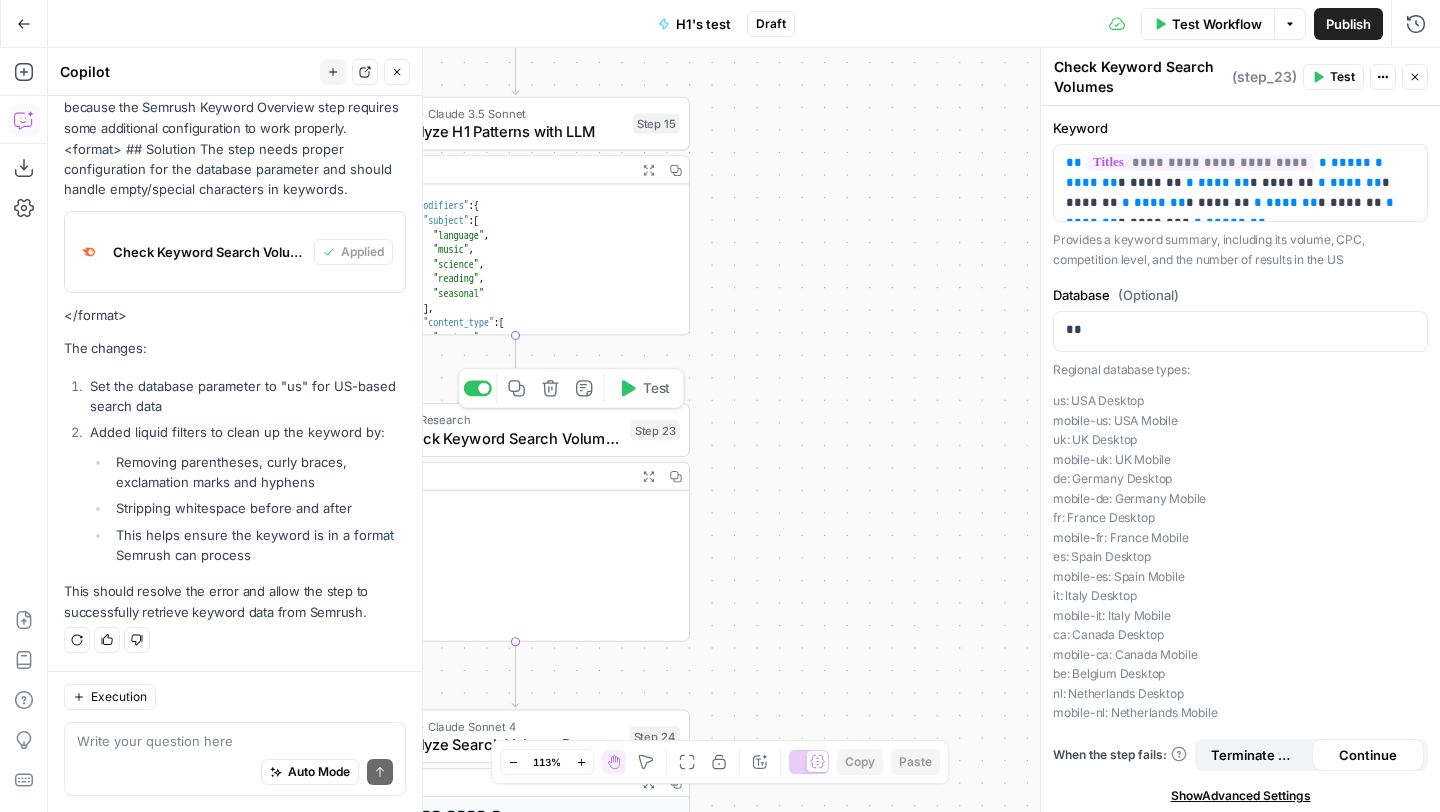 click 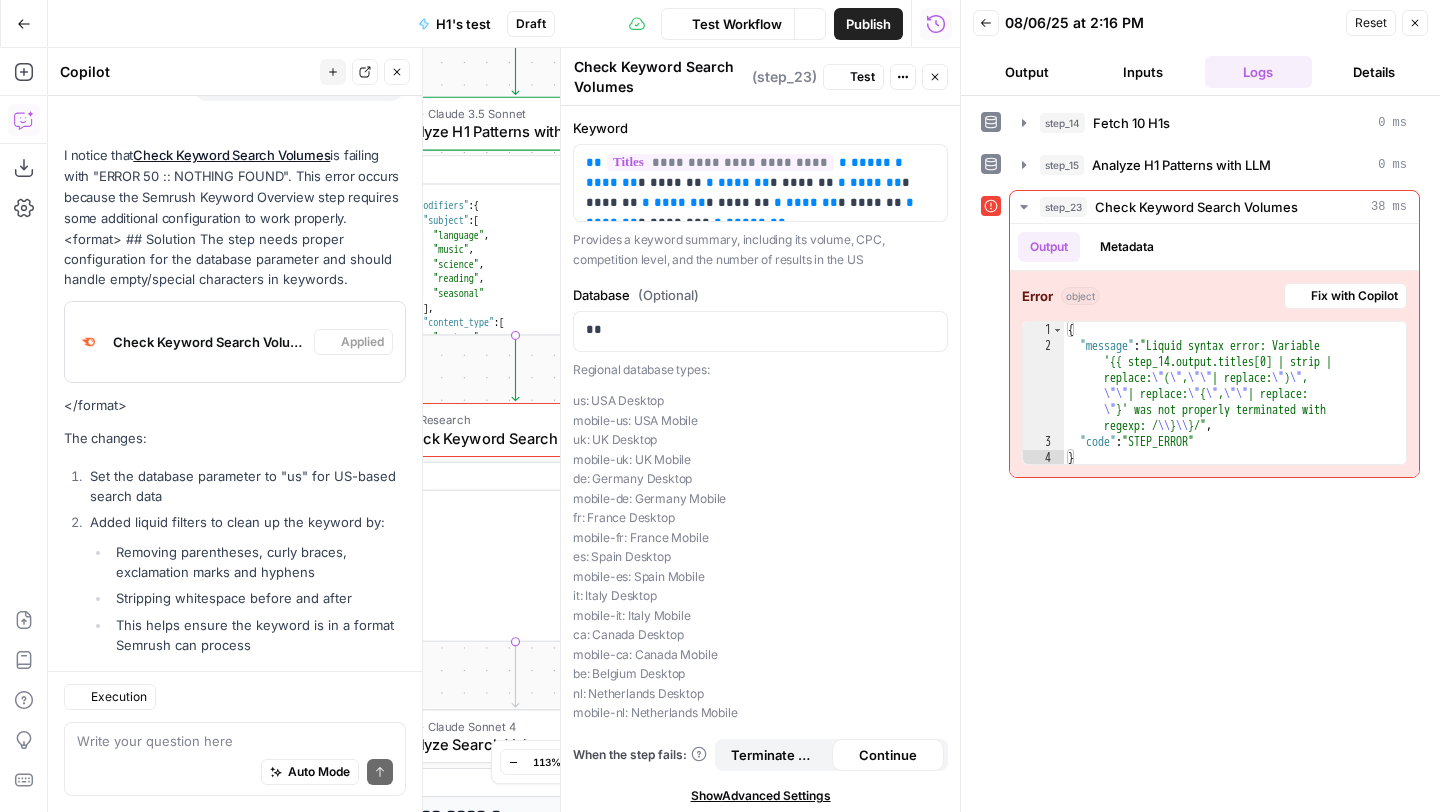 scroll, scrollTop: 277, scrollLeft: 0, axis: vertical 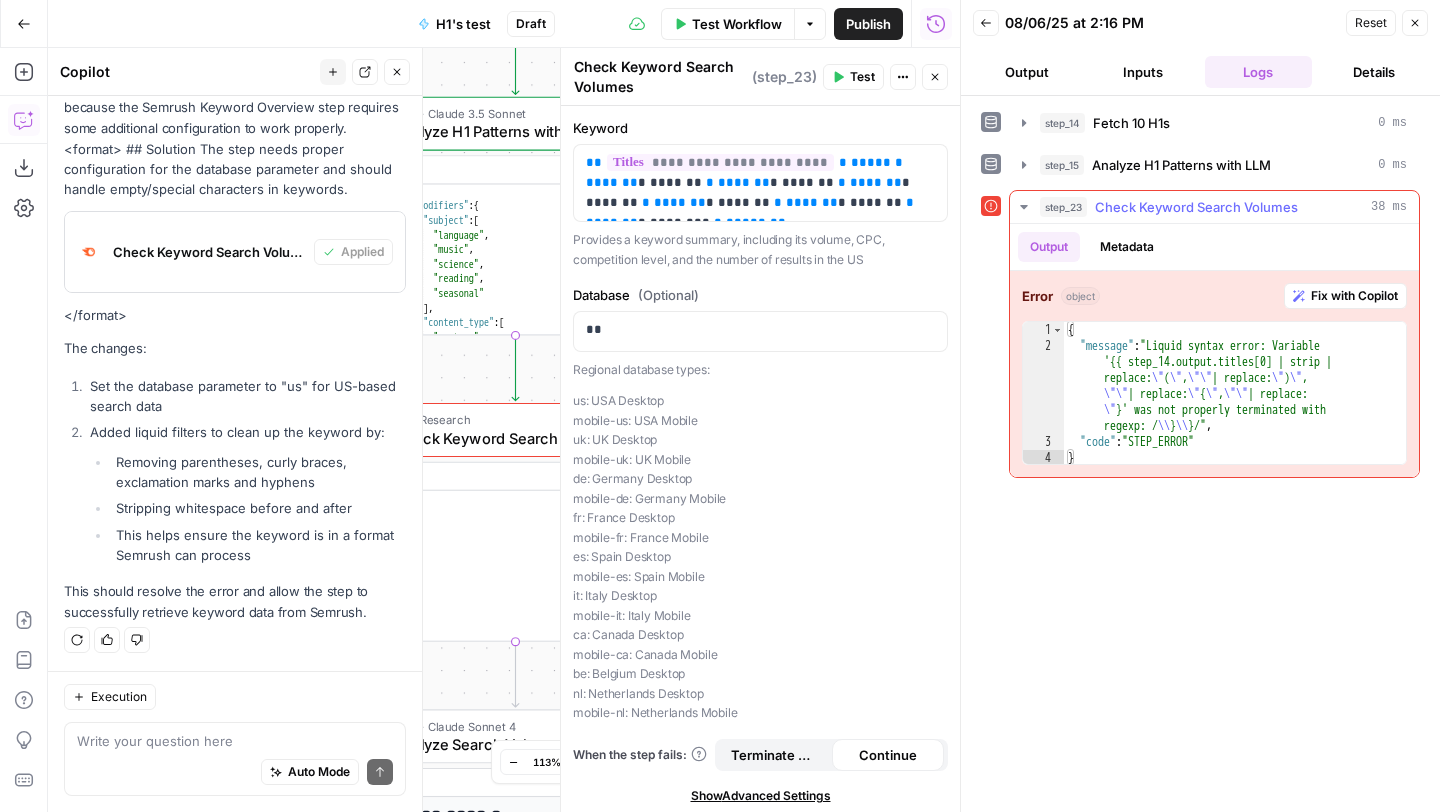 click on "Fix with Copilot" at bounding box center [1354, 296] 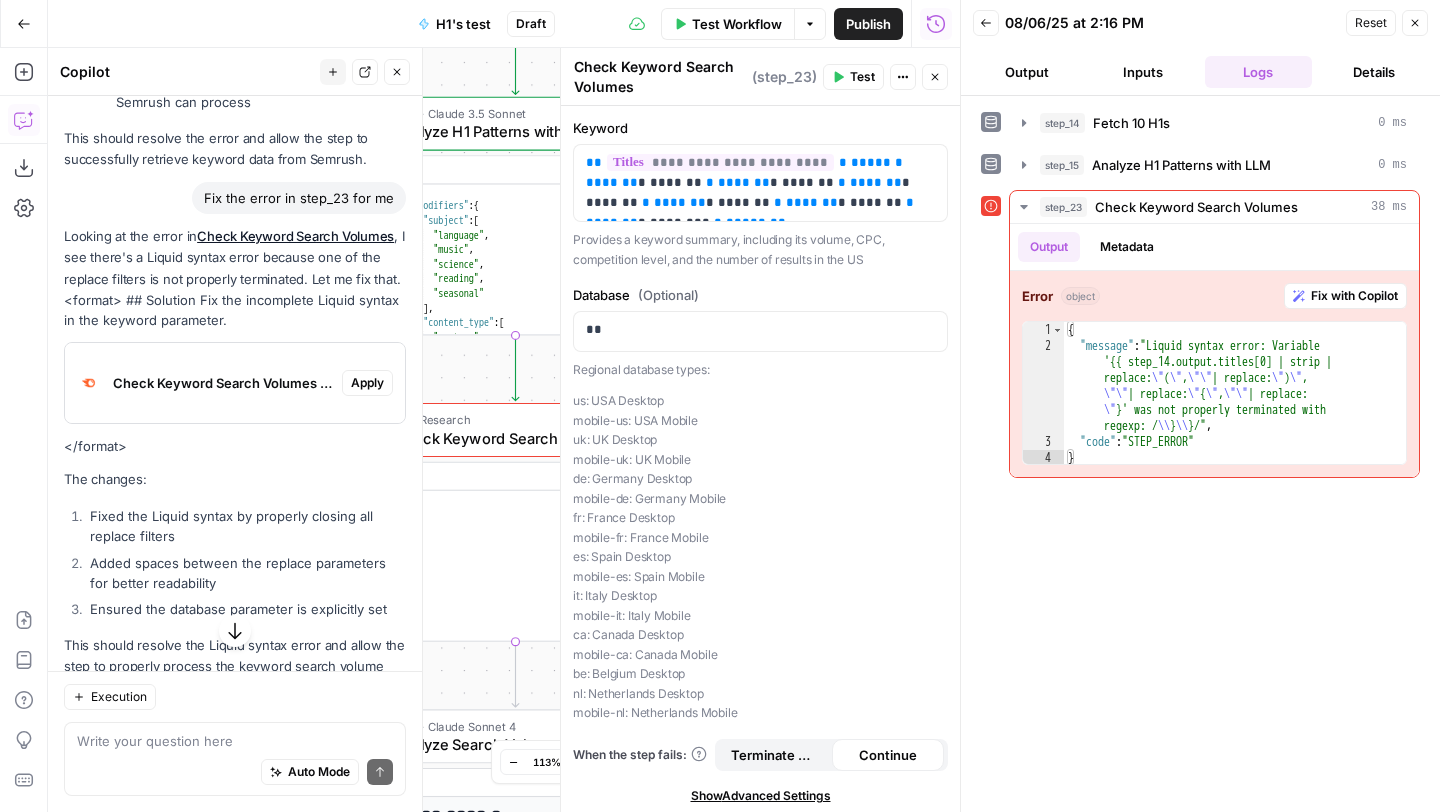 scroll, scrollTop: 733, scrollLeft: 0, axis: vertical 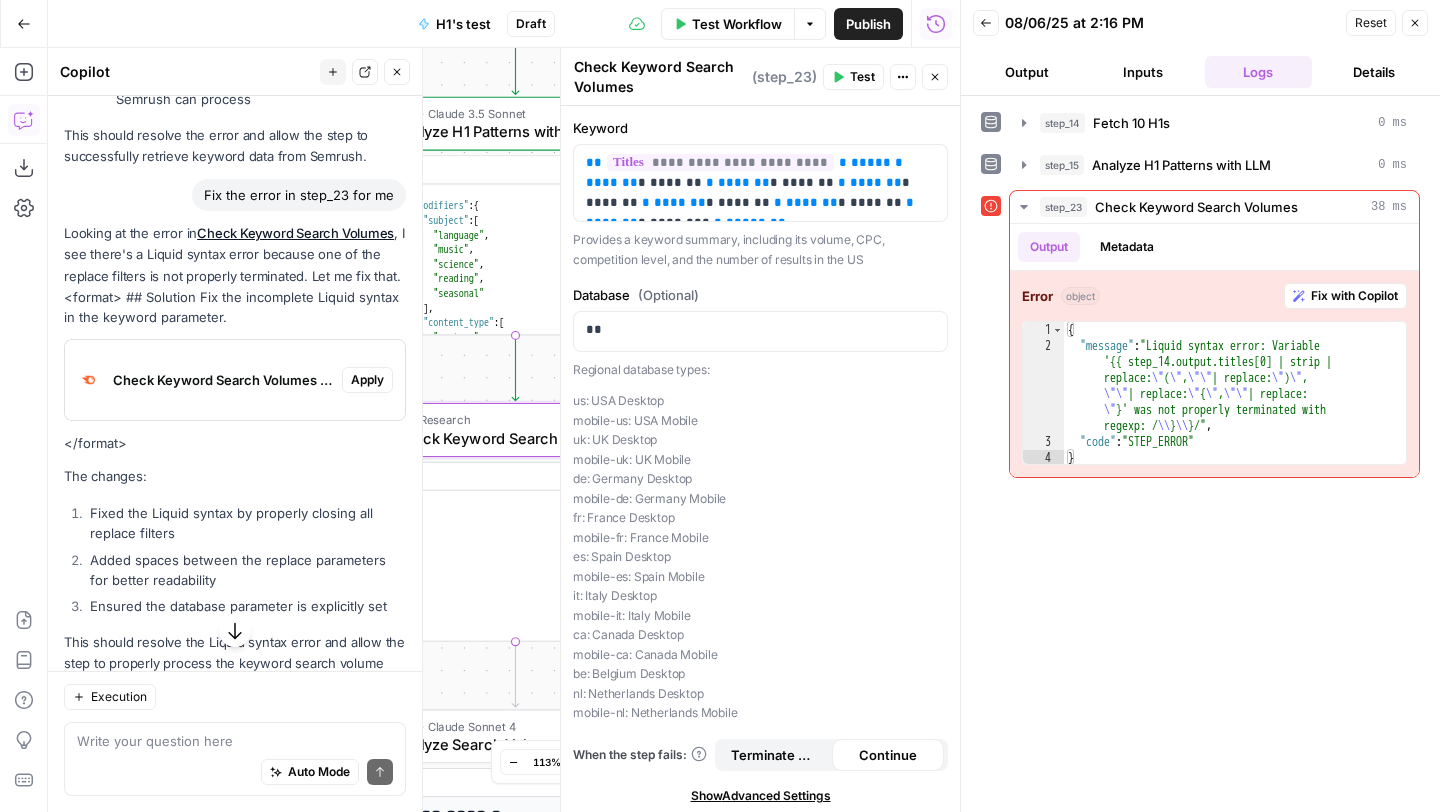 click on "Apply" at bounding box center [367, 380] 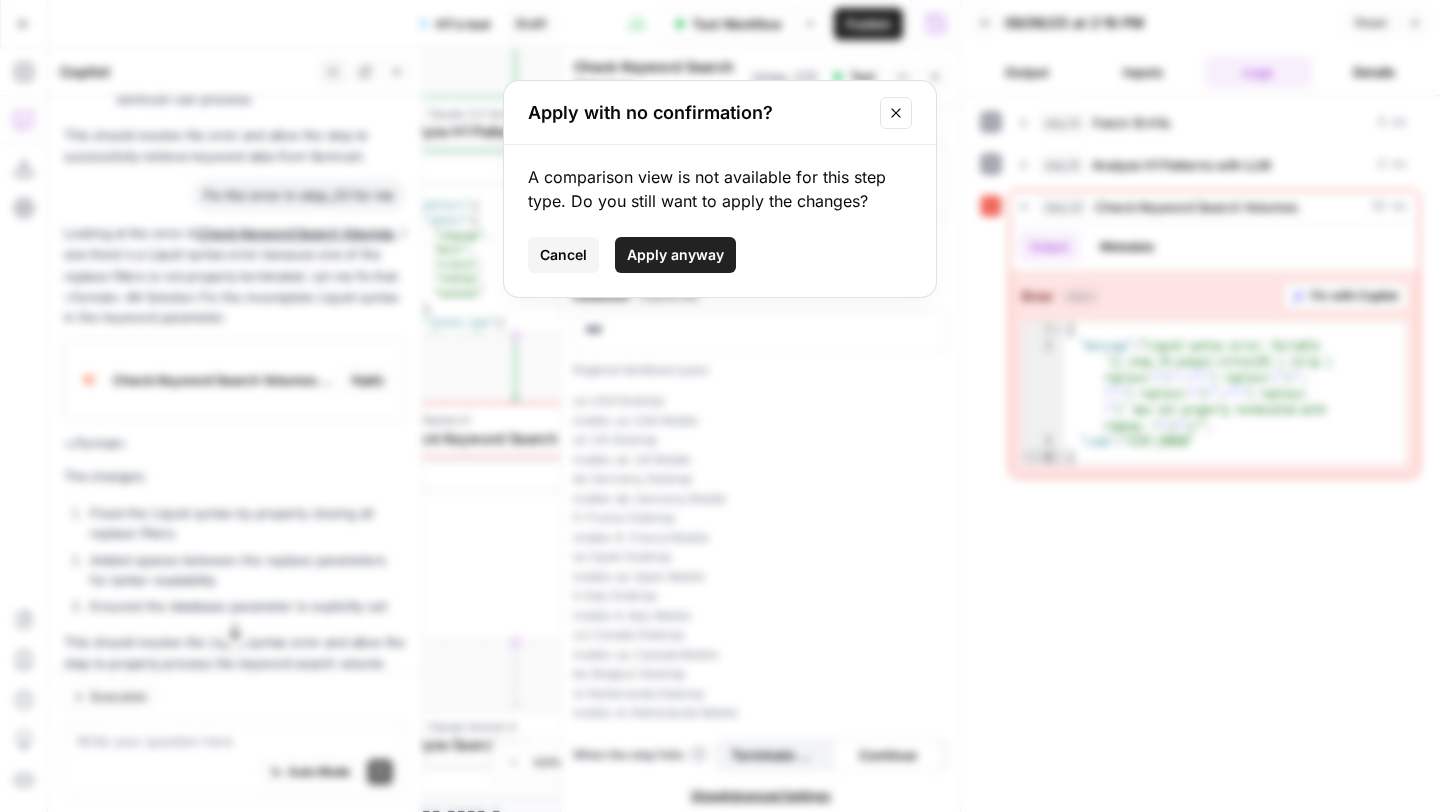 click on "Apply anyway" at bounding box center [675, 255] 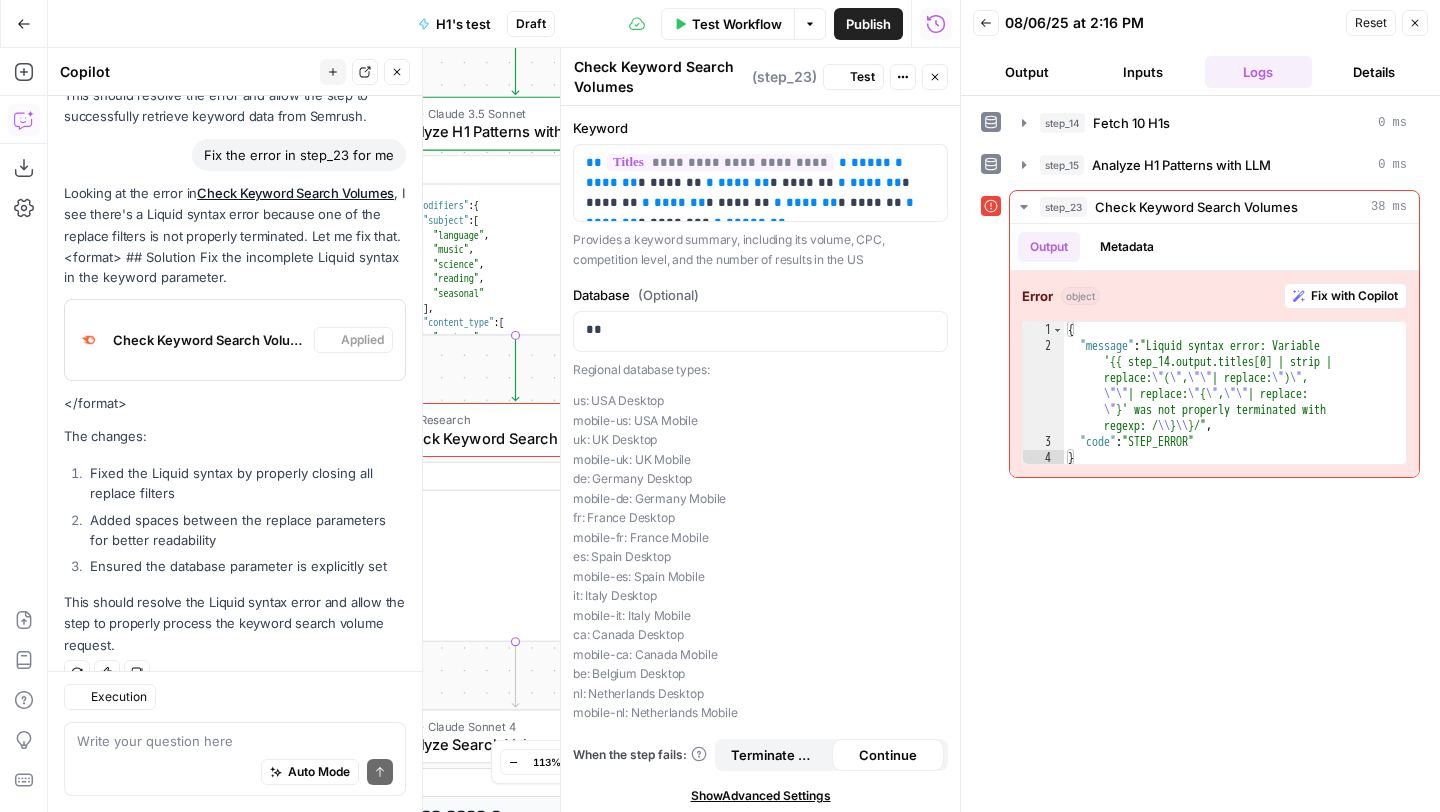 scroll, scrollTop: 805, scrollLeft: 0, axis: vertical 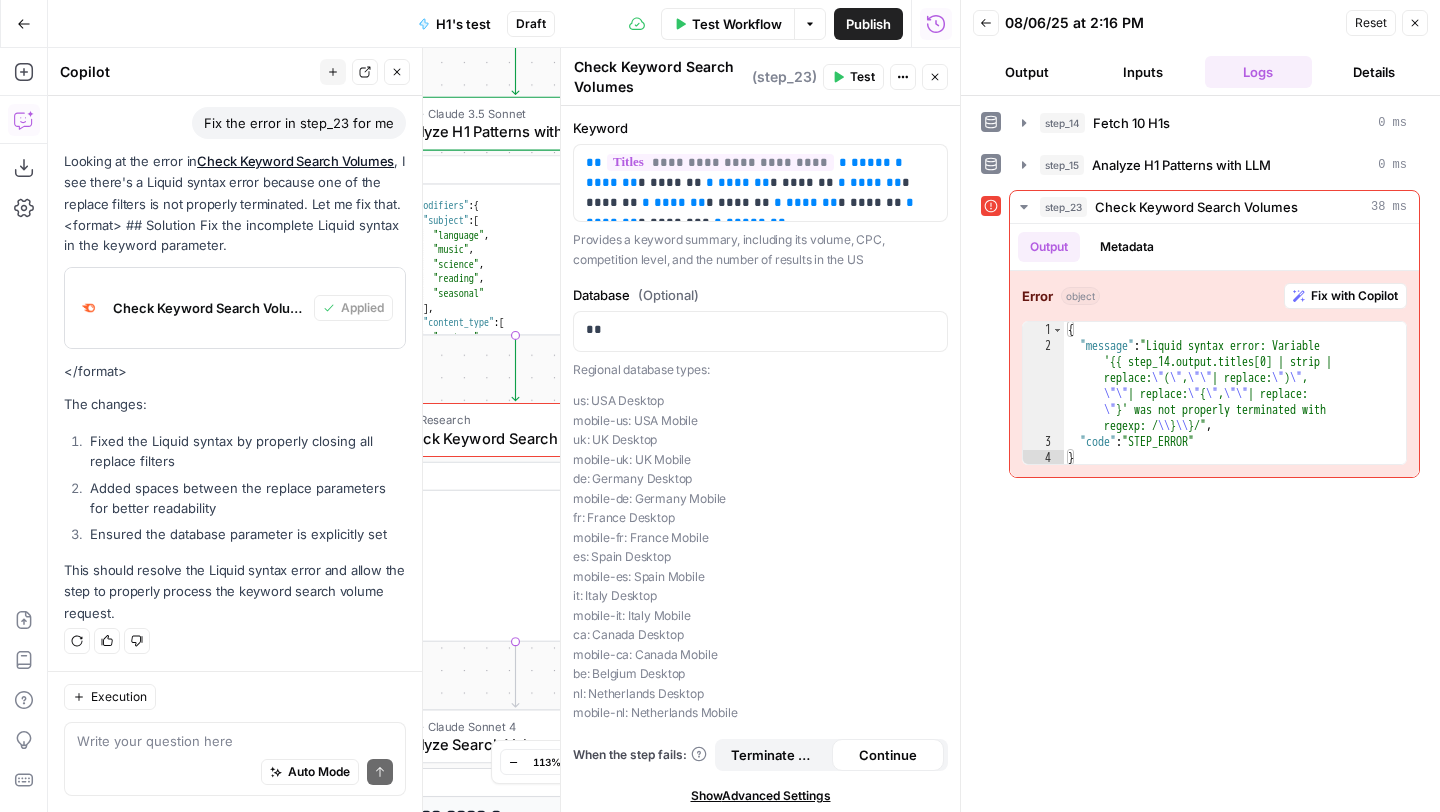 click 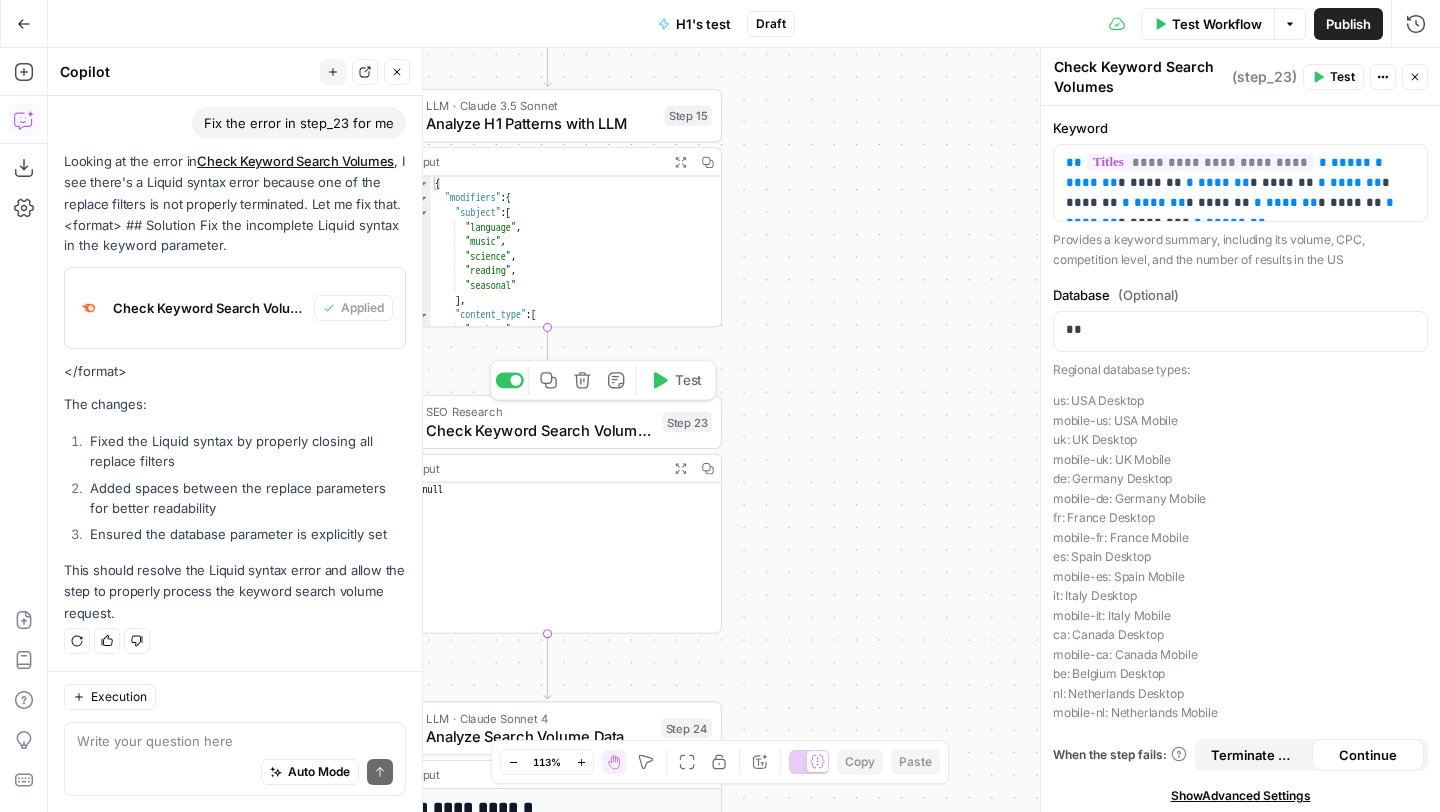 click on "Test" at bounding box center (676, 380) 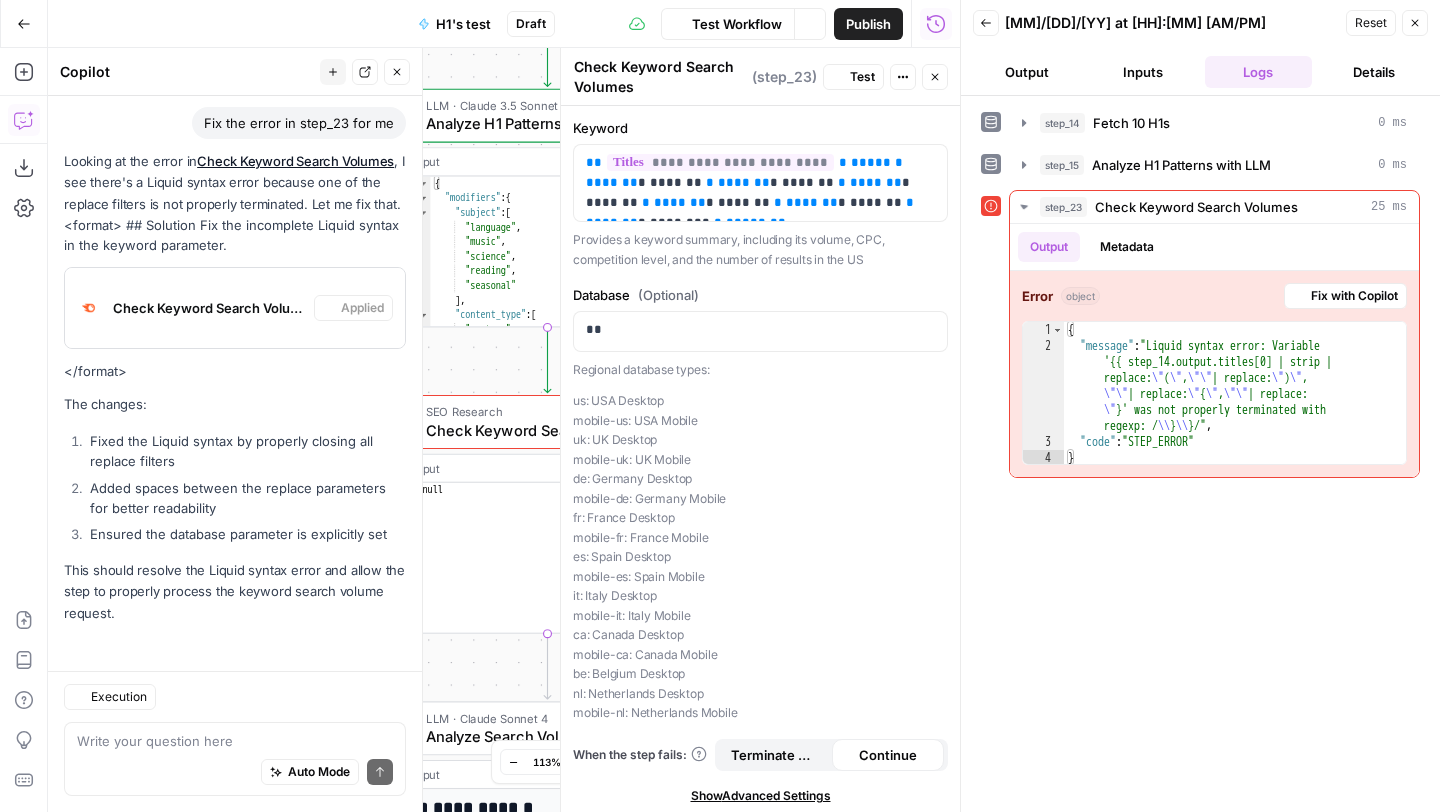 scroll, scrollTop: 805, scrollLeft: 0, axis: vertical 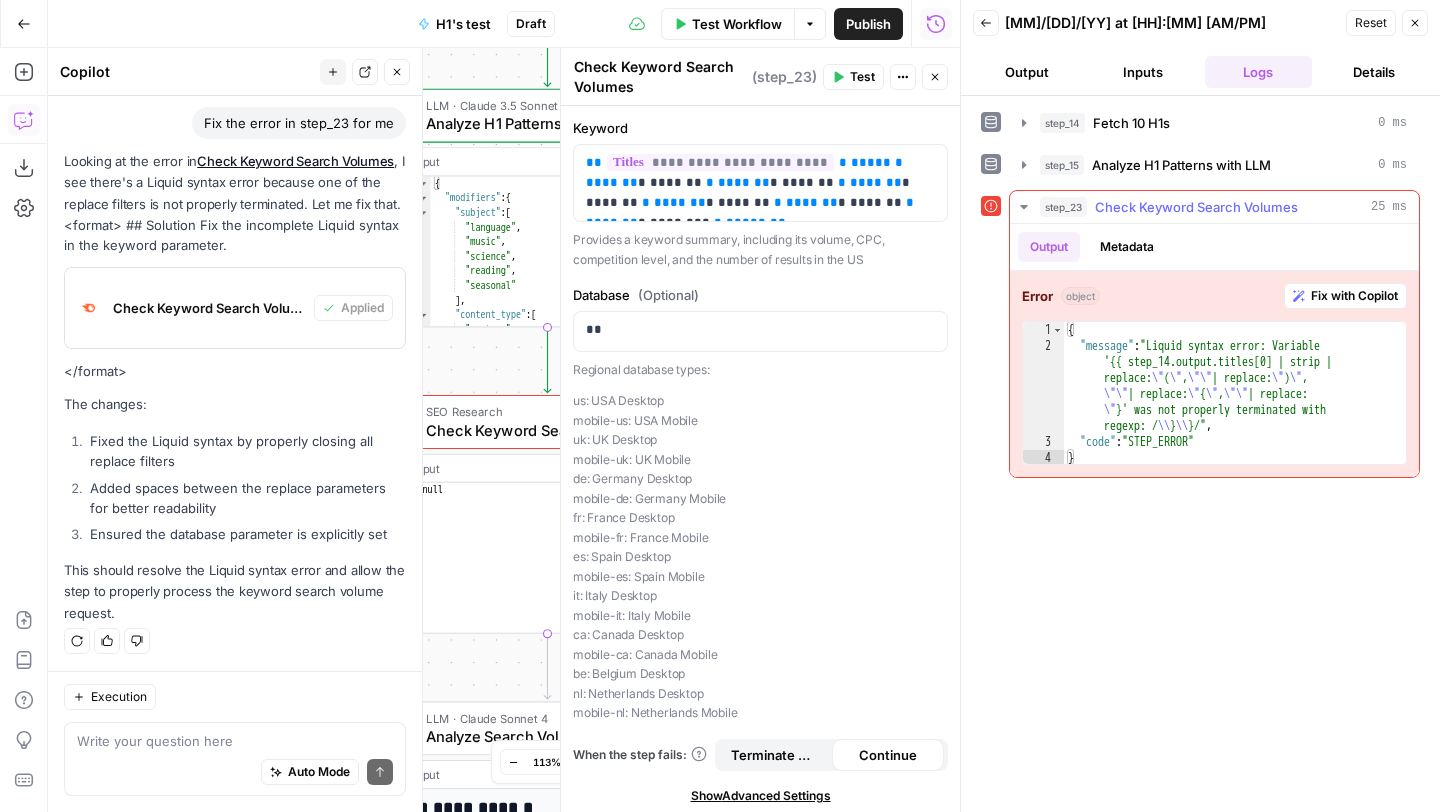 click on "Fix with Copilot" at bounding box center (1354, 296) 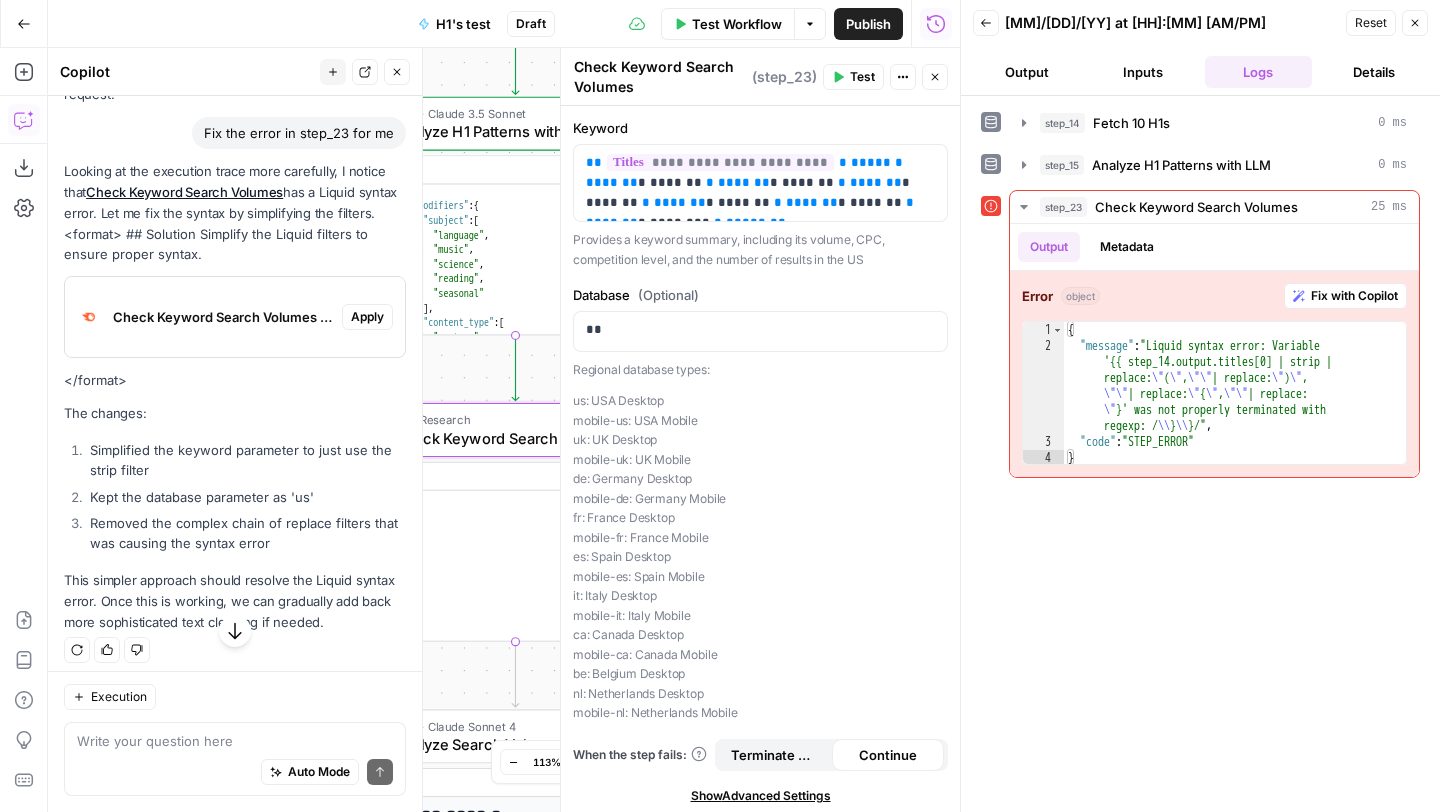 scroll, scrollTop: 1334, scrollLeft: 0, axis: vertical 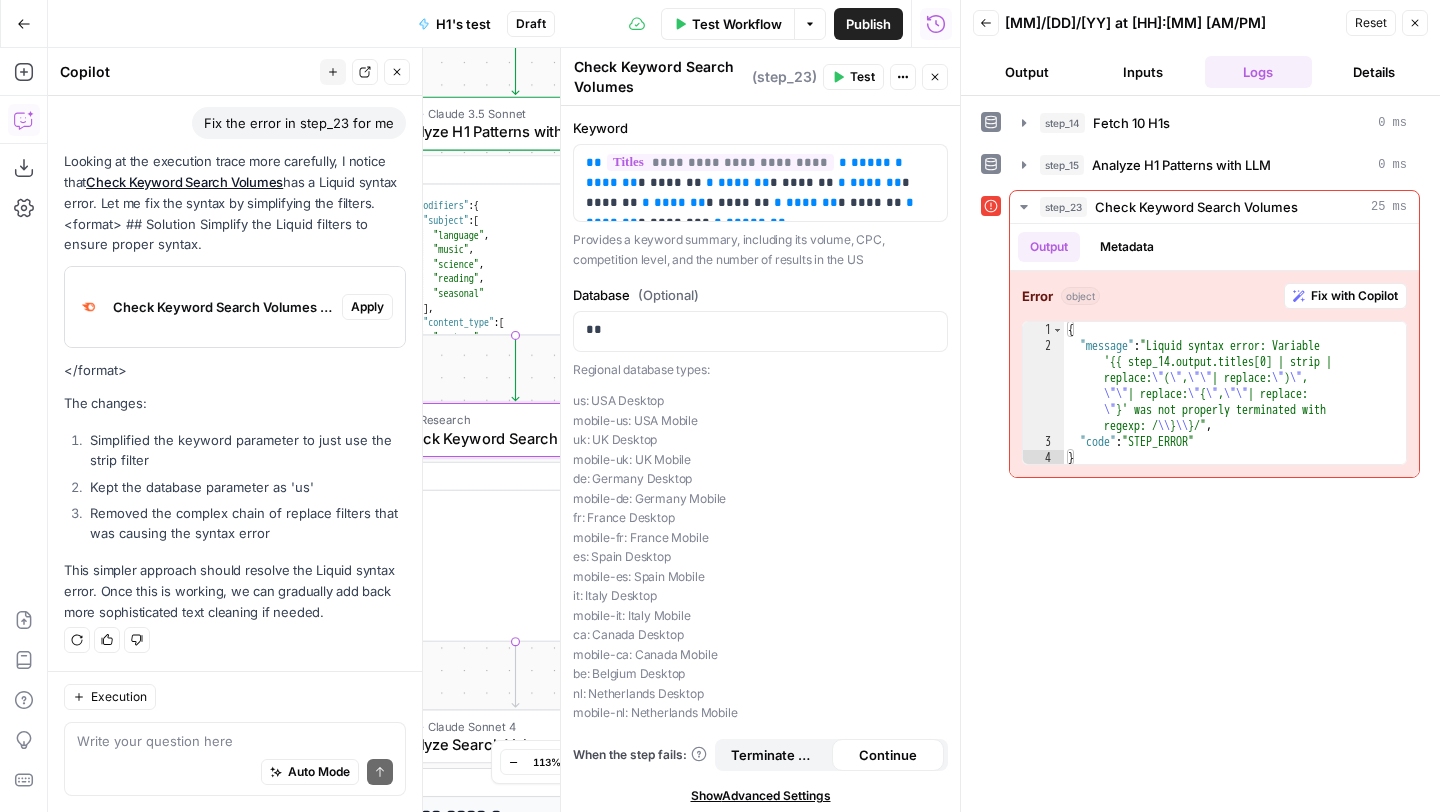 click on "Apply" at bounding box center [367, 307] 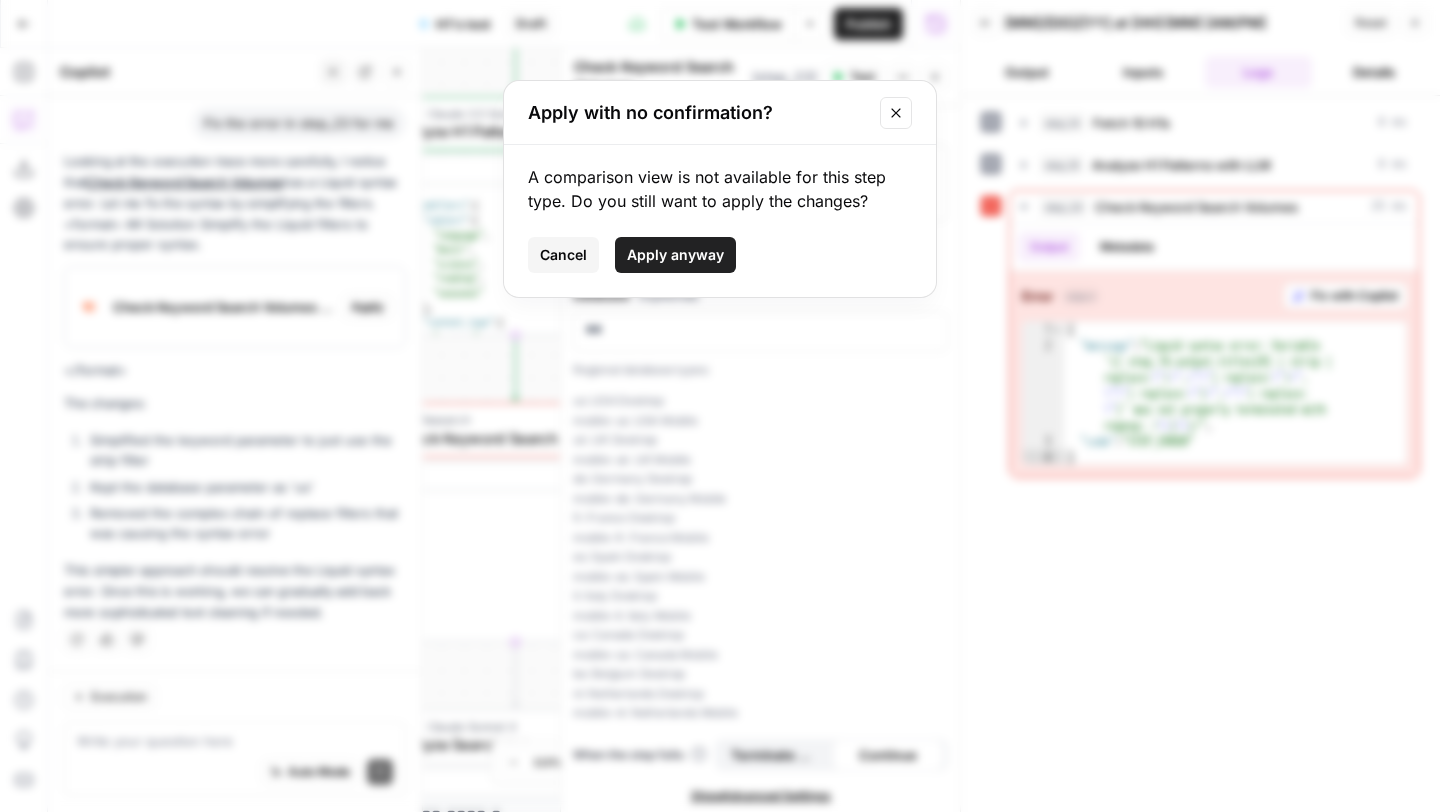 click on "Apply anyway" at bounding box center [675, 255] 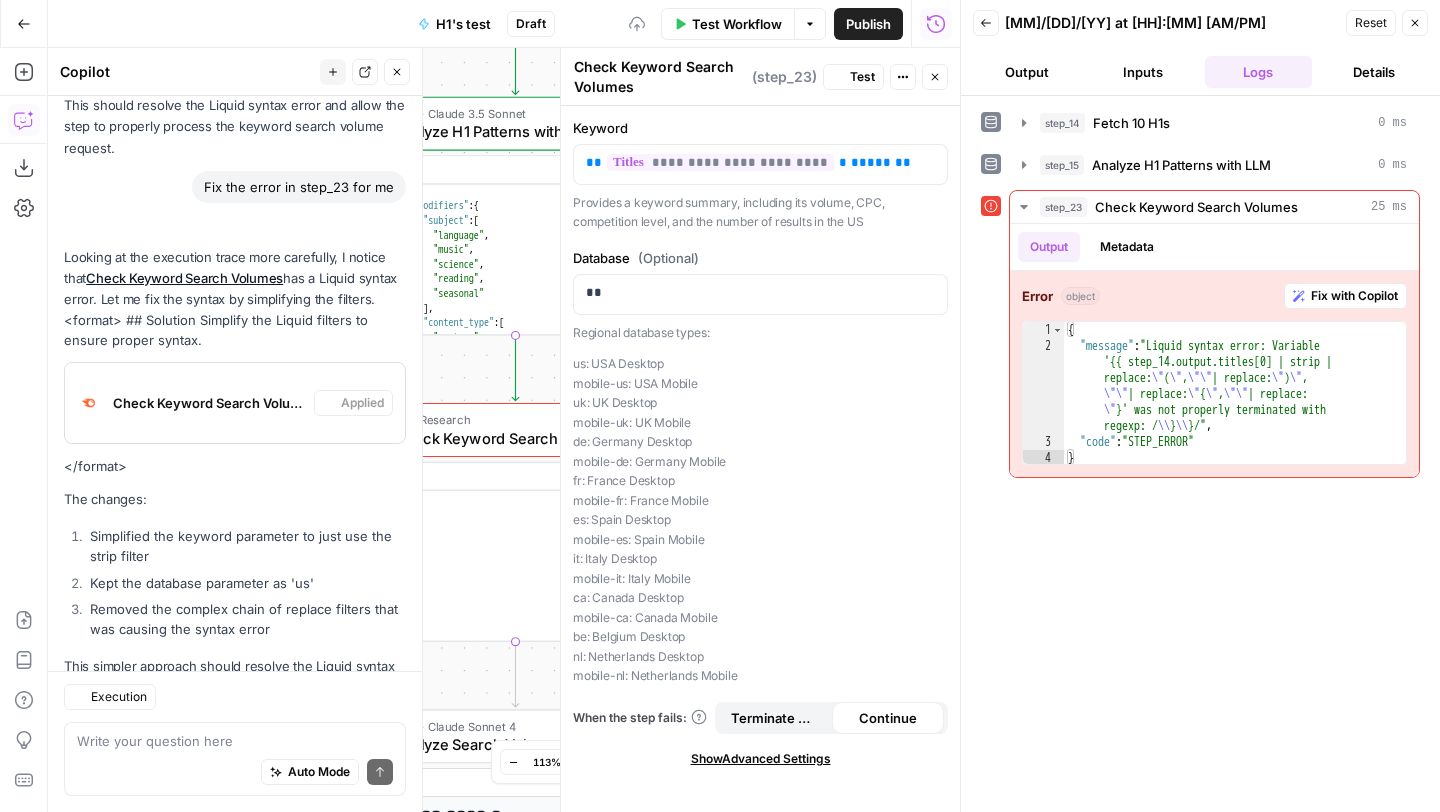 scroll, scrollTop: 1398, scrollLeft: 0, axis: vertical 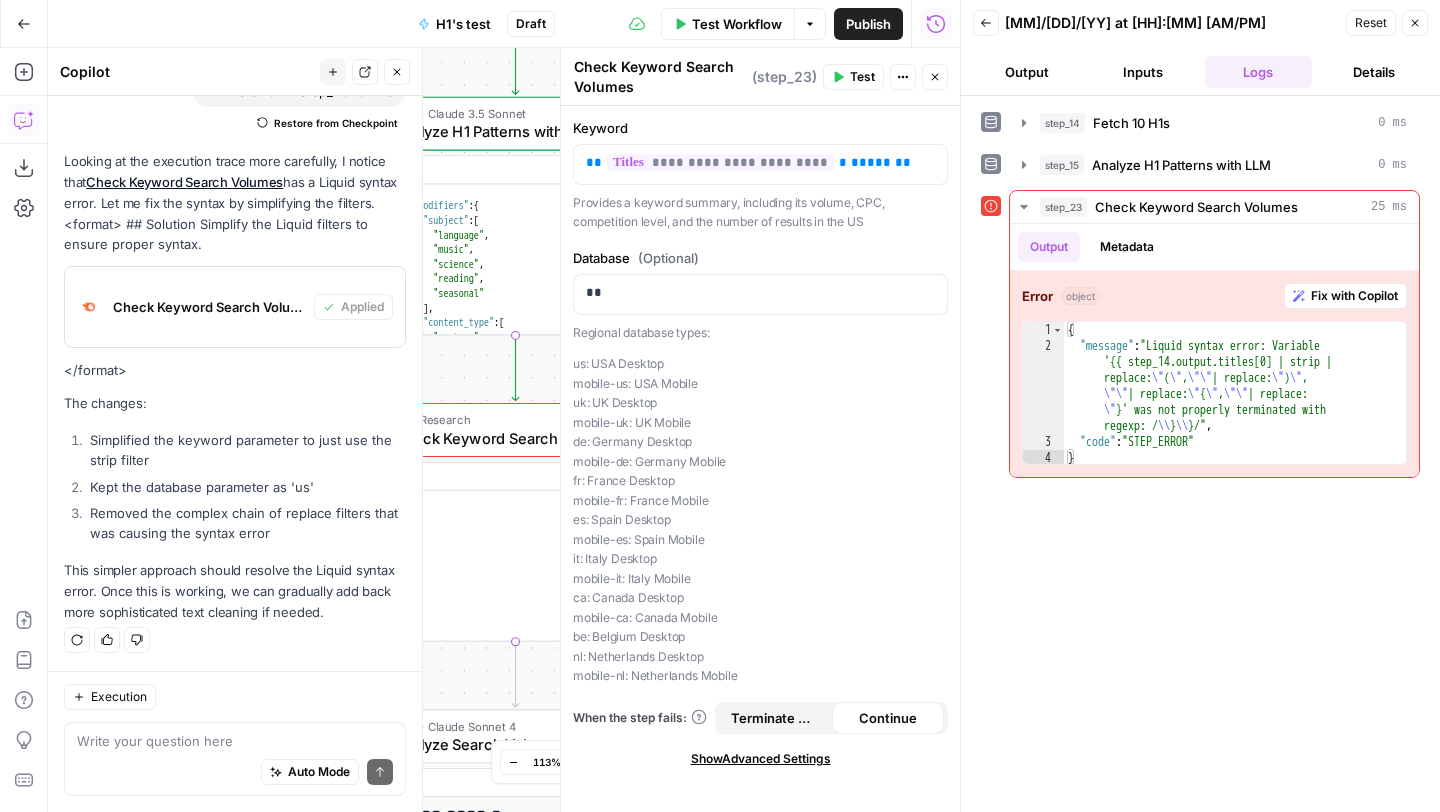 click 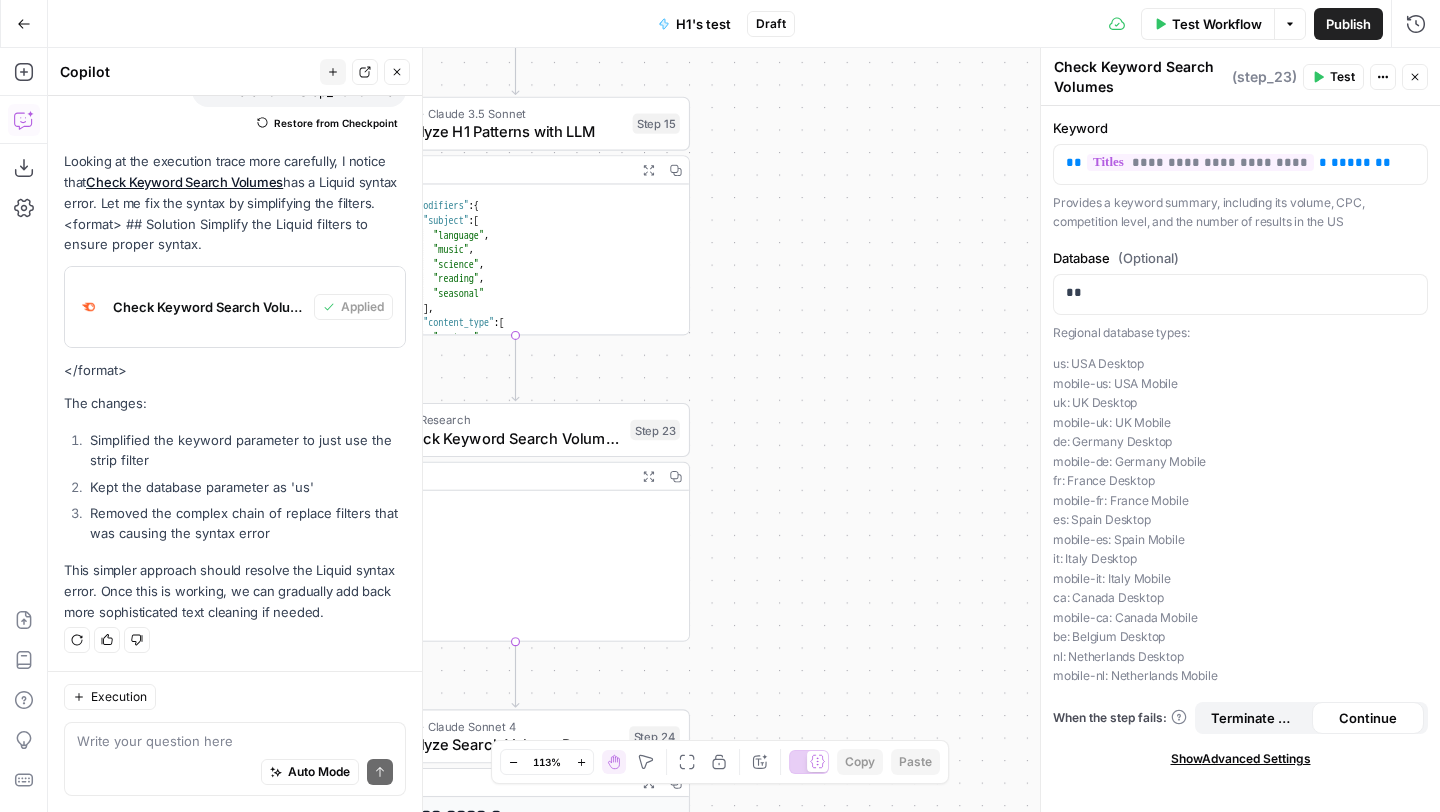 click on "Test" at bounding box center (1342, 77) 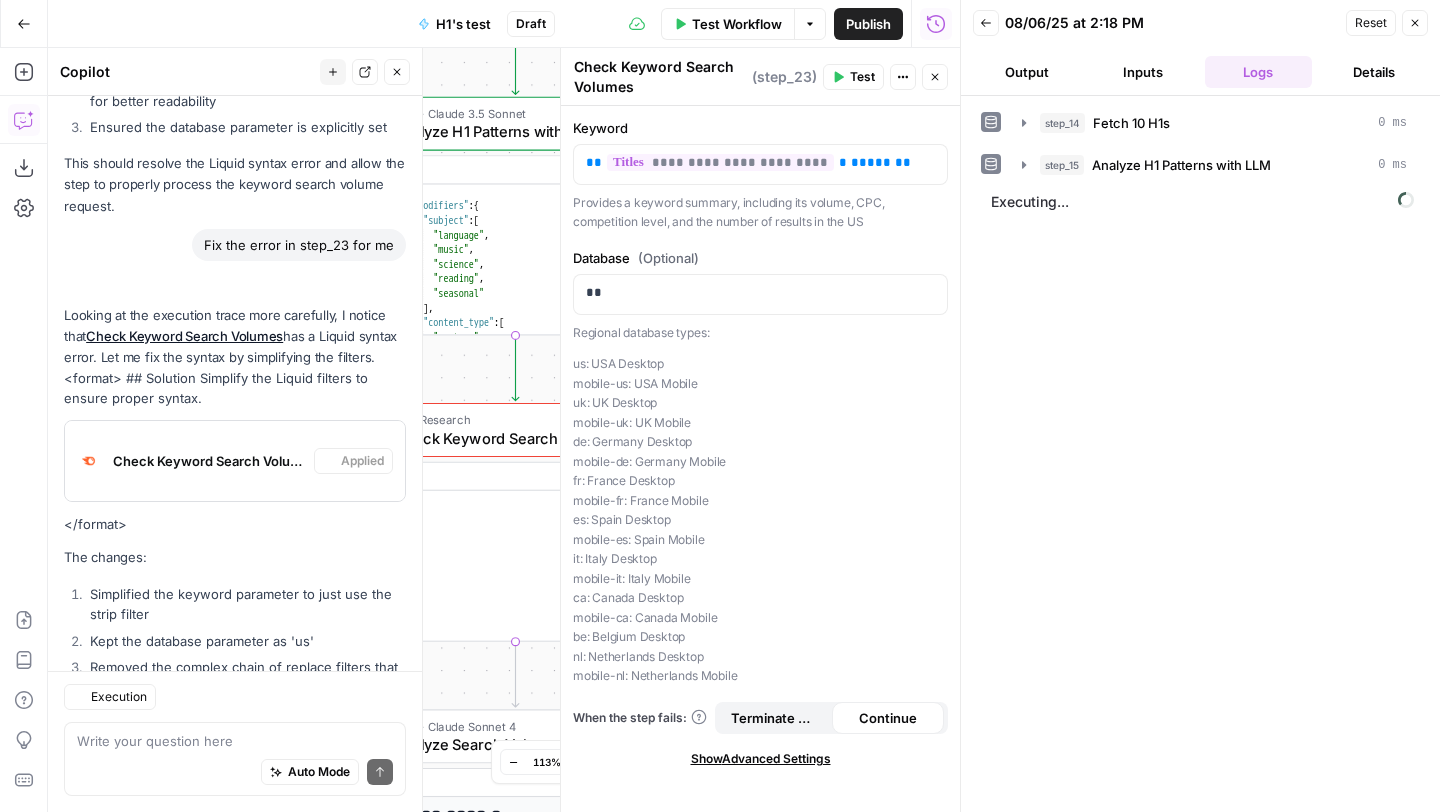 scroll, scrollTop: 1398, scrollLeft: 0, axis: vertical 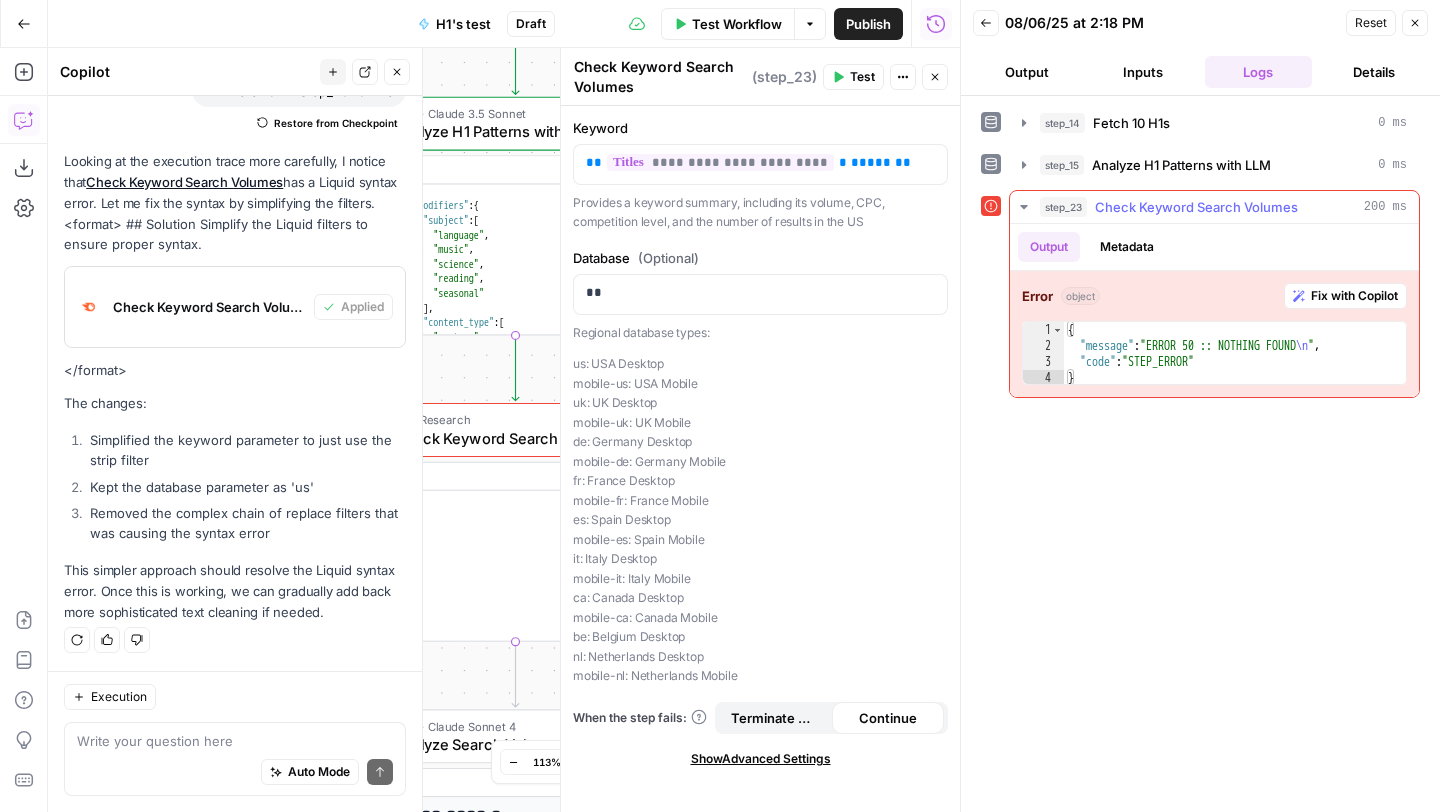 click on "Fix with Copilot" at bounding box center [1354, 296] 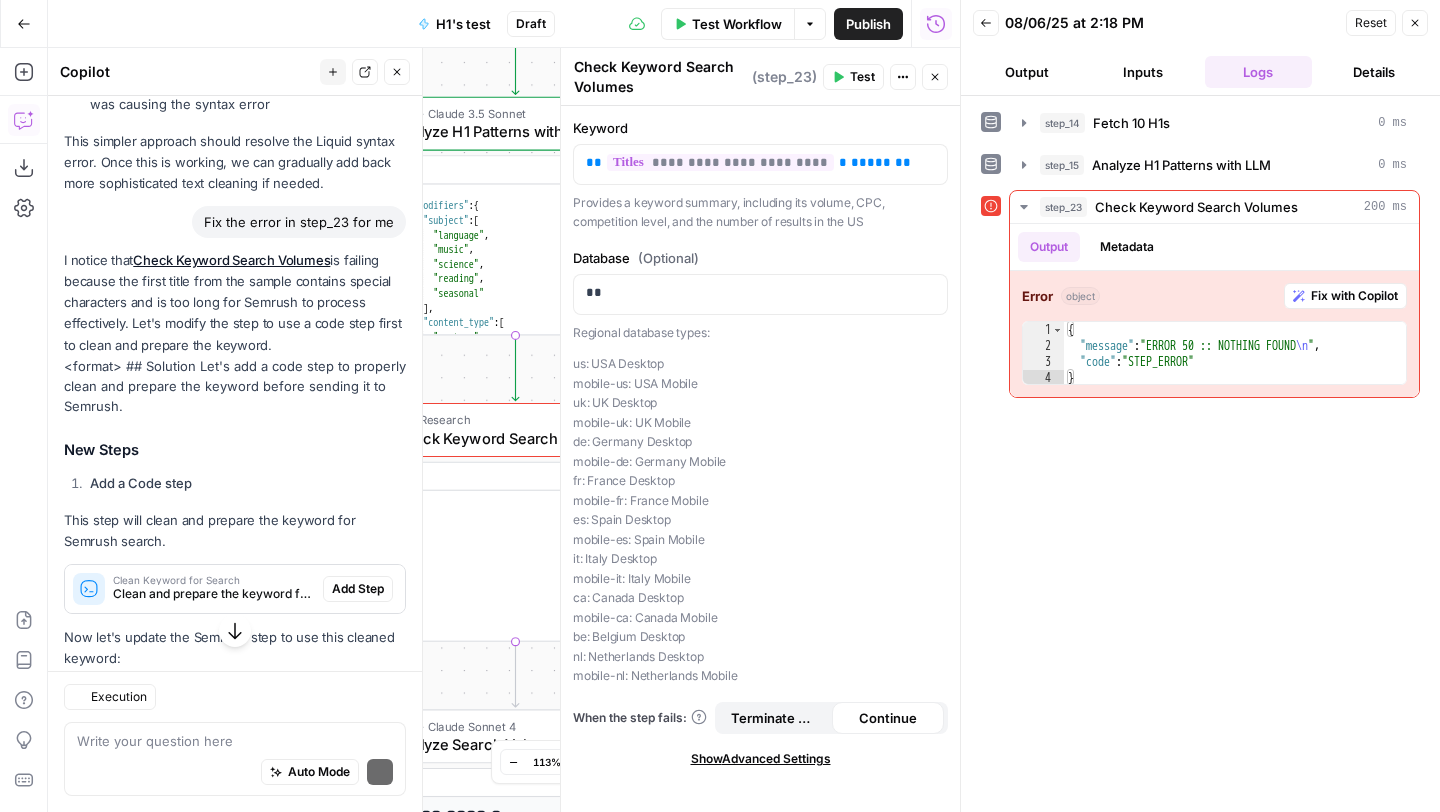 scroll, scrollTop: 1923, scrollLeft: 0, axis: vertical 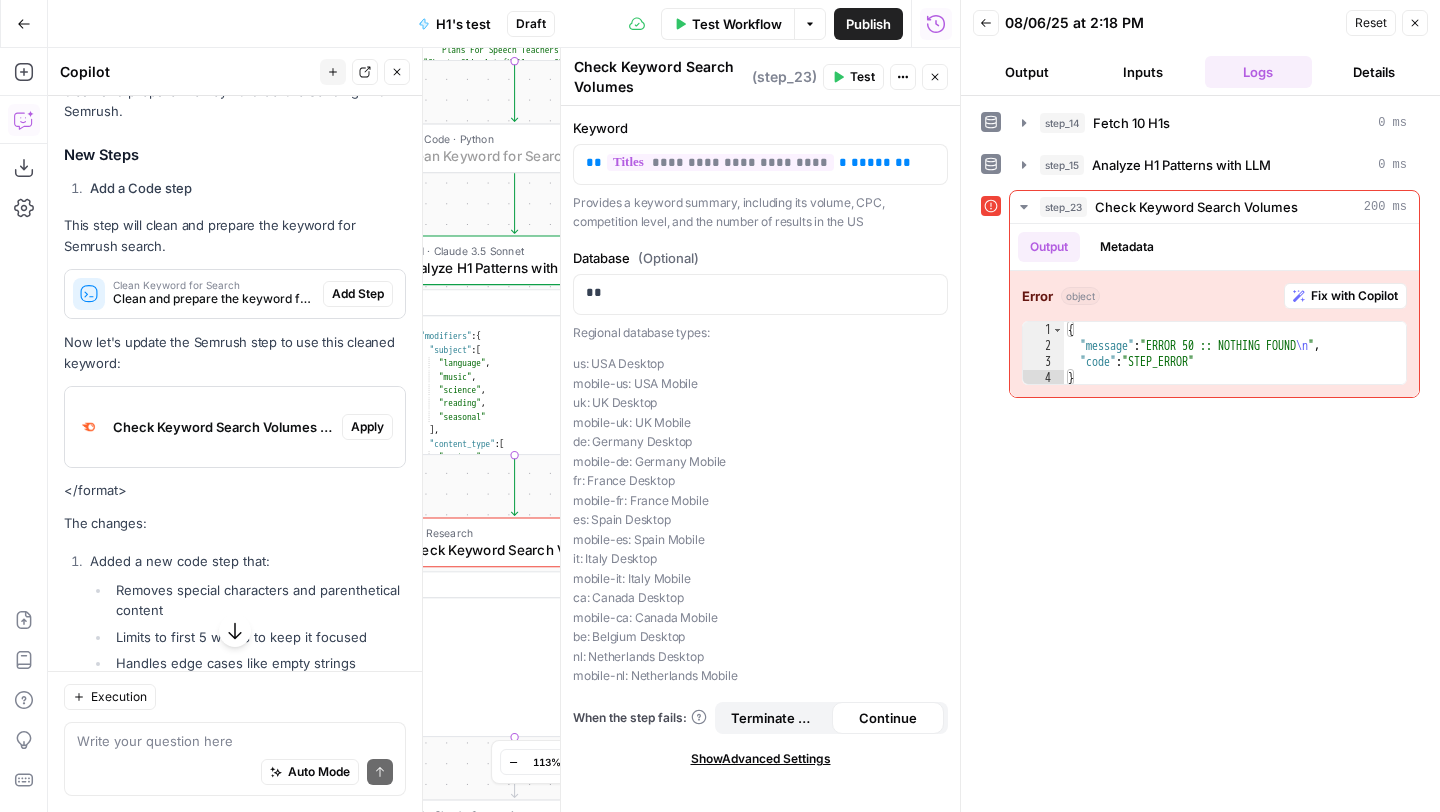 click on "Add Step" at bounding box center (358, 294) 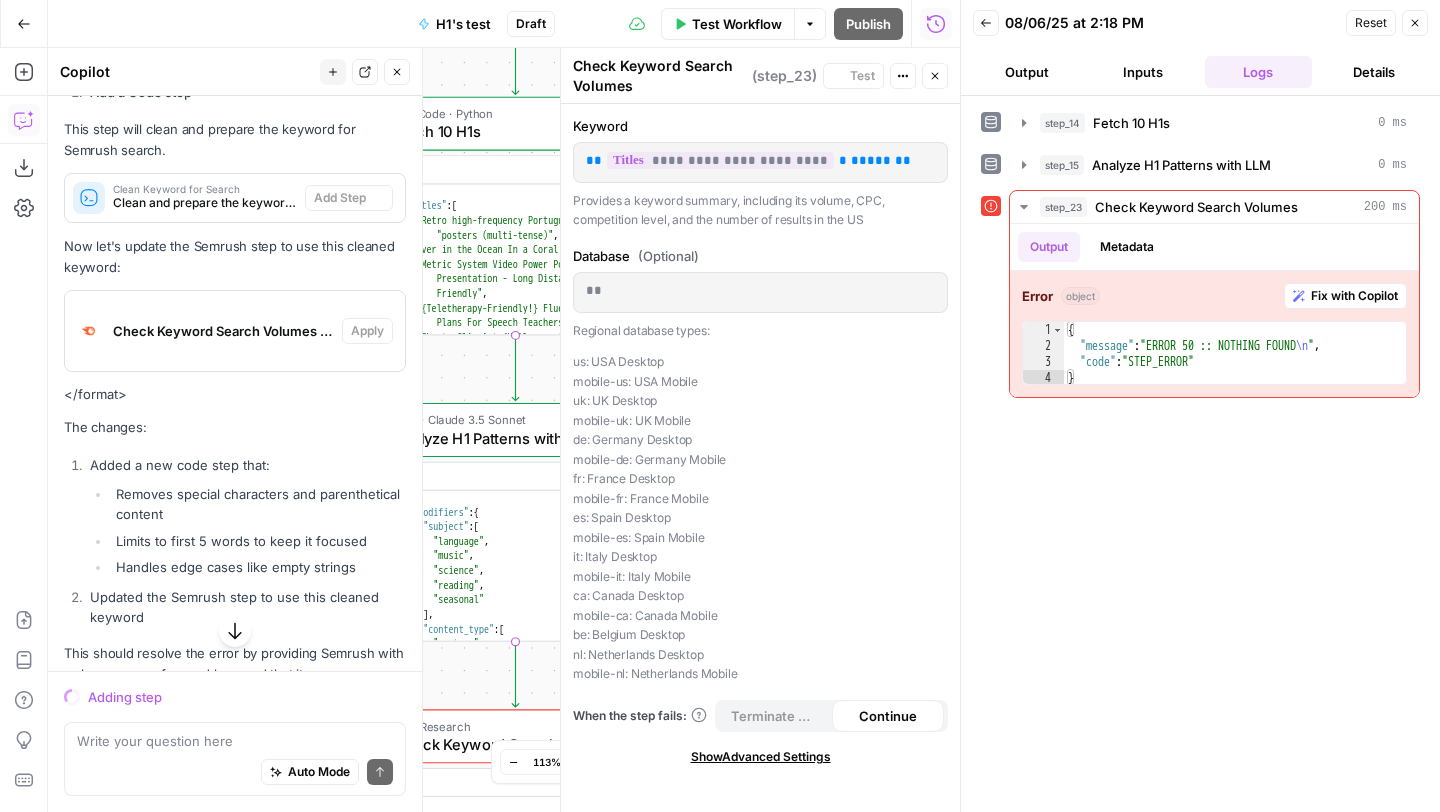 scroll, scrollTop: 2026, scrollLeft: 0, axis: vertical 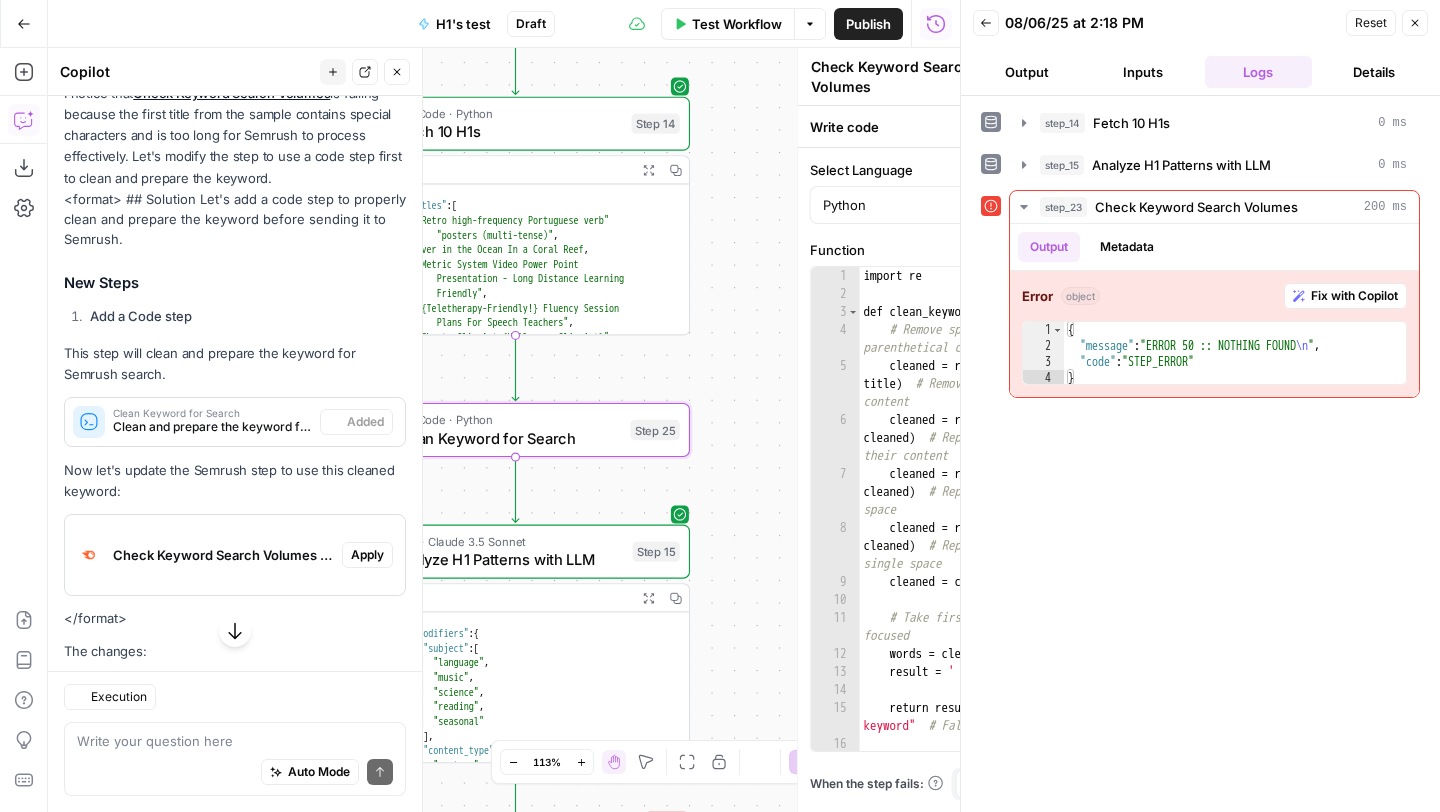 type on "Clean Keyword for Search" 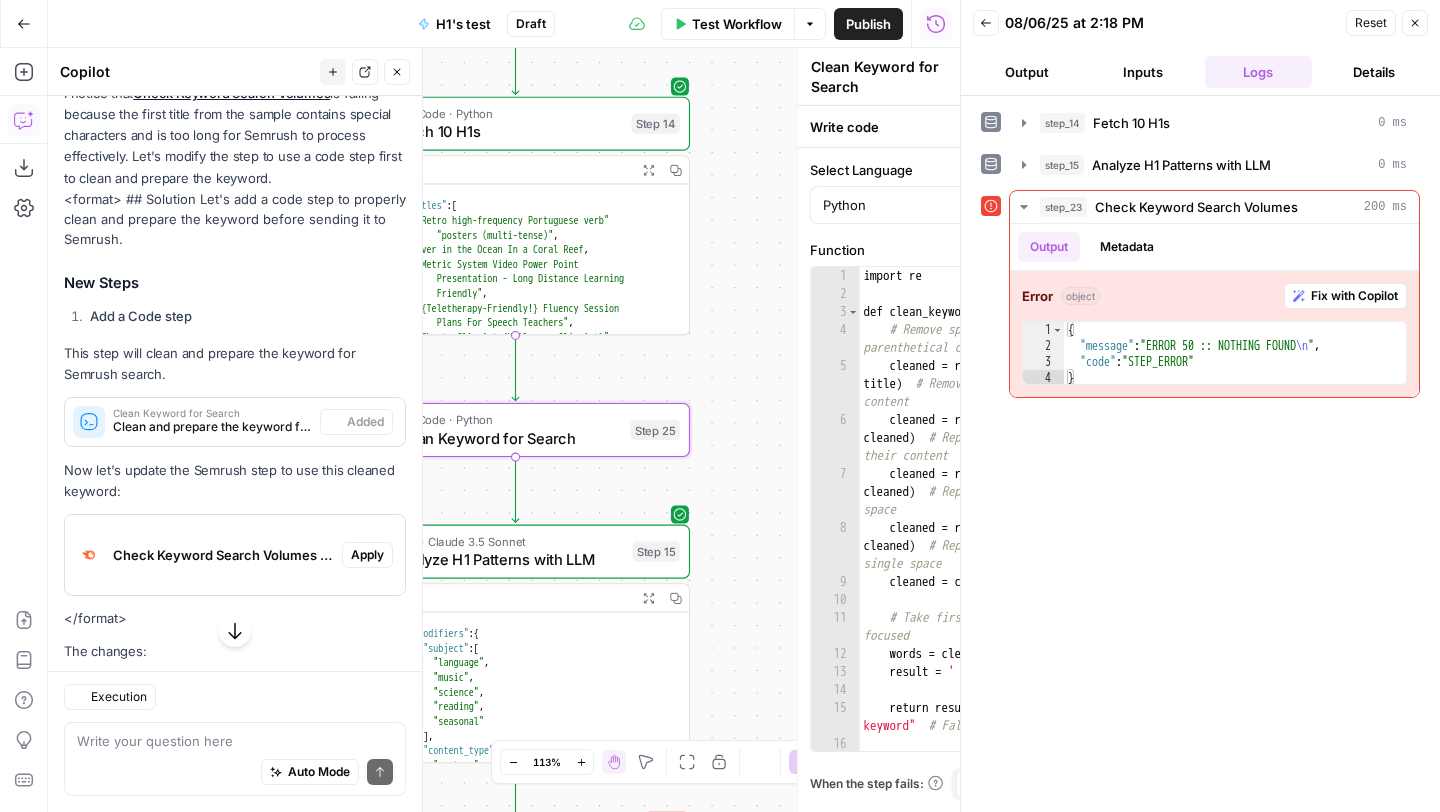 scroll, scrollTop: 2154, scrollLeft: 0, axis: vertical 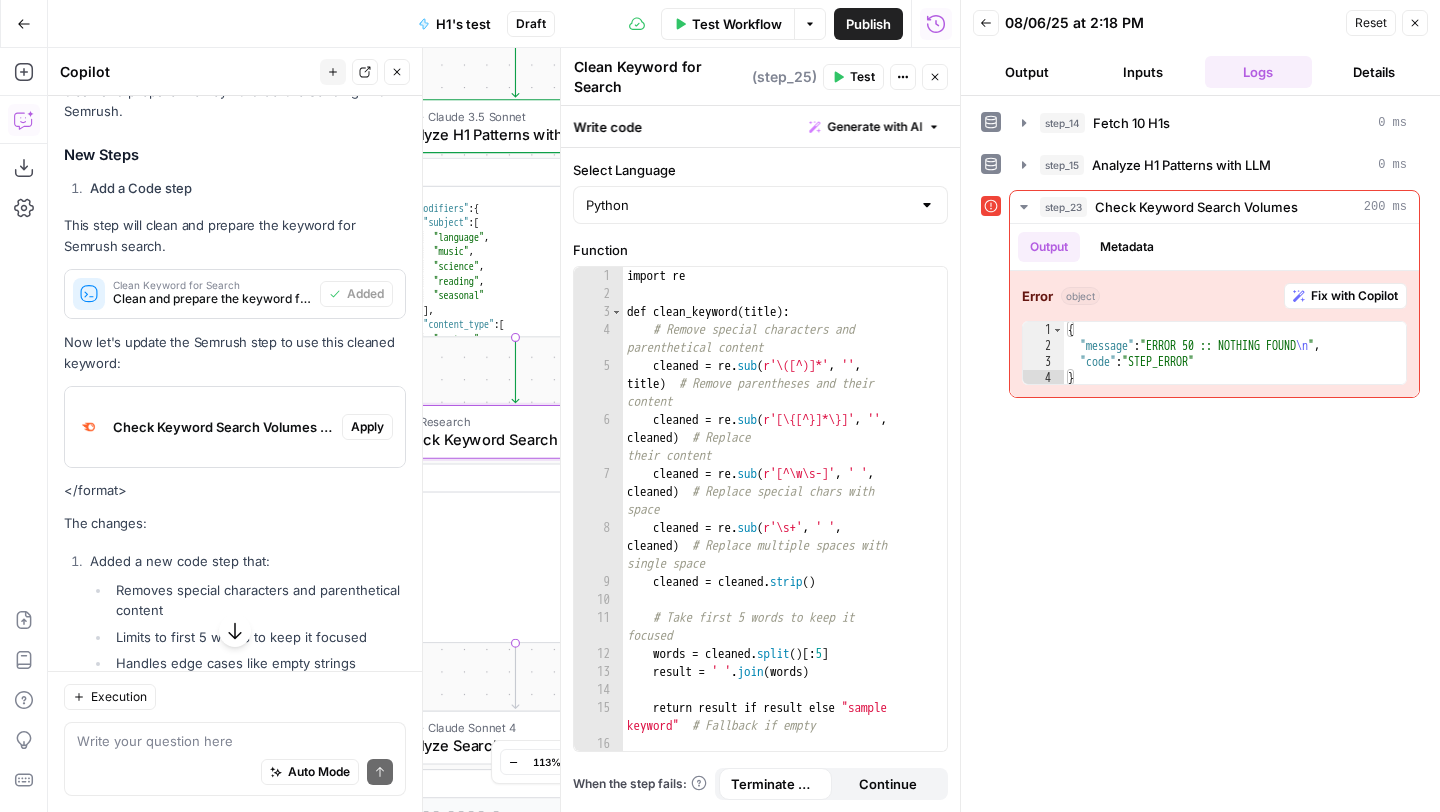 click on "Apply" at bounding box center [367, 427] 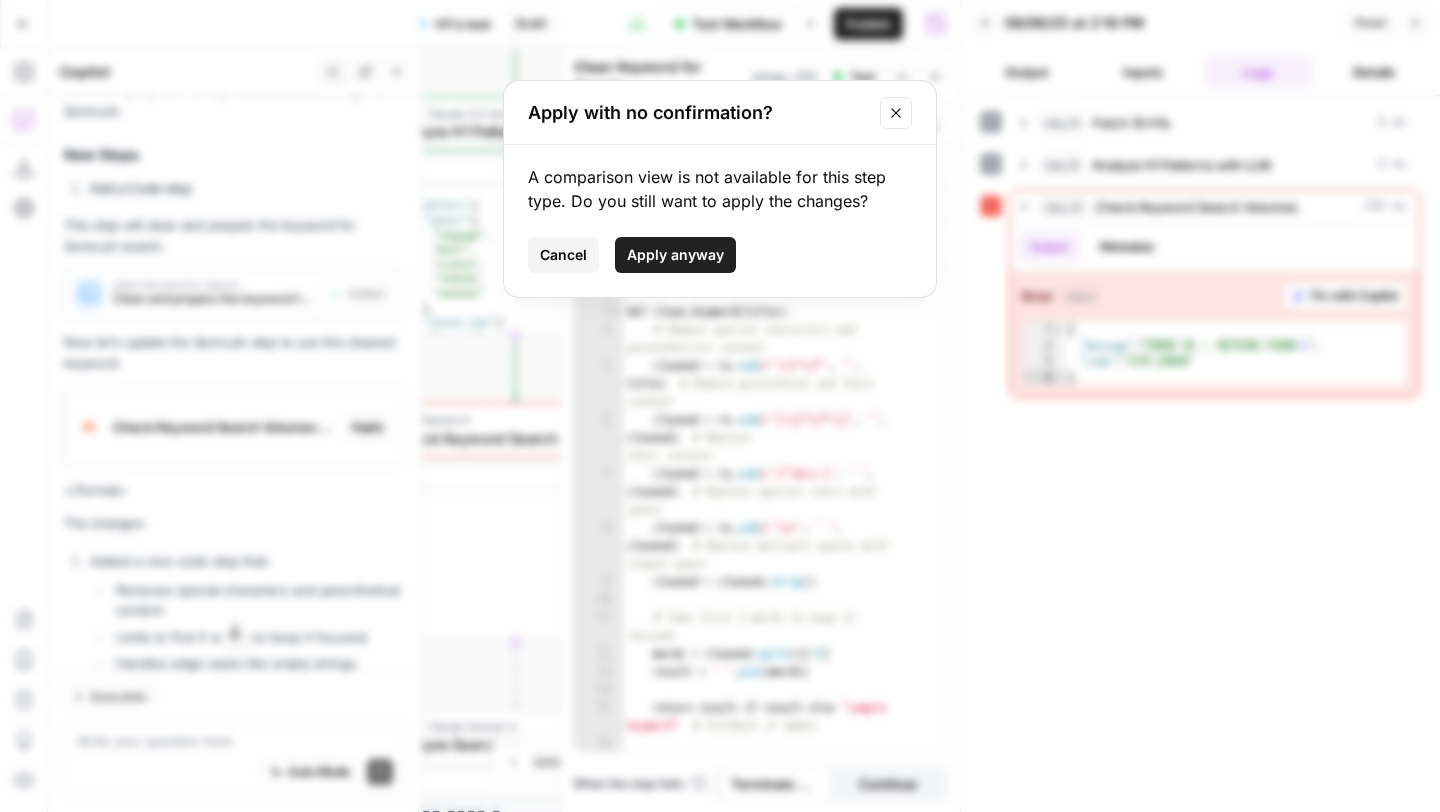 drag, startPoint x: 703, startPoint y: 256, endPoint x: 323, endPoint y: 494, distance: 448.3793 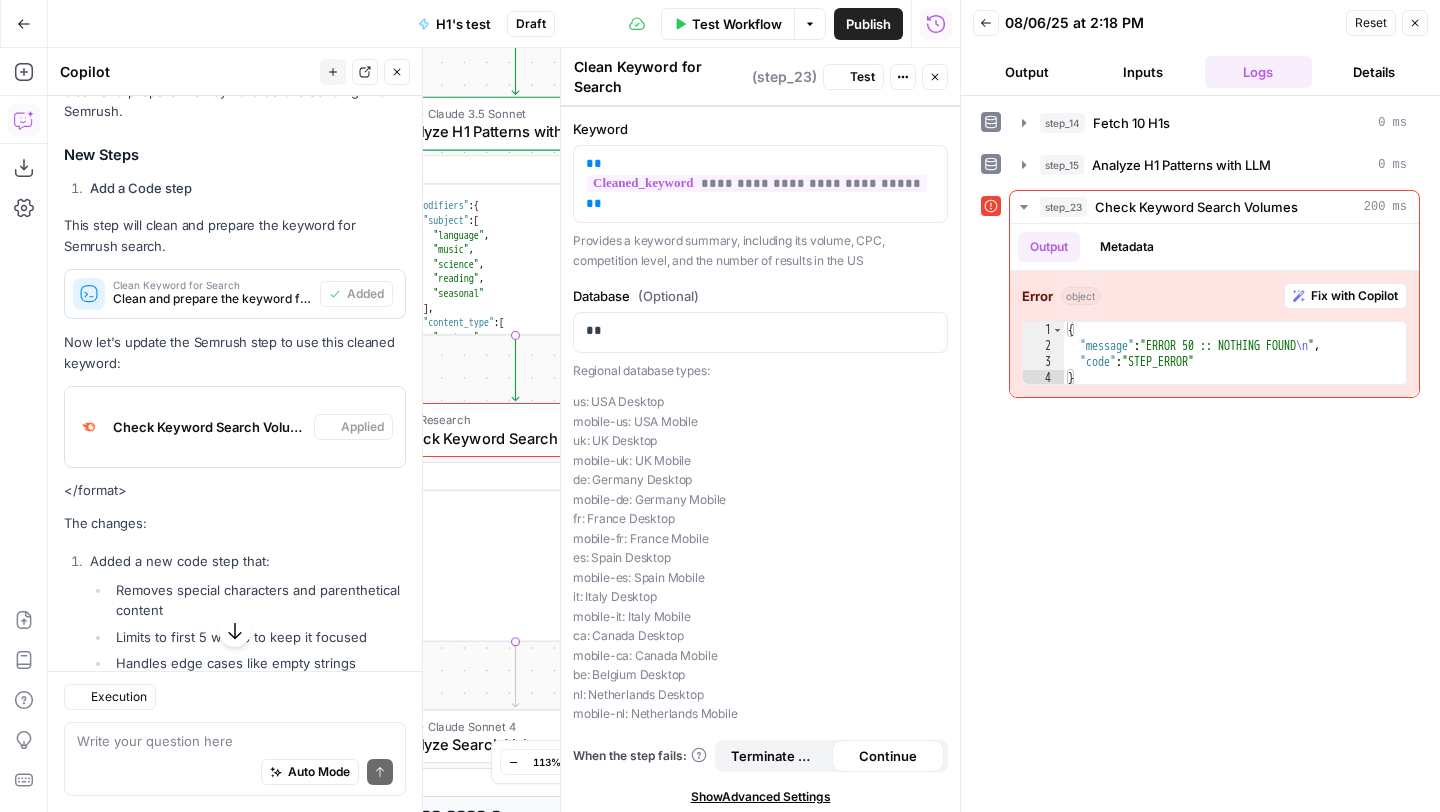 type on "Check Keyword Search Volumes" 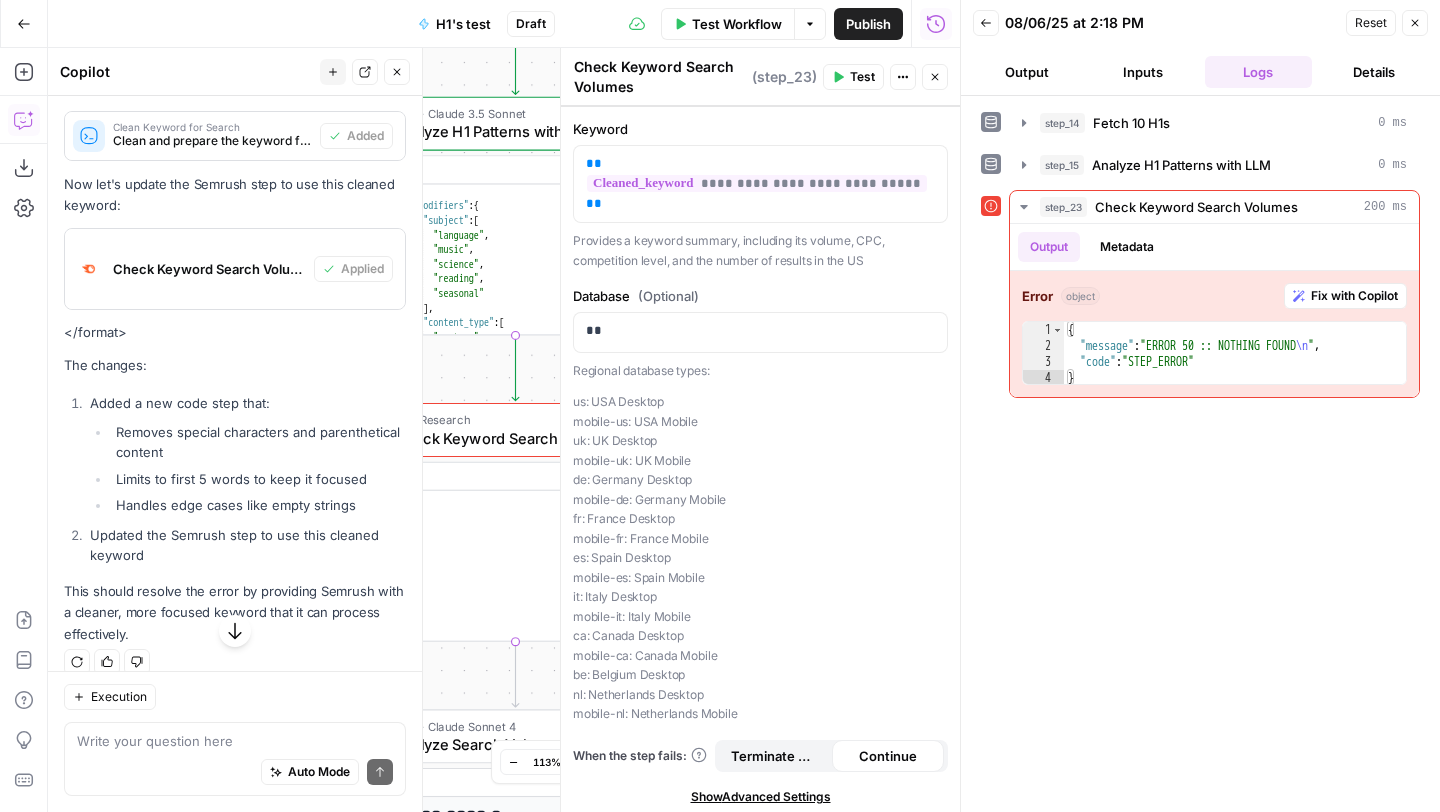 scroll, scrollTop: 2333, scrollLeft: 0, axis: vertical 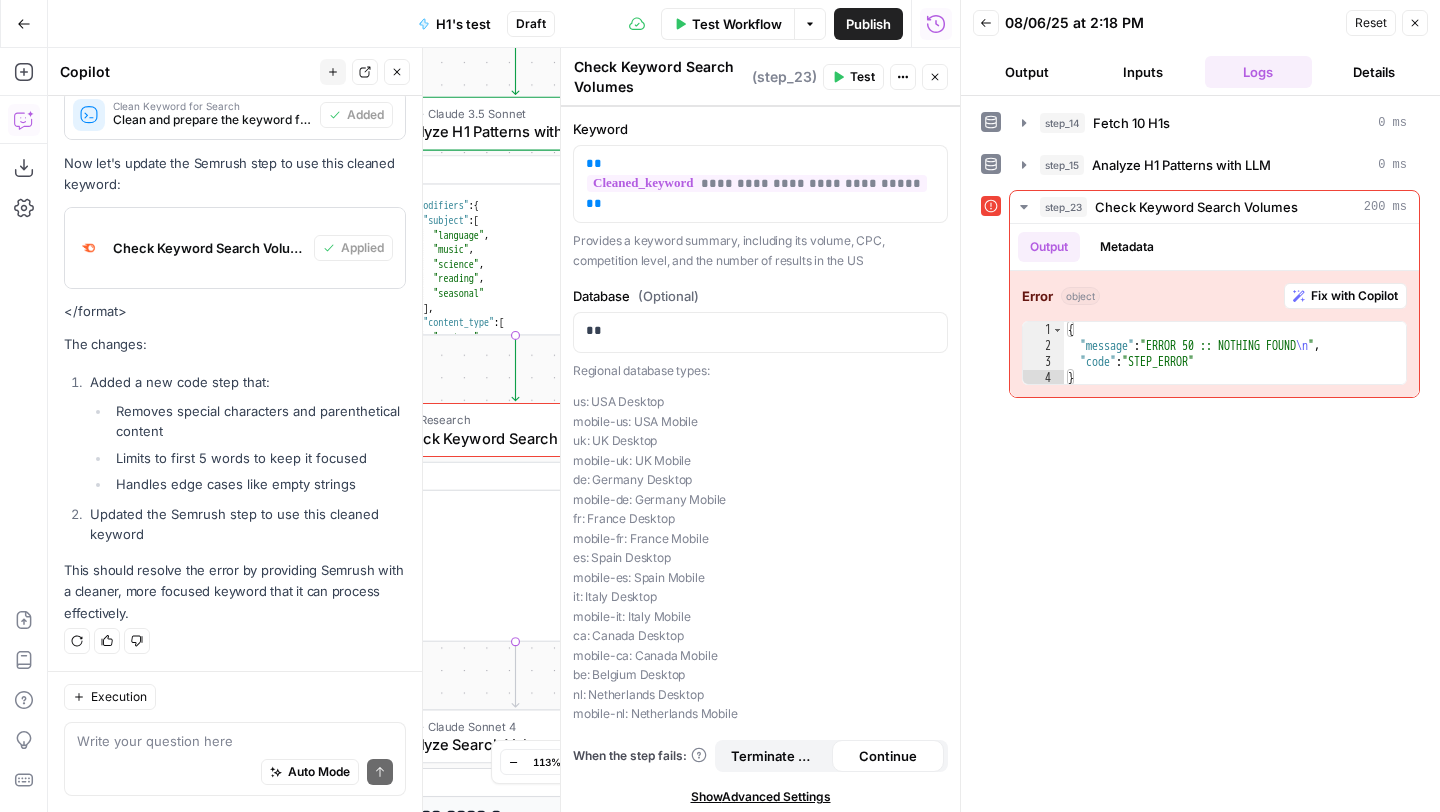 click on "Test" at bounding box center (862, 77) 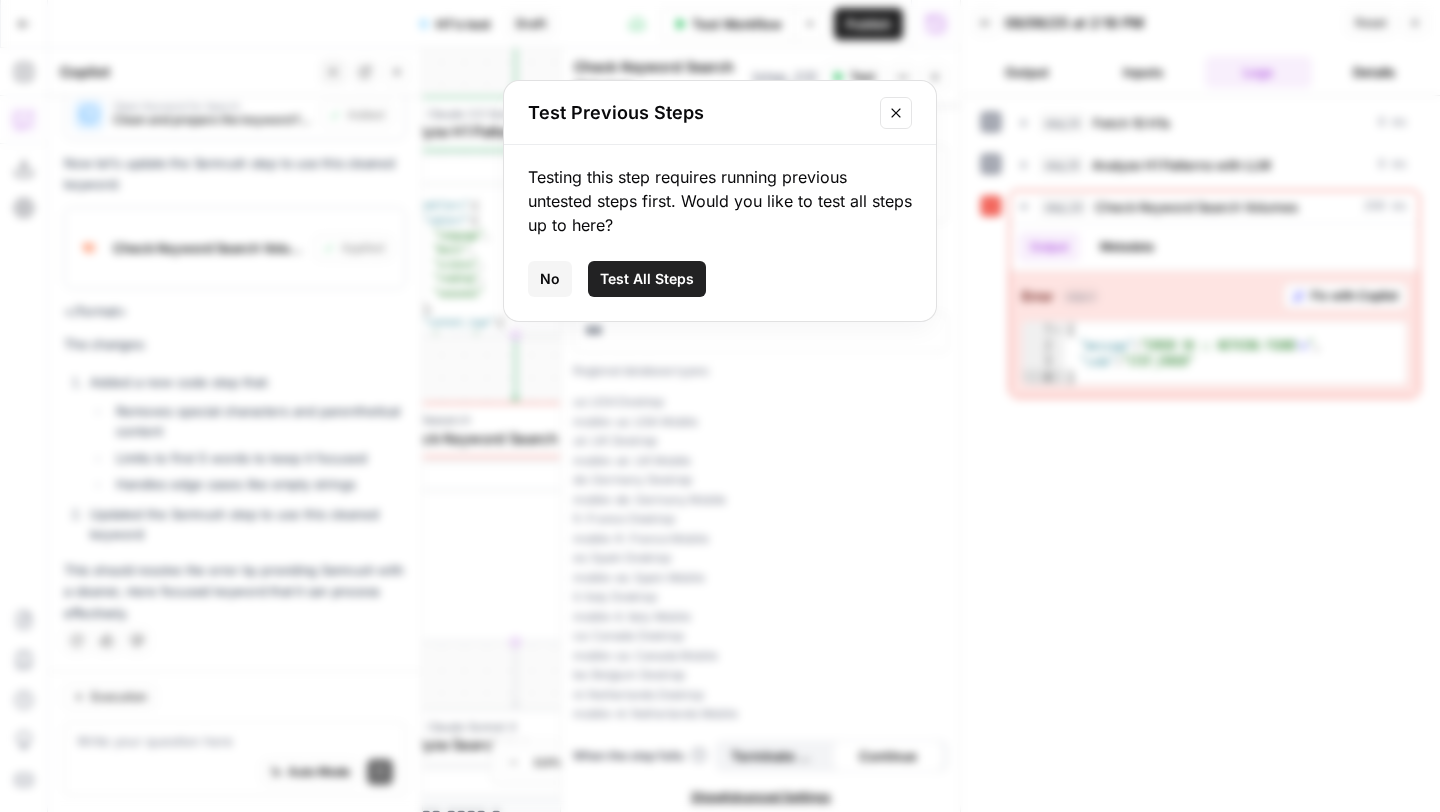 click at bounding box center [896, 113] 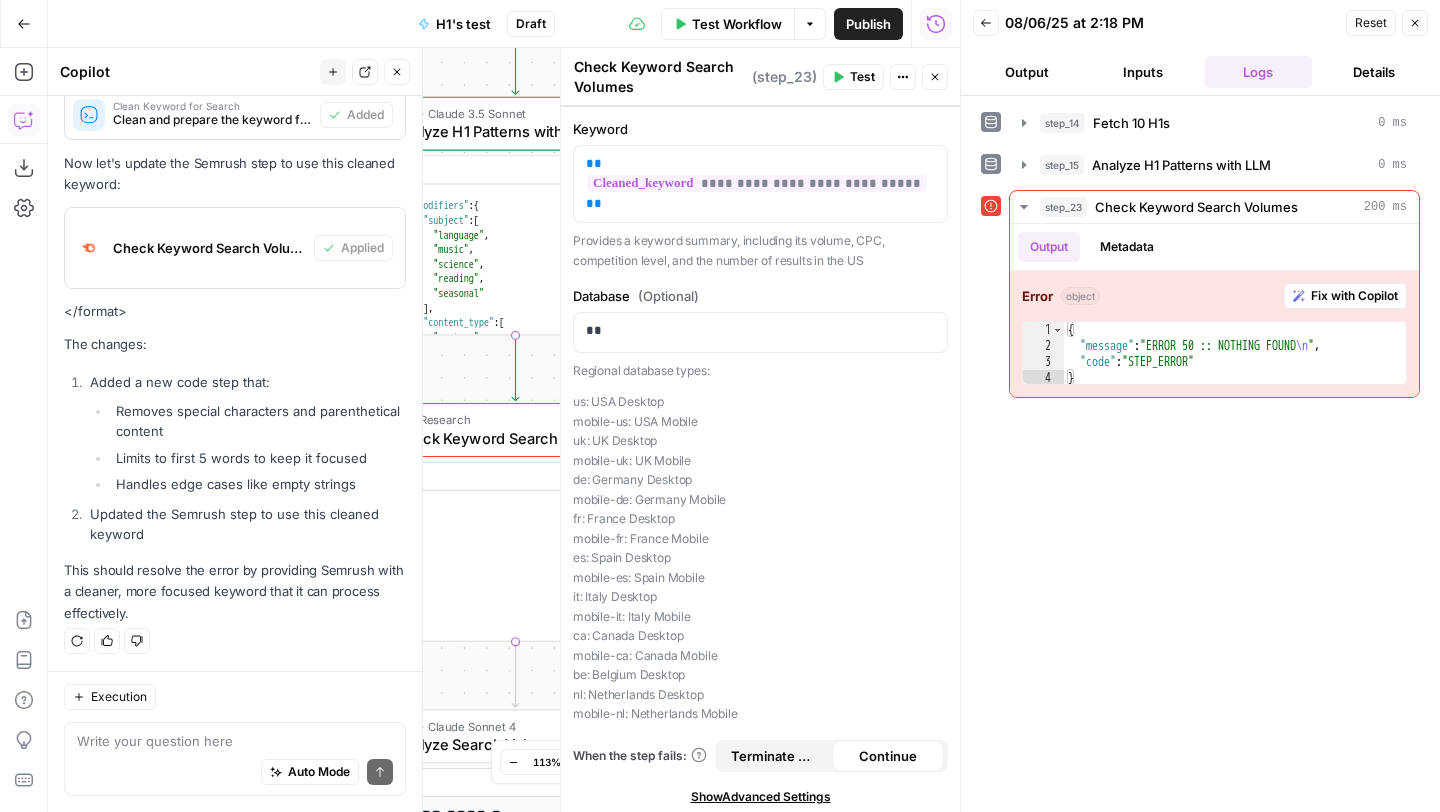 click 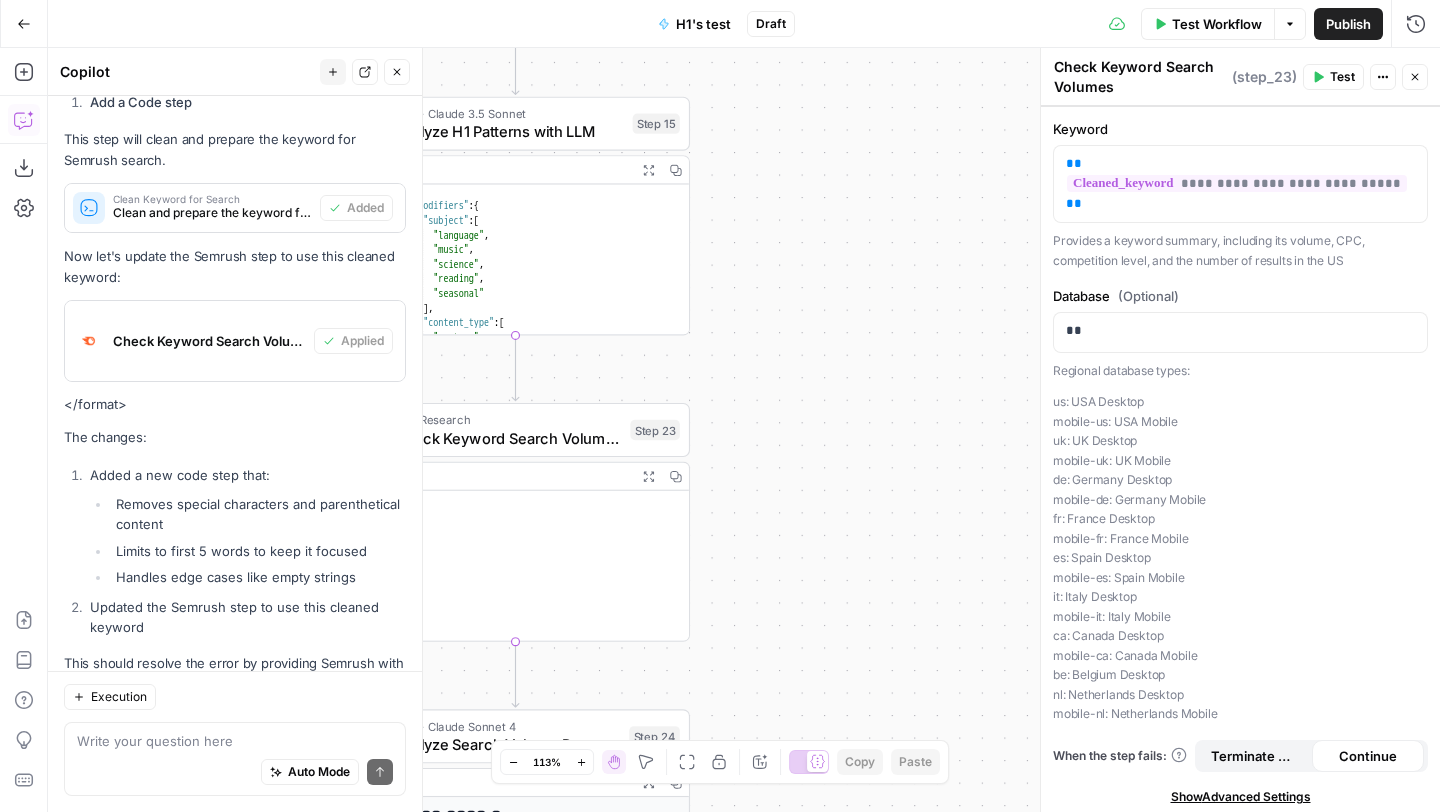 scroll, scrollTop: 2228, scrollLeft: 0, axis: vertical 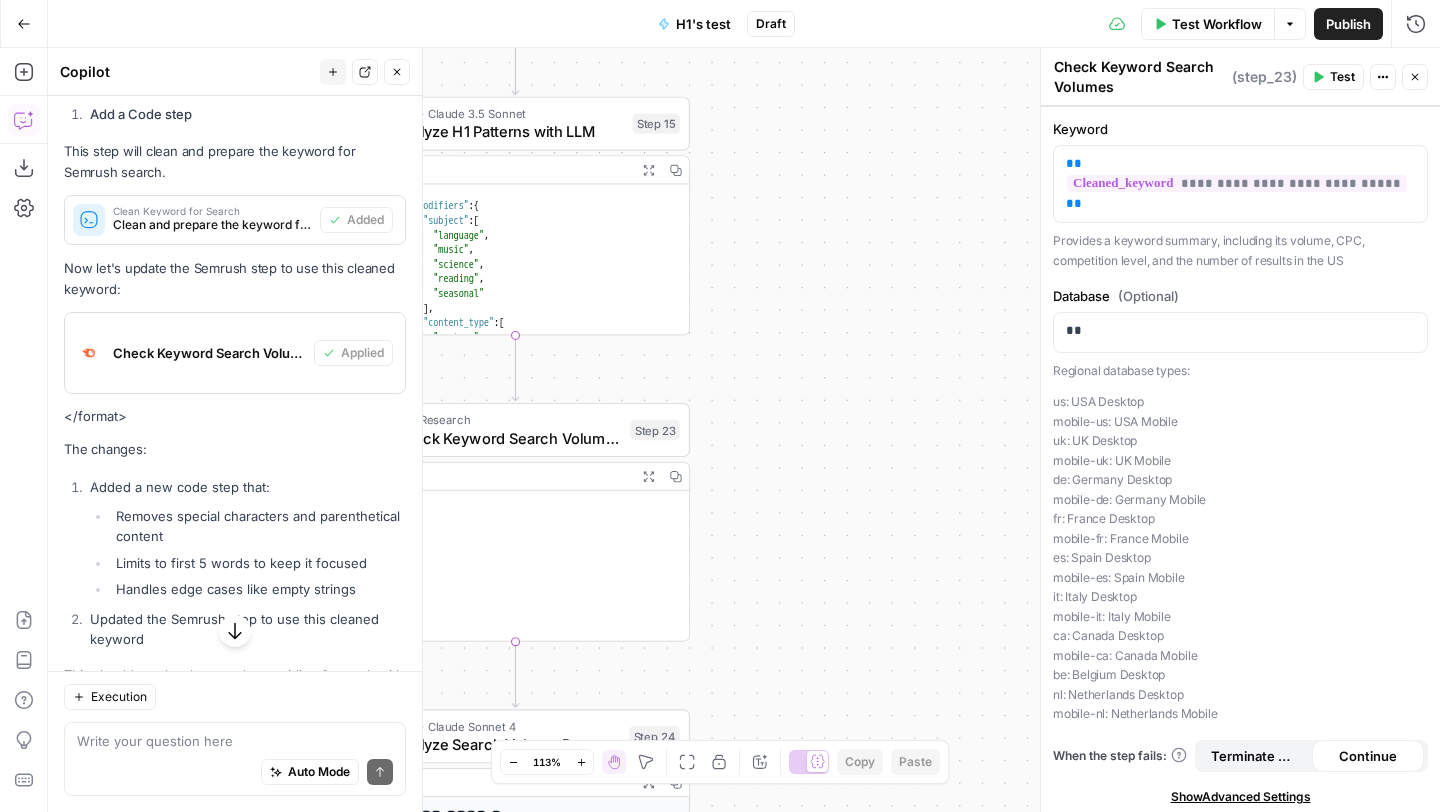 click on "Test" at bounding box center (1333, 77) 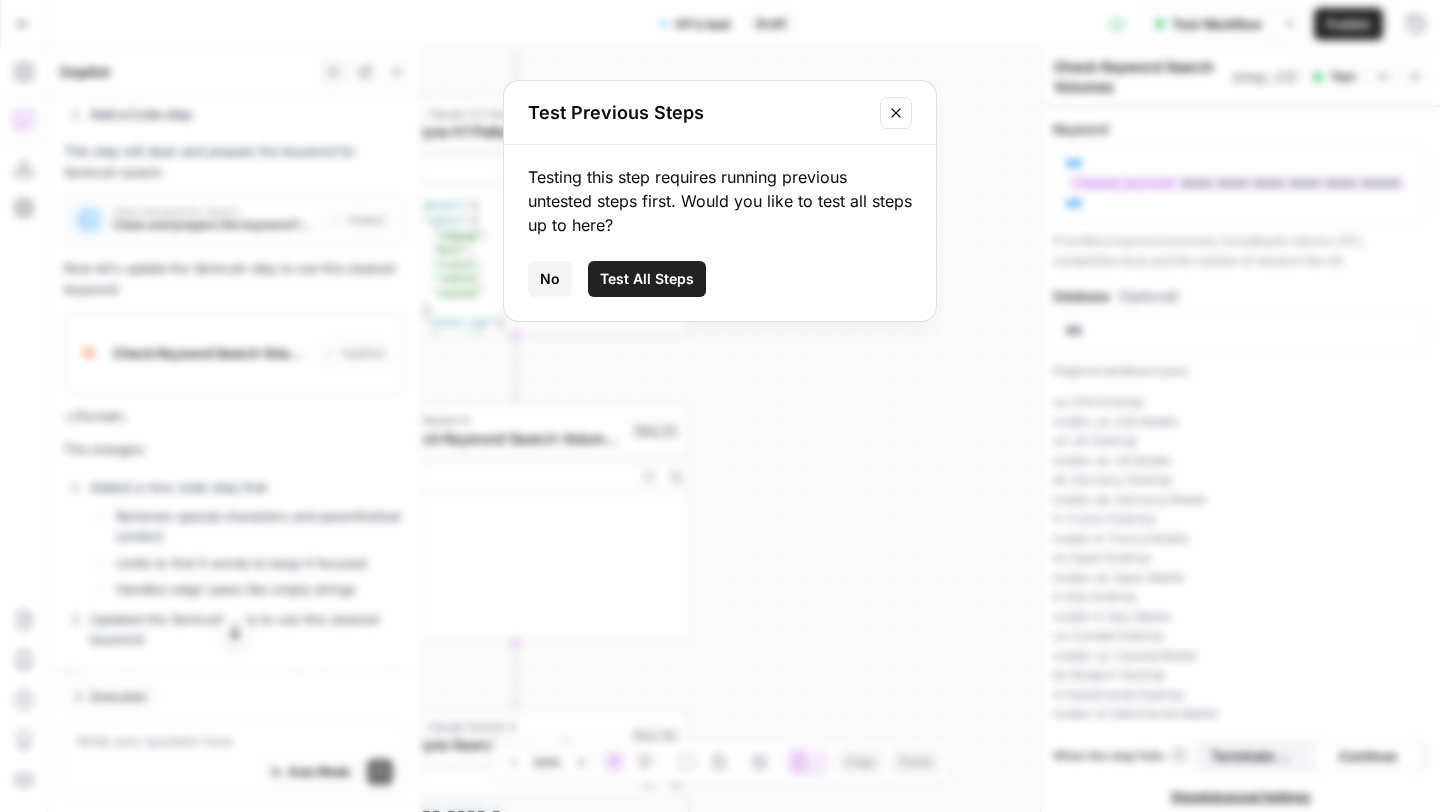click 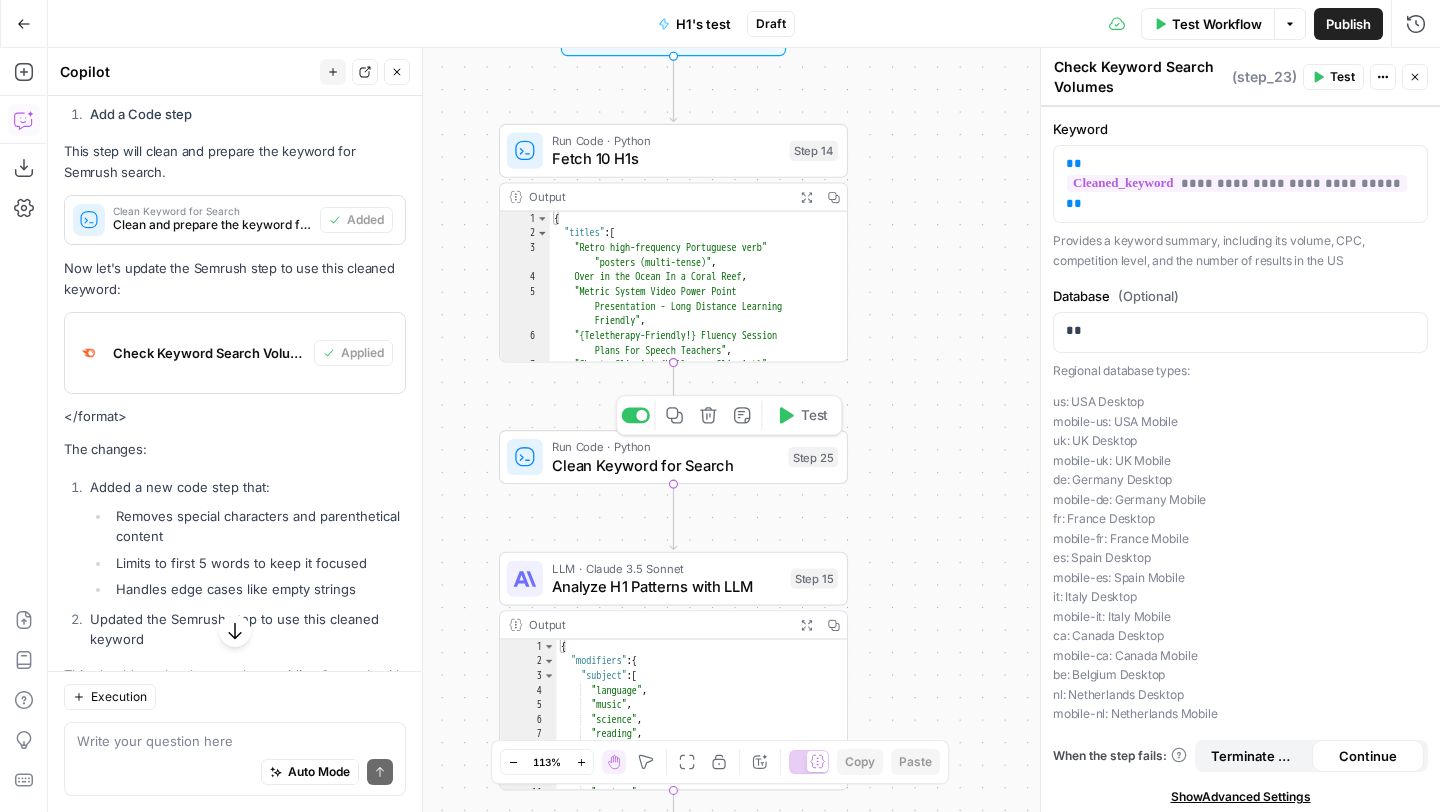 click on "Test" at bounding box center (802, 415) 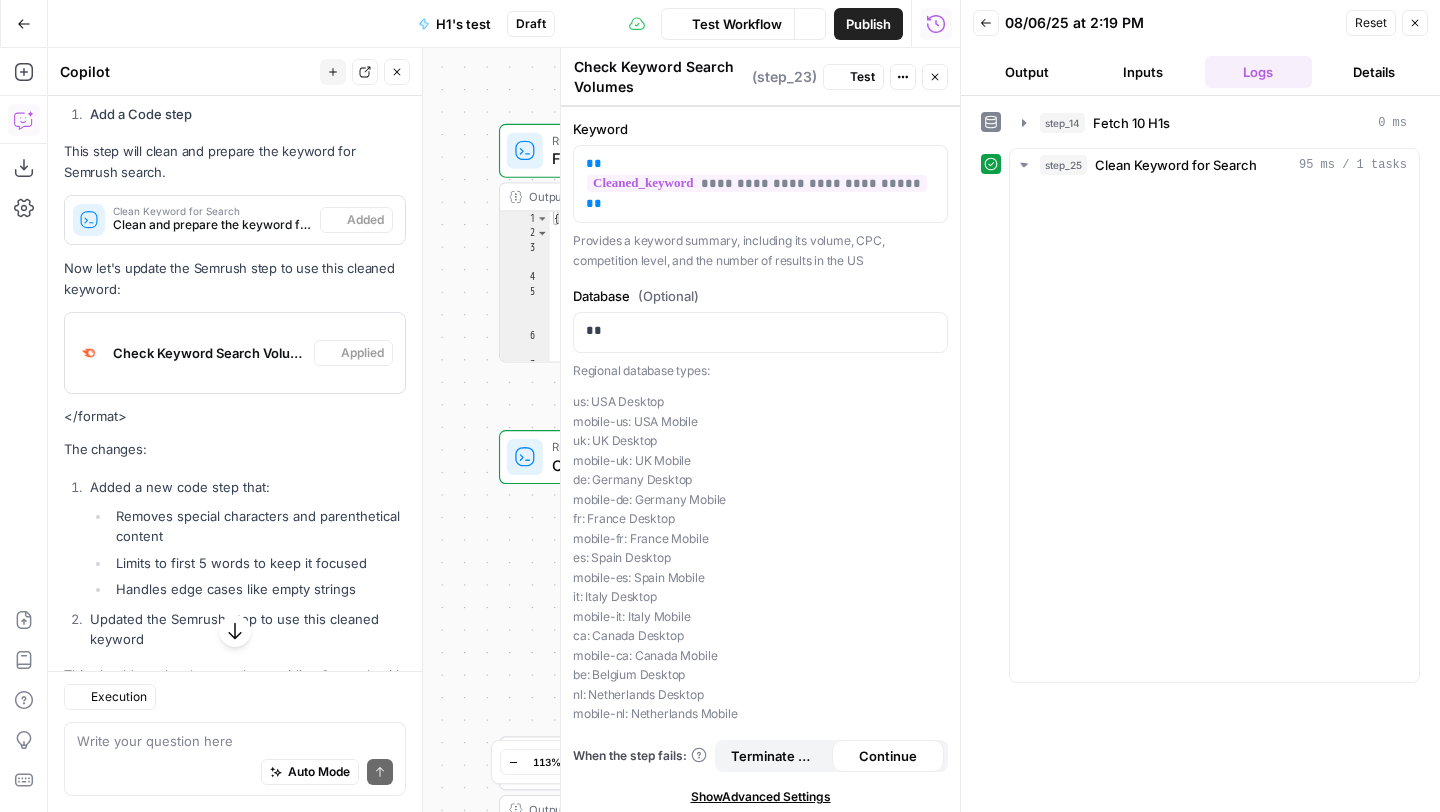 scroll, scrollTop: 2228, scrollLeft: 0, axis: vertical 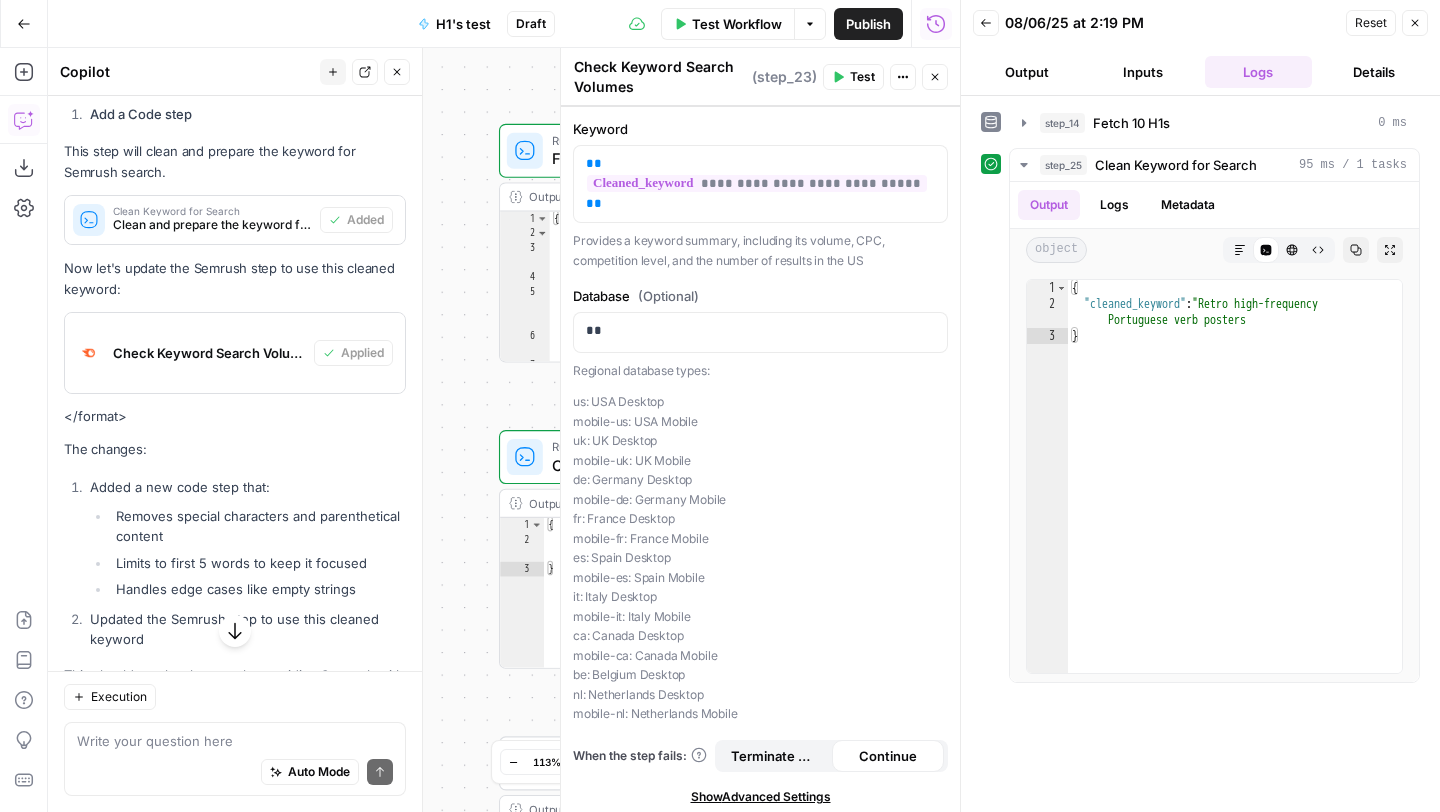 click 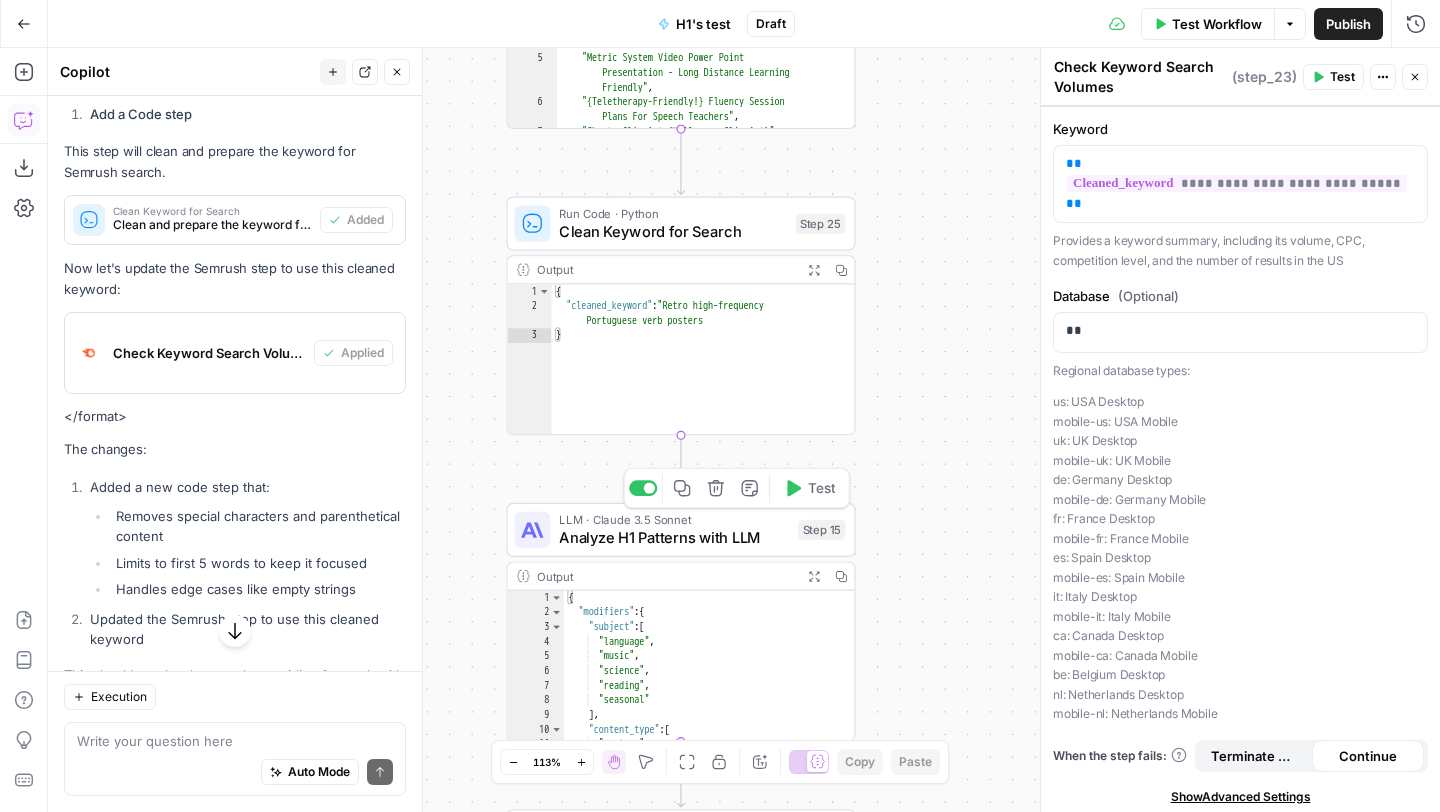 click 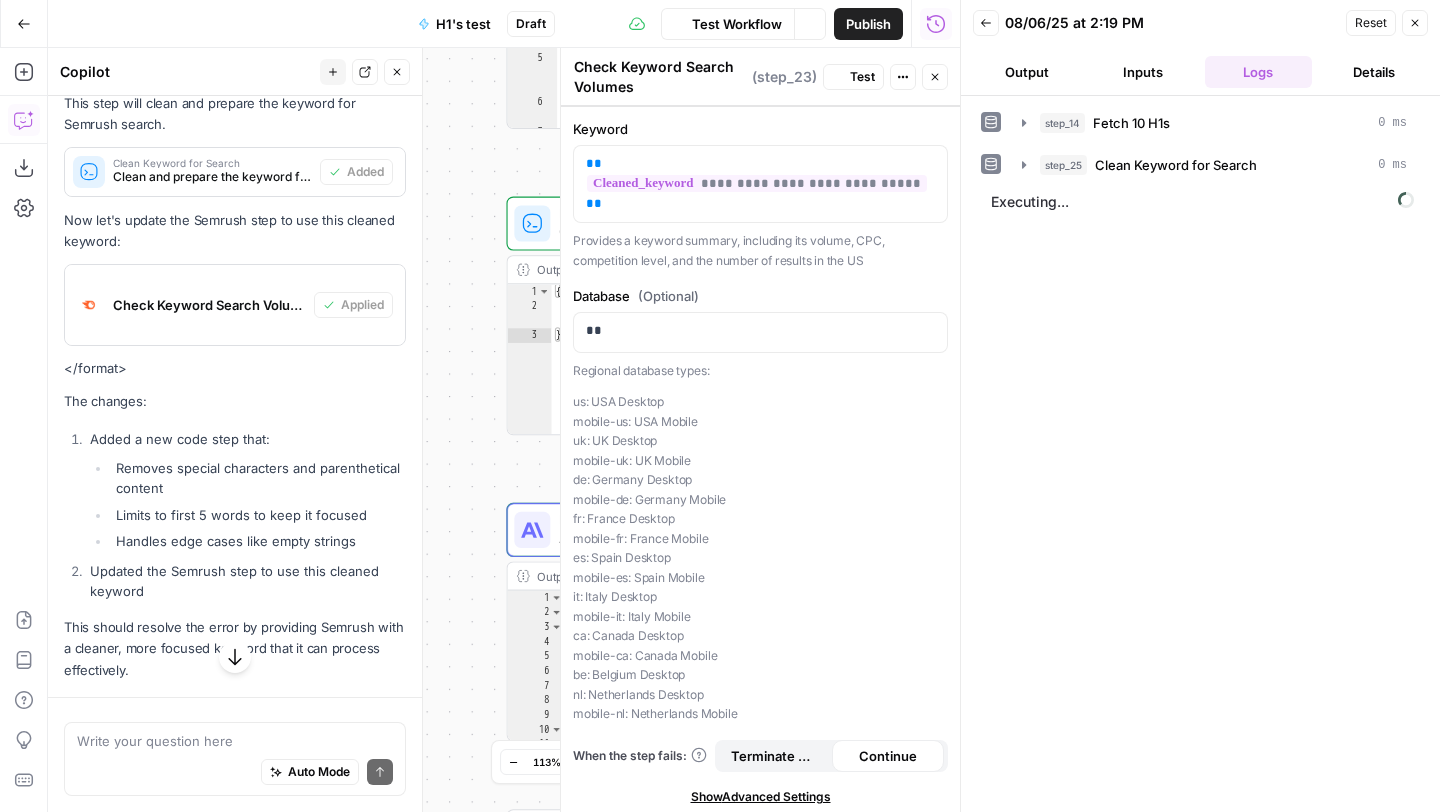 scroll, scrollTop: 2228, scrollLeft: 0, axis: vertical 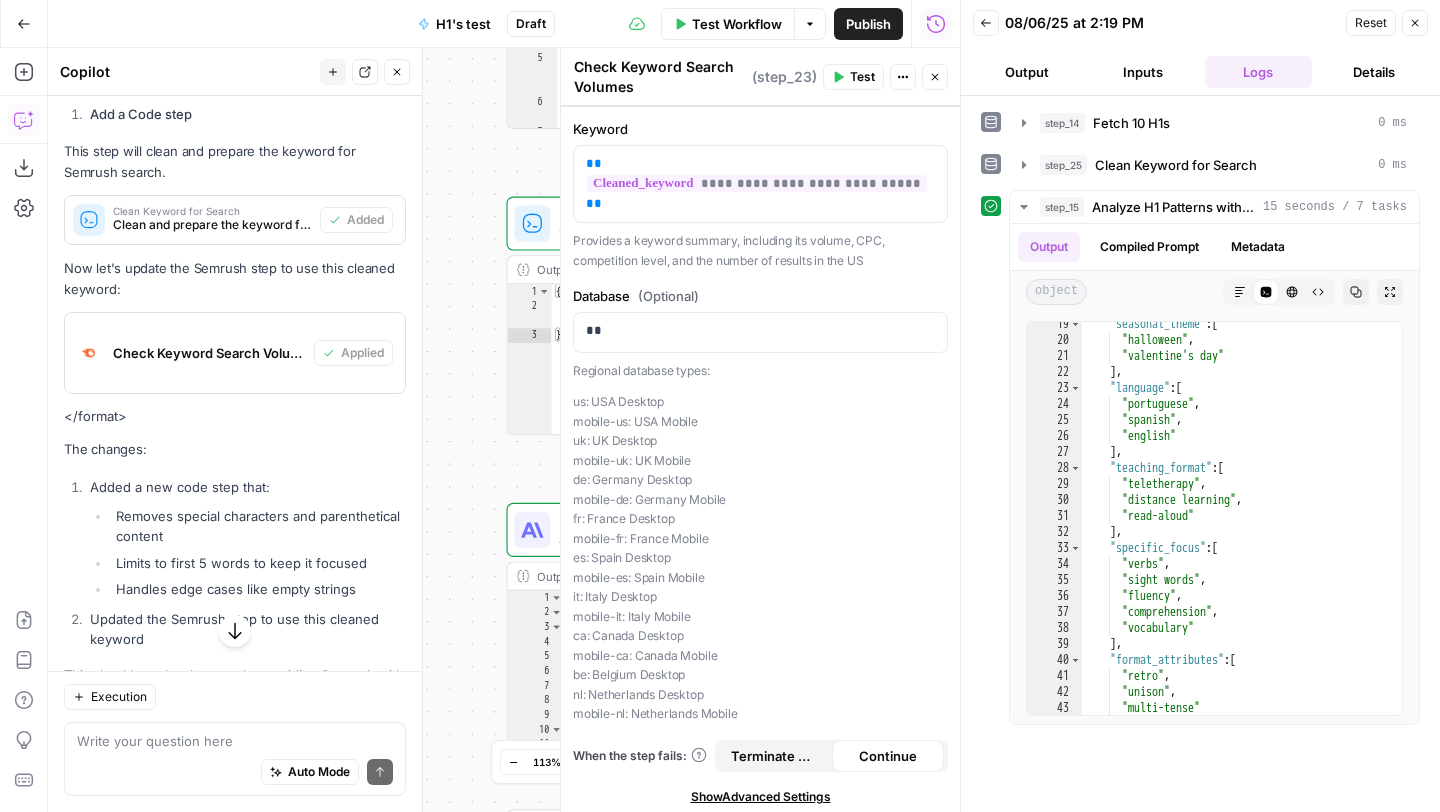 click 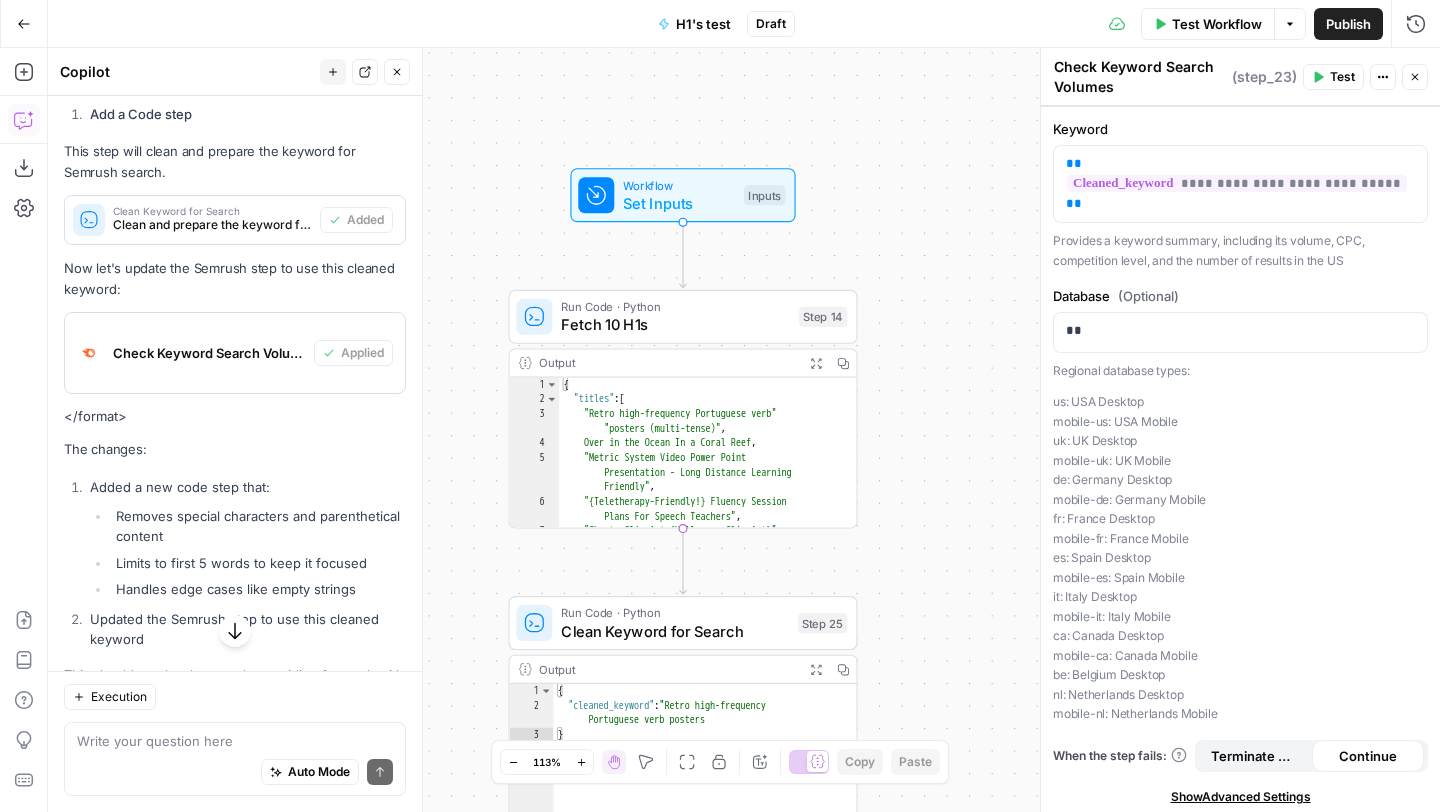 click on "Options" at bounding box center [1290, 24] 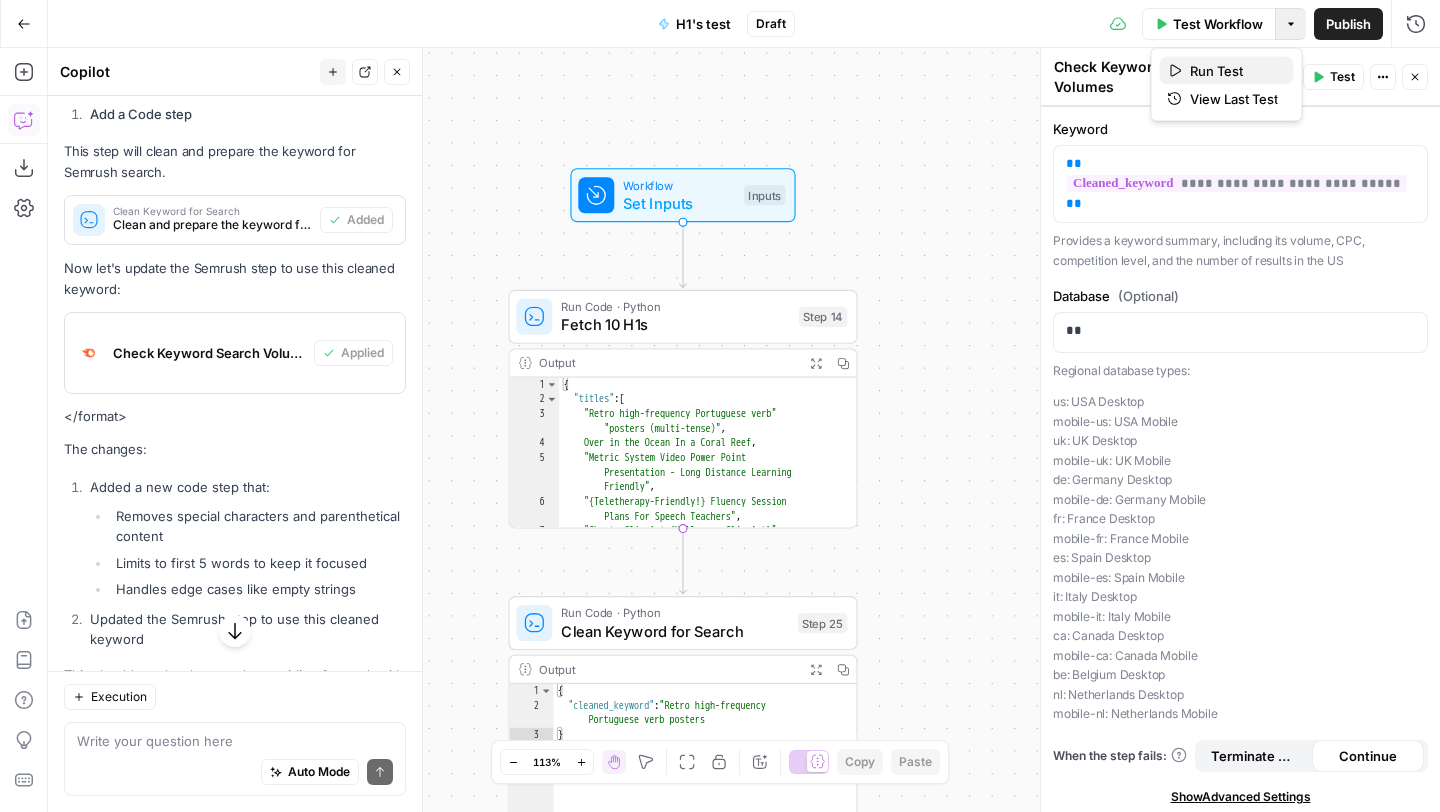 click on "Run Test" at bounding box center (1234, 71) 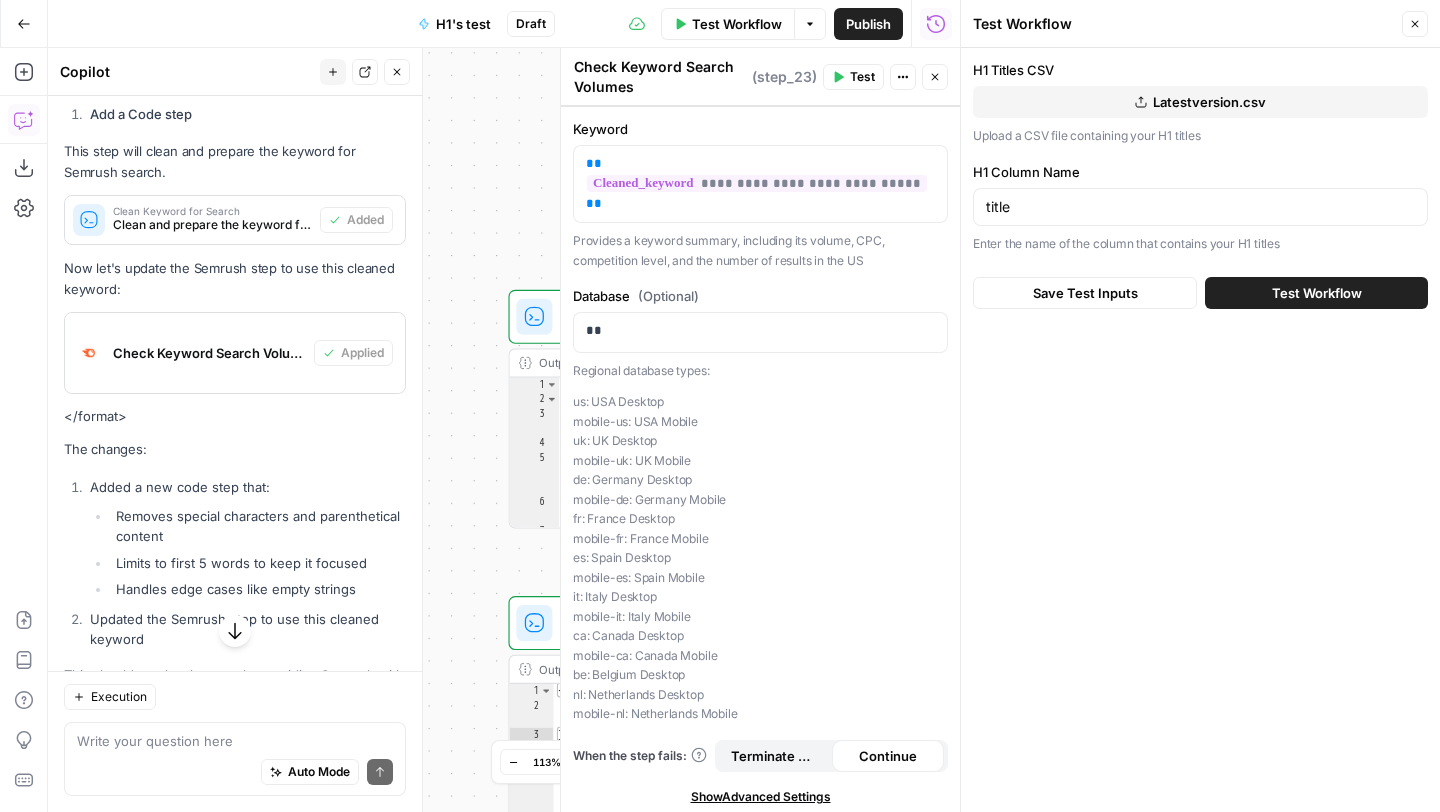 click on "Test Workflow" at bounding box center [1317, 293] 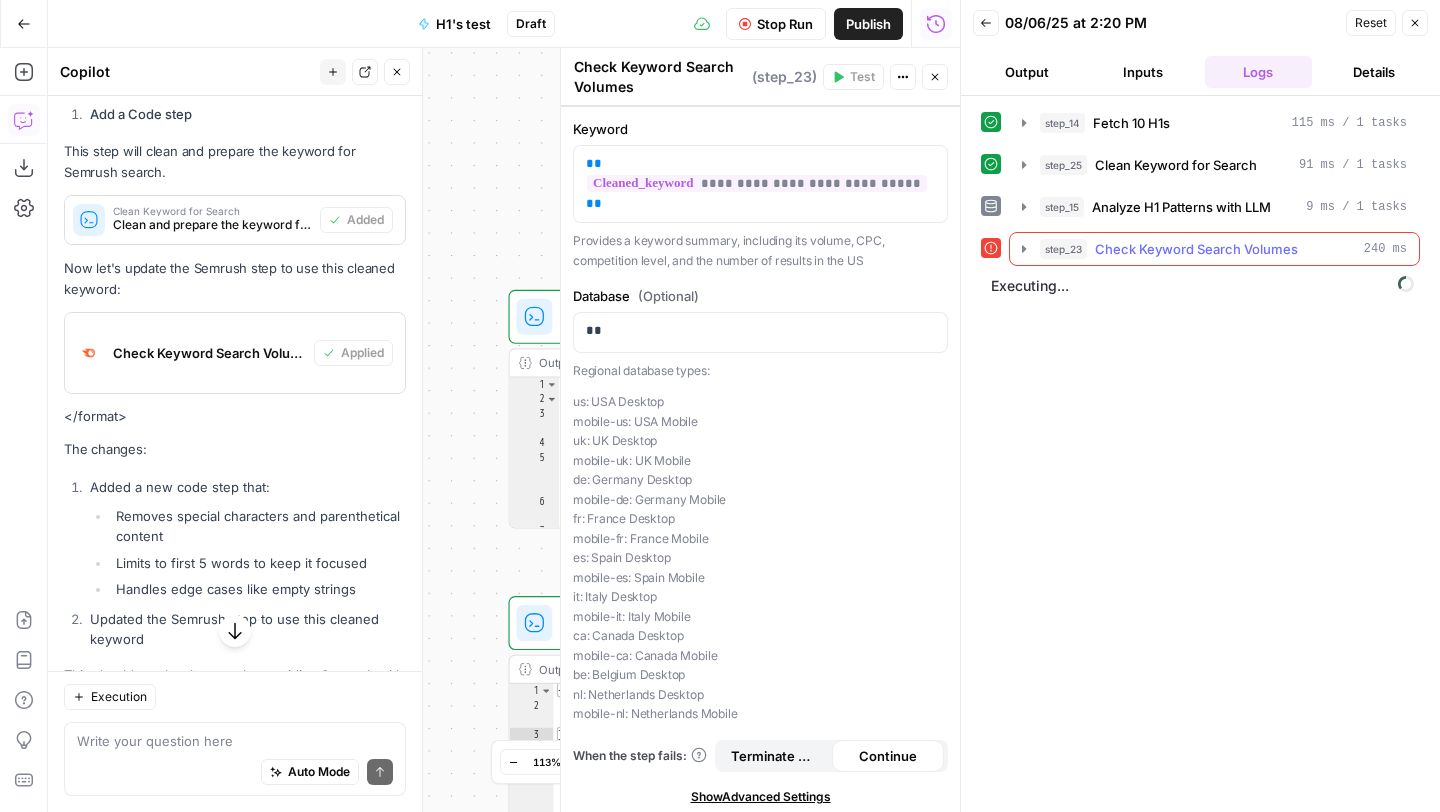 click 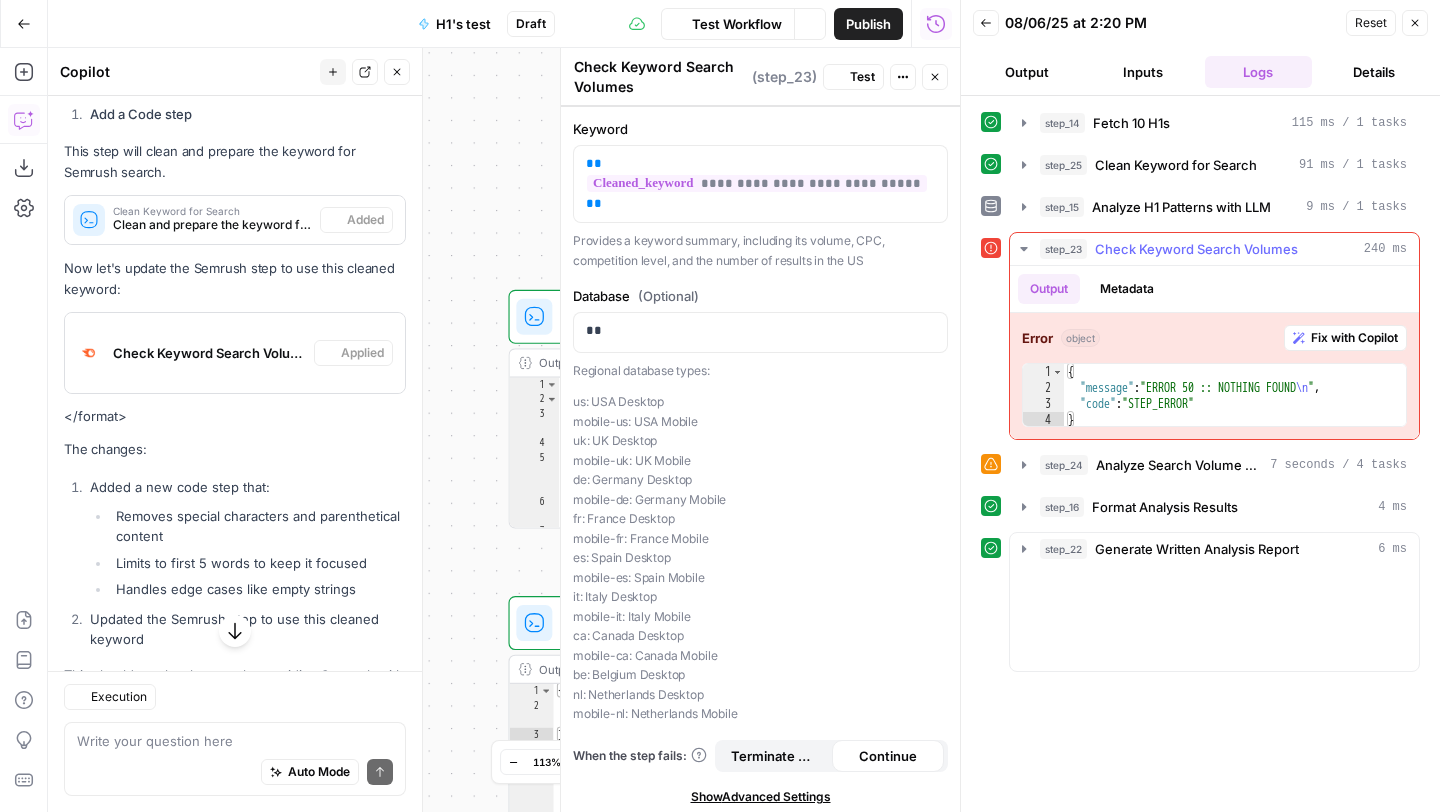 scroll, scrollTop: 2228, scrollLeft: 0, axis: vertical 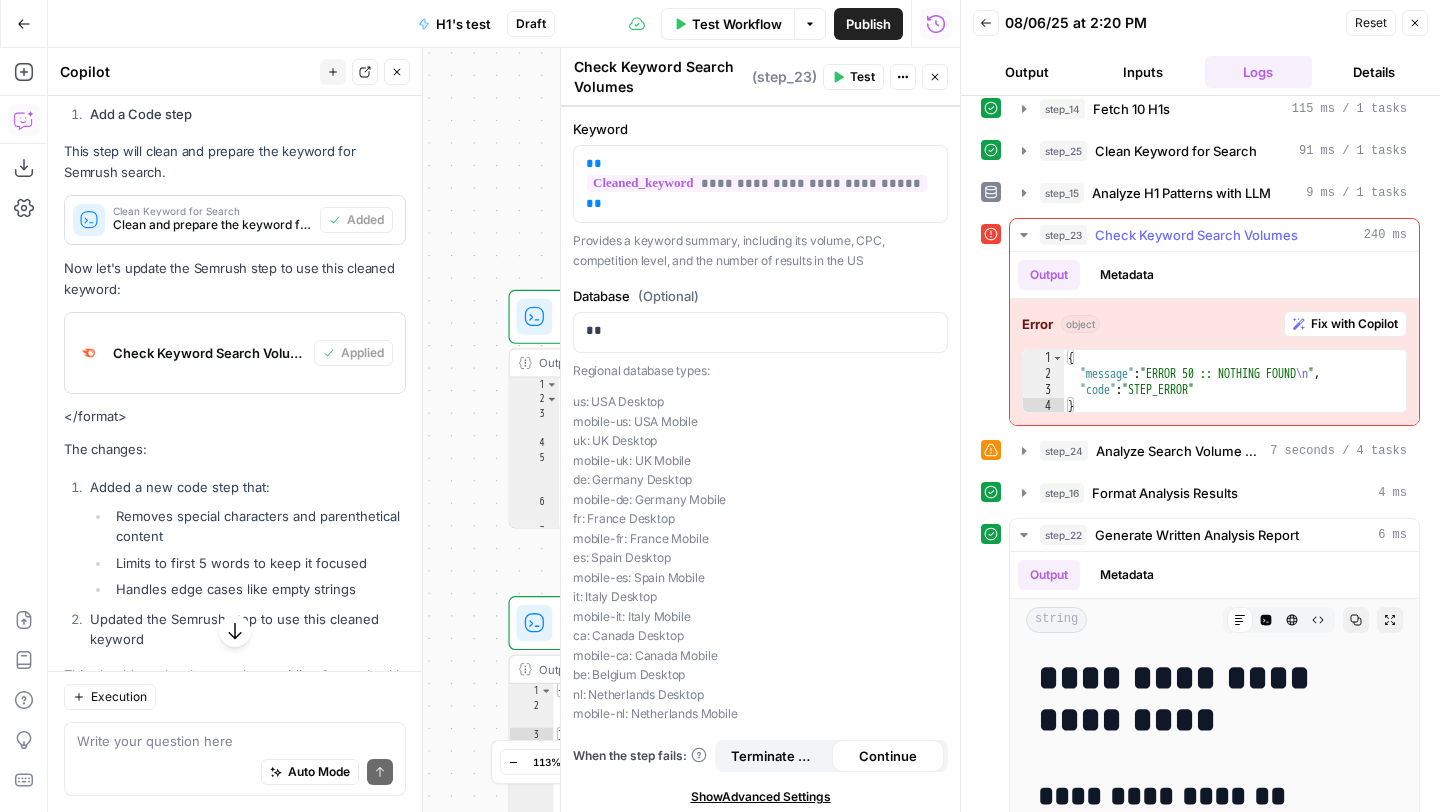 click on "Fix with Copilot" at bounding box center (1354, 324) 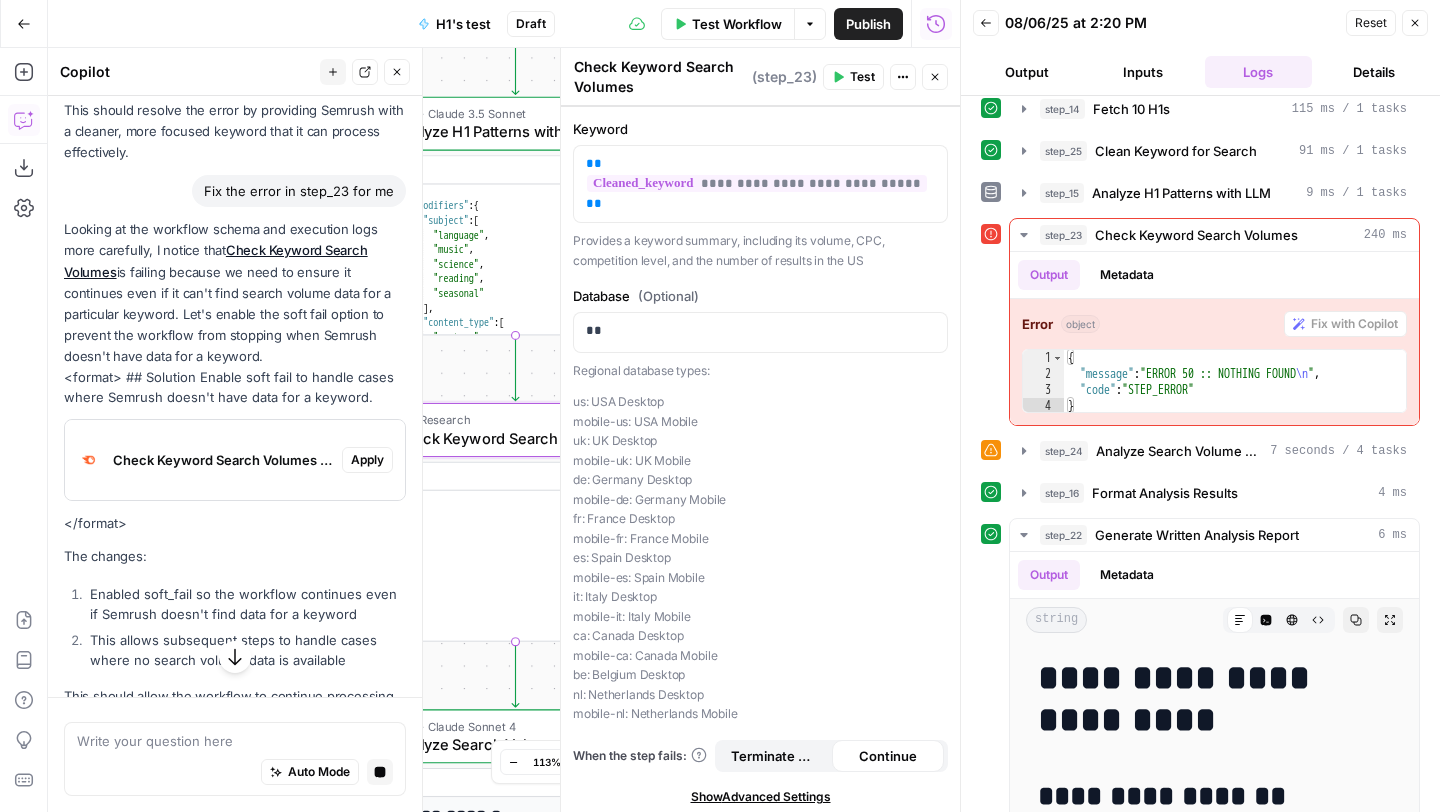 scroll, scrollTop: 2794, scrollLeft: 0, axis: vertical 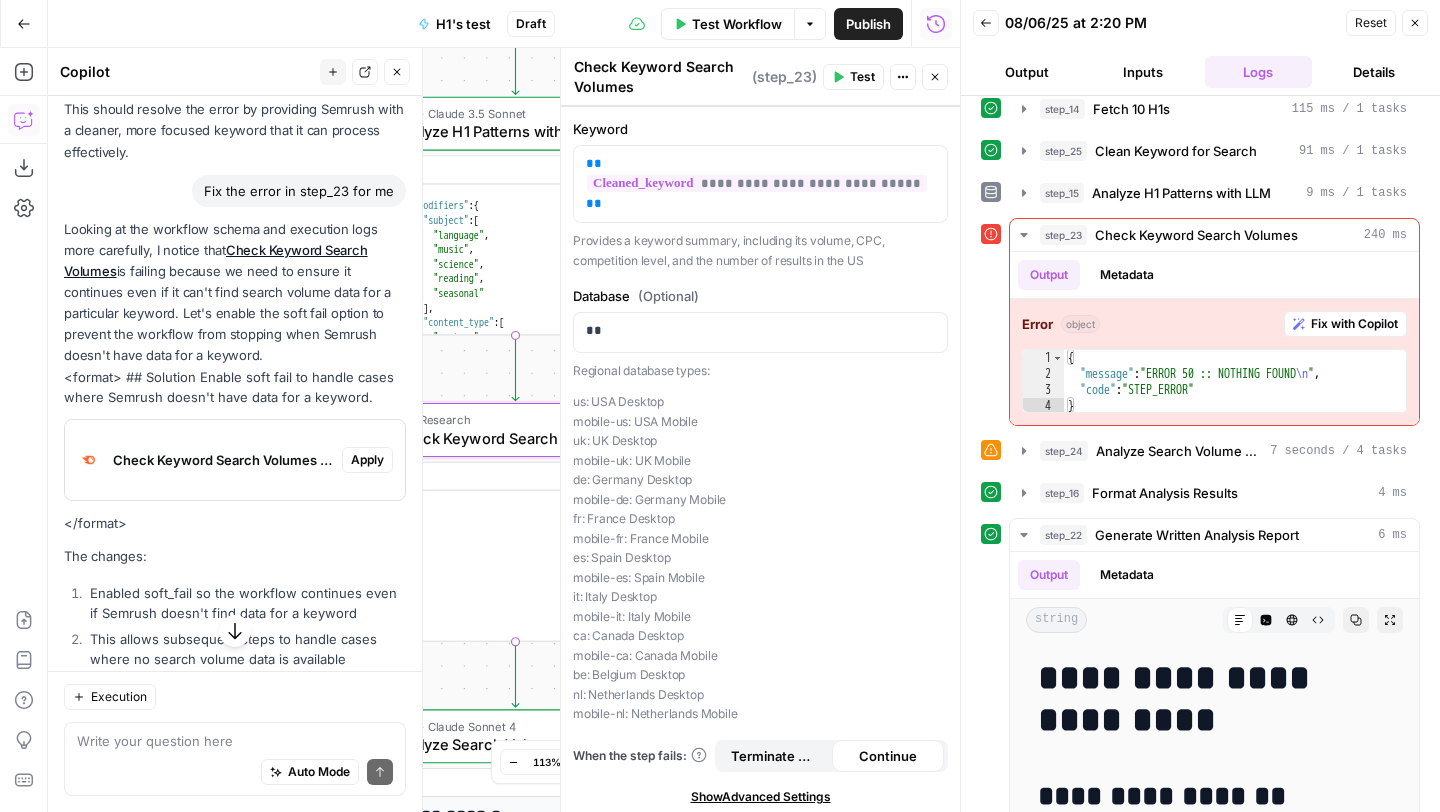 click on "Apply" at bounding box center (367, 460) 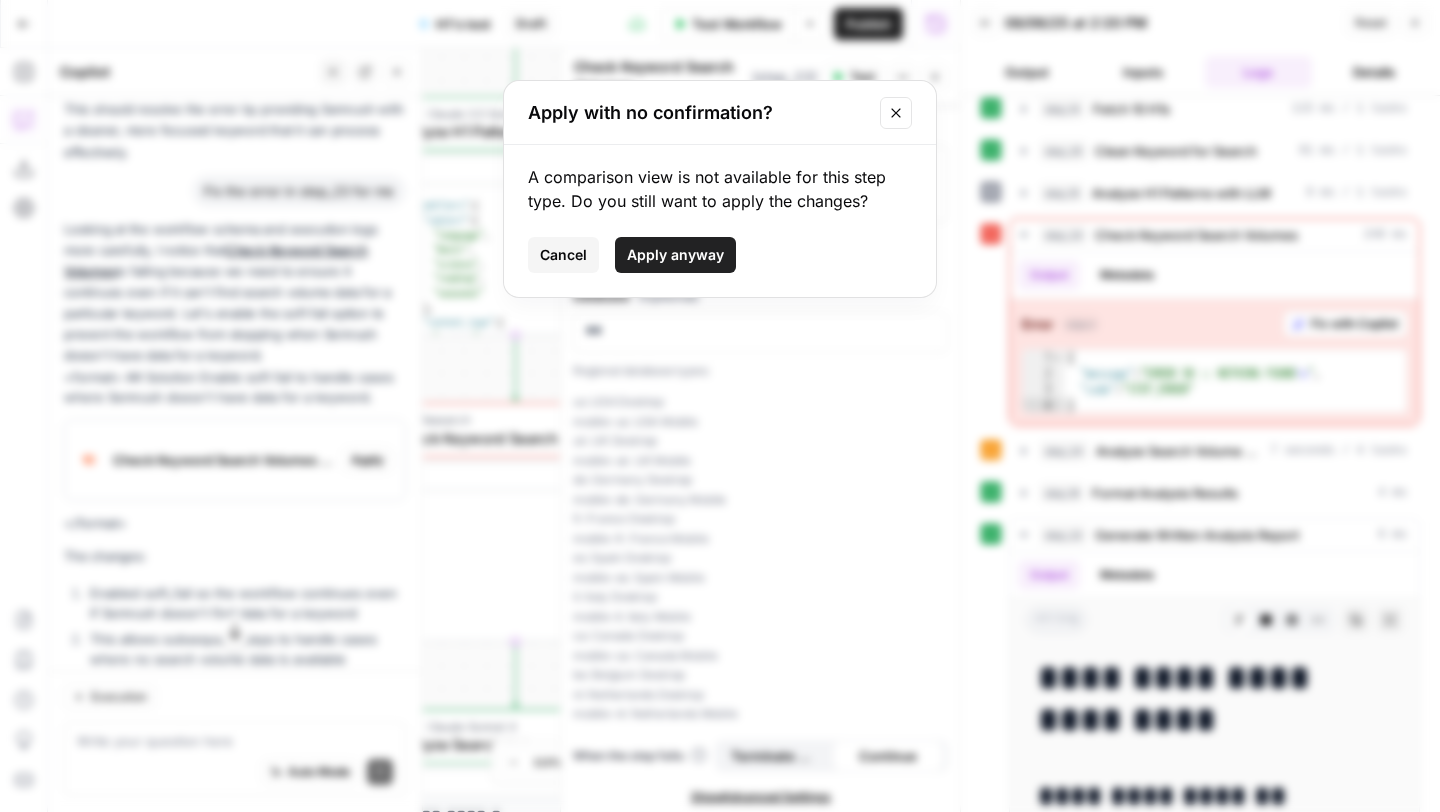 click on "Apply anyway" at bounding box center [675, 255] 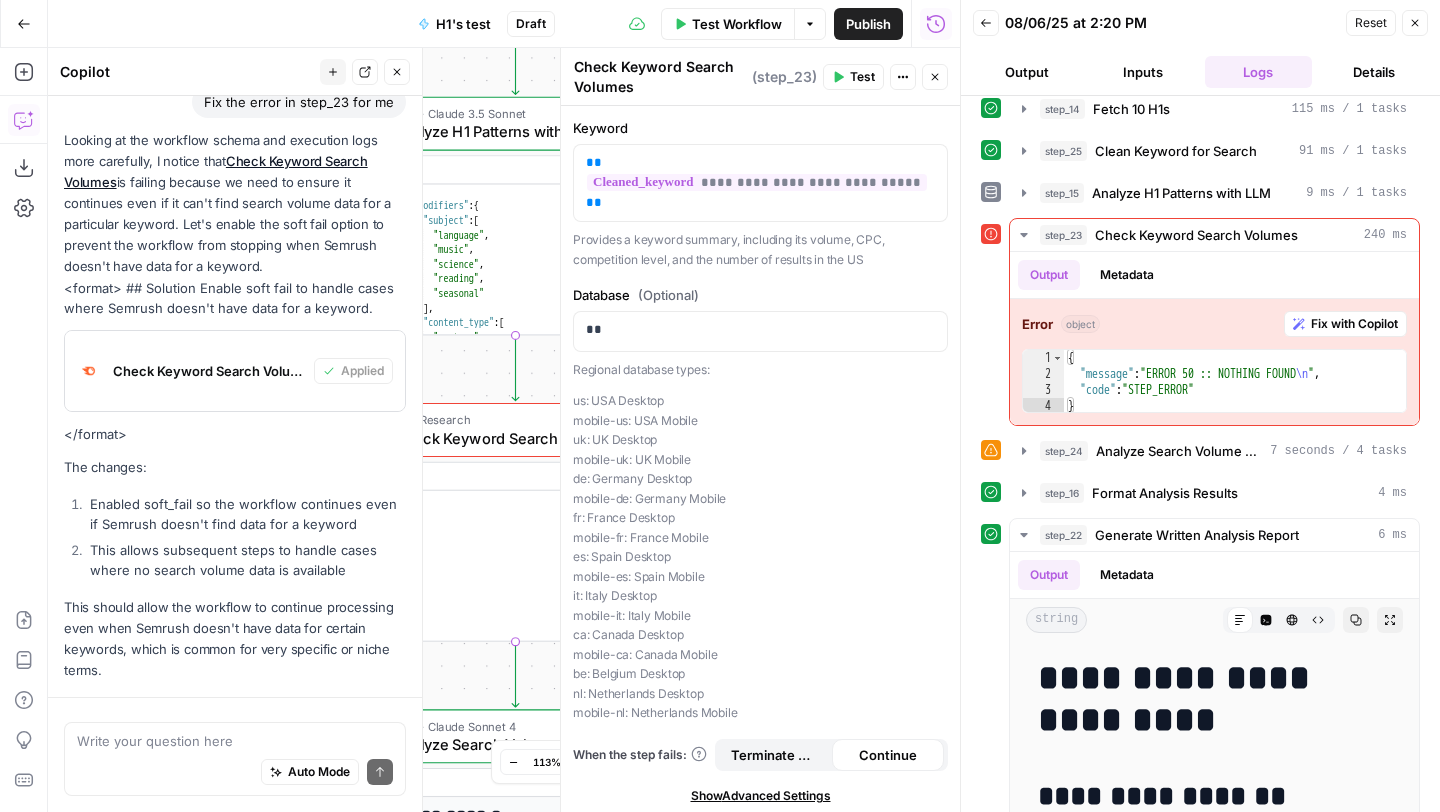 scroll, scrollTop: 2941, scrollLeft: 0, axis: vertical 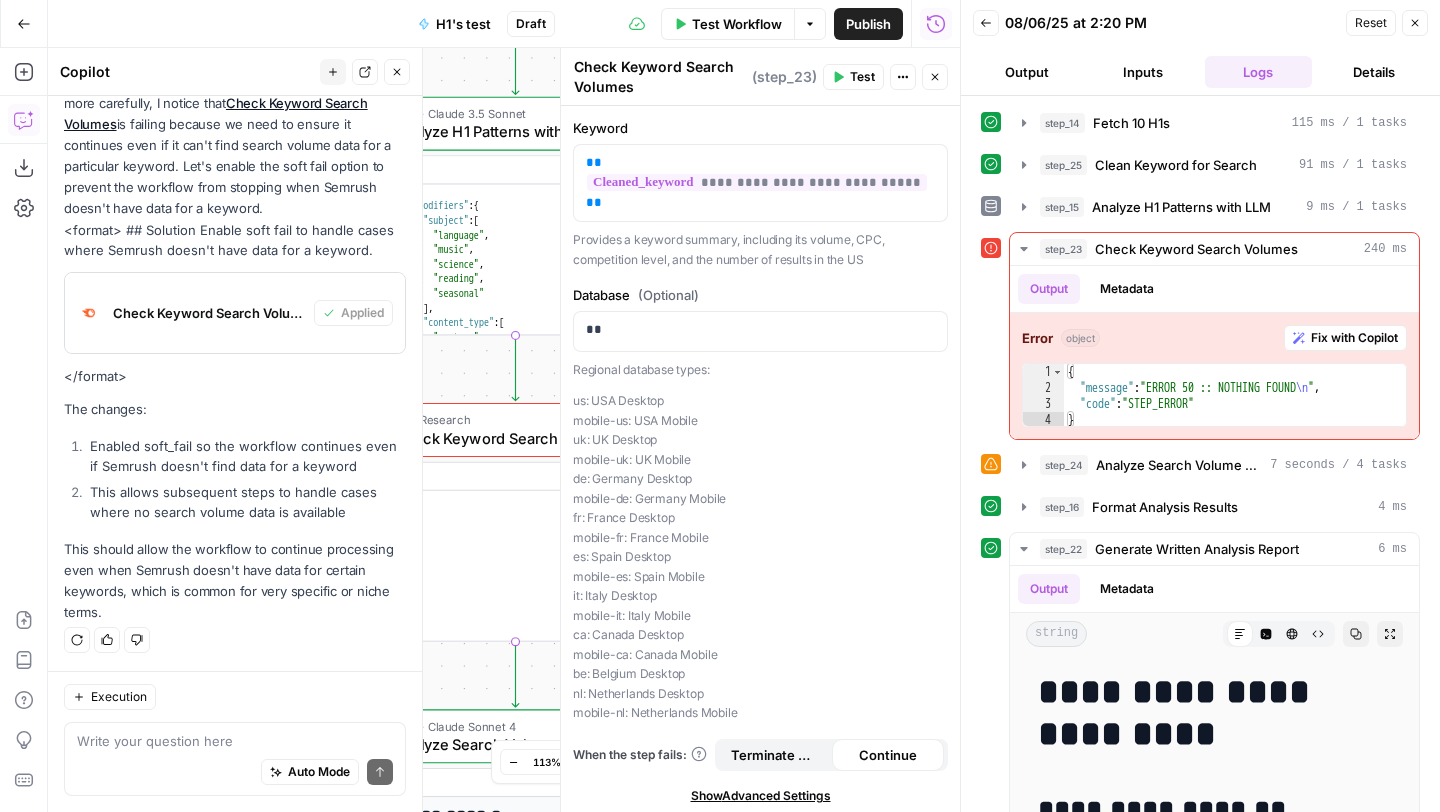 click 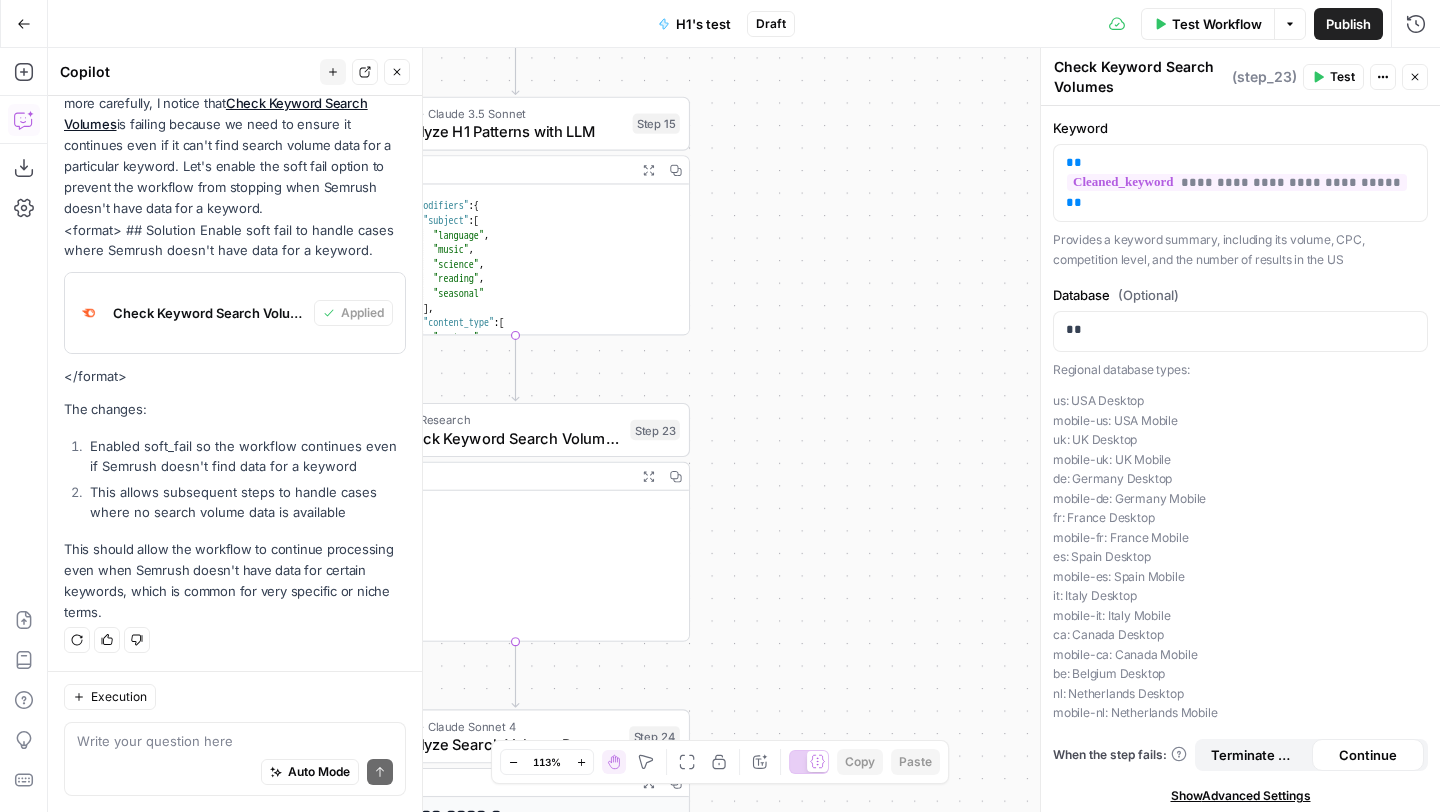 click on "Test" at bounding box center [1342, 77] 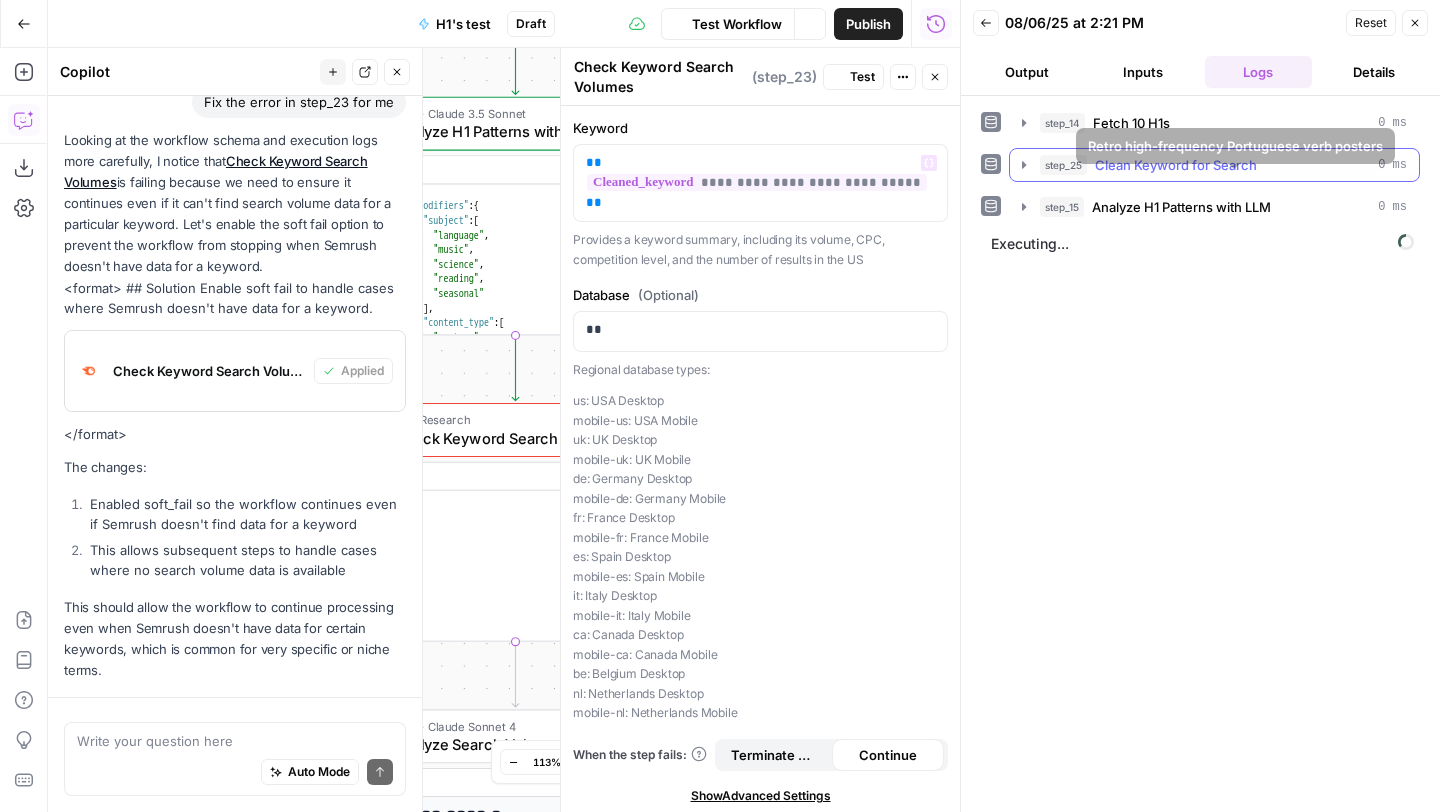 scroll, scrollTop: 2941, scrollLeft: 0, axis: vertical 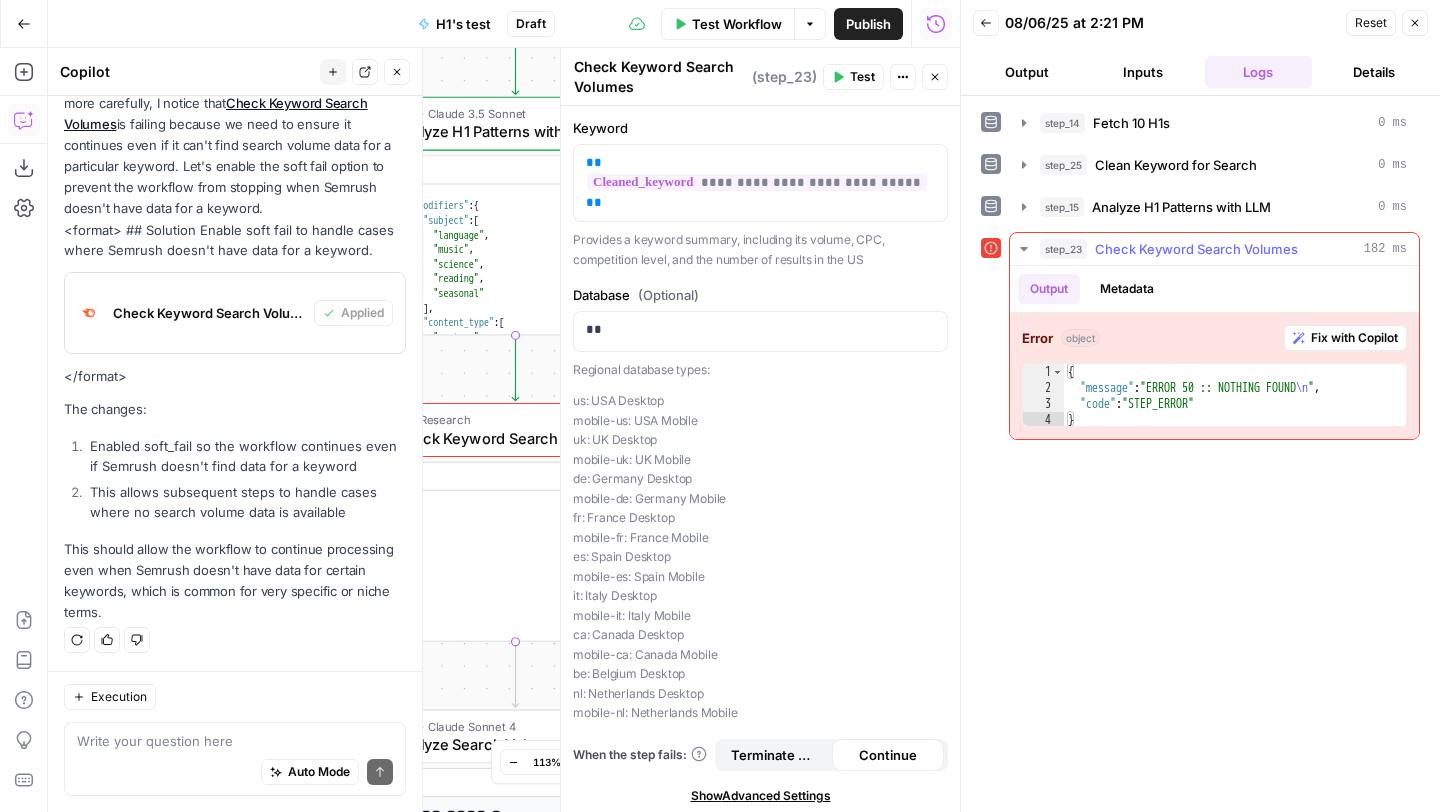 click on "Fix with Copilot" at bounding box center [1354, 338] 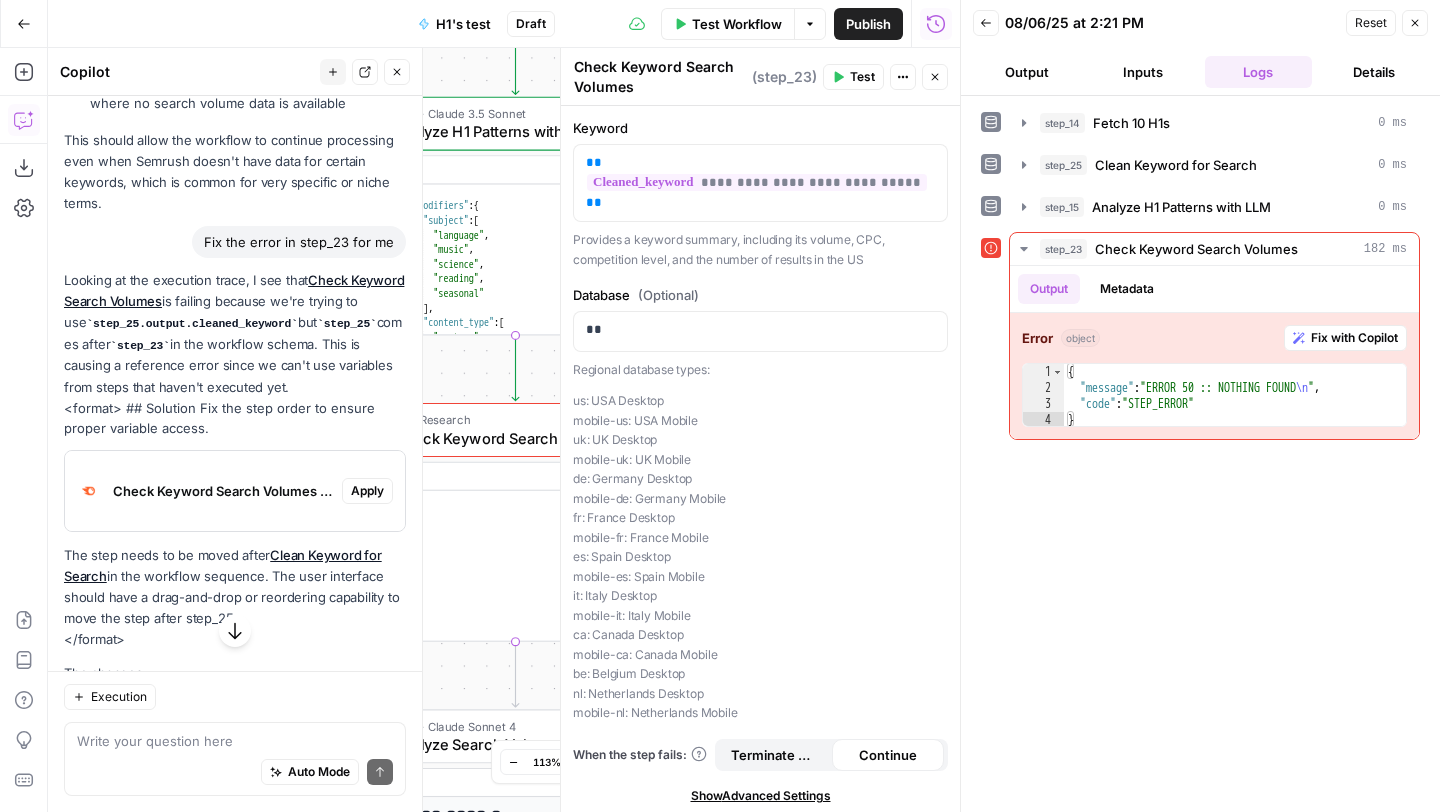 scroll, scrollTop: 3354, scrollLeft: 0, axis: vertical 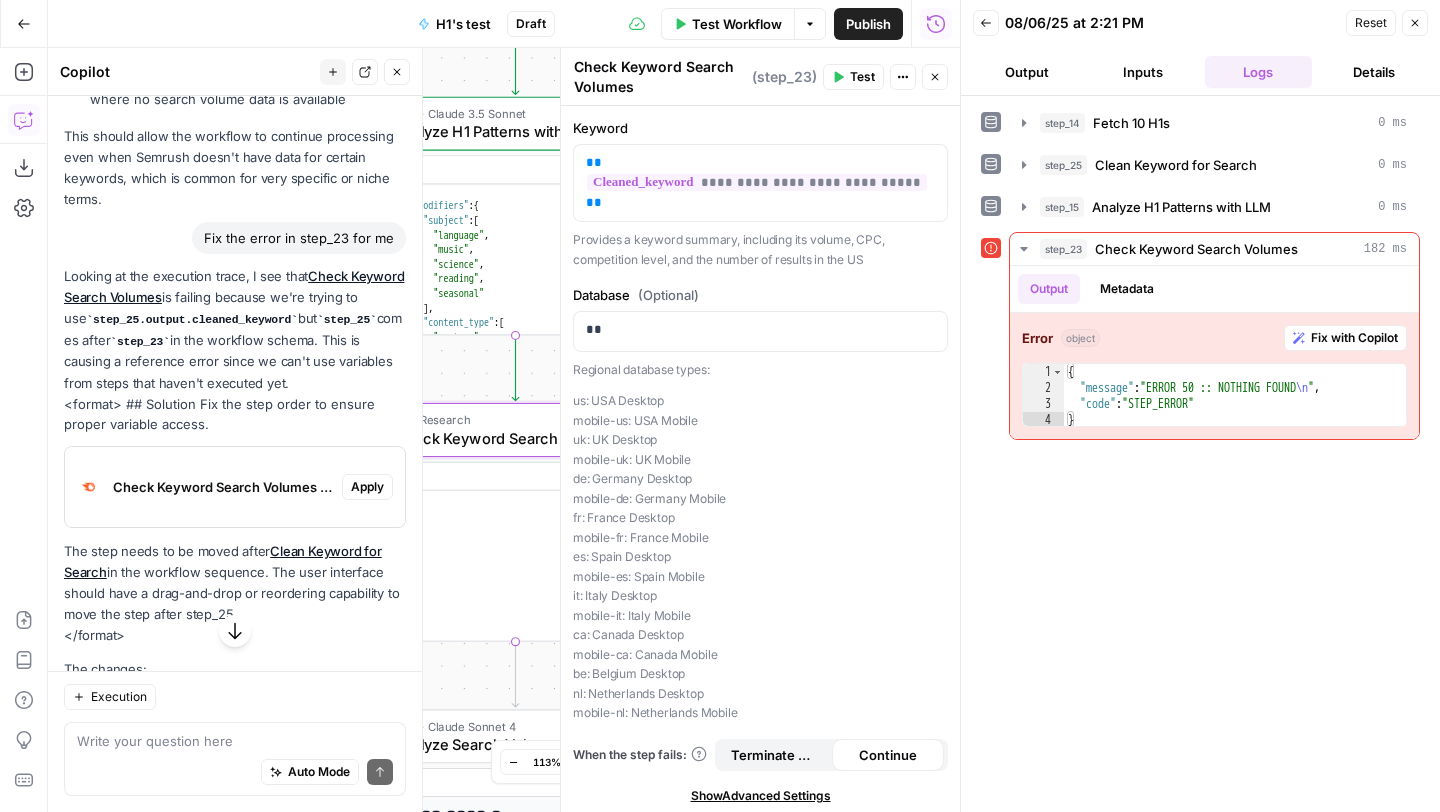 click on "Apply" at bounding box center [367, 487] 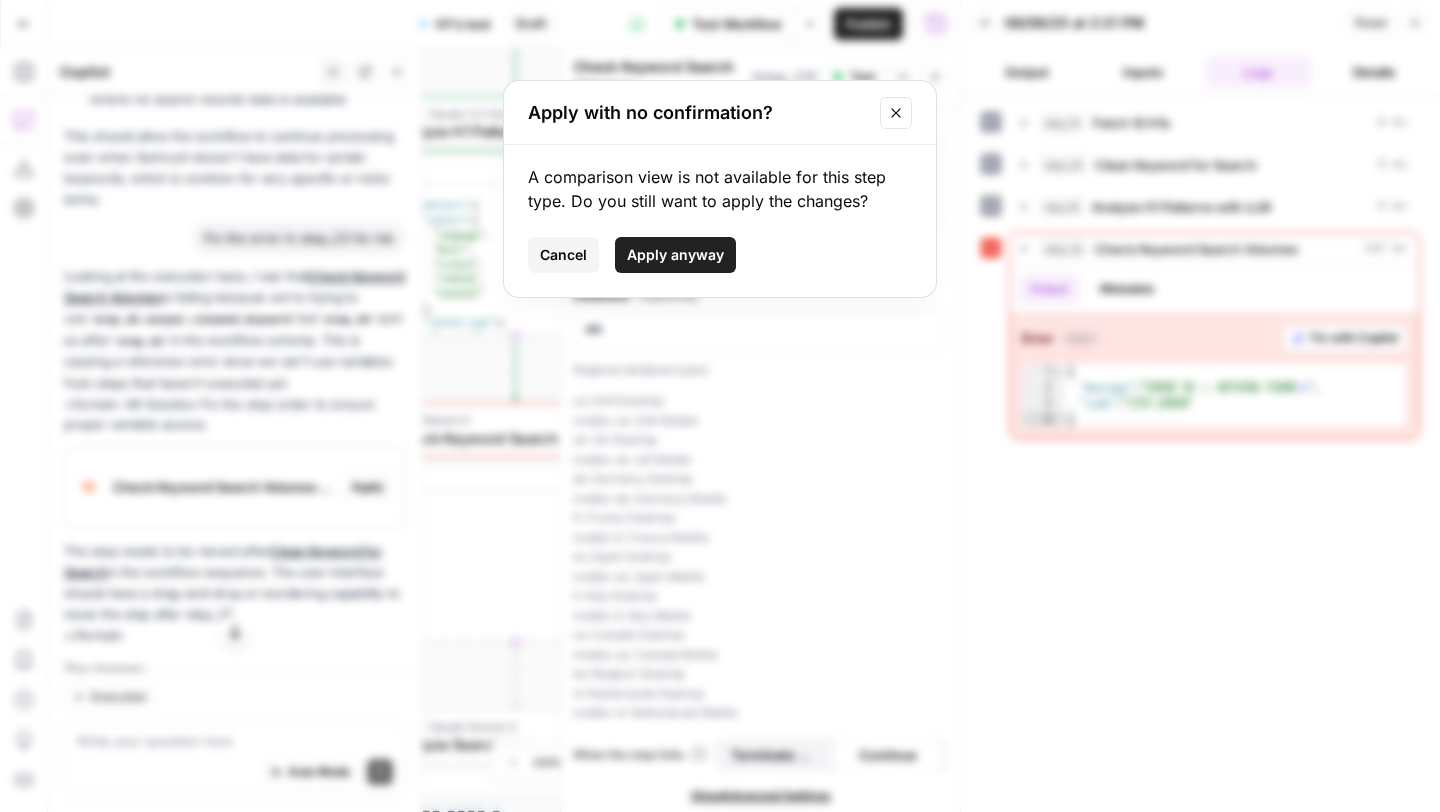 click on "Apply anyway" at bounding box center (675, 255) 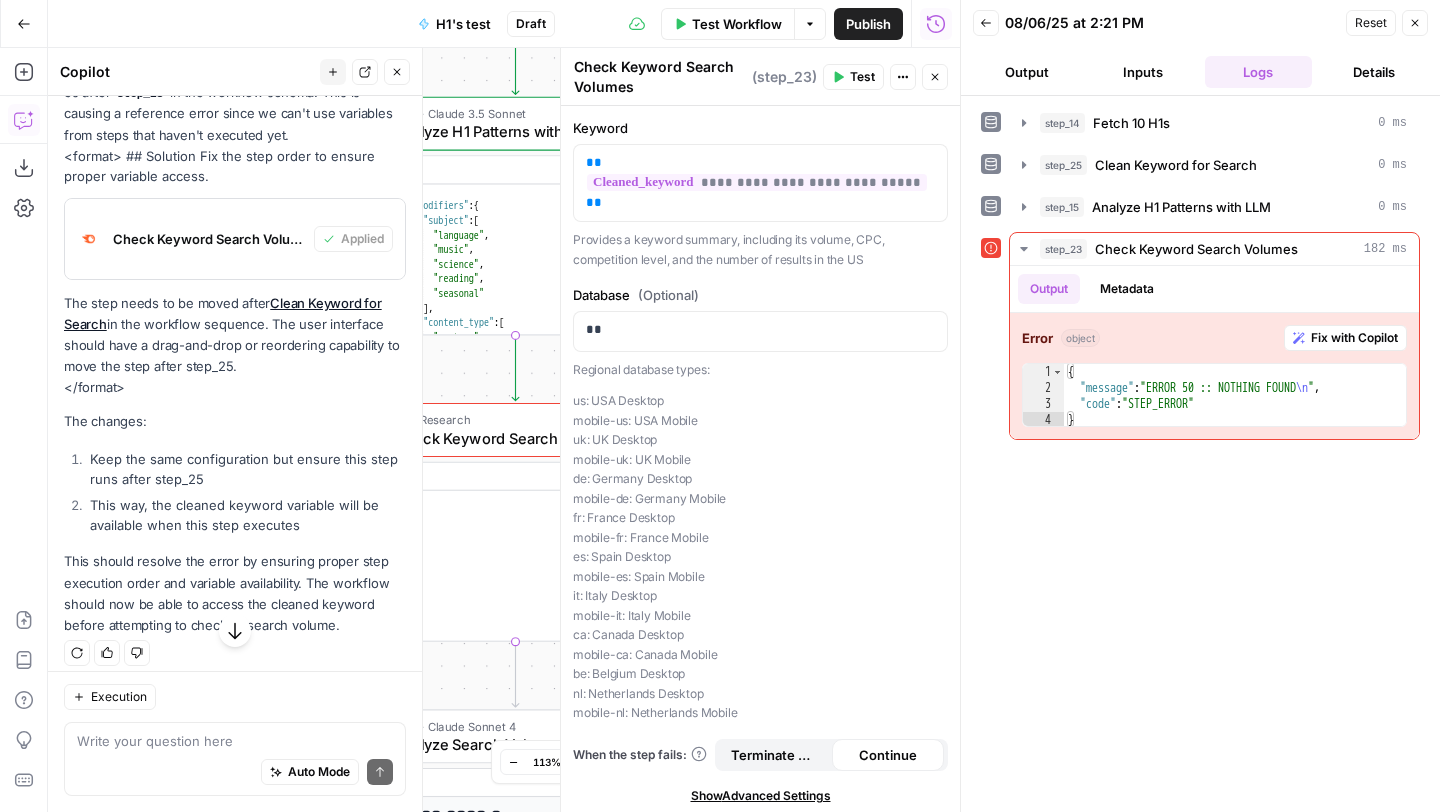 scroll, scrollTop: 3614, scrollLeft: 0, axis: vertical 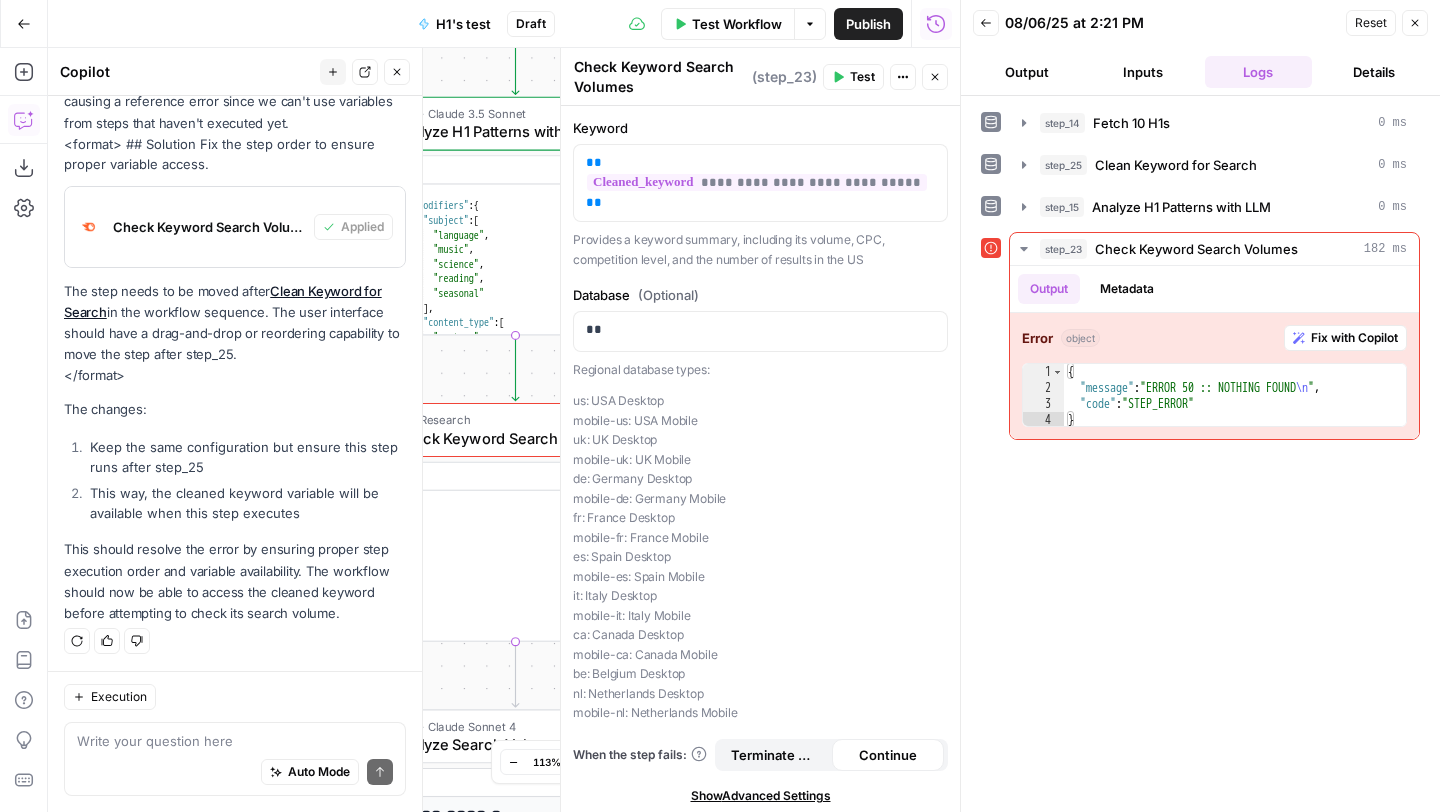 click 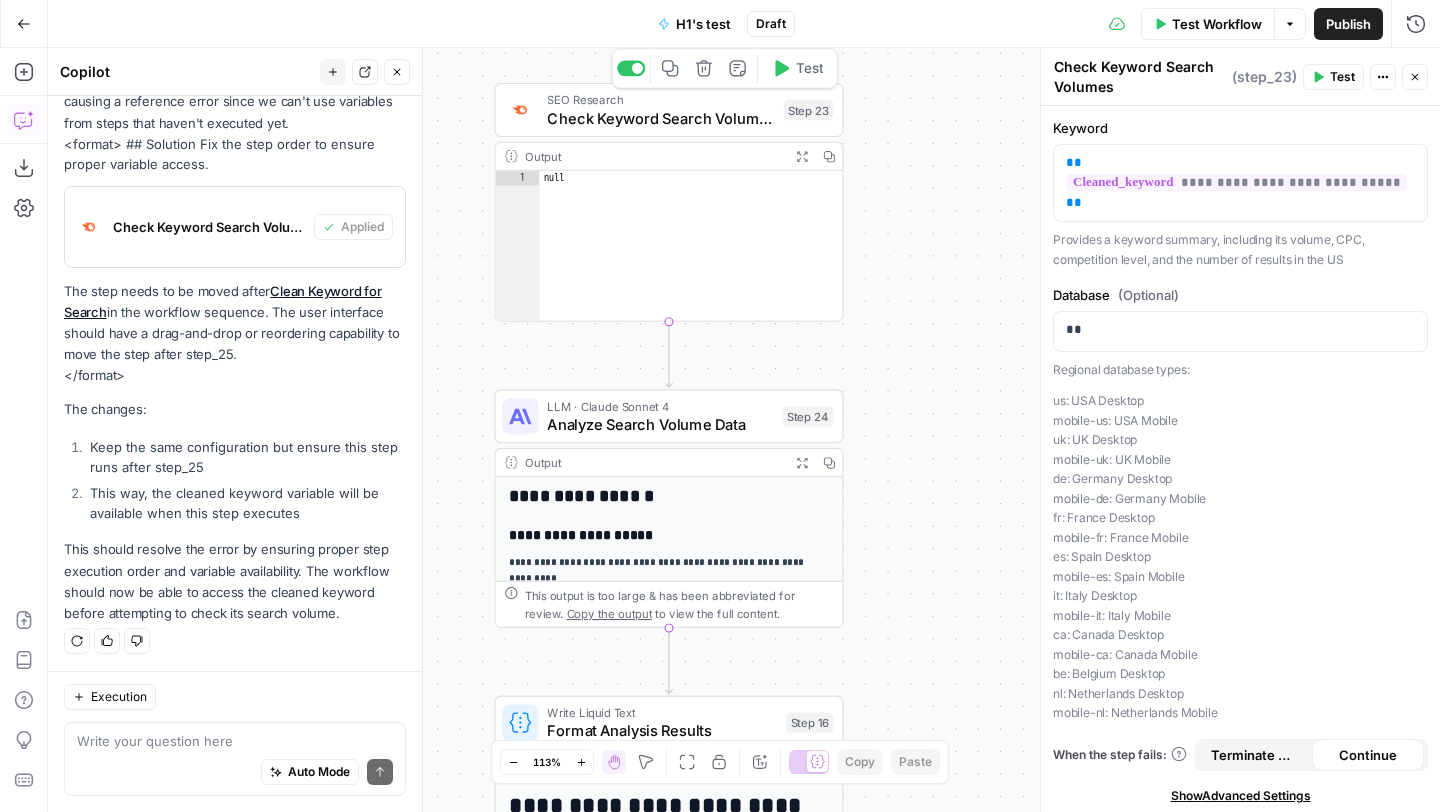 click 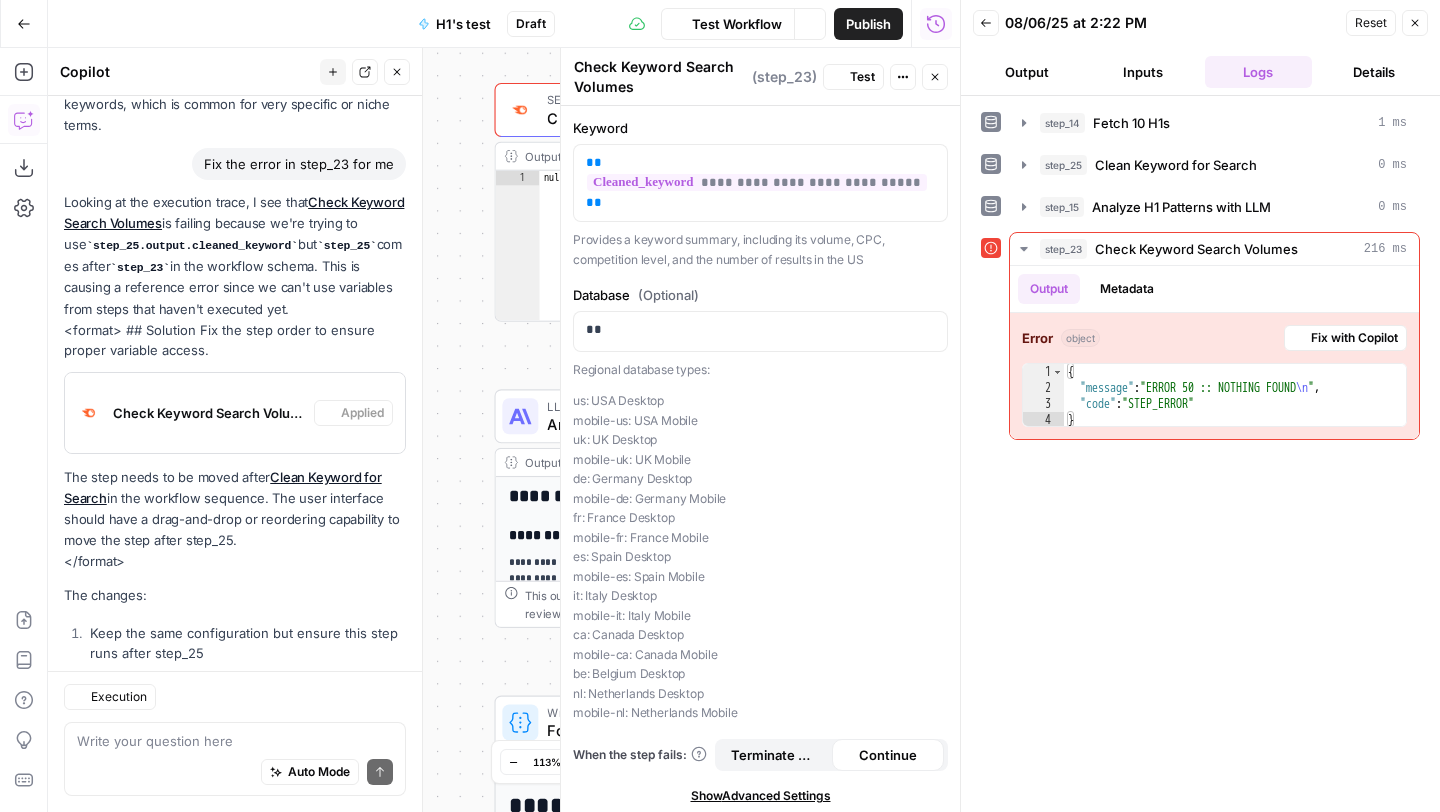 scroll, scrollTop: 3614, scrollLeft: 0, axis: vertical 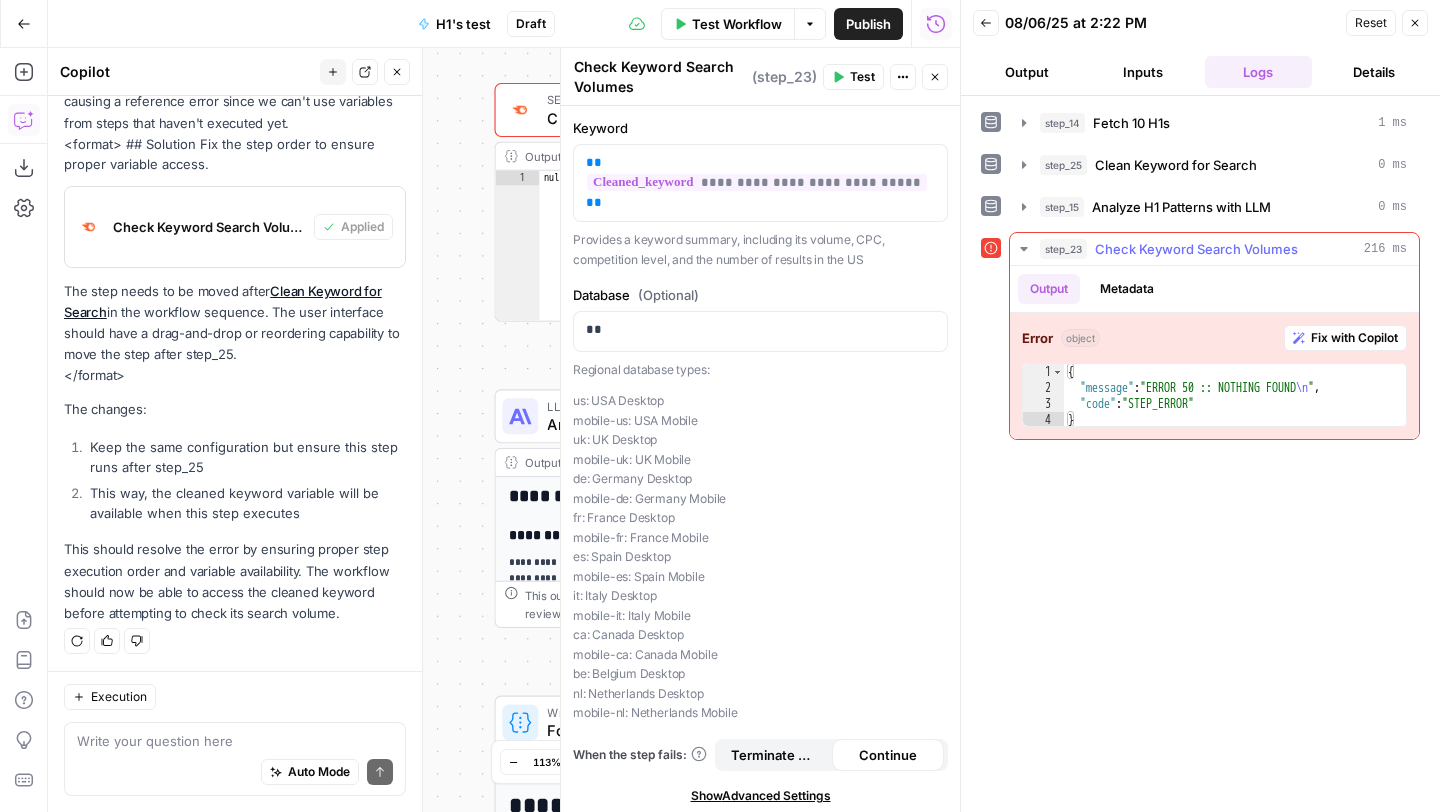 click on "Fix with Copilot" at bounding box center (1354, 338) 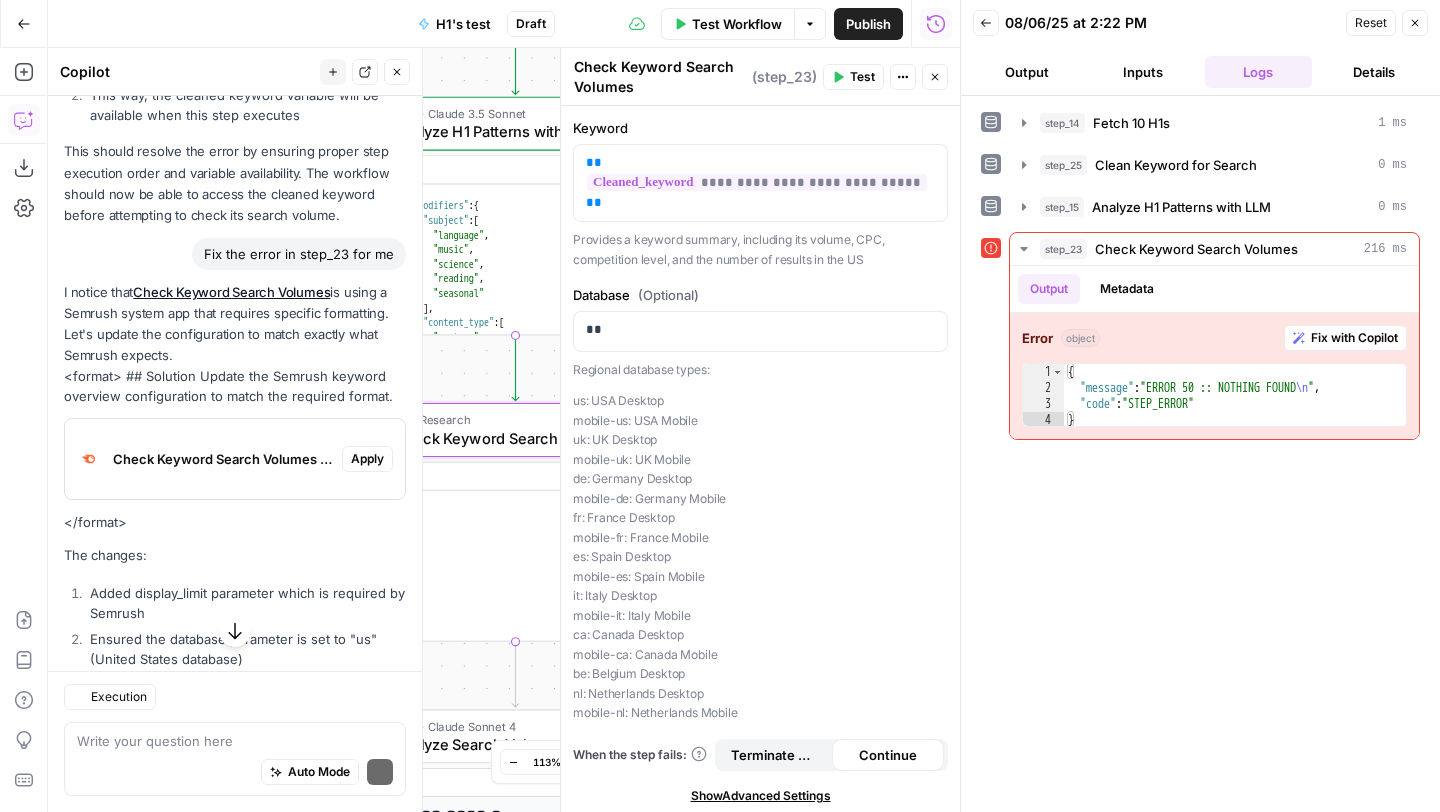 scroll, scrollTop: 4147, scrollLeft: 0, axis: vertical 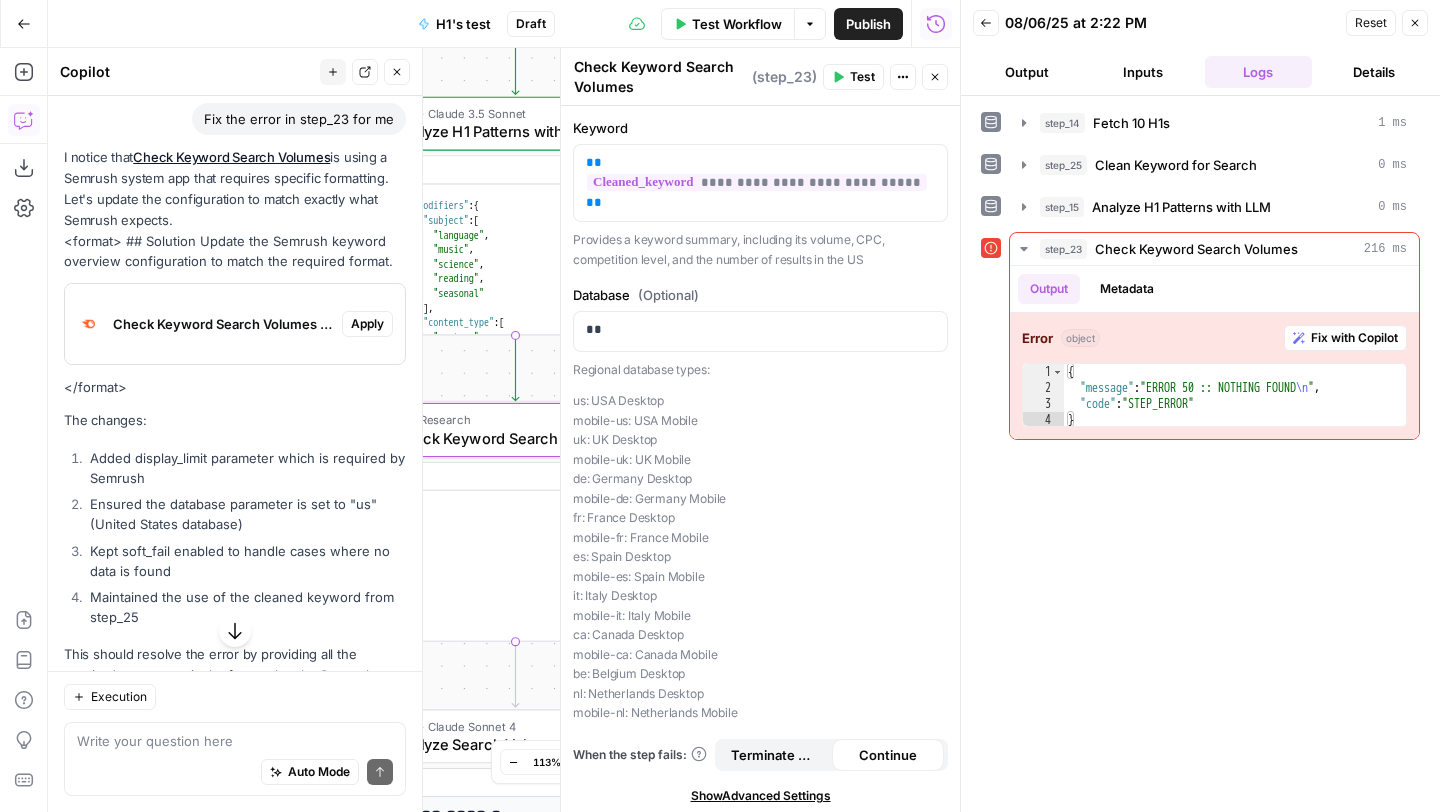 click on "Apply" at bounding box center (367, 324) 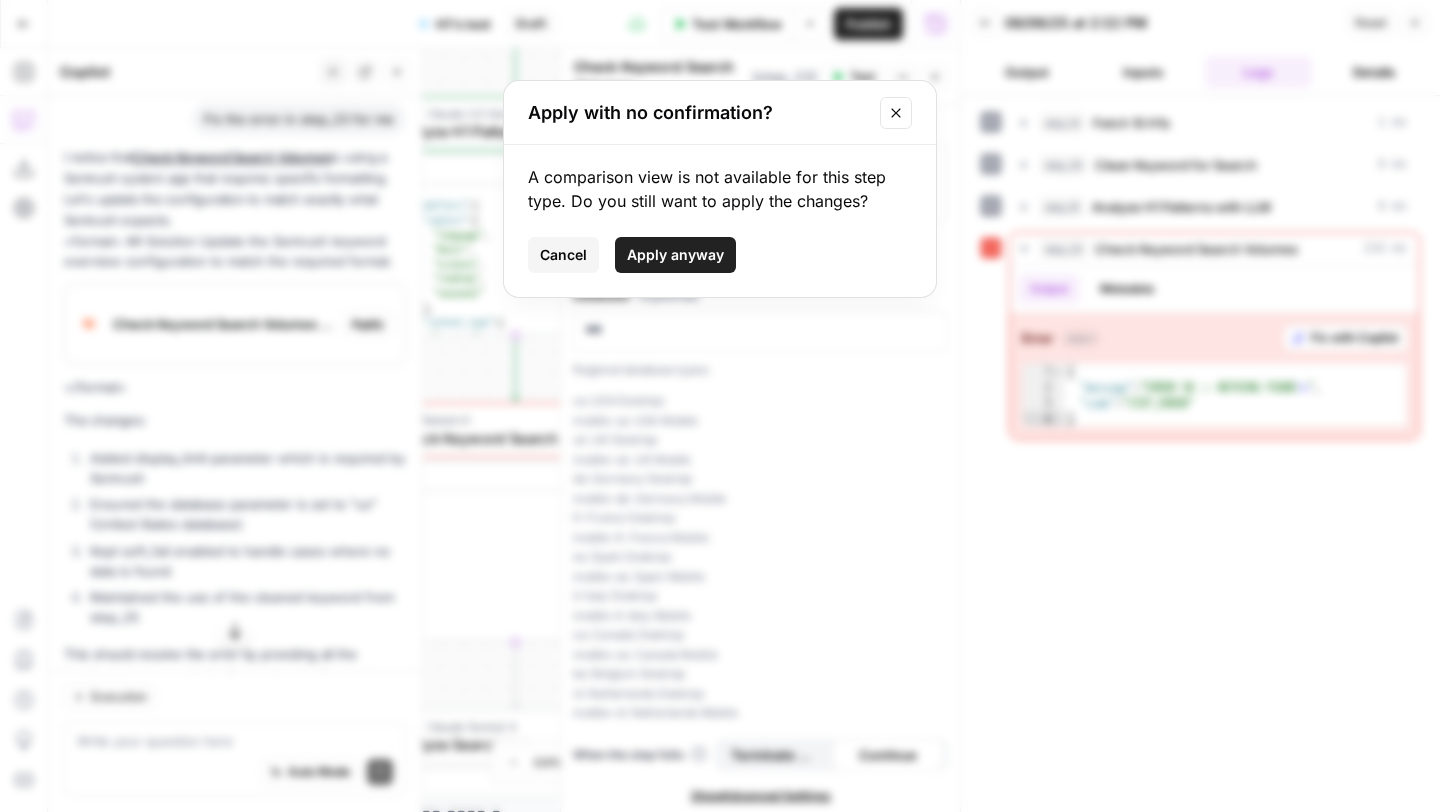 click on "Apply anyway" at bounding box center (675, 255) 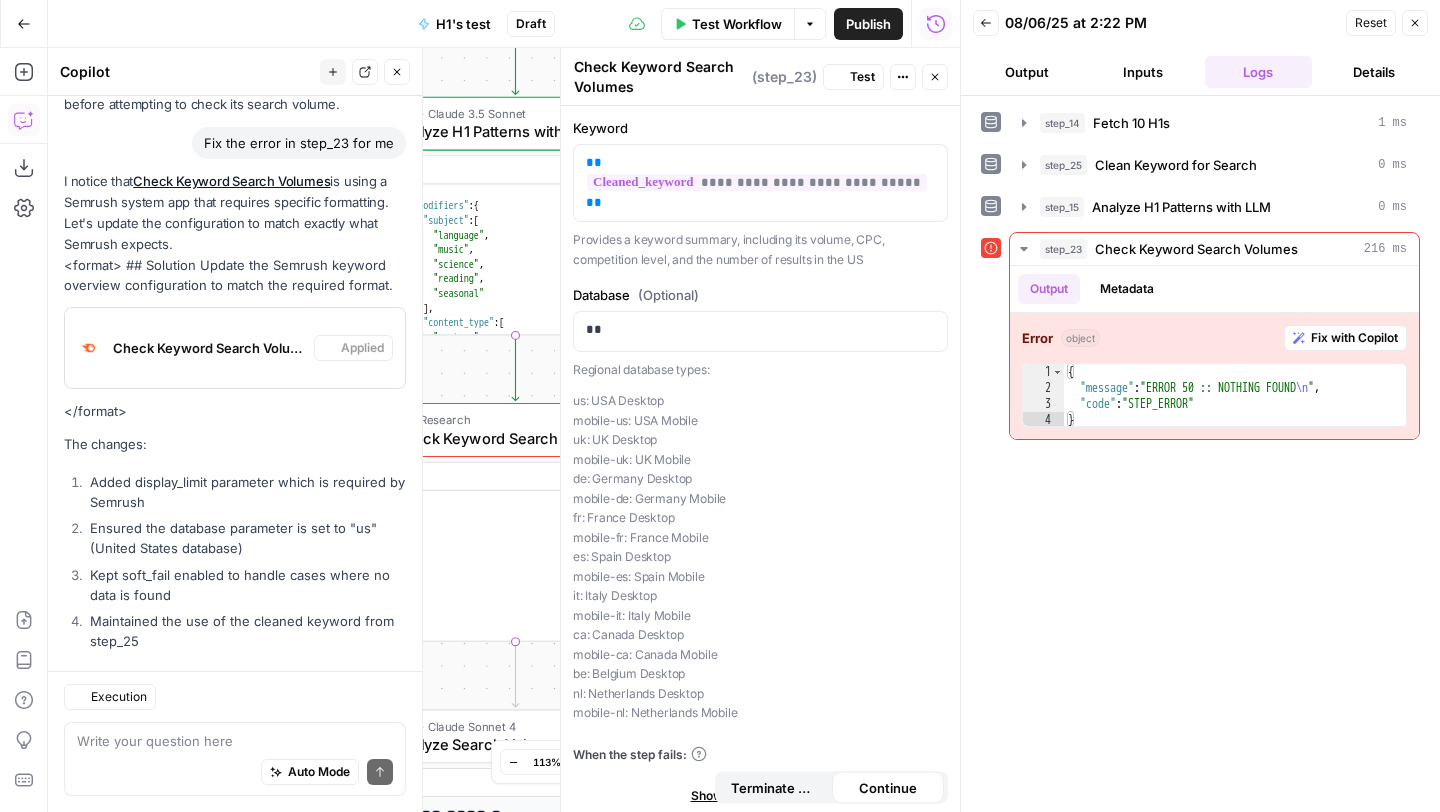 scroll, scrollTop: 4251, scrollLeft: 0, axis: vertical 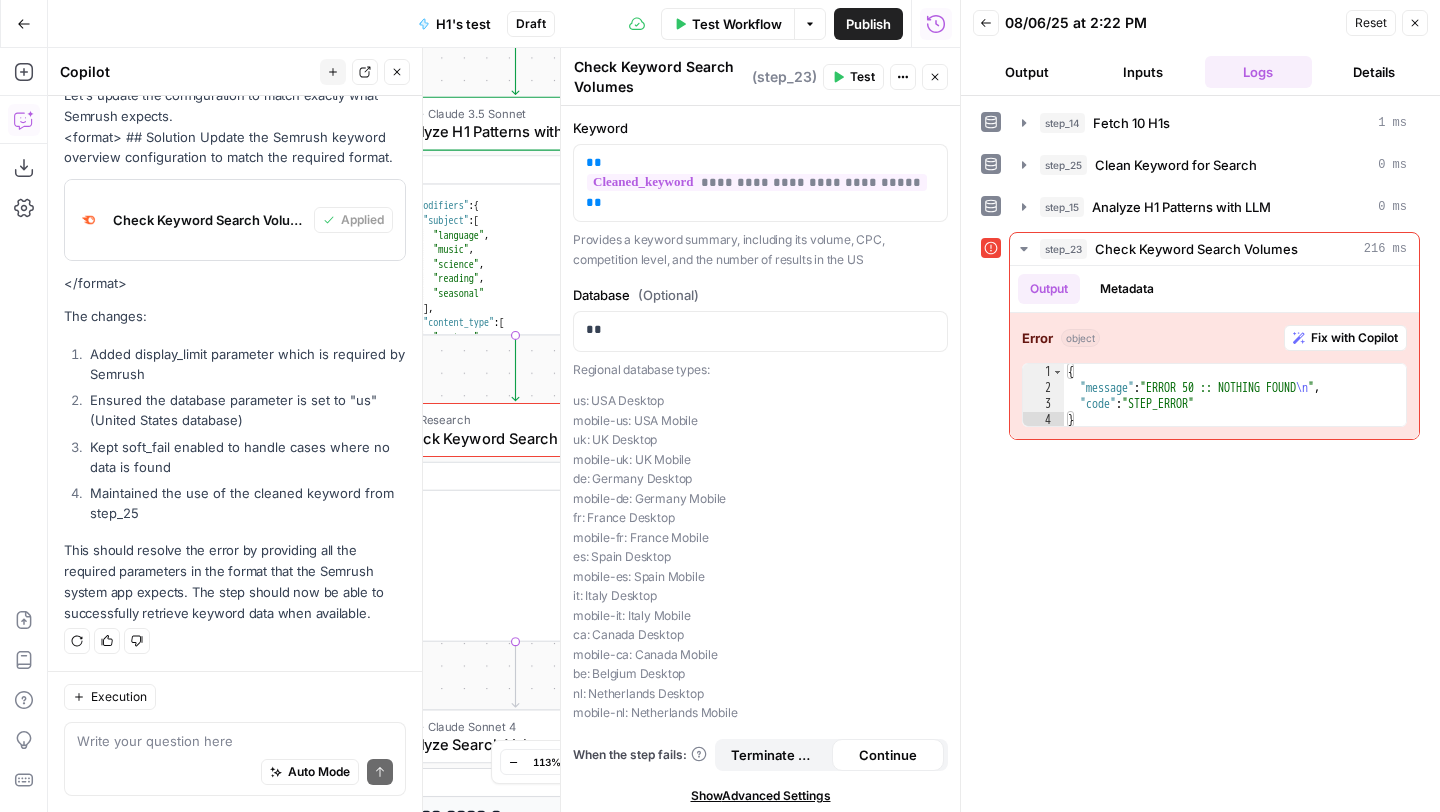 click on "Close" at bounding box center [1415, 23] 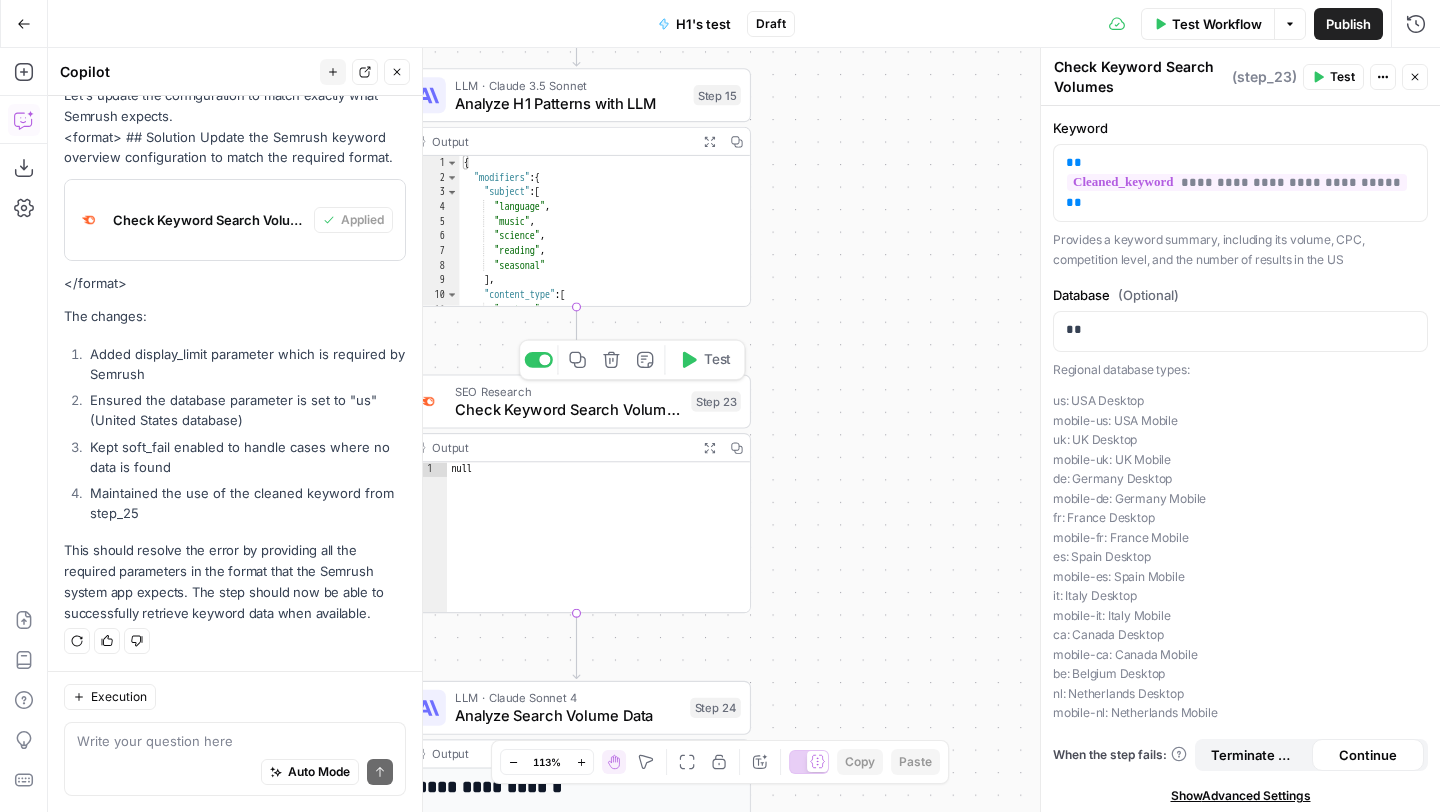 click 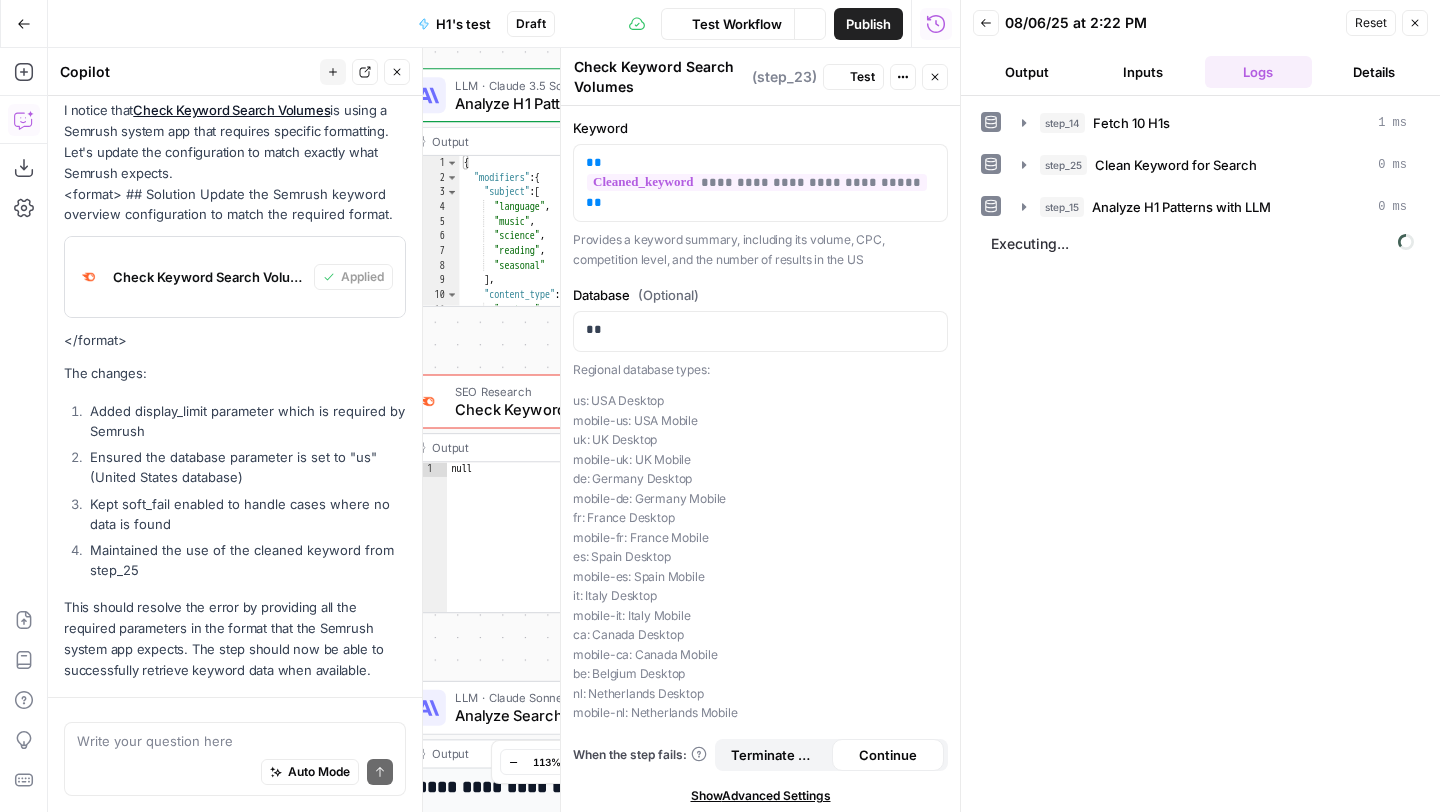 scroll, scrollTop: 4251, scrollLeft: 0, axis: vertical 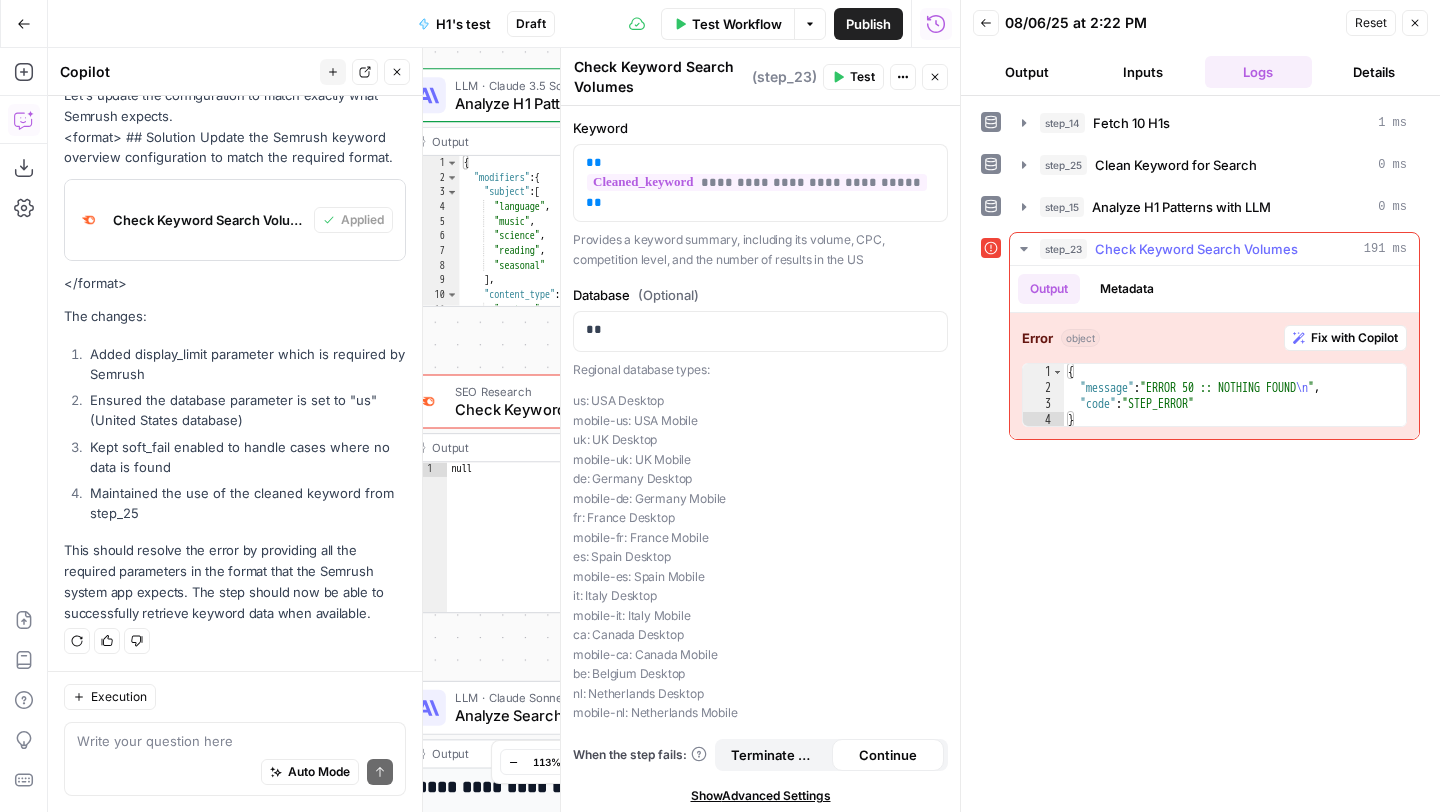click on "Fix with Copilot" at bounding box center (1354, 338) 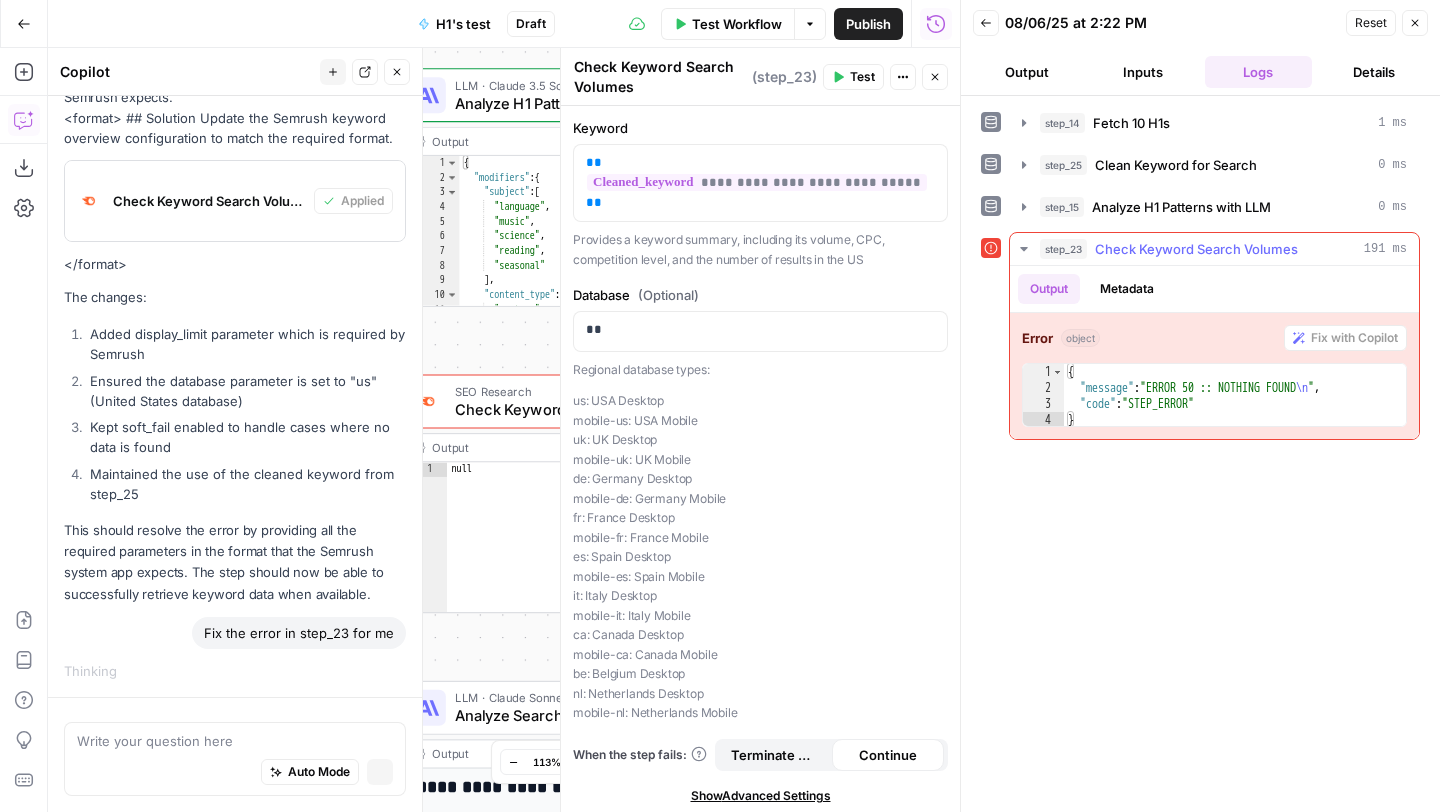 scroll, scrollTop: 4134, scrollLeft: 0, axis: vertical 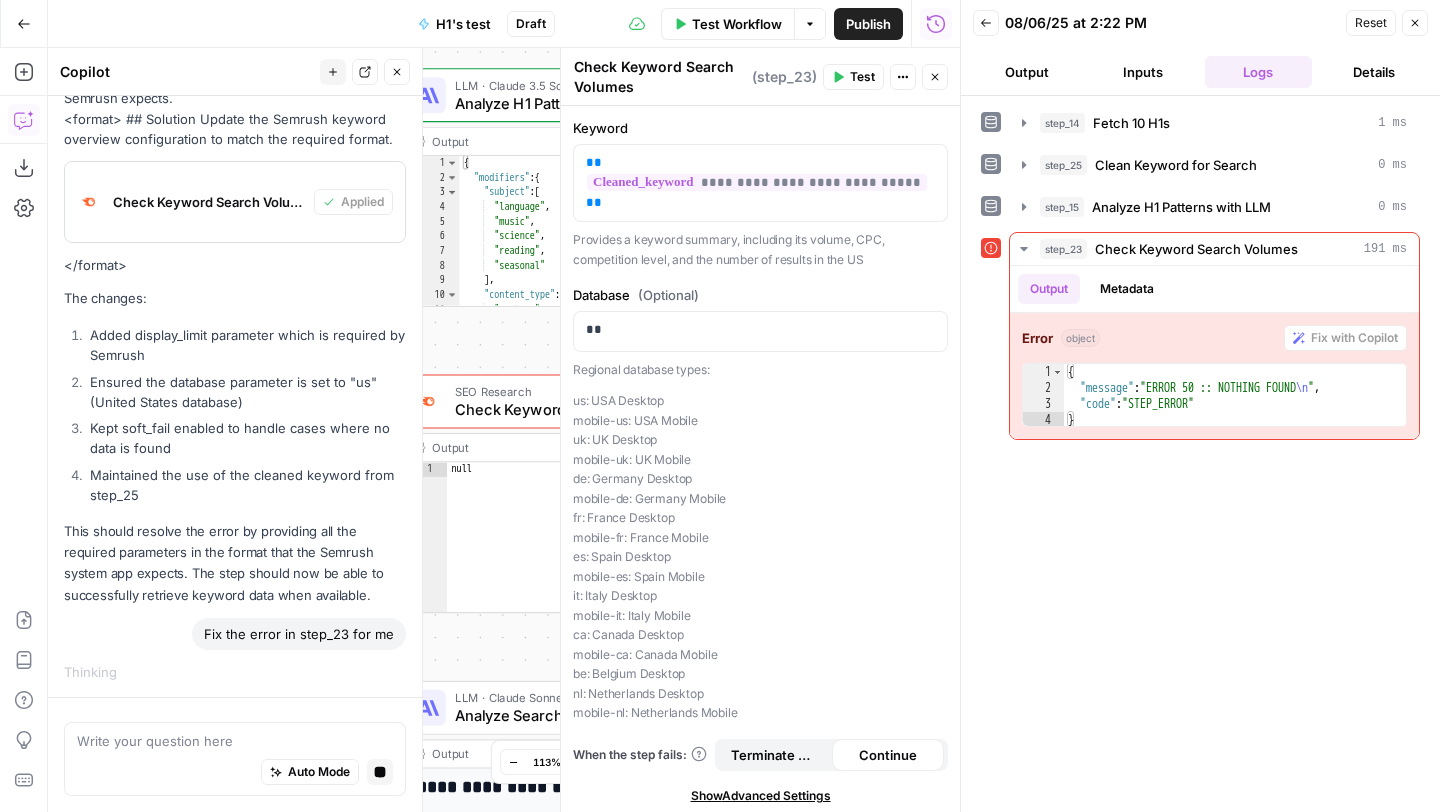 click on "Close" at bounding box center (1415, 23) 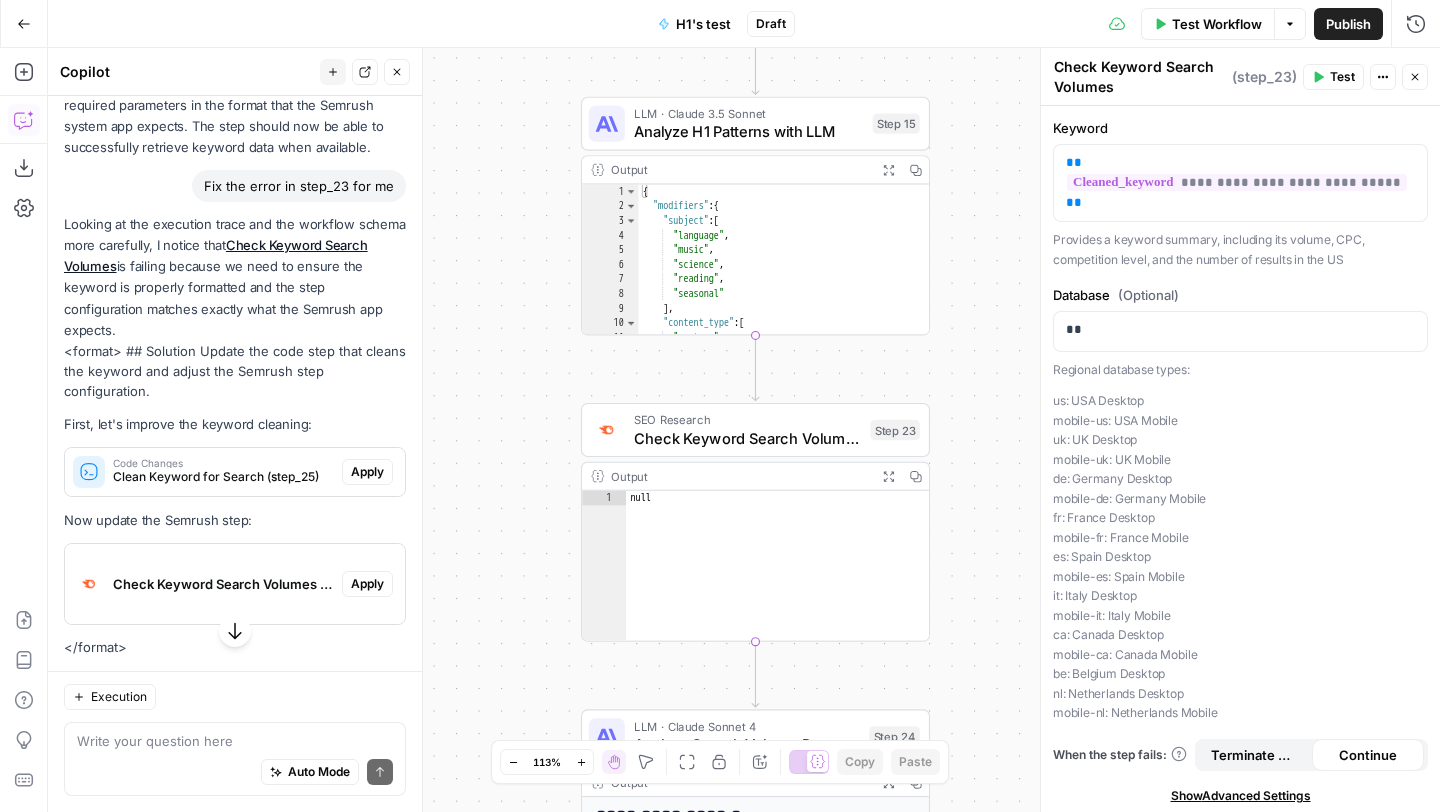 scroll, scrollTop: 4724, scrollLeft: 0, axis: vertical 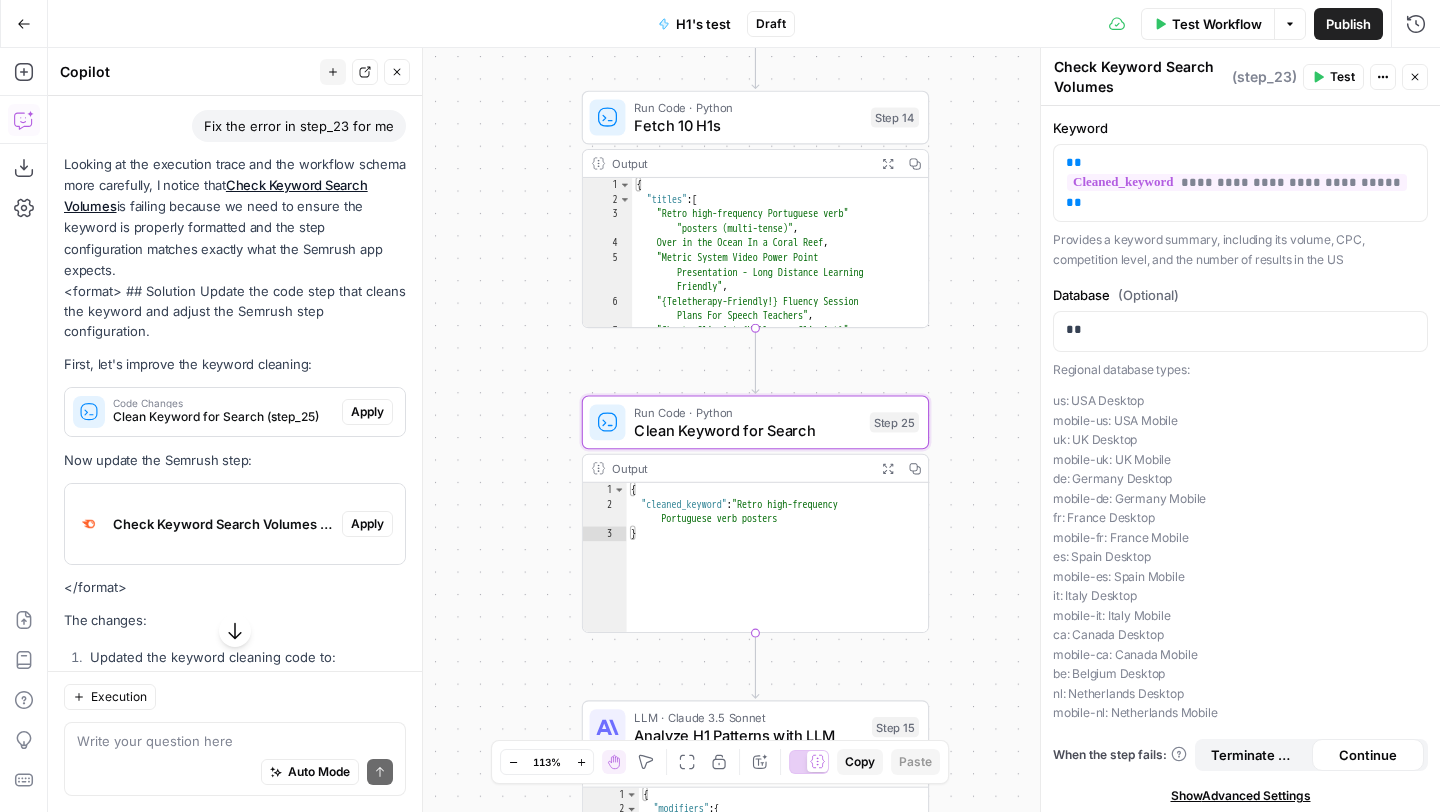 click on "Apply" at bounding box center (367, 412) 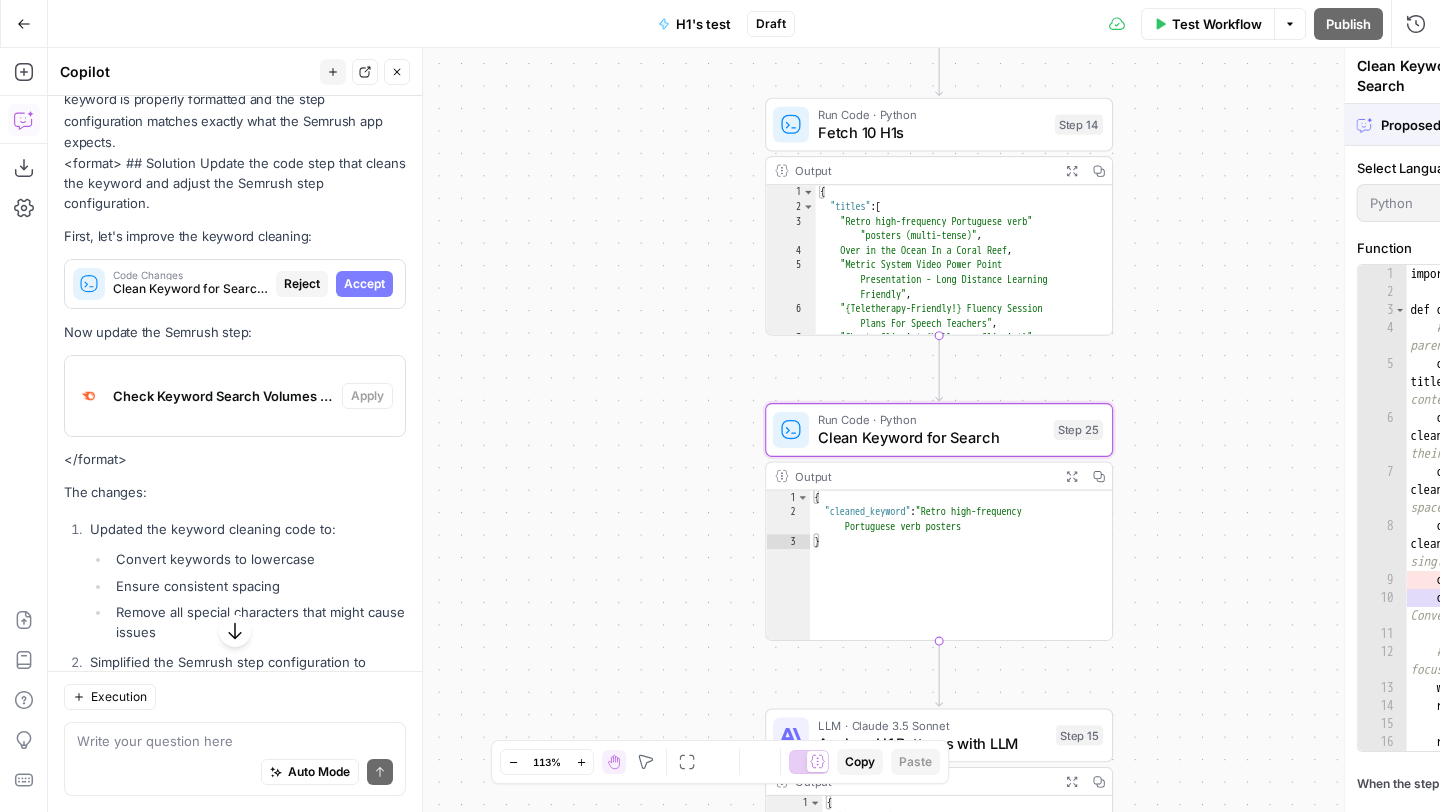 scroll, scrollTop: 4649, scrollLeft: 0, axis: vertical 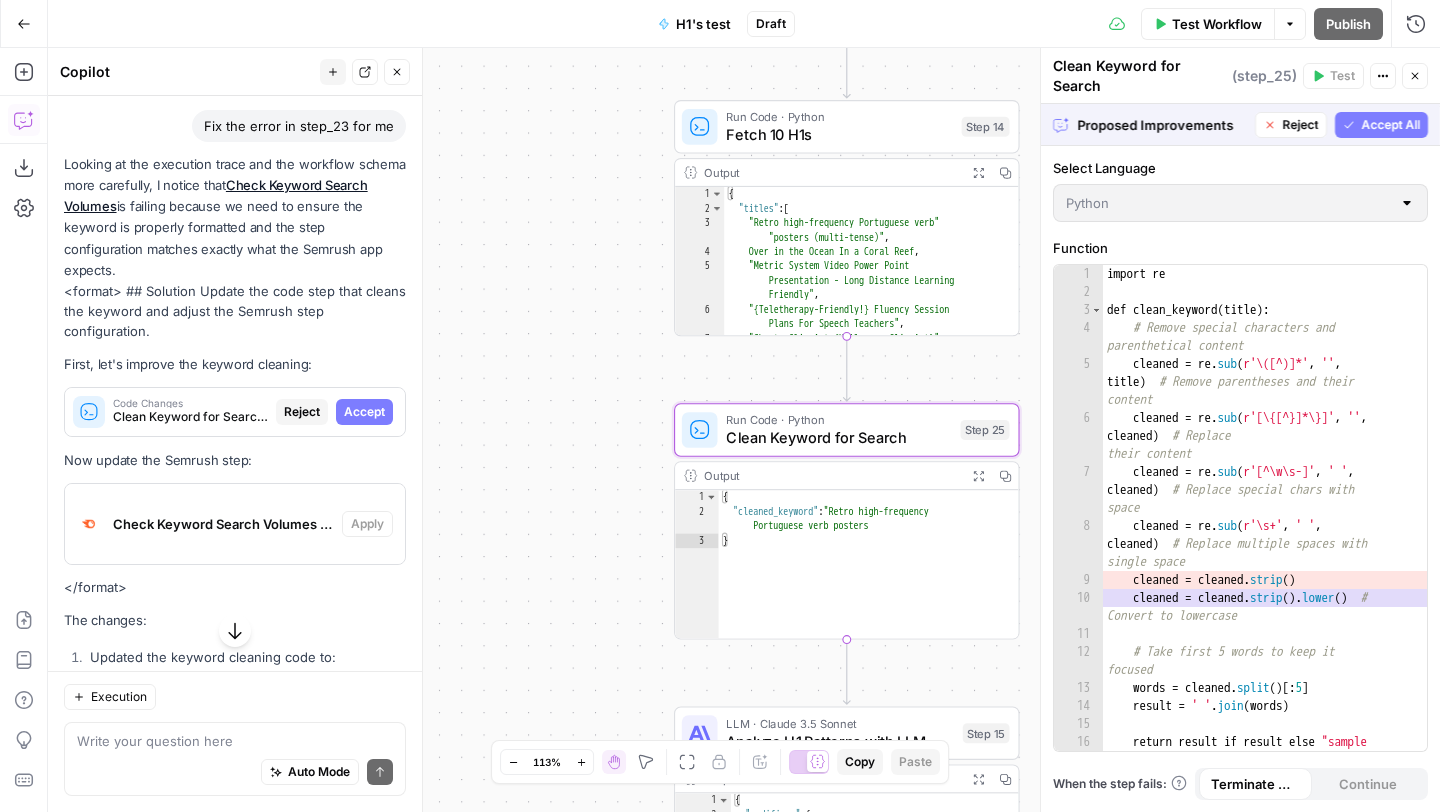 click on "Accept" at bounding box center [364, 412] 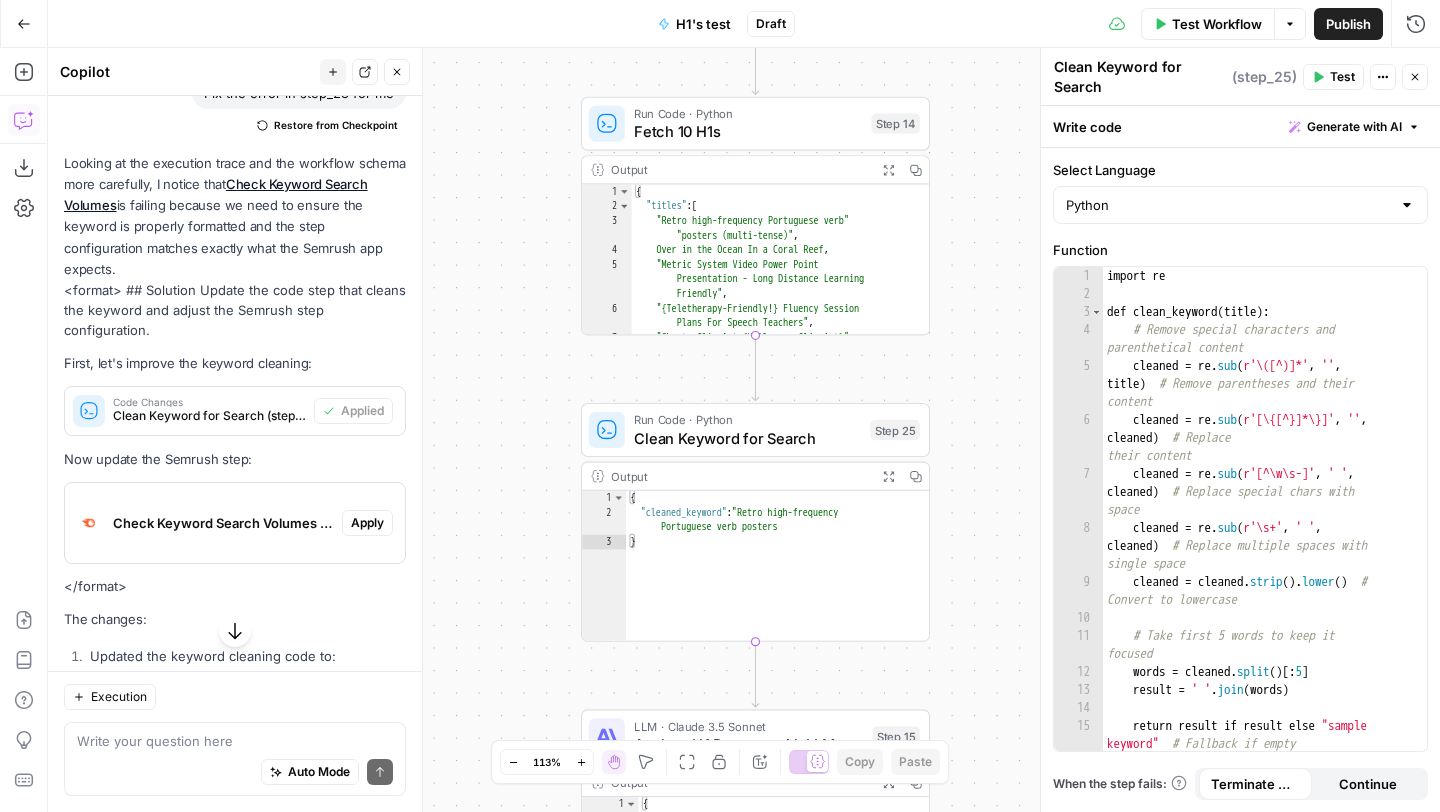 scroll, scrollTop: 4923, scrollLeft: 0, axis: vertical 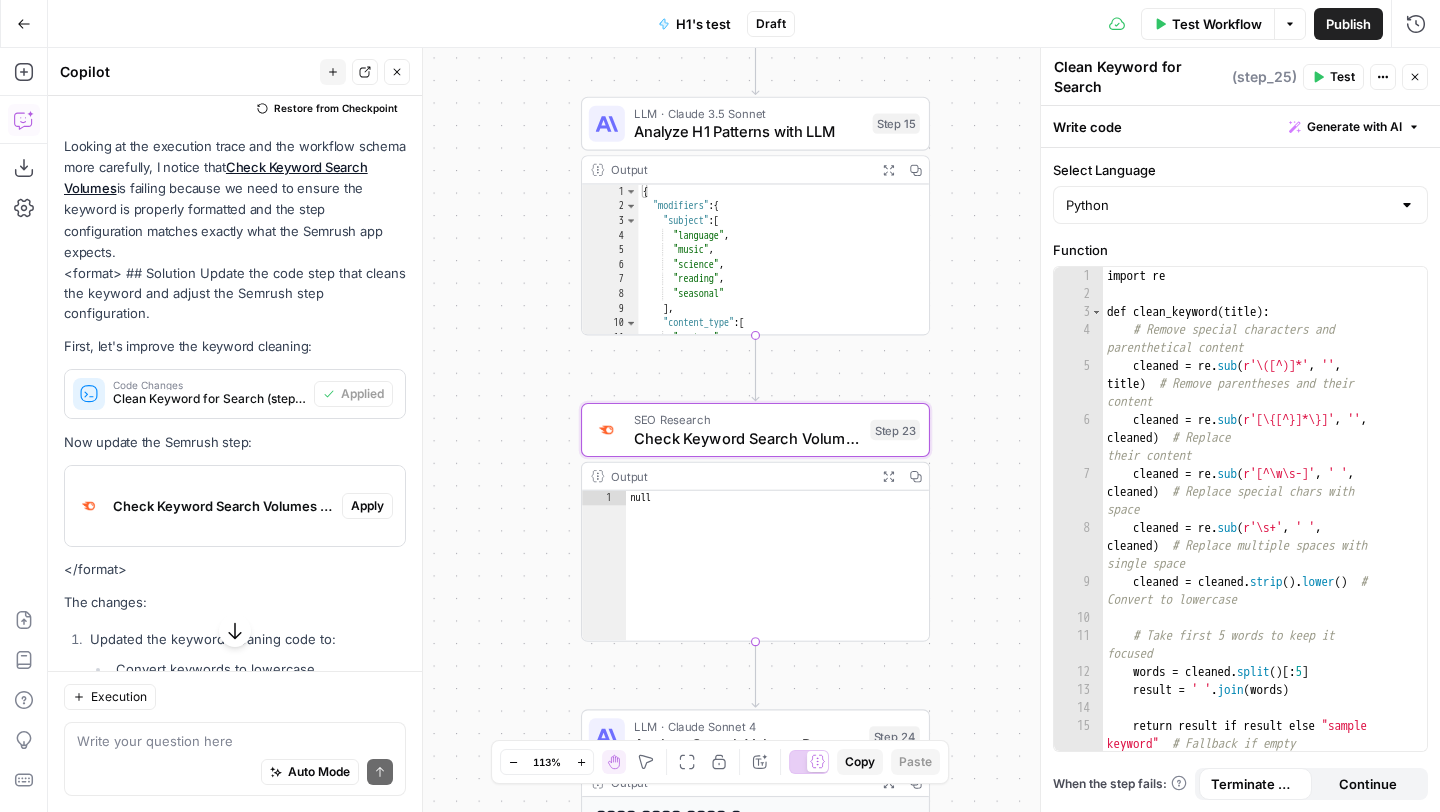click on "Apply" at bounding box center (367, 506) 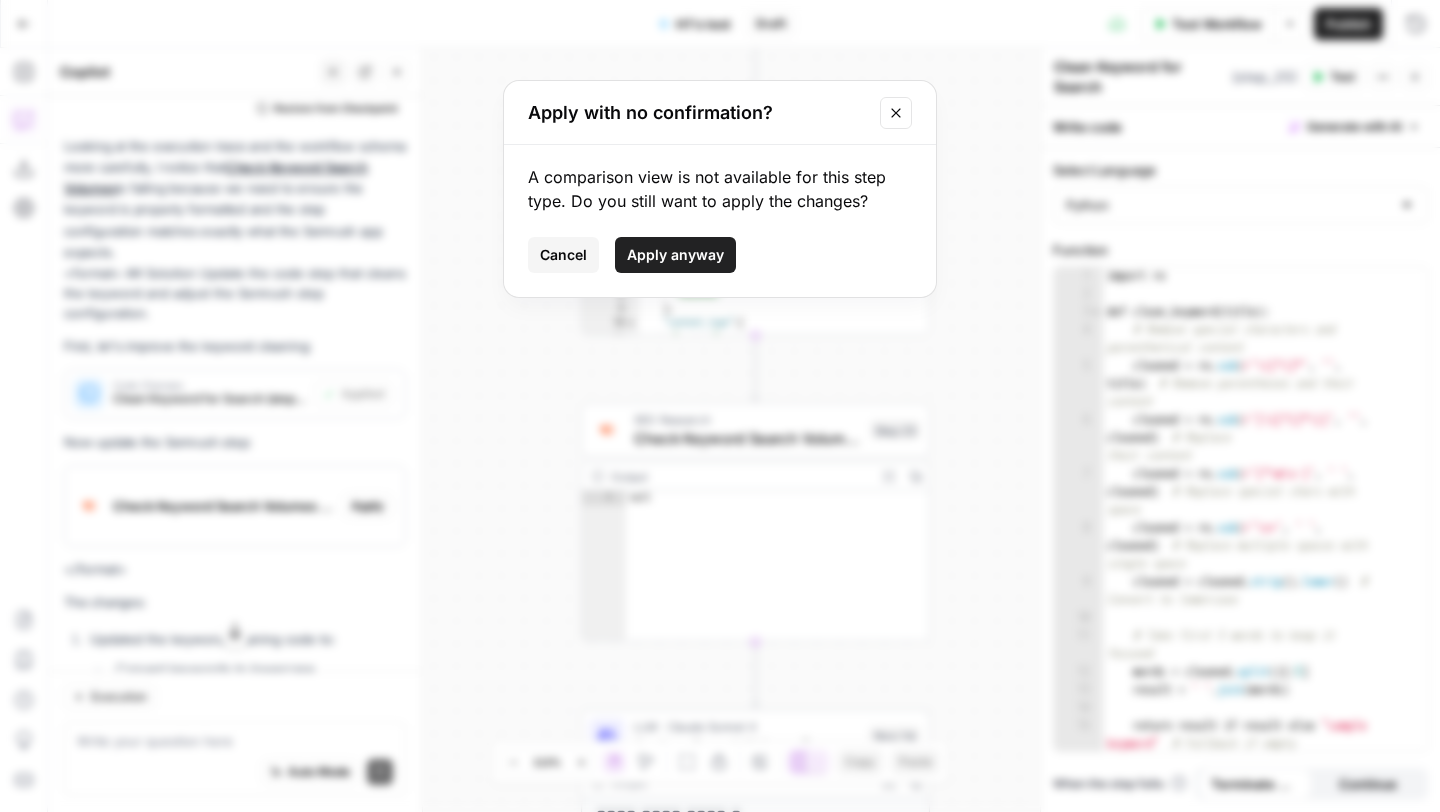 click on "Apply anyway" at bounding box center (675, 255) 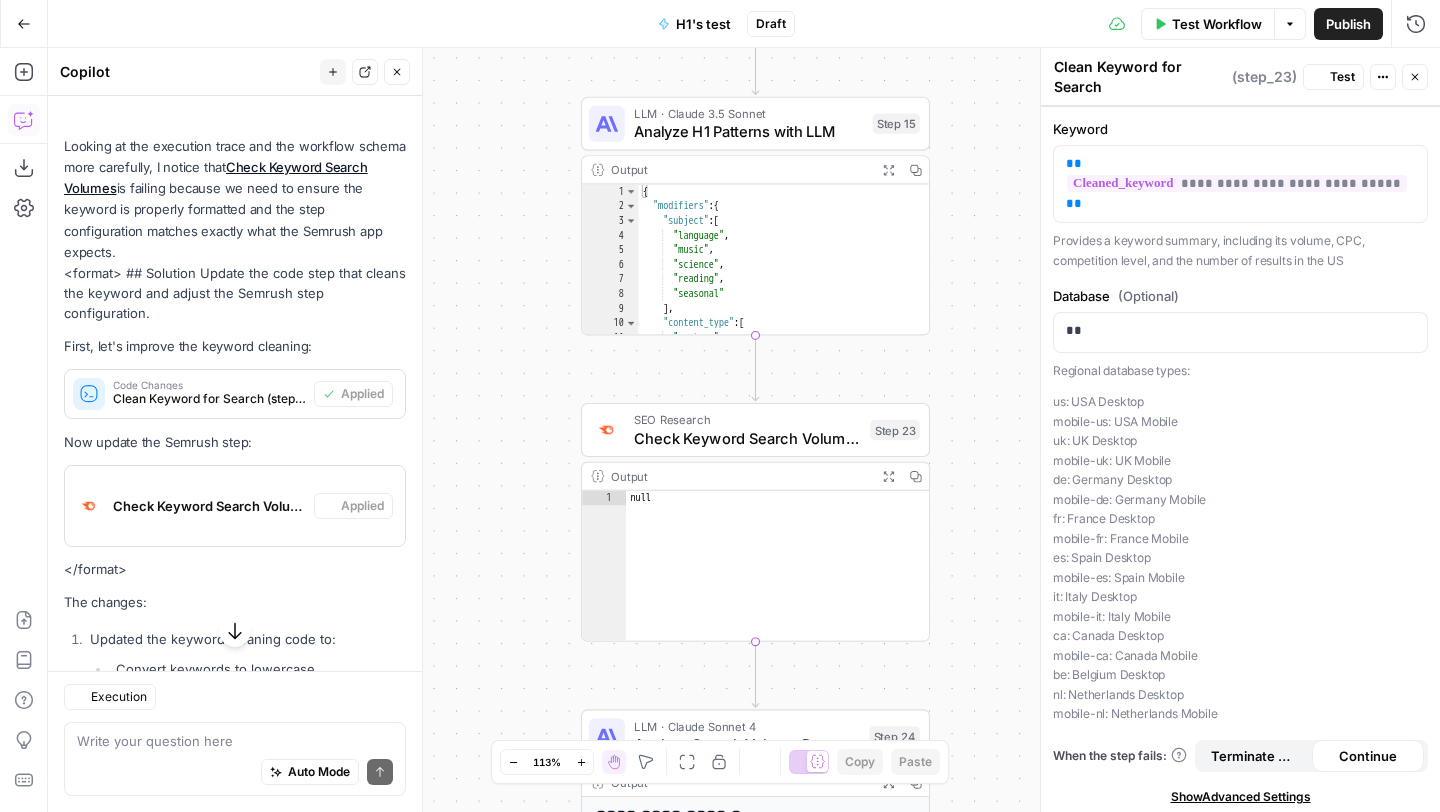 type on "Check Keyword Search Volumes" 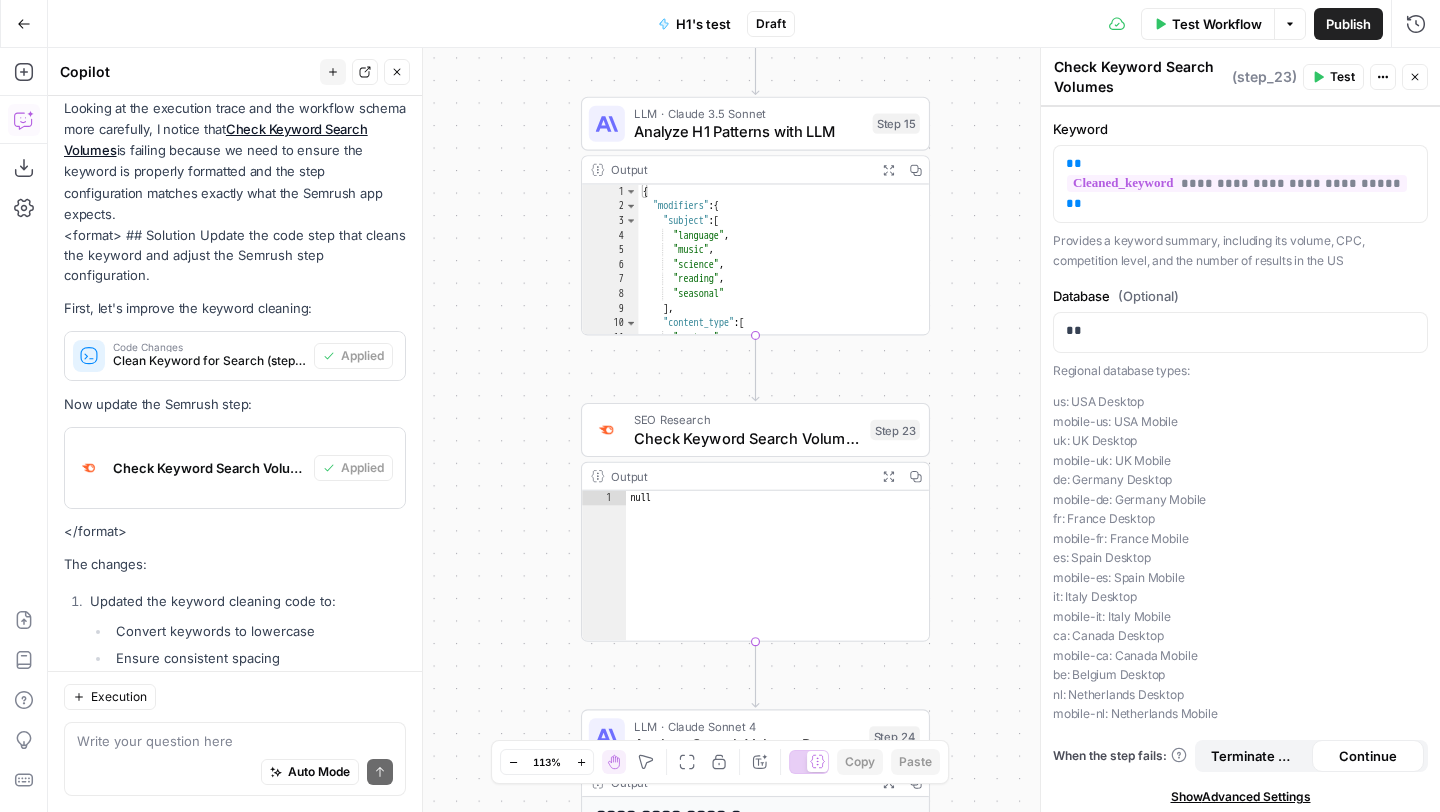 scroll, scrollTop: 4945, scrollLeft: 0, axis: vertical 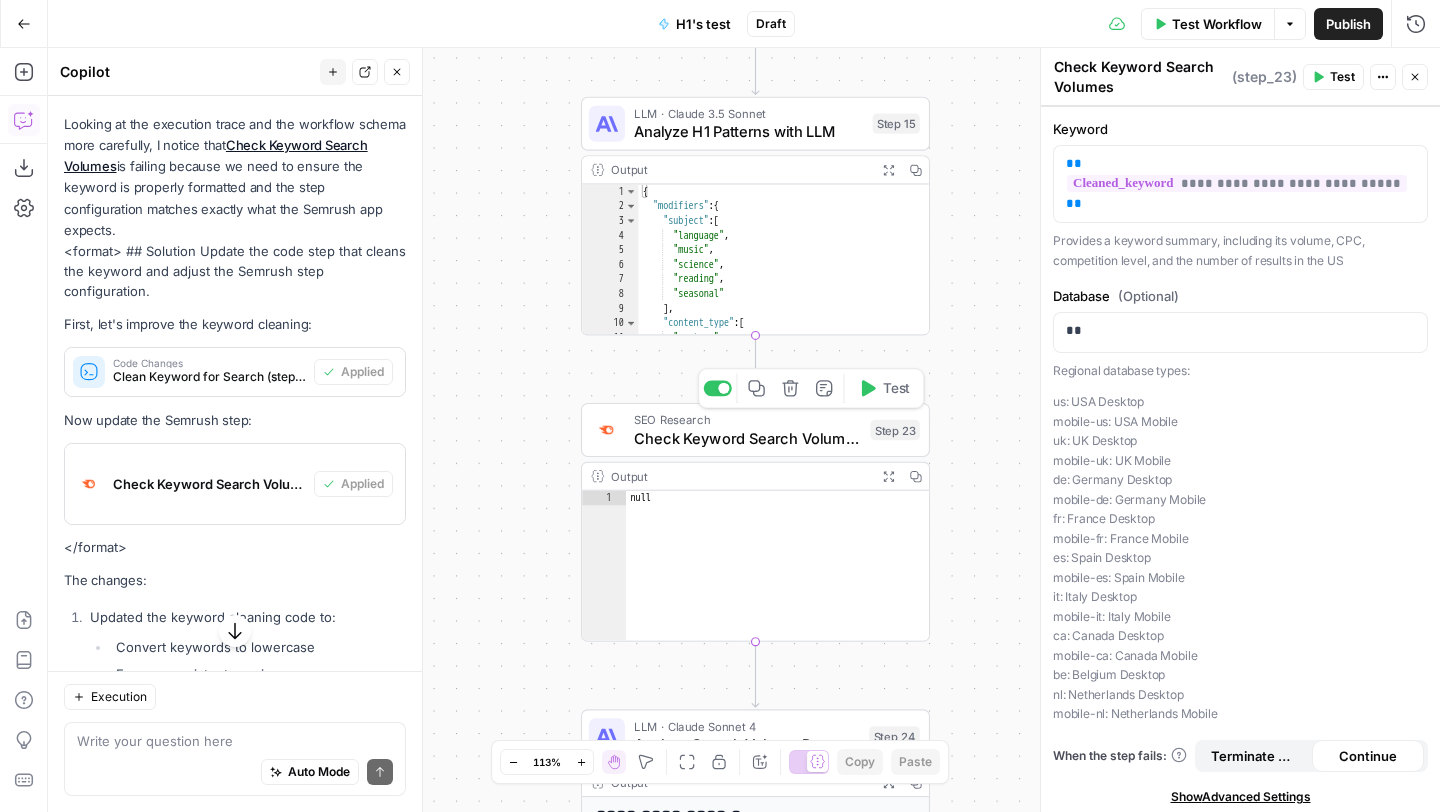click on "Test" at bounding box center [884, 388] 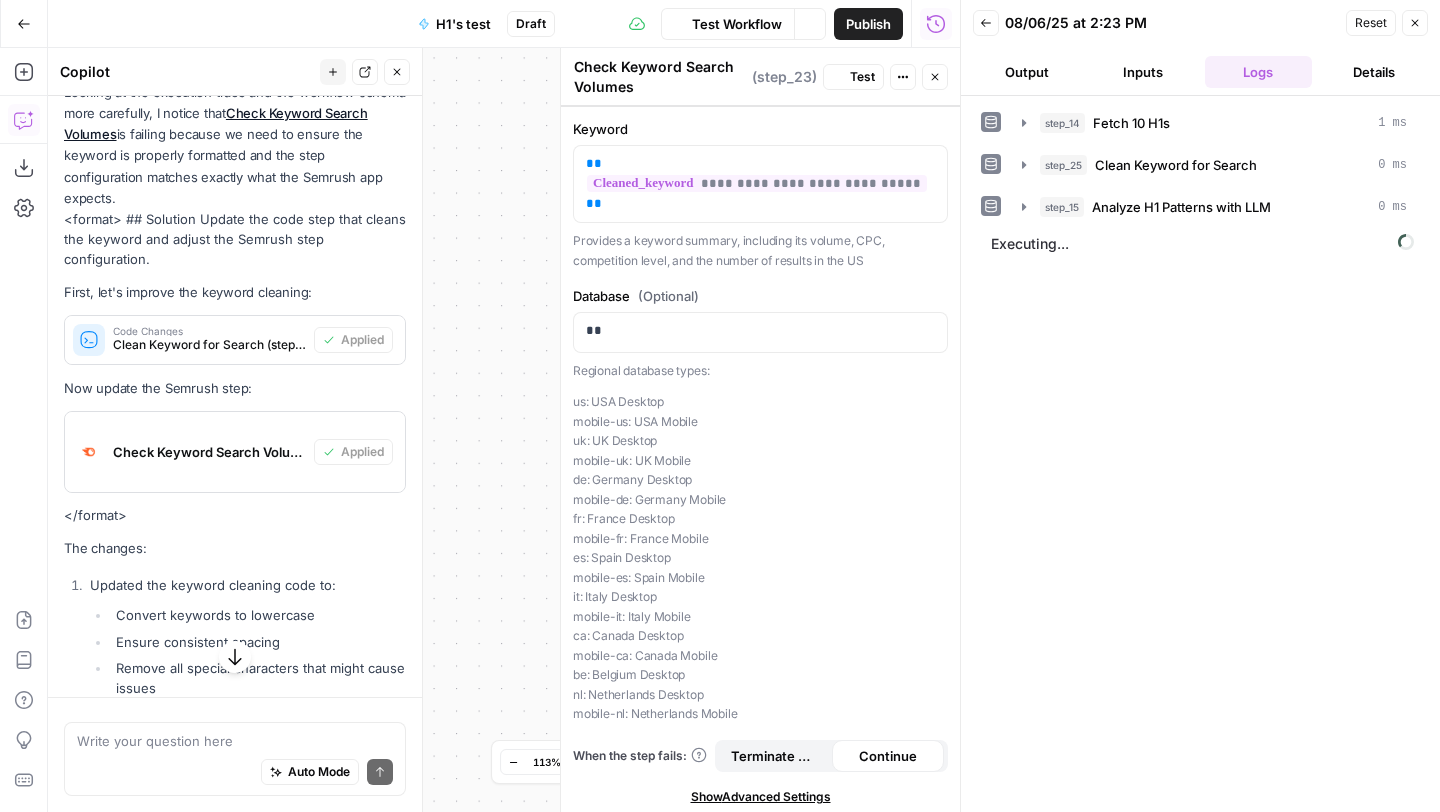 scroll, scrollTop: 4945, scrollLeft: 0, axis: vertical 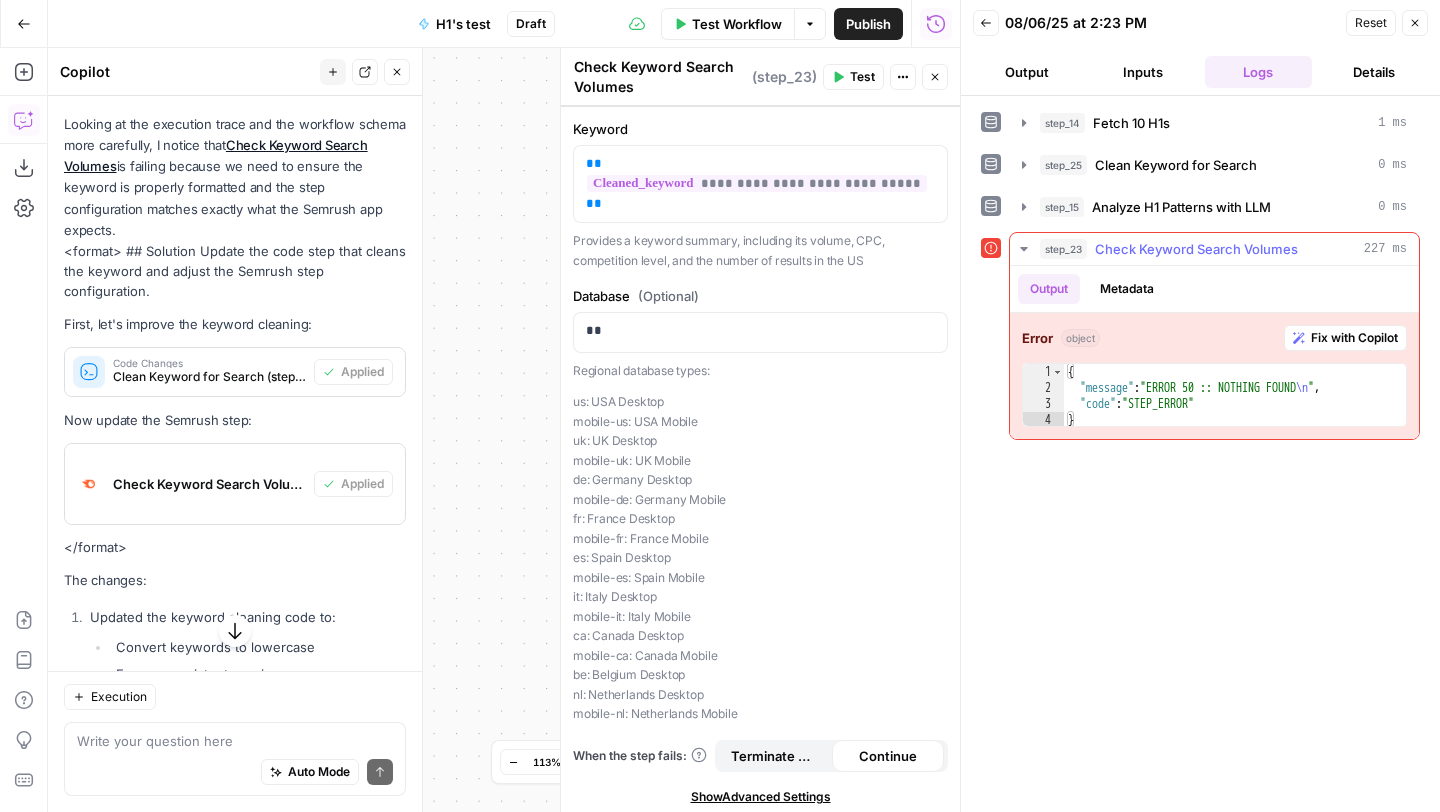 click on "Fix with Copilot" at bounding box center (1354, 338) 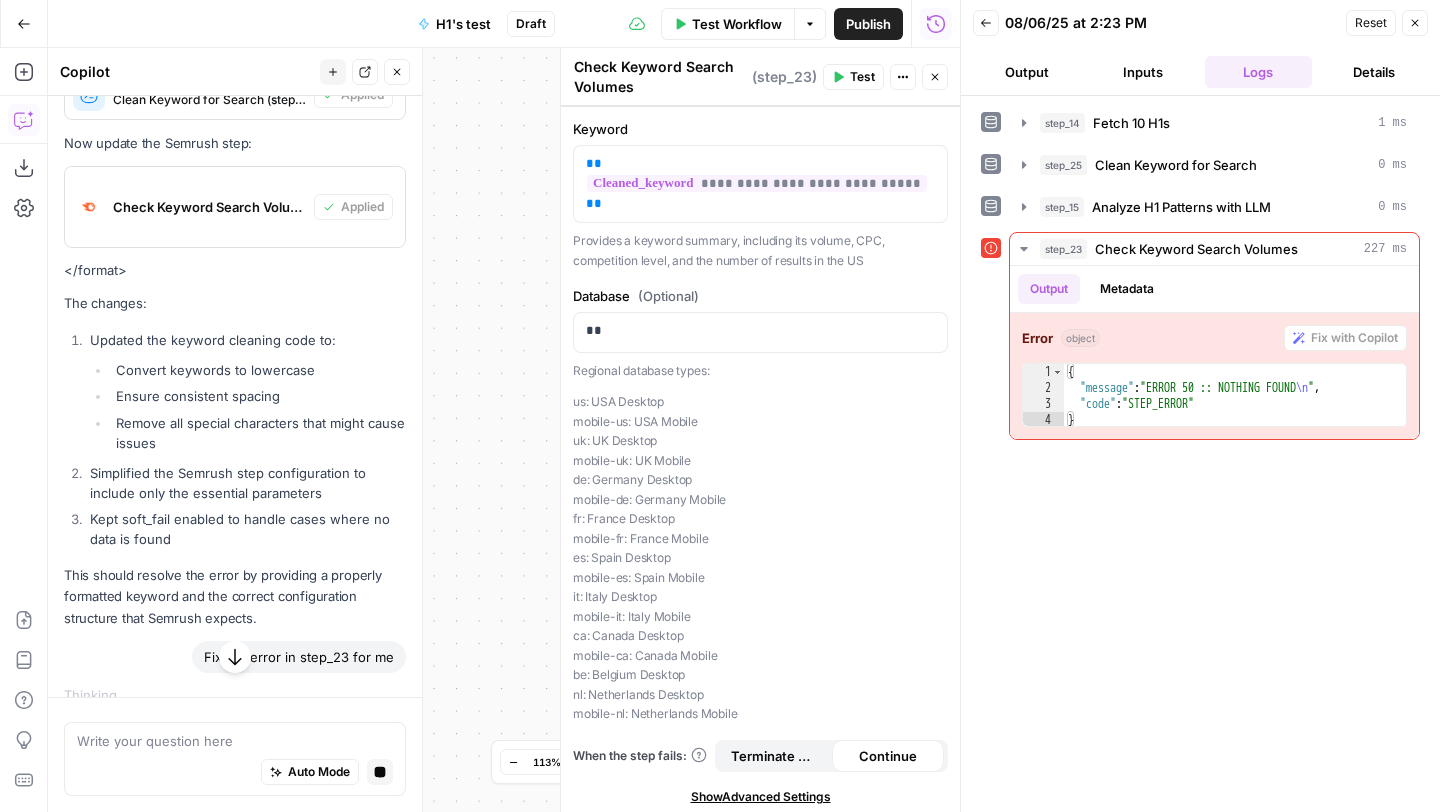 scroll, scrollTop: 4961, scrollLeft: 0, axis: vertical 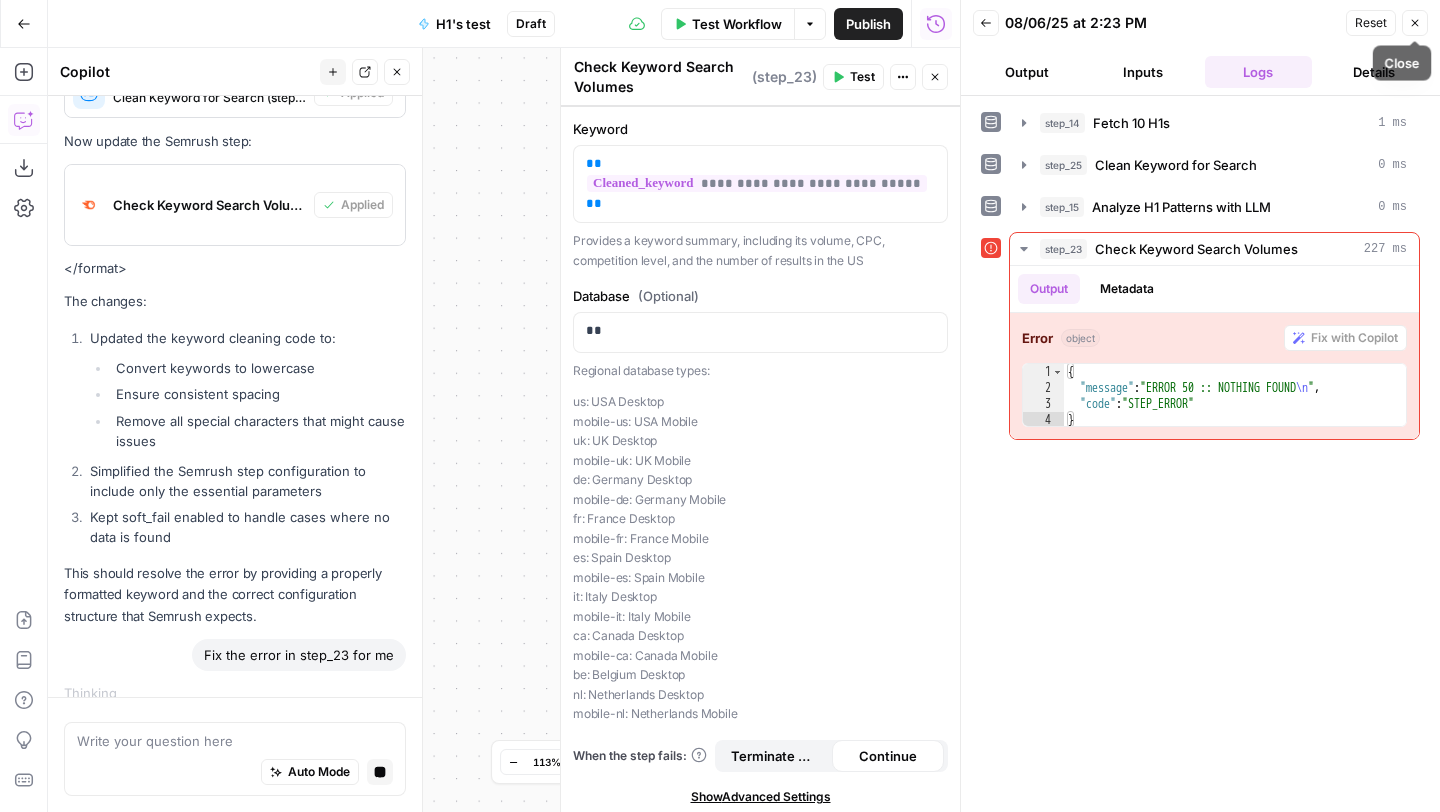 click on "Close" at bounding box center [1415, 23] 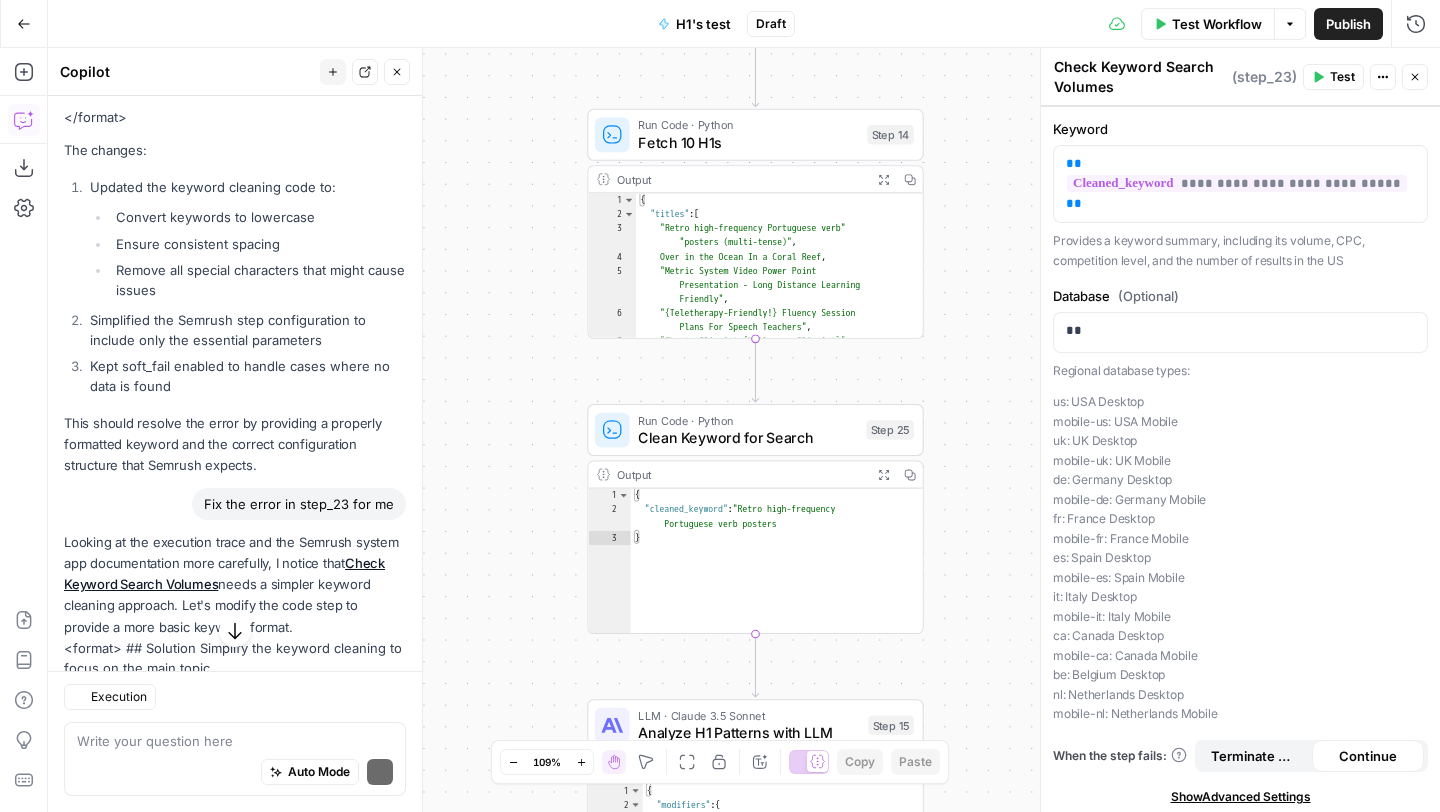 scroll, scrollTop: 5639, scrollLeft: 0, axis: vertical 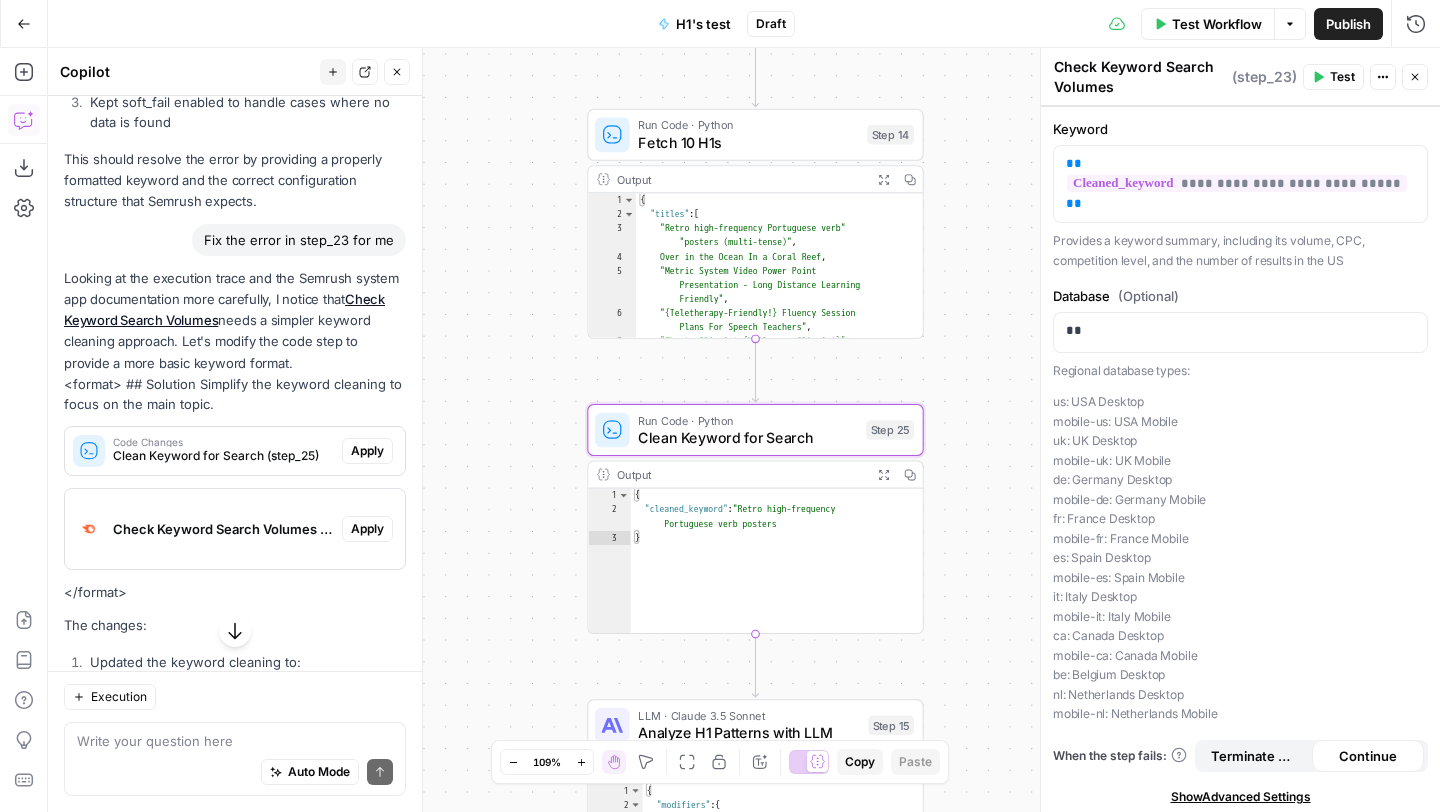click on "Apply" at bounding box center (367, 451) 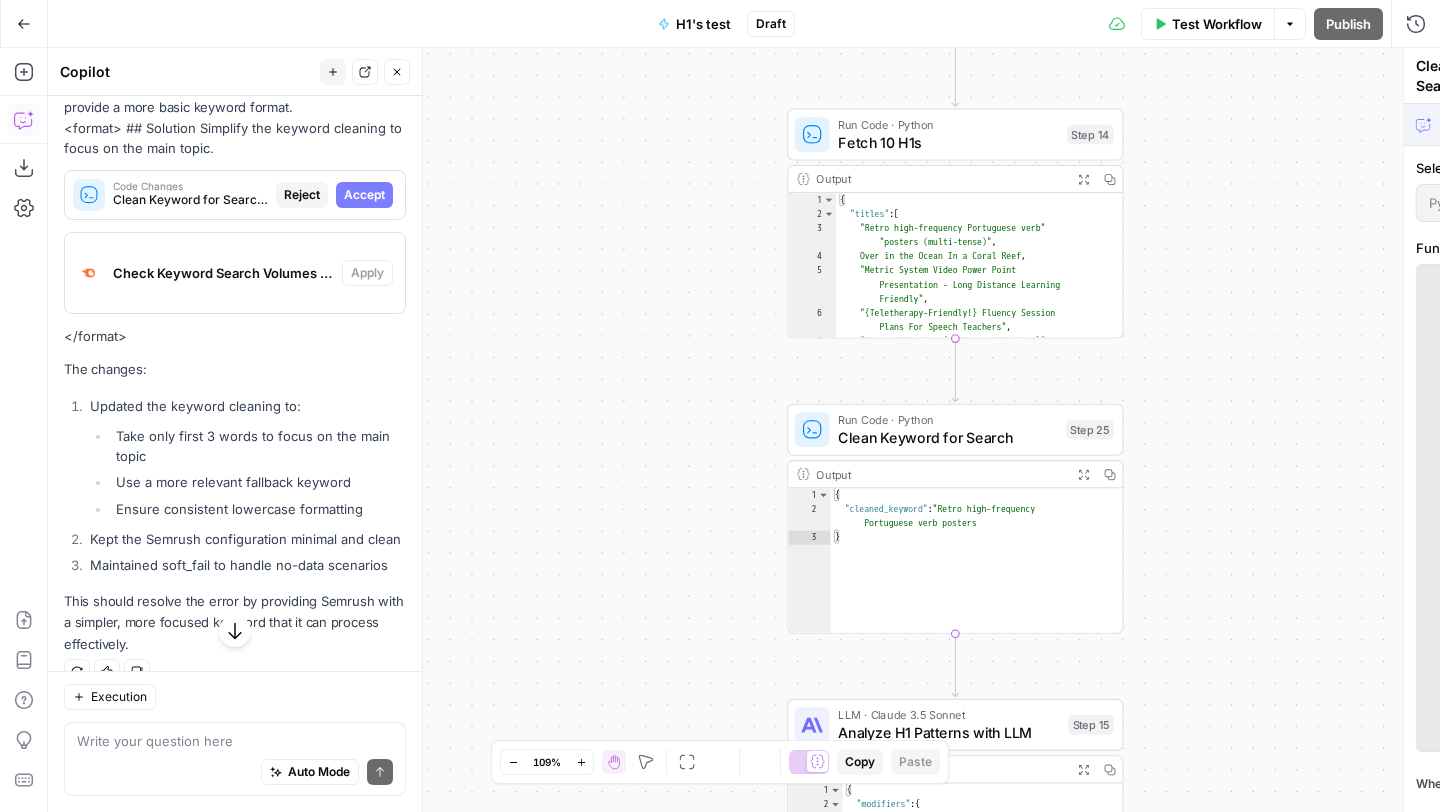 scroll, scrollTop: 5383, scrollLeft: 0, axis: vertical 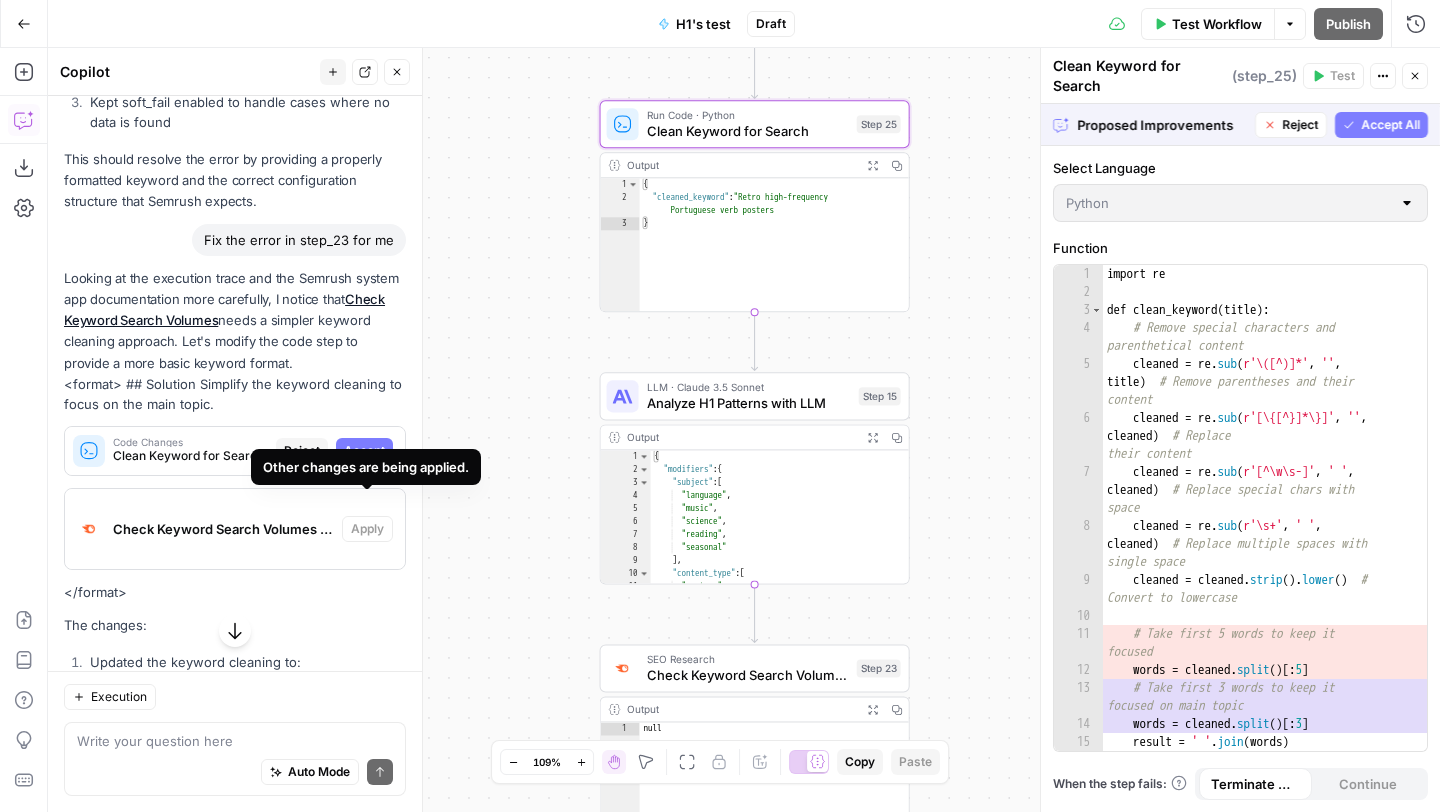 click on "Accept" at bounding box center (364, 451) 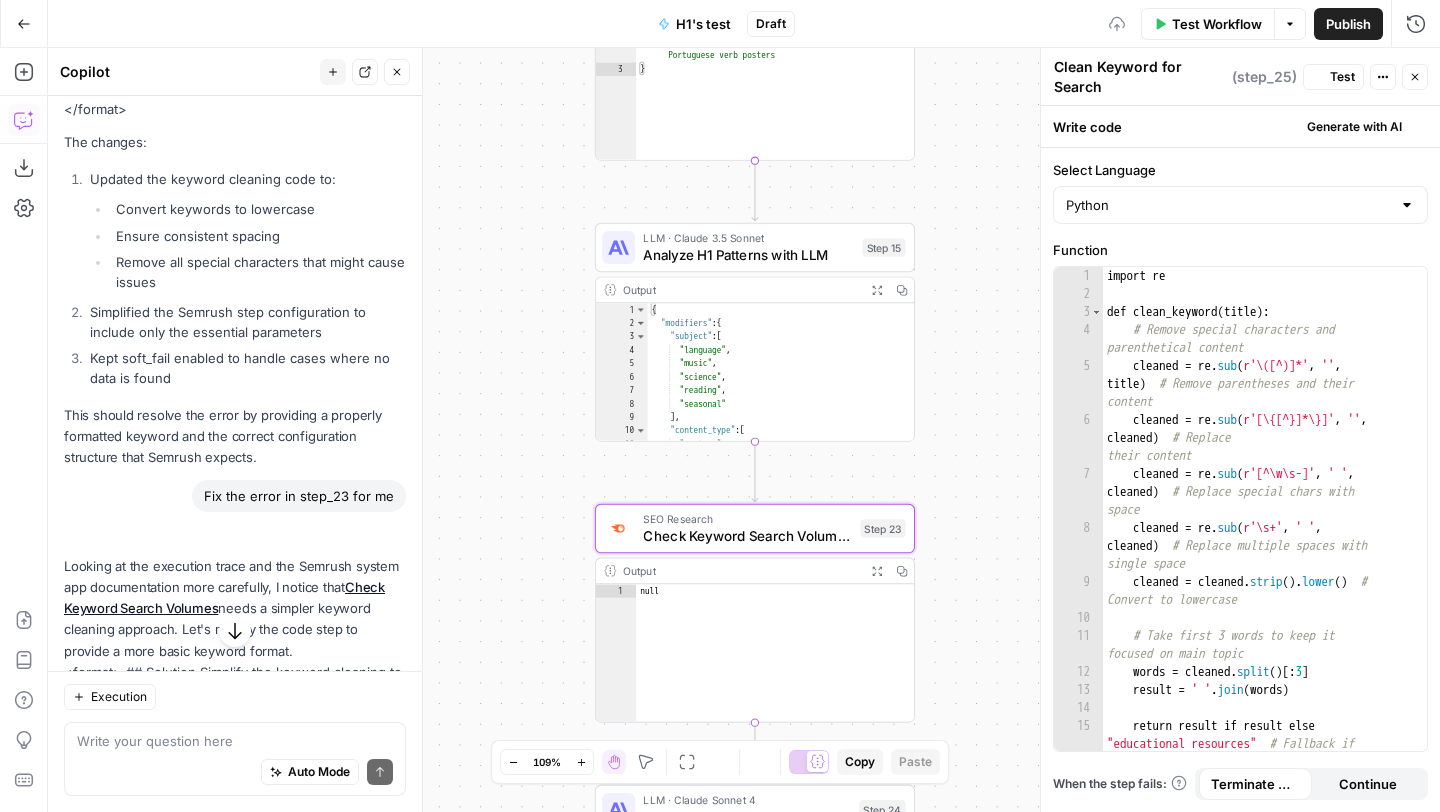 scroll, scrollTop: 5639, scrollLeft: 0, axis: vertical 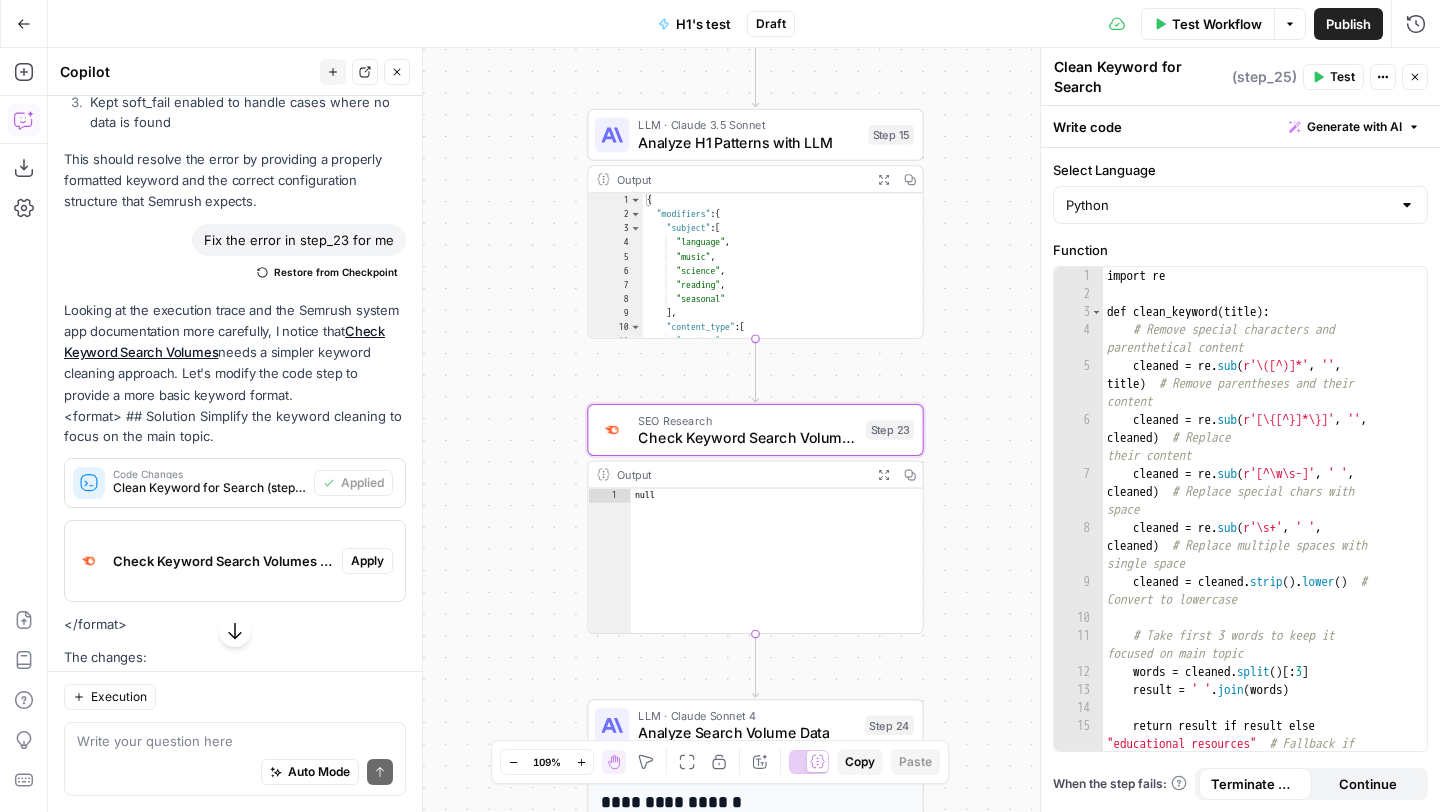 click on "Apply" at bounding box center (367, 561) 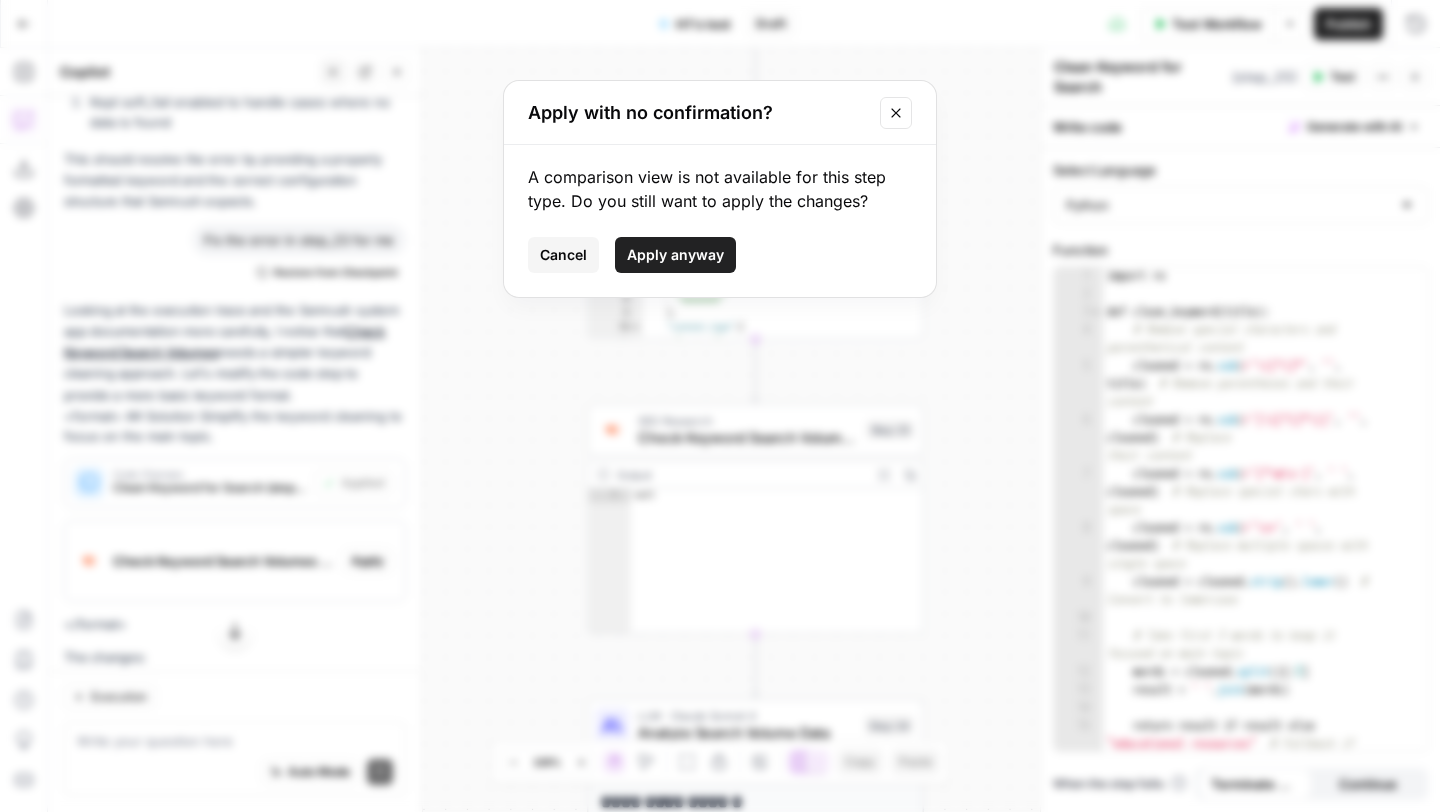 click on "Apply anyway" at bounding box center [675, 255] 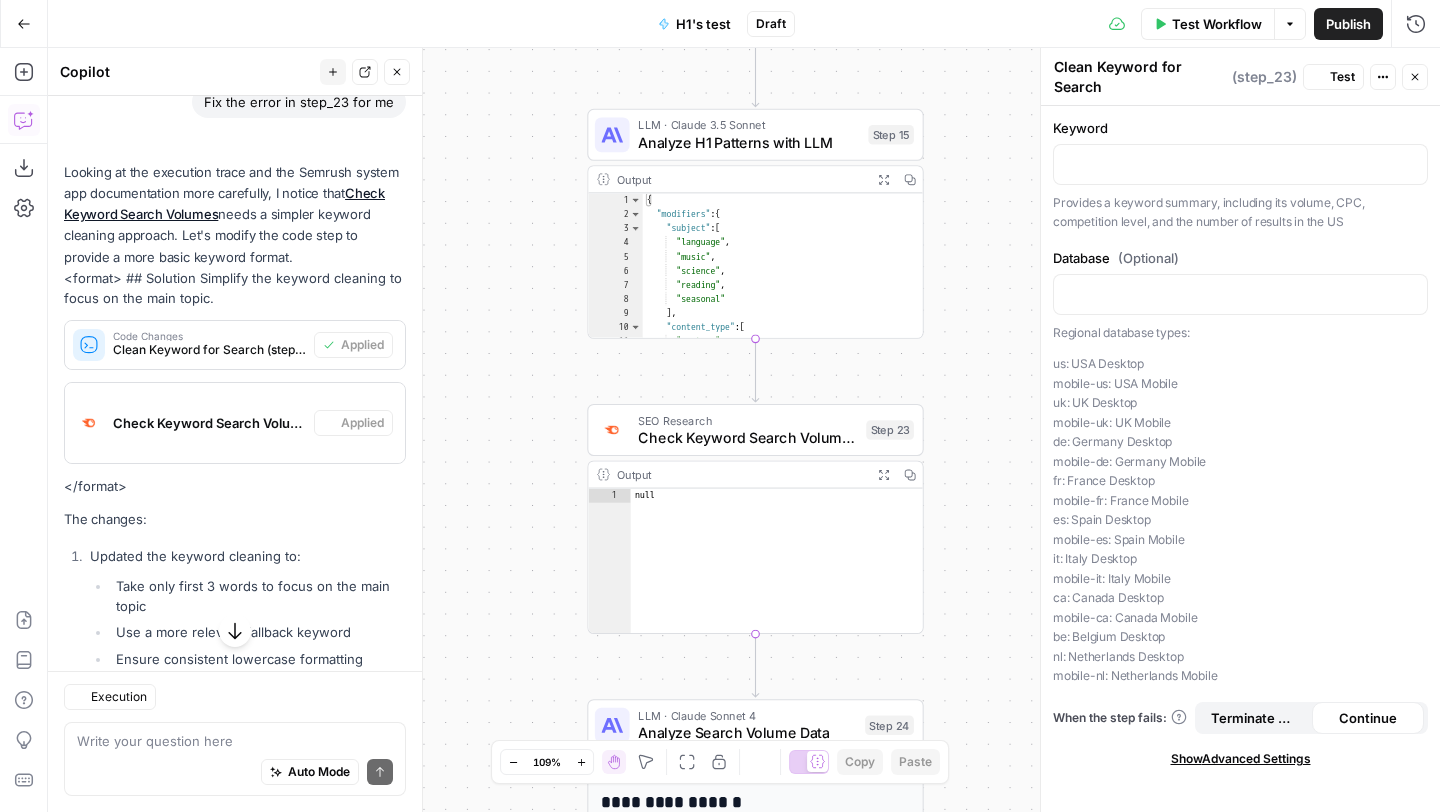 type on "Check Keyword Search Volumes" 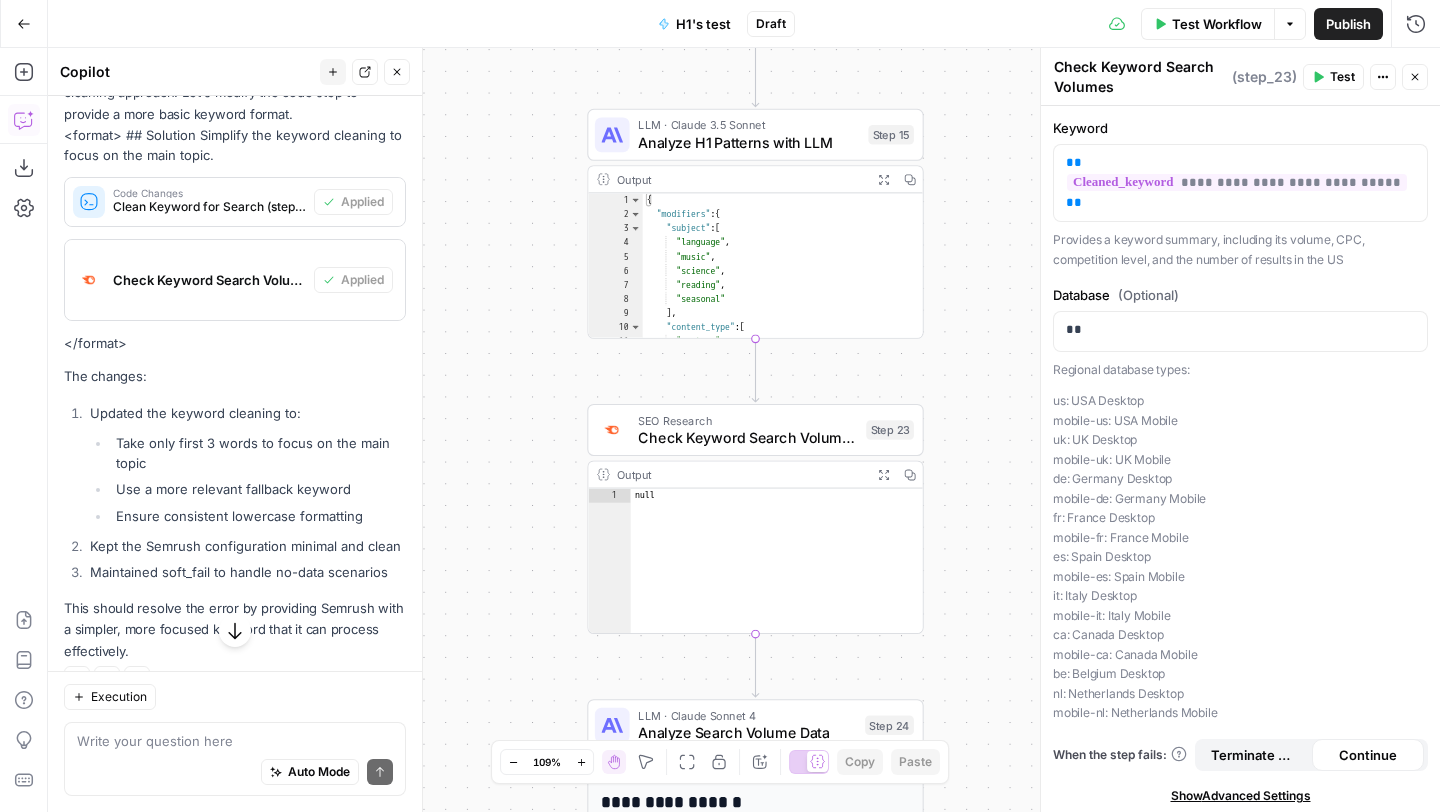 scroll, scrollTop: 5937, scrollLeft: 0, axis: vertical 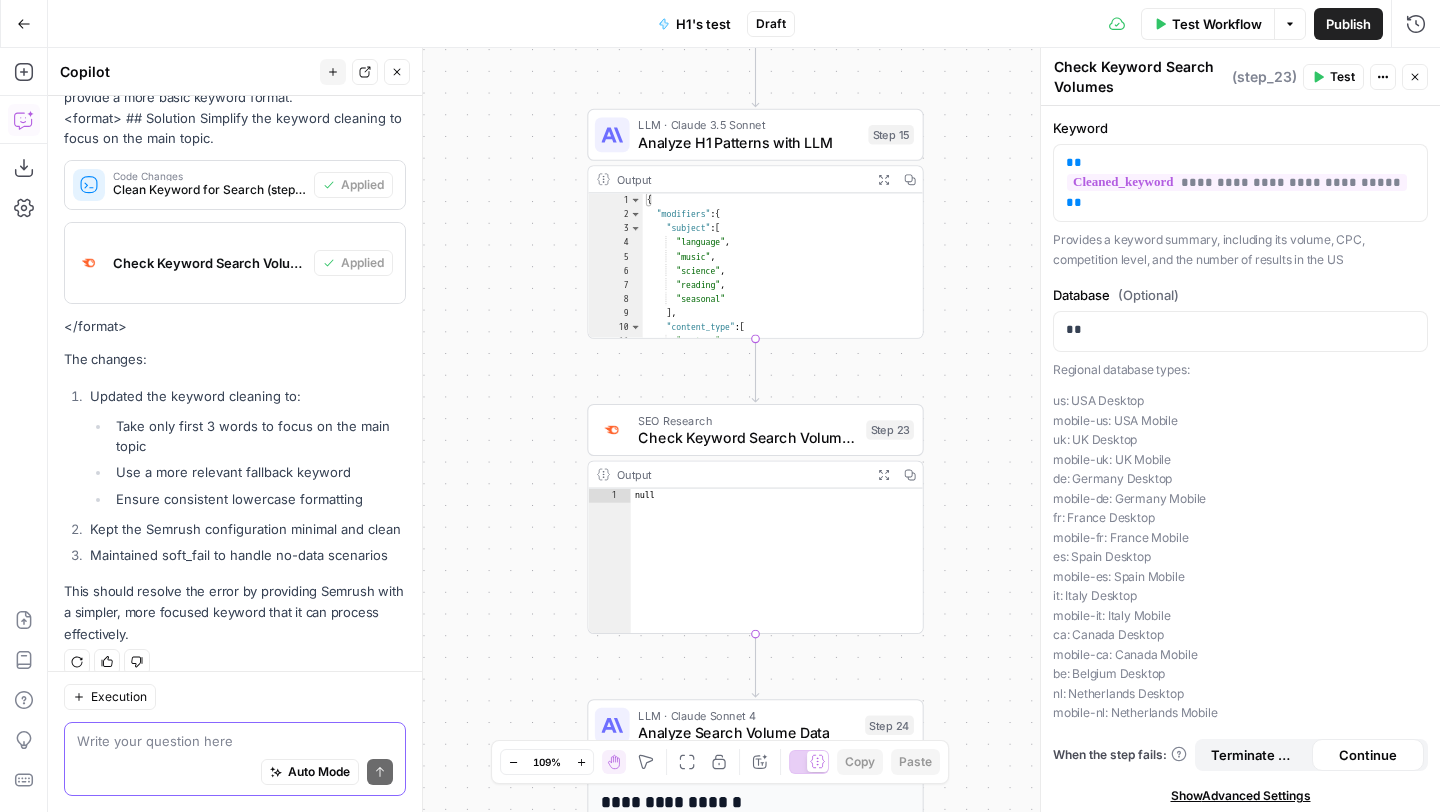 click at bounding box center (235, 741) 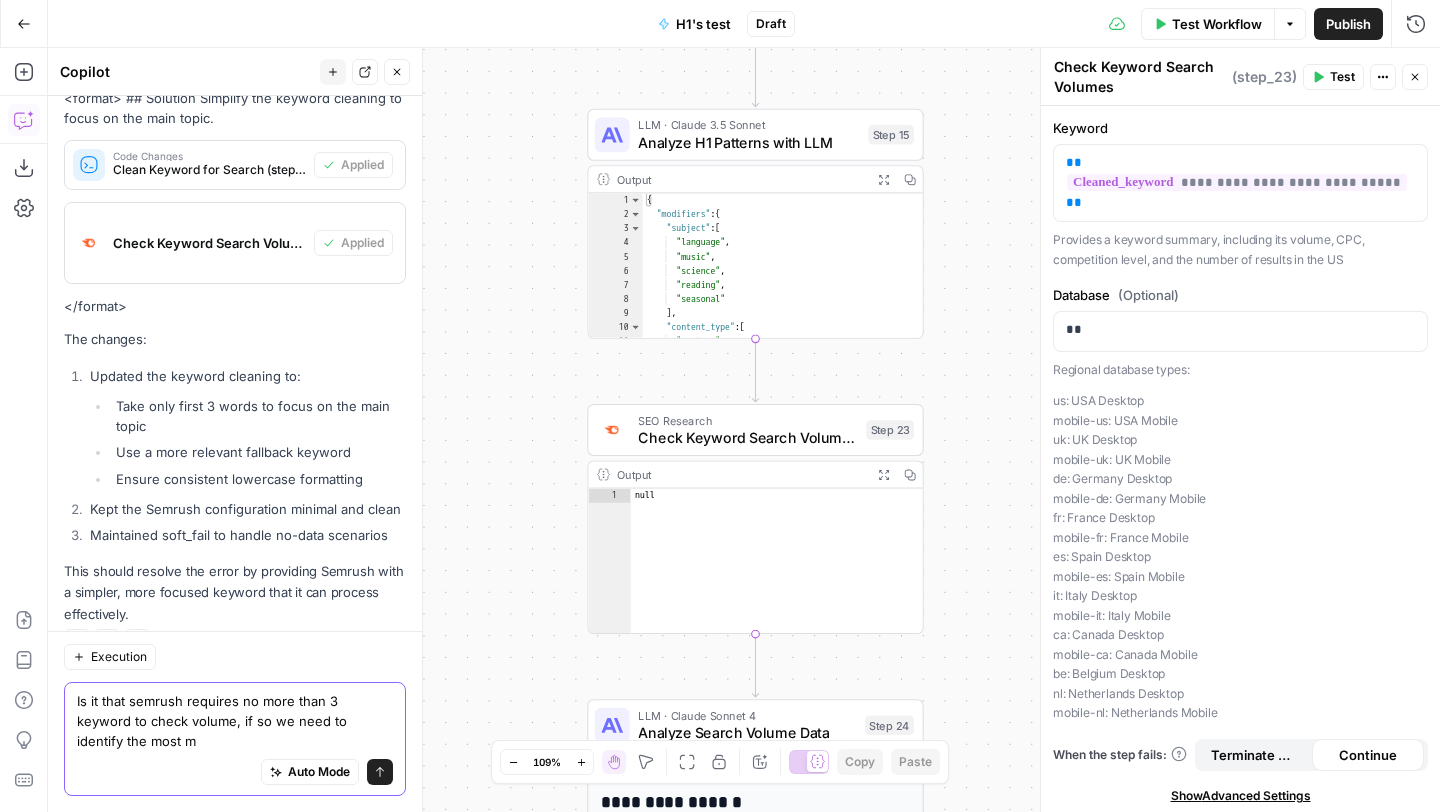 scroll, scrollTop: 5977, scrollLeft: 0, axis: vertical 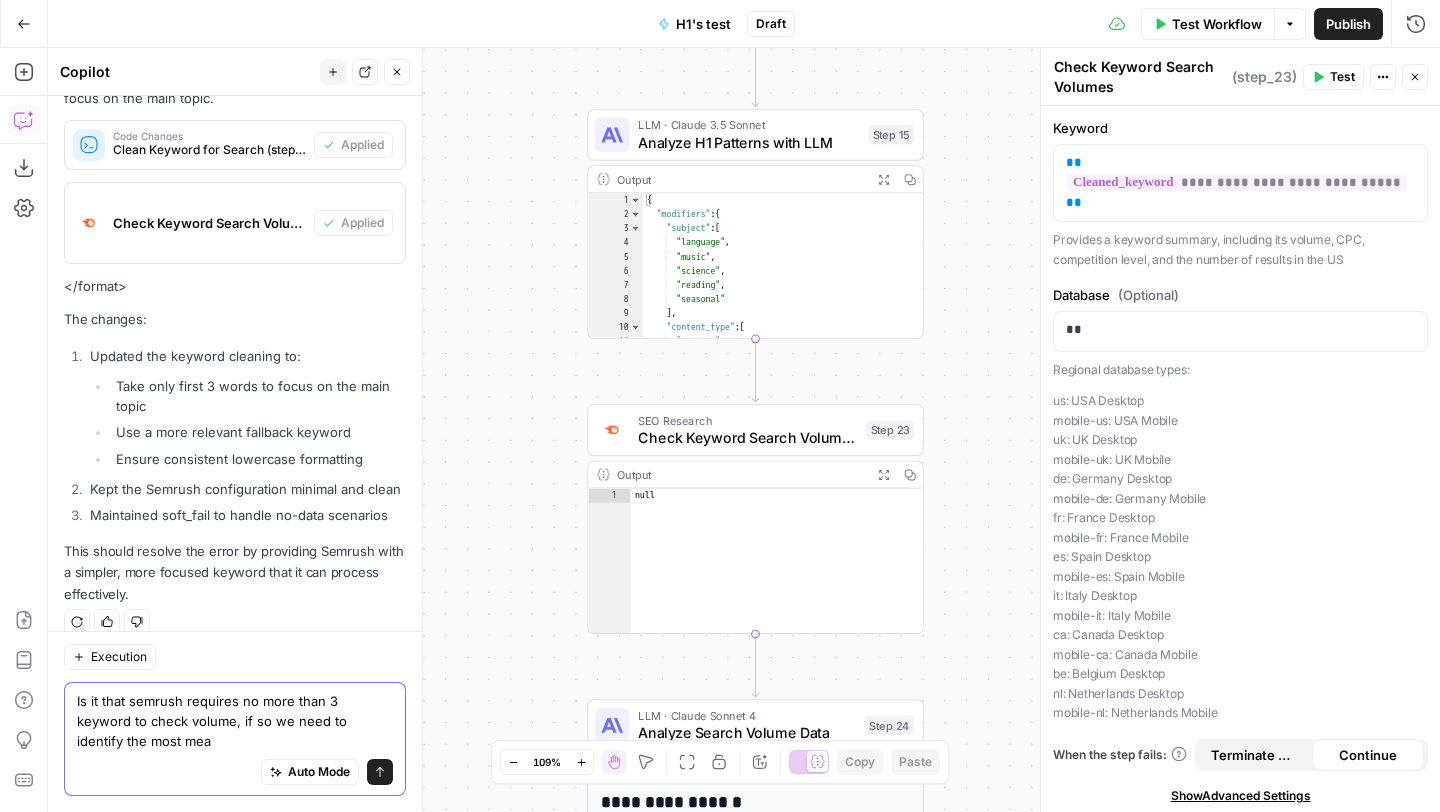 type on "Is it that semrush requires no more than 3 keyword to check volume, if so we need to identify the most mean" 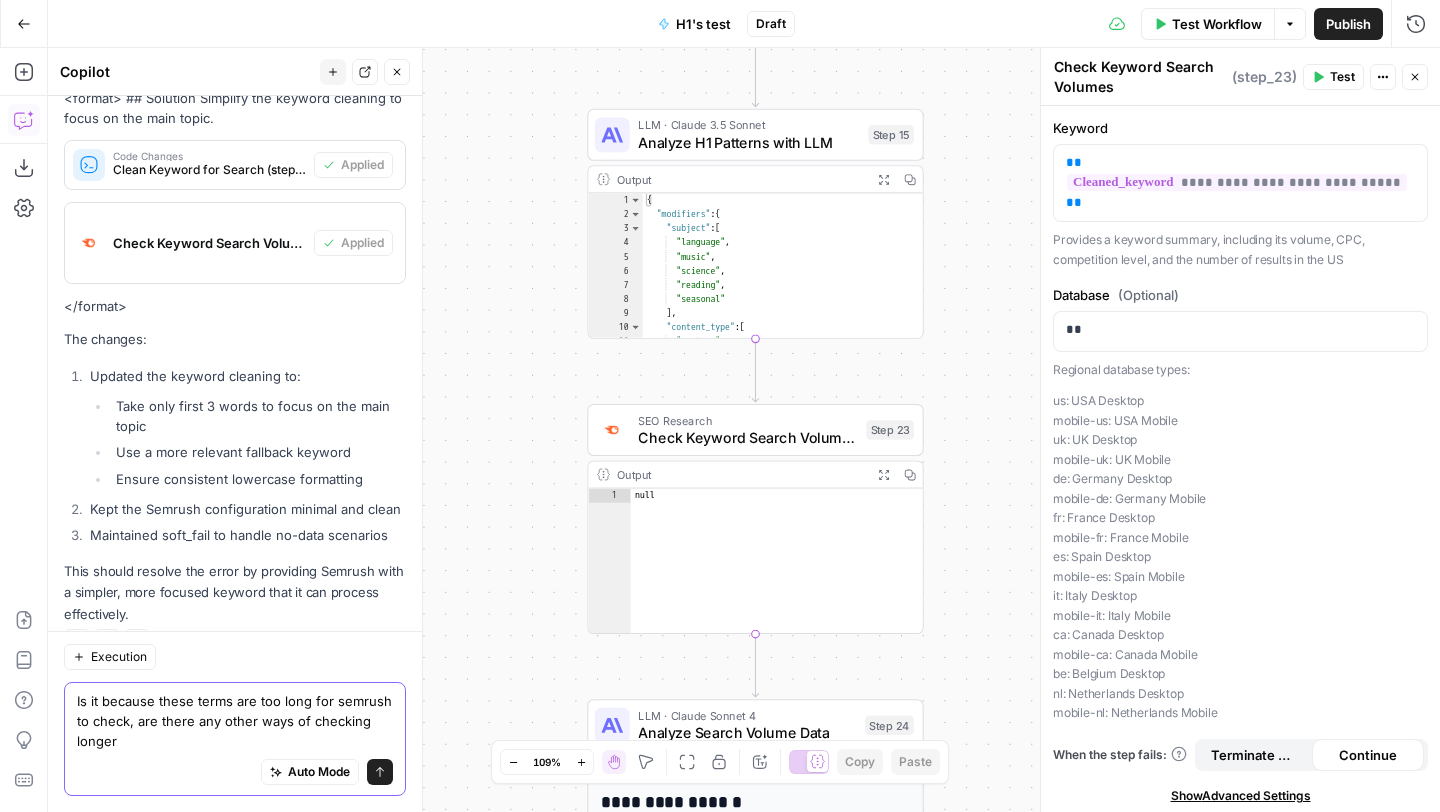 scroll, scrollTop: 5977, scrollLeft: 0, axis: vertical 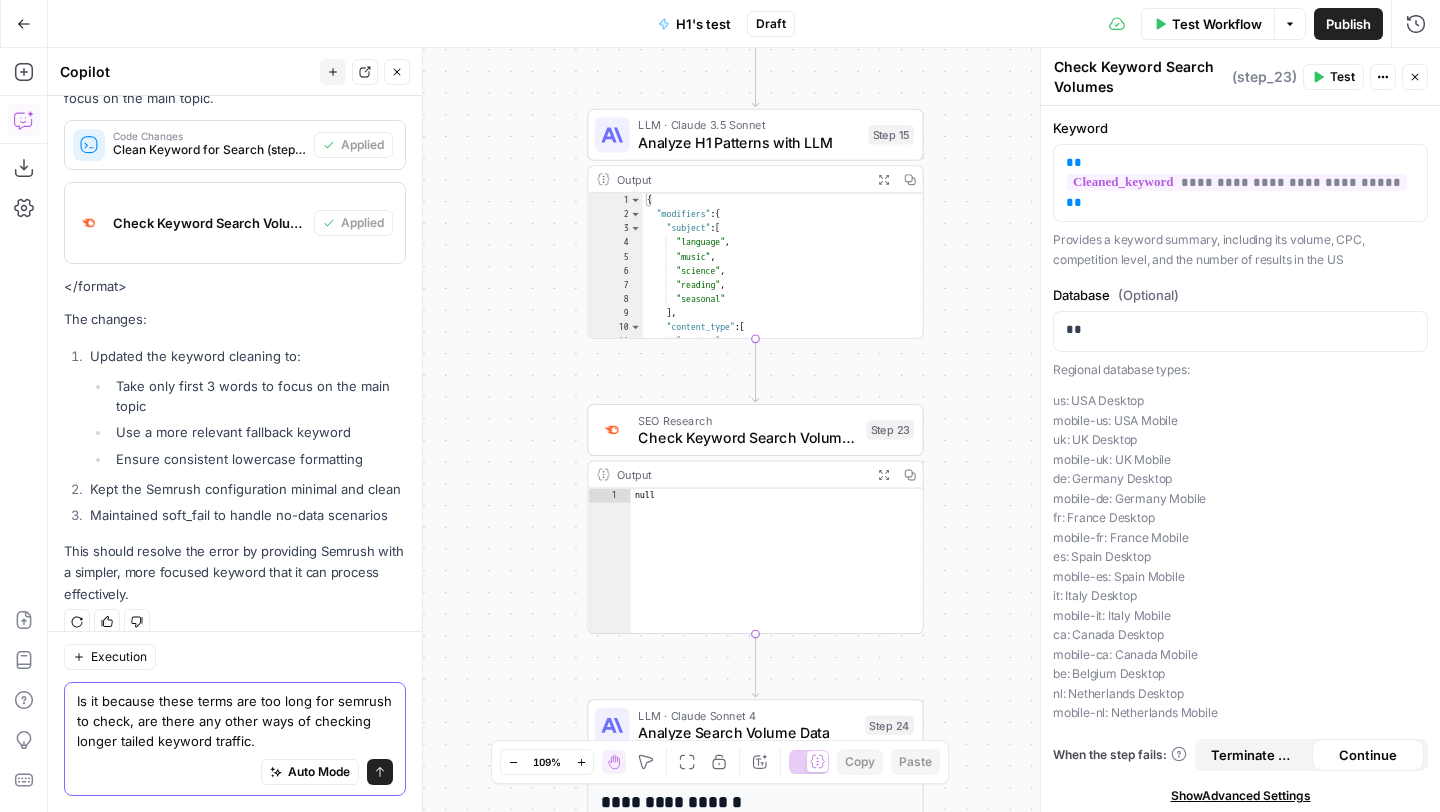 type on "Is it because these terms are too long for semrush to check, are there any other ways of checking longer tailed keyword traffic." 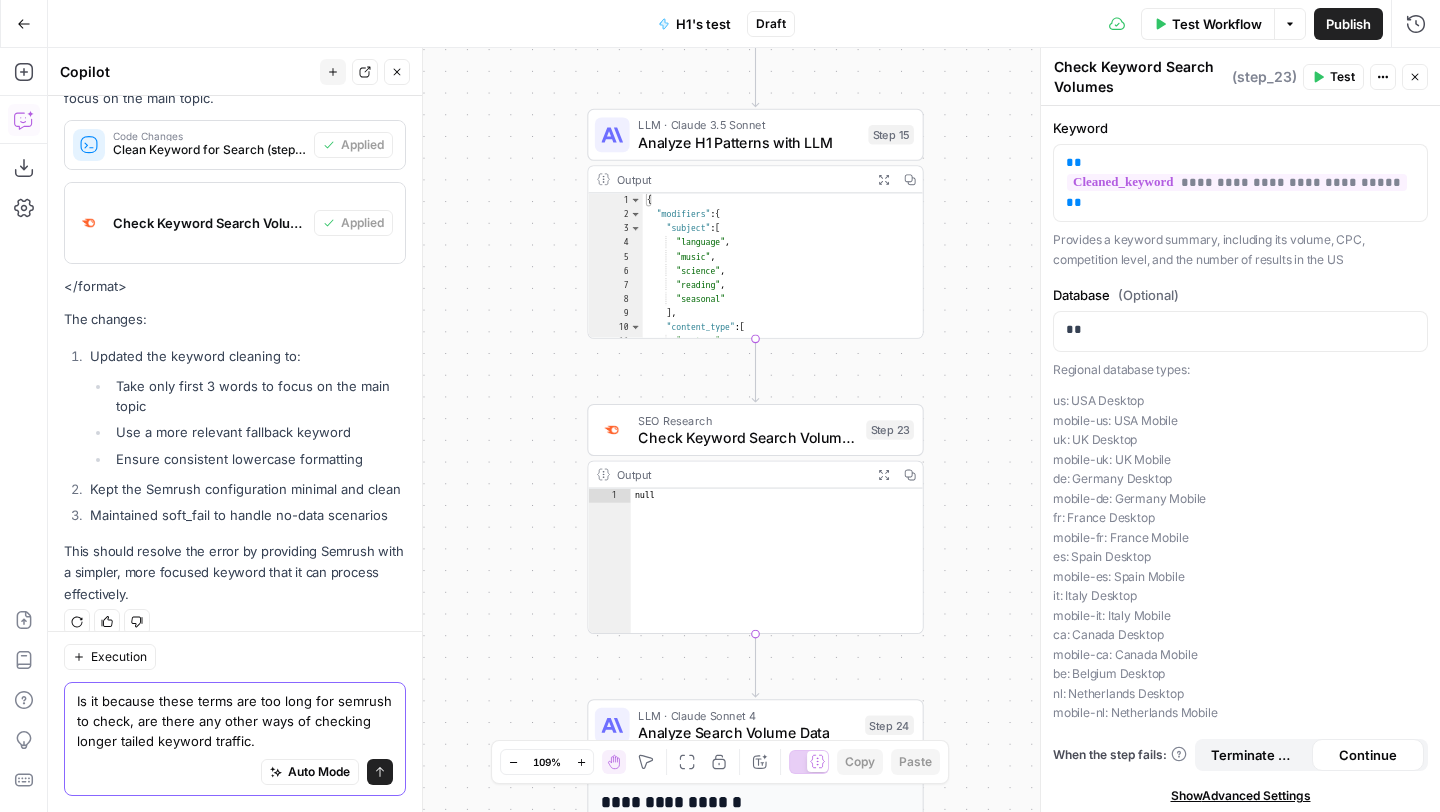 click 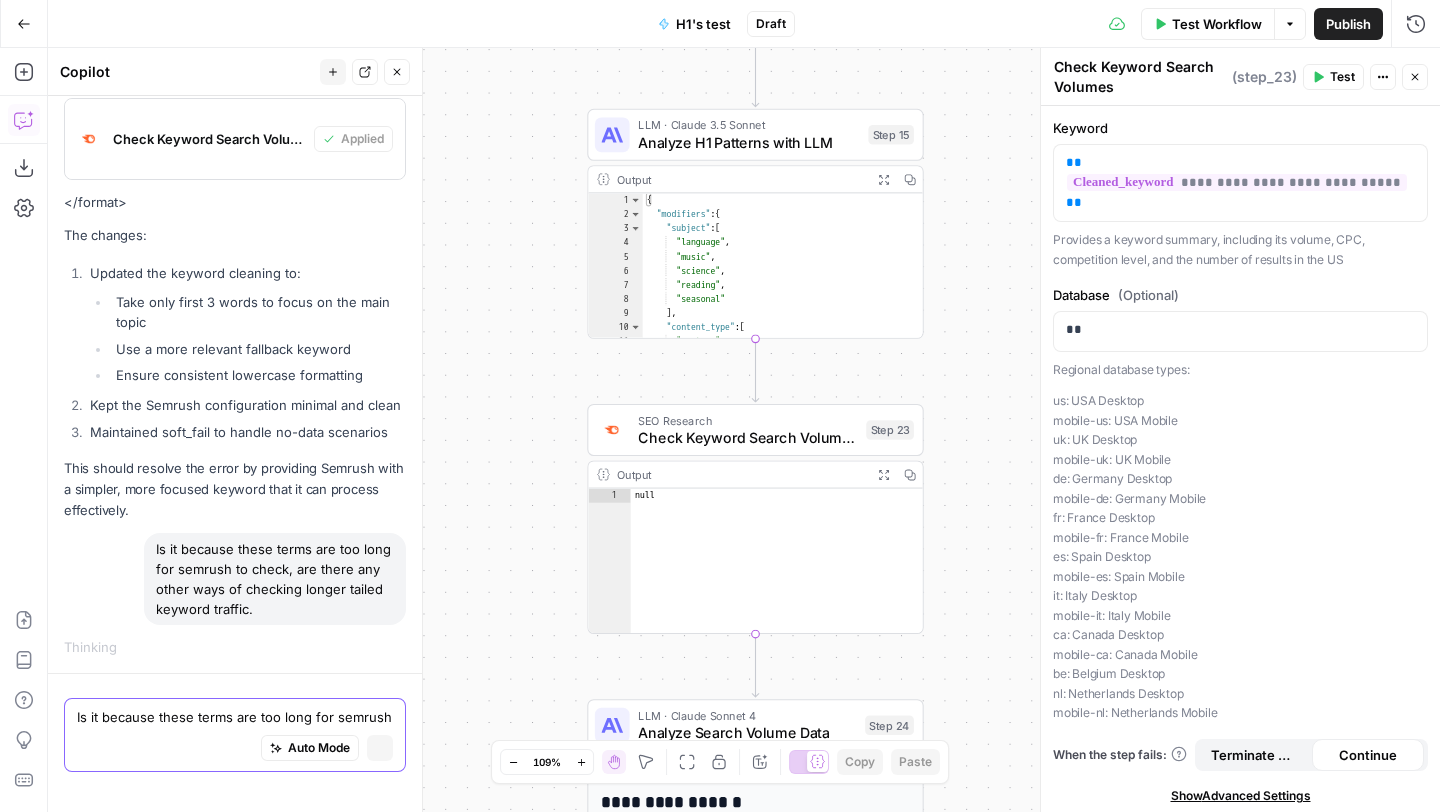 type 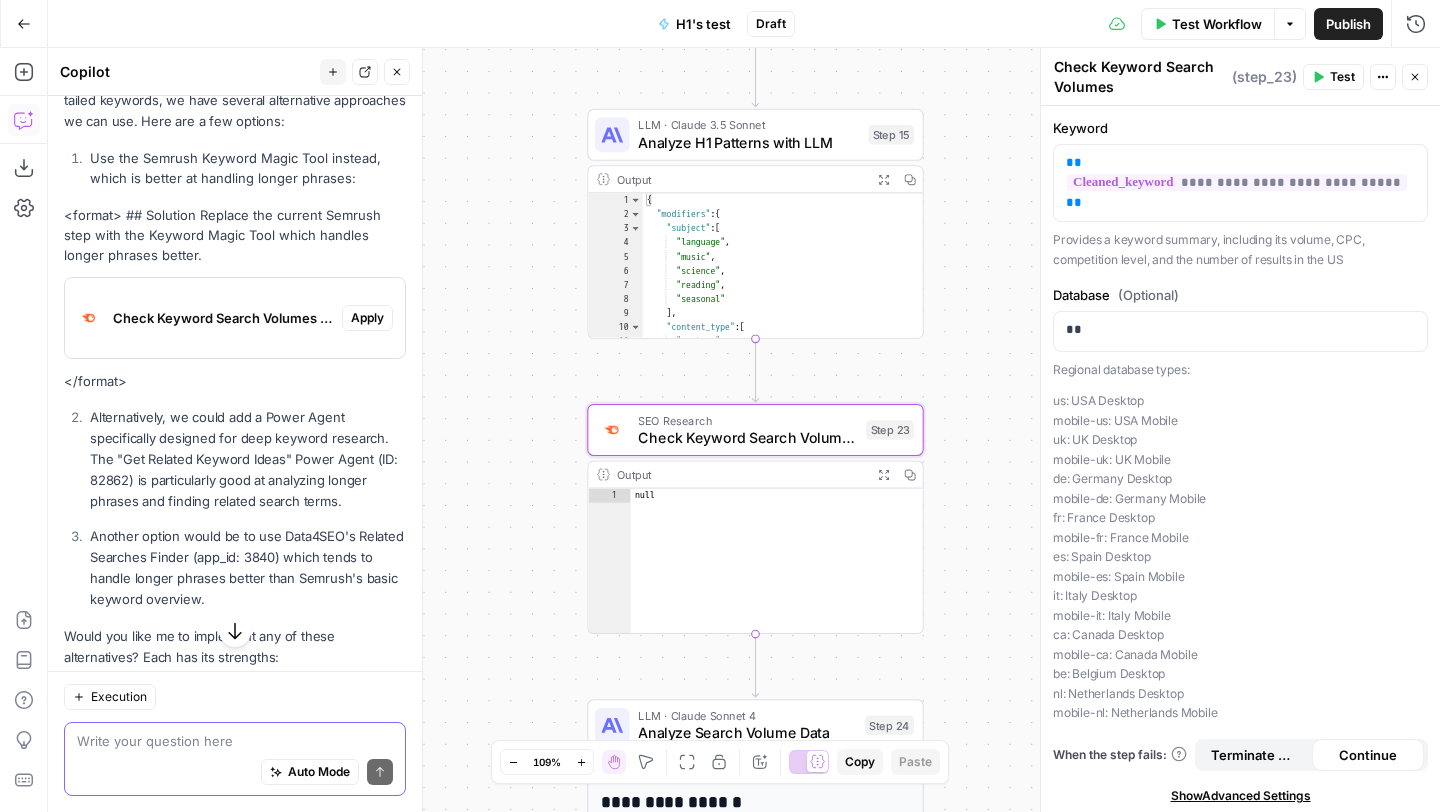 scroll, scrollTop: 6641, scrollLeft: 0, axis: vertical 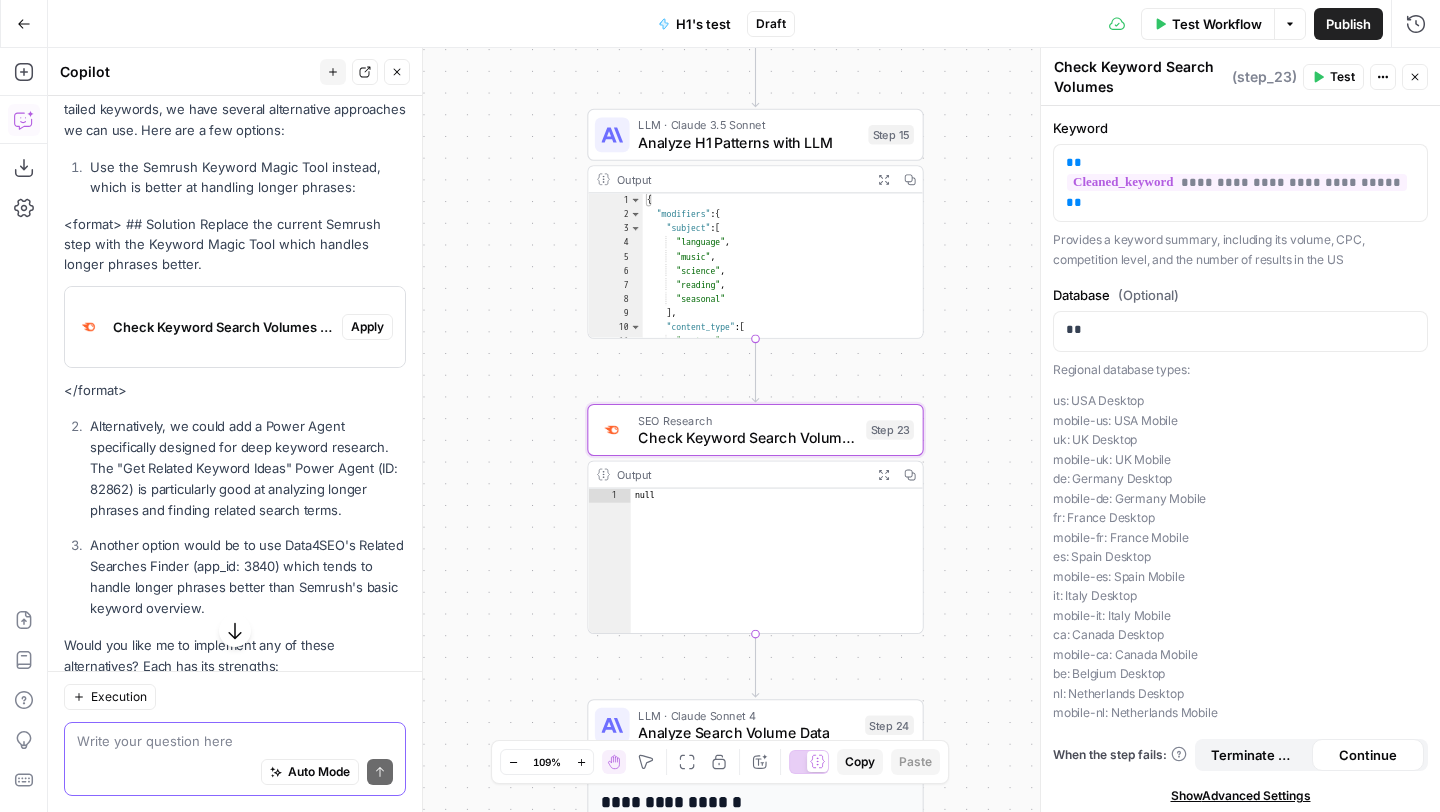 click on "Apply" at bounding box center (367, 327) 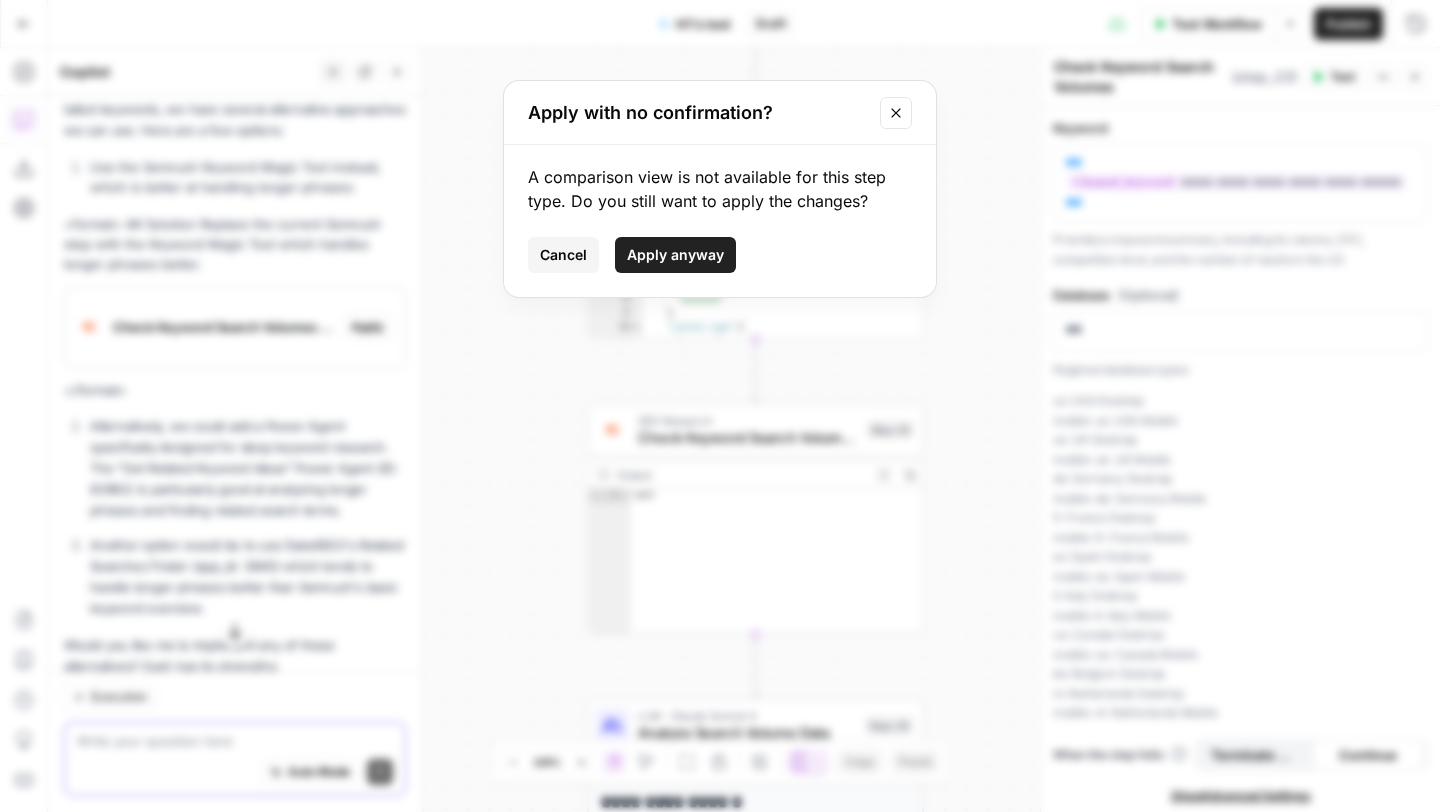 click on "Apply anyway" at bounding box center [675, 255] 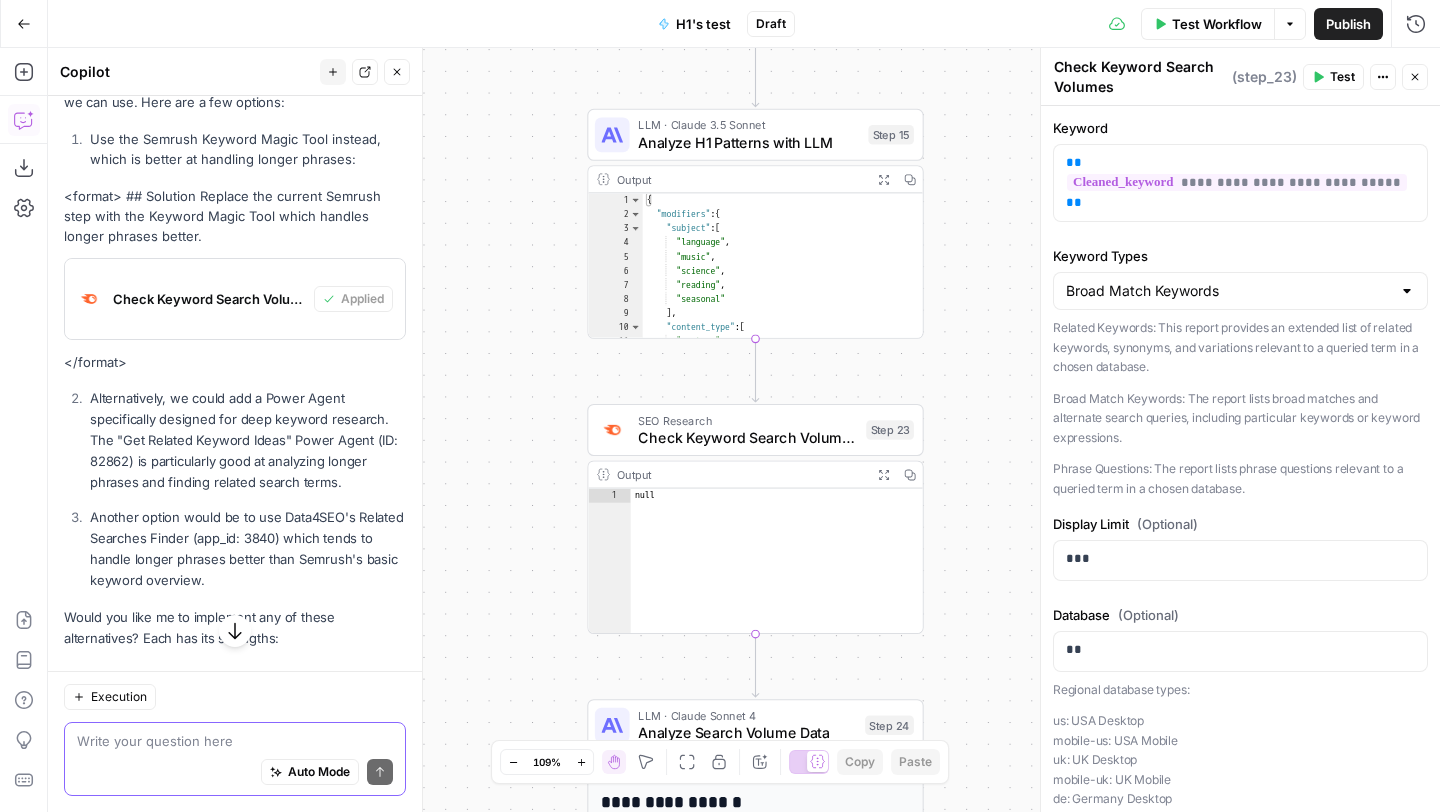 scroll, scrollTop: 6703, scrollLeft: 0, axis: vertical 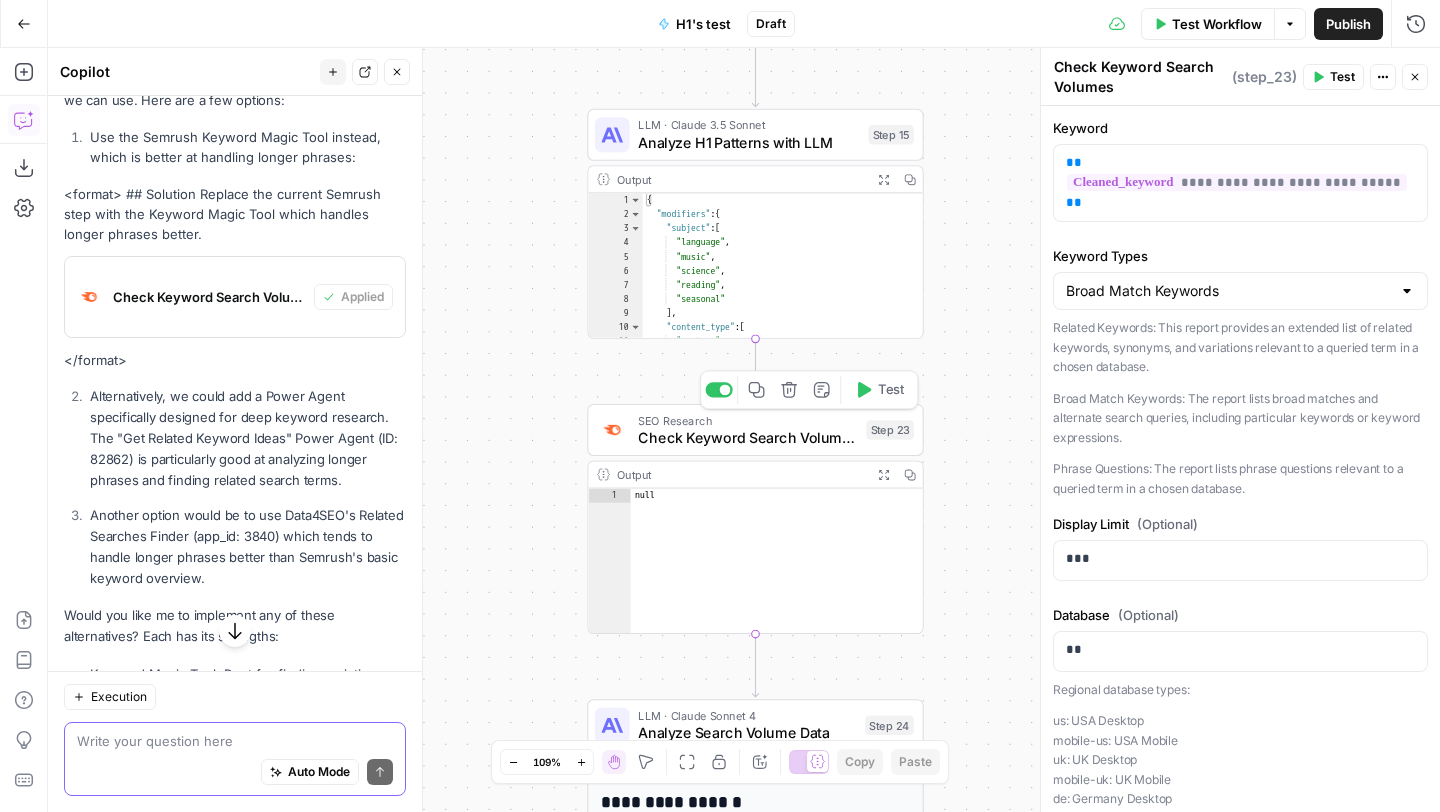 click on "Test" at bounding box center (879, 390) 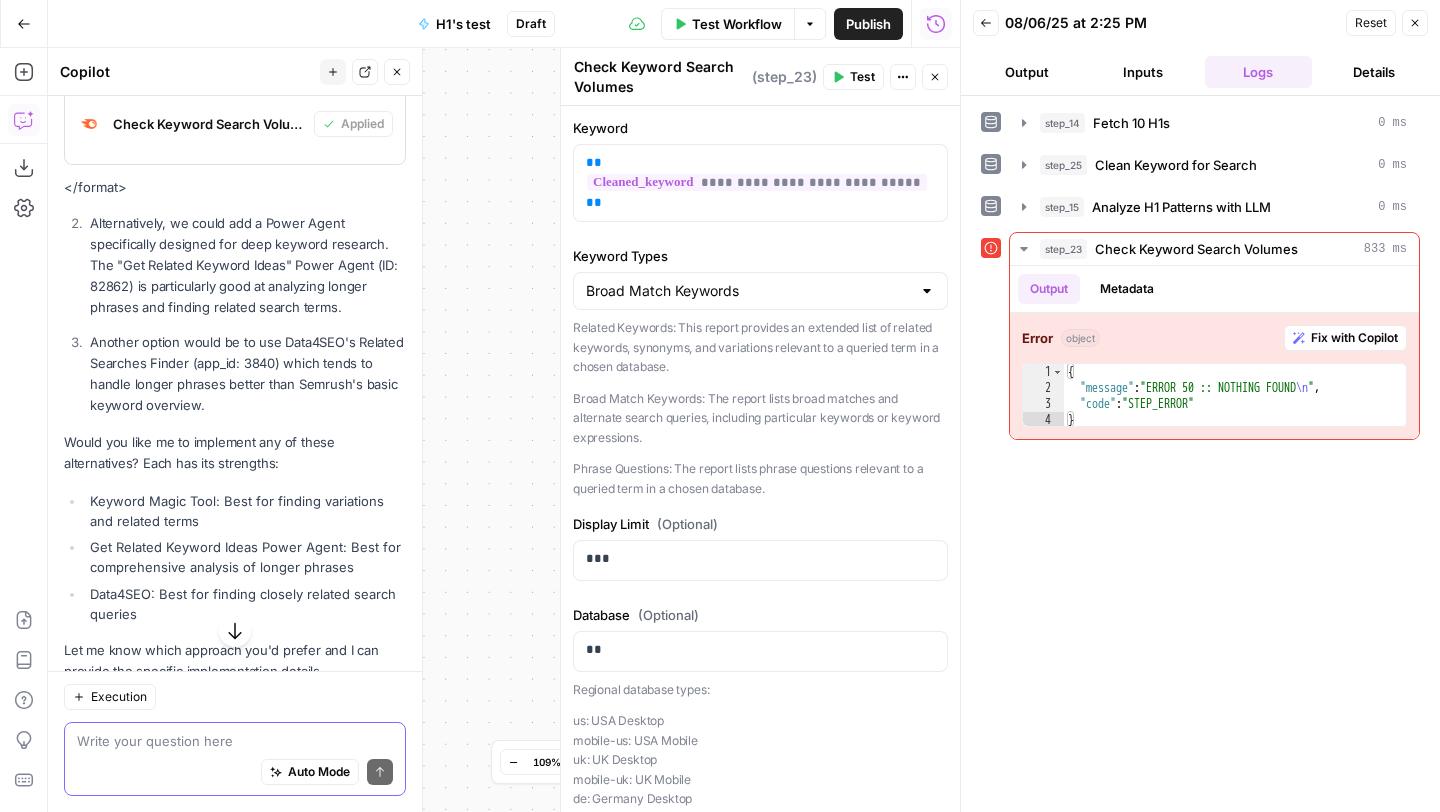 scroll, scrollTop: 6881, scrollLeft: 0, axis: vertical 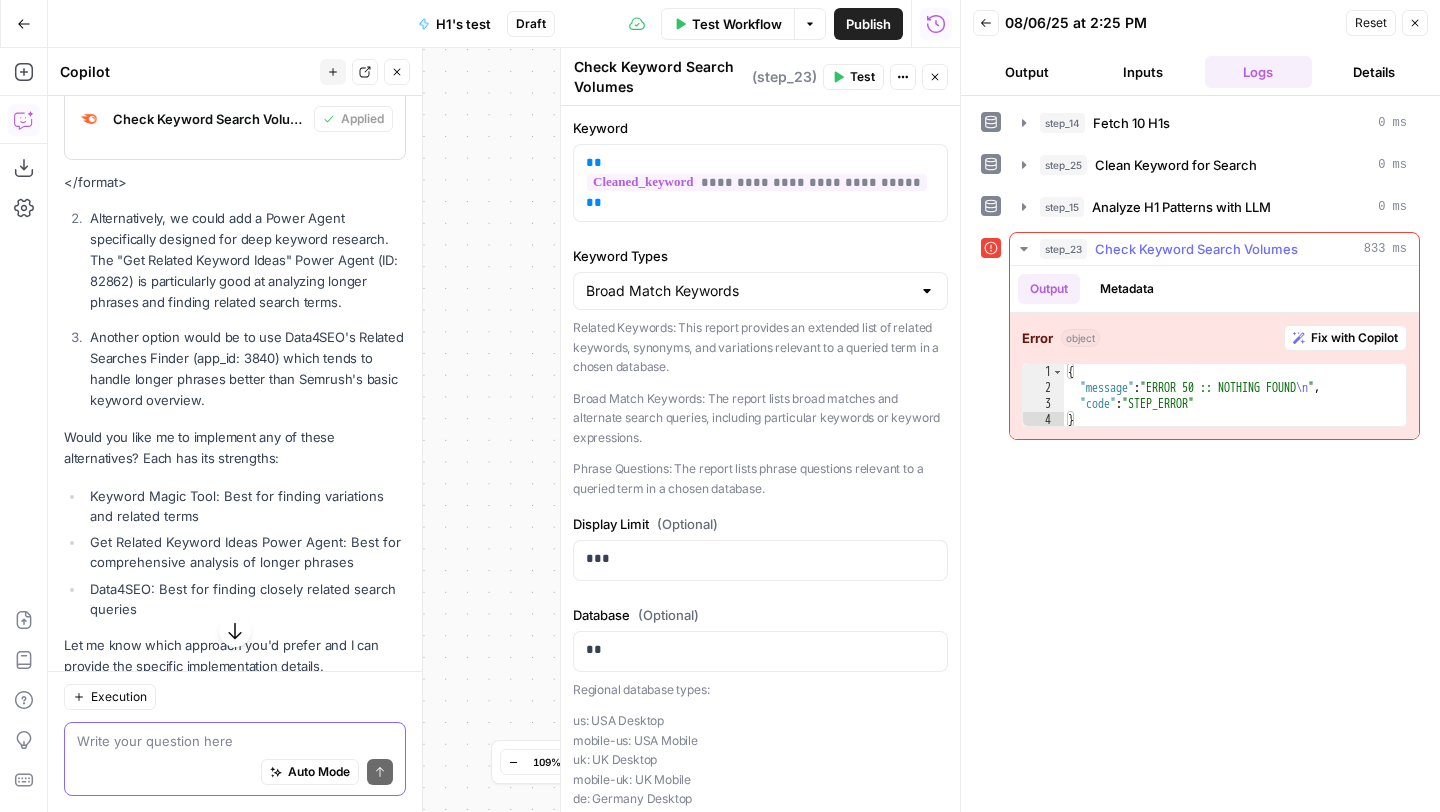 click on "Fix with Copilot" at bounding box center (1354, 338) 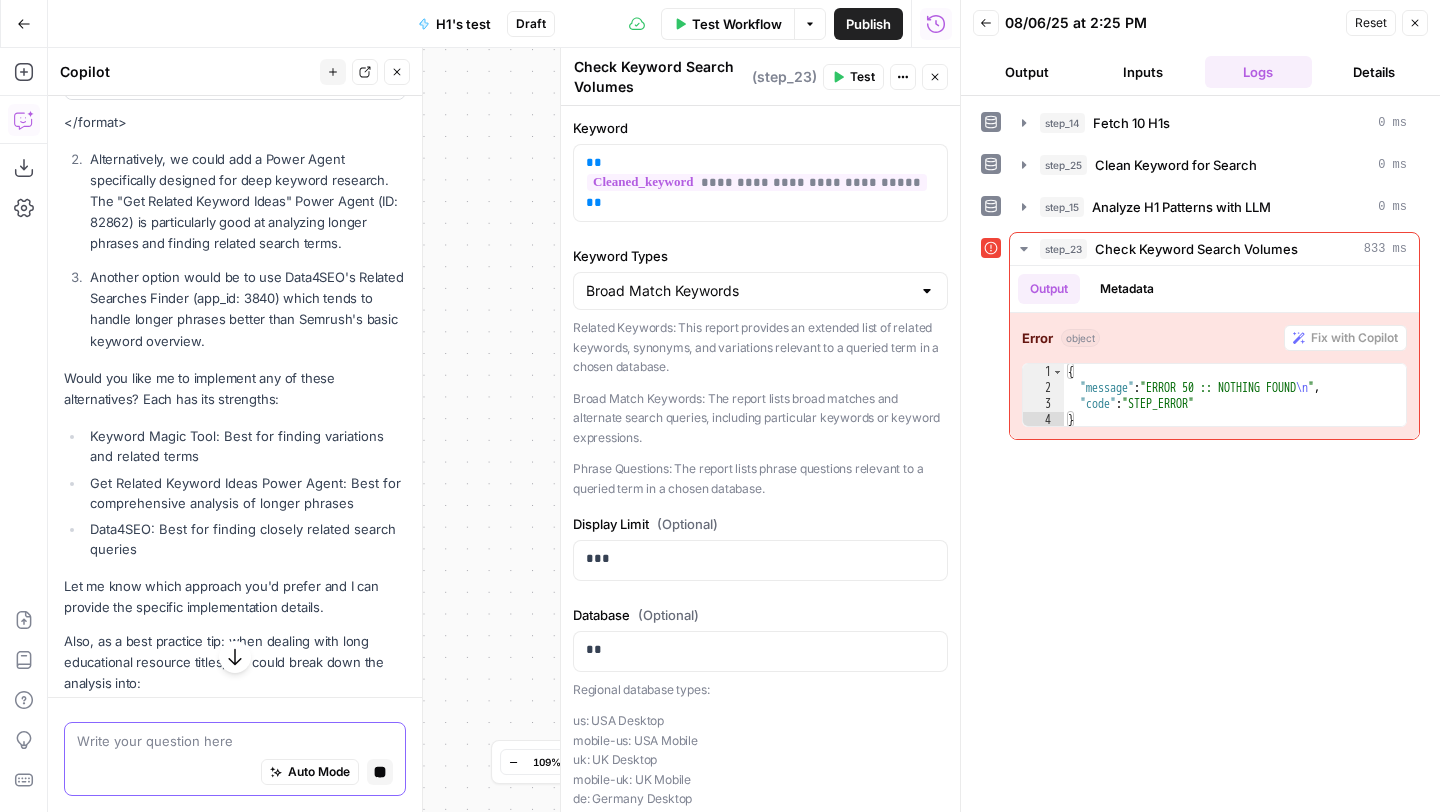 scroll, scrollTop: 6617, scrollLeft: 0, axis: vertical 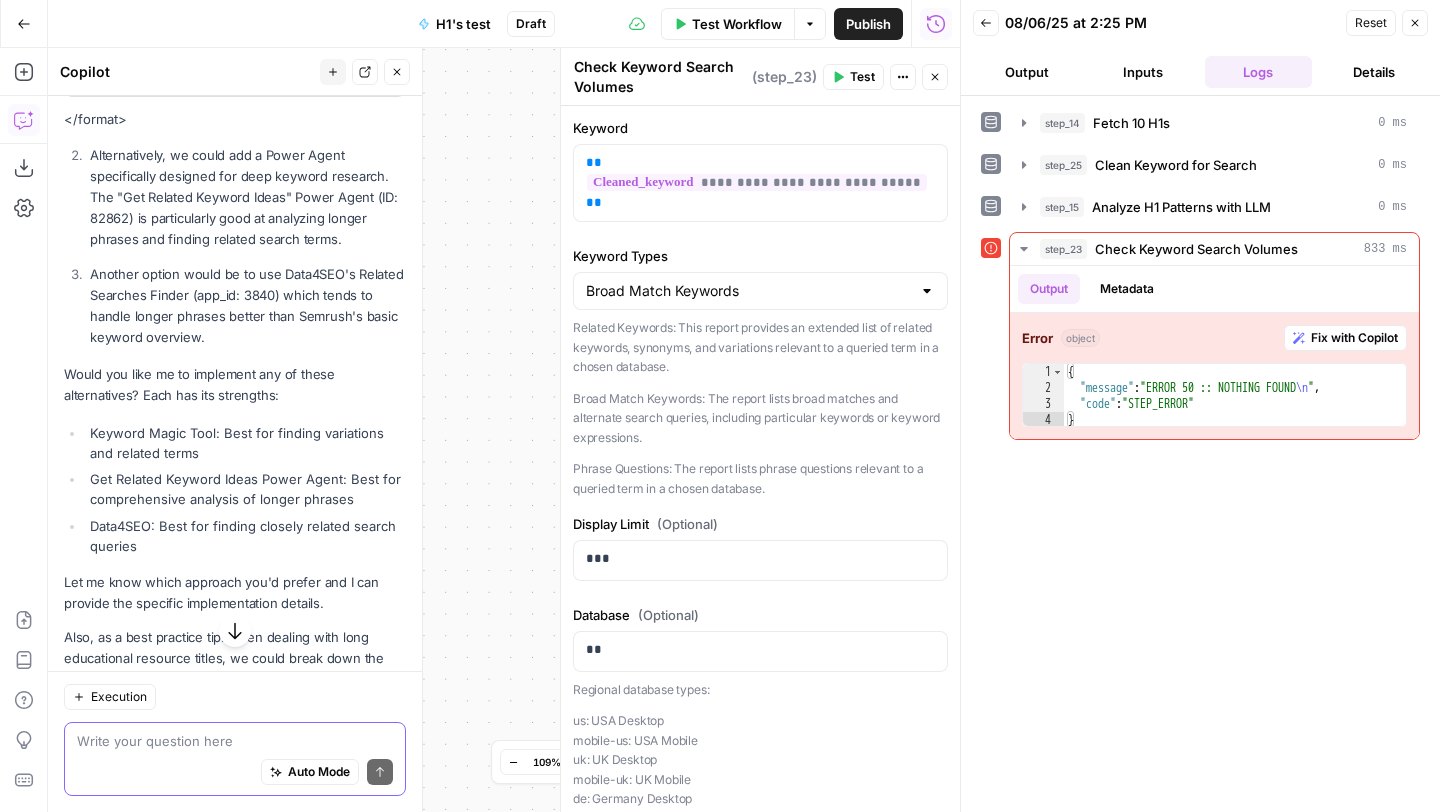 drag, startPoint x: 117, startPoint y: 454, endPoint x: 341, endPoint y: 452, distance: 224.00893 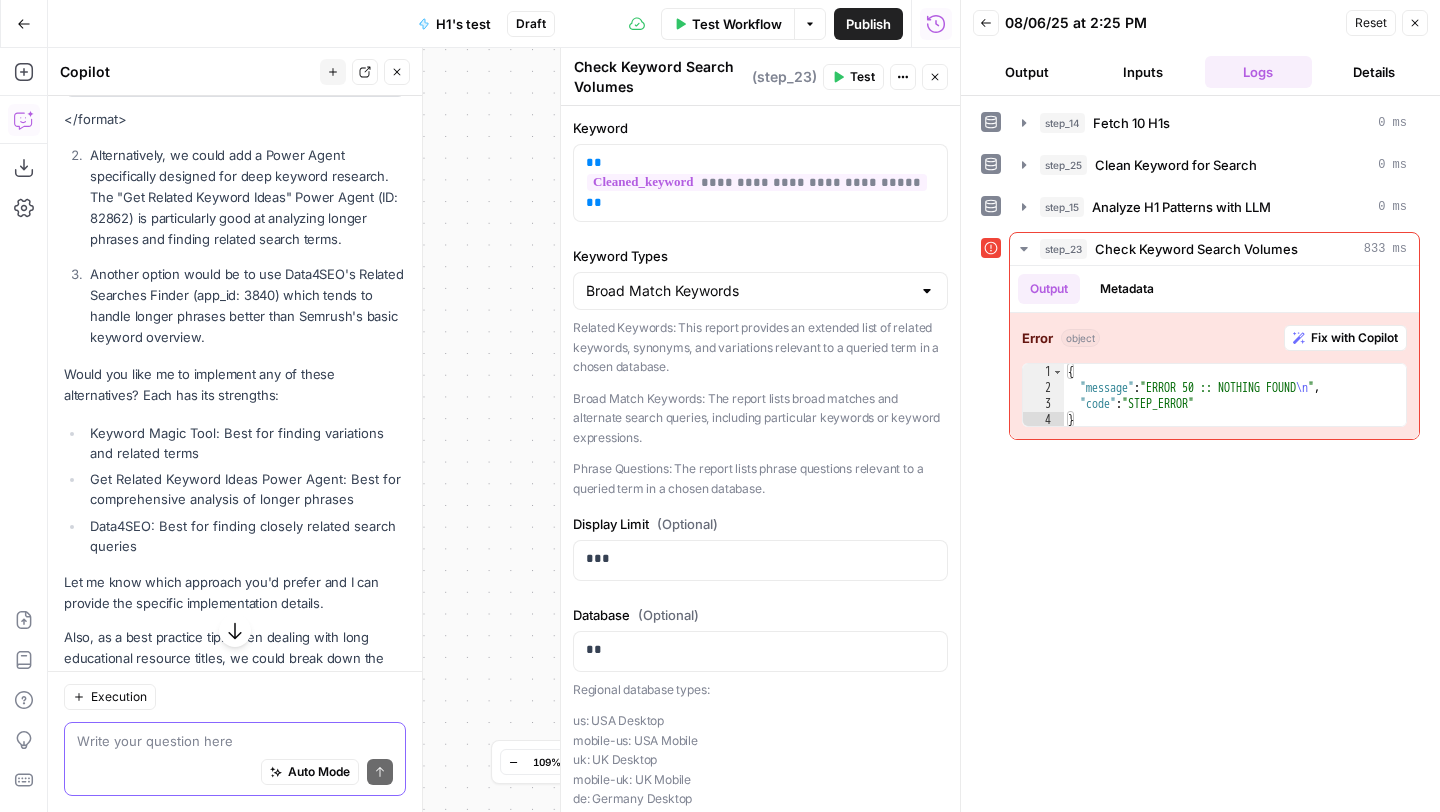 click on "Get Related Keyword Ideas Power Agent: Best for comprehensive analysis of longer phrases" at bounding box center (245, 489) 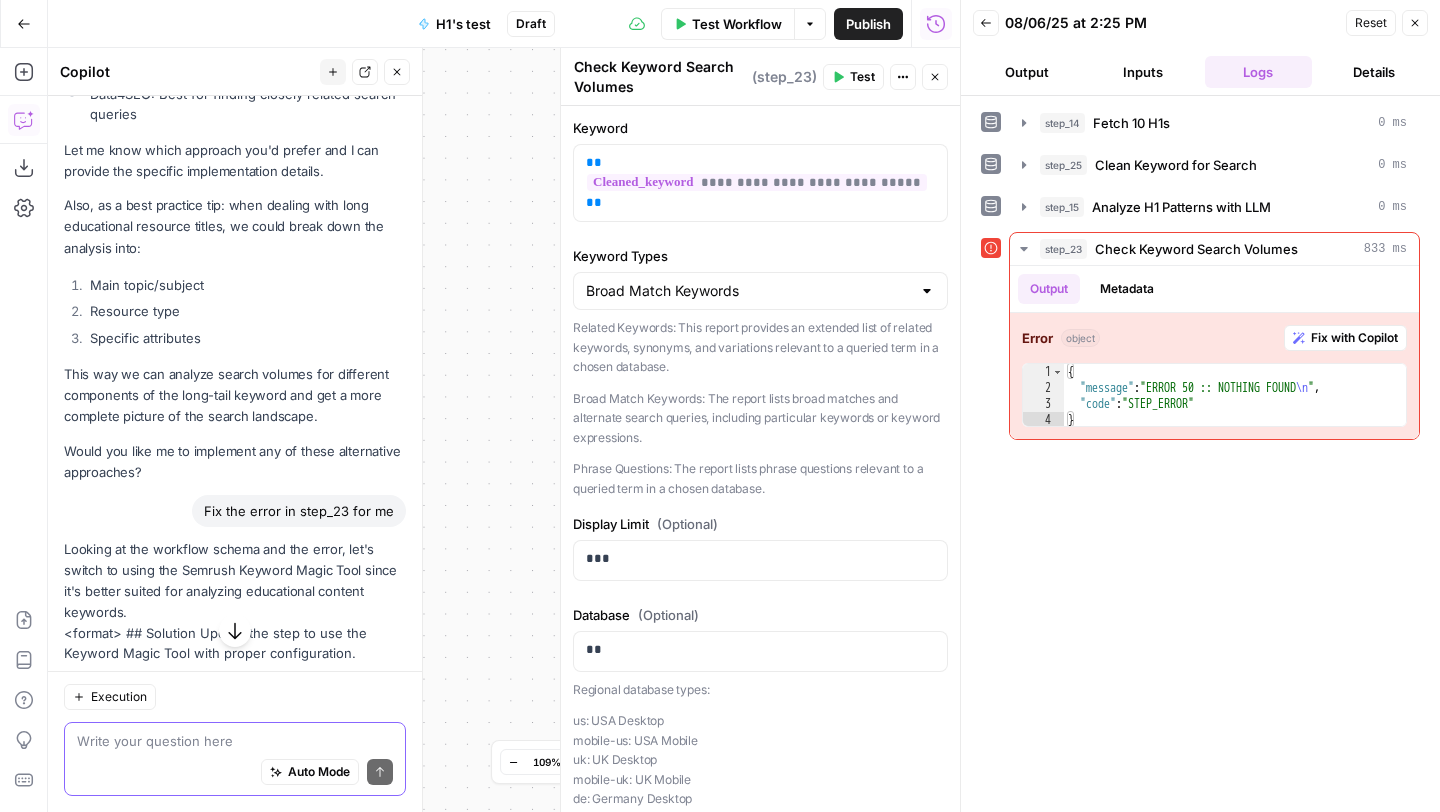 scroll, scrollTop: 7335, scrollLeft: 0, axis: vertical 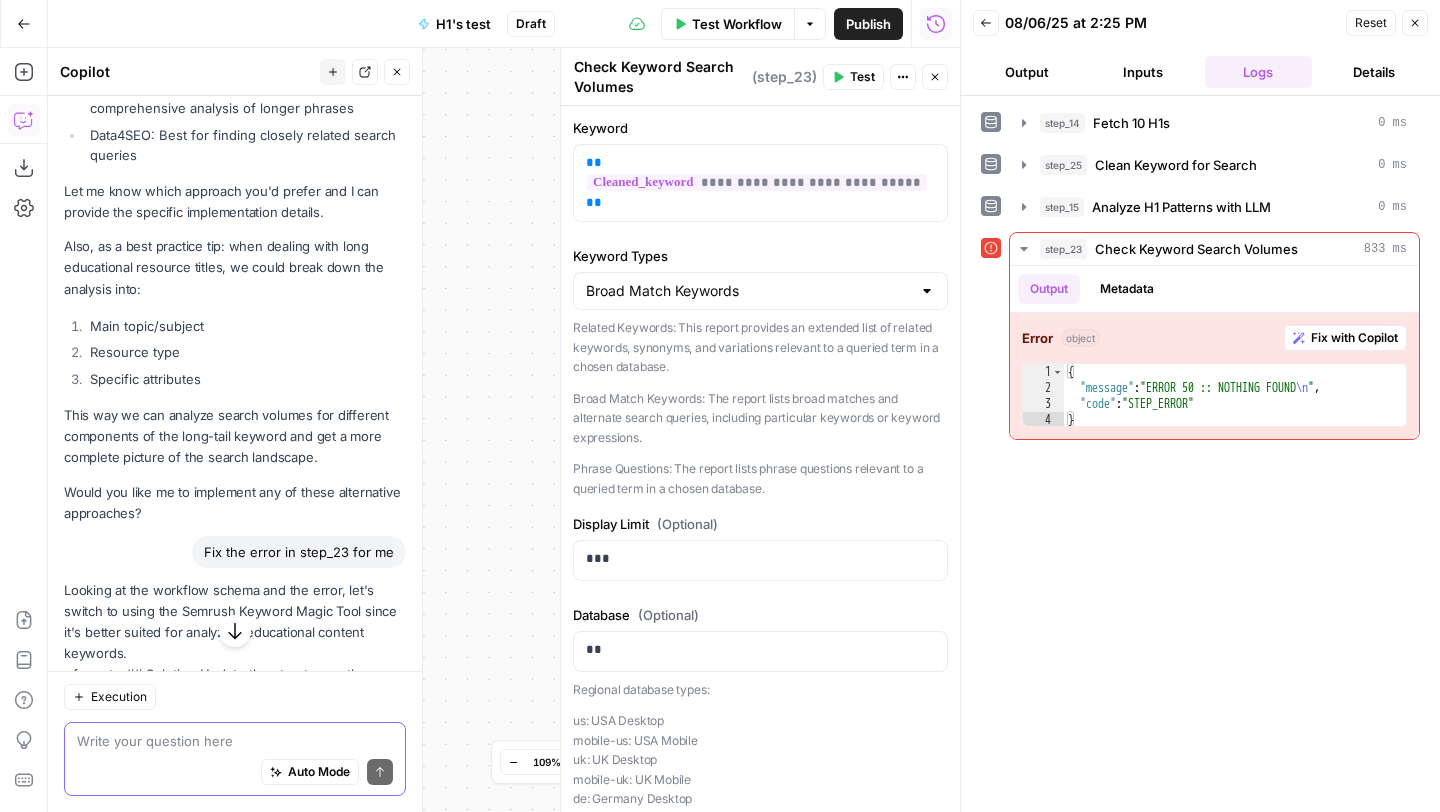 drag, startPoint x: 99, startPoint y: 225, endPoint x: 163, endPoint y: 496, distance: 278.45465 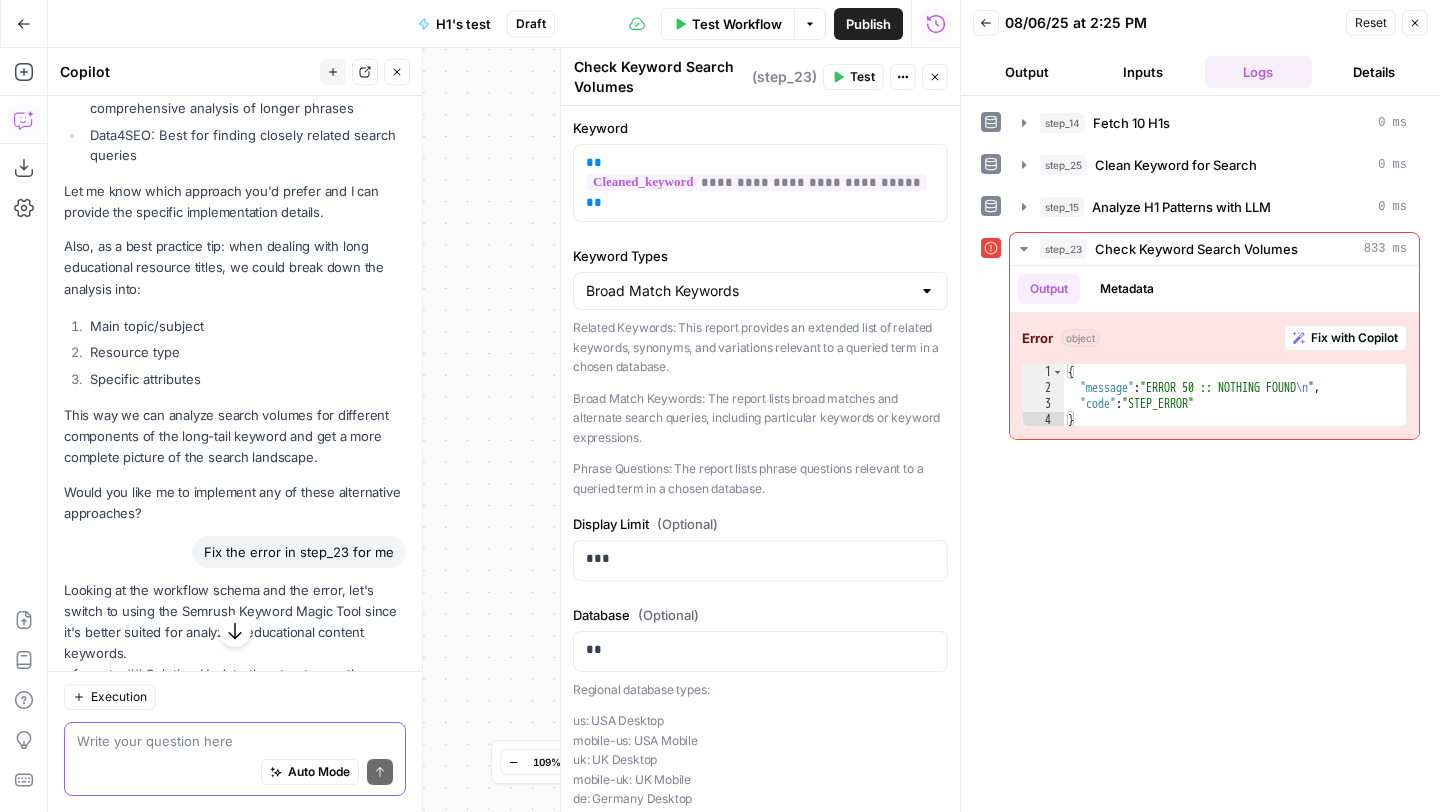 click on "Yes, you're correct! Semrush works best with shorter, more focused keyword phrases. For analyzing longer-tailed keywords, we have several alternative approaches we can use. Here are a few options:
Use the Semrush Keyword Magic Tool instead, which is better at handling longer phrases:
<format>
## Solution
Replace the current Semrush step with the Keyword Magic Tool which handles longer phrases better.
Check Keyword Search Volumes (step_23) Applied
</format>
Alternatively, we could add a Power Agent specifically designed for deep keyword research. The "Get Related Keyword Ideas" Power Agent (ID: 82862) is particularly good at analyzing longer phrases and finding related search terms.
Another option would be to use Data4SEO's Related Searches Finder (app_id: 3840) which tends to handle longer phrases better than Semrush's basic keyword overview.
Would you like me to implement any of these alternatives? Each has its strengths:
Main topic/subject
Resource type" at bounding box center [235, -41] 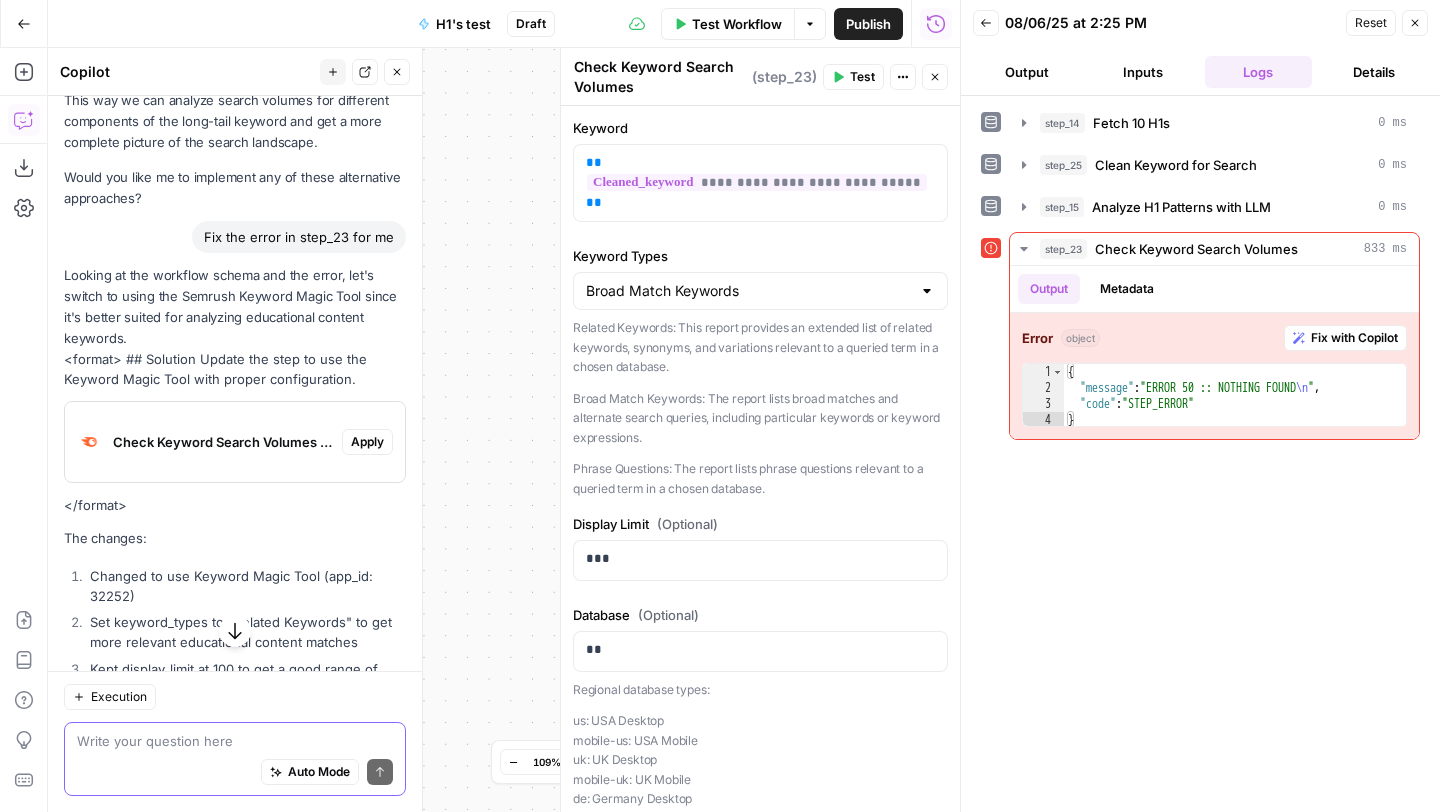 scroll, scrollTop: 7655, scrollLeft: 0, axis: vertical 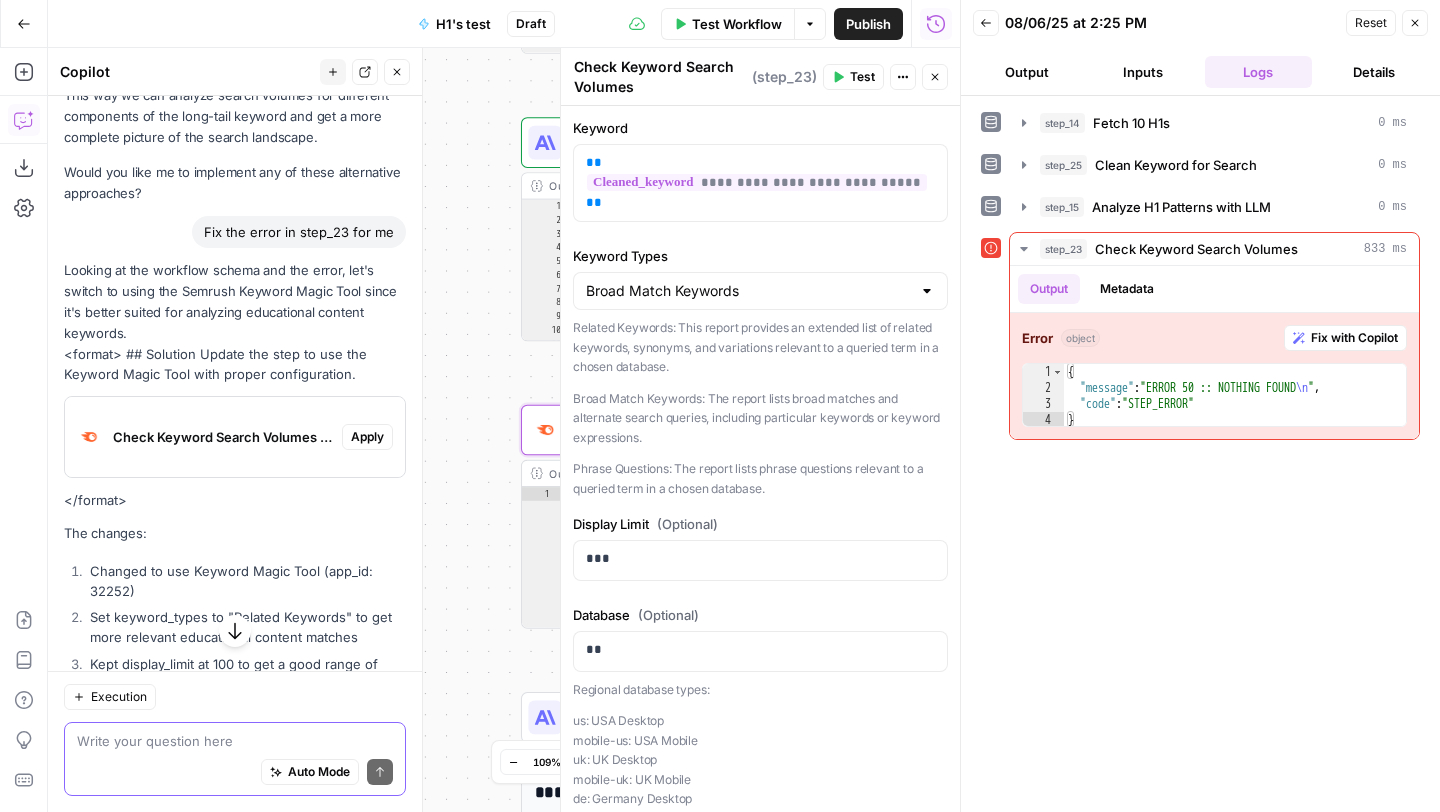 click on "Apply" at bounding box center (367, 437) 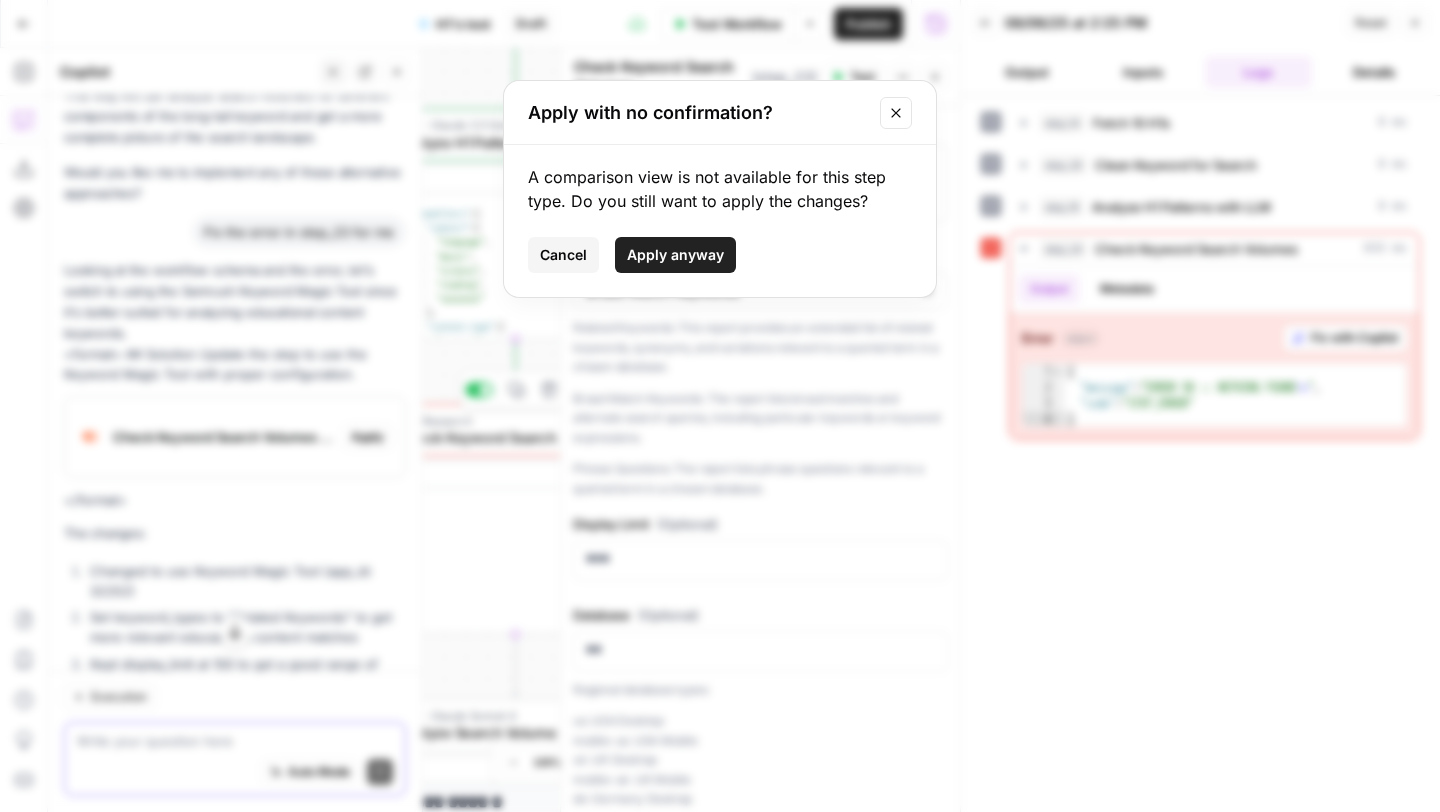 click on "Apply anyway" at bounding box center [675, 255] 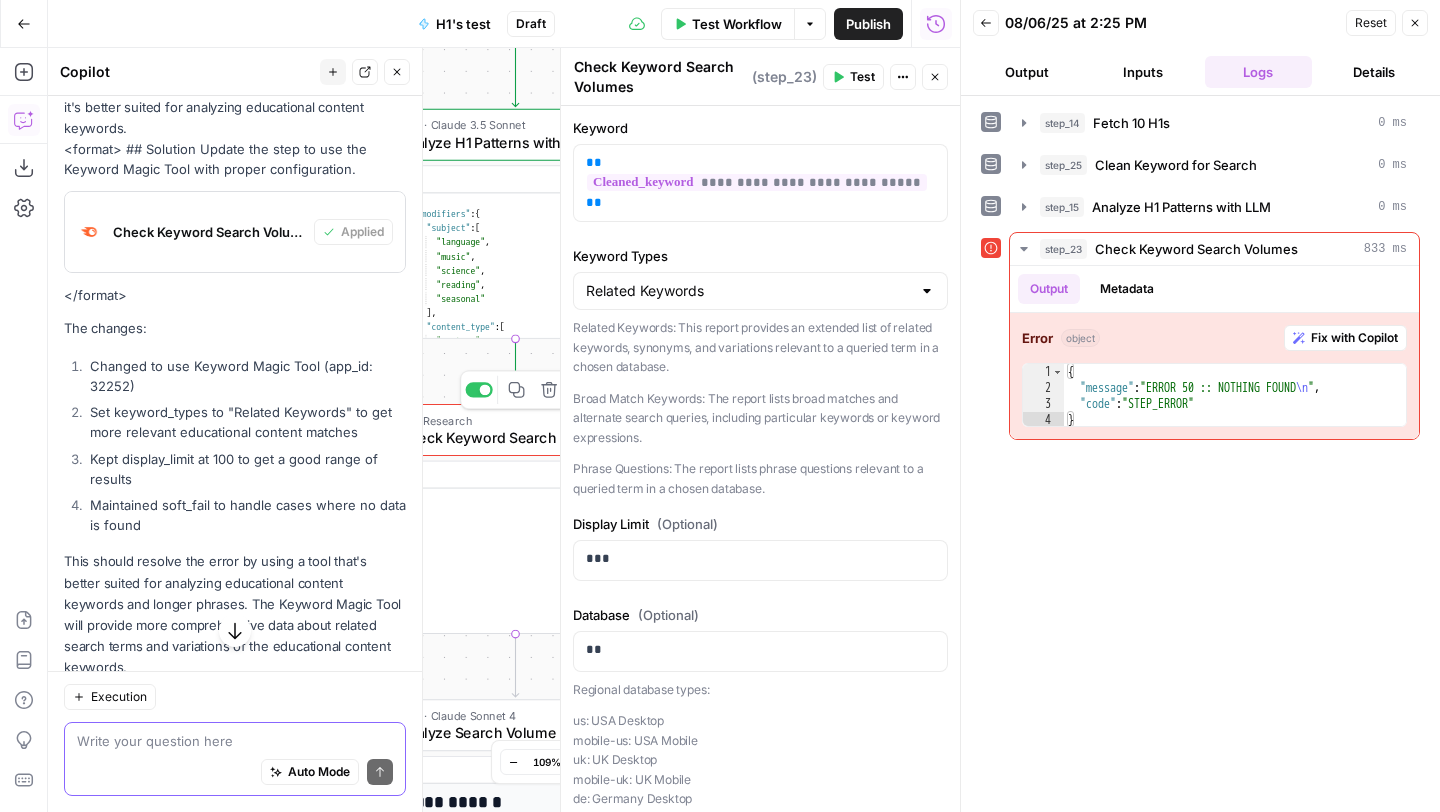 scroll, scrollTop: 7904, scrollLeft: 0, axis: vertical 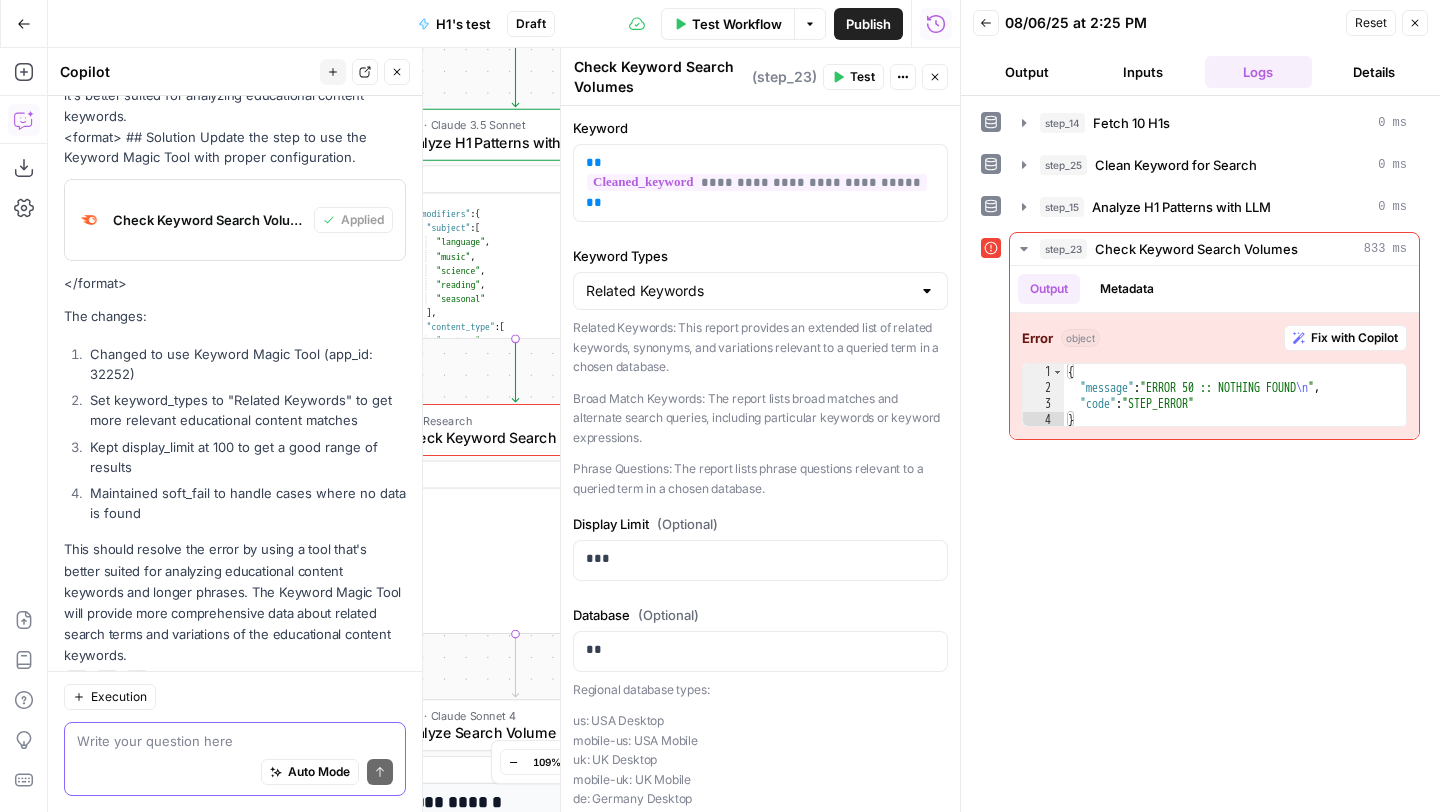 click on "Close" at bounding box center (1415, 23) 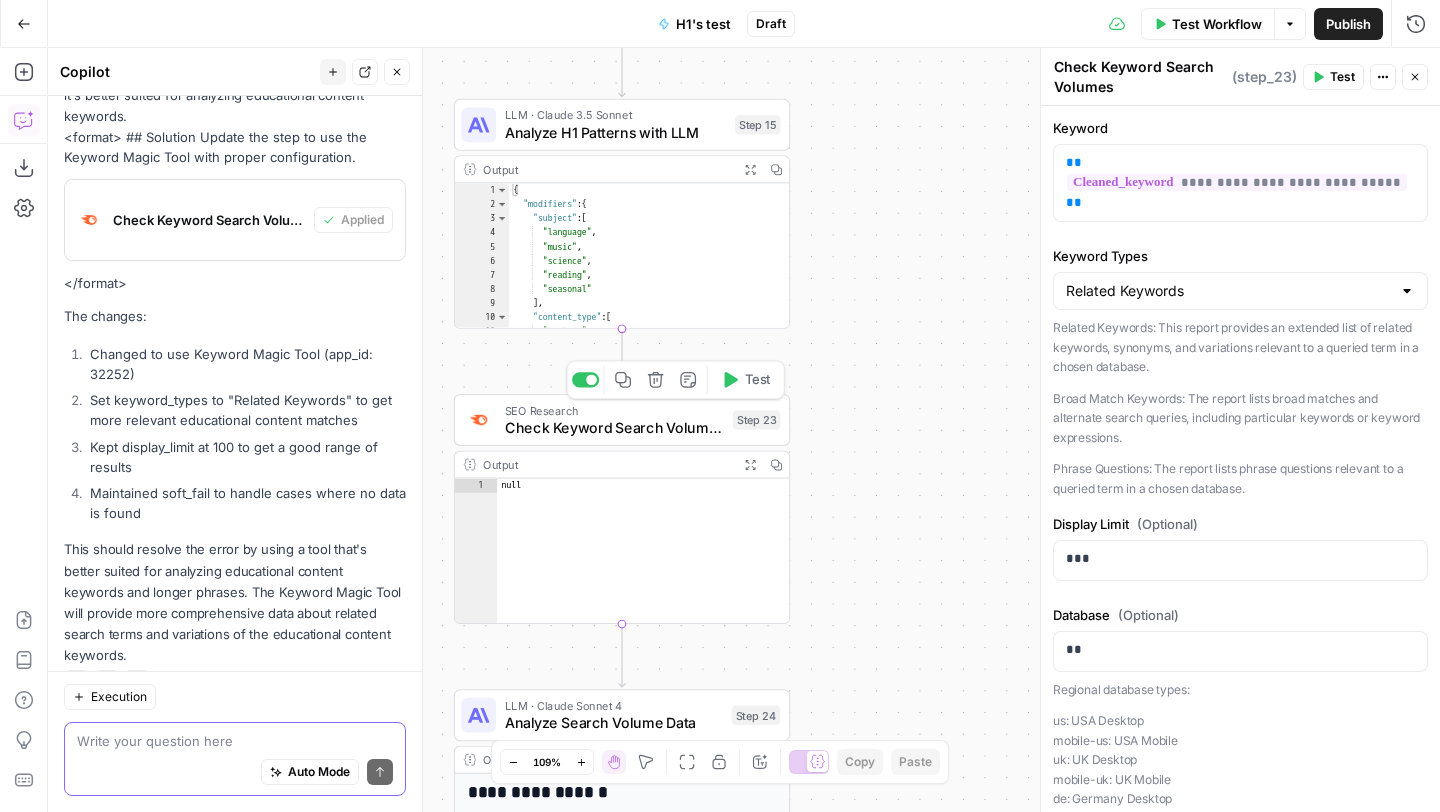 click on "Test" at bounding box center [745, 380] 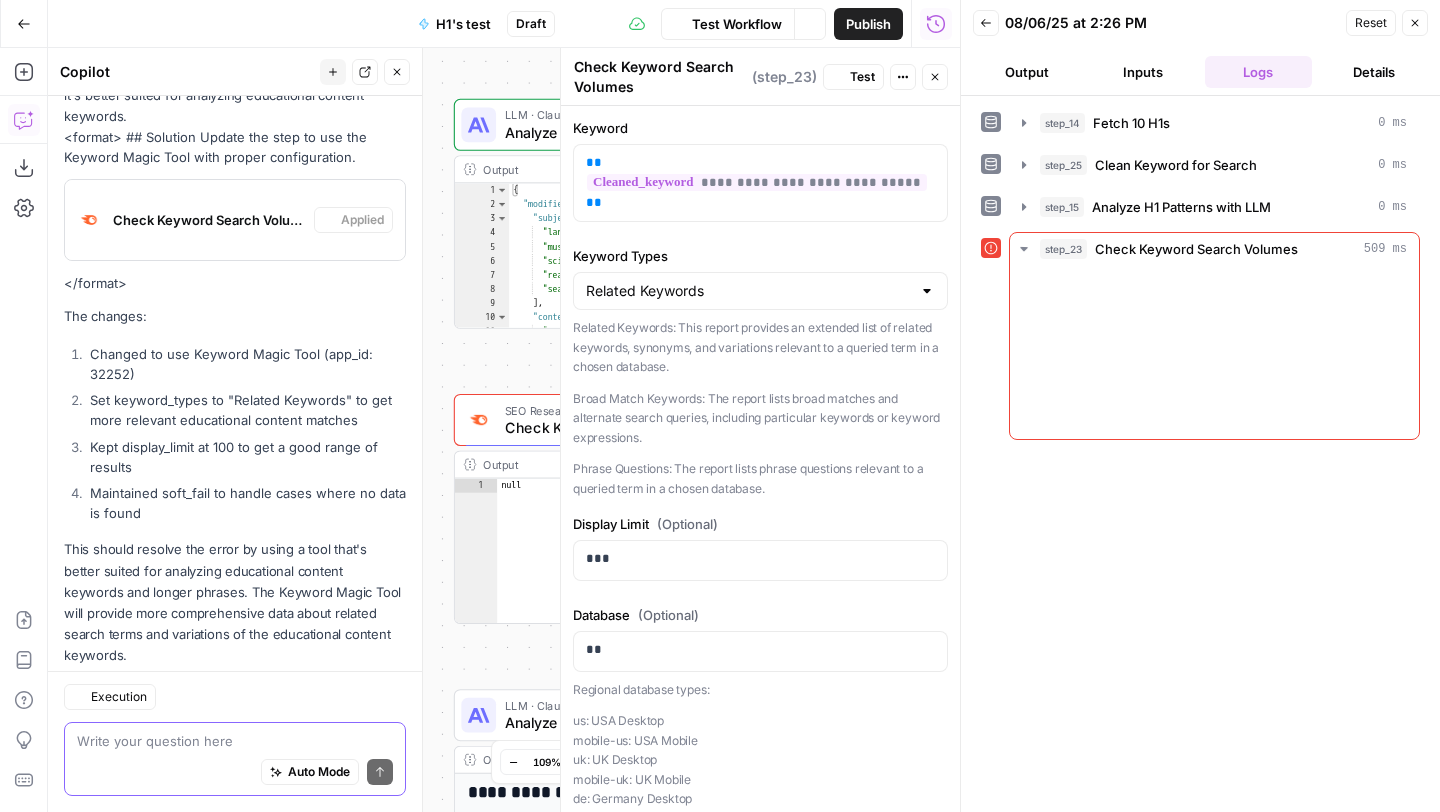 scroll, scrollTop: 7904, scrollLeft: 0, axis: vertical 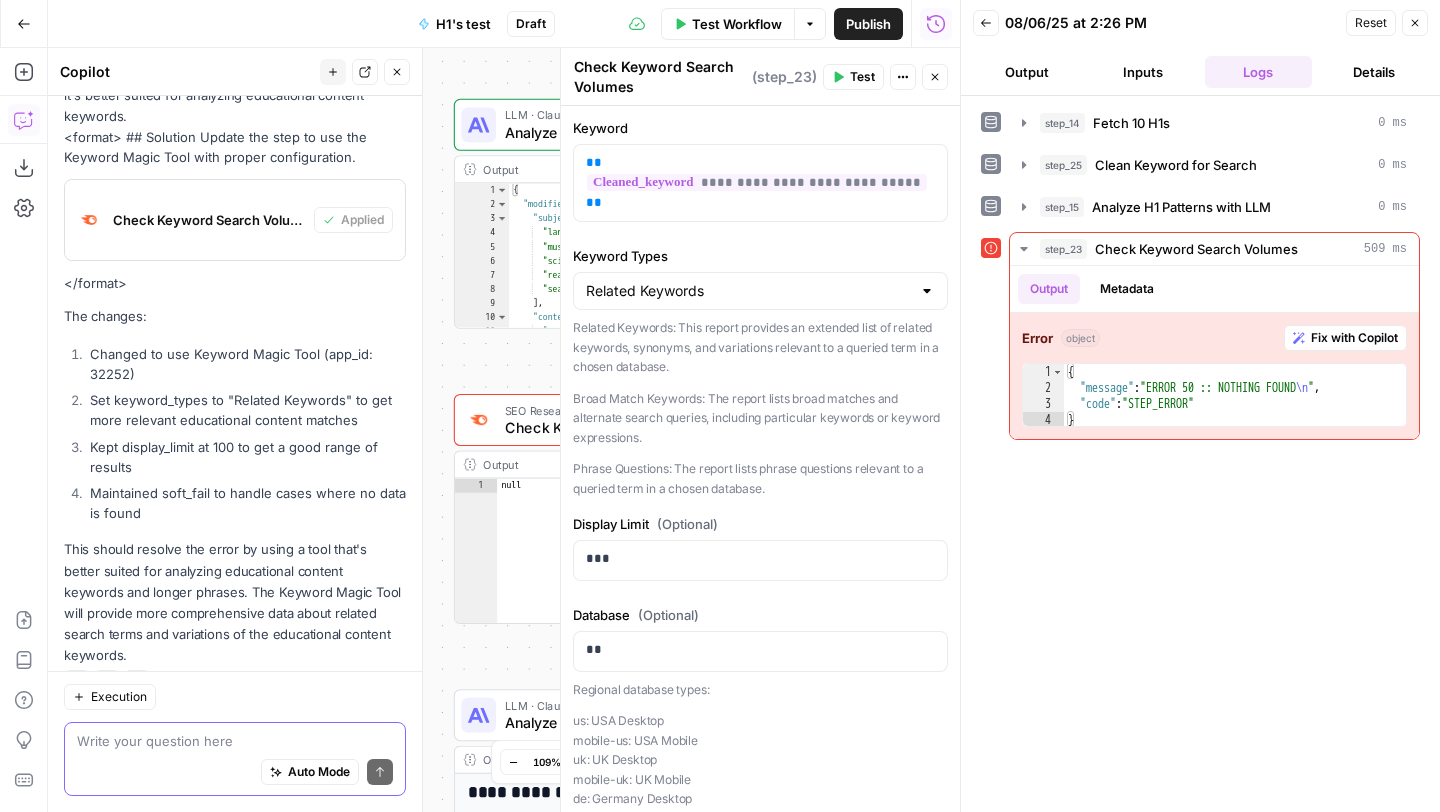 click at bounding box center (235, 741) 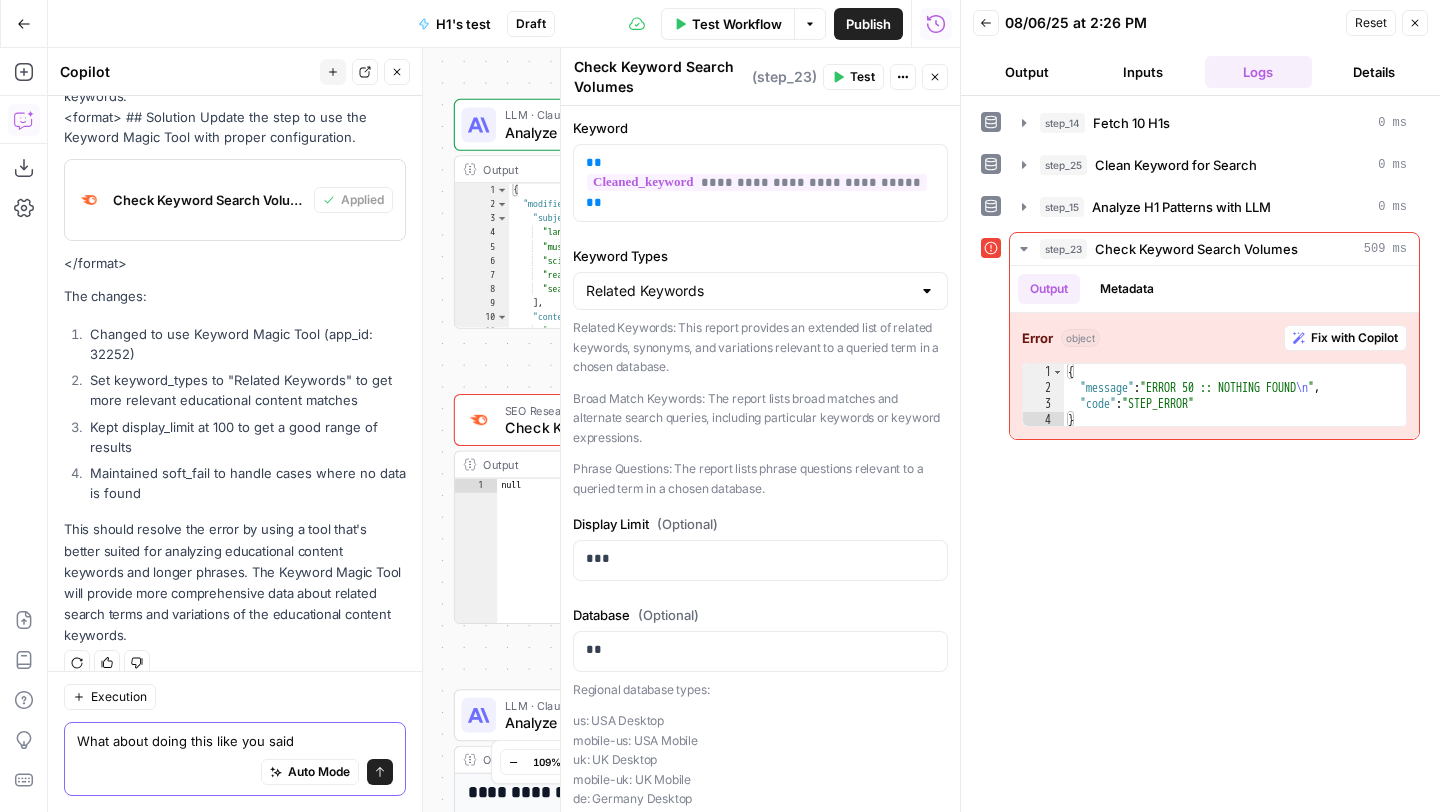 paste on "as a best practice tip: when dealing with long educational resource titles, we could break down the analysis into:
Main topic/subject
Resource type
Specific attributes
This way we can analyze search volumes for different components of the long-tail keyword and get a more complete picture of the search landscape.
Would you like me to implement any of these alternative approaches?" 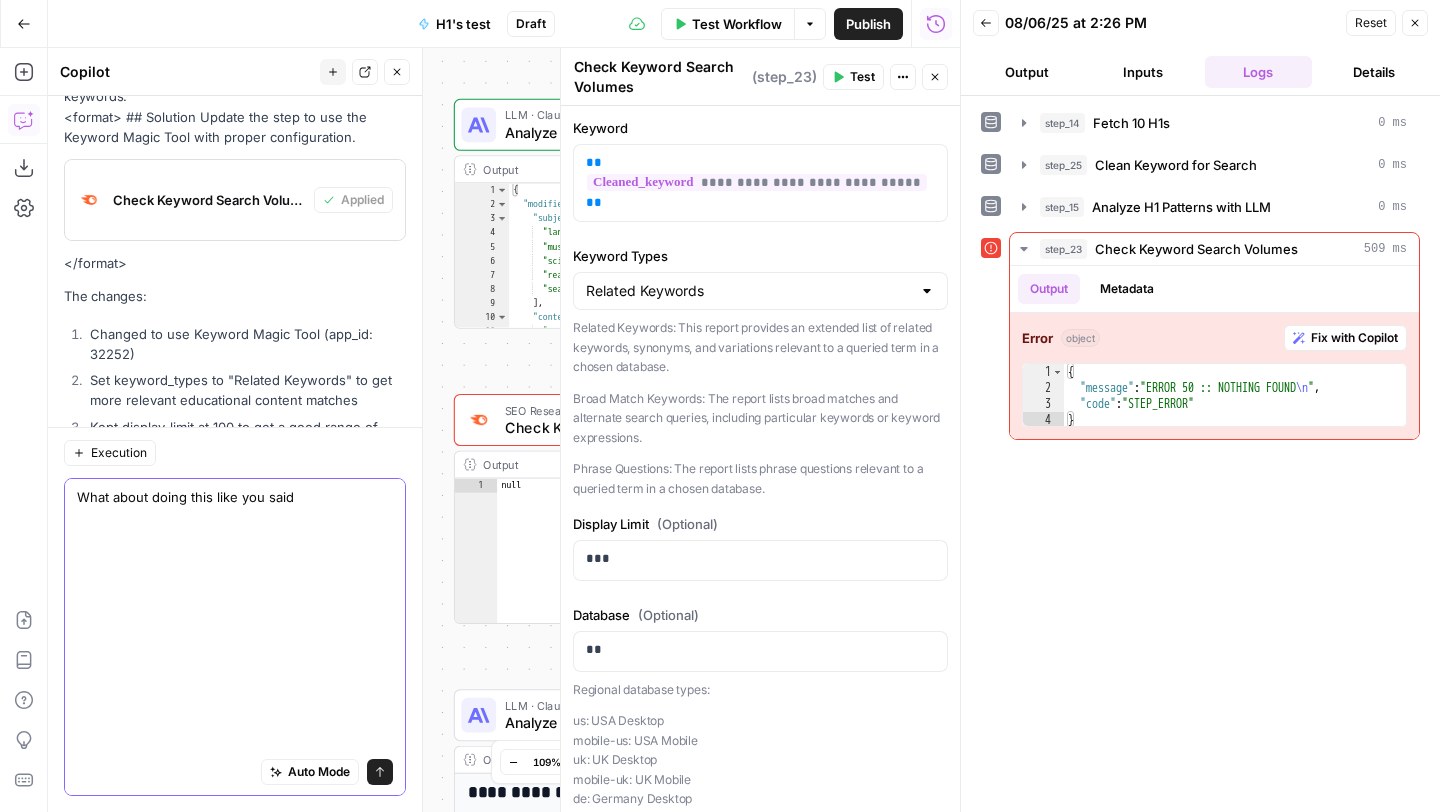 type on "Would you like me to implement any of these alternative approaches?" 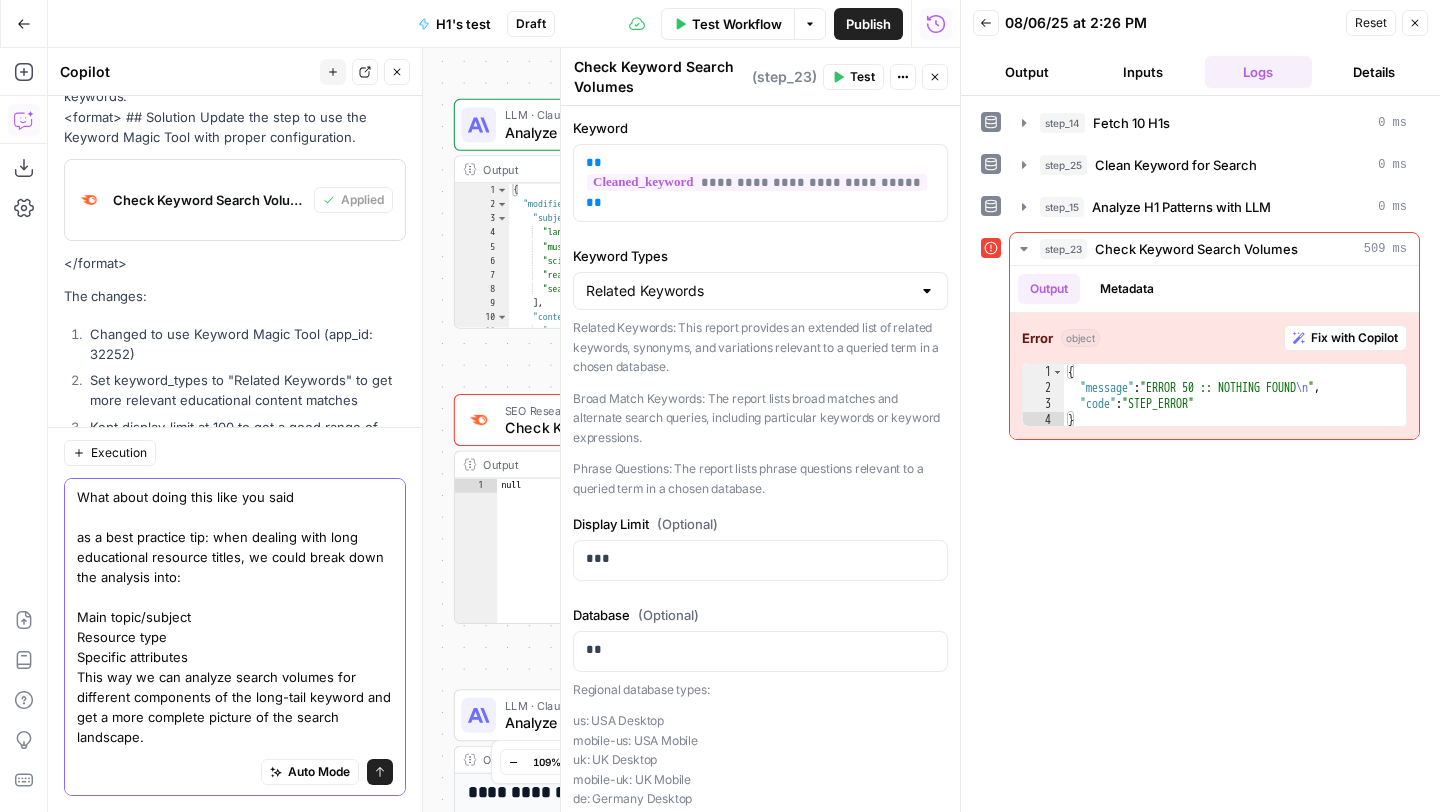 scroll, scrollTop: 8148, scrollLeft: 0, axis: vertical 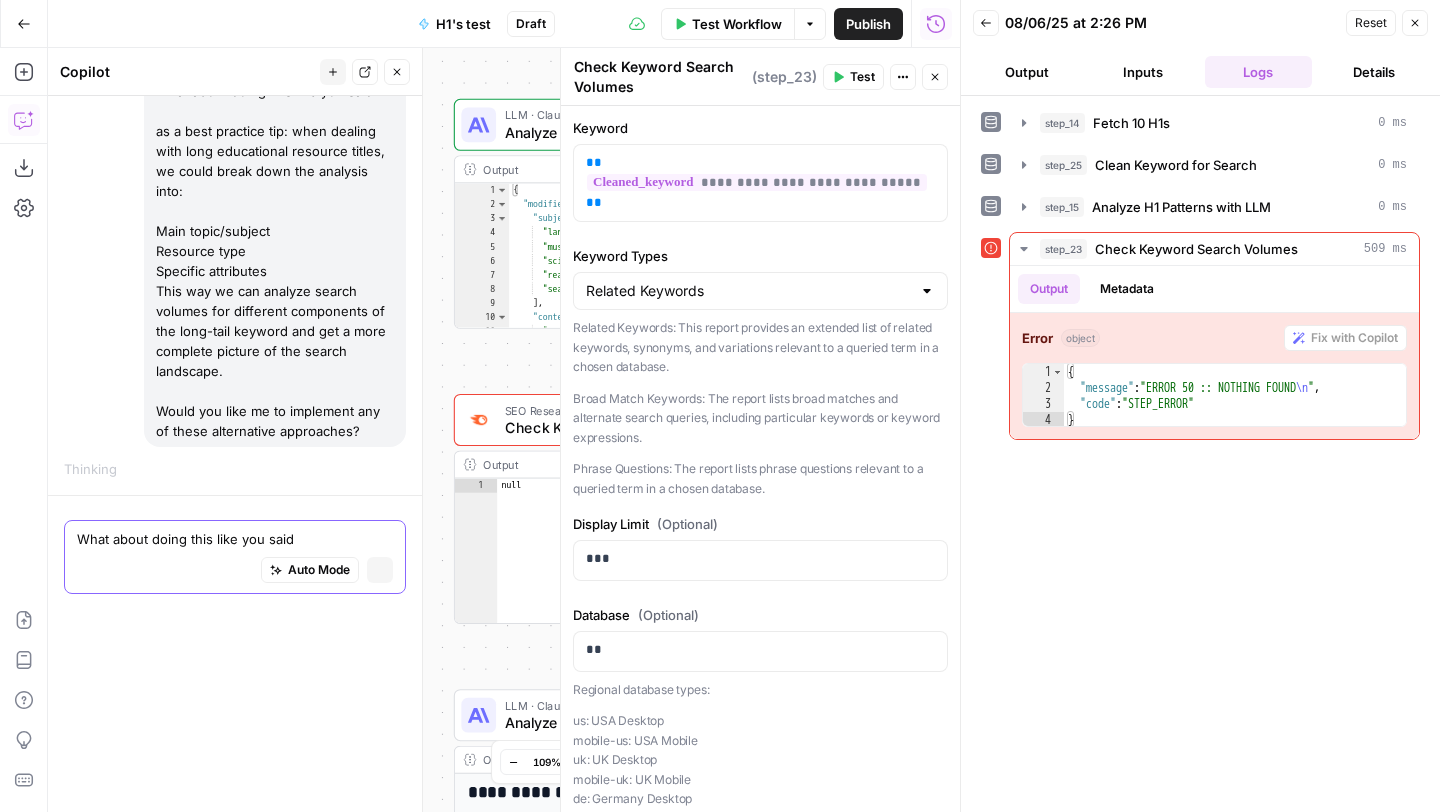type 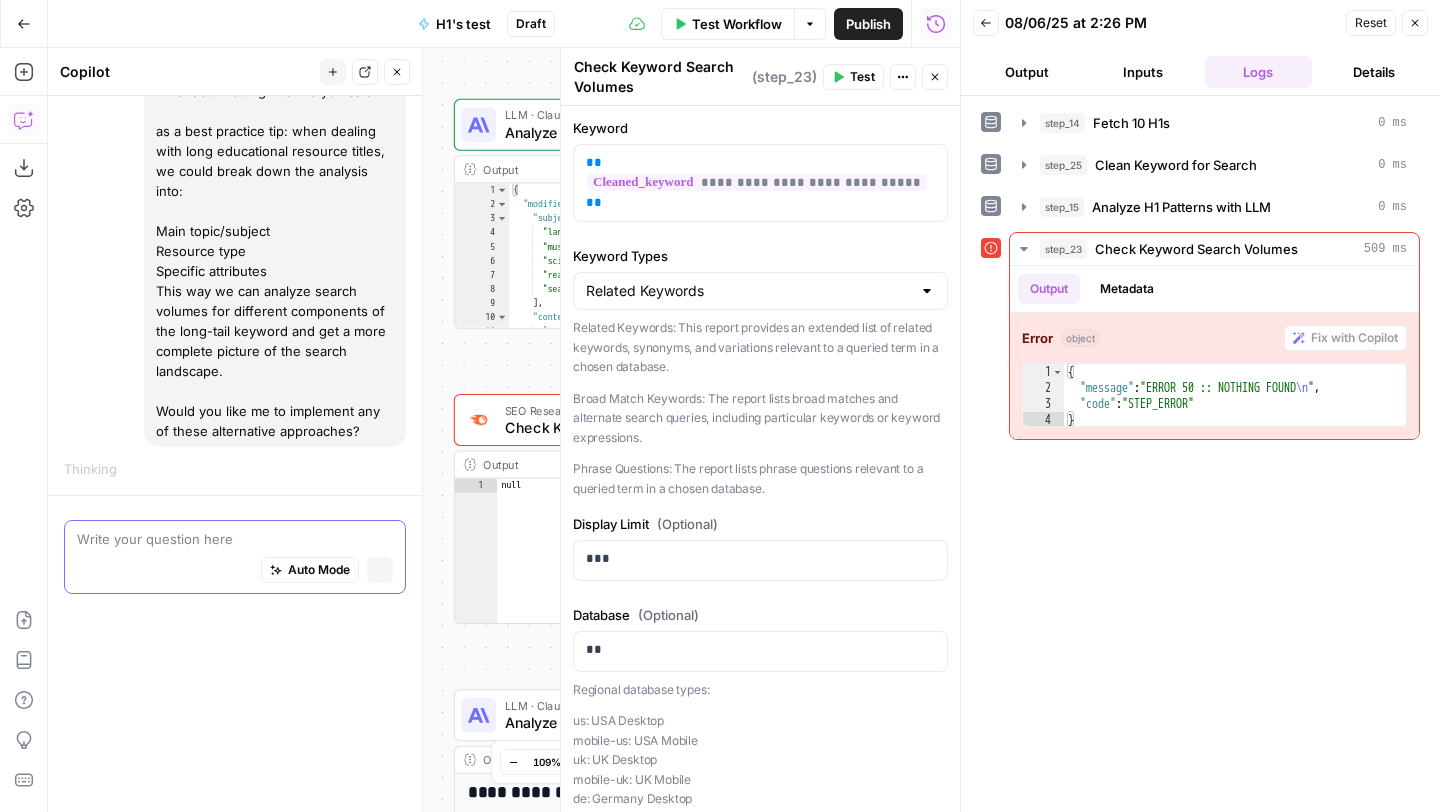 scroll, scrollTop: 7983, scrollLeft: 0, axis: vertical 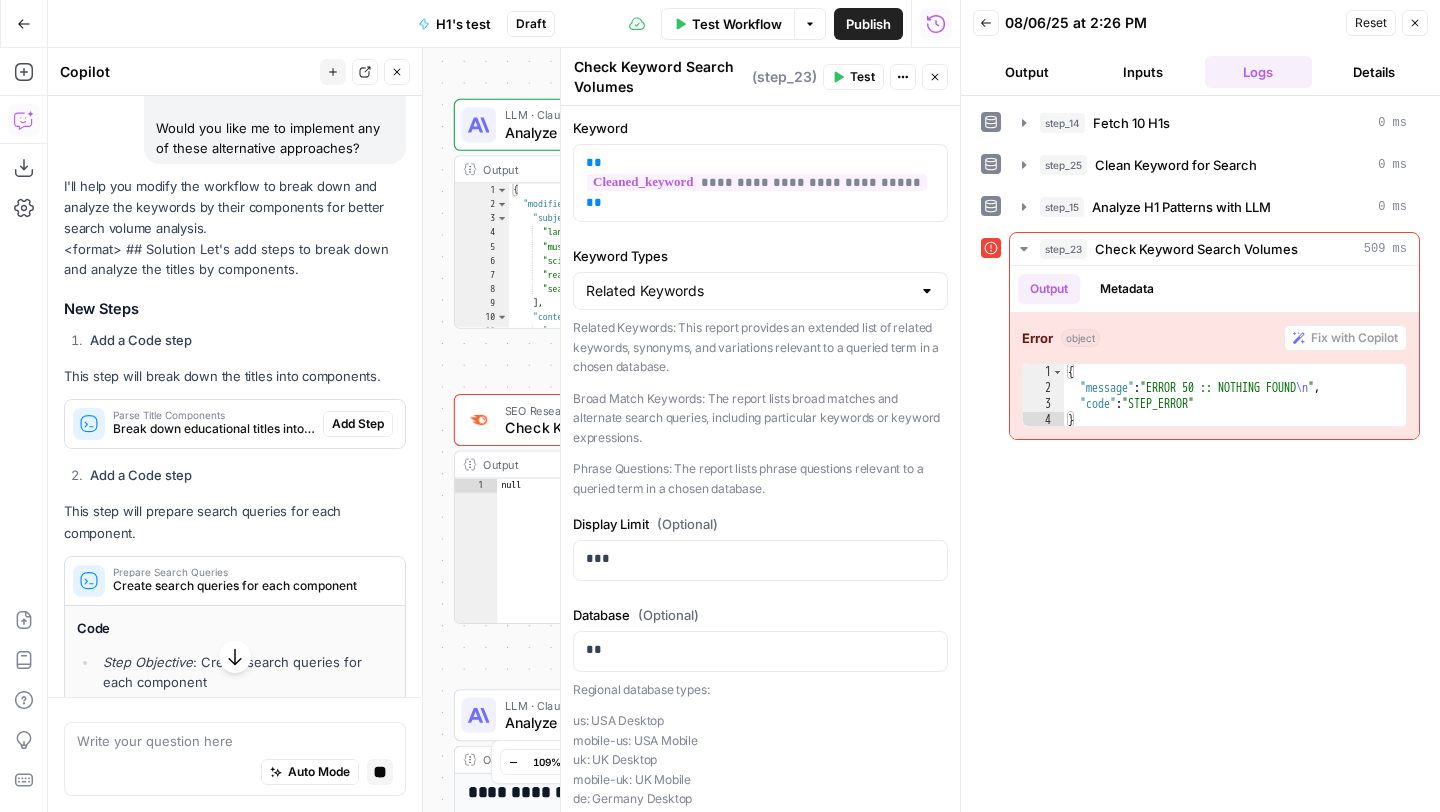 click on "Add Step" at bounding box center (358, 424) 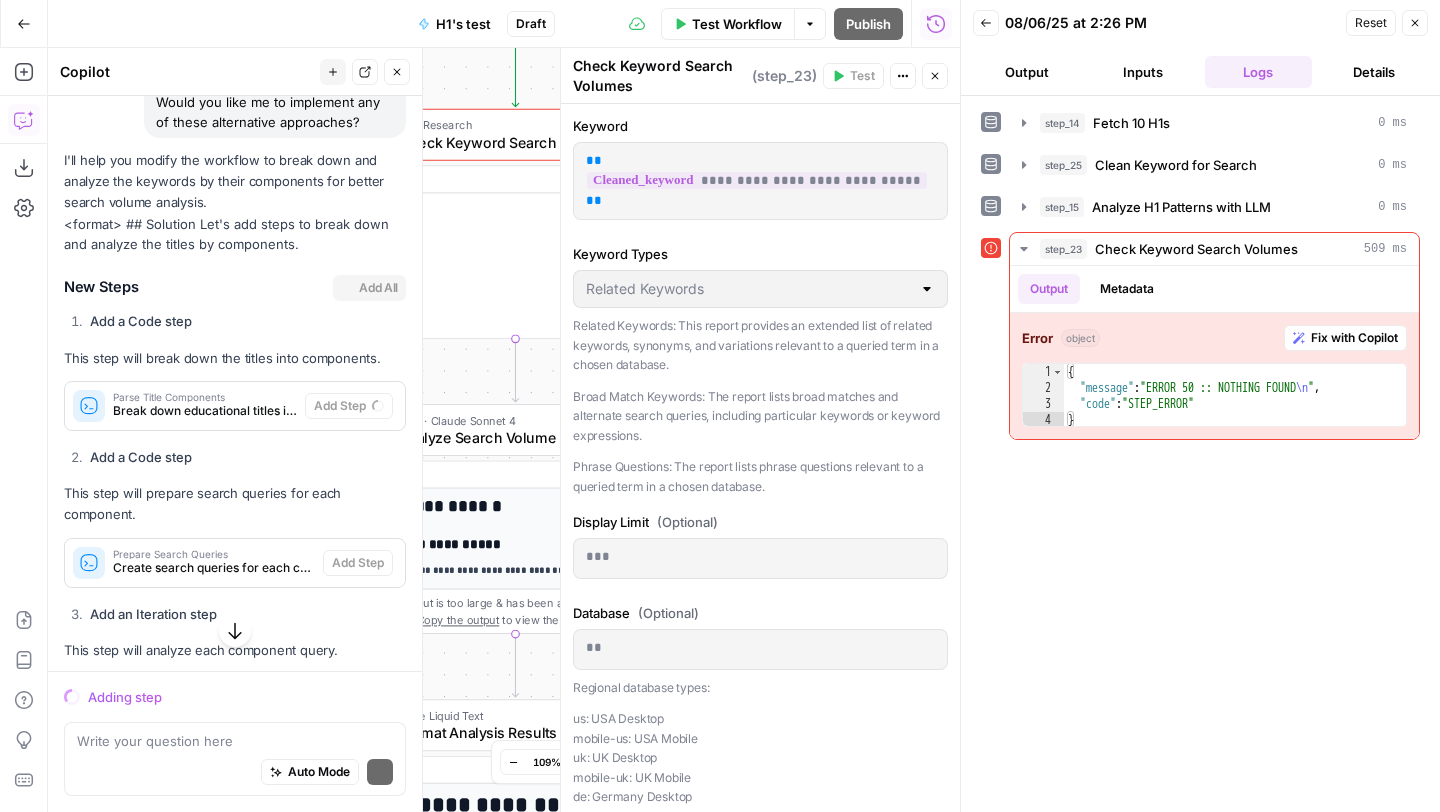 scroll, scrollTop: 8471, scrollLeft: 0, axis: vertical 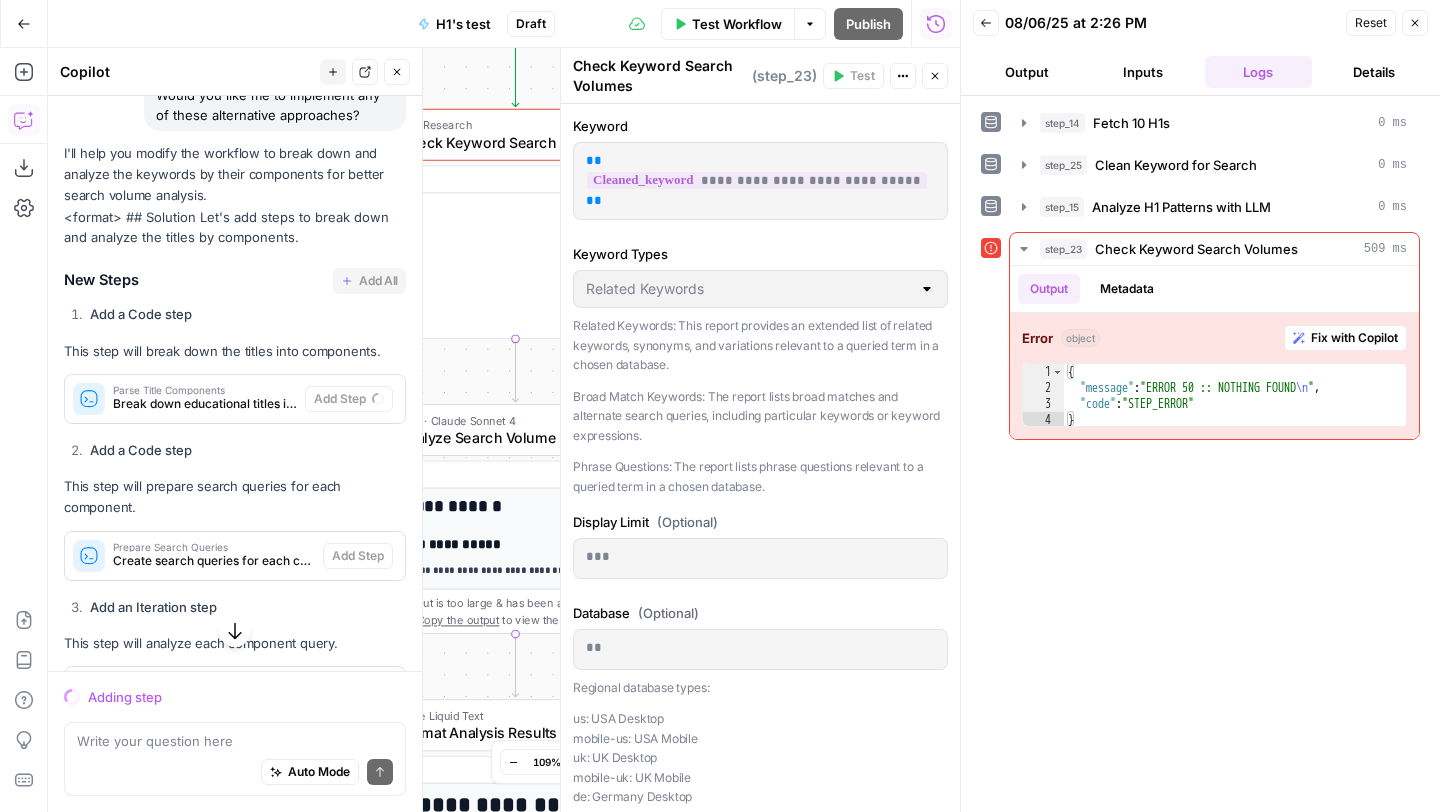 click 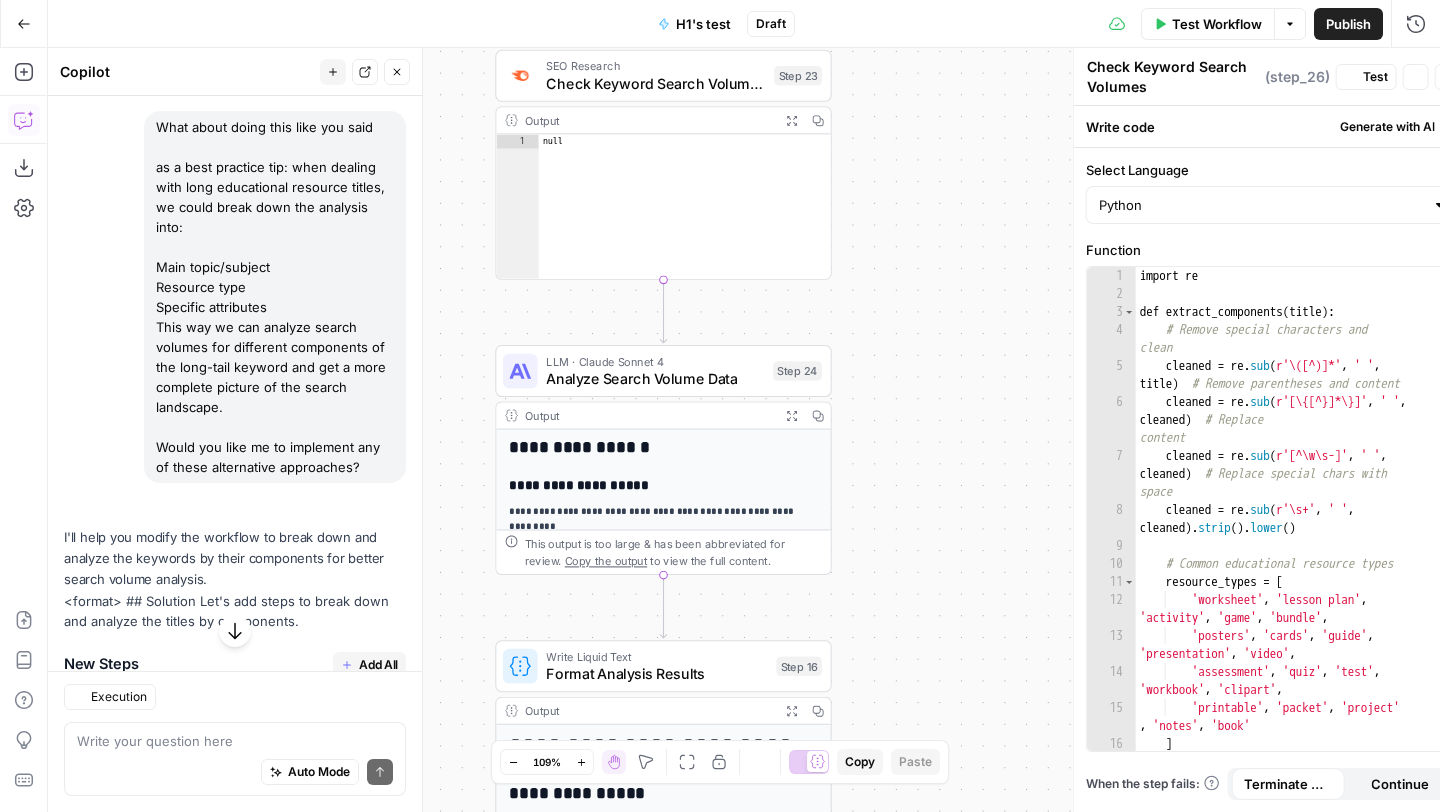 type on "Parse Title Components" 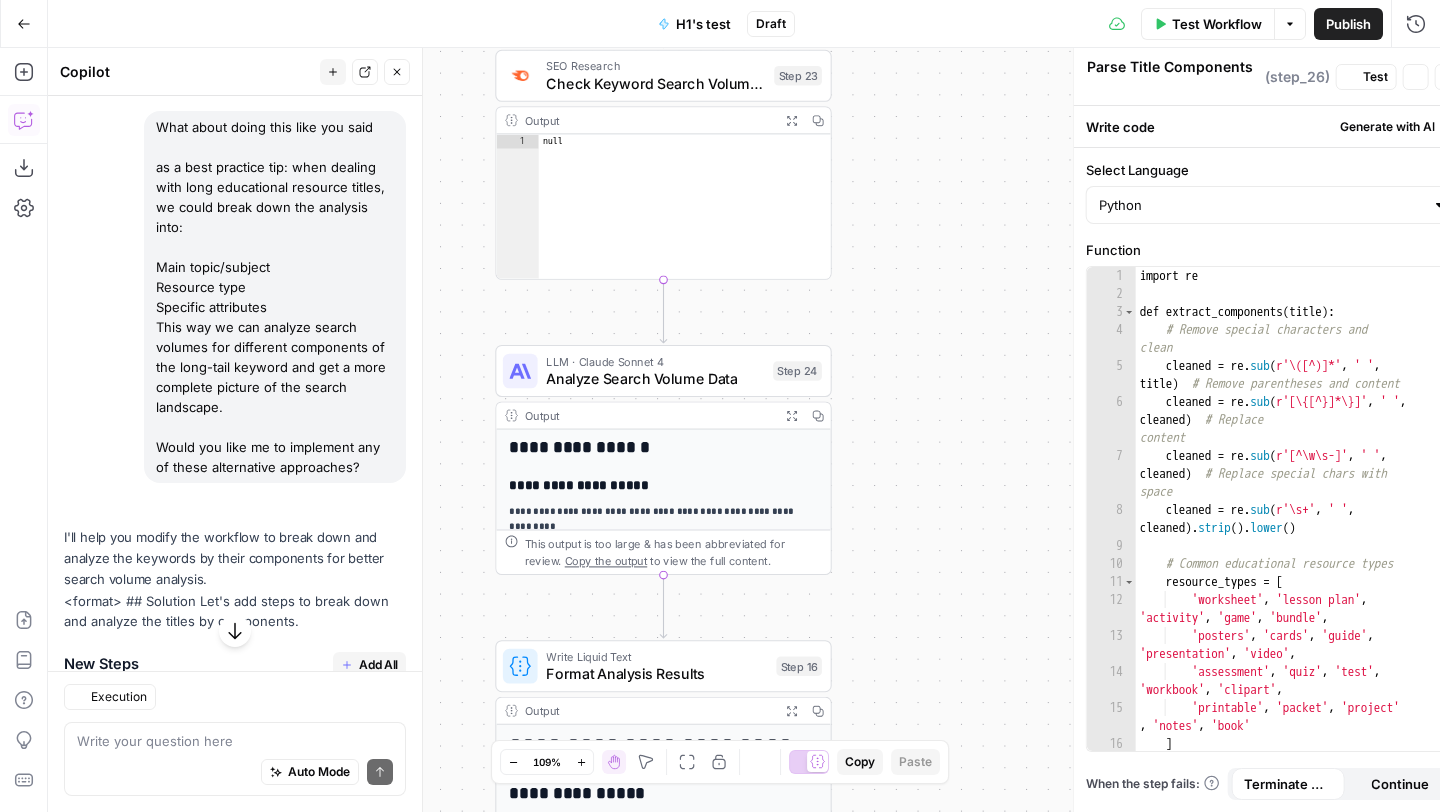 scroll, scrollTop: 8855, scrollLeft: 0, axis: vertical 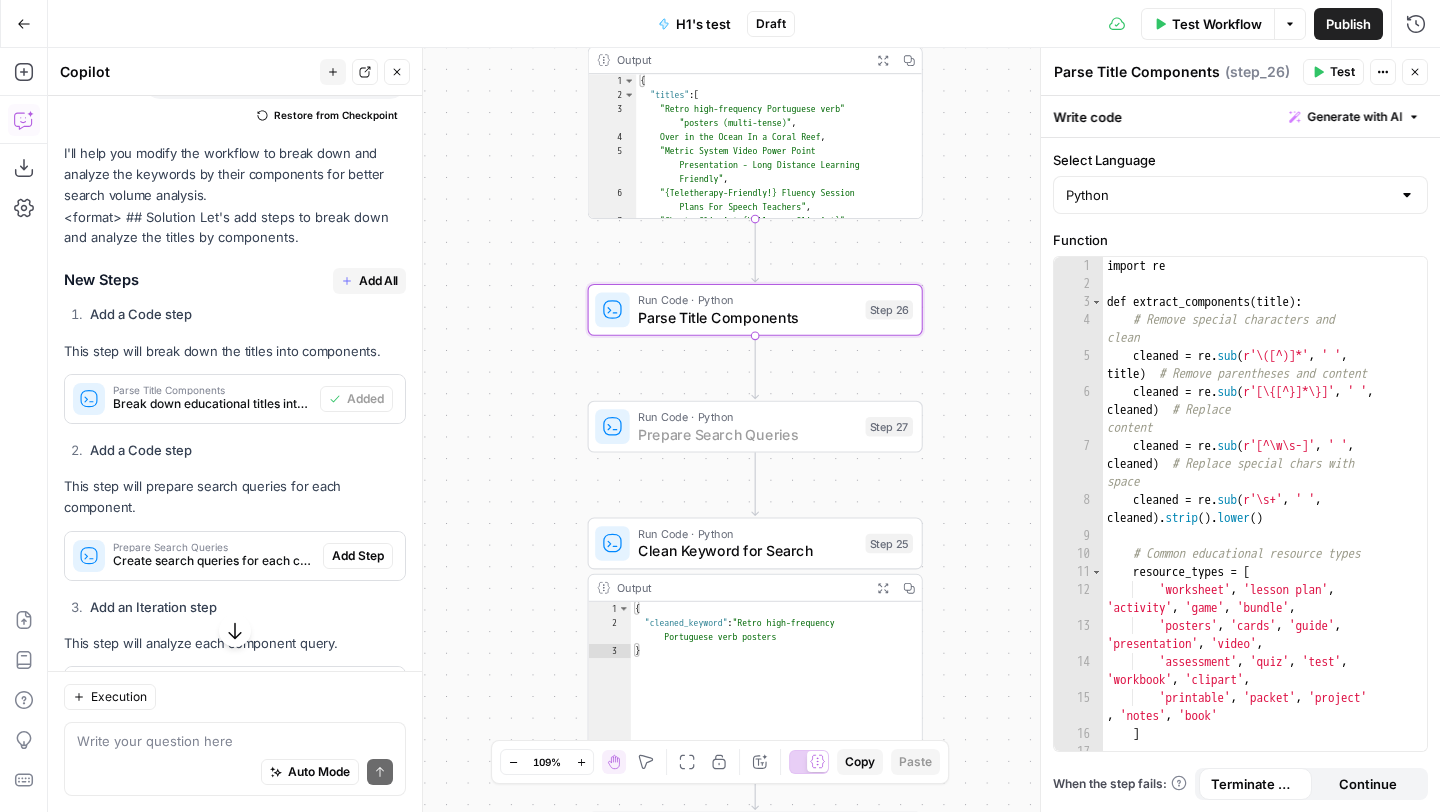 click on "Add Step" at bounding box center [358, 556] 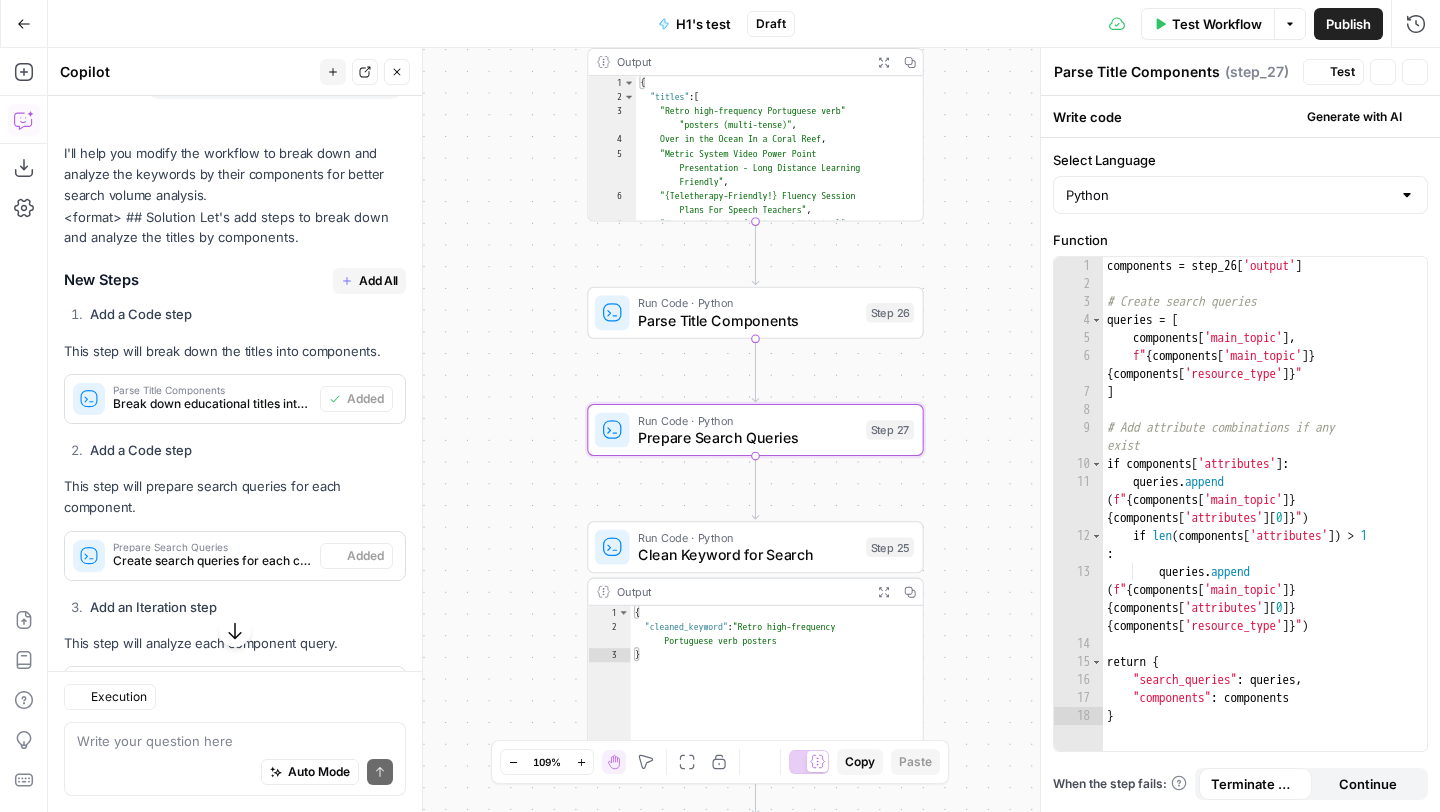 type on "Prepare Search Queries" 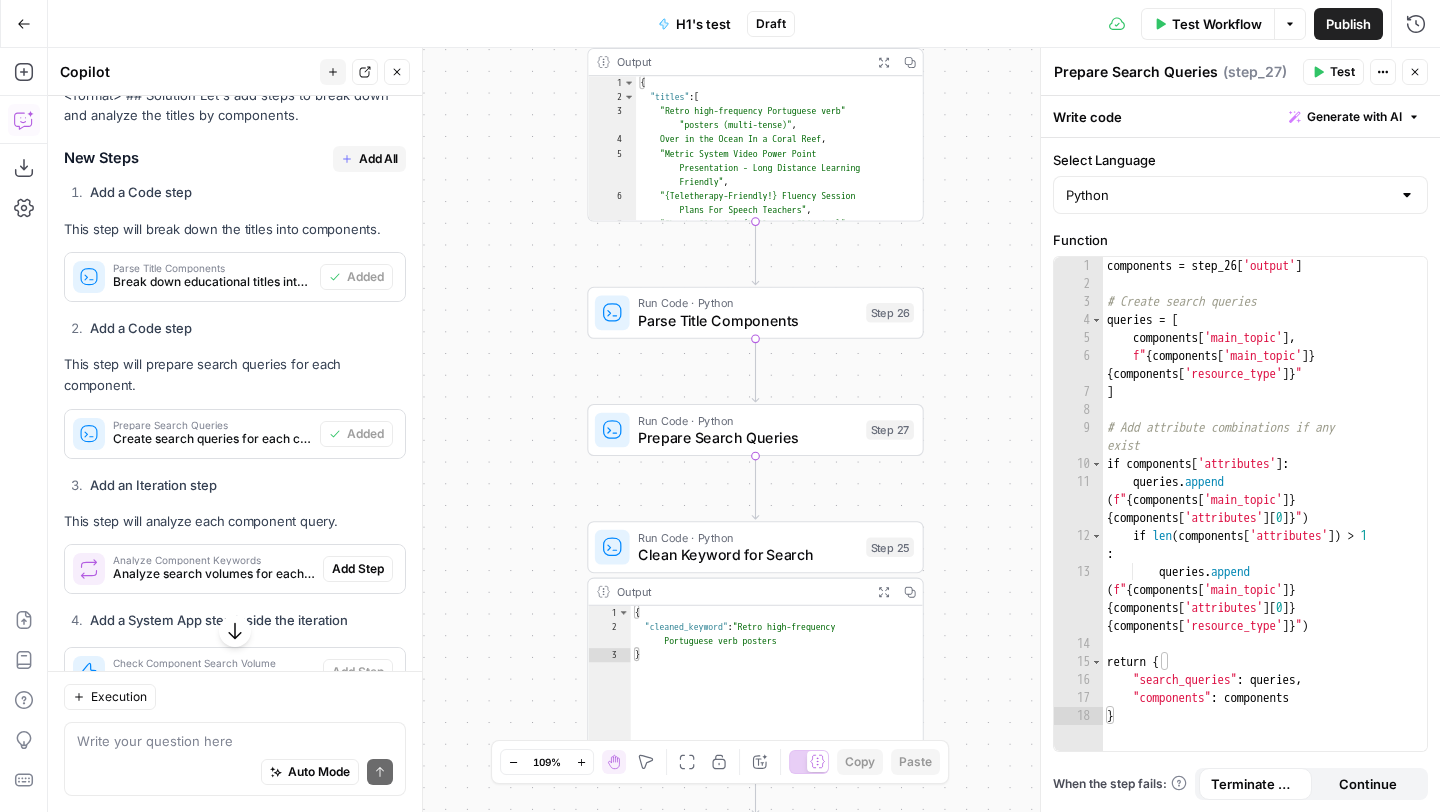 scroll, scrollTop: 9027, scrollLeft: 0, axis: vertical 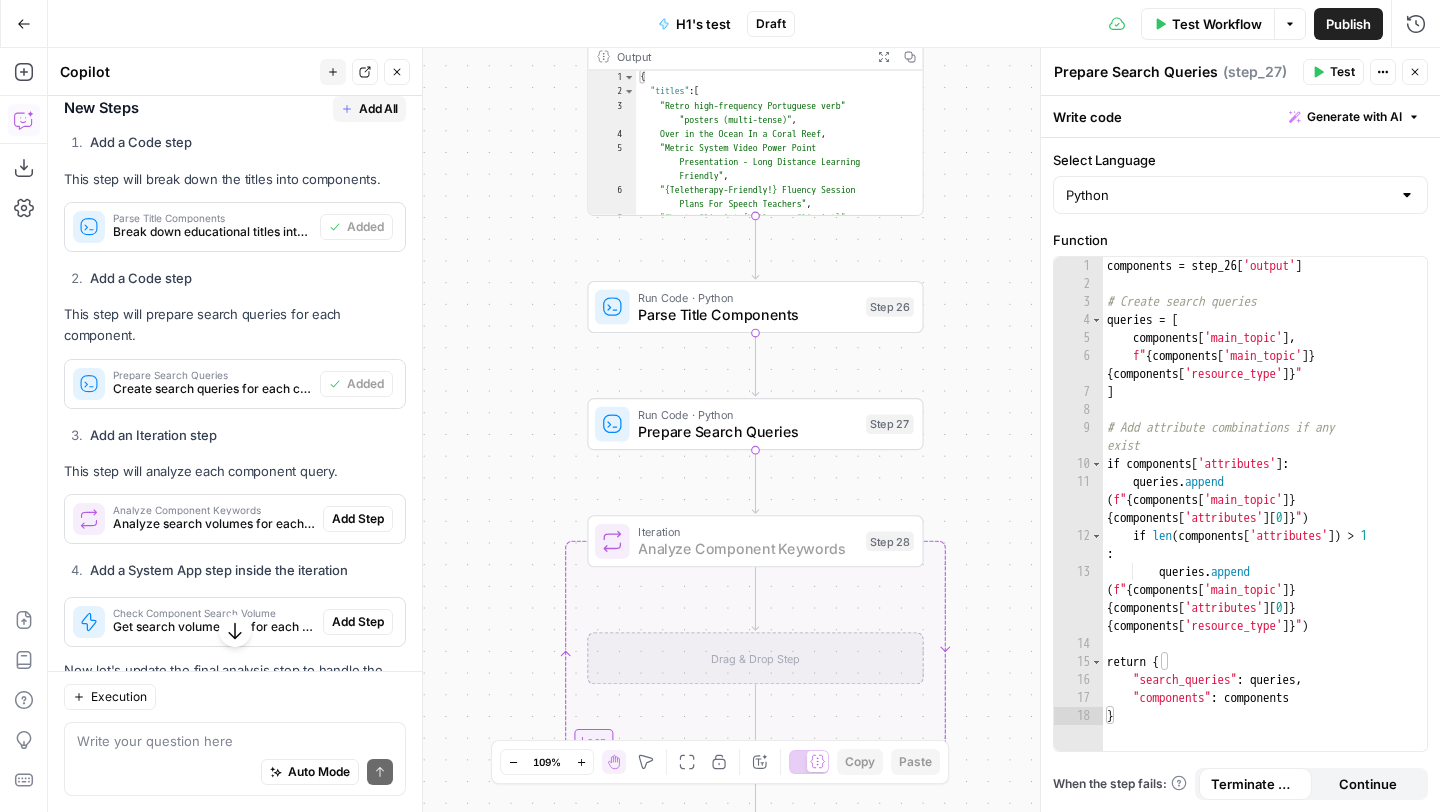 click on "Add Step" at bounding box center (358, 519) 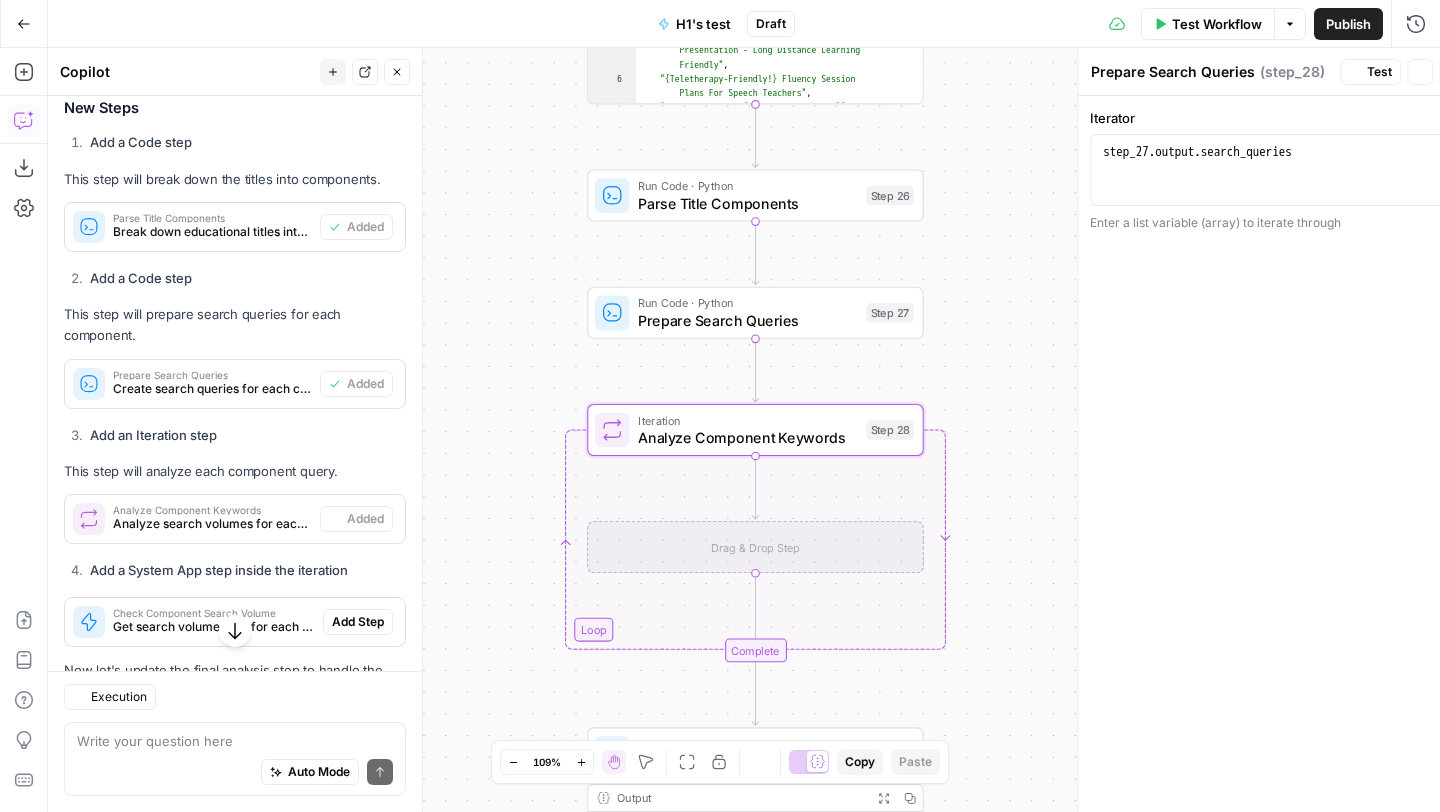 type on "Analyze Component Keywords" 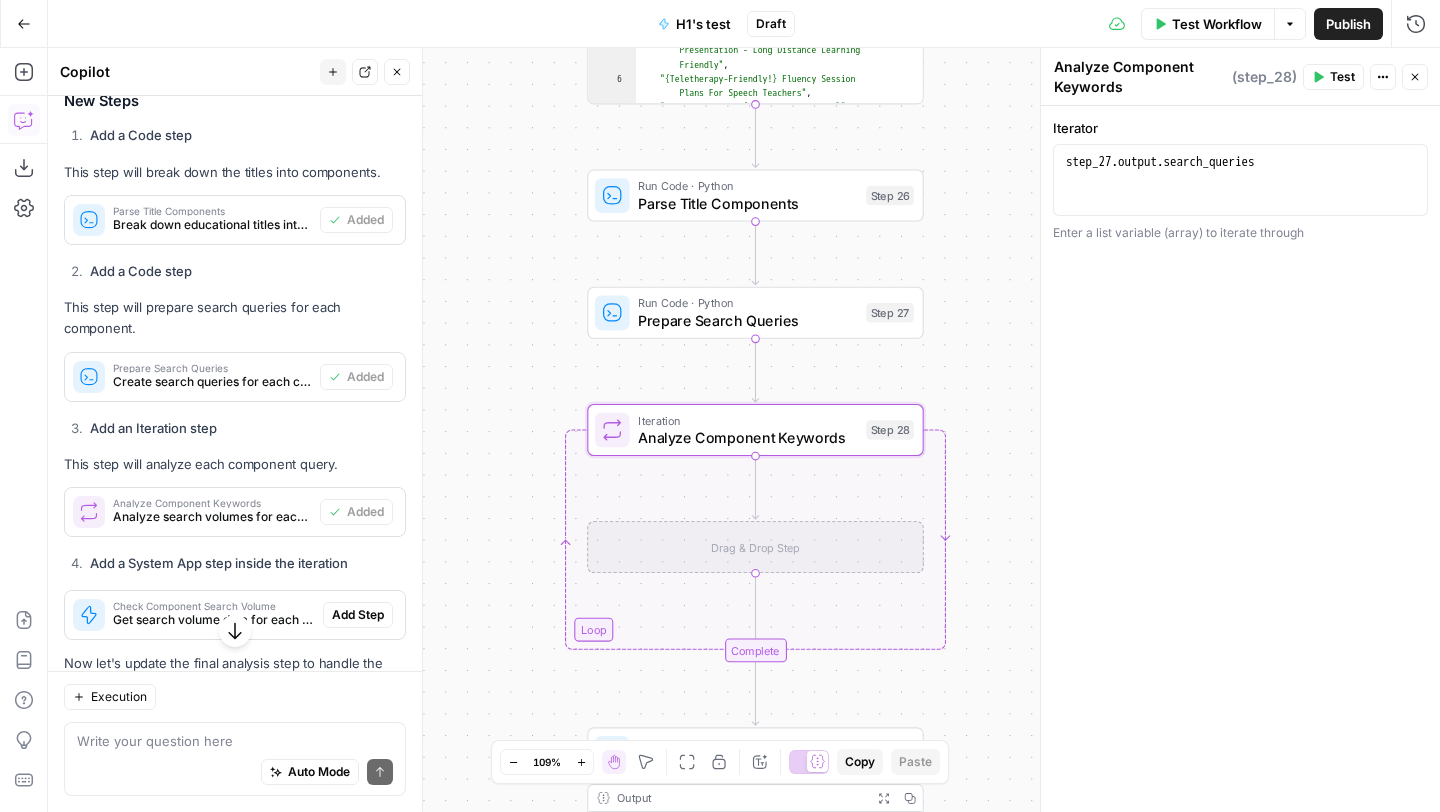 scroll, scrollTop: 9066, scrollLeft: 0, axis: vertical 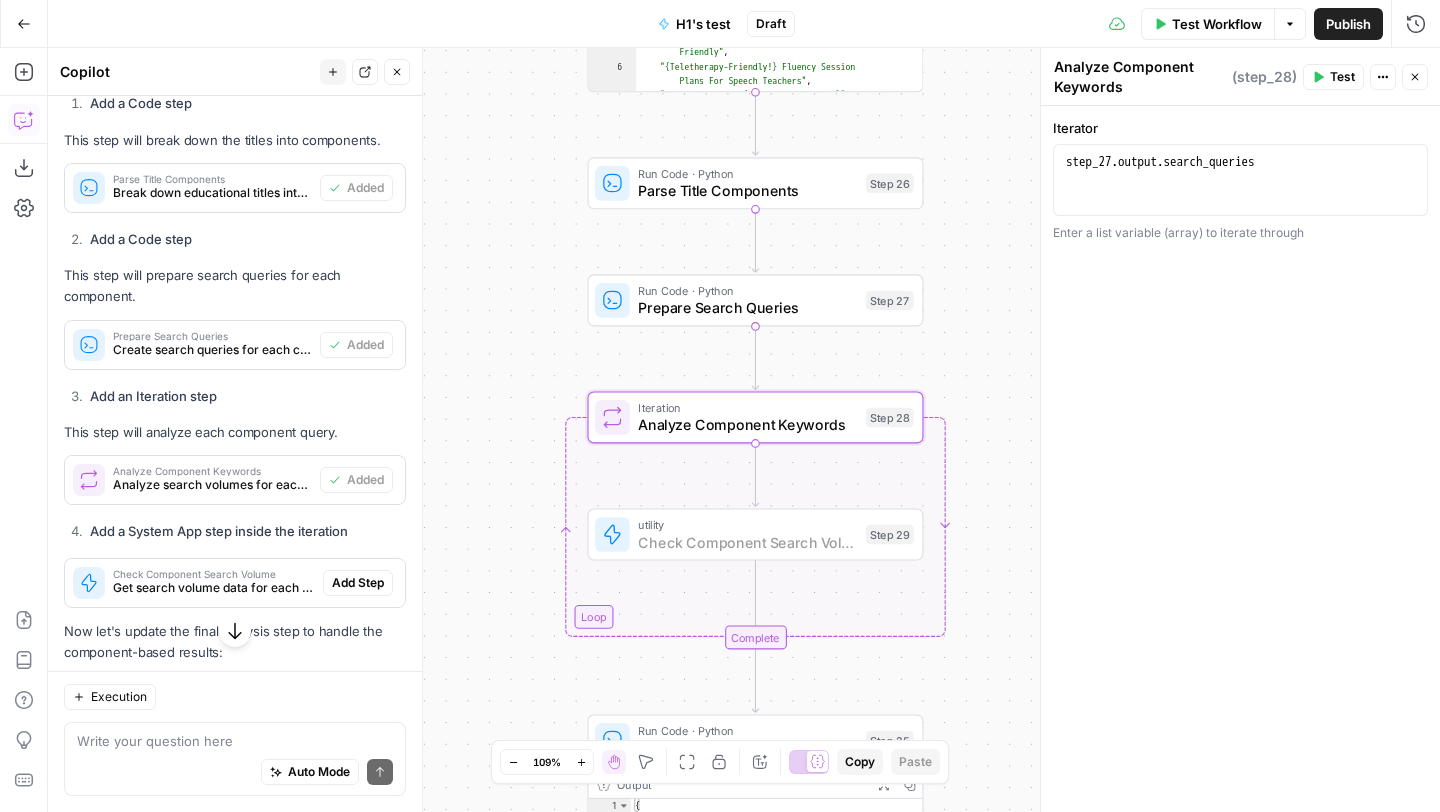 click on "Add Step" at bounding box center (358, 583) 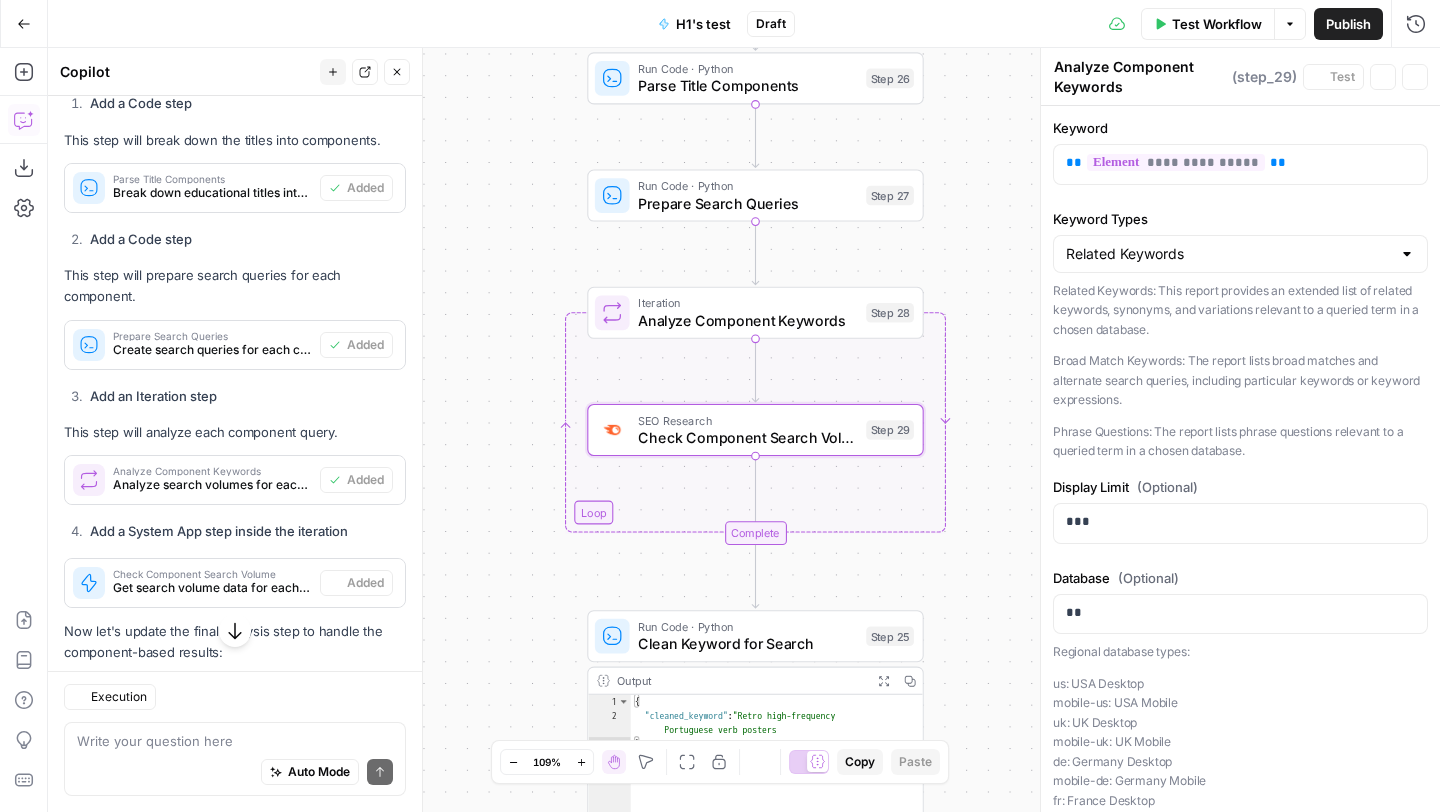 type on "Check Component Search Volume" 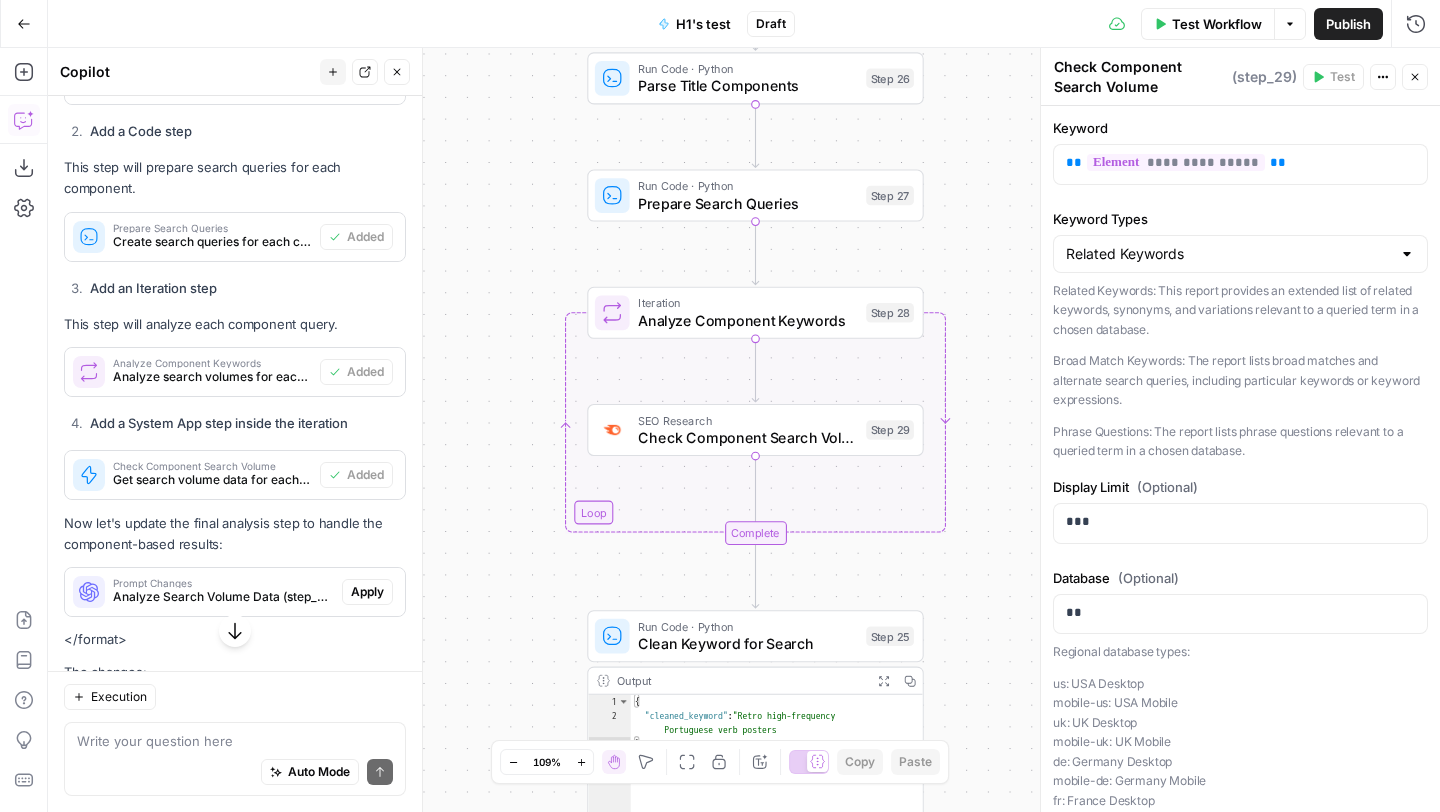scroll, scrollTop: 9200, scrollLeft: 0, axis: vertical 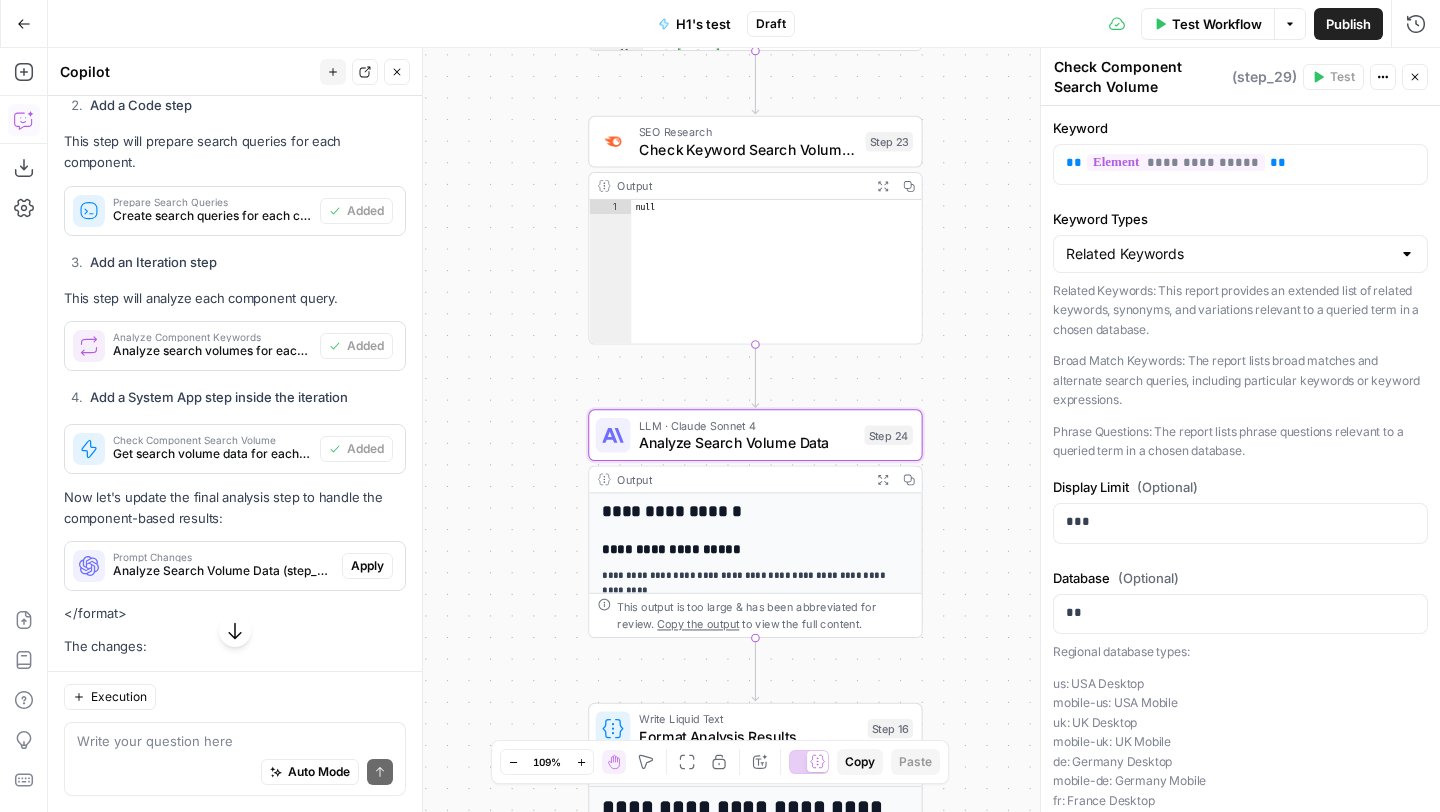 click on "Apply" at bounding box center [367, 566] 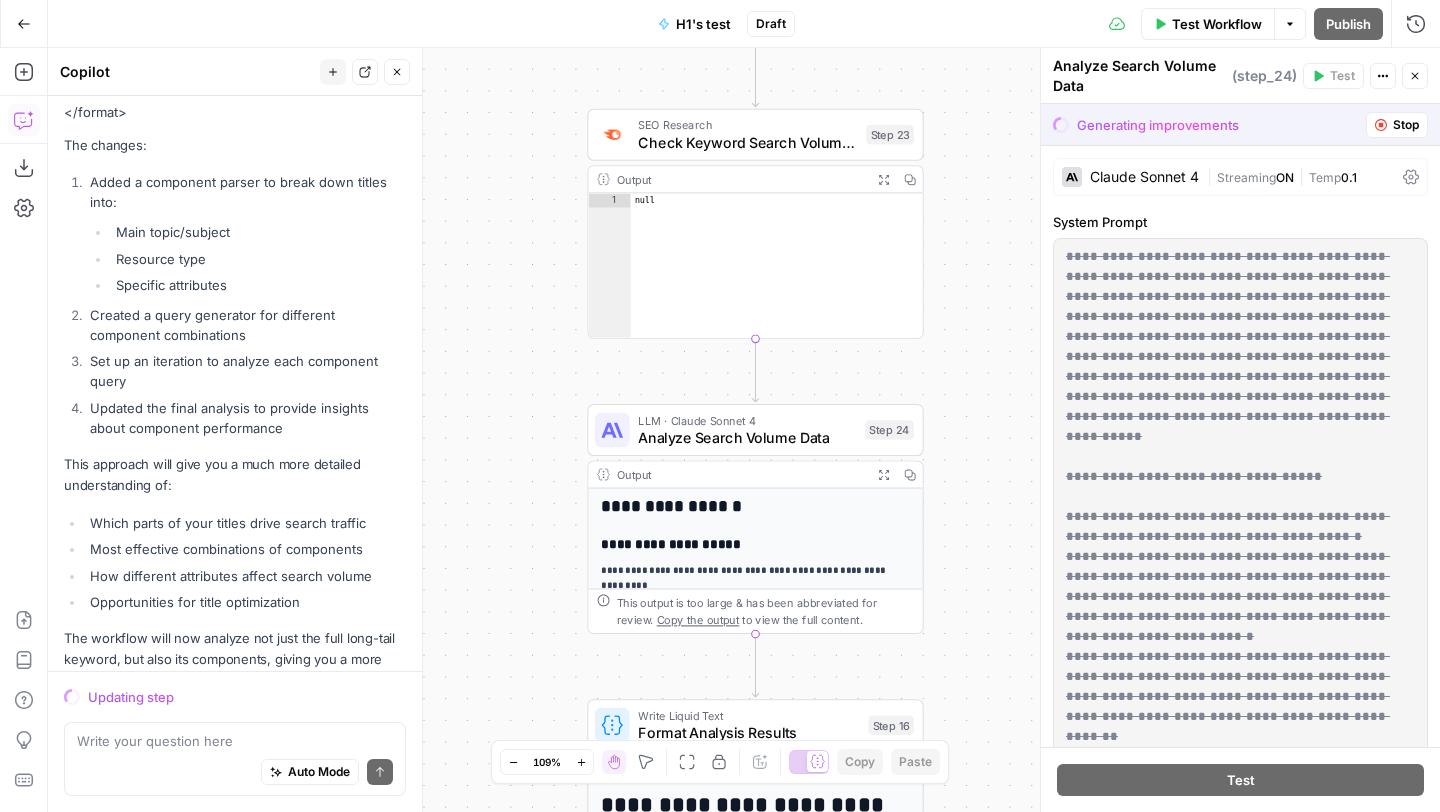 scroll, scrollTop: 9364, scrollLeft: 0, axis: vertical 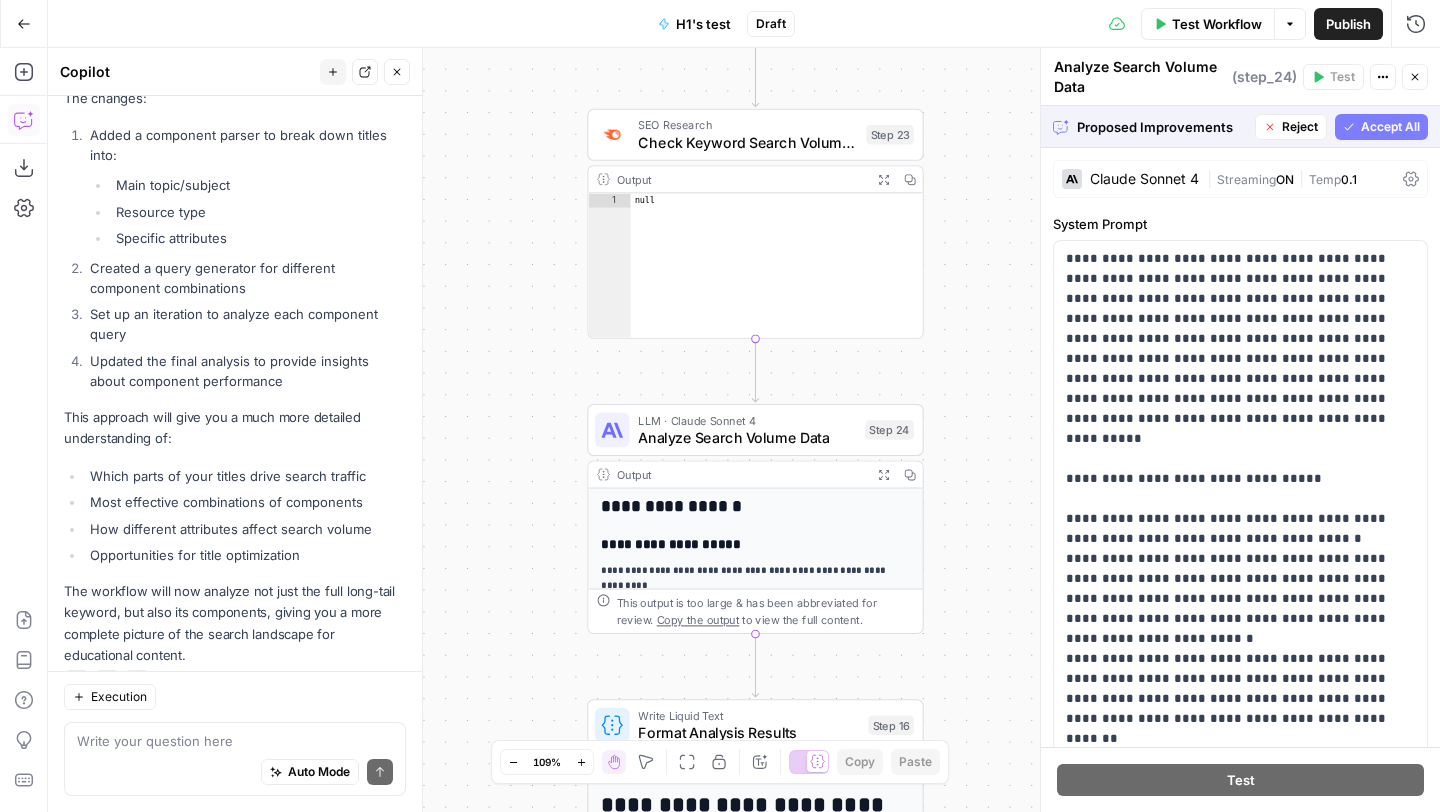 click on "Accept All" at bounding box center [1390, 127] 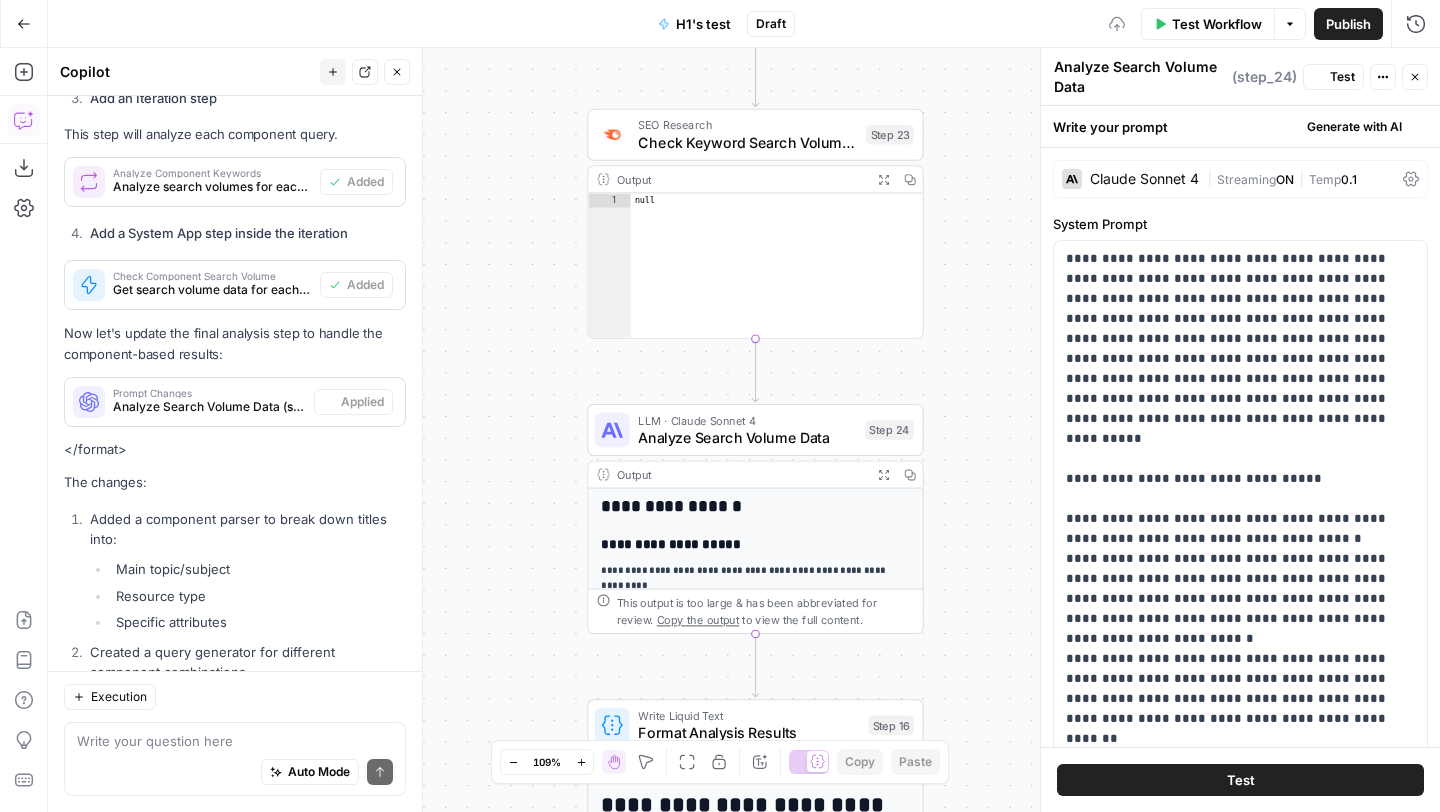 scroll, scrollTop: 9748, scrollLeft: 0, axis: vertical 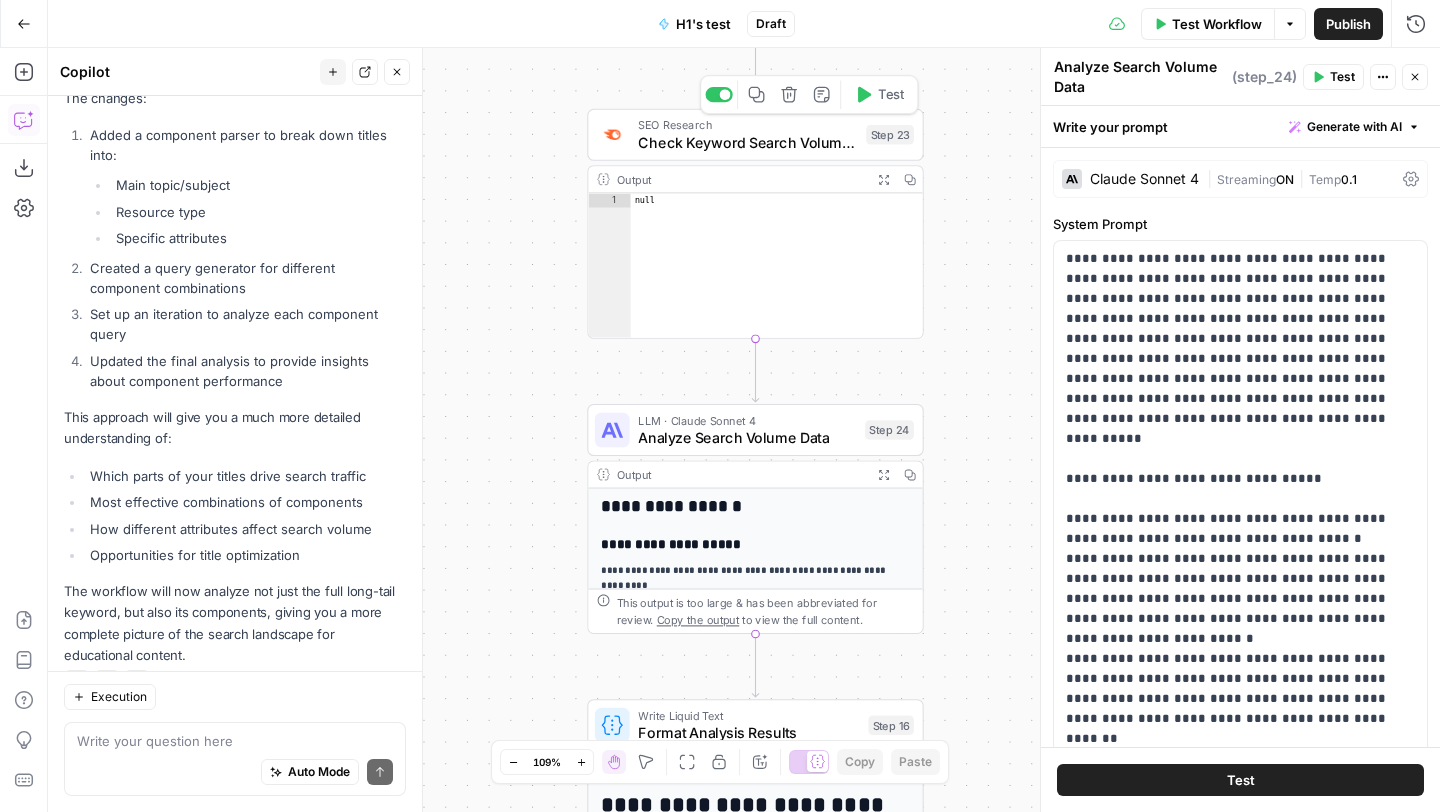 click on "Test" at bounding box center [879, 95] 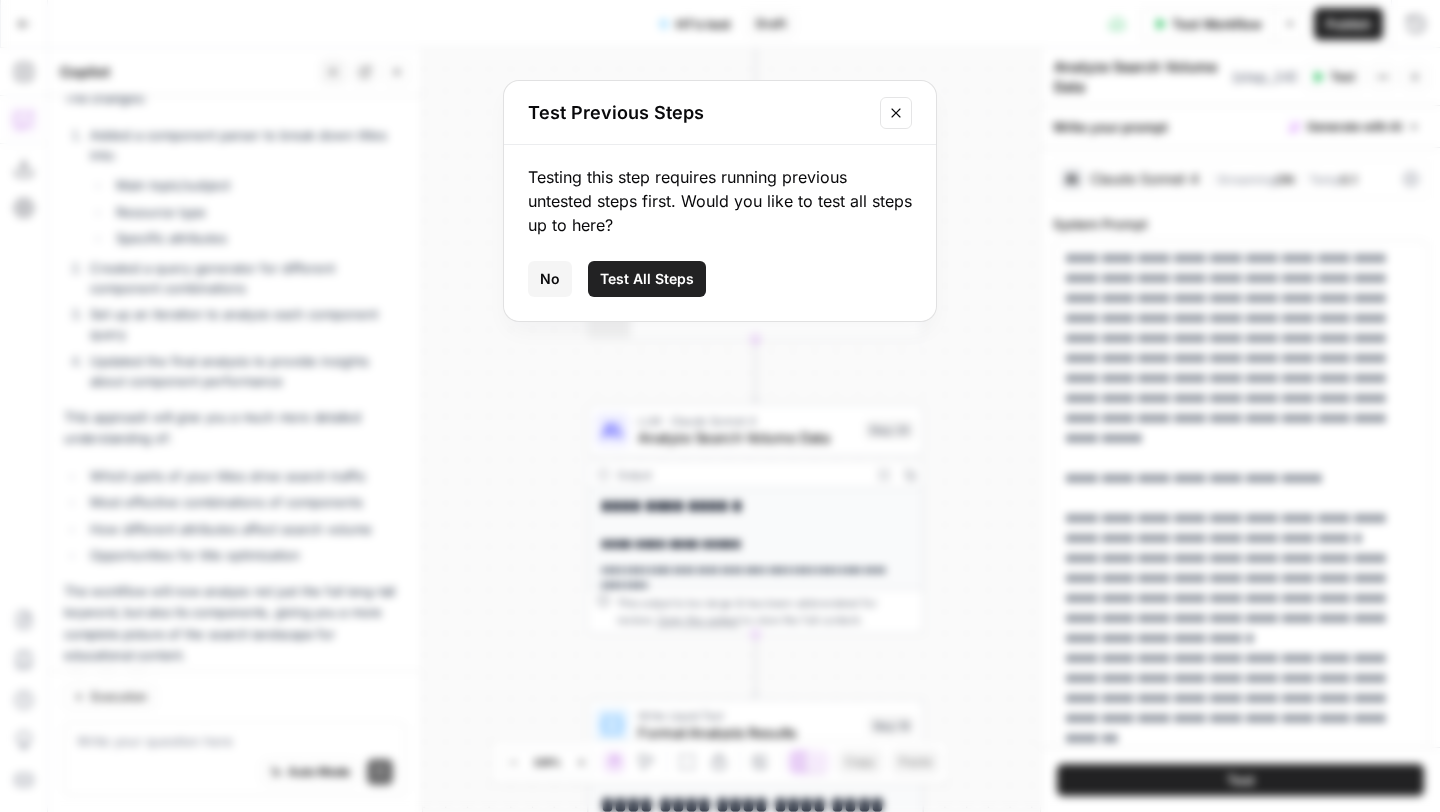 click on "Test All Steps" at bounding box center [647, 279] 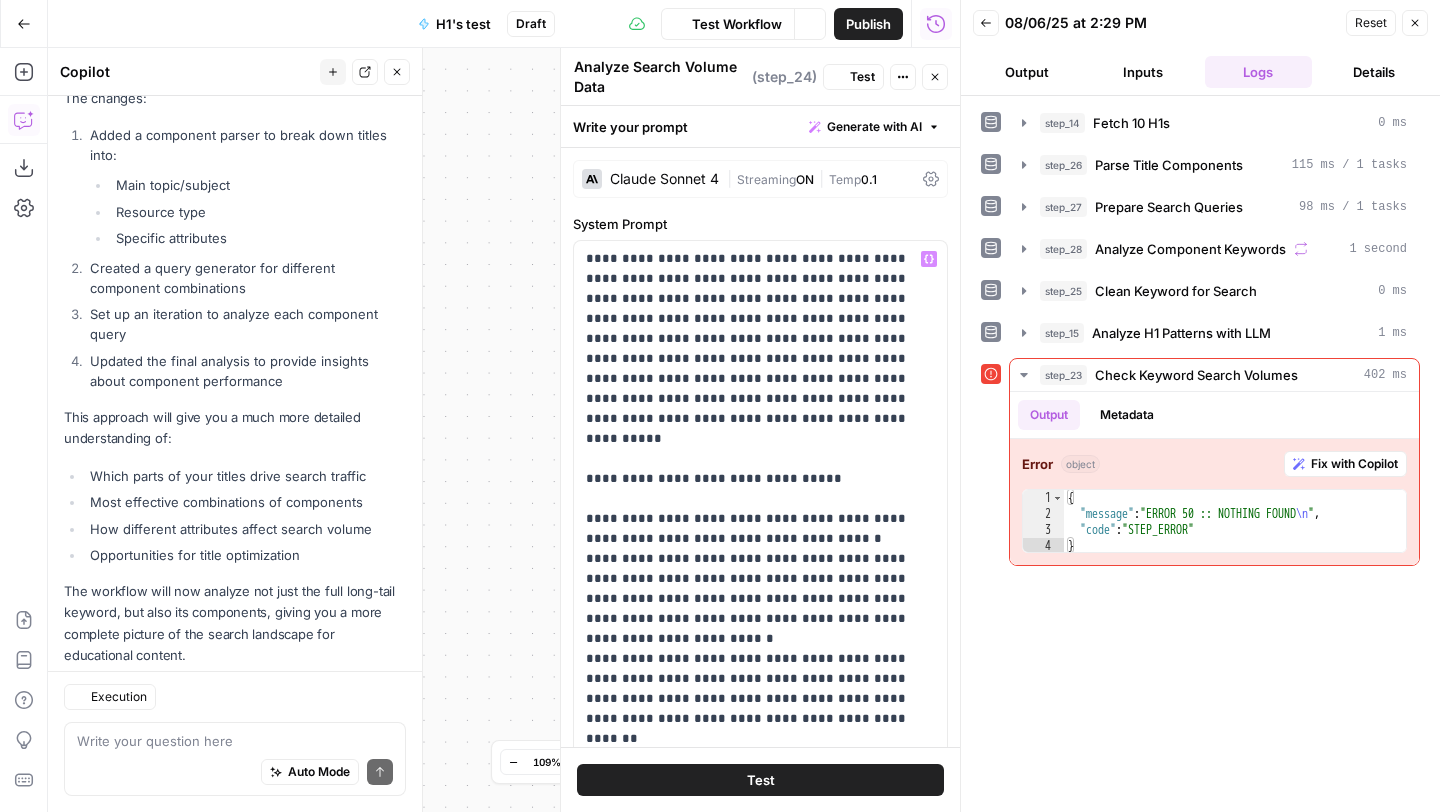 scroll, scrollTop: 9748, scrollLeft: 0, axis: vertical 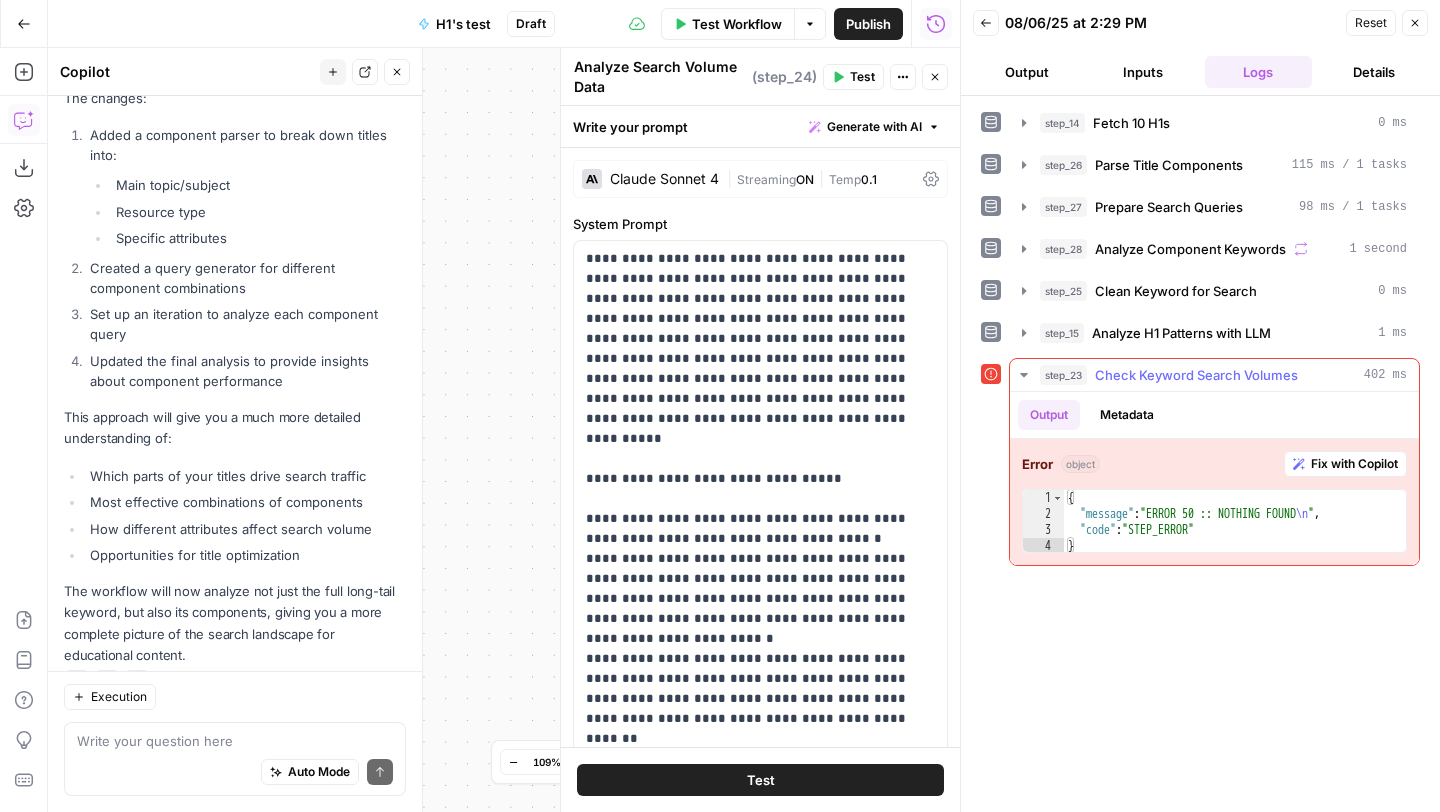 click on "Fix with Copilot" at bounding box center [1354, 464] 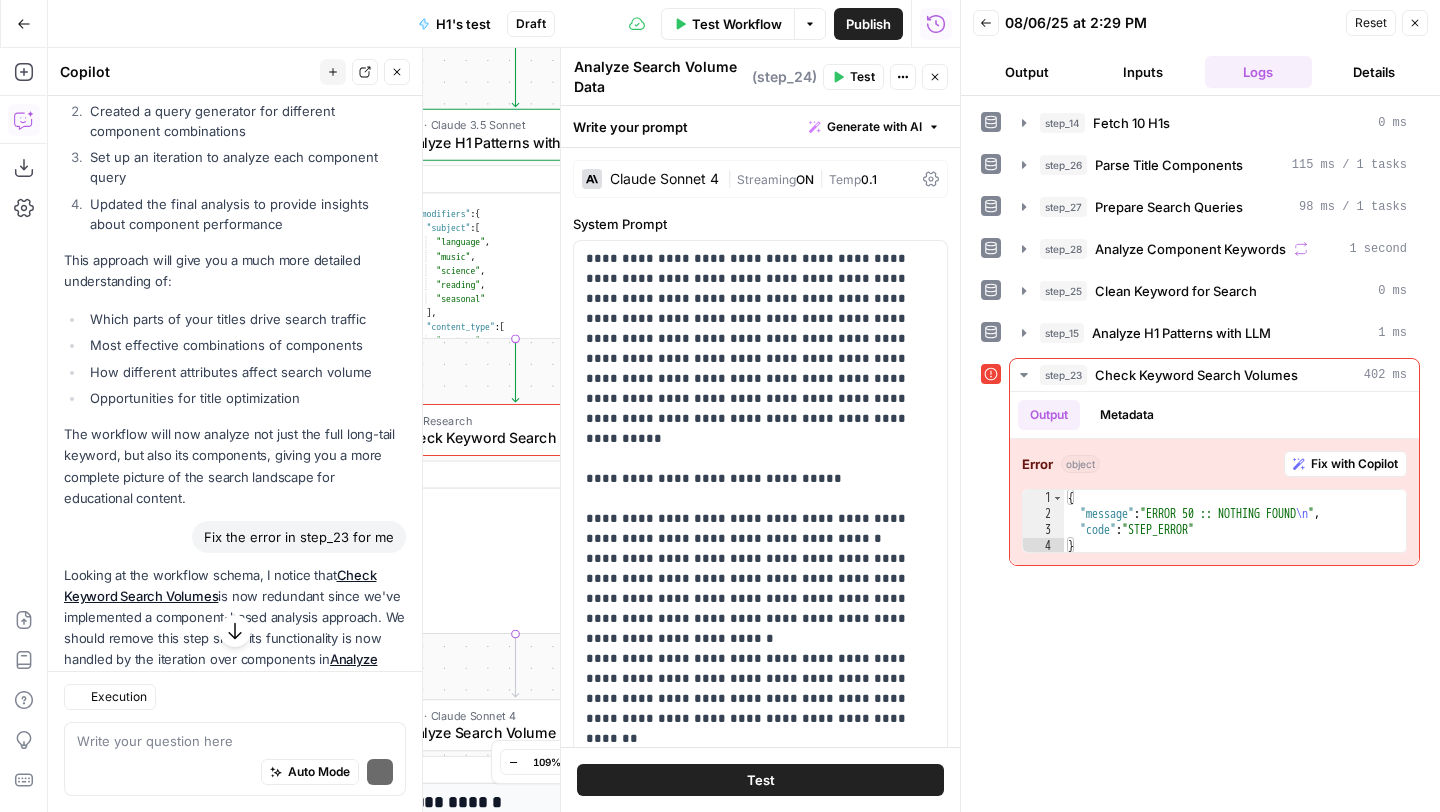 scroll, scrollTop: 10285, scrollLeft: 0, axis: vertical 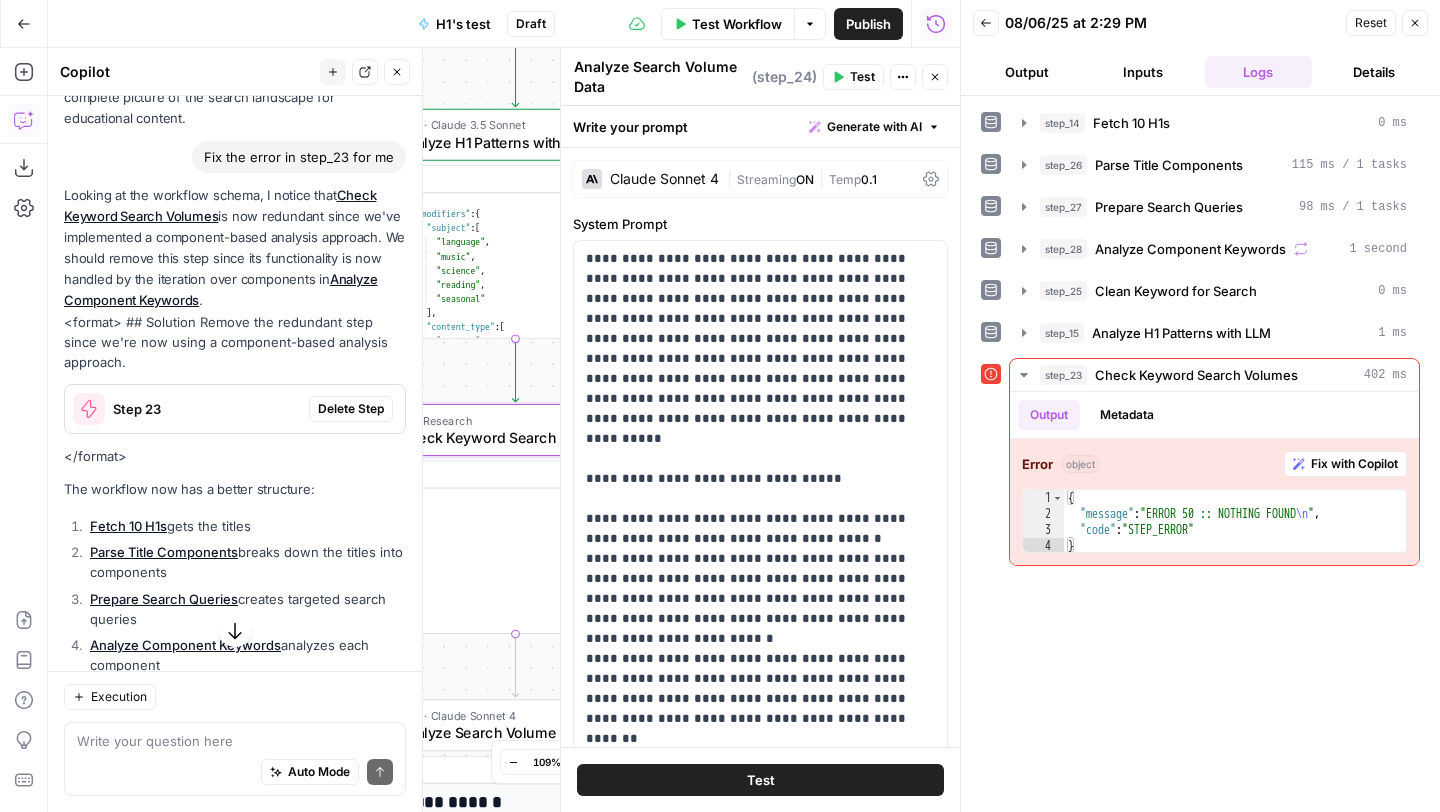 click on "Delete Step" at bounding box center [351, 409] 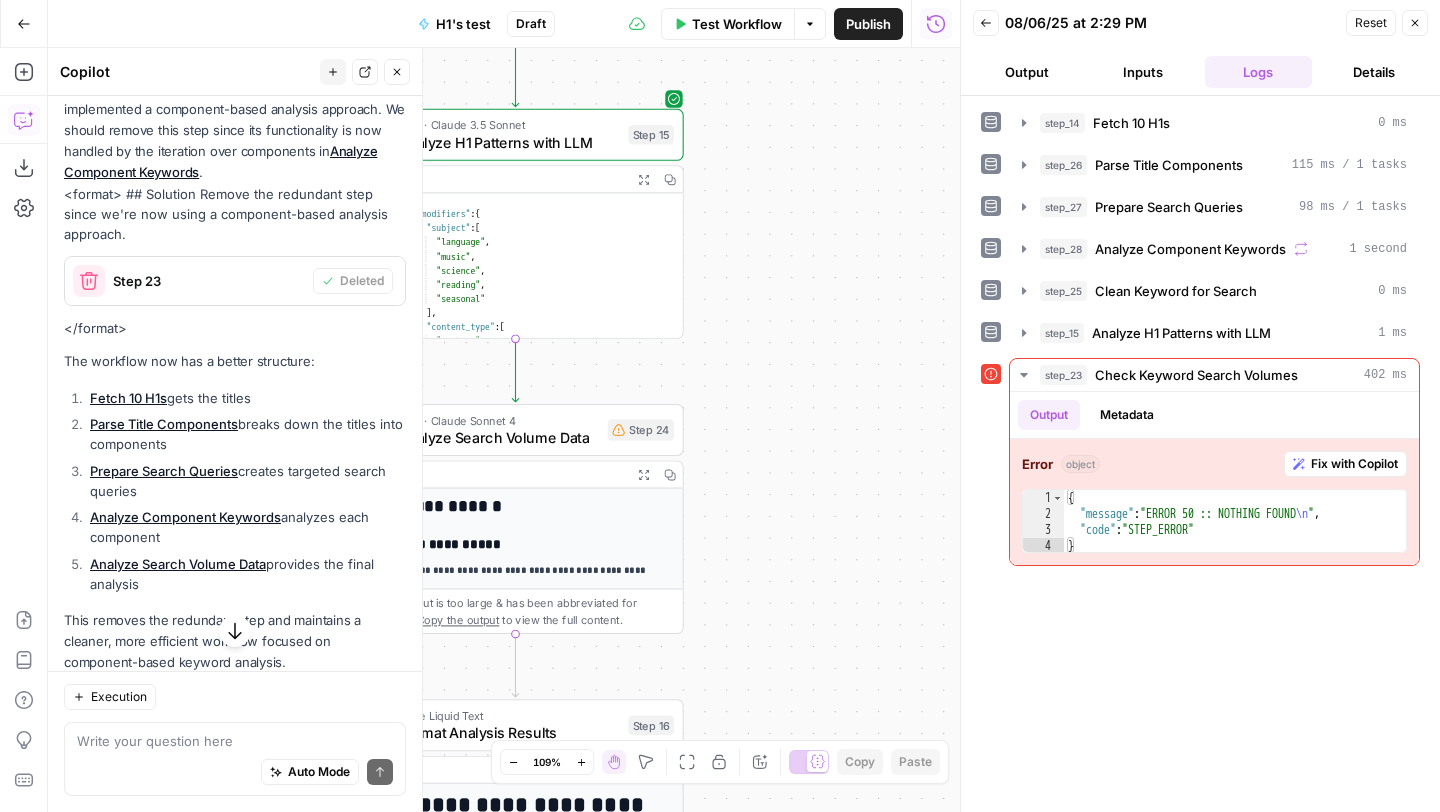 scroll, scrollTop: 9968, scrollLeft: 0, axis: vertical 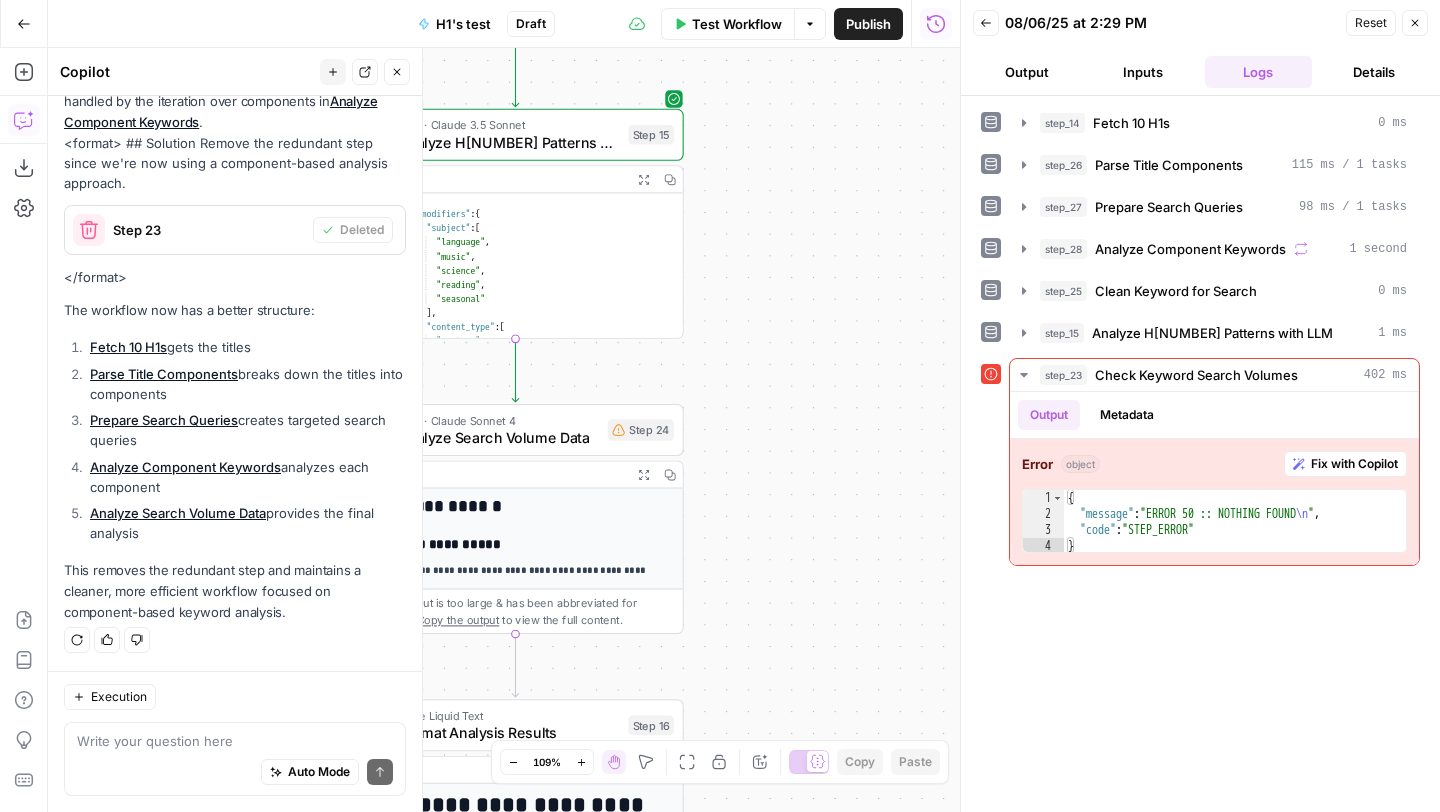 click 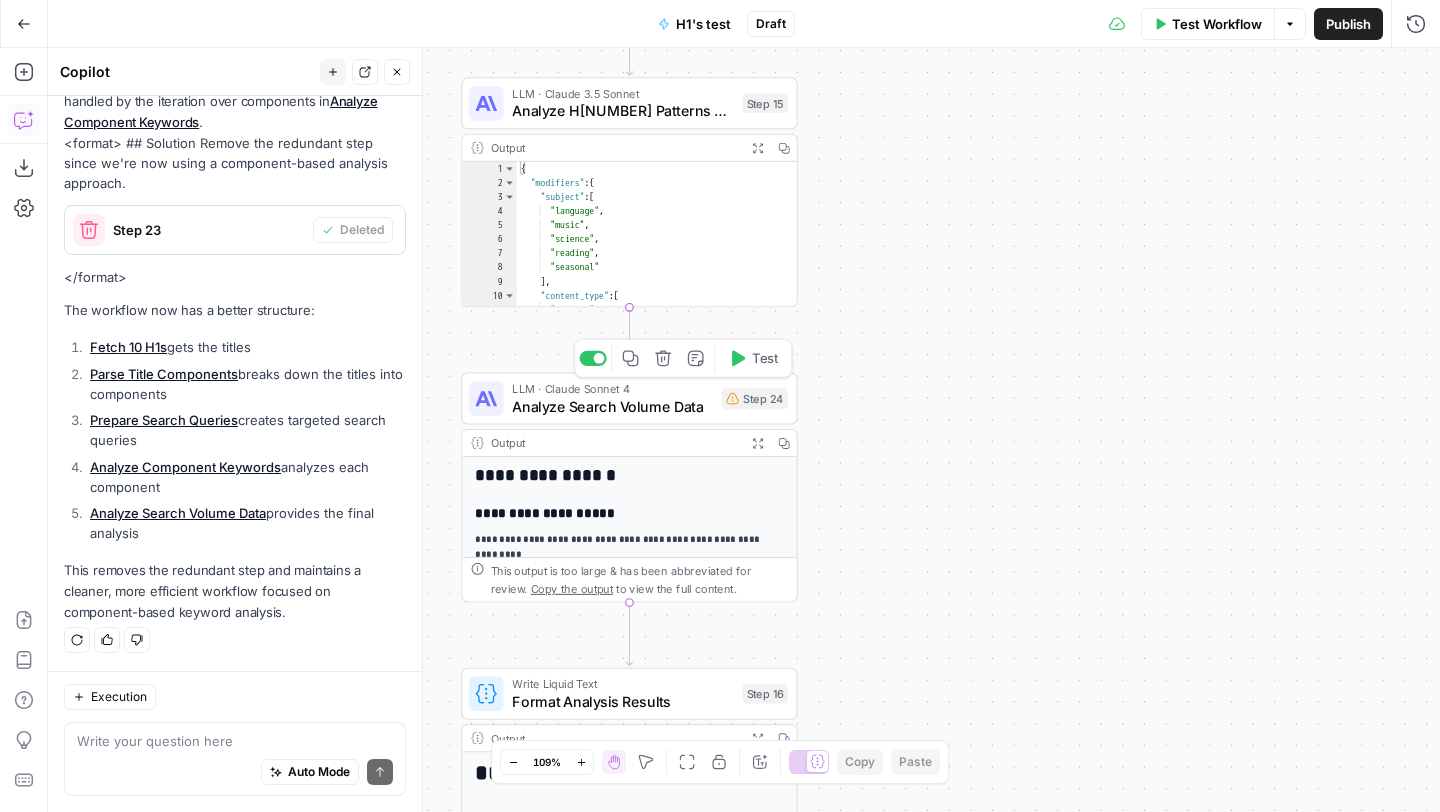 click 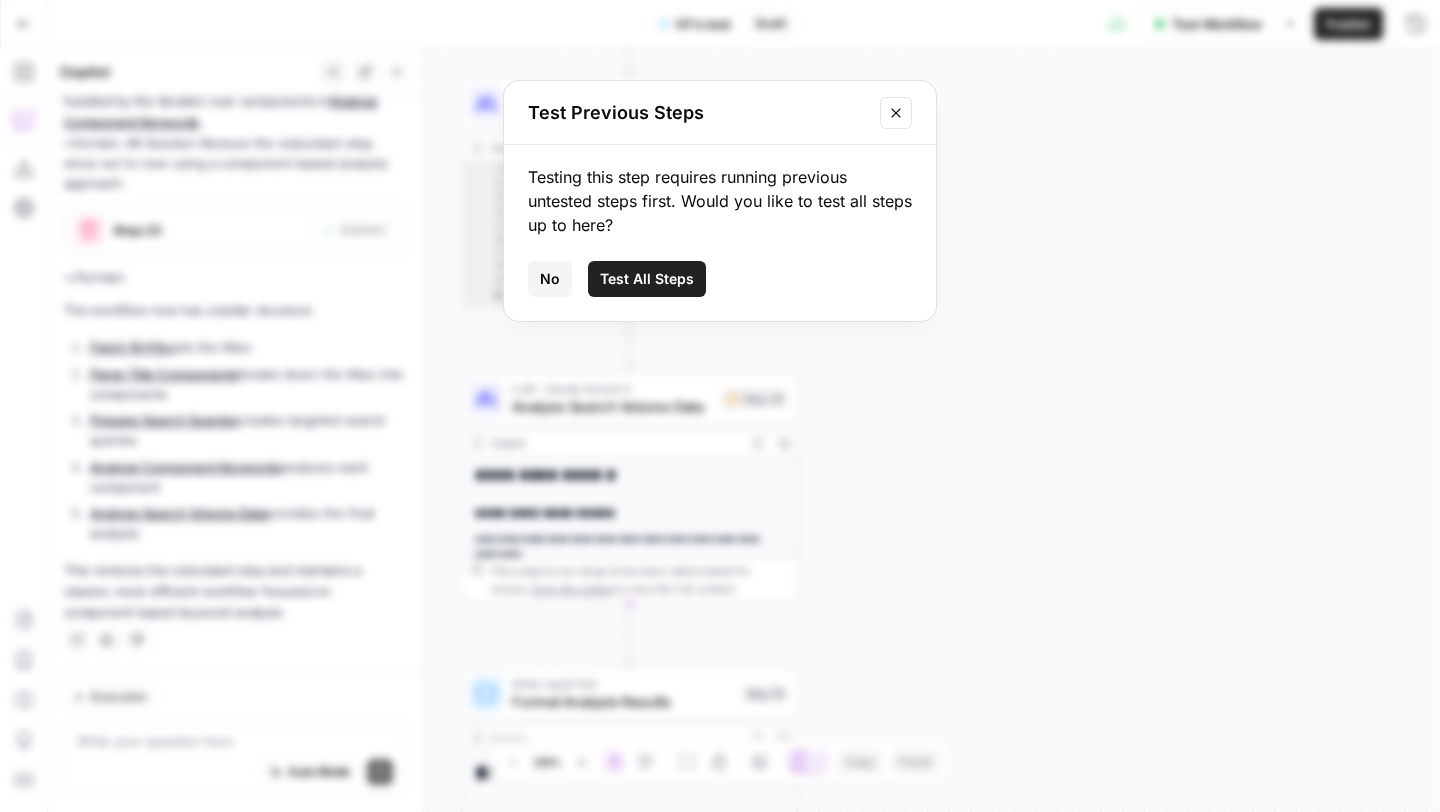 click on "Test All Steps" at bounding box center (647, 279) 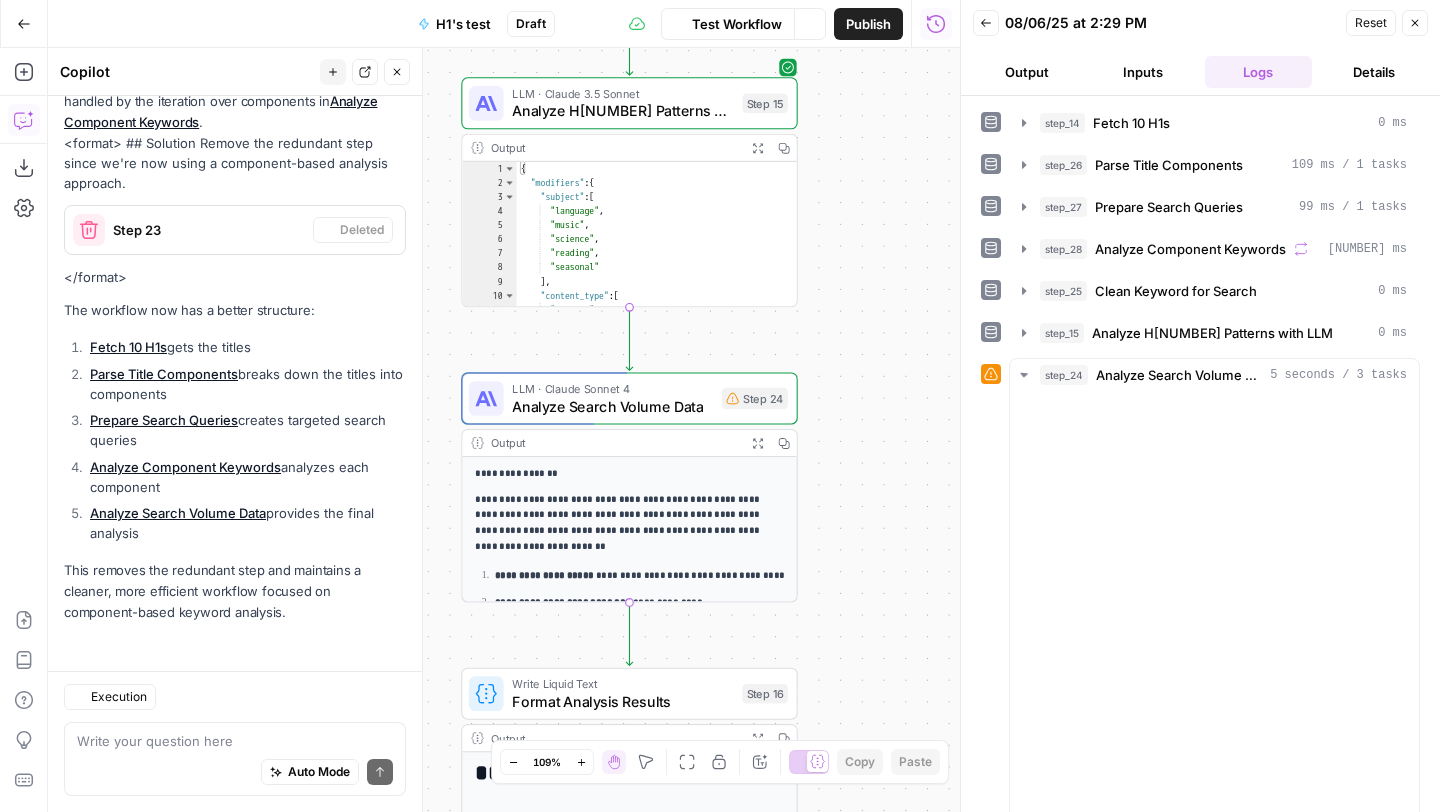scroll, scrollTop: 9968, scrollLeft: 0, axis: vertical 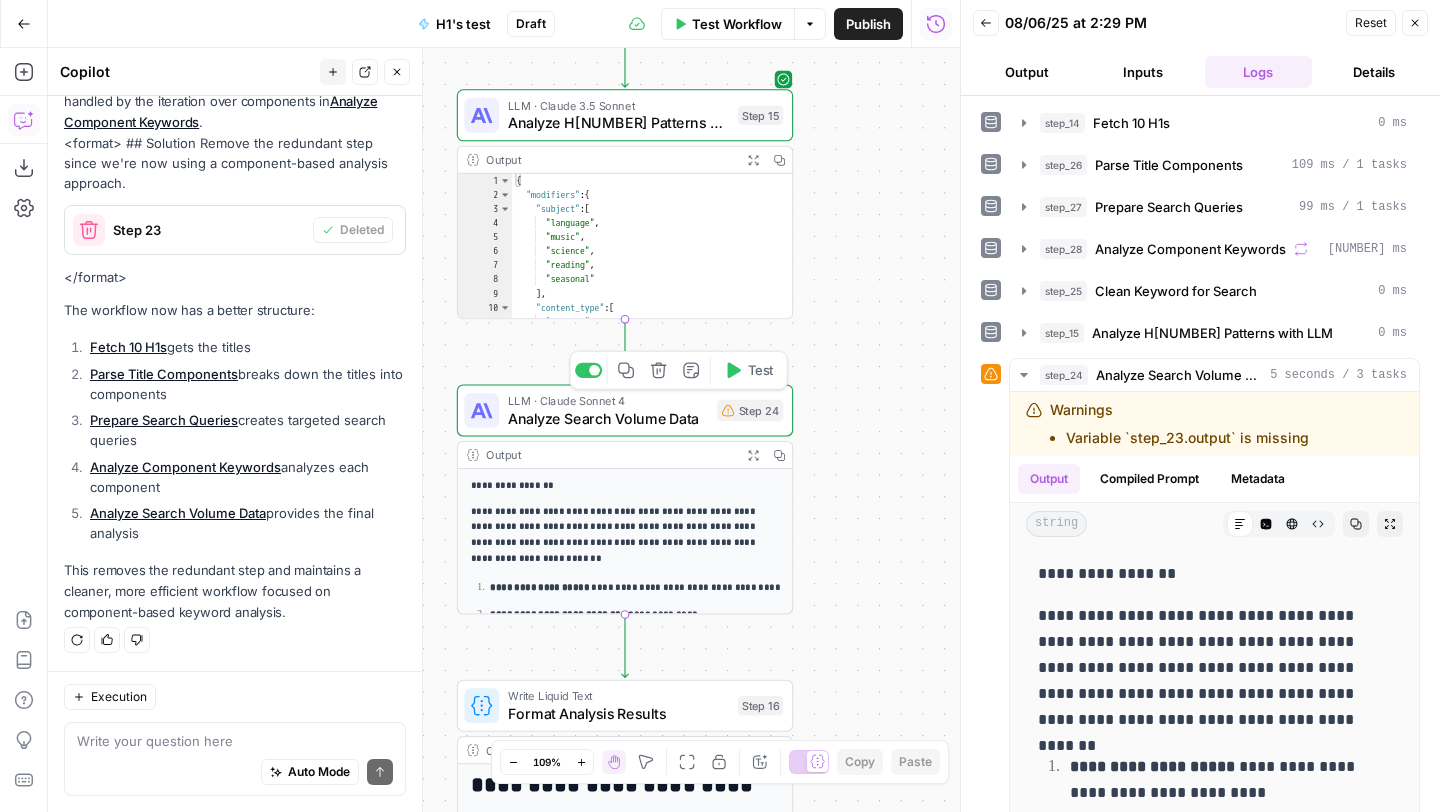 click on "Step 24" at bounding box center (750, 411) 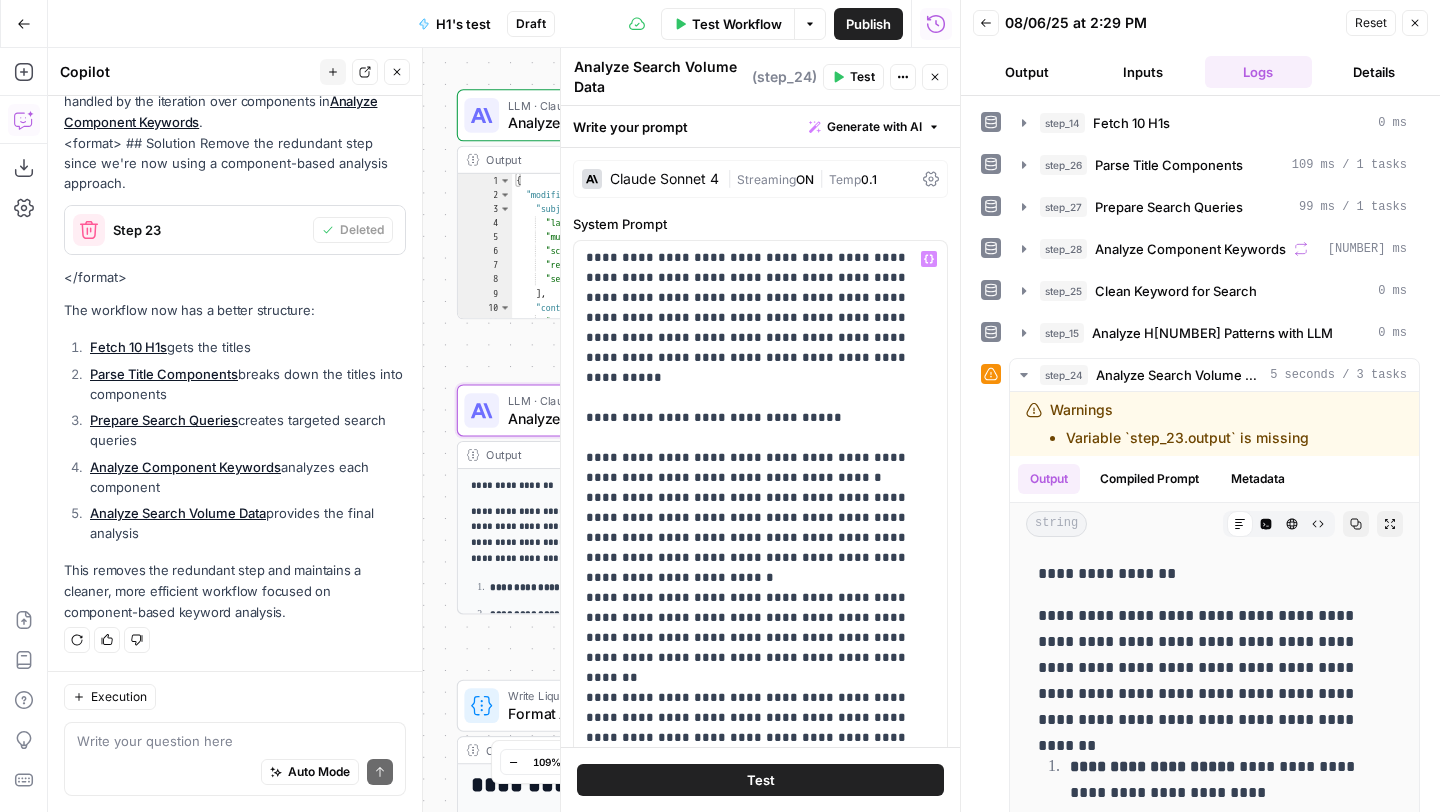 scroll, scrollTop: 0, scrollLeft: 0, axis: both 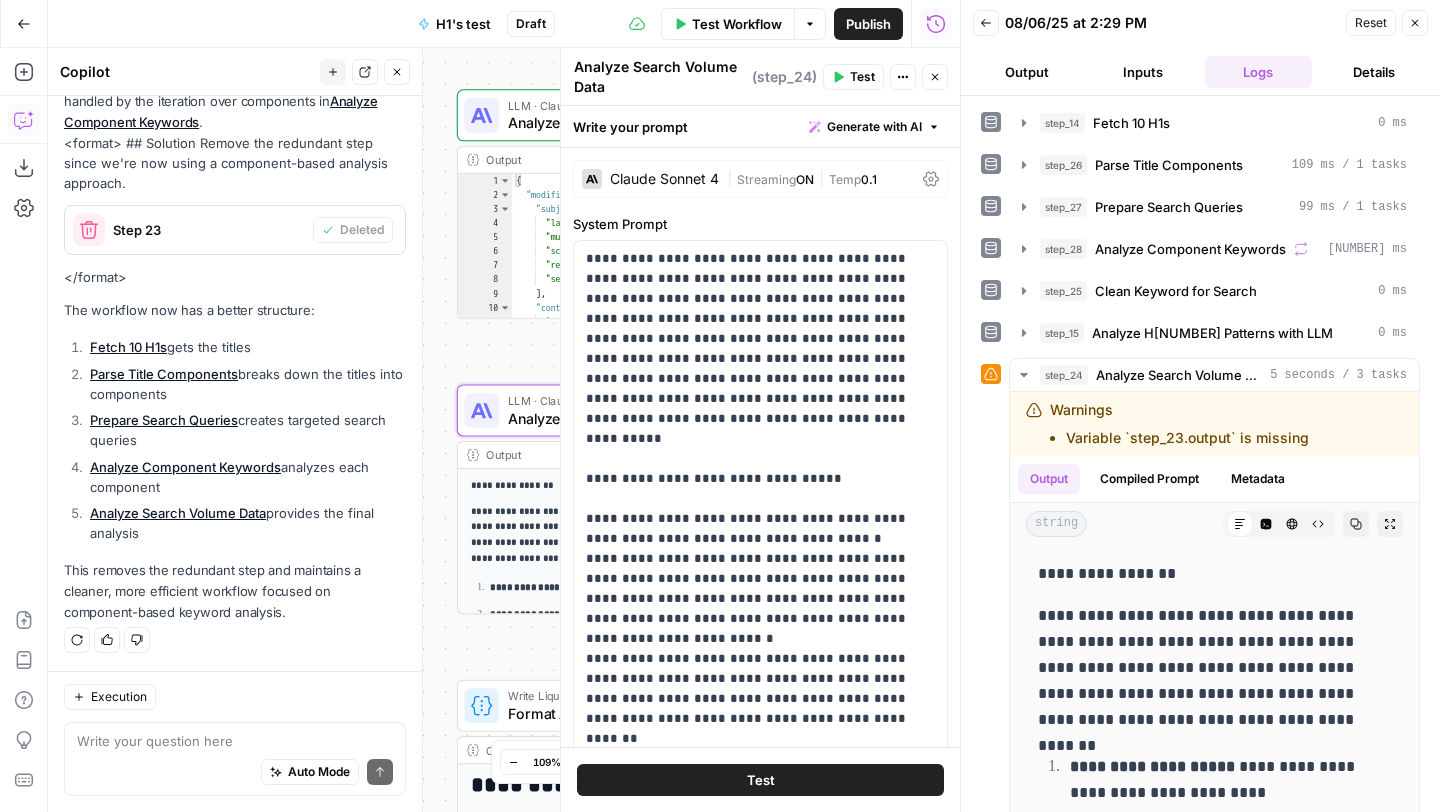 click on "Inputs" at bounding box center [1143, 72] 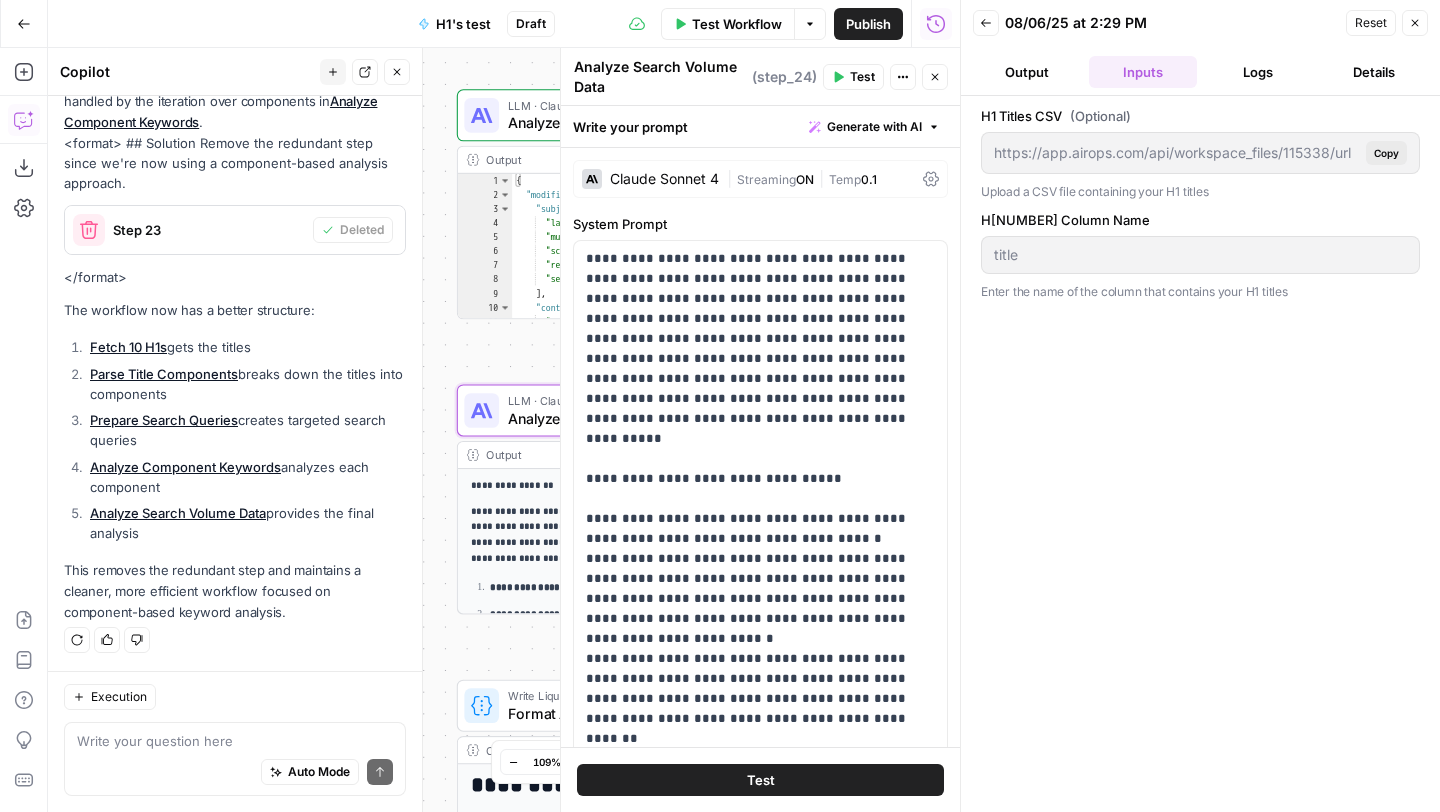 click on "Close" at bounding box center [1415, 23] 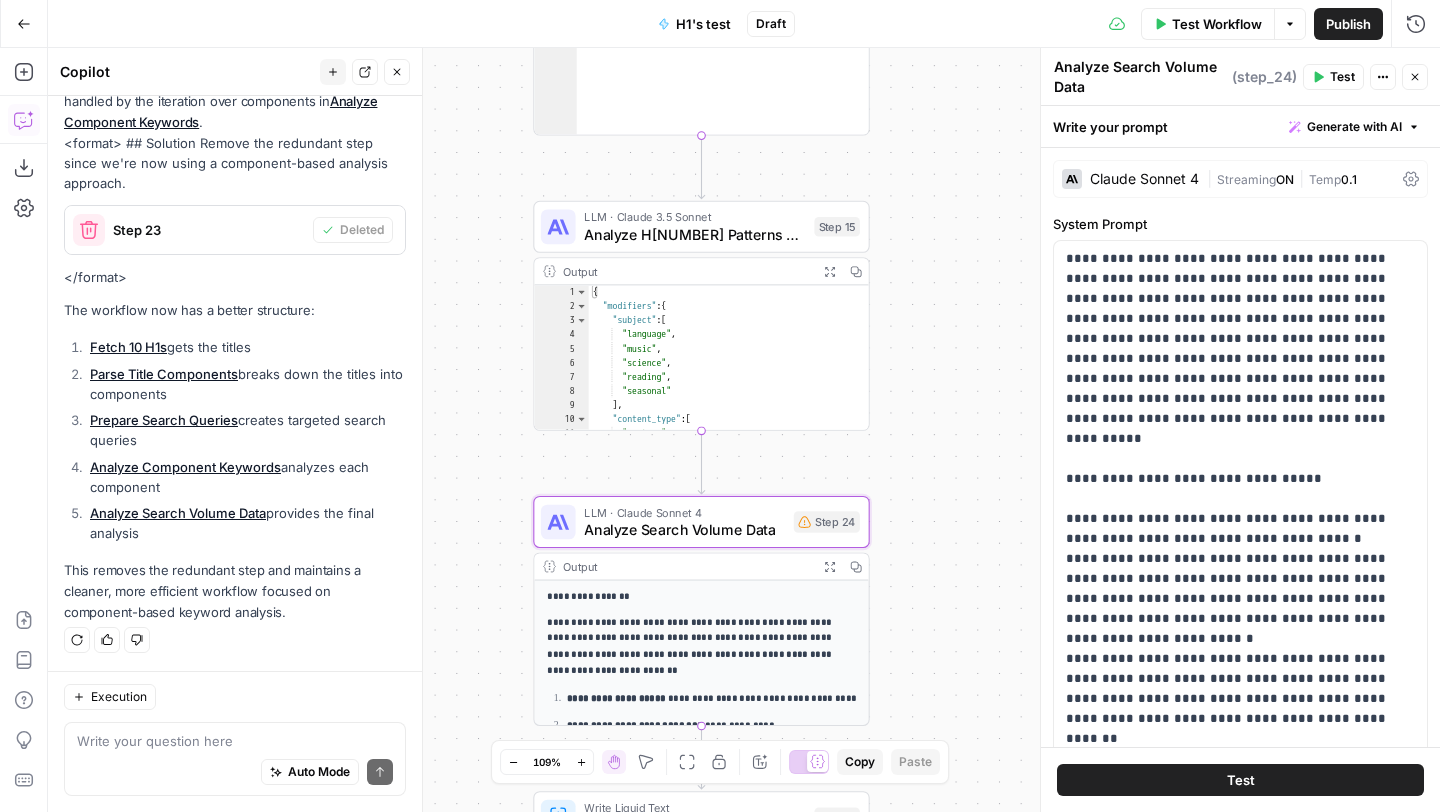 click 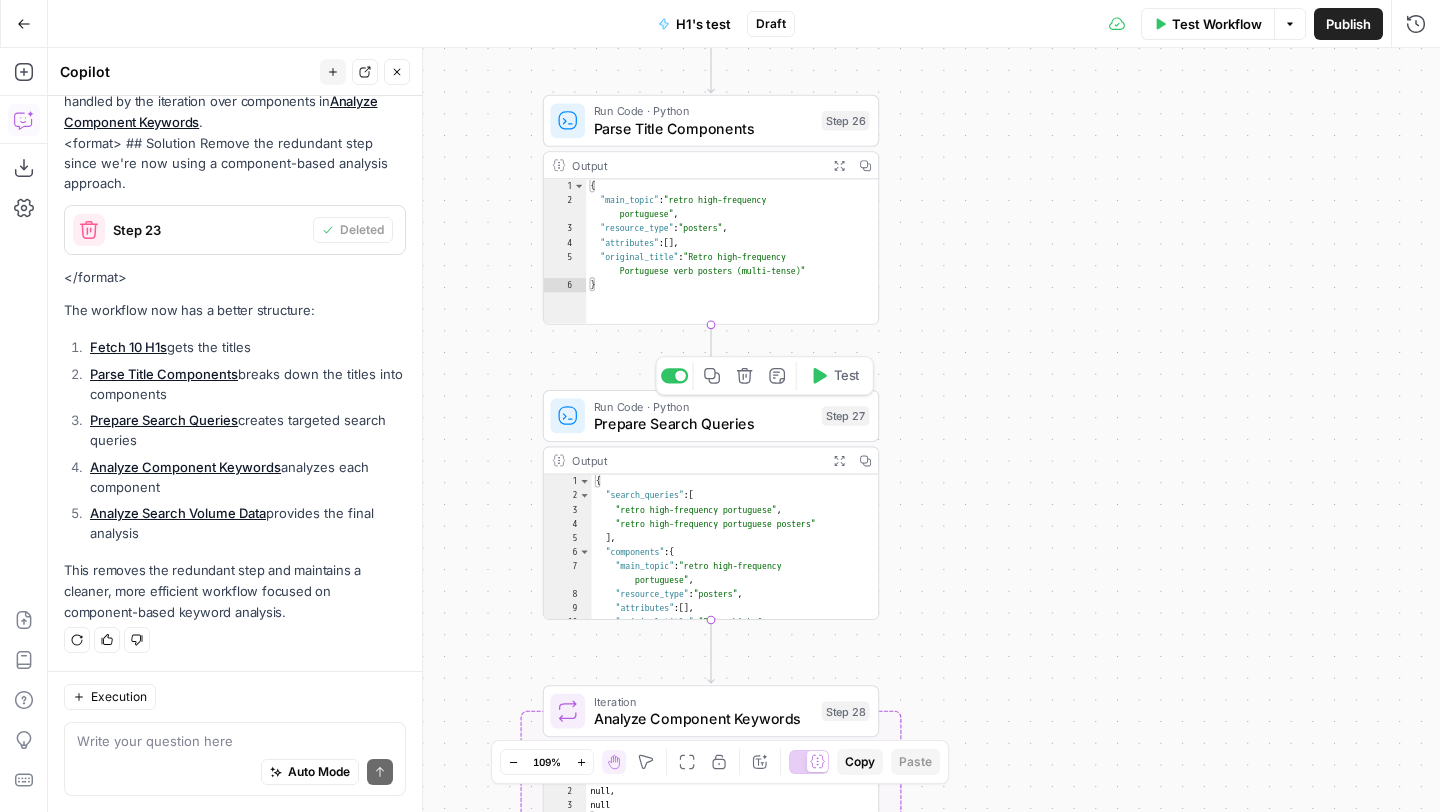 click on "Test" at bounding box center (847, 376) 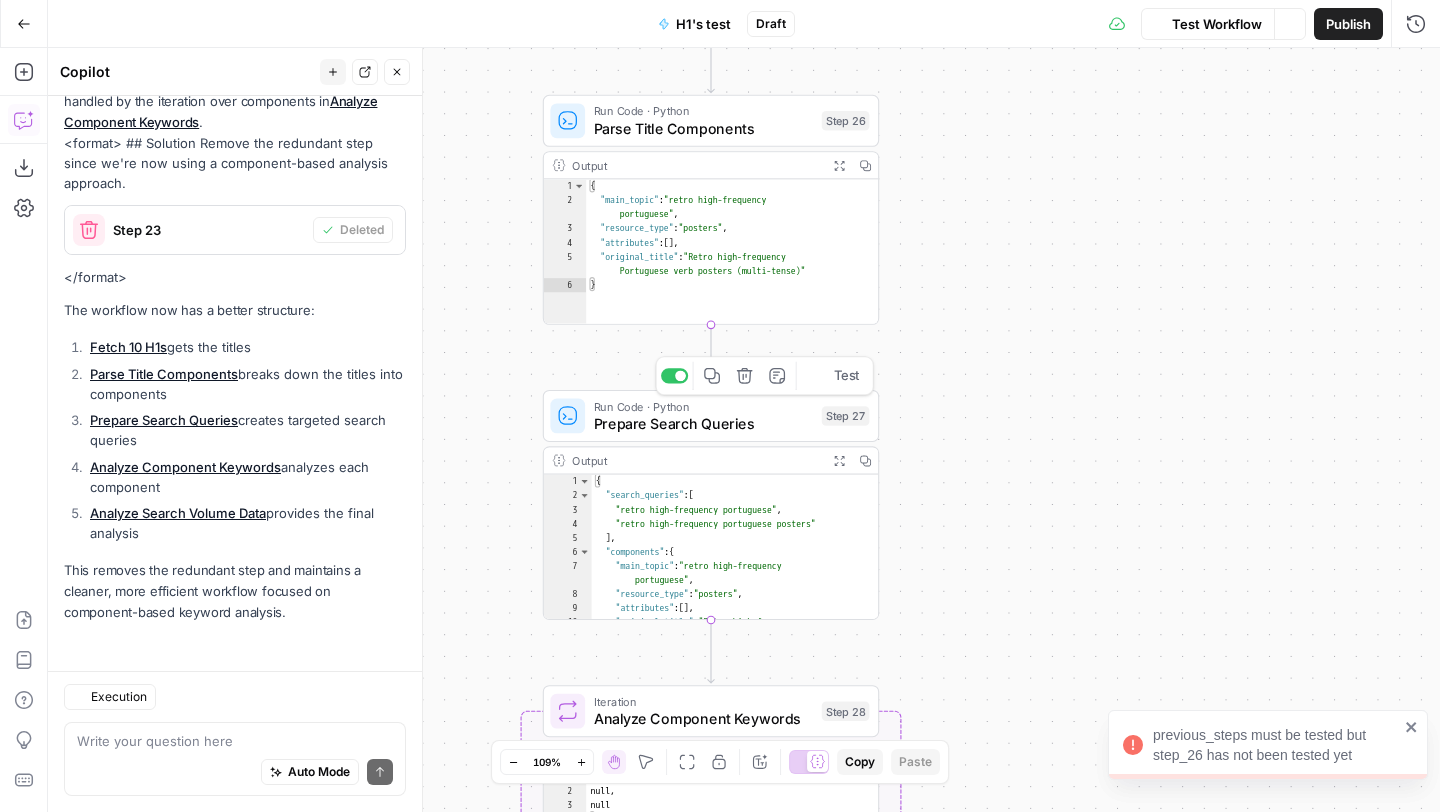 scroll, scrollTop: 9968, scrollLeft: 0, axis: vertical 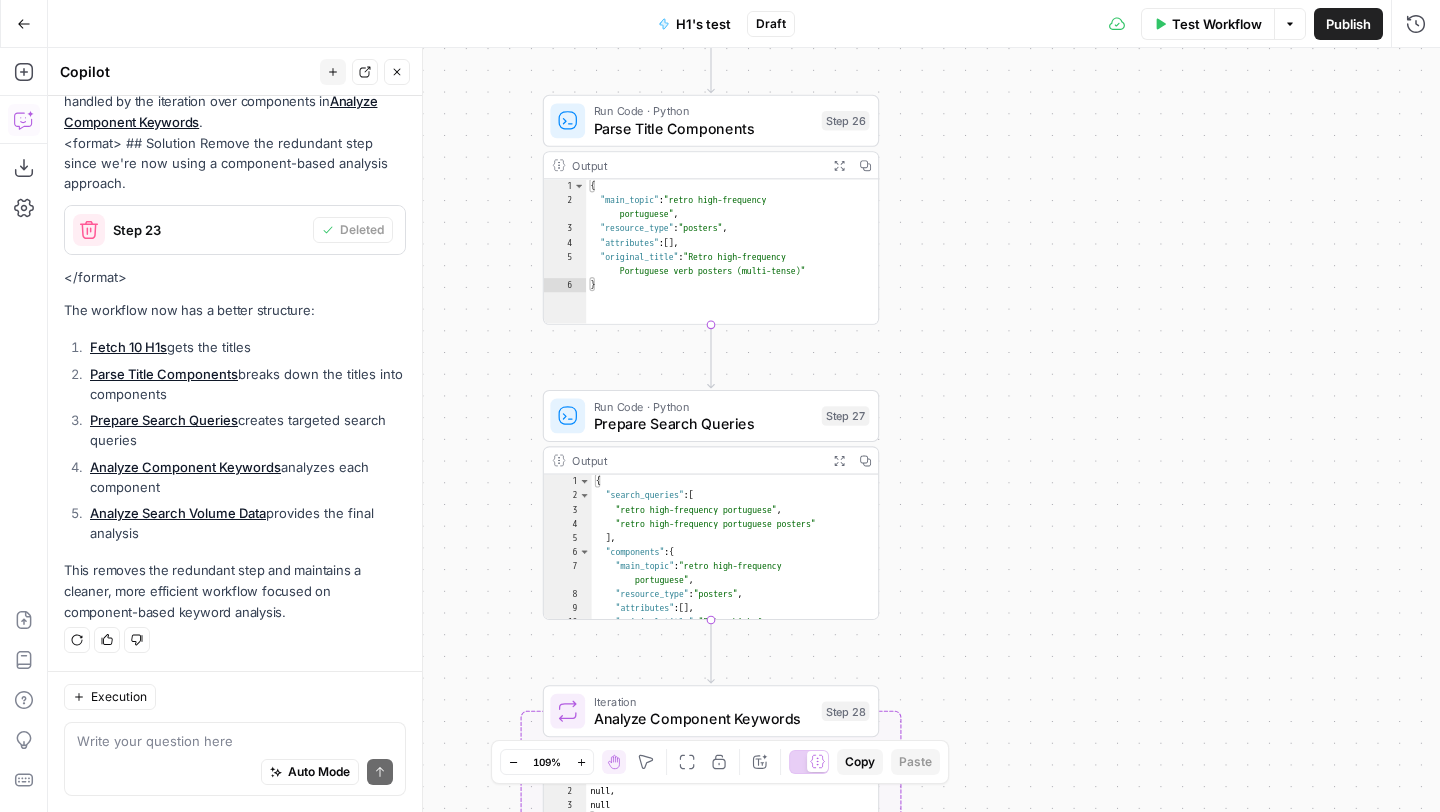 click on "Options" at bounding box center [1290, 24] 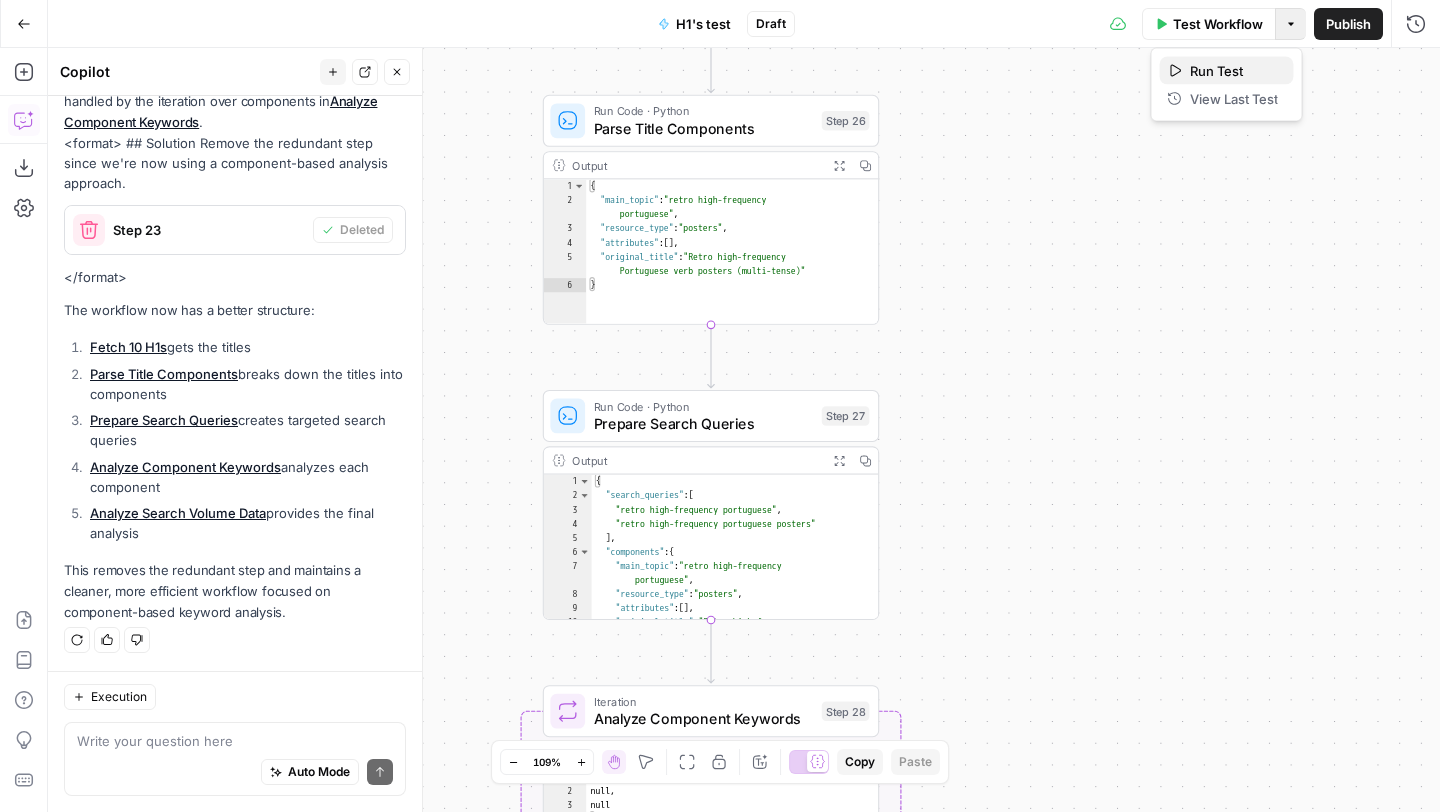 click on "Run Test" at bounding box center [1234, 71] 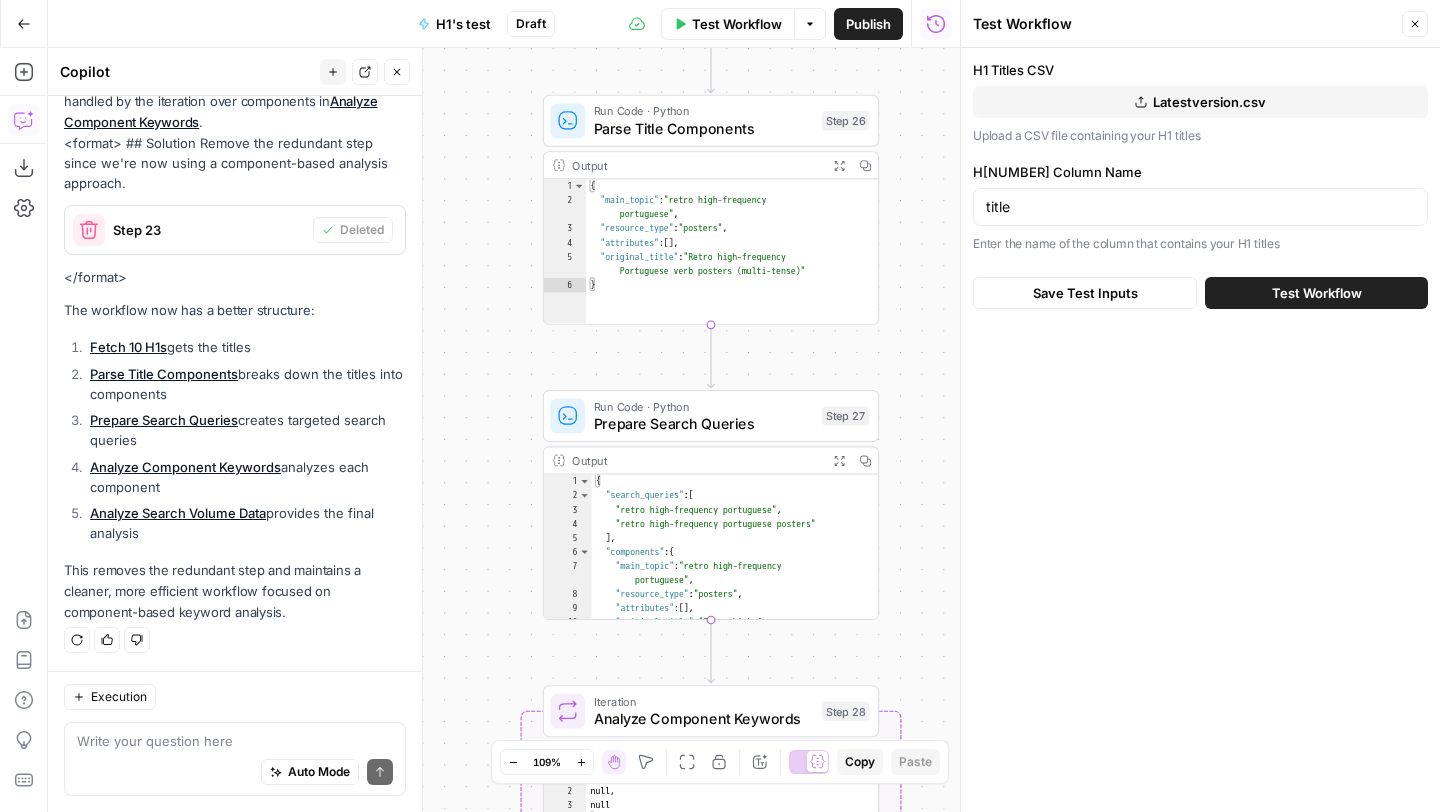click on "Test Workflow" at bounding box center [1316, 293] 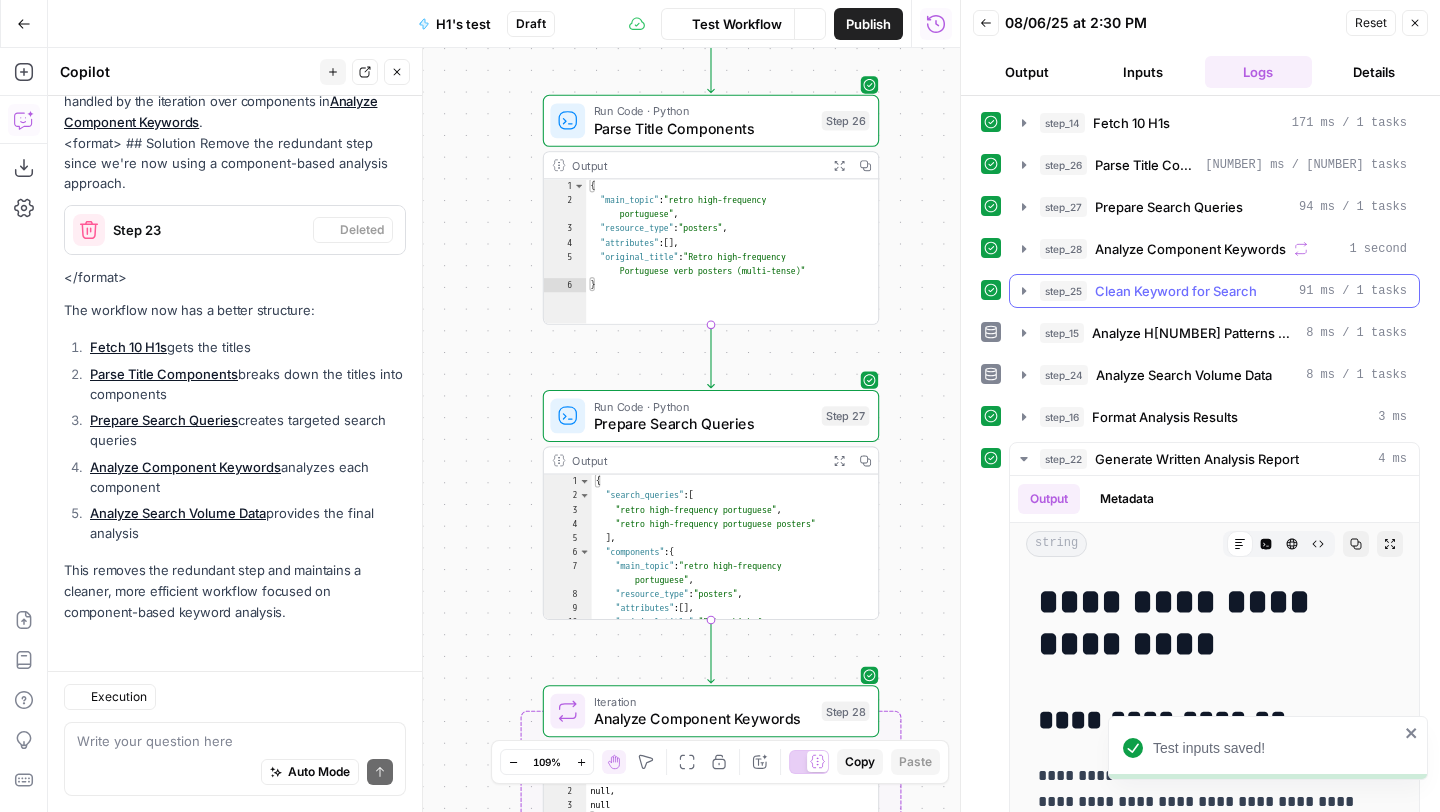 scroll, scrollTop: 9968, scrollLeft: 0, axis: vertical 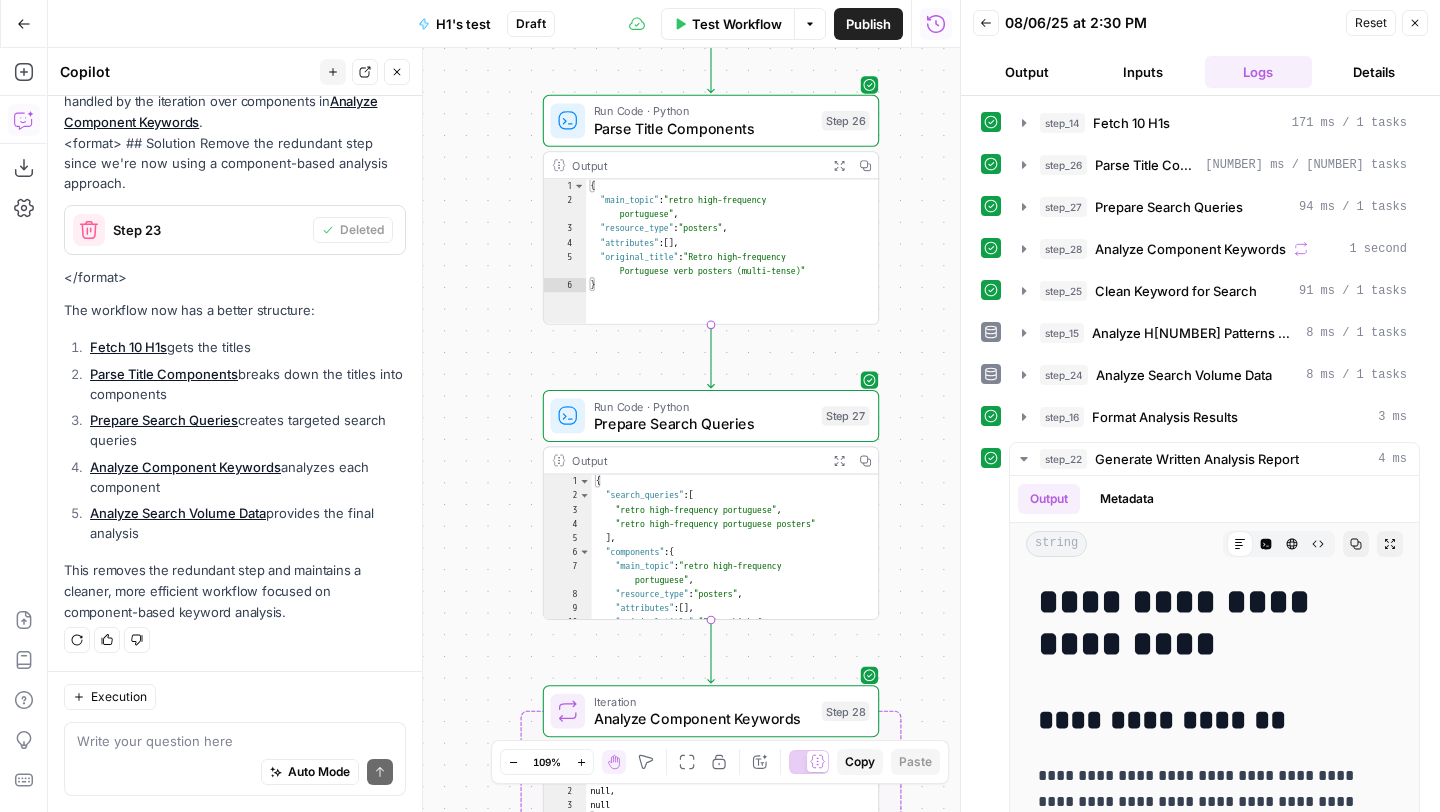 click on "Output" at bounding box center (1027, 72) 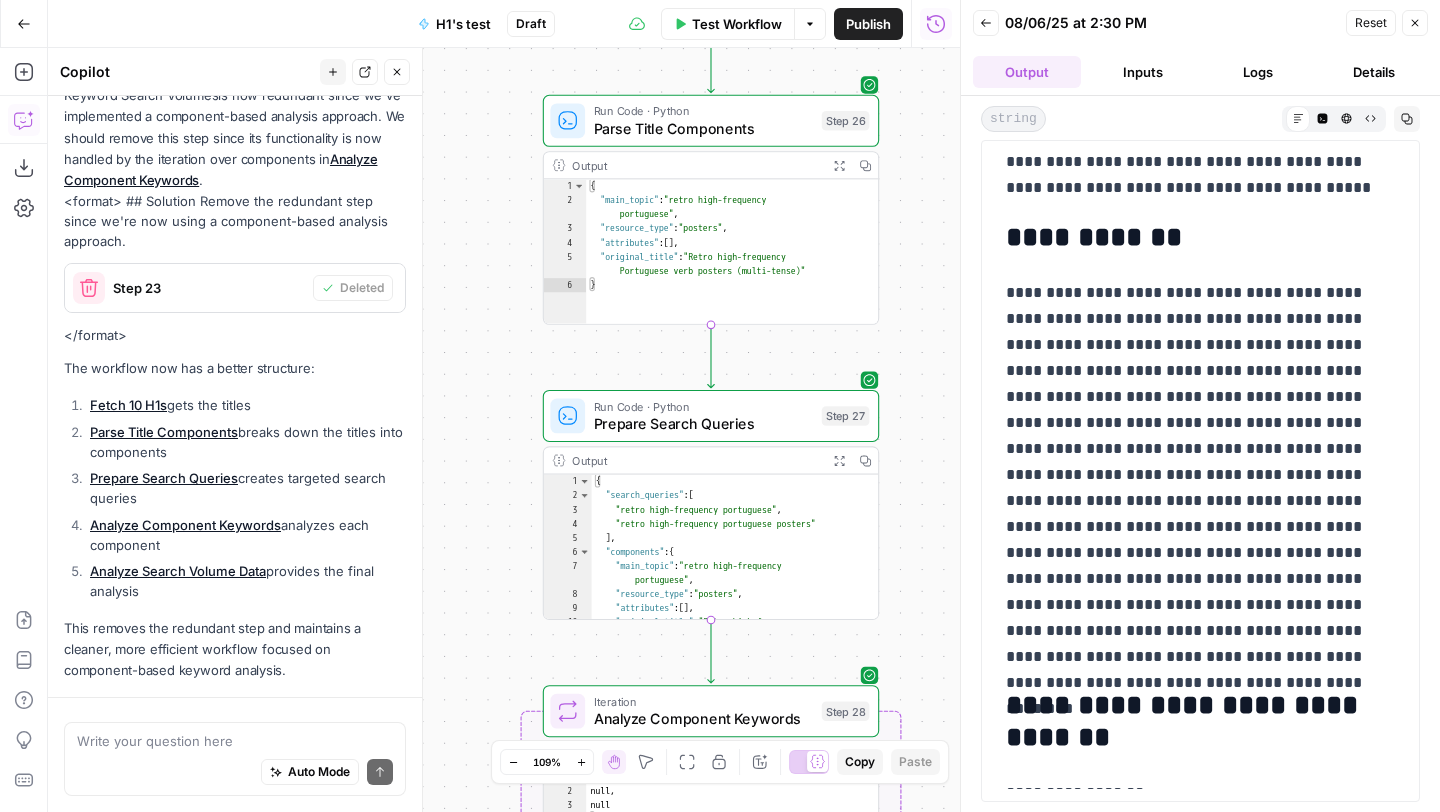 scroll, scrollTop: 159, scrollLeft: 0, axis: vertical 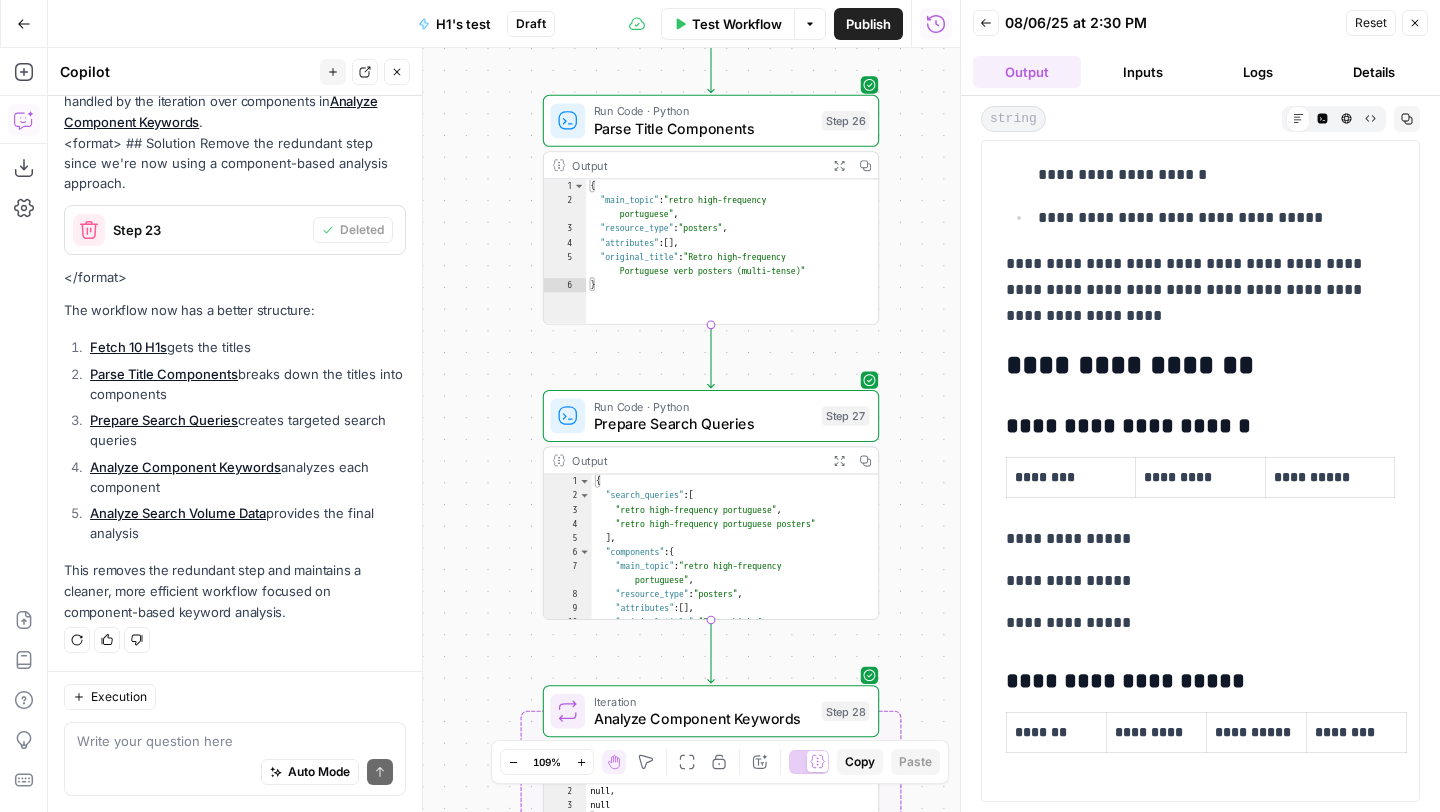click on "Inputs" at bounding box center [1143, 72] 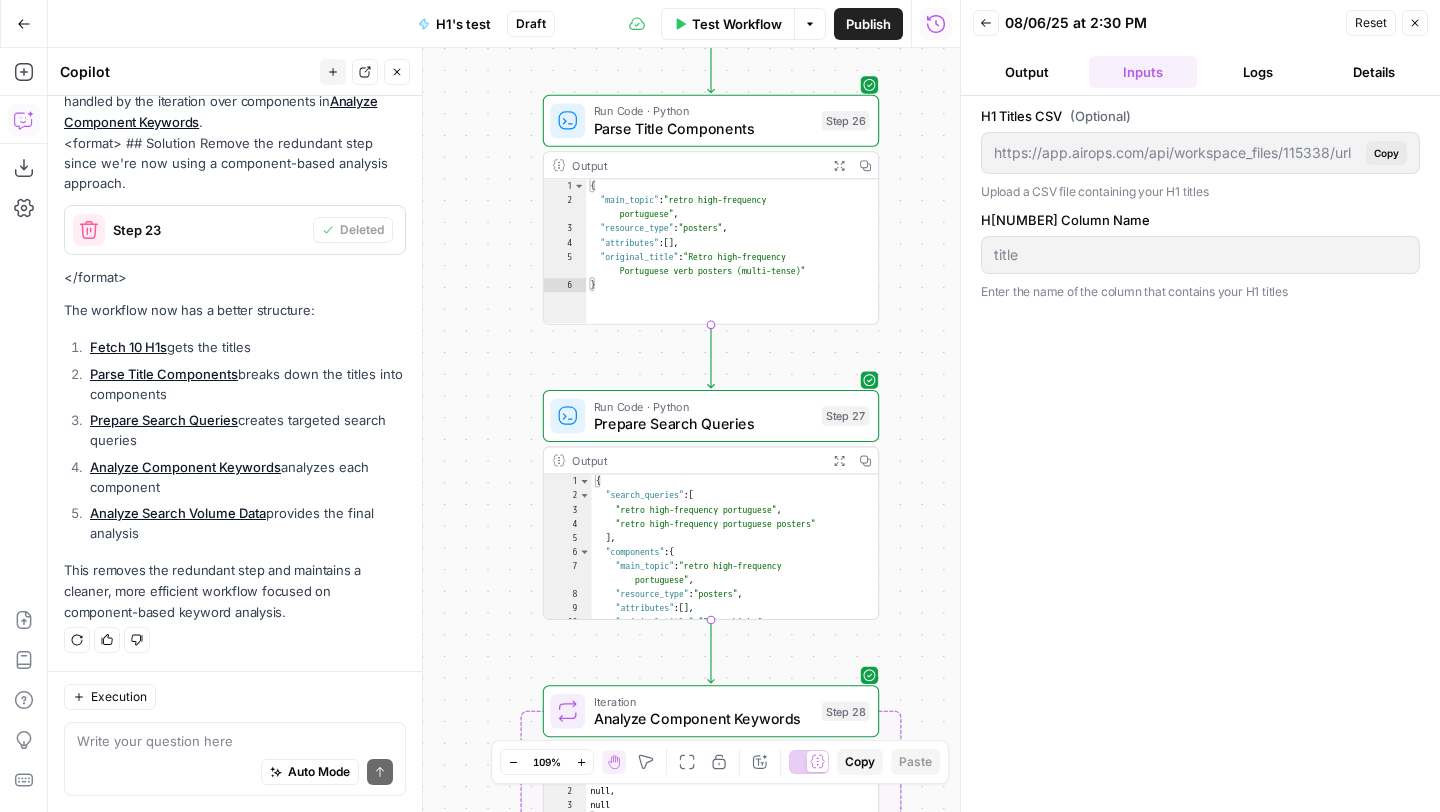 click on "Logs" at bounding box center (1259, 72) 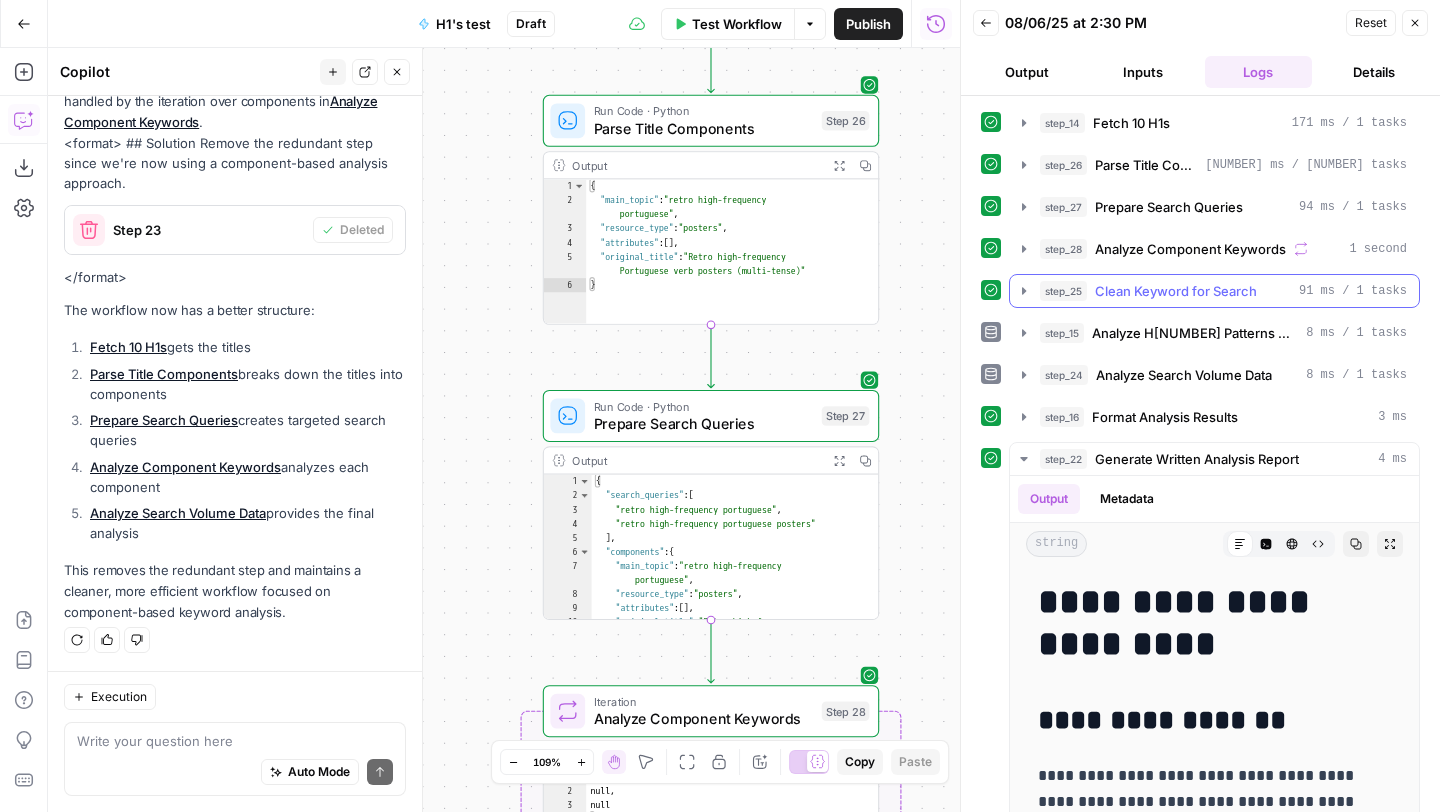 click 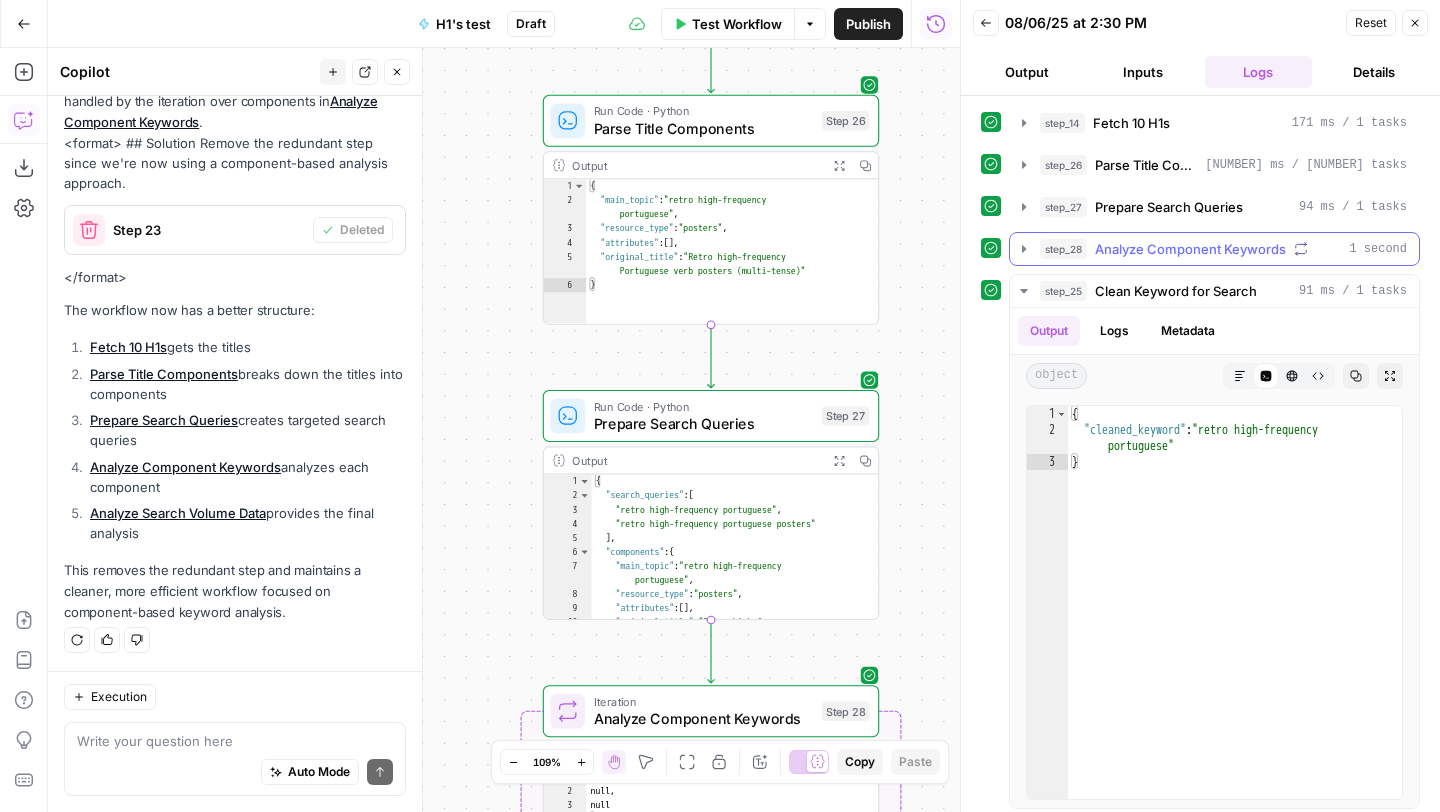 click on "step_[NUMBER] Analyze Component Keywords [NUMBER] second" at bounding box center (1214, 249) 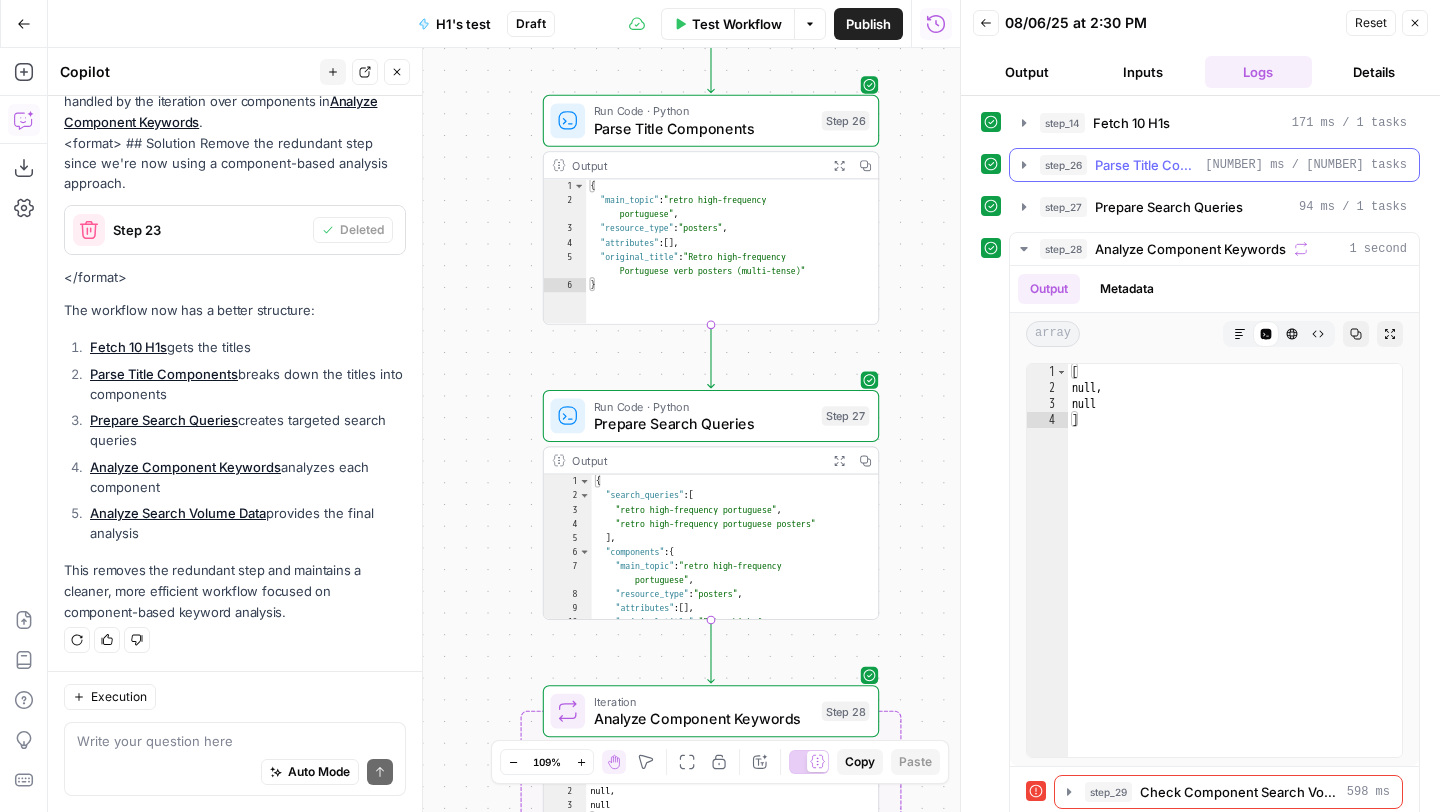 click 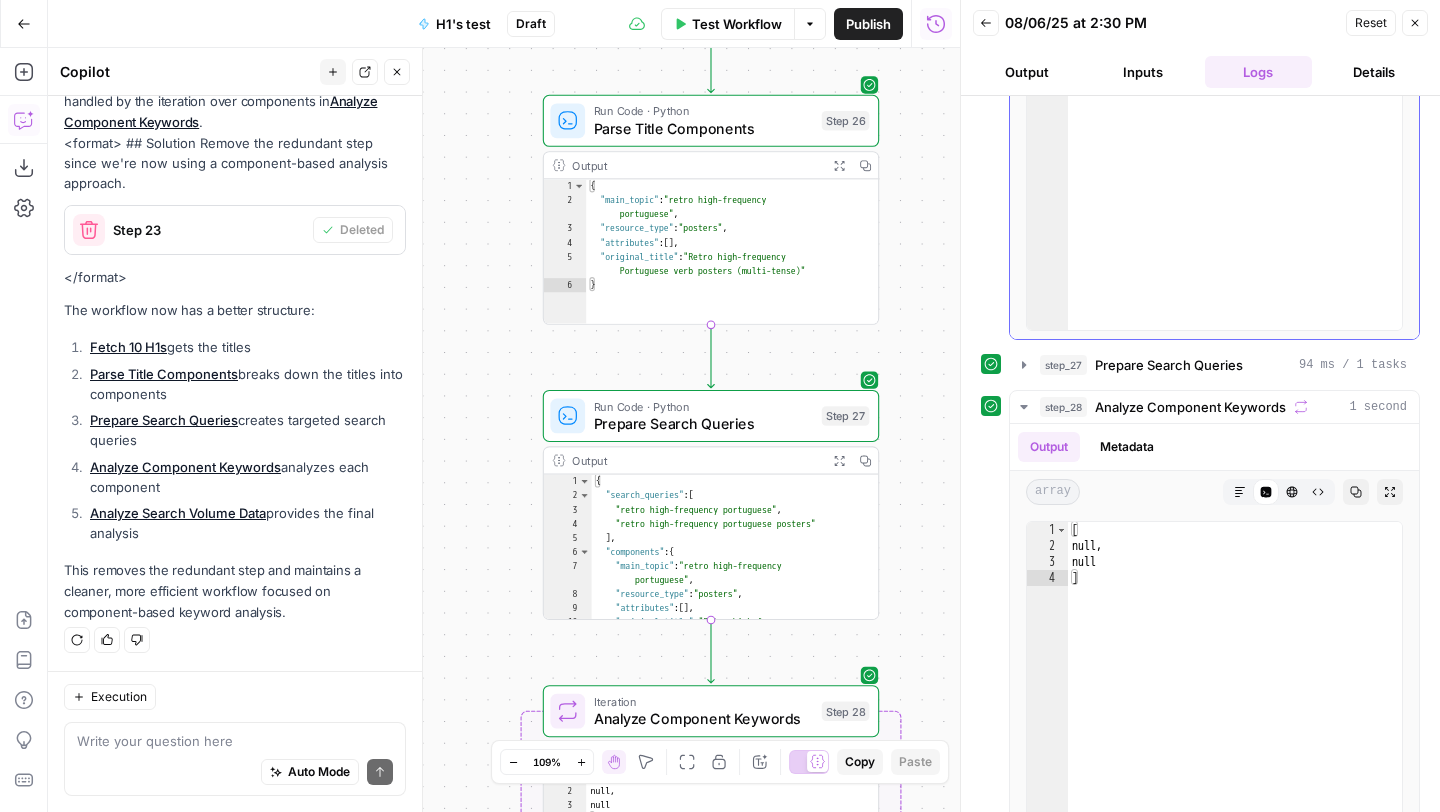 scroll, scrollTop: 389, scrollLeft: 0, axis: vertical 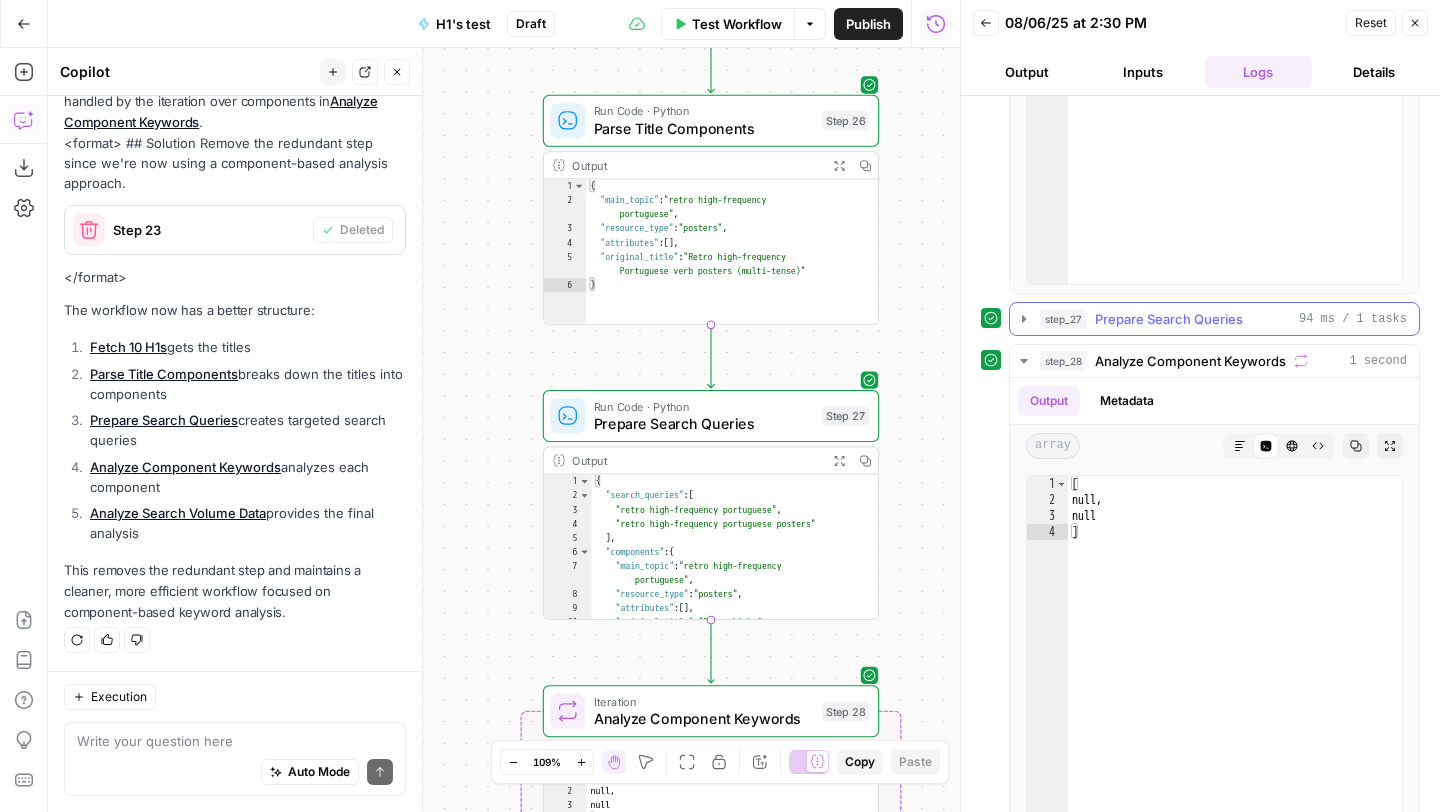 click on "step_[NUMBER] Prepare Search Queries [NUMBER] ms / [NUMBER] tasks" at bounding box center (1214, 319) 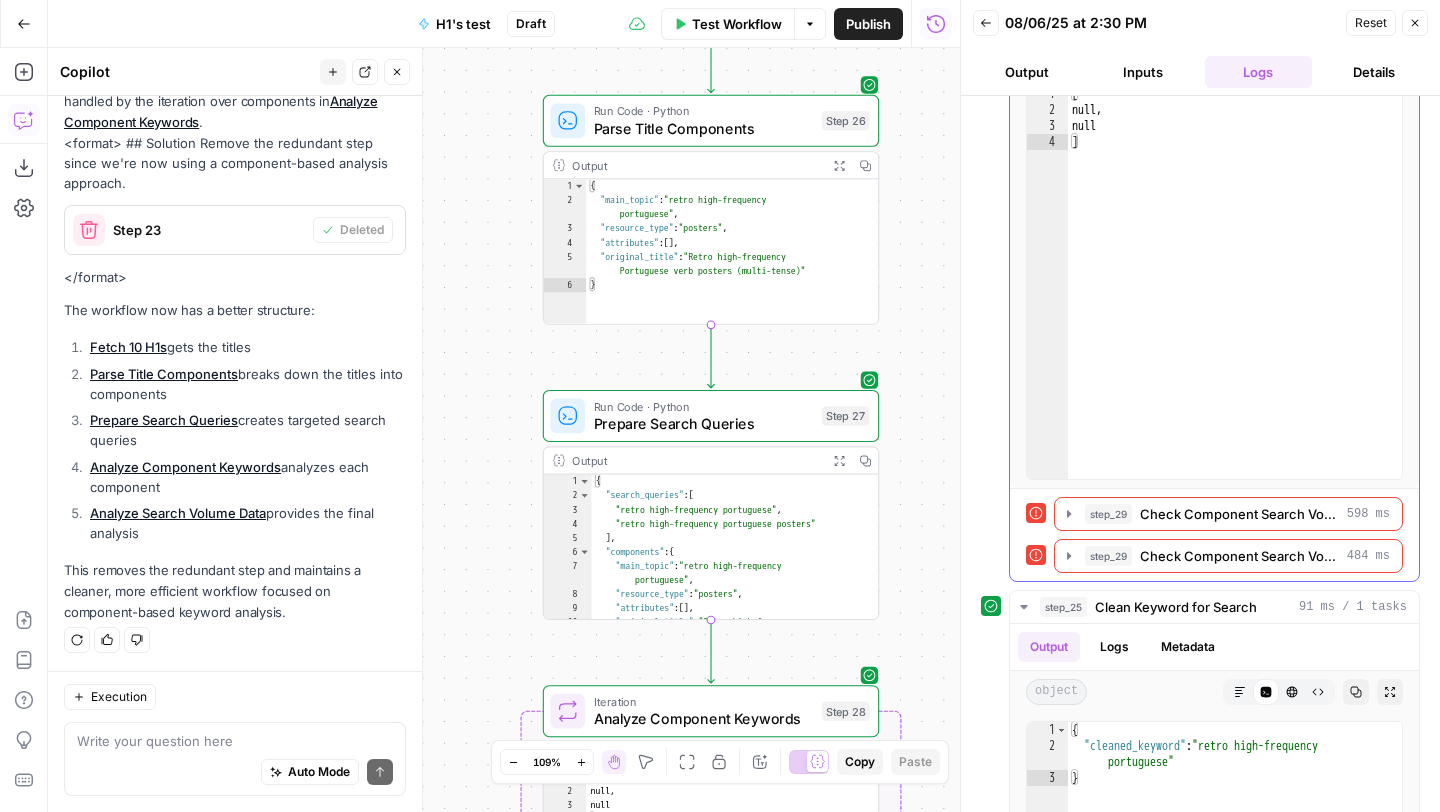 scroll, scrollTop: 1282, scrollLeft: 0, axis: vertical 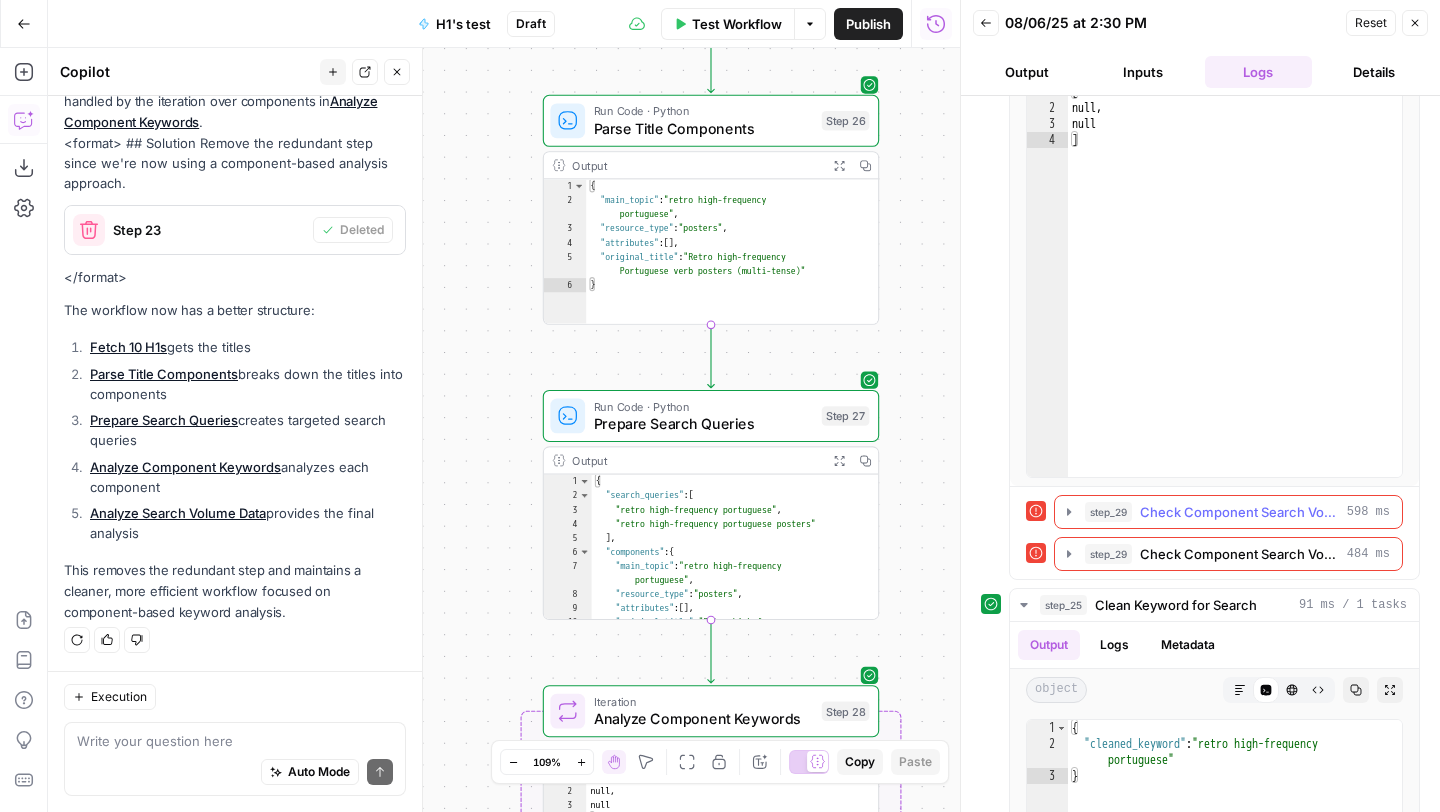 click 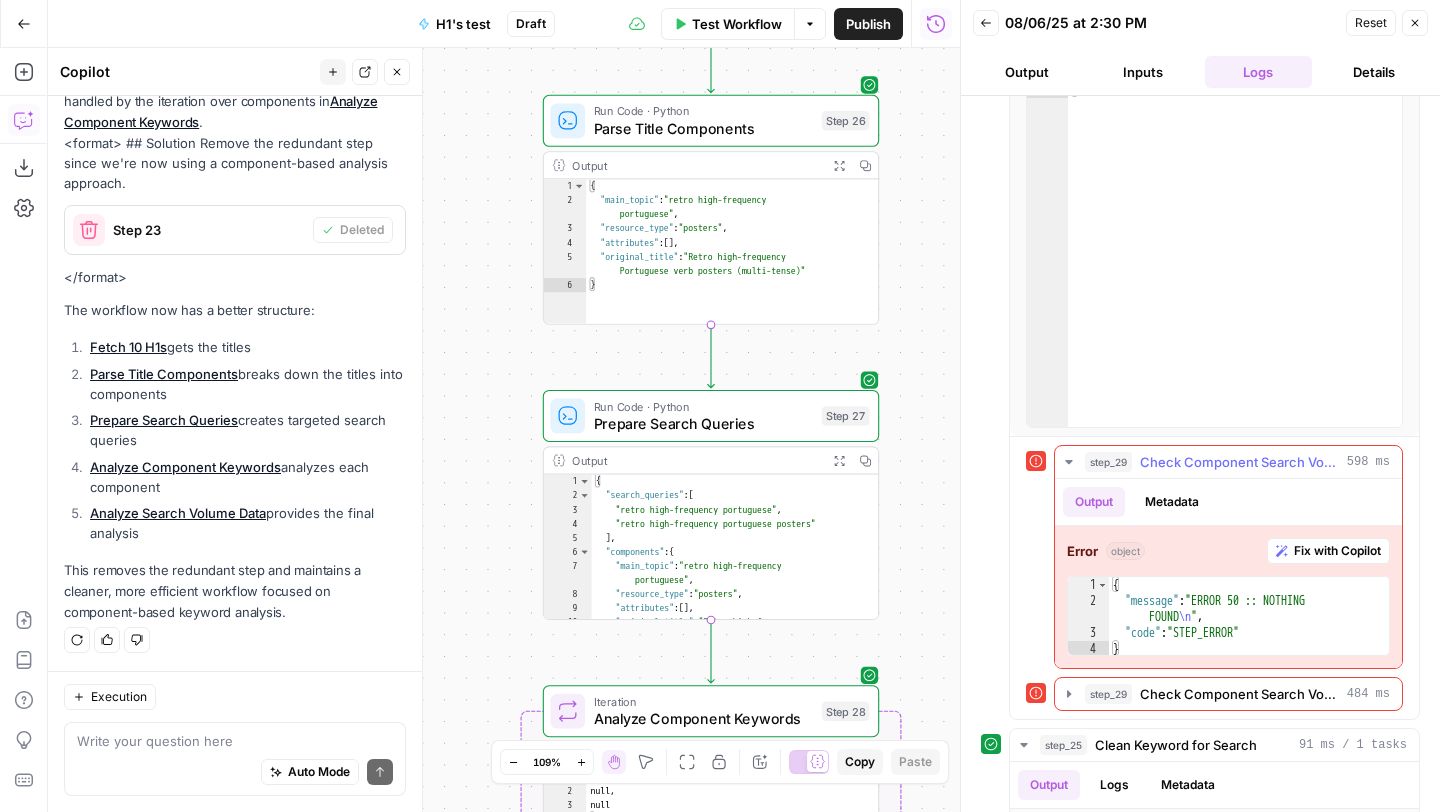 scroll, scrollTop: 1347, scrollLeft: 0, axis: vertical 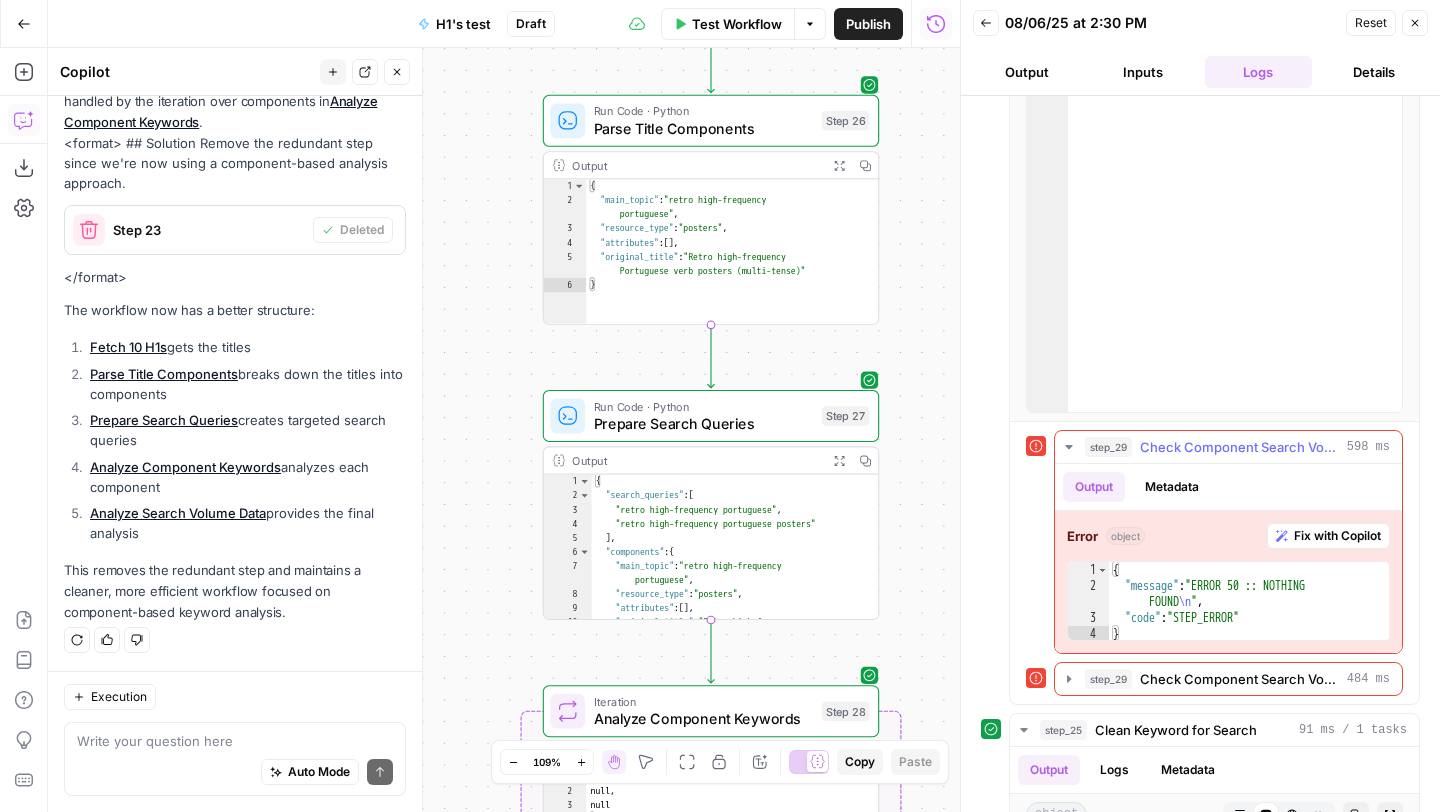 click on "Fix with Copilot" at bounding box center (1337, 536) 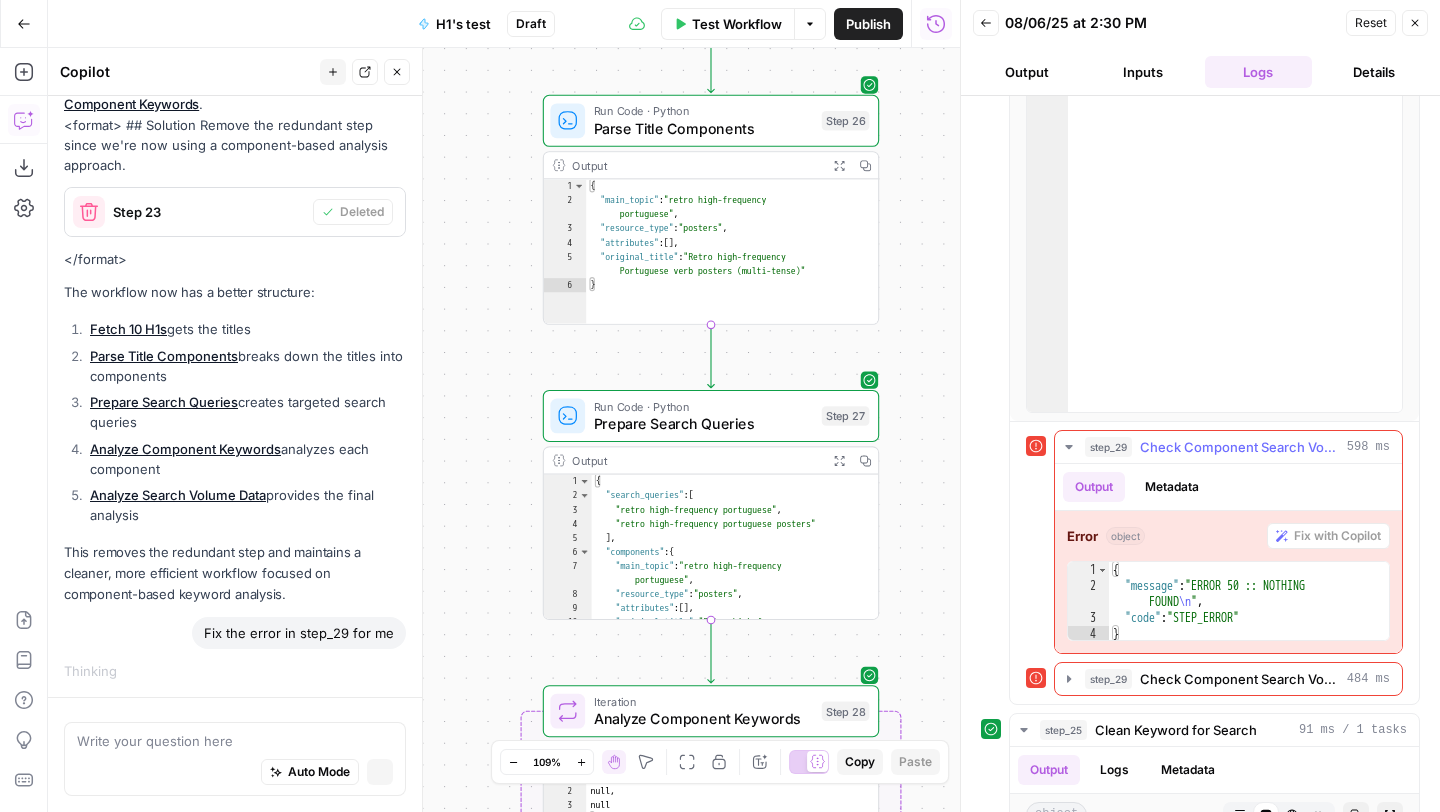scroll, scrollTop: 9556, scrollLeft: 0, axis: vertical 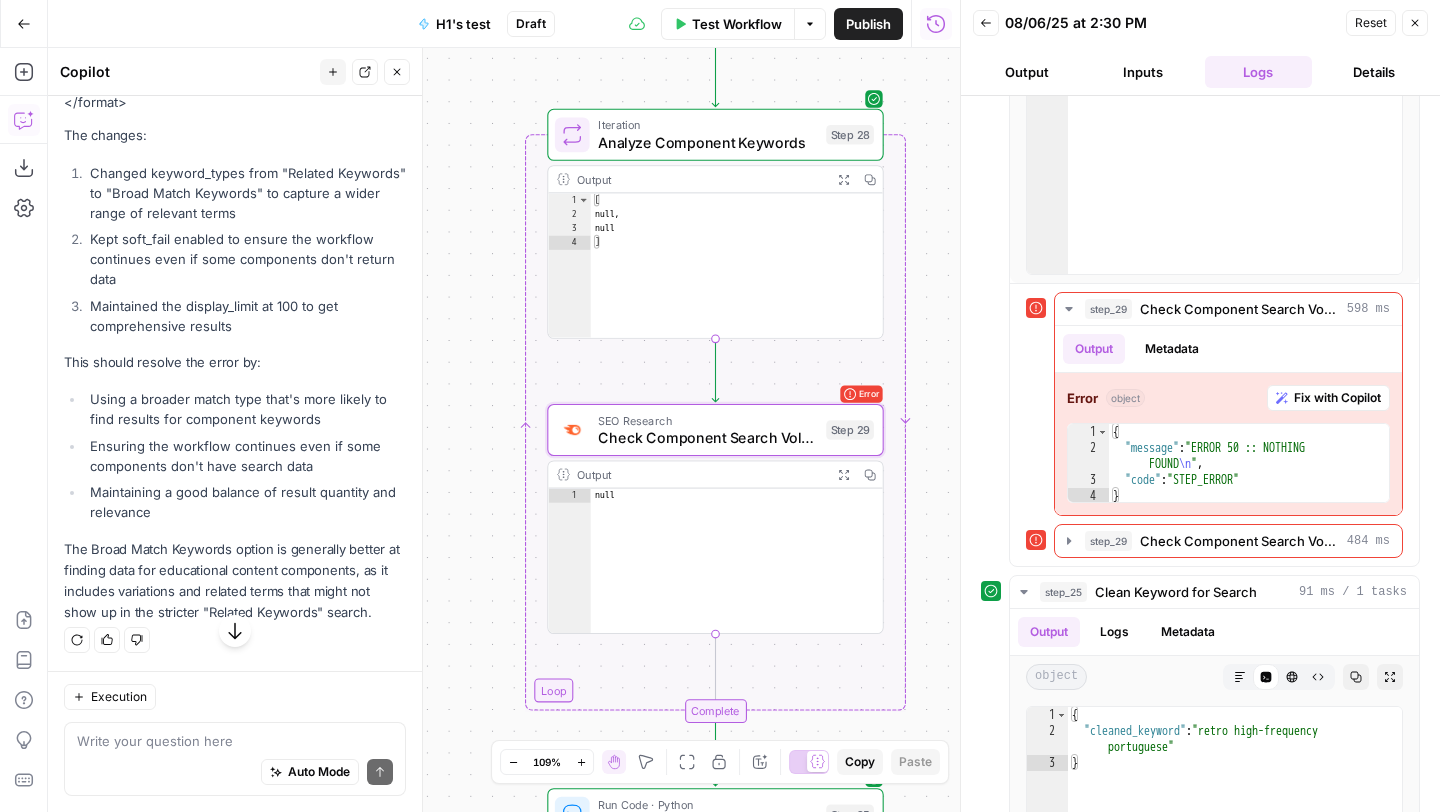 click on "Apply" at bounding box center [367, 39] 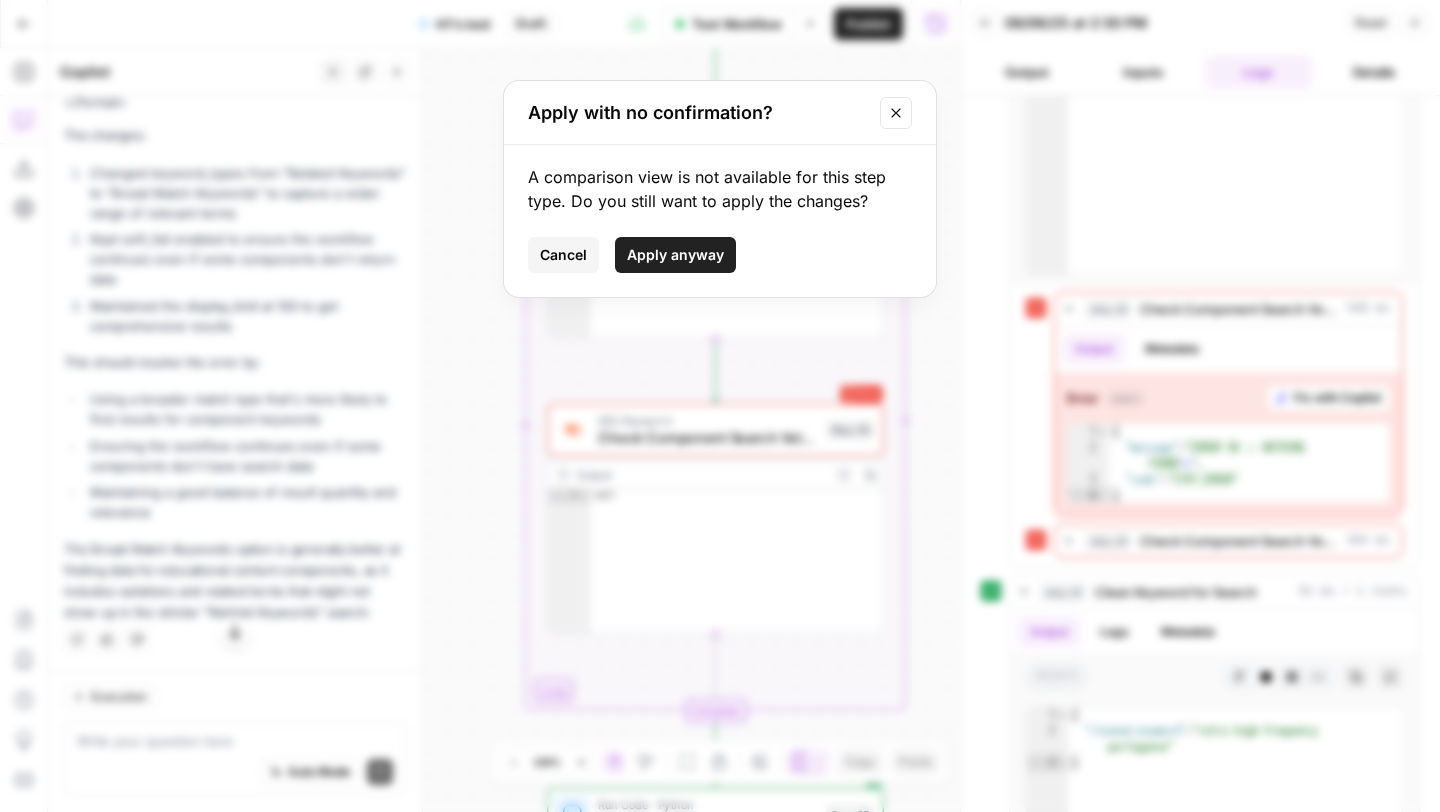 click on "Apply anyway" at bounding box center [675, 255] 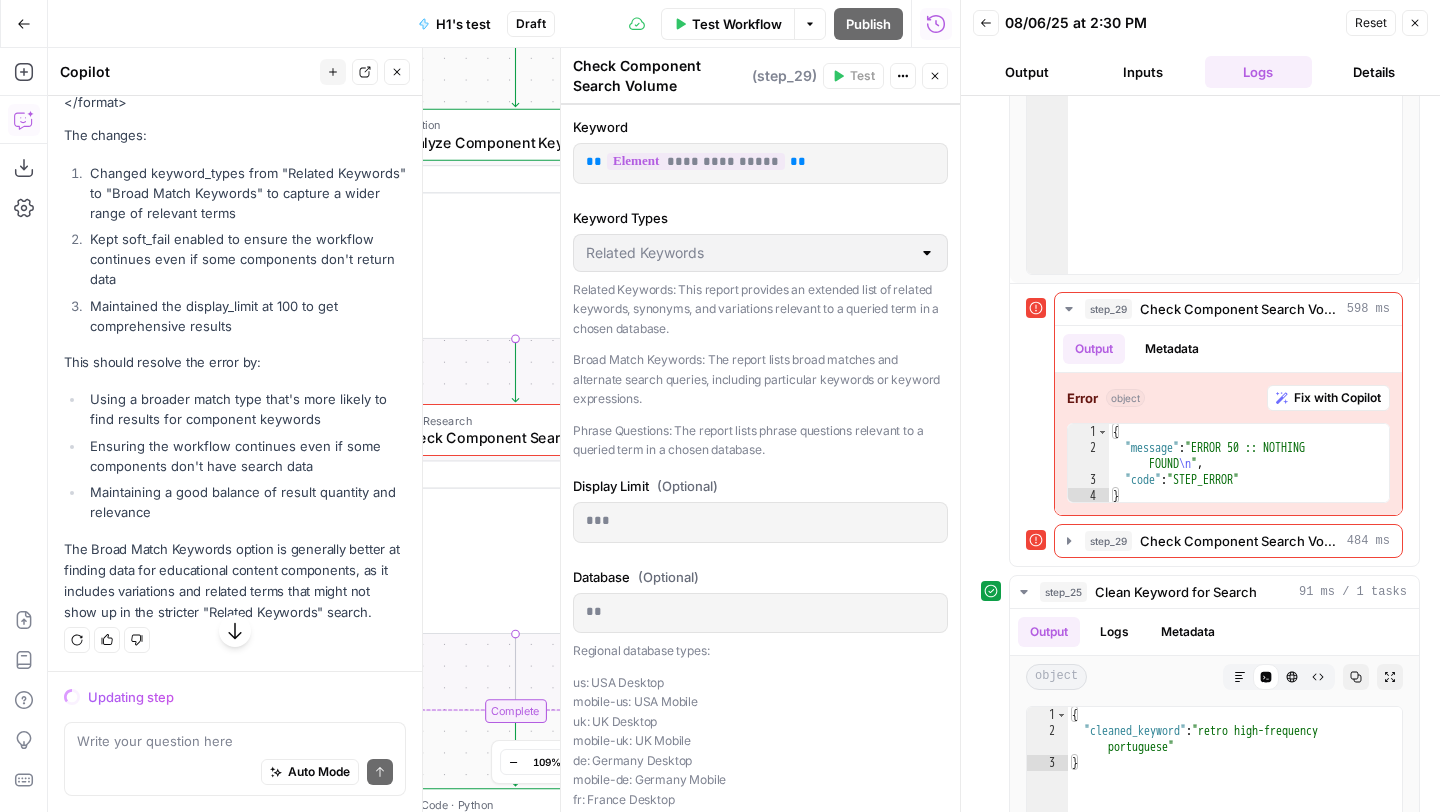 scroll, scrollTop: 10195, scrollLeft: 0, axis: vertical 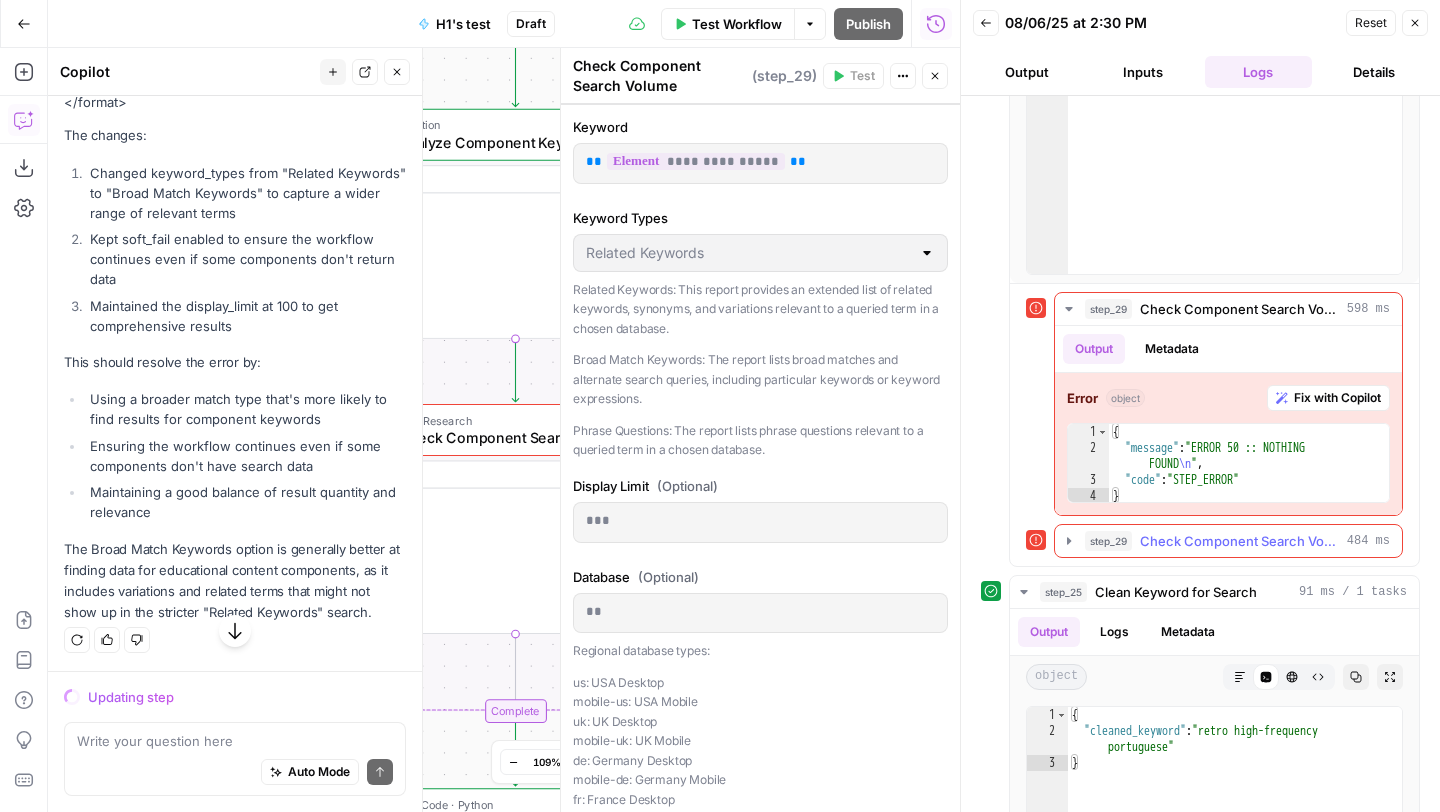 click on "Check Component Search Volume" at bounding box center (1239, 541) 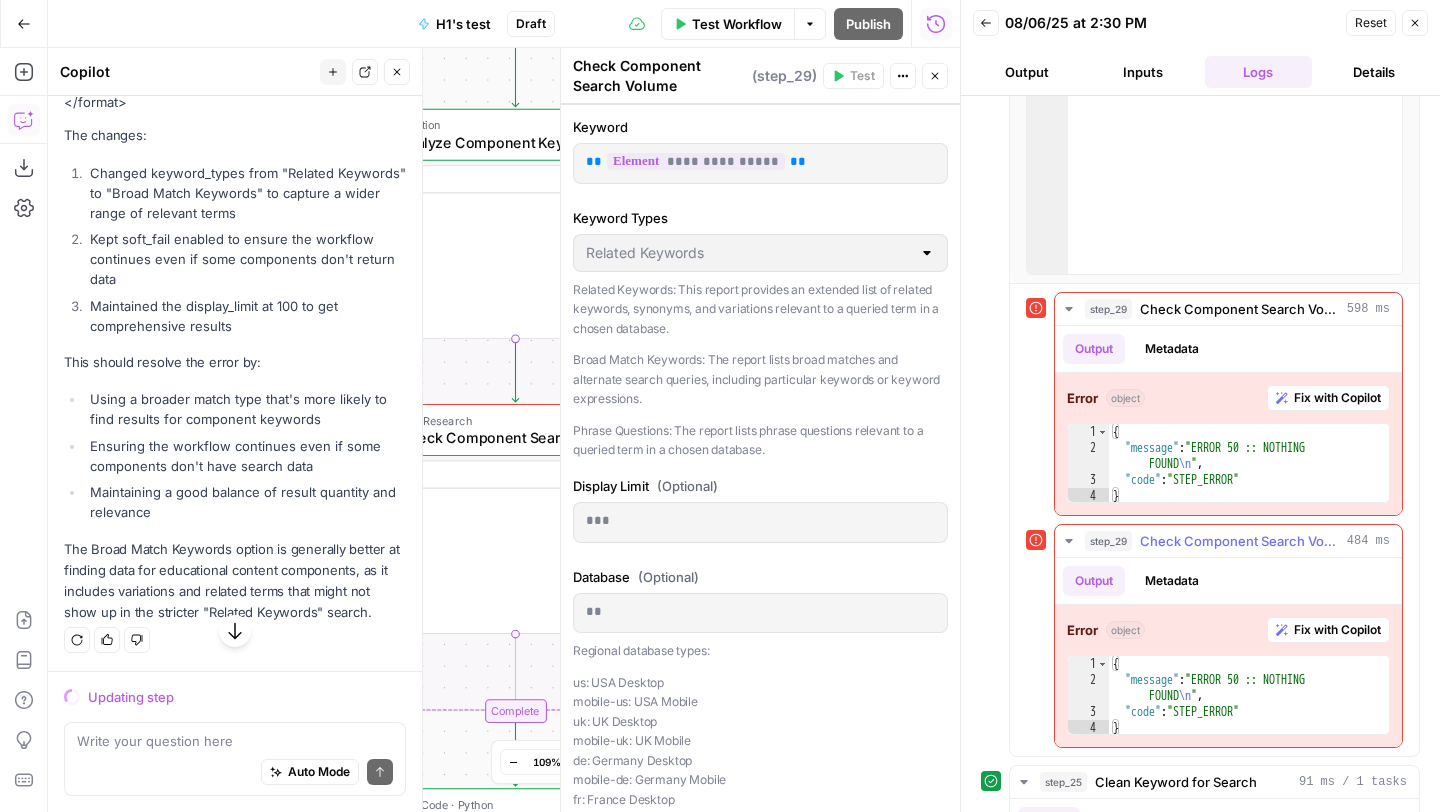 click on "Fix with Copilot" at bounding box center (1337, 630) 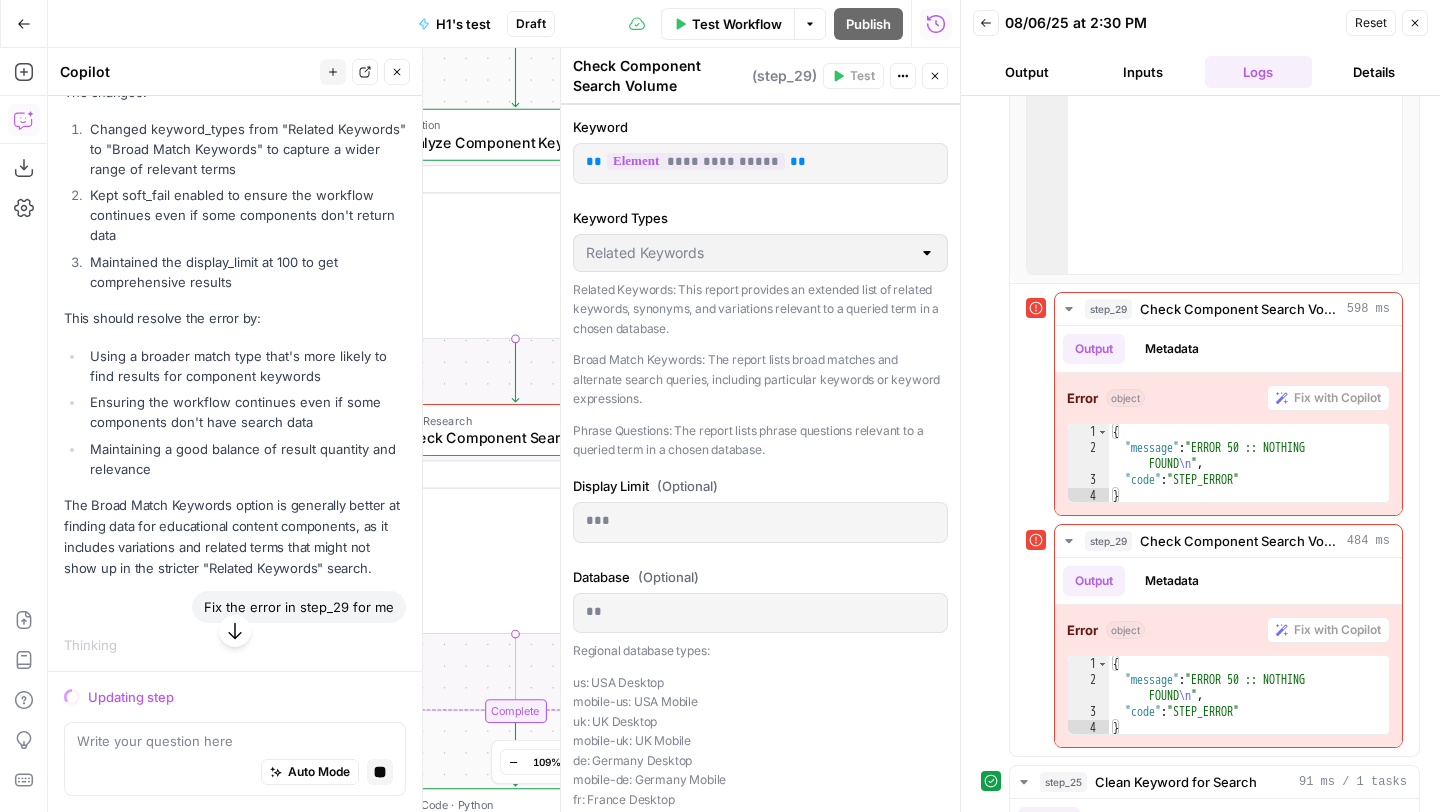 scroll, scrollTop: 10399, scrollLeft: 0, axis: vertical 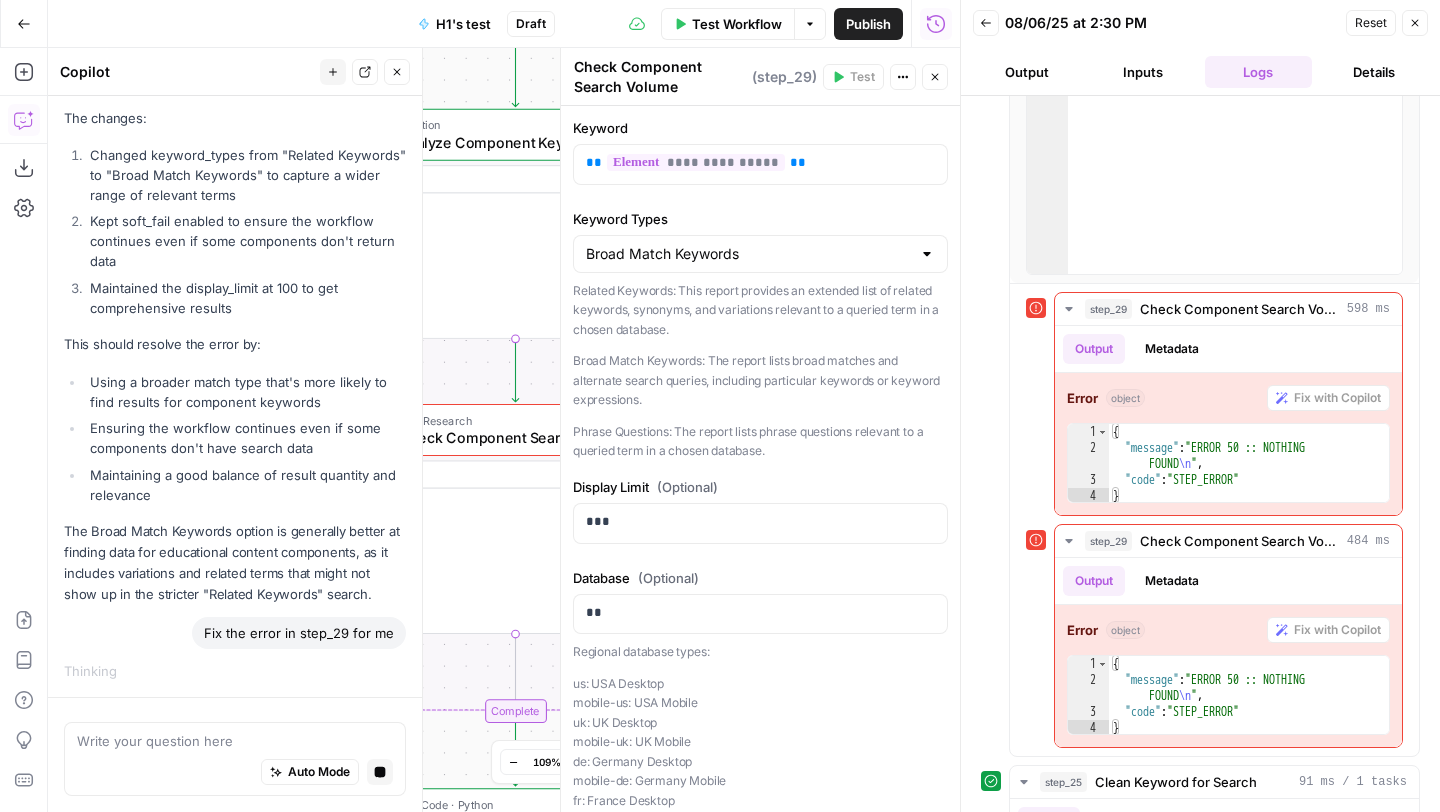 type on "Broad Match Keywords" 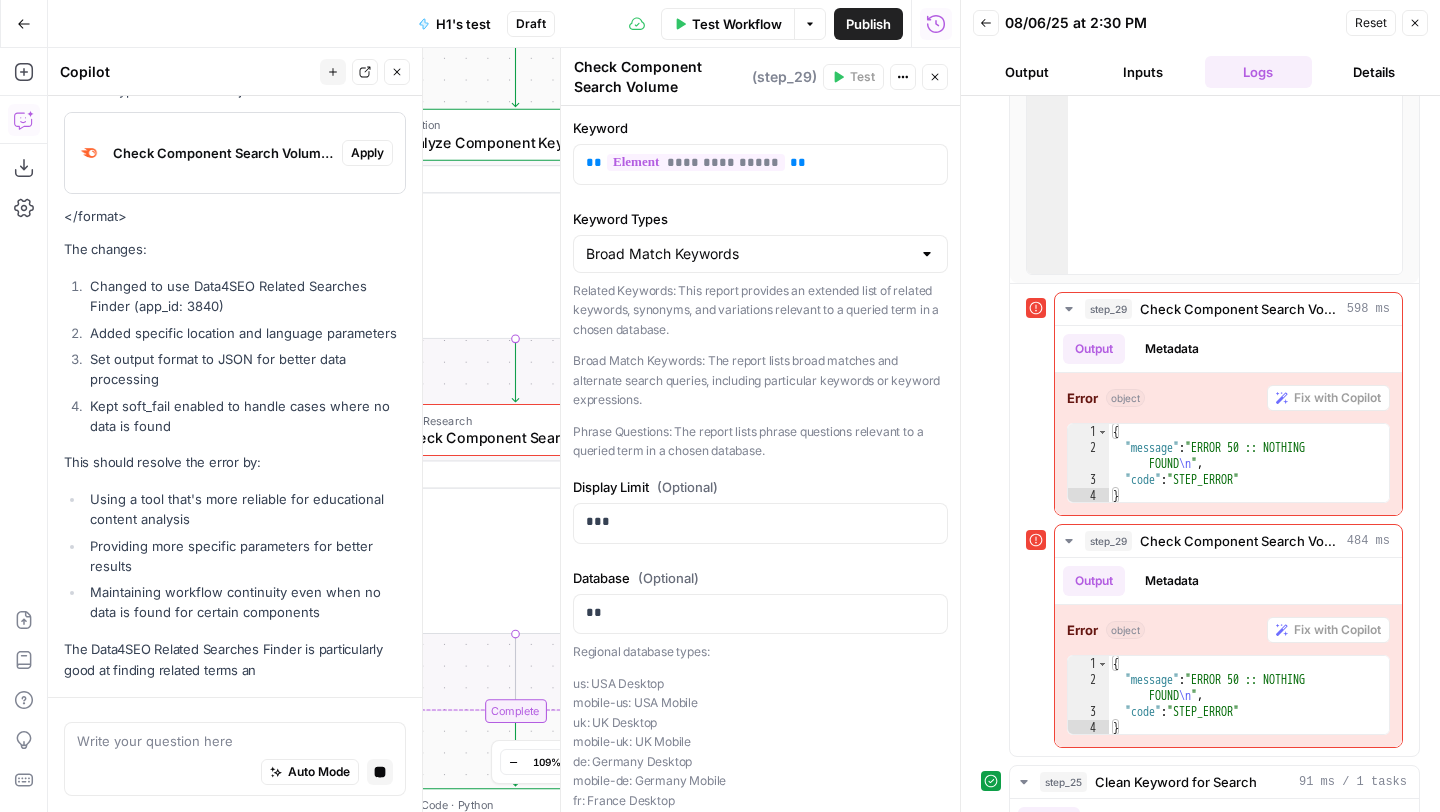 scroll, scrollTop: 10966, scrollLeft: 0, axis: vertical 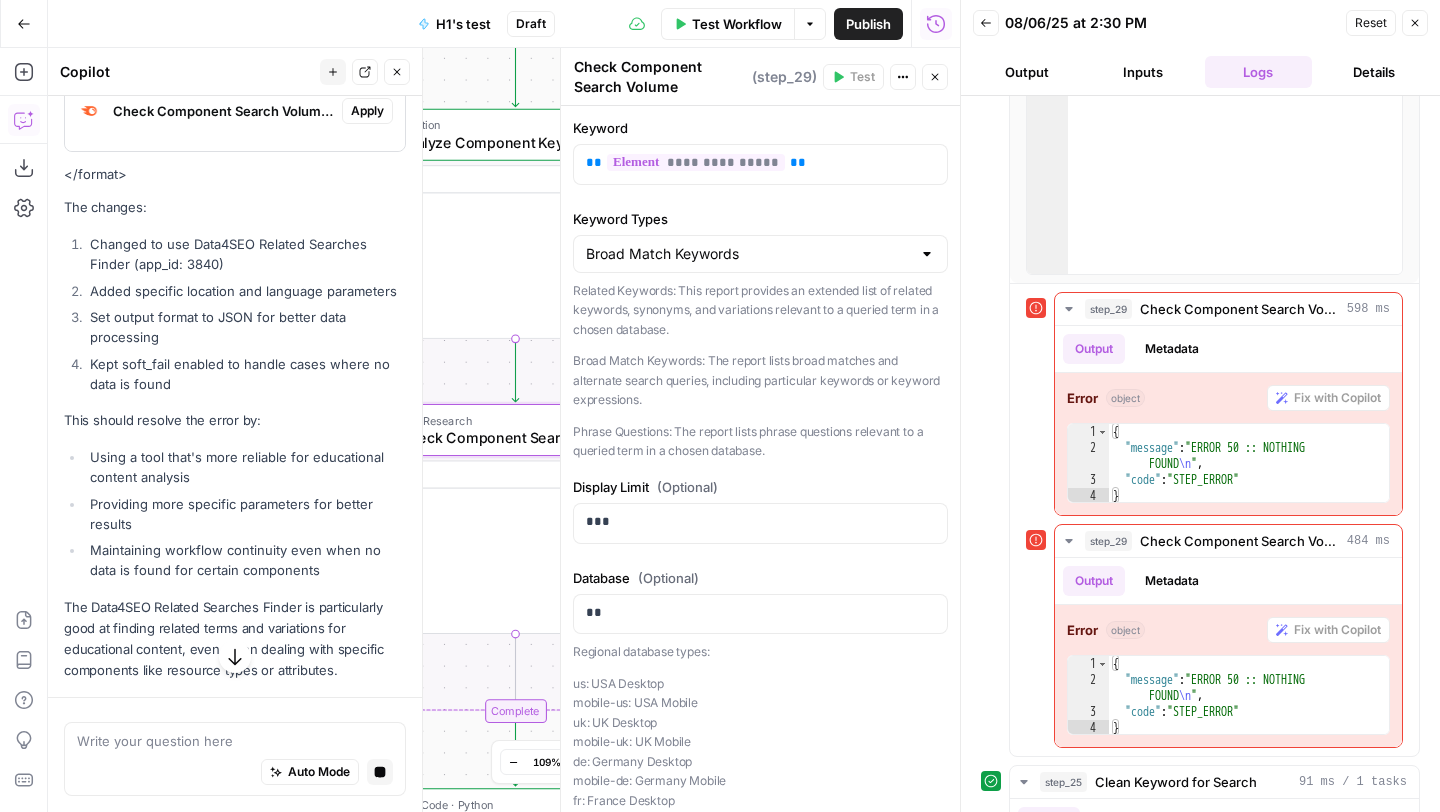 click on "Apply" at bounding box center [367, 111] 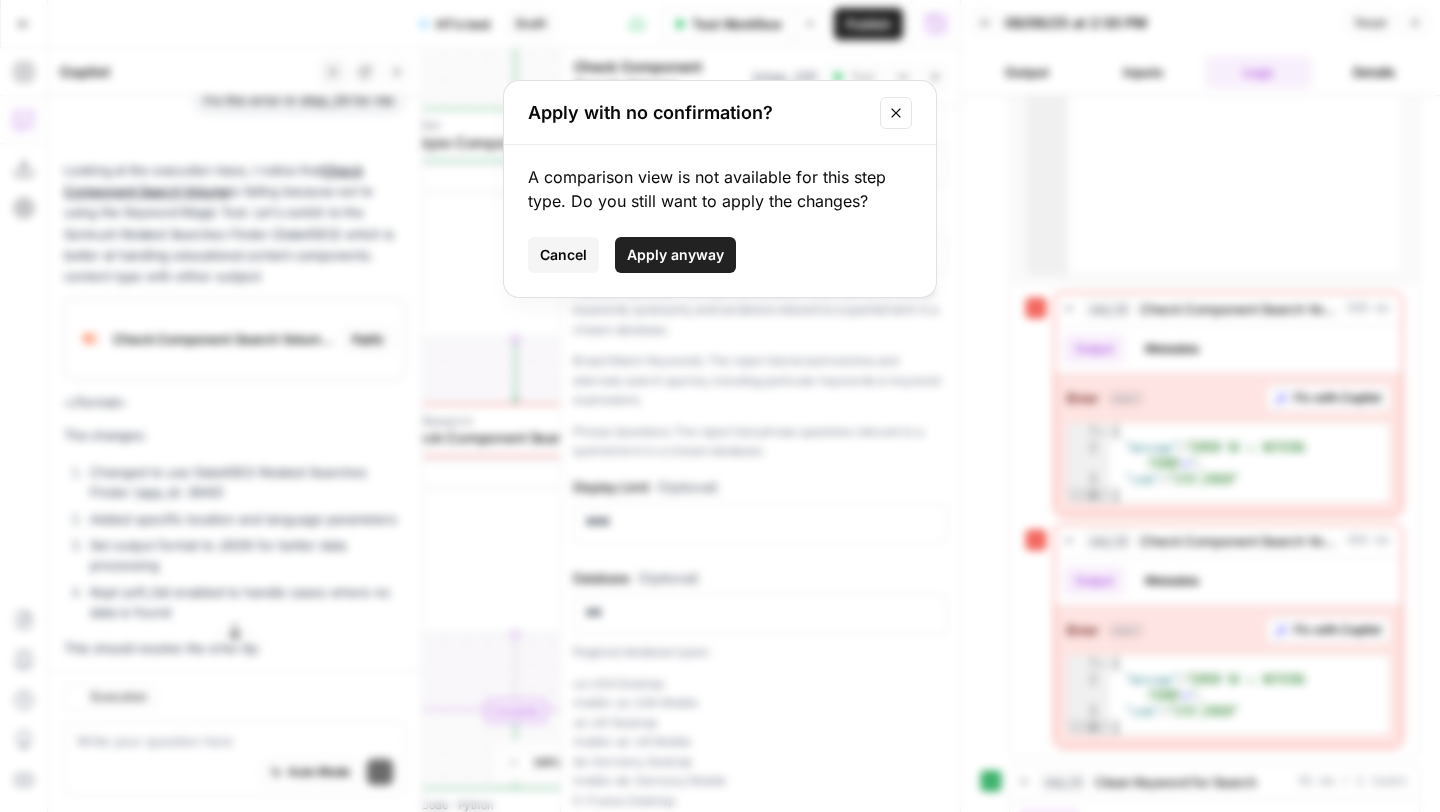 scroll, scrollTop: 11461, scrollLeft: 0, axis: vertical 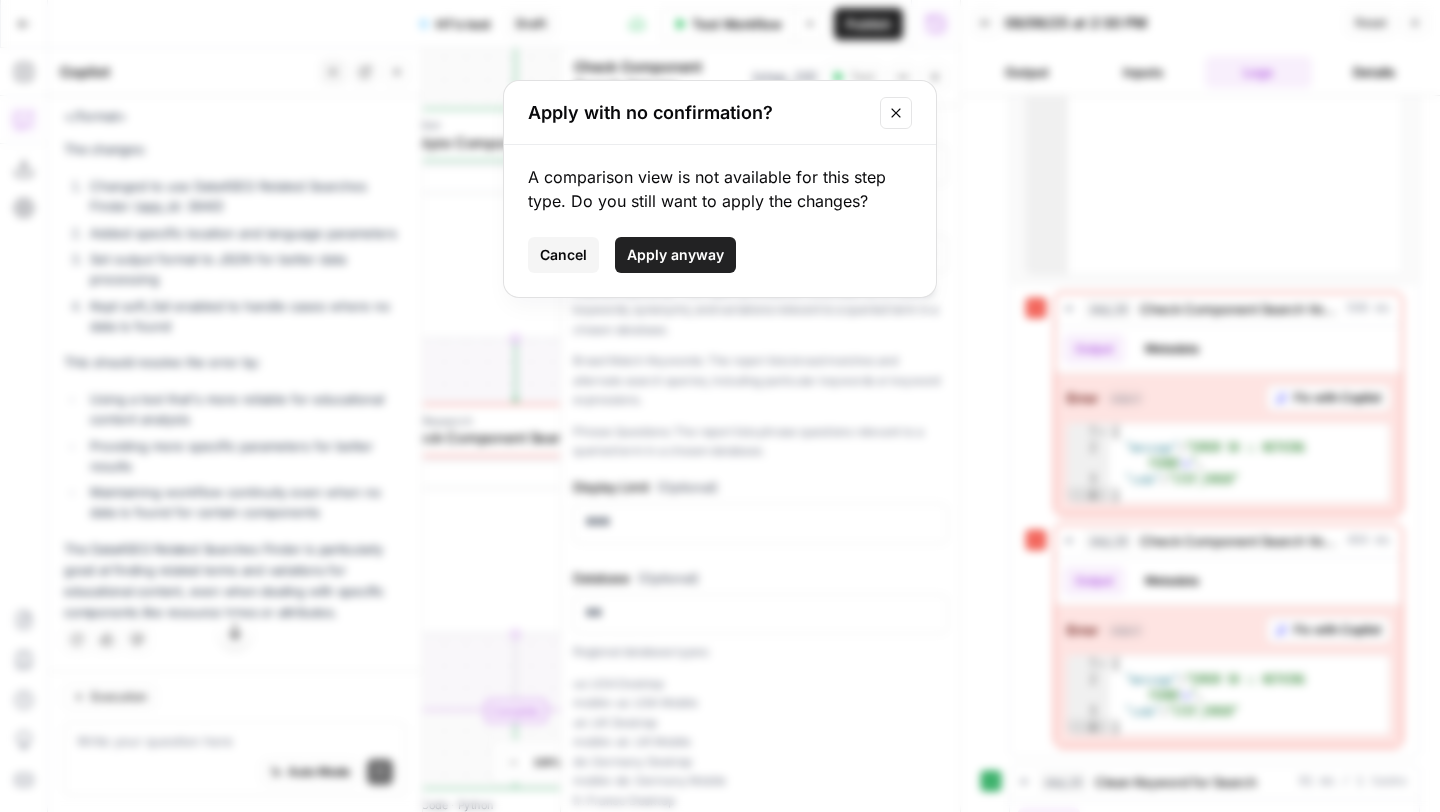 click on "Apply anyway" at bounding box center [675, 255] 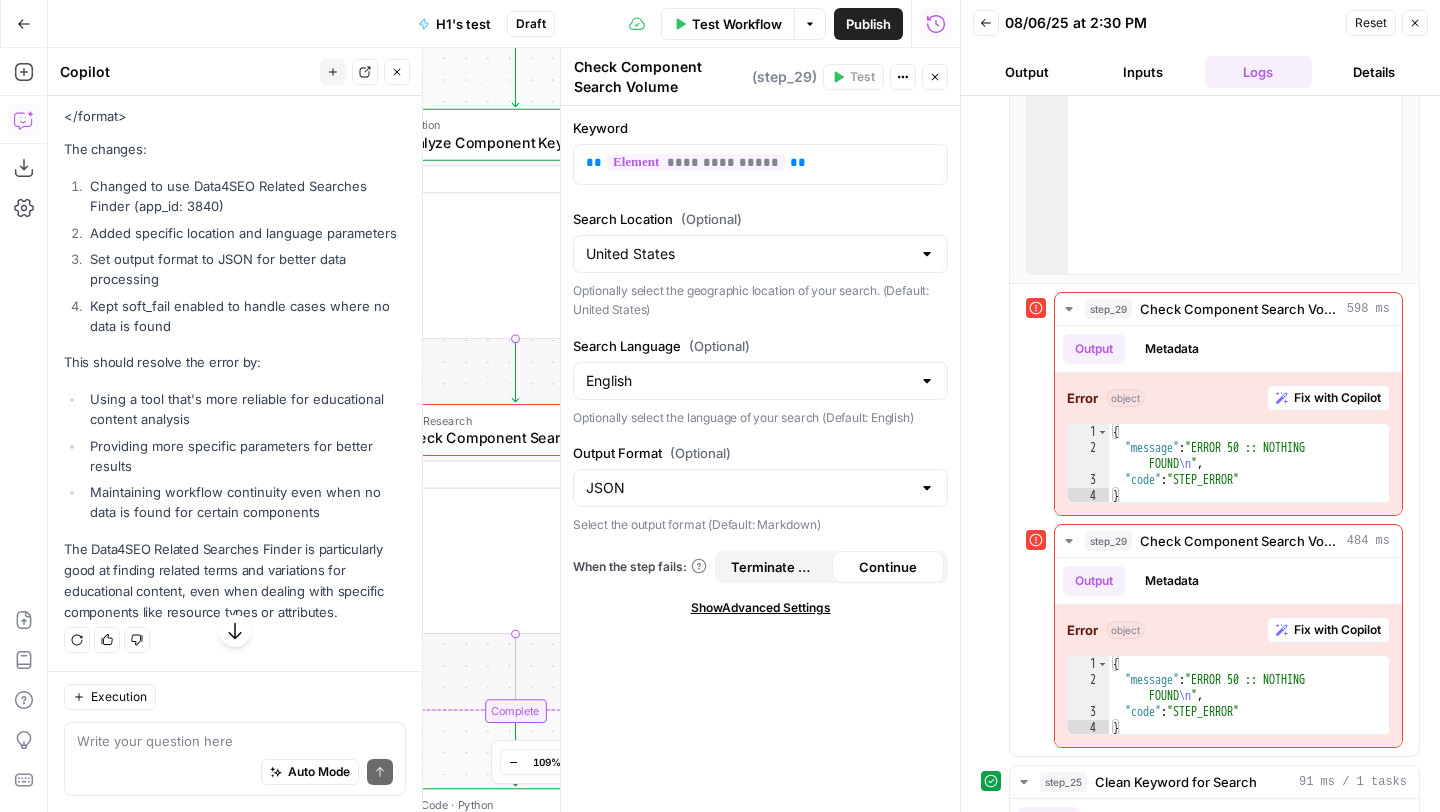 scroll, scrollTop: 11694, scrollLeft: 0, axis: vertical 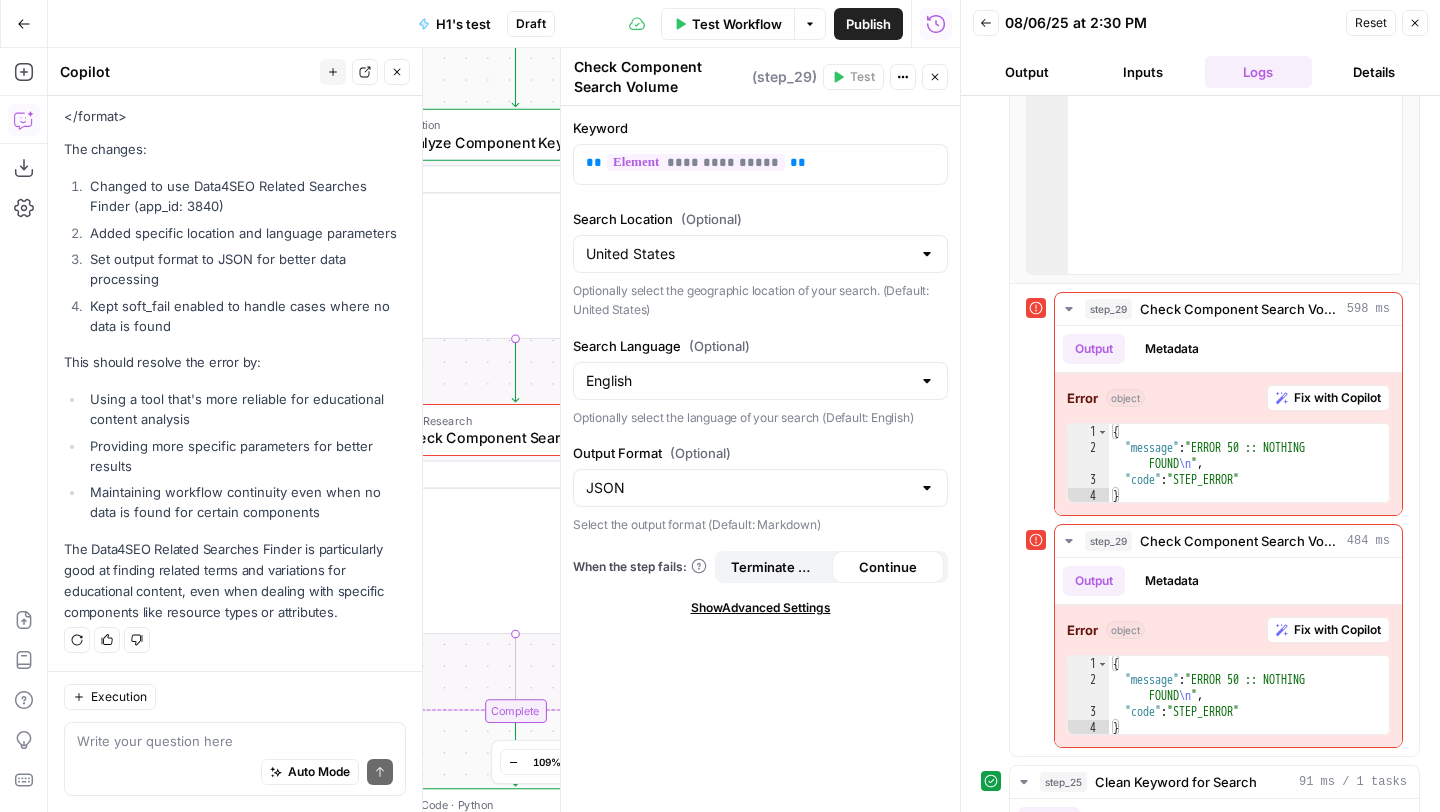 click on "Close" at bounding box center [1415, 23] 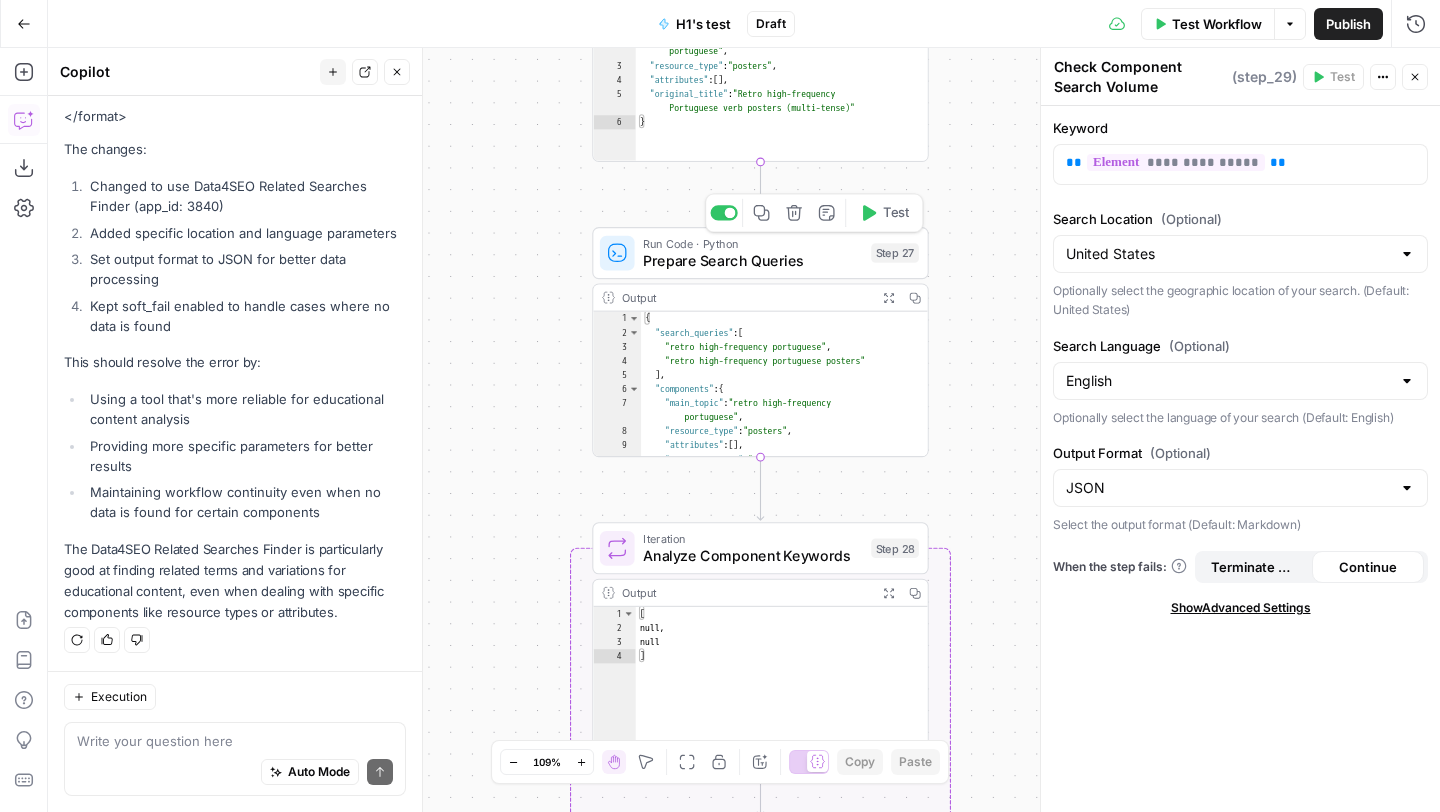 click on "Test" at bounding box center (896, 213) 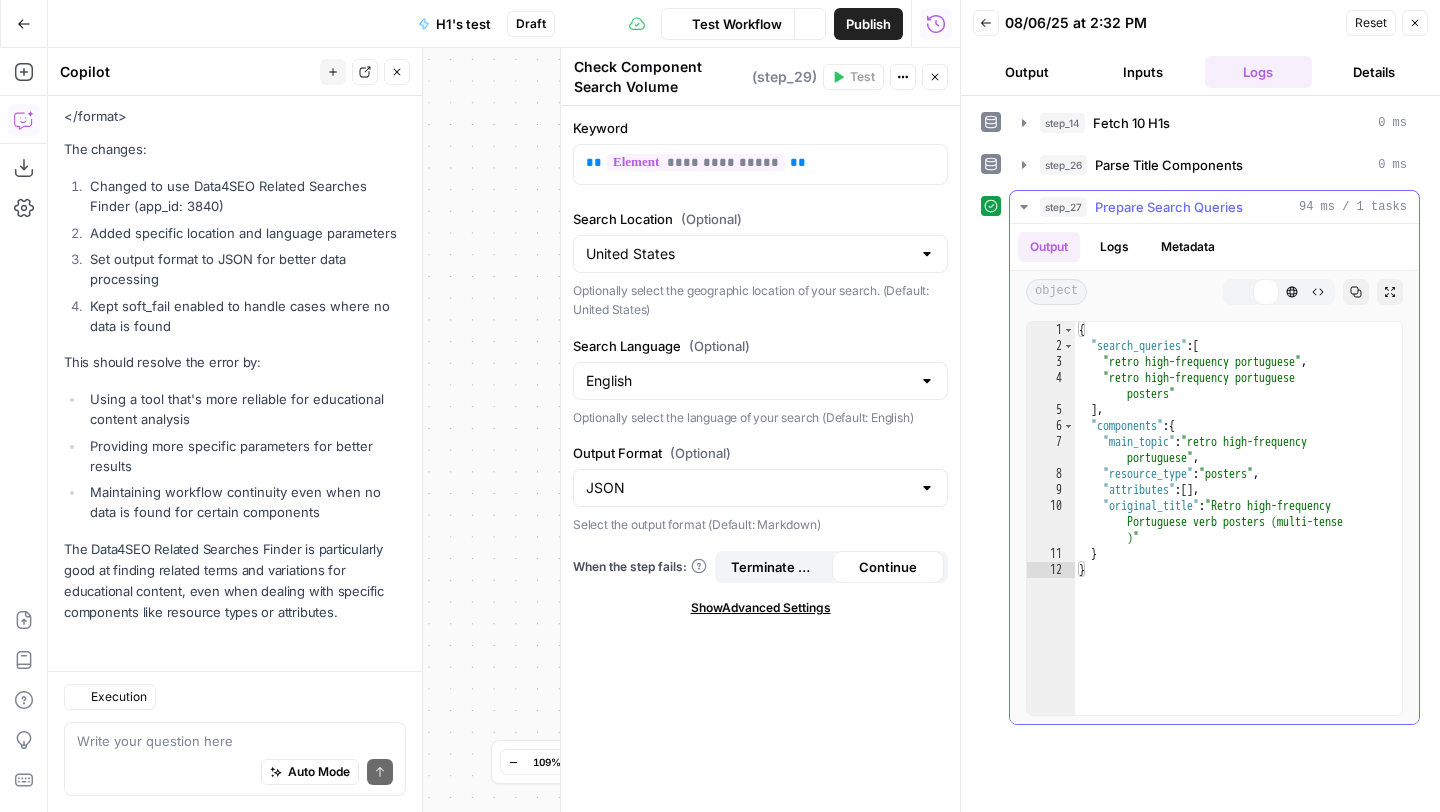 scroll, scrollTop: 11694, scrollLeft: 0, axis: vertical 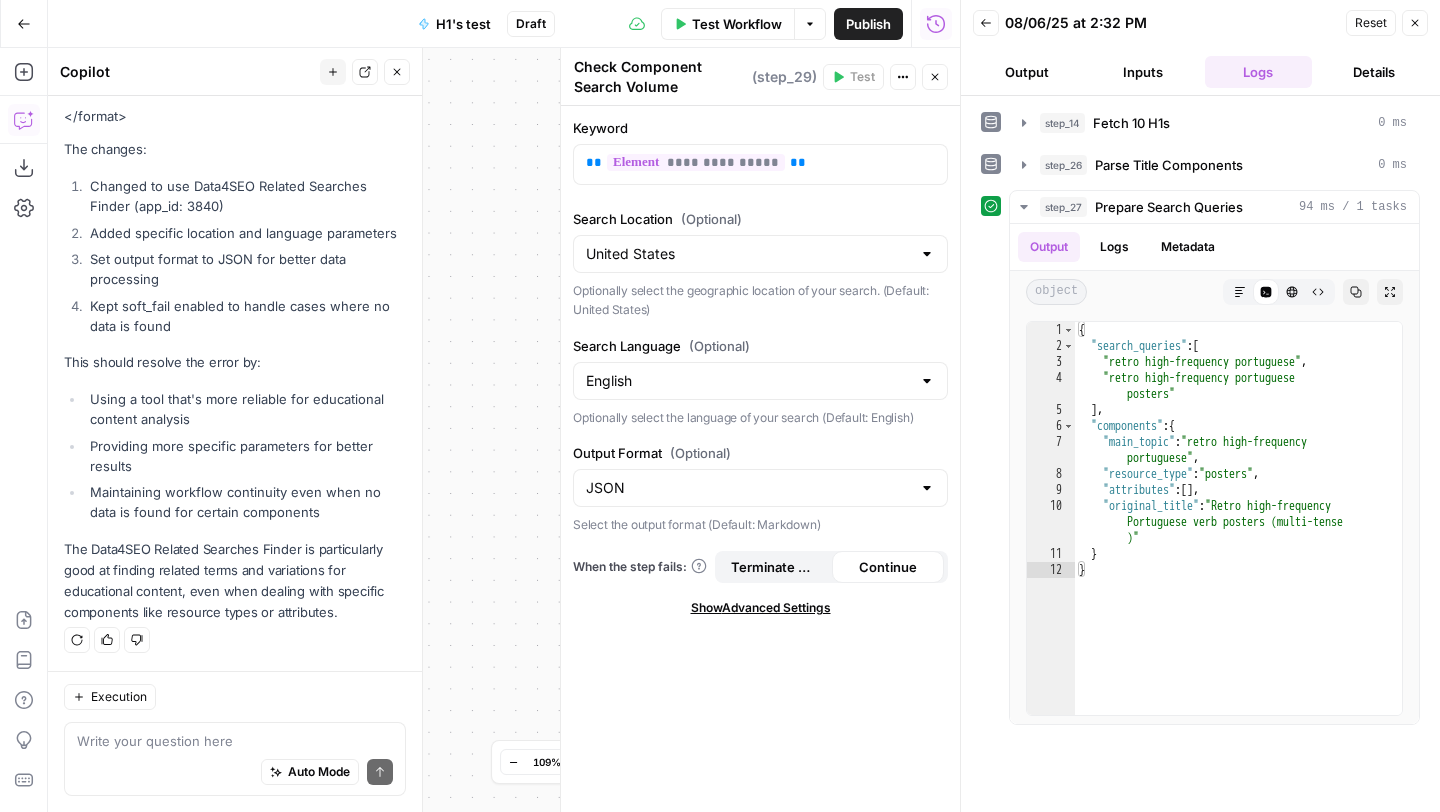 click on "Close" at bounding box center (1415, 23) 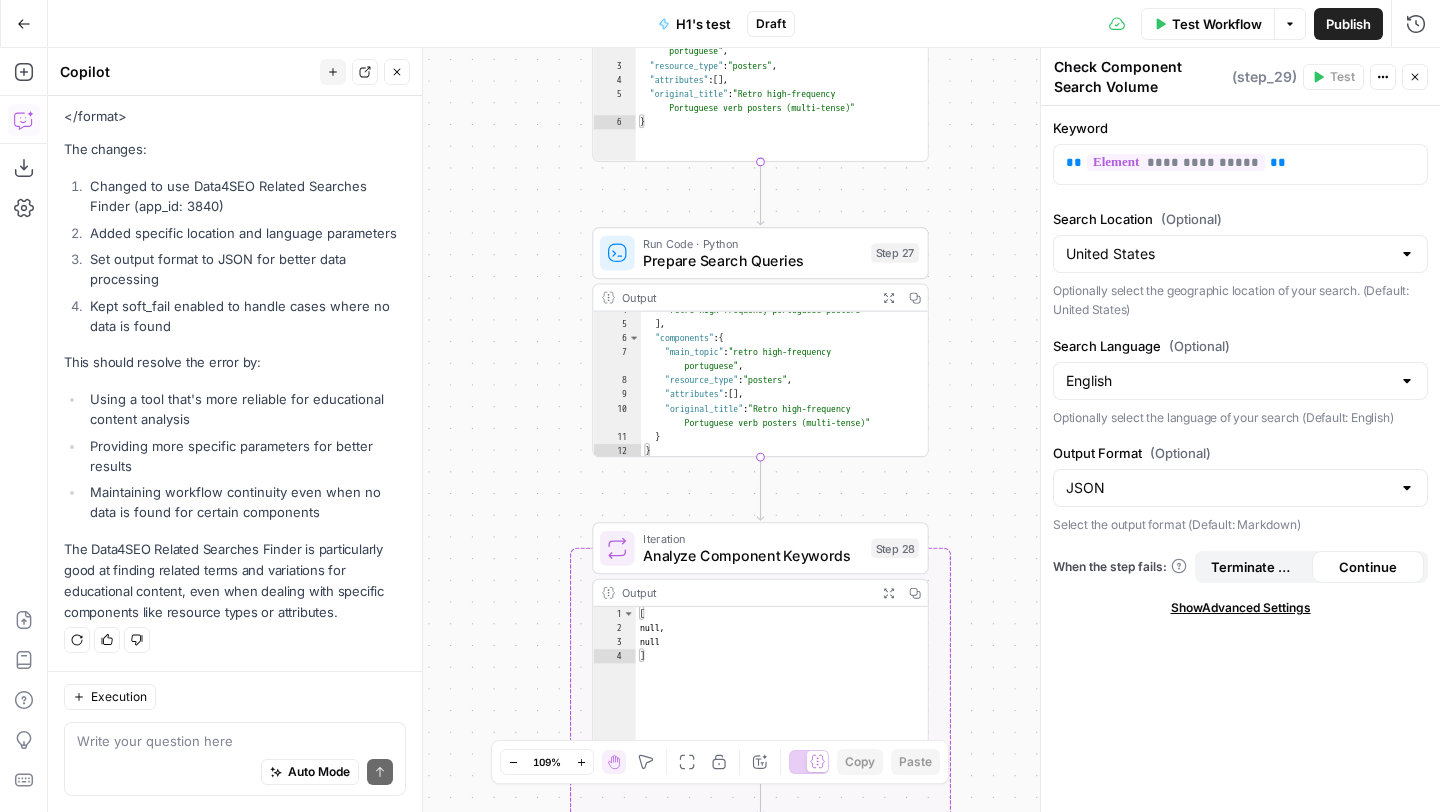 scroll, scrollTop: 47, scrollLeft: 0, axis: vertical 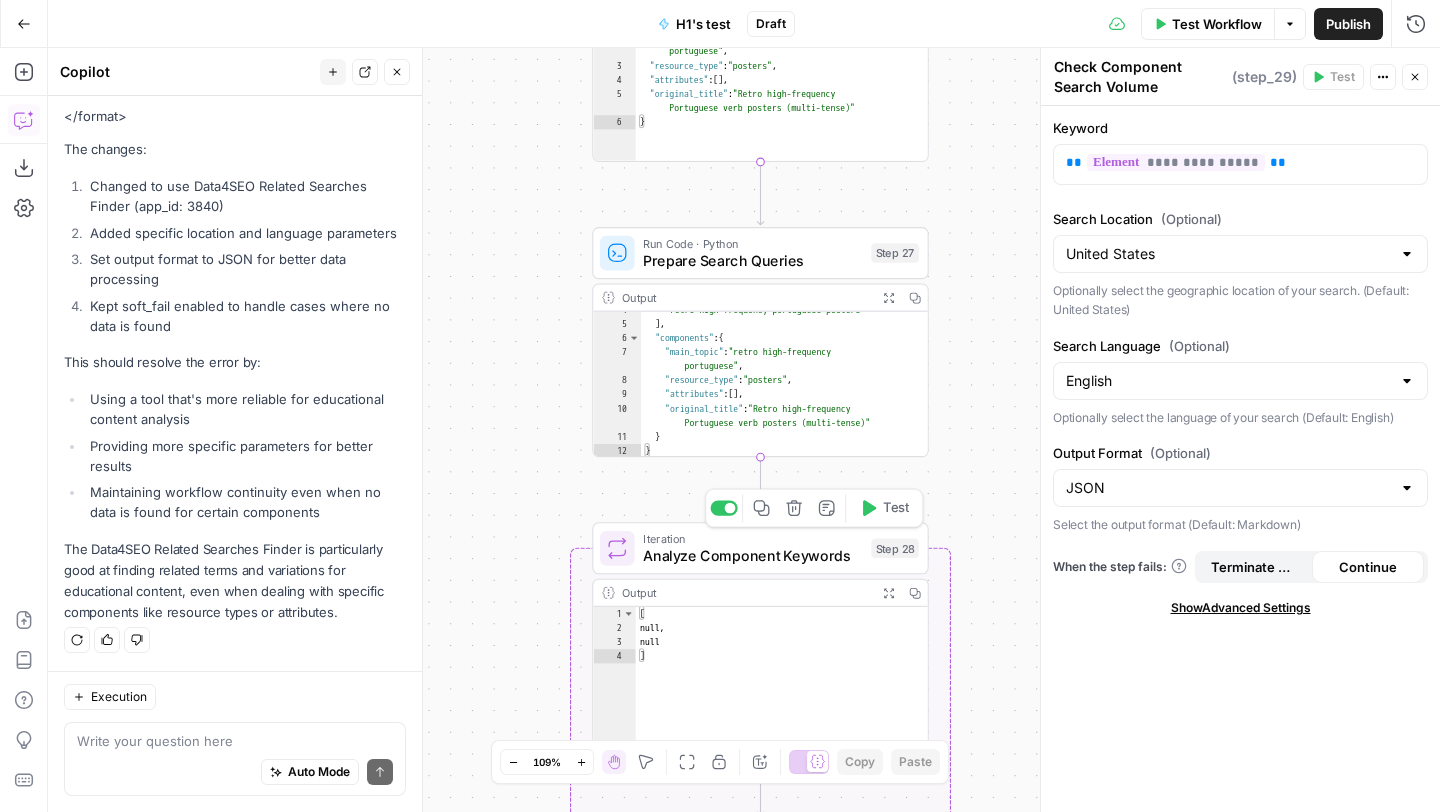 click on "Test" at bounding box center (884, 508) 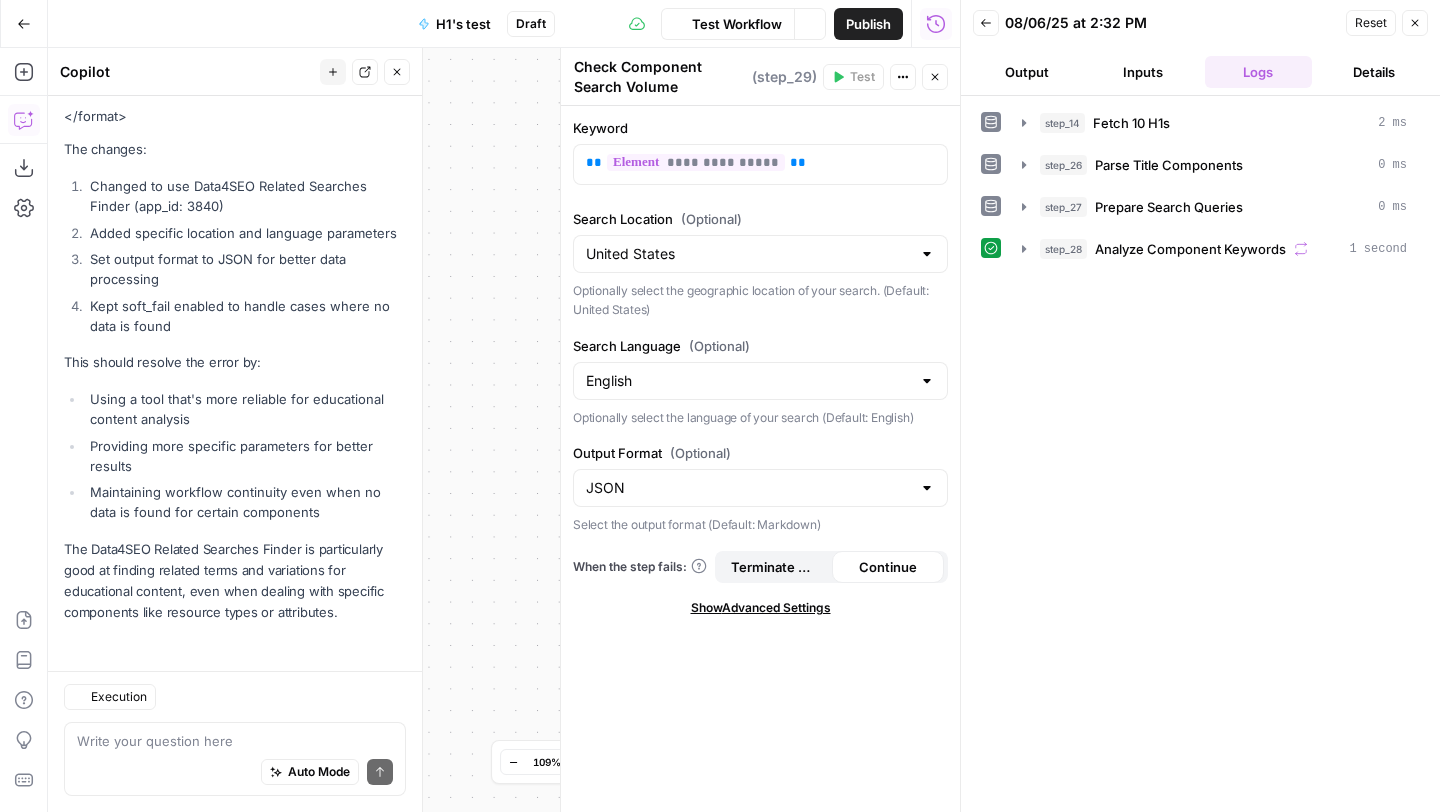 scroll, scrollTop: 11694, scrollLeft: 0, axis: vertical 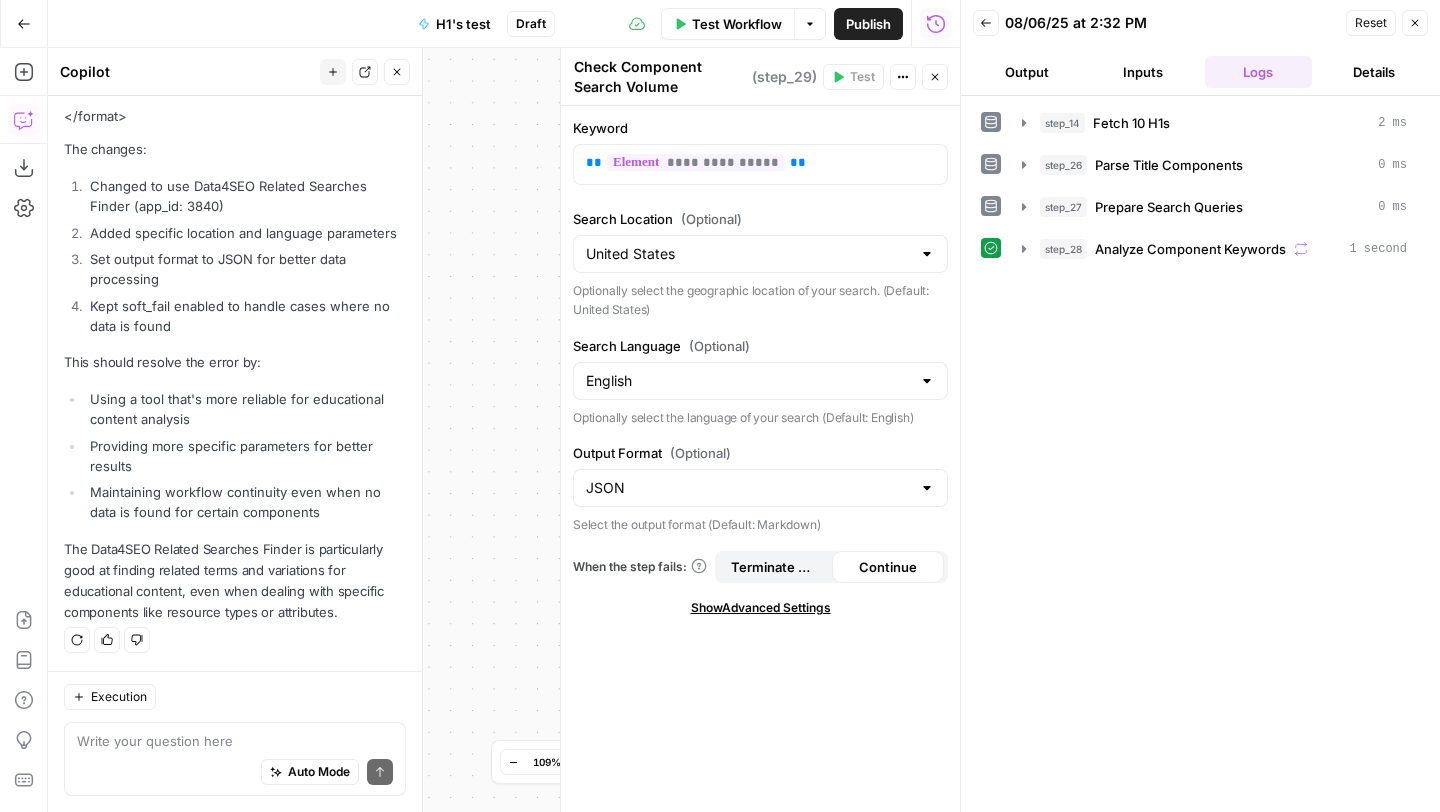 click on "Close" at bounding box center (1415, 23) 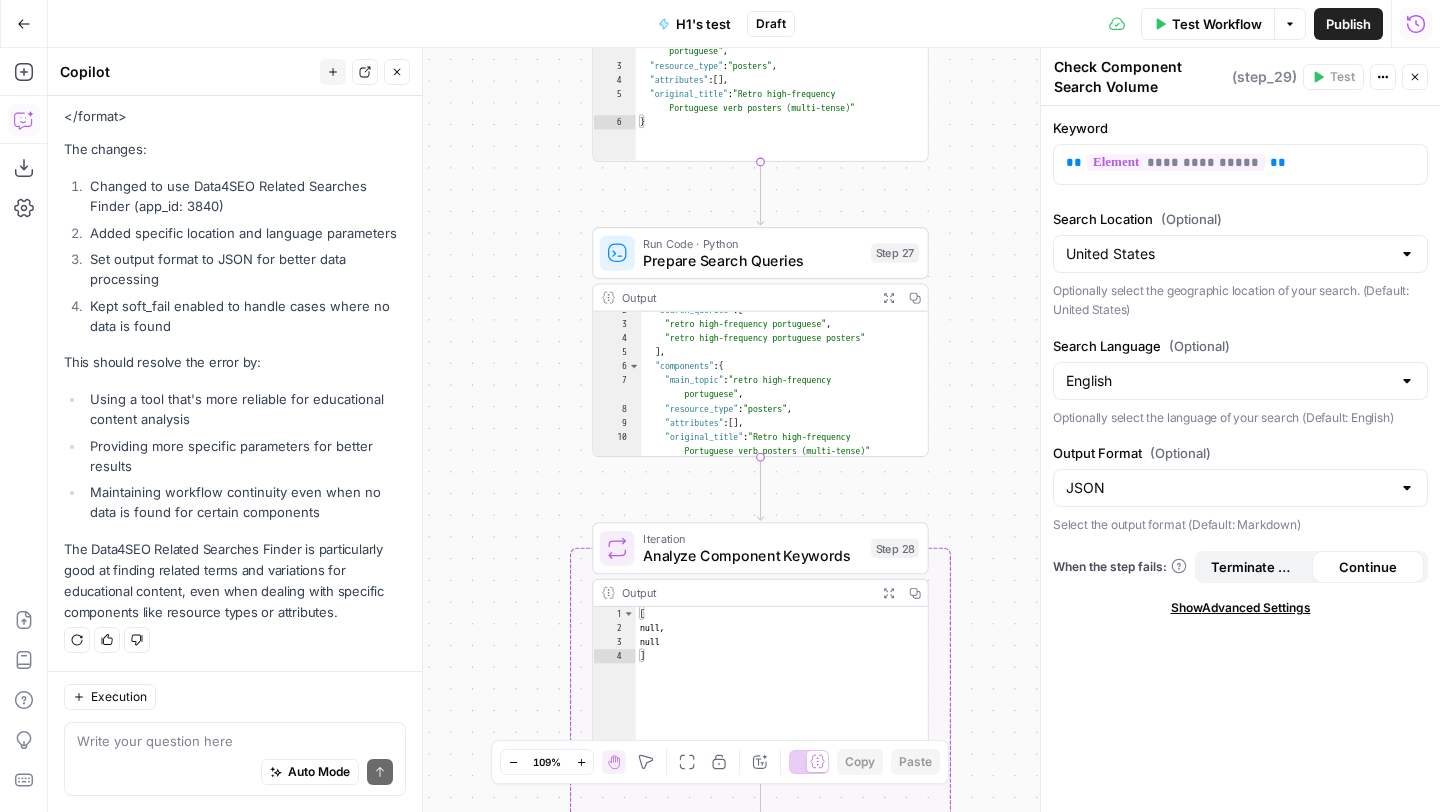 scroll, scrollTop: 0, scrollLeft: 0, axis: both 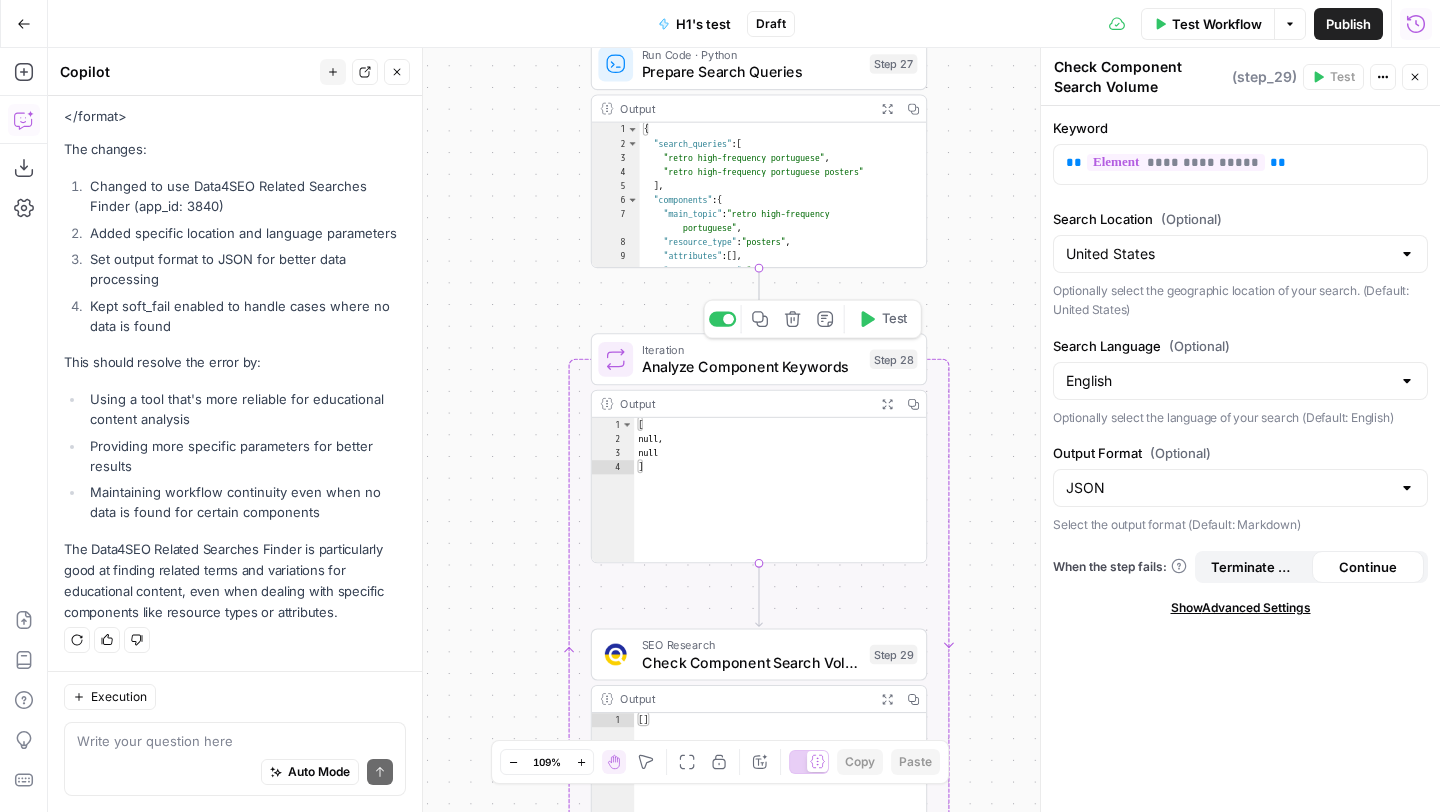 click 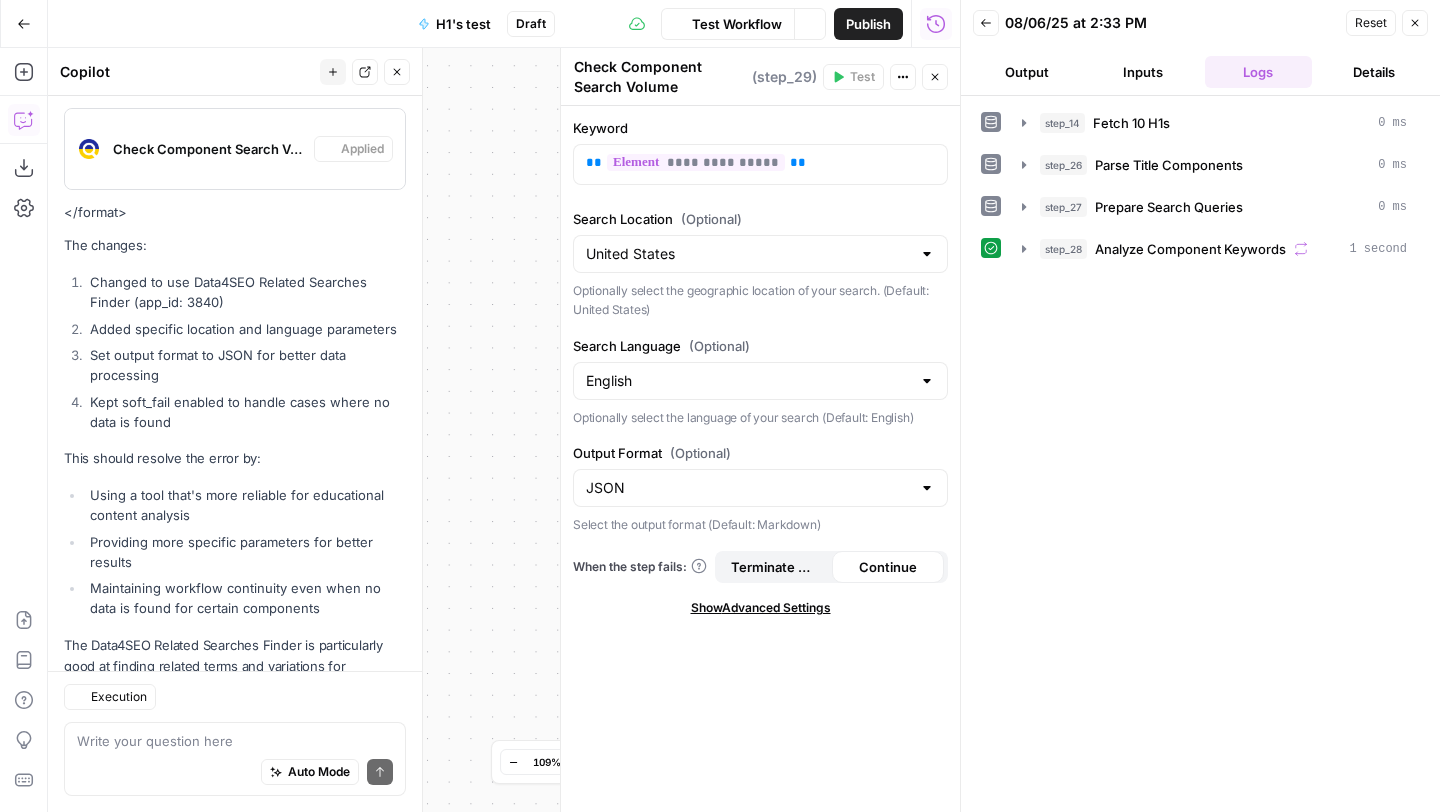 scroll, scrollTop: 11694, scrollLeft: 0, axis: vertical 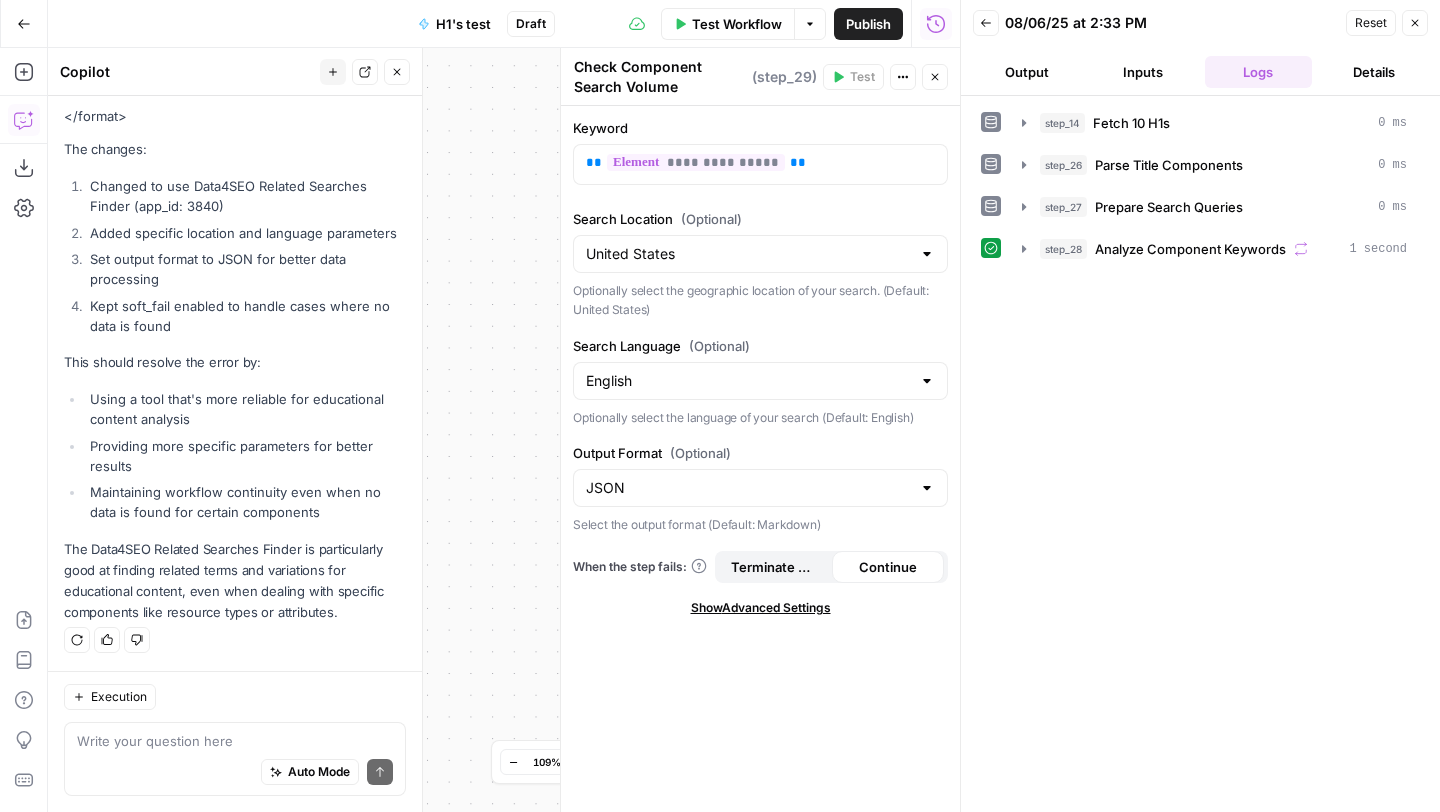 click 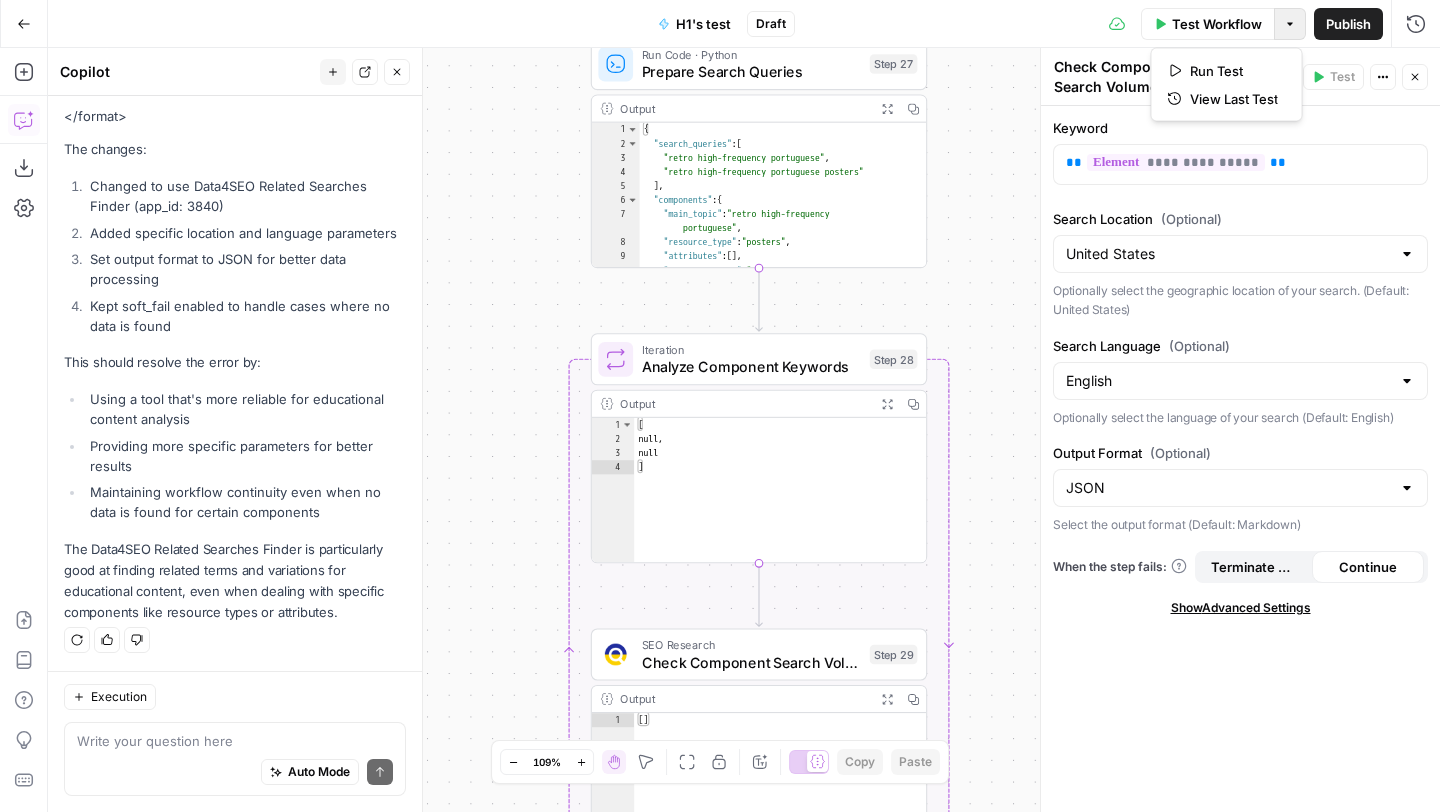 click on "Options" at bounding box center (1290, 24) 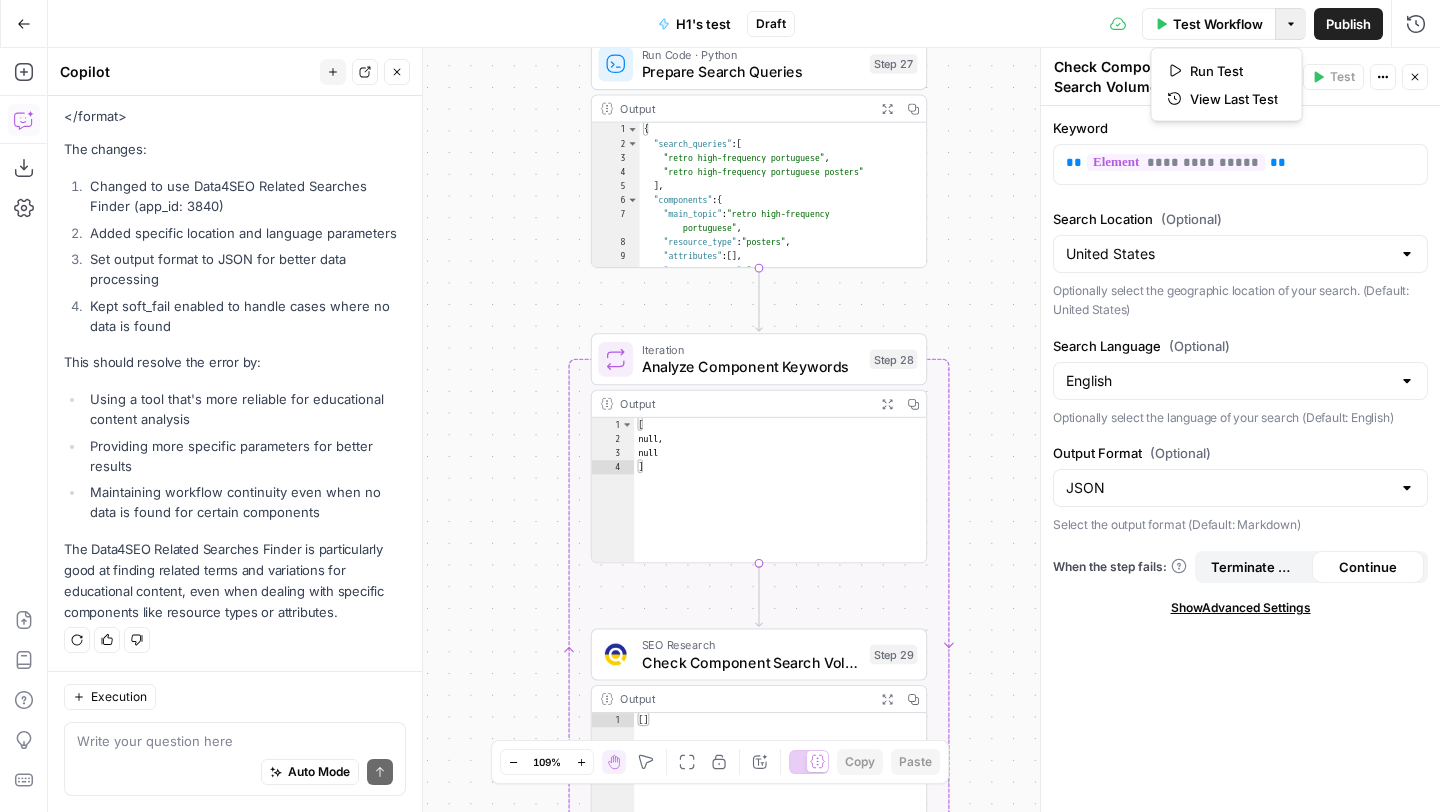 click on "Run Test View Last Test" at bounding box center (1227, 85) 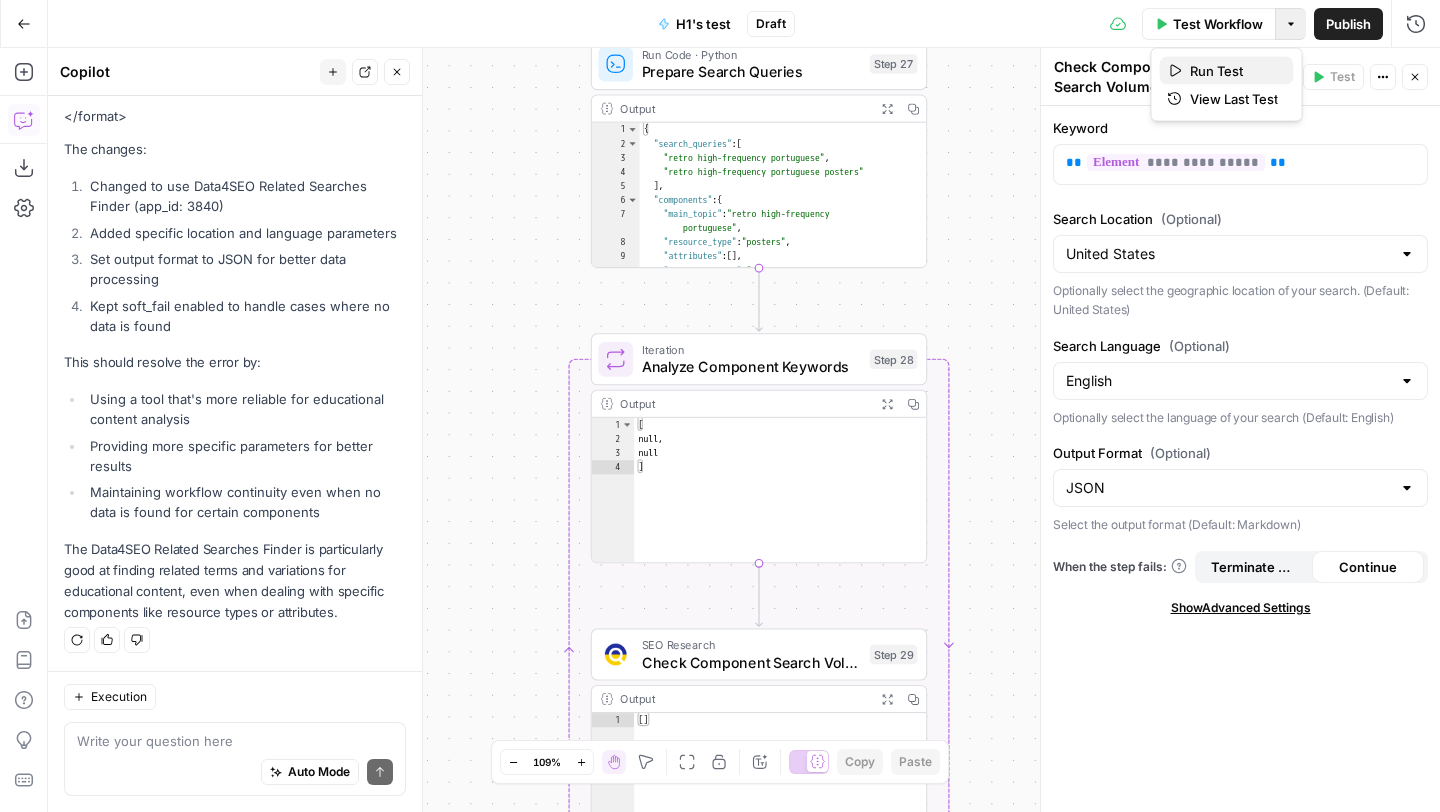 click on "Run Test" at bounding box center [1234, 71] 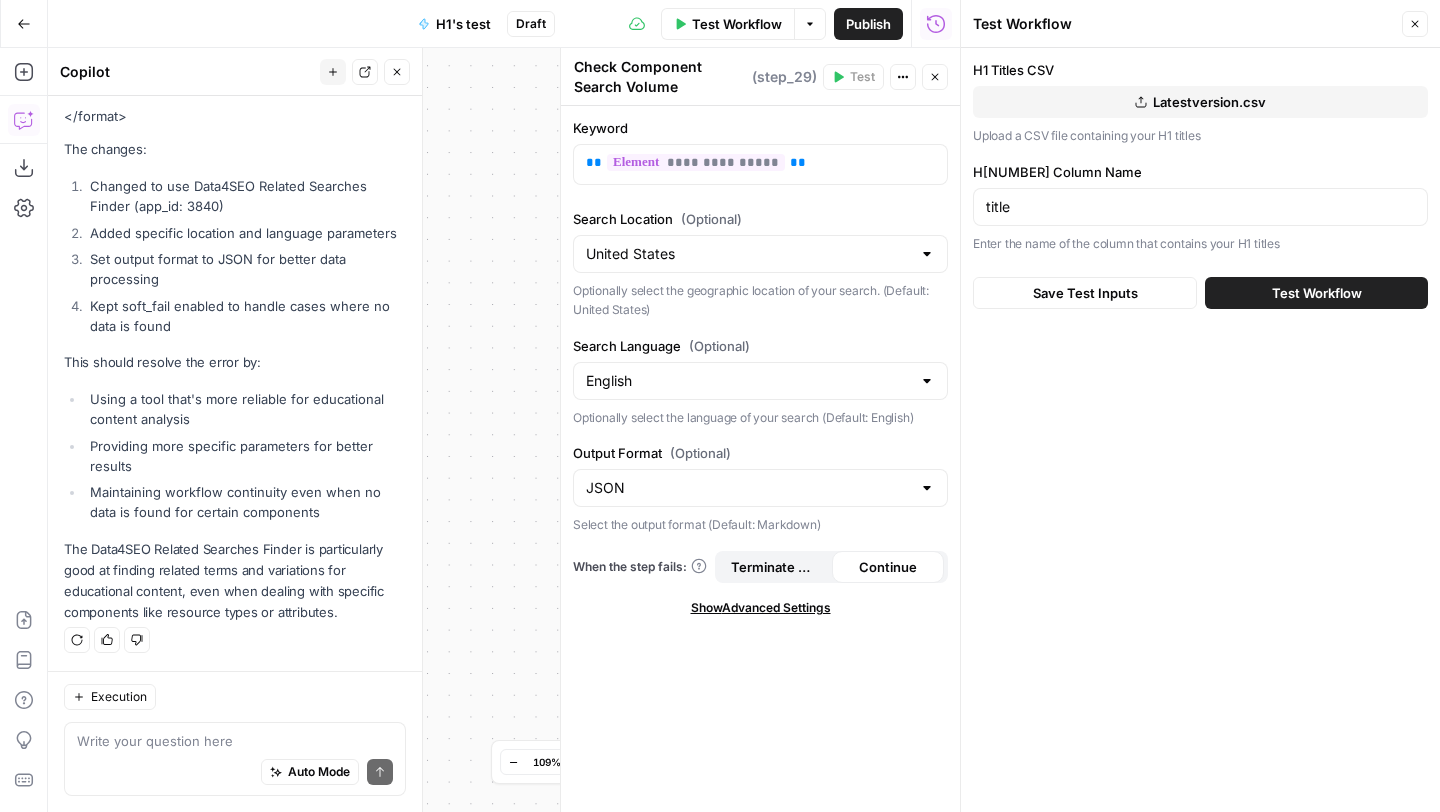 click on "Test Workflow" at bounding box center (1316, 293) 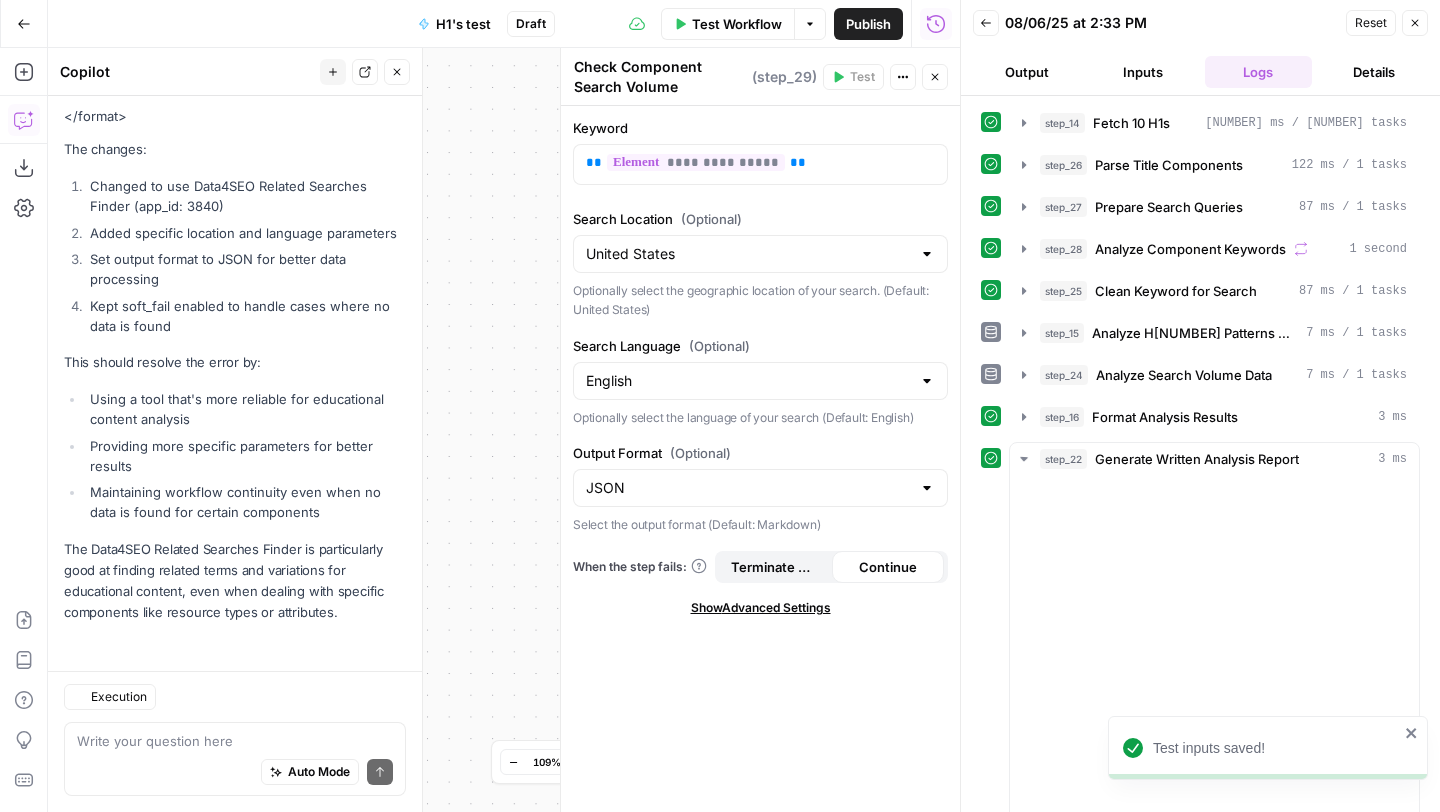 scroll, scrollTop: 11694, scrollLeft: 0, axis: vertical 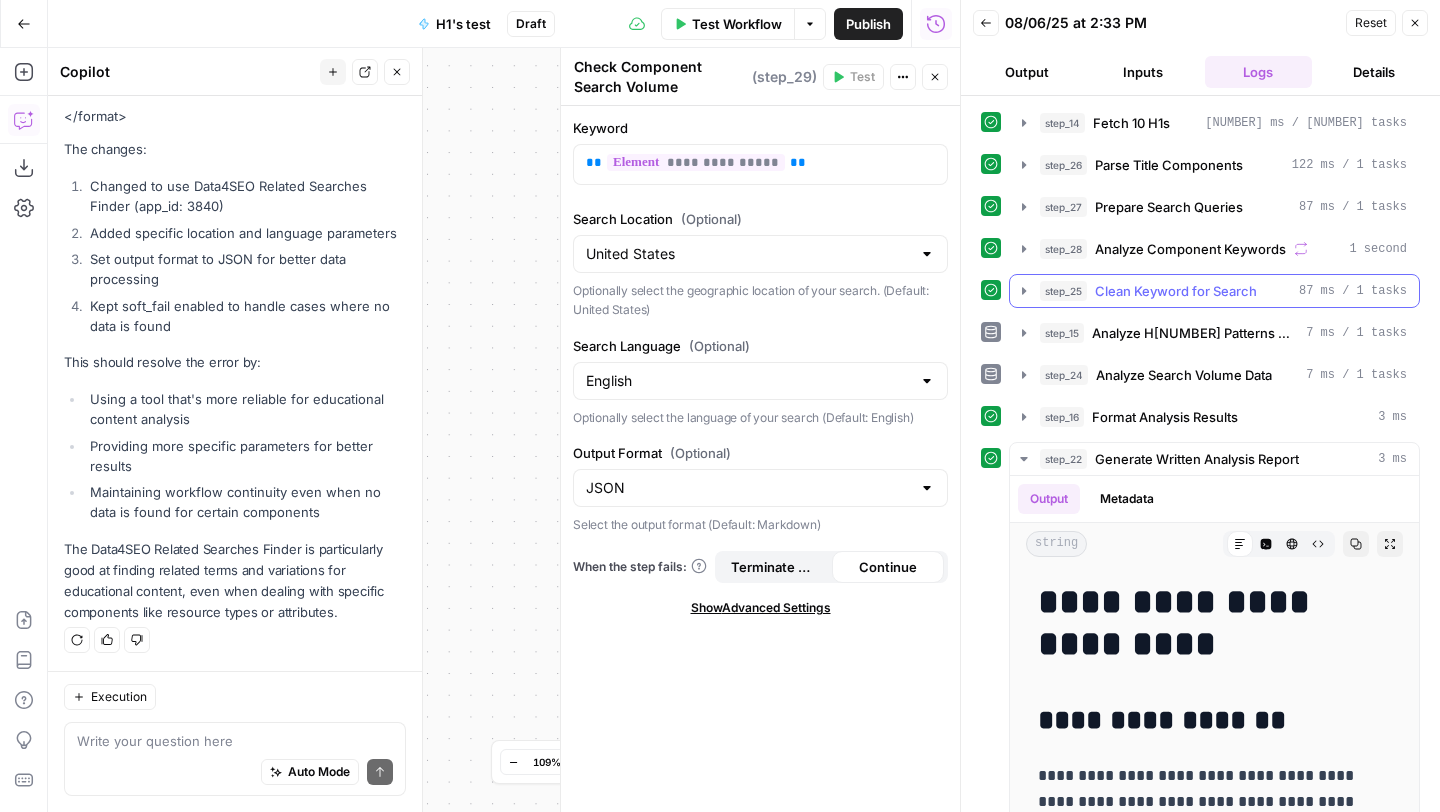 click 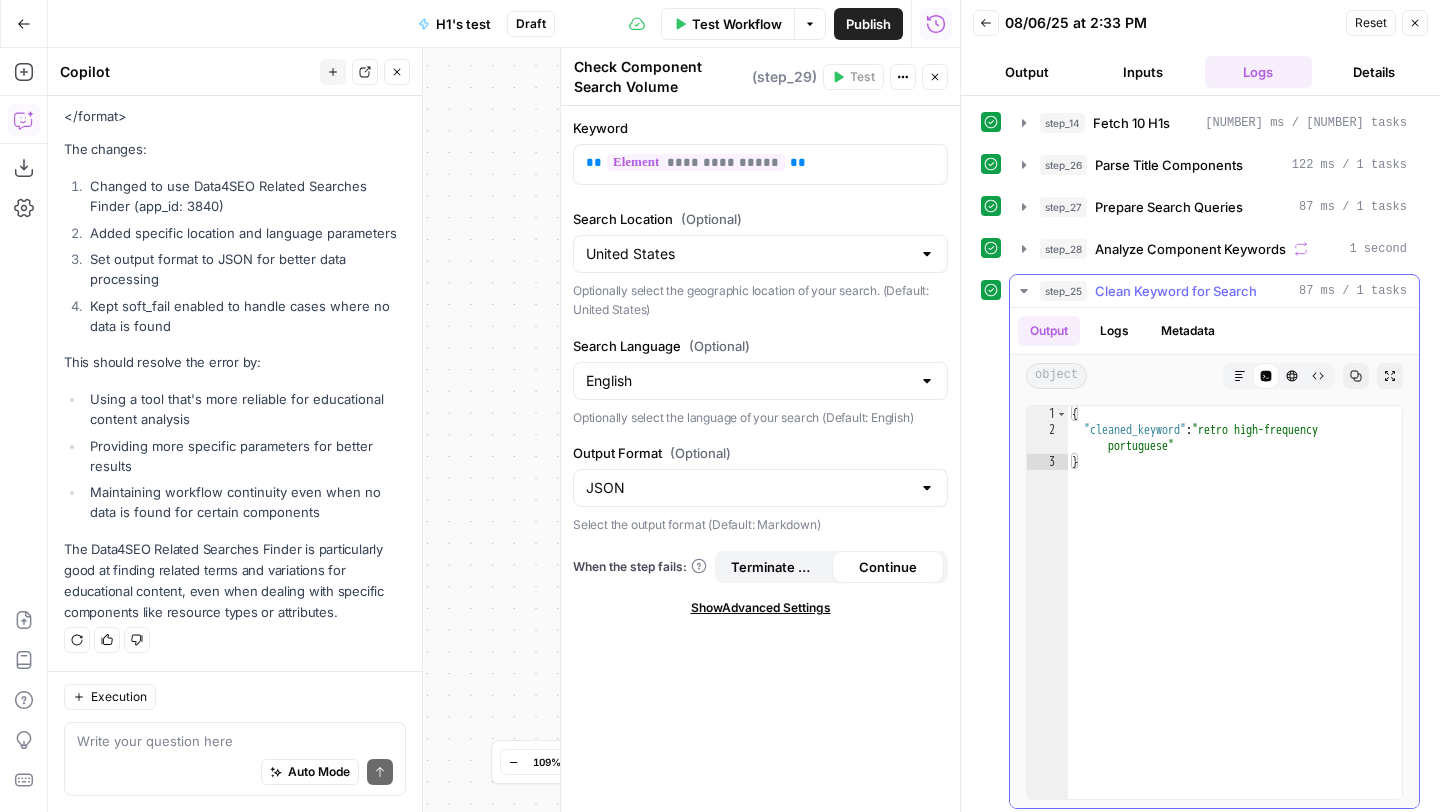 click 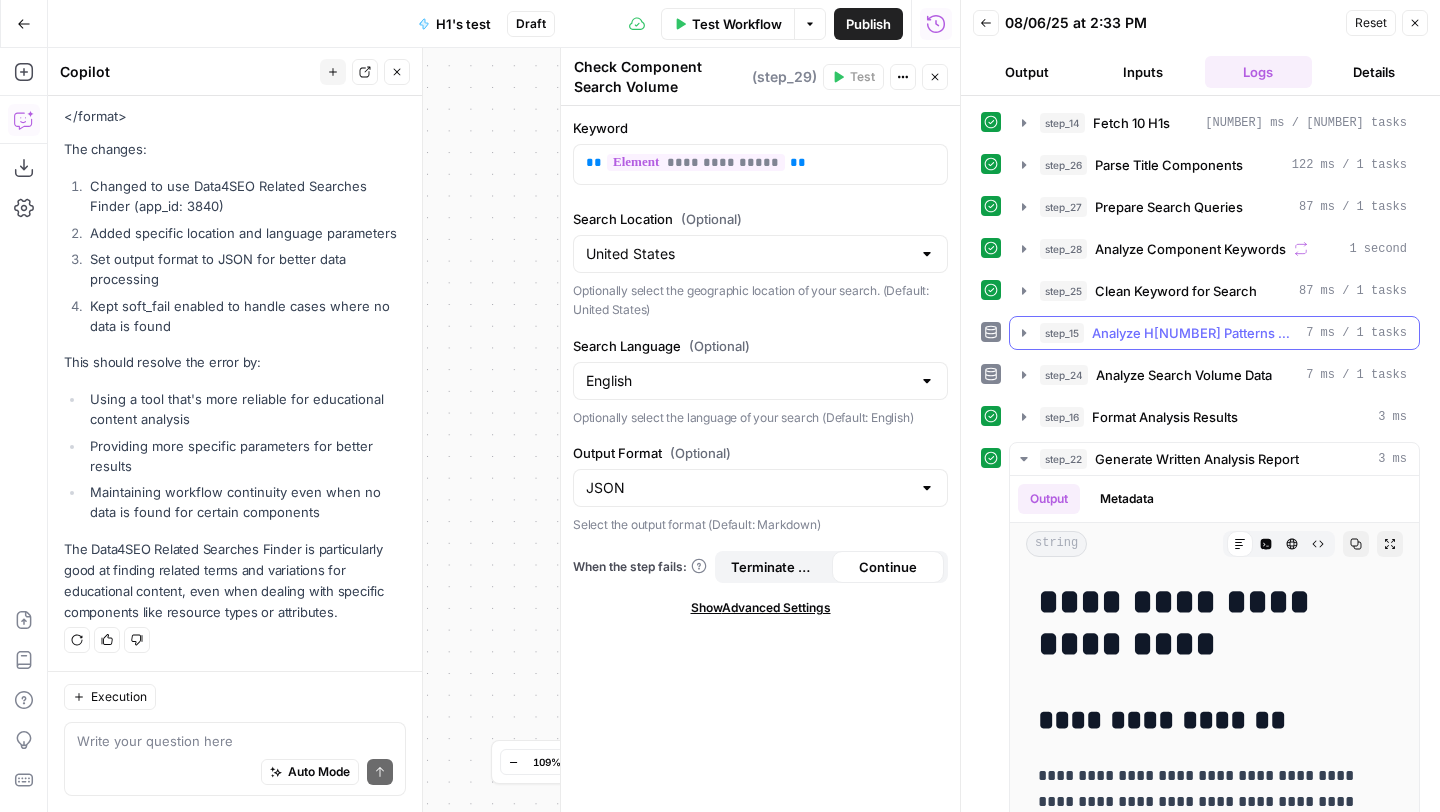 click 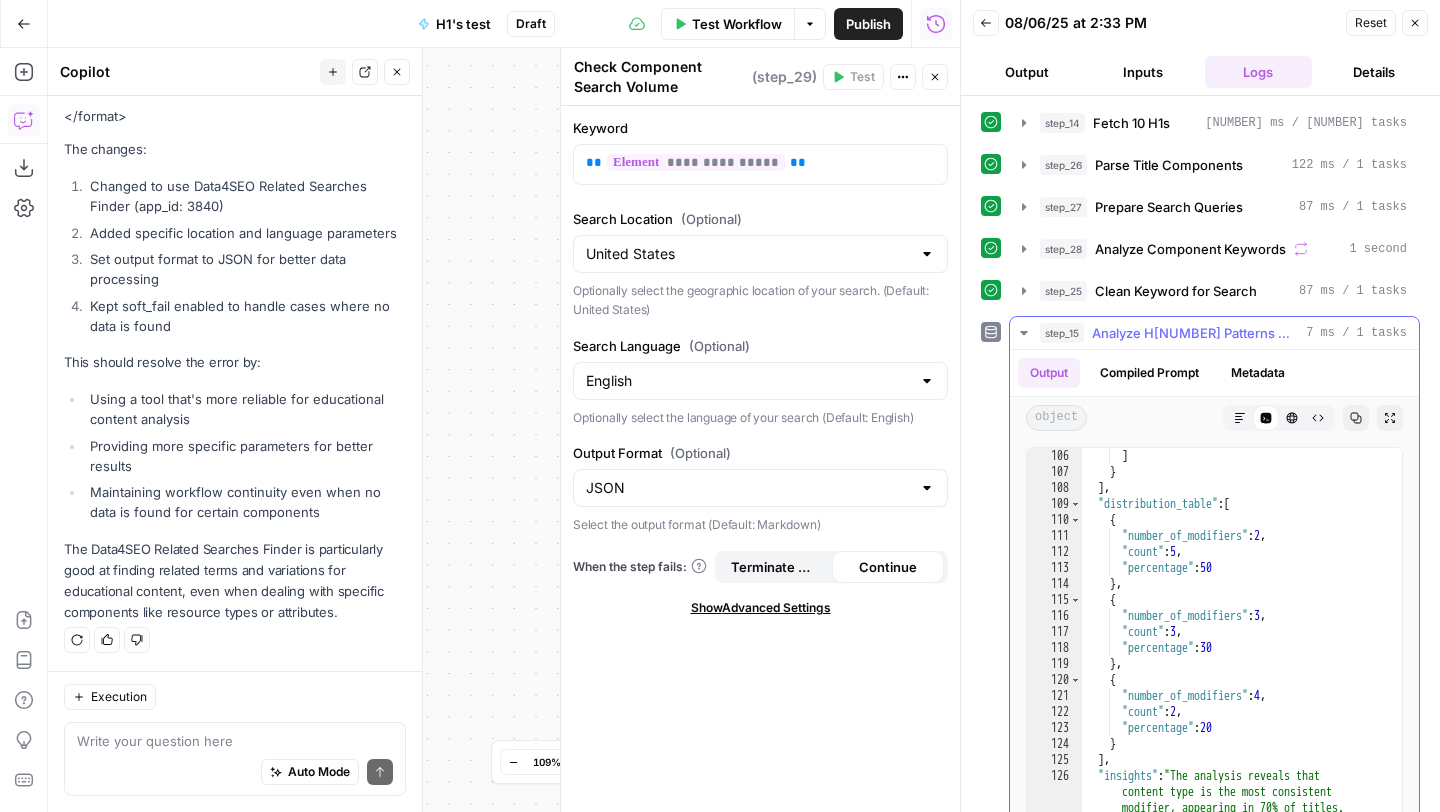 scroll, scrollTop: 2168, scrollLeft: 0, axis: vertical 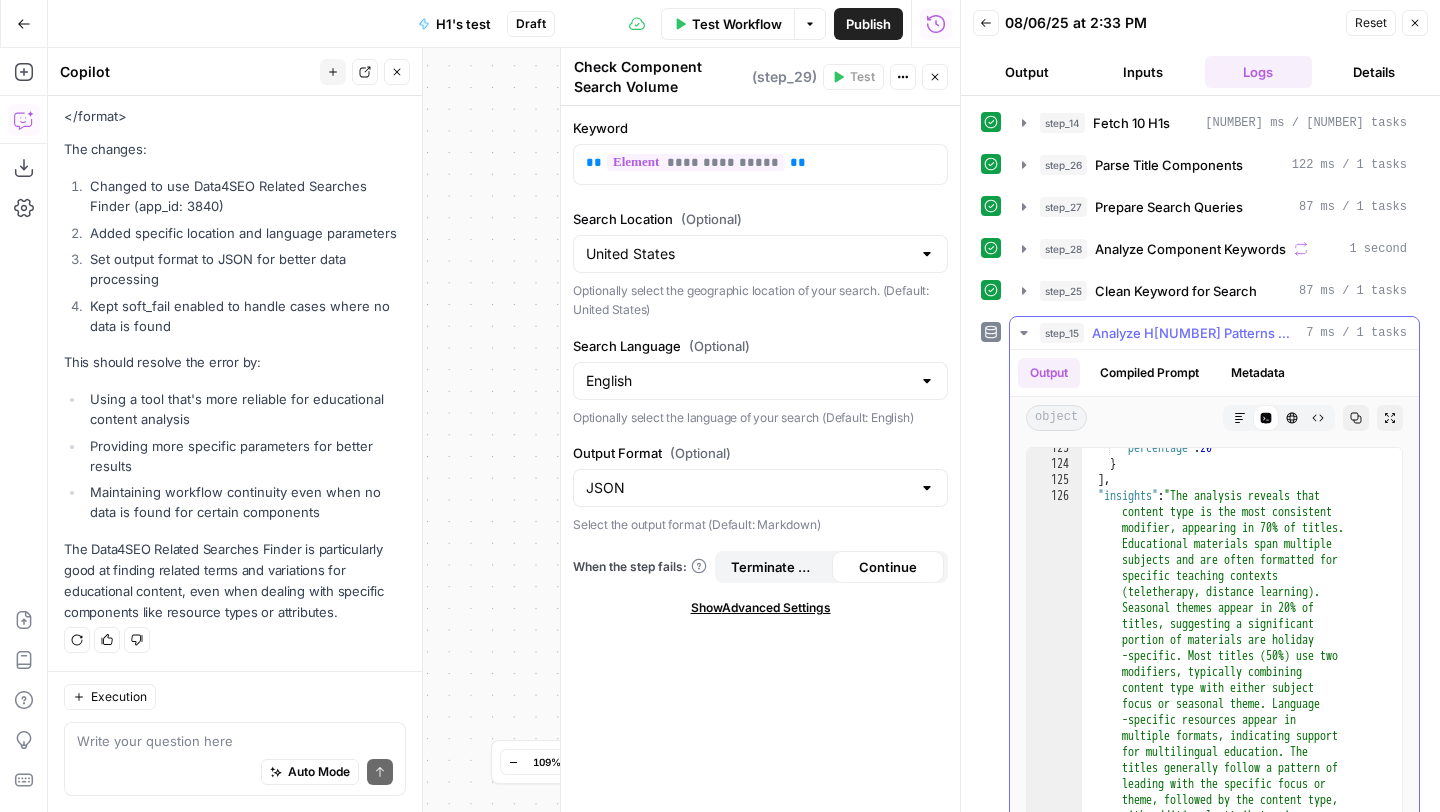 click 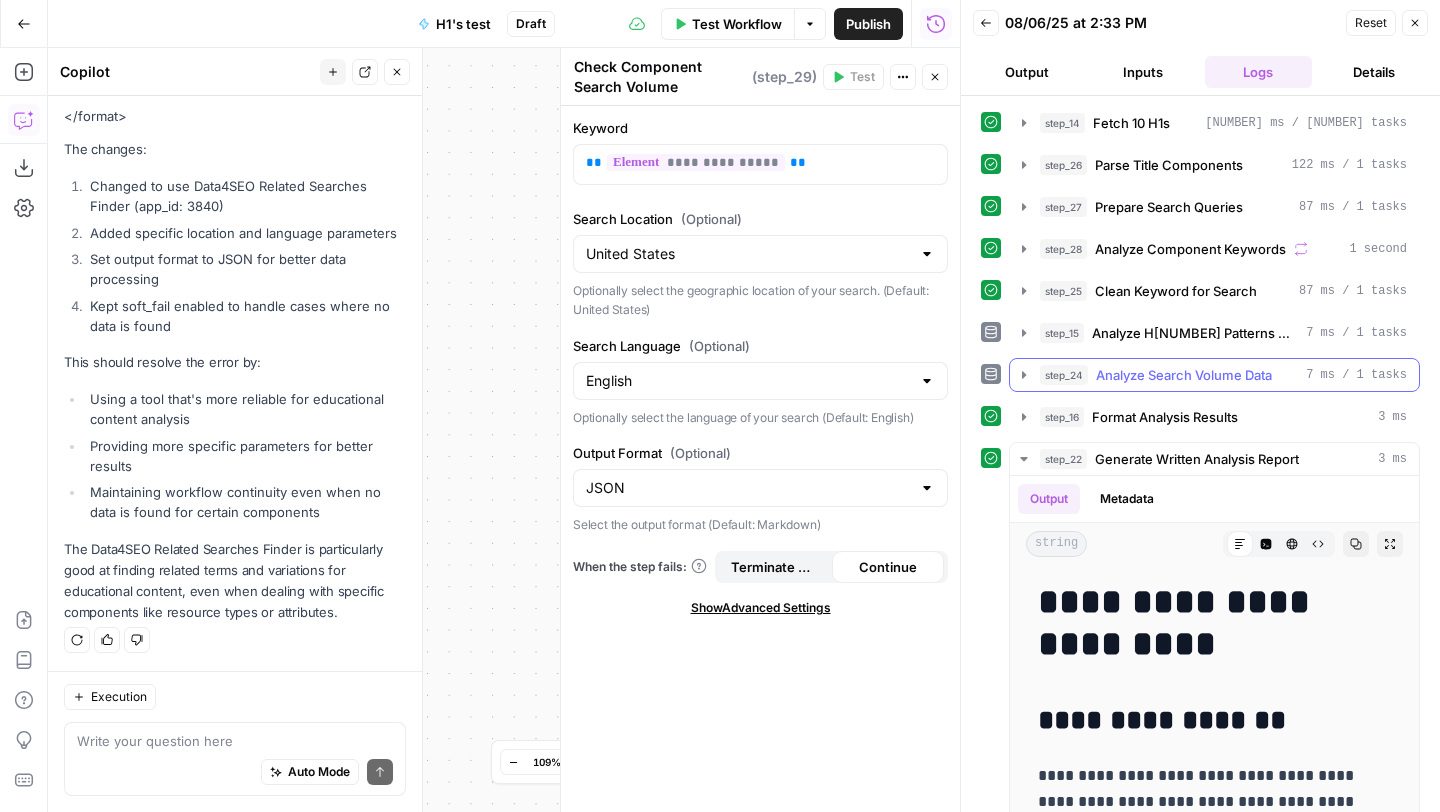 click 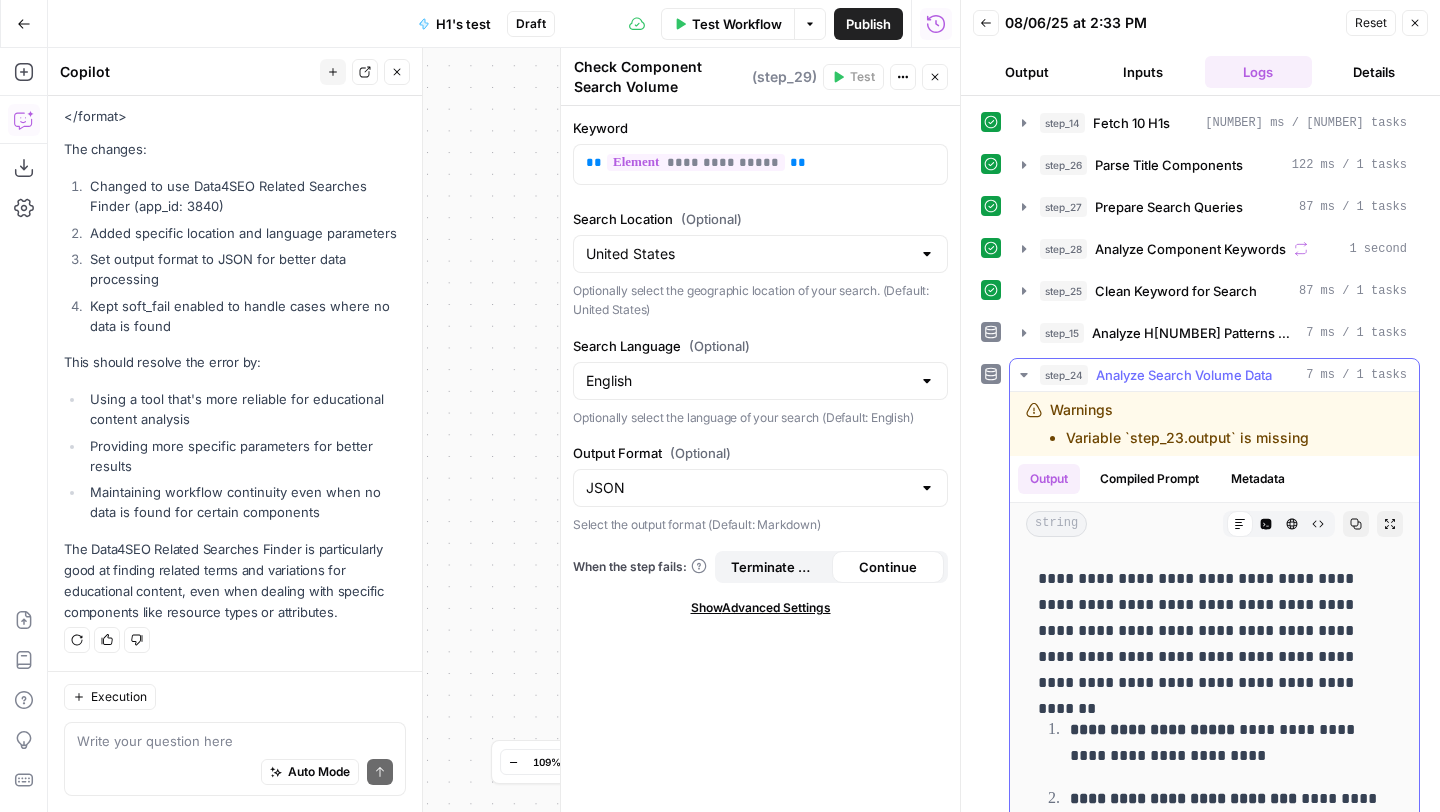 scroll, scrollTop: 0, scrollLeft: 0, axis: both 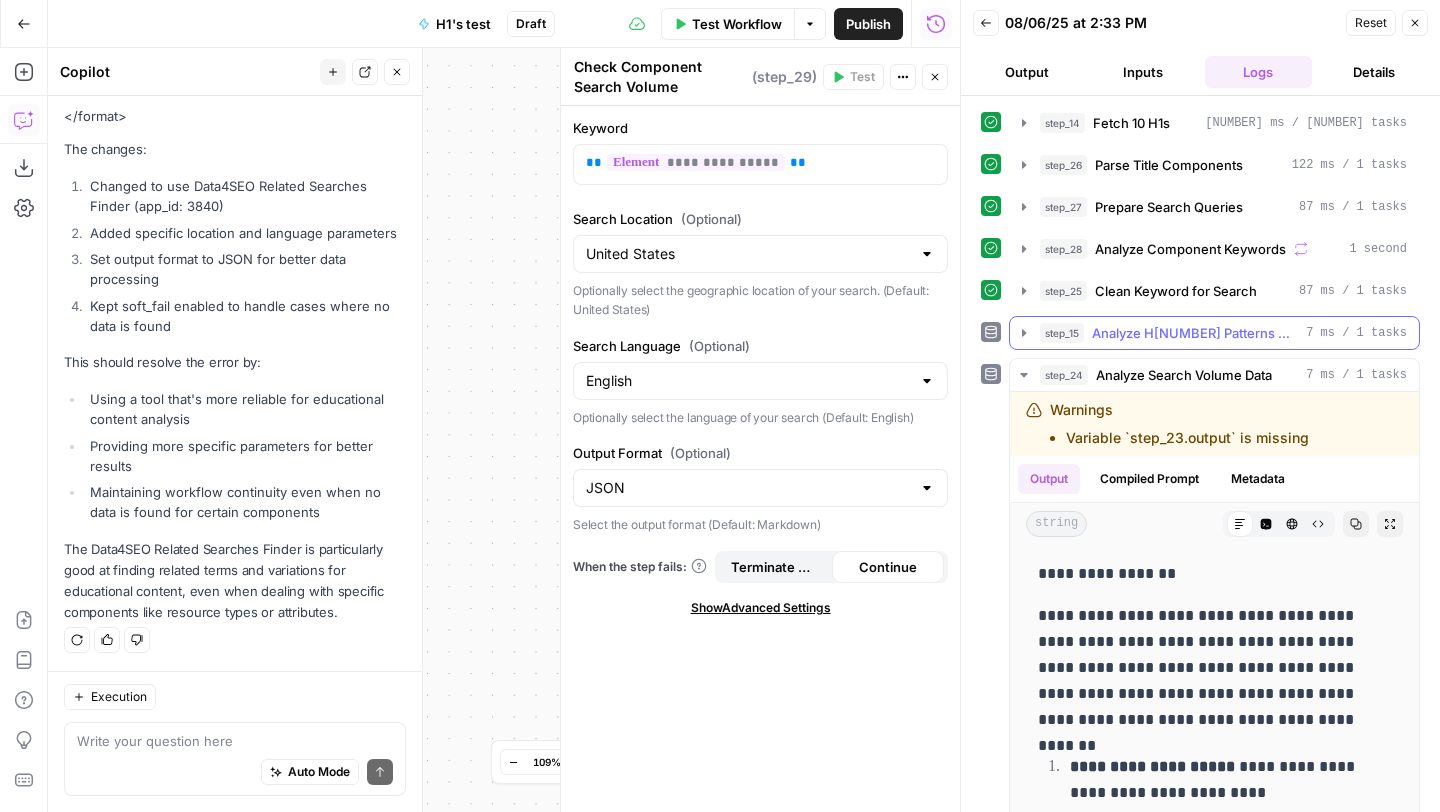 click 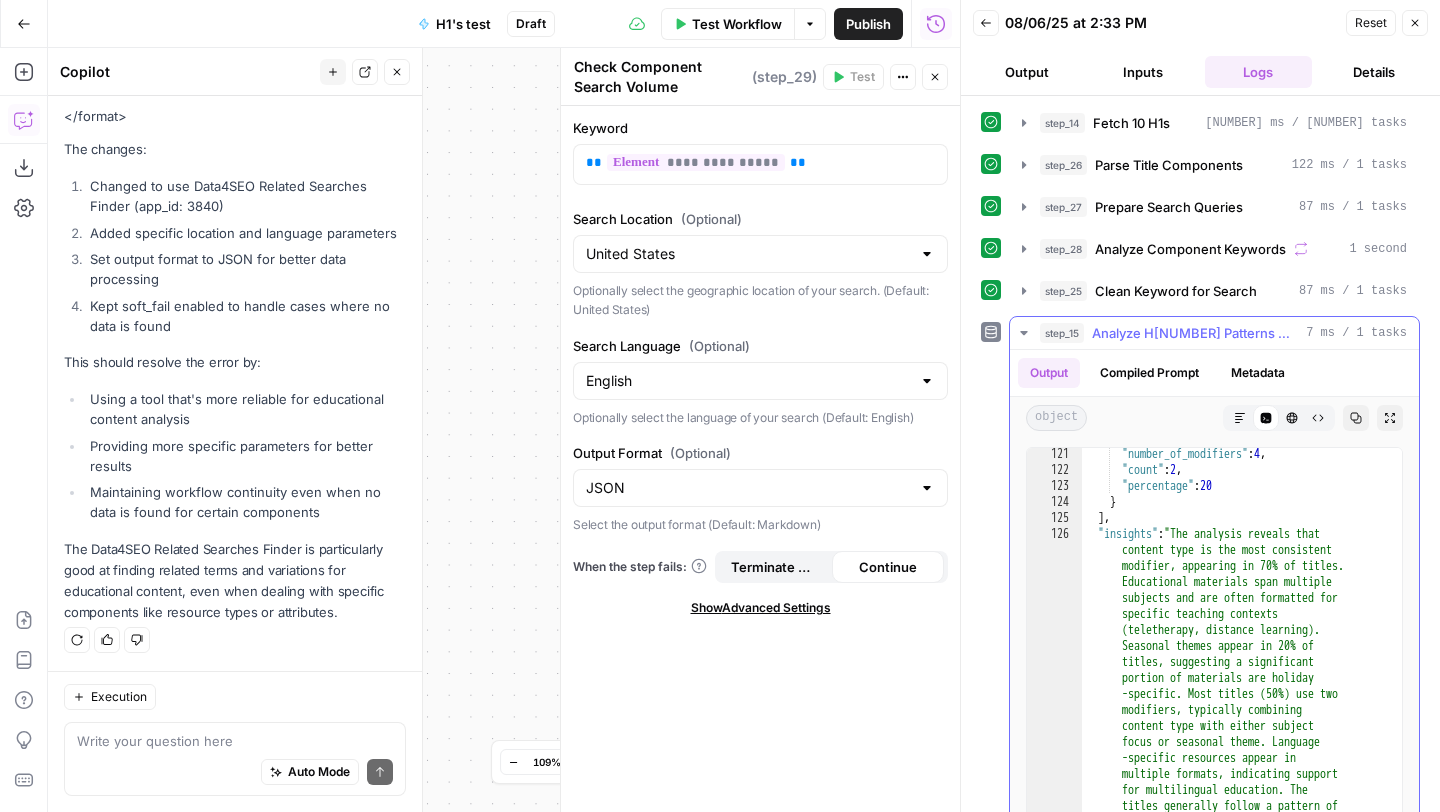 scroll, scrollTop: 2183, scrollLeft: 0, axis: vertical 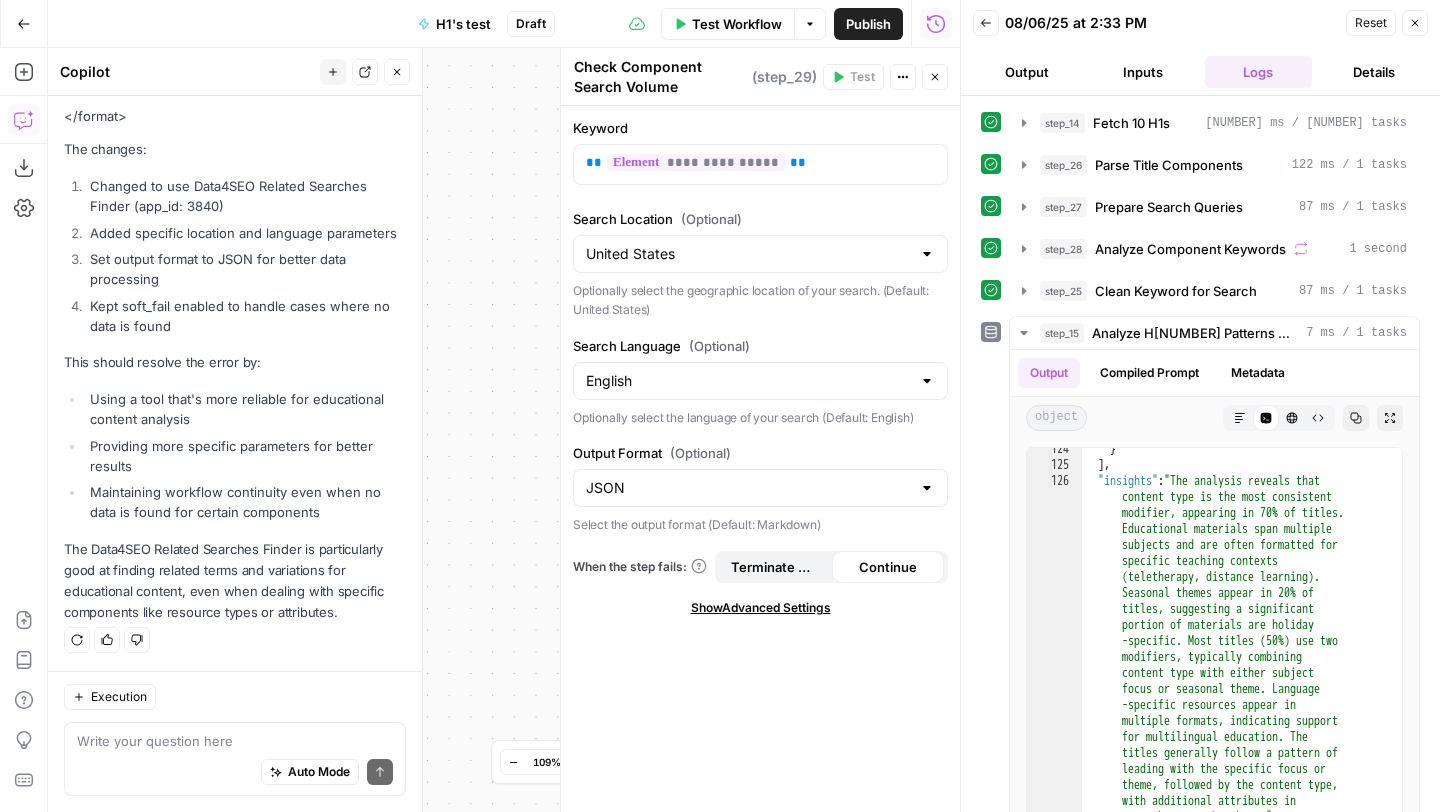 click on "Details" at bounding box center [1374, 72] 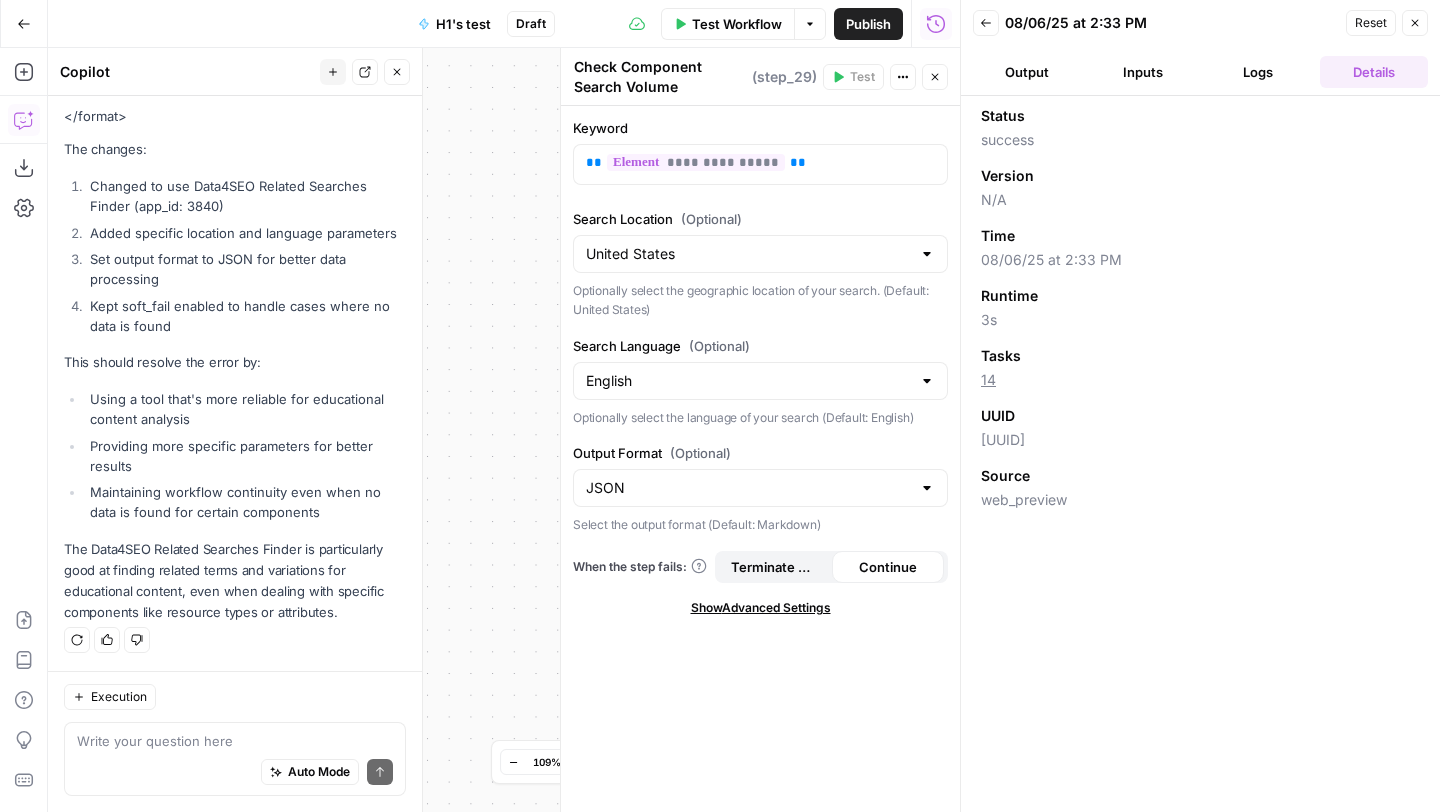 click on "Logs" at bounding box center (1259, 72) 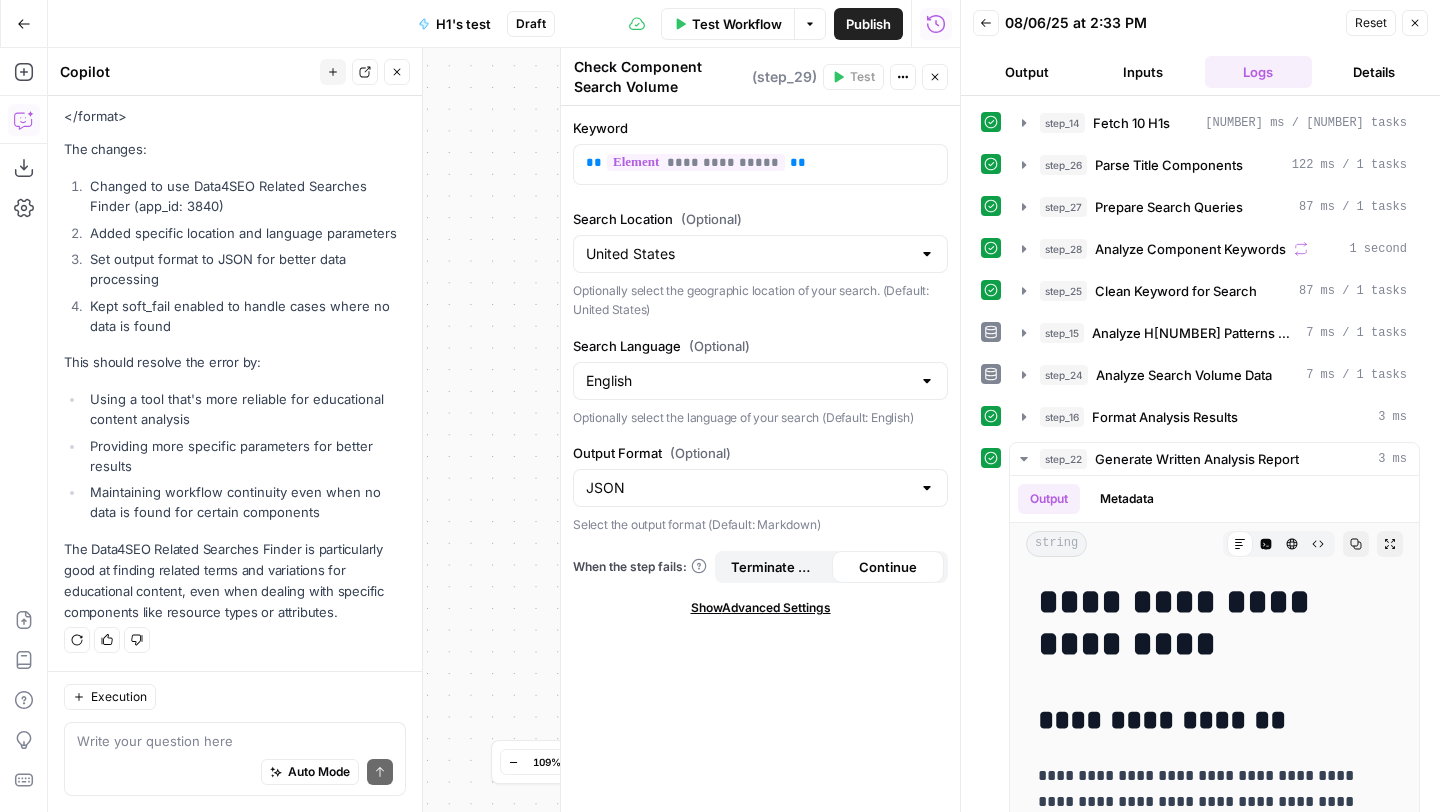 click on "Inputs" at bounding box center [1143, 72] 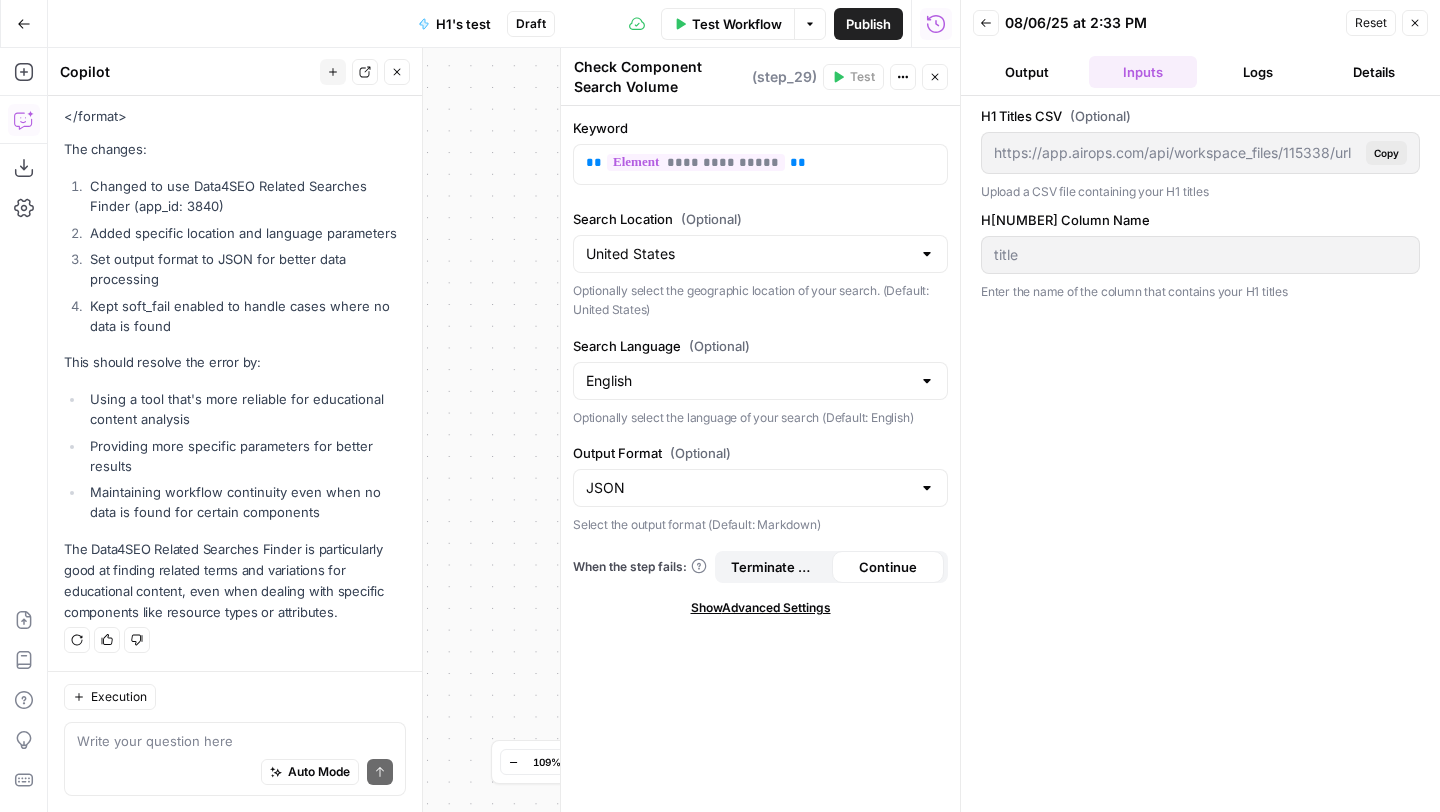 click on "Output" at bounding box center (1027, 72) 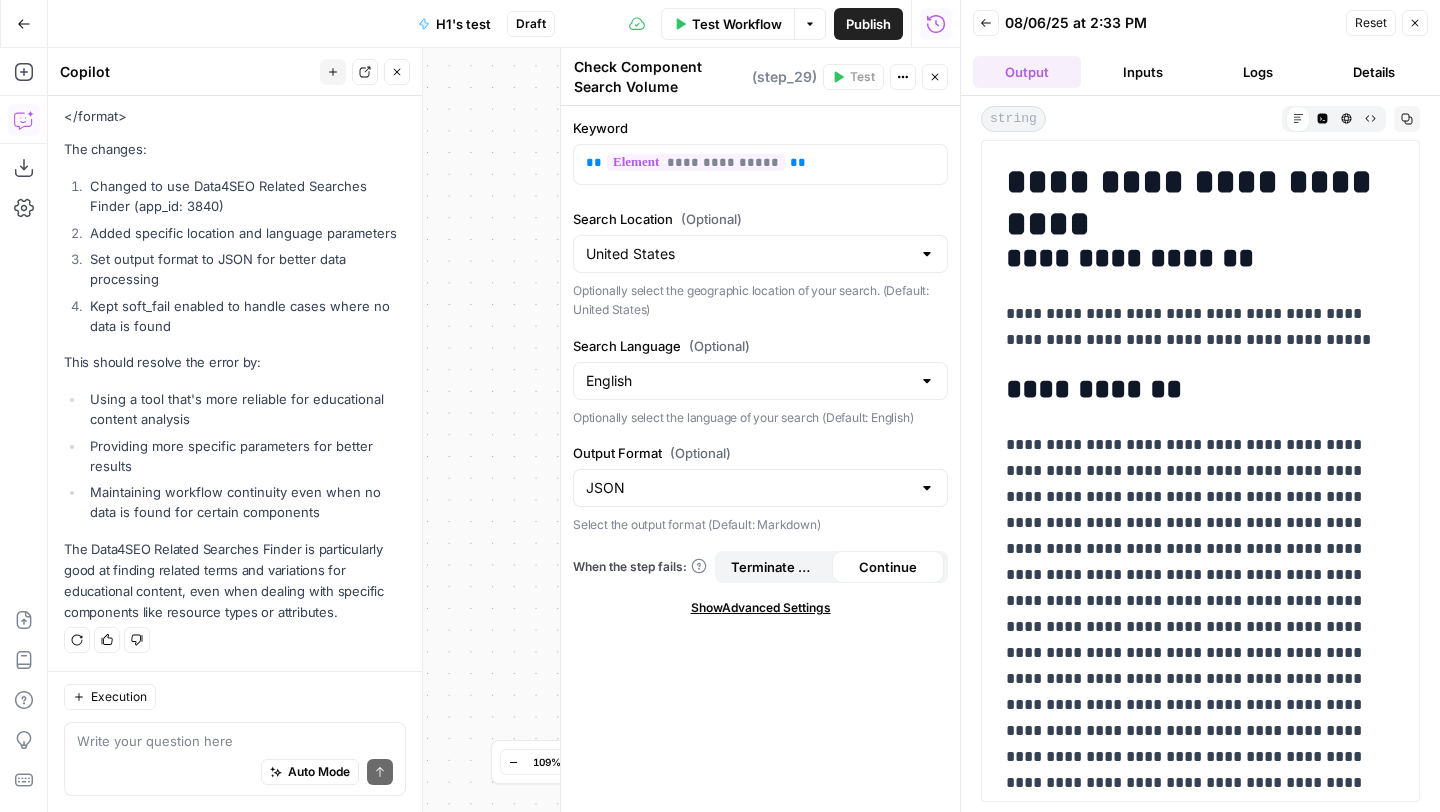 click 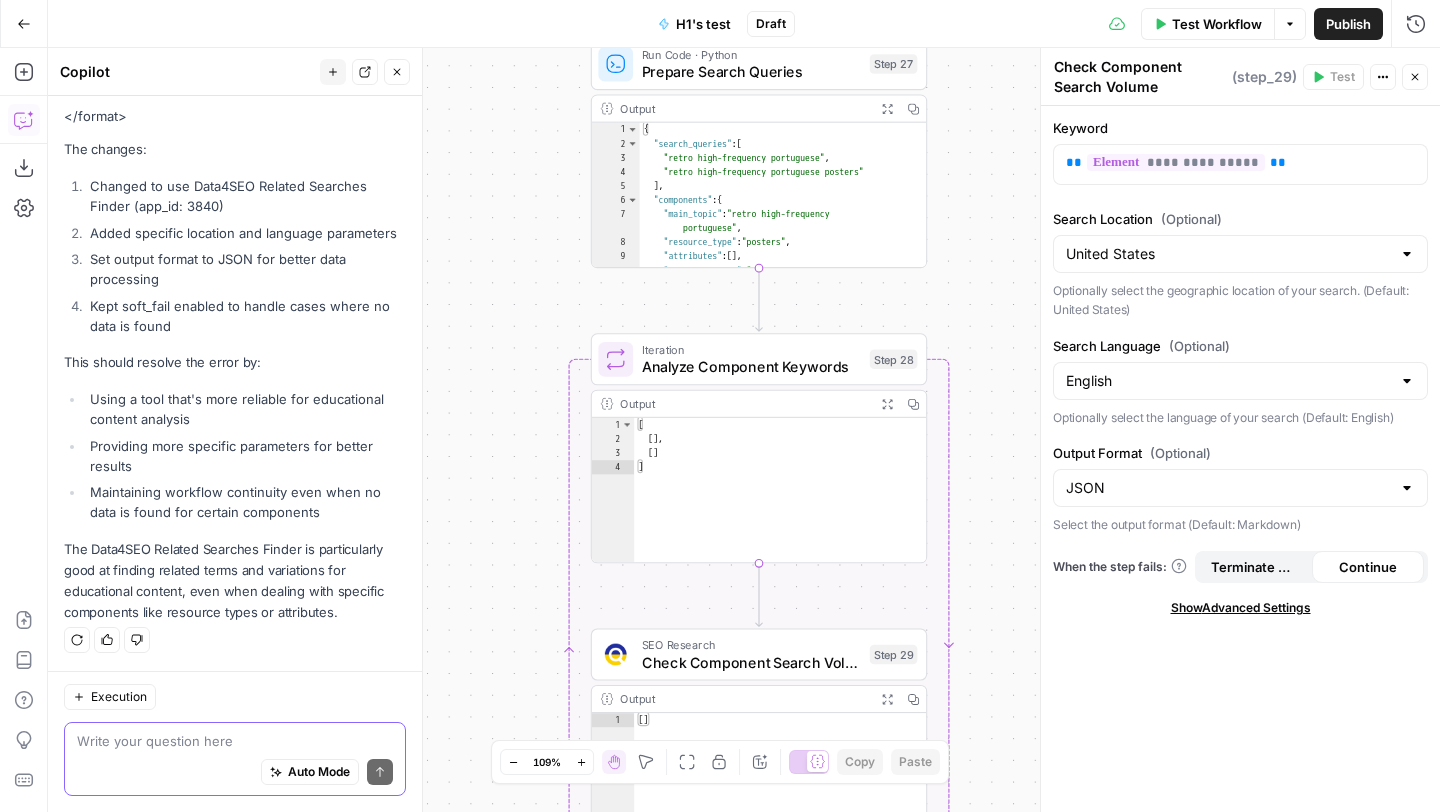 click at bounding box center [235, 741] 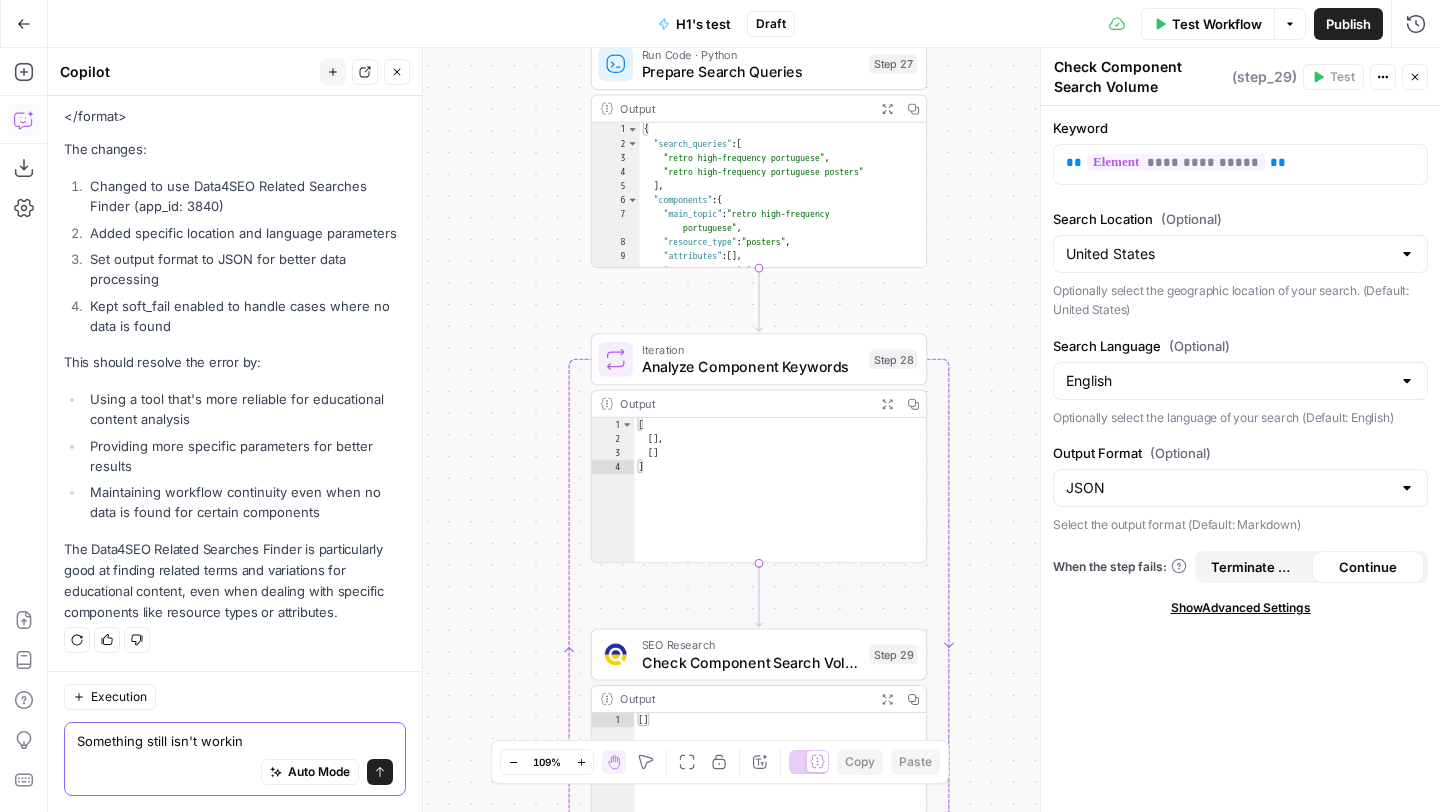 type on "Something still isn't working" 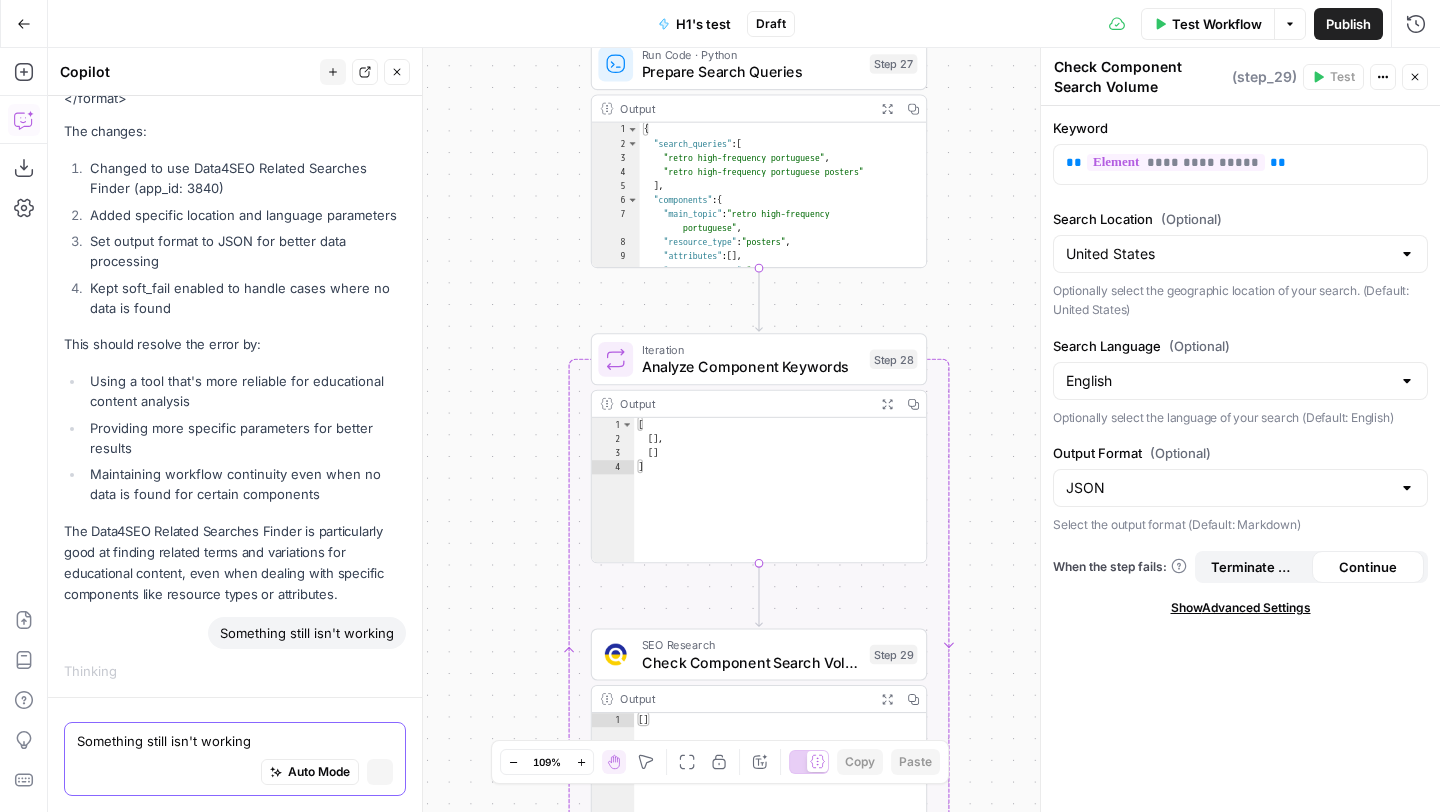 scroll, scrollTop: 11218, scrollLeft: 0, axis: vertical 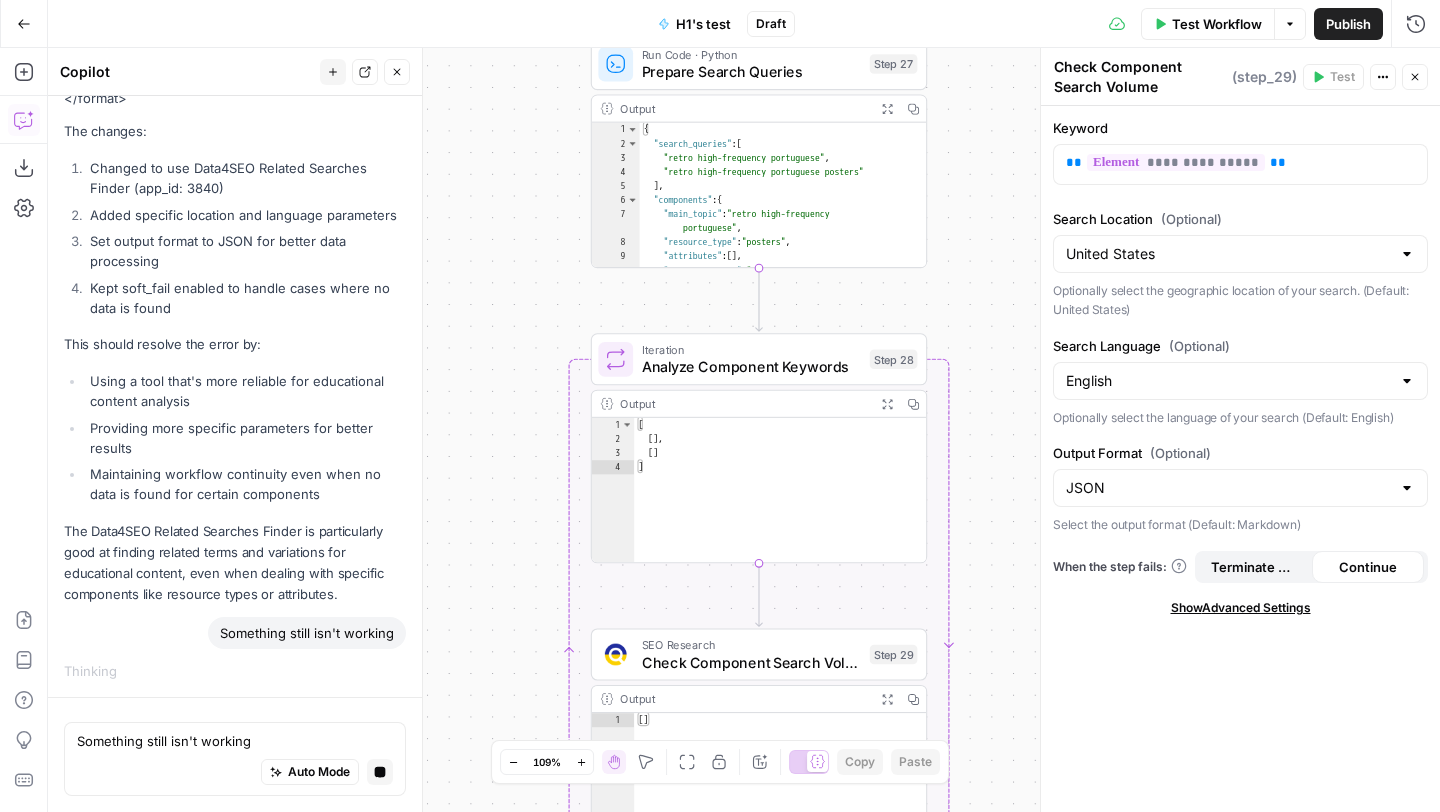 click 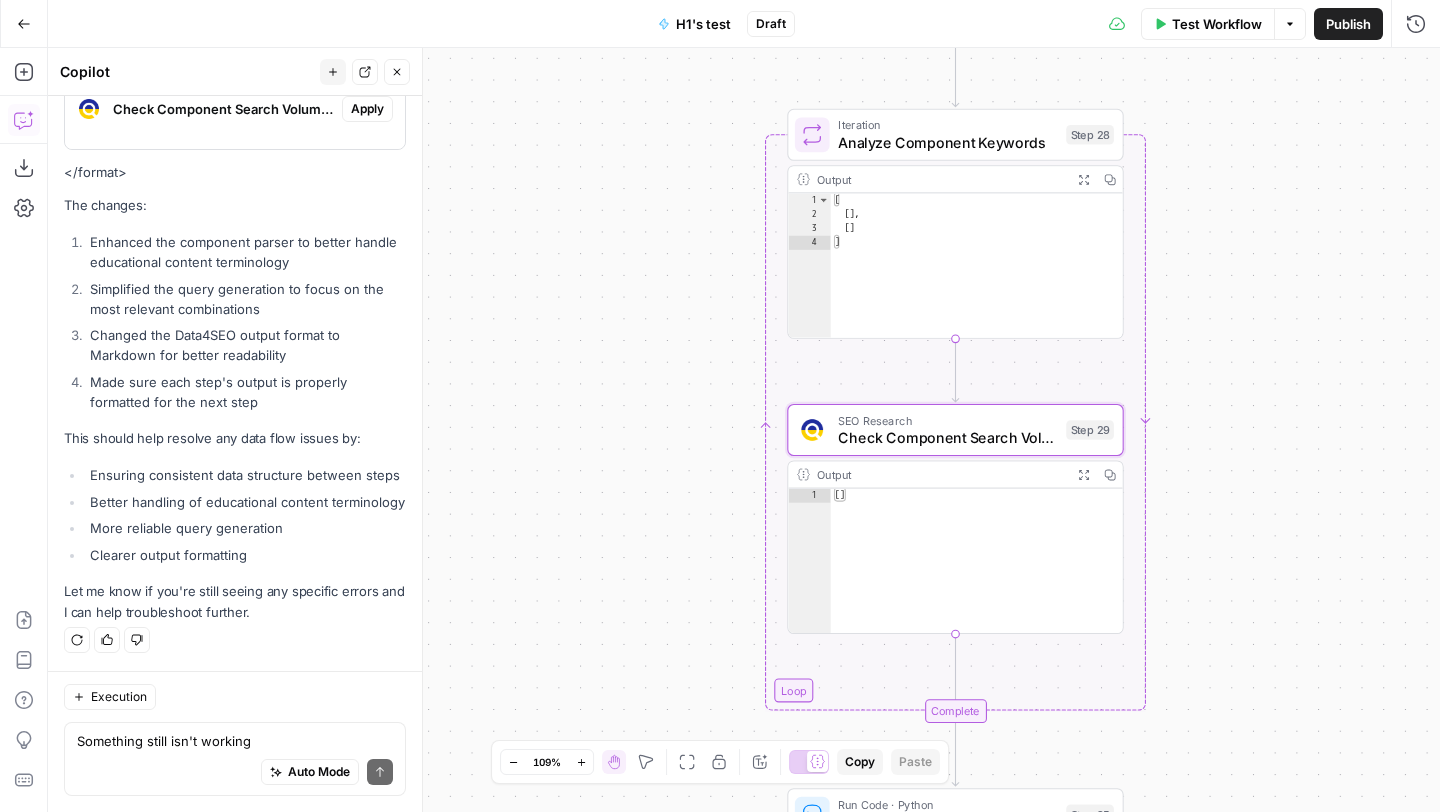 scroll, scrollTop: 12352, scrollLeft: 0, axis: vertical 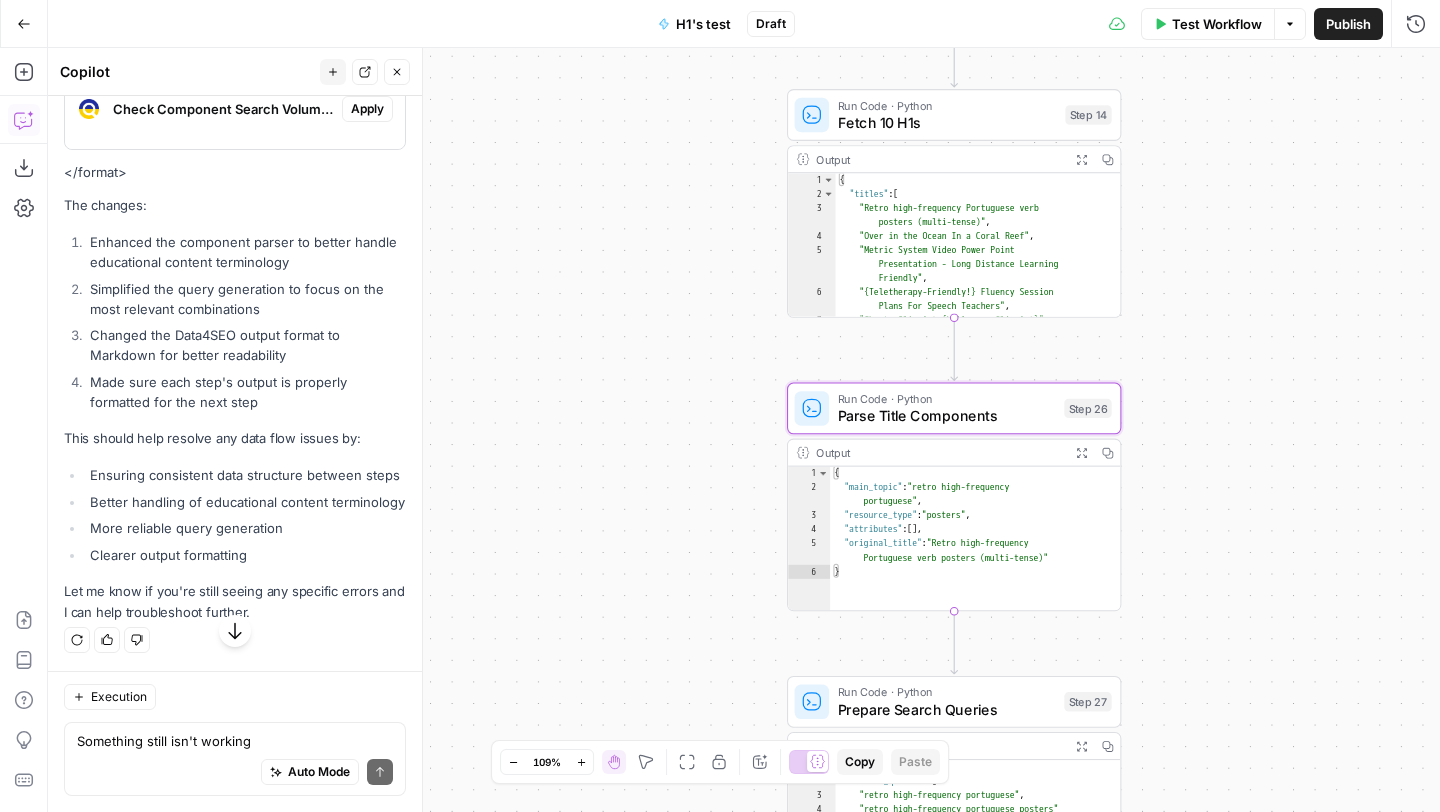 click on "Apply" at bounding box center (367, -99) 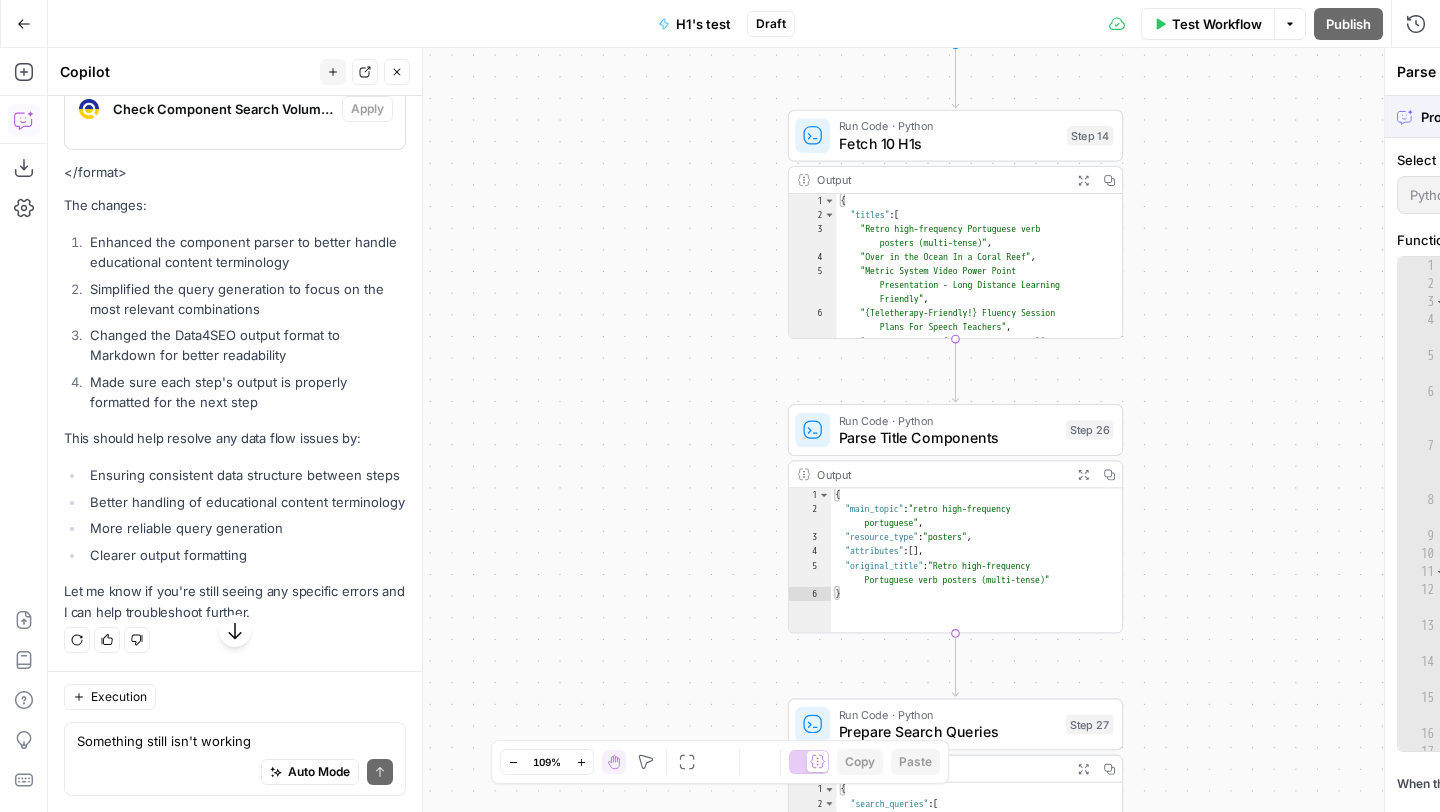 scroll, scrollTop: 11872, scrollLeft: 0, axis: vertical 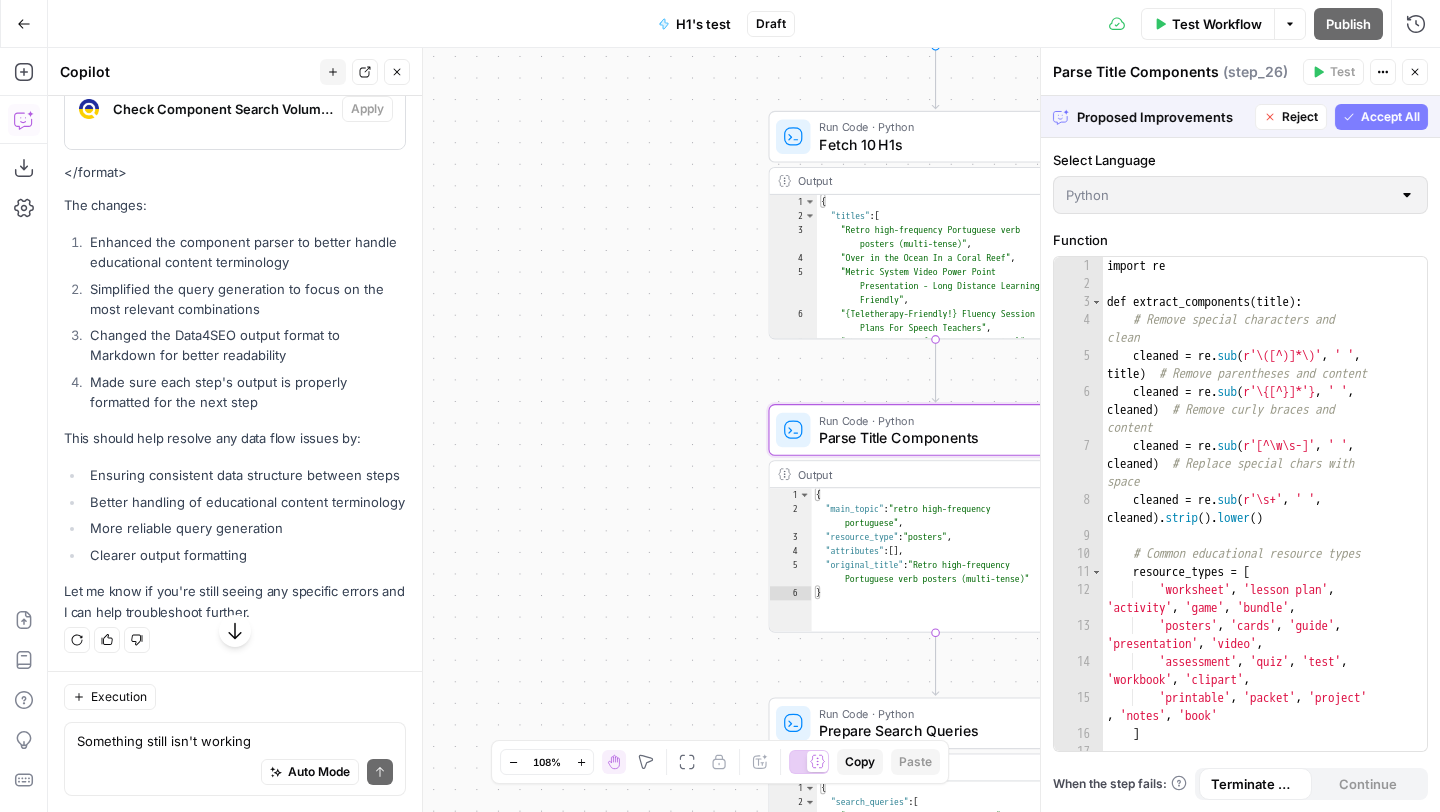 click on "Accept" at bounding box center [364, -99] 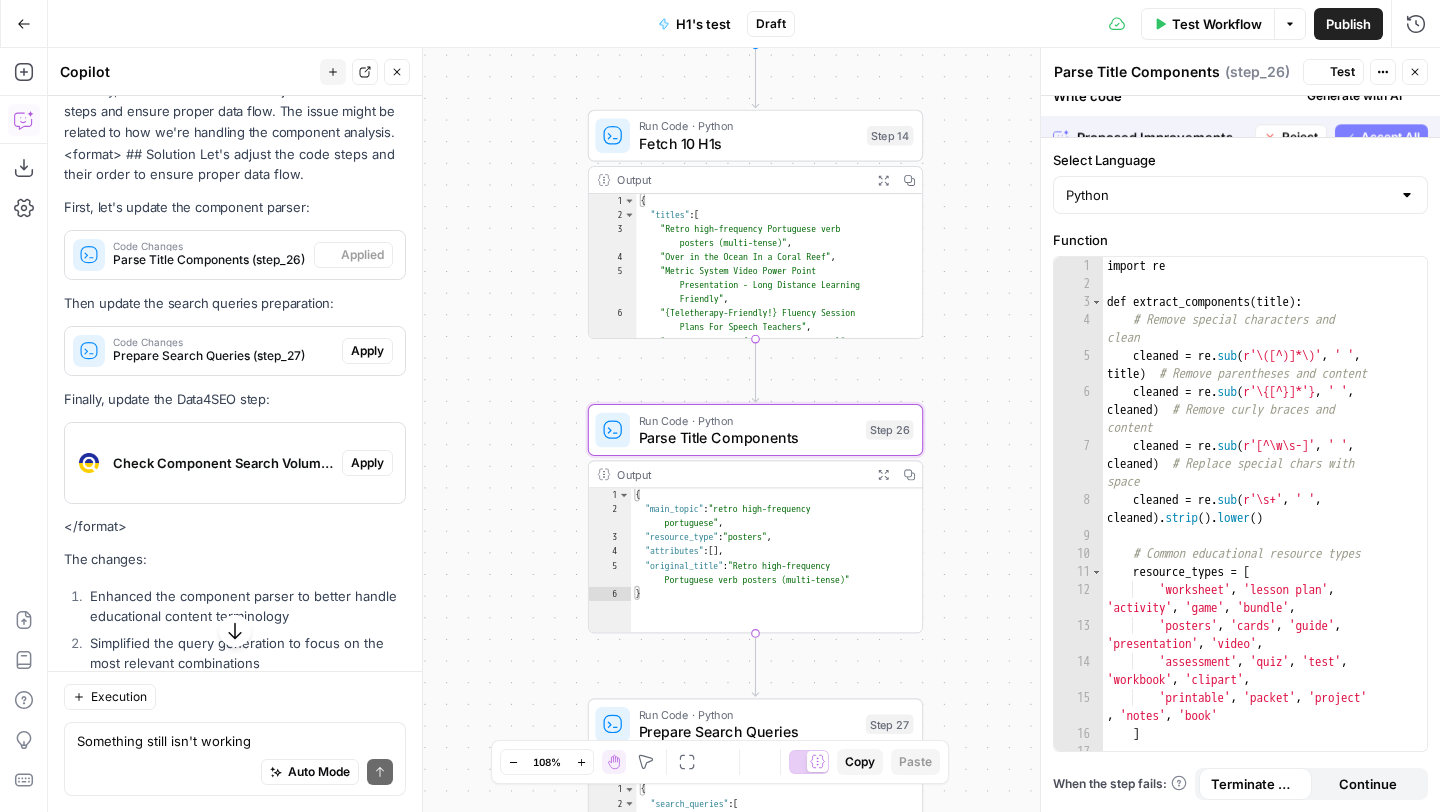 scroll, scrollTop: 12352, scrollLeft: 0, axis: vertical 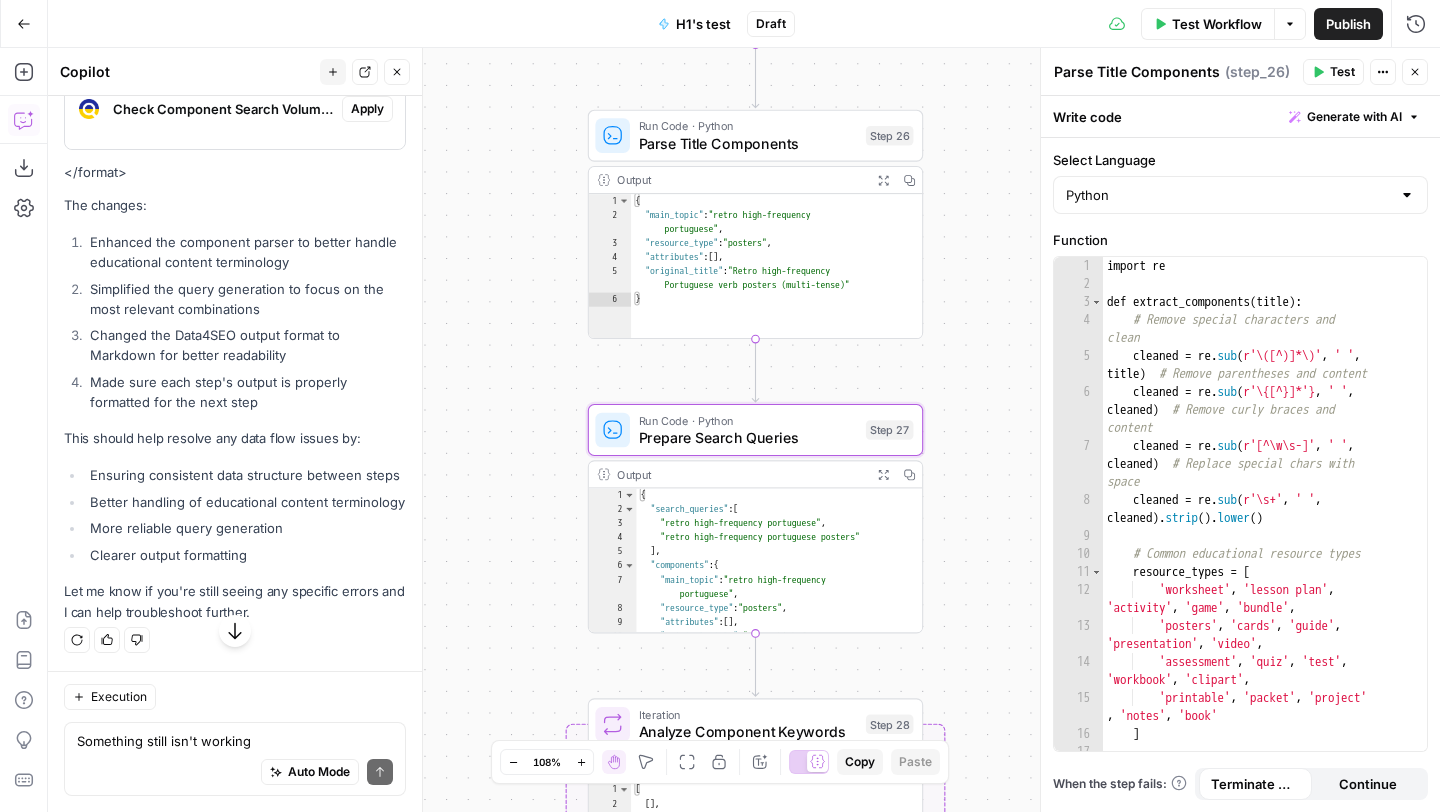 click on "Apply" at bounding box center [367, -3] 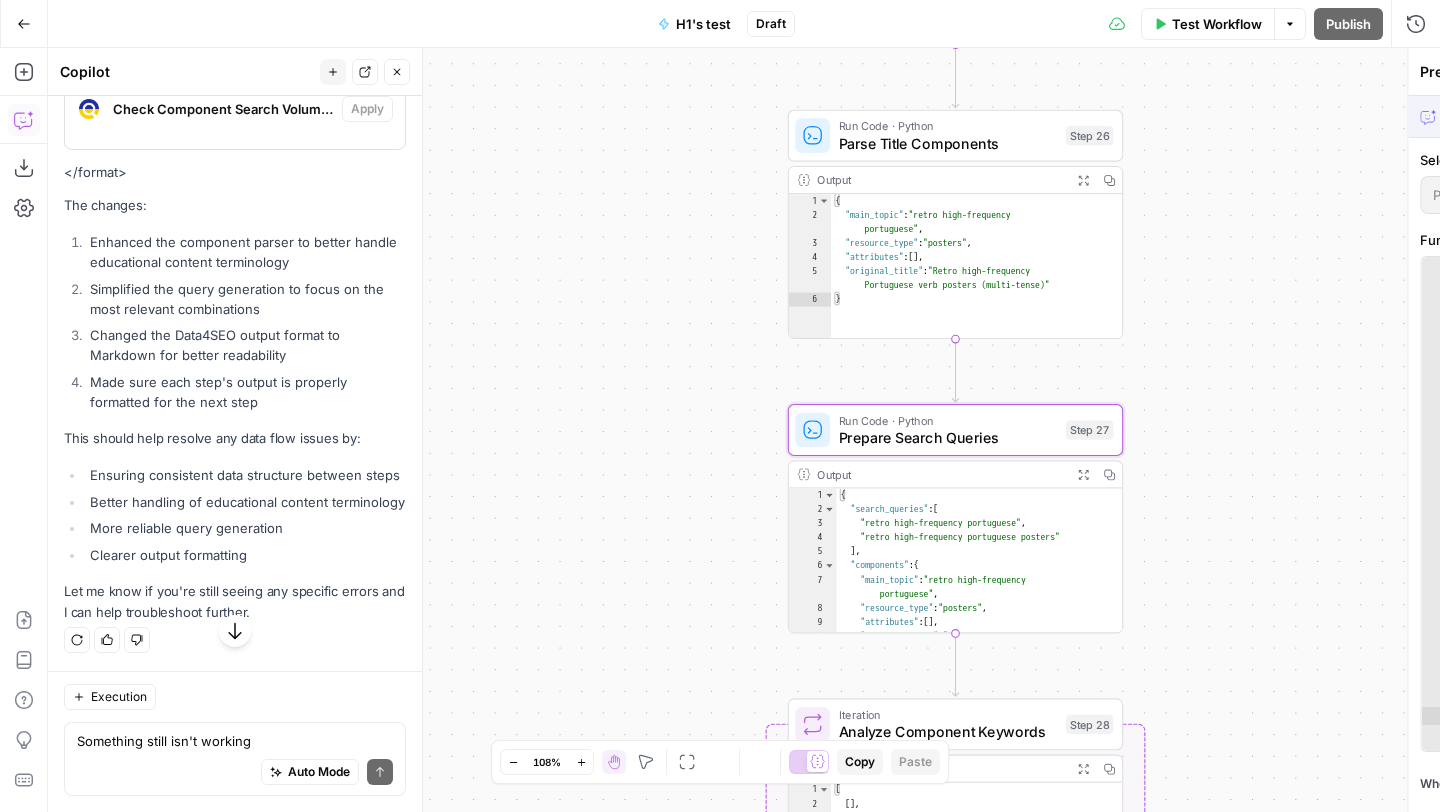 scroll, scrollTop: 11872, scrollLeft: 0, axis: vertical 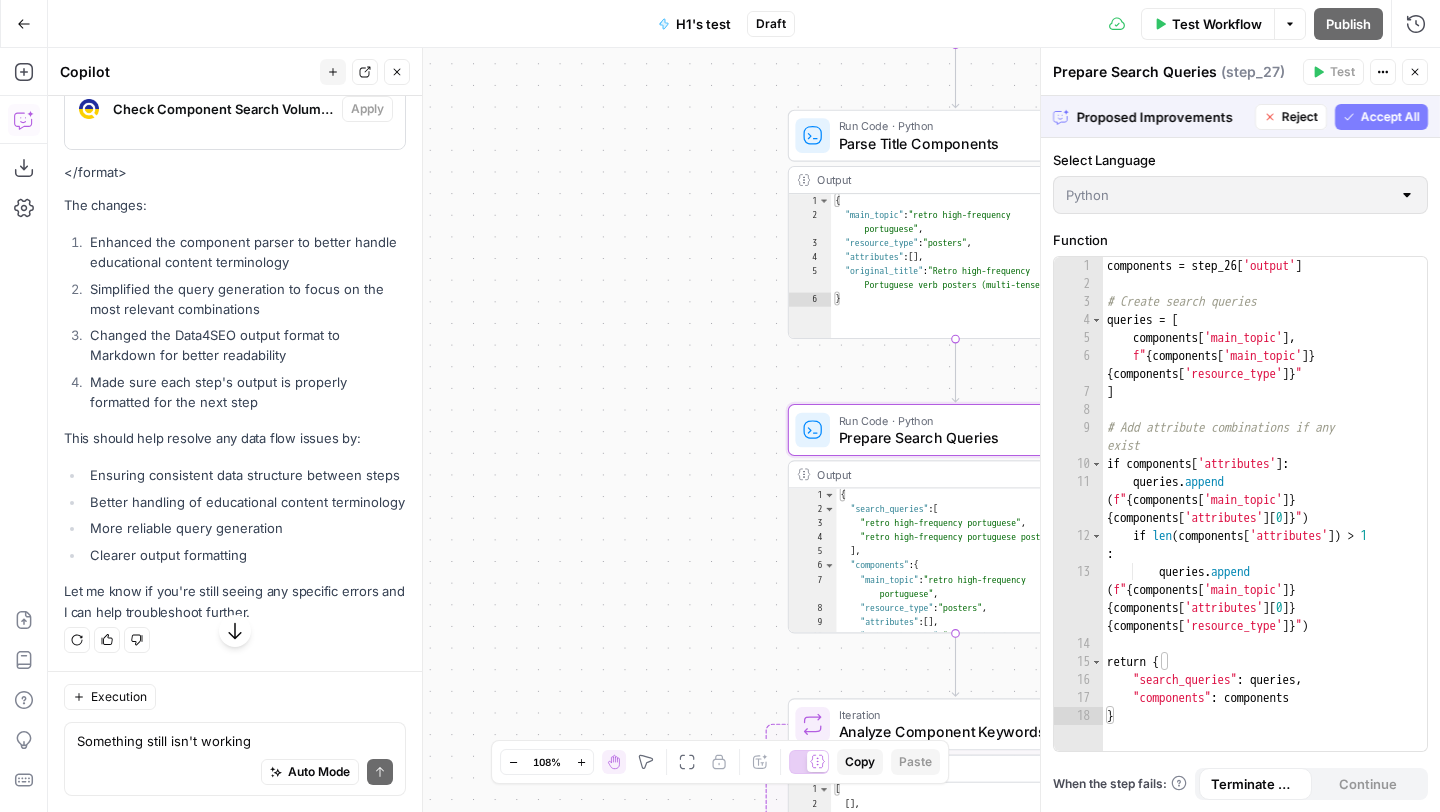 click on "Accept" at bounding box center (364, -3) 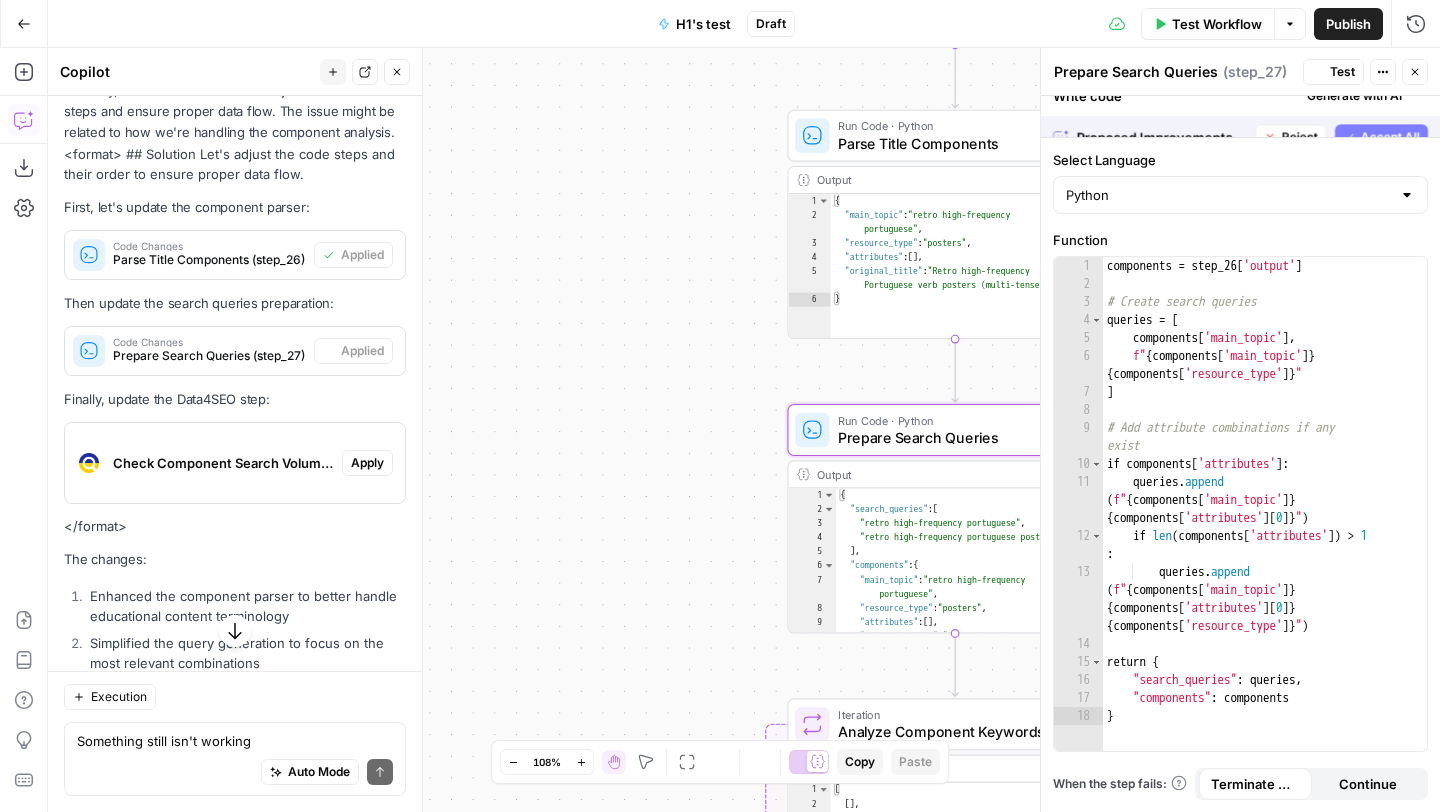 scroll, scrollTop: 12352, scrollLeft: 0, axis: vertical 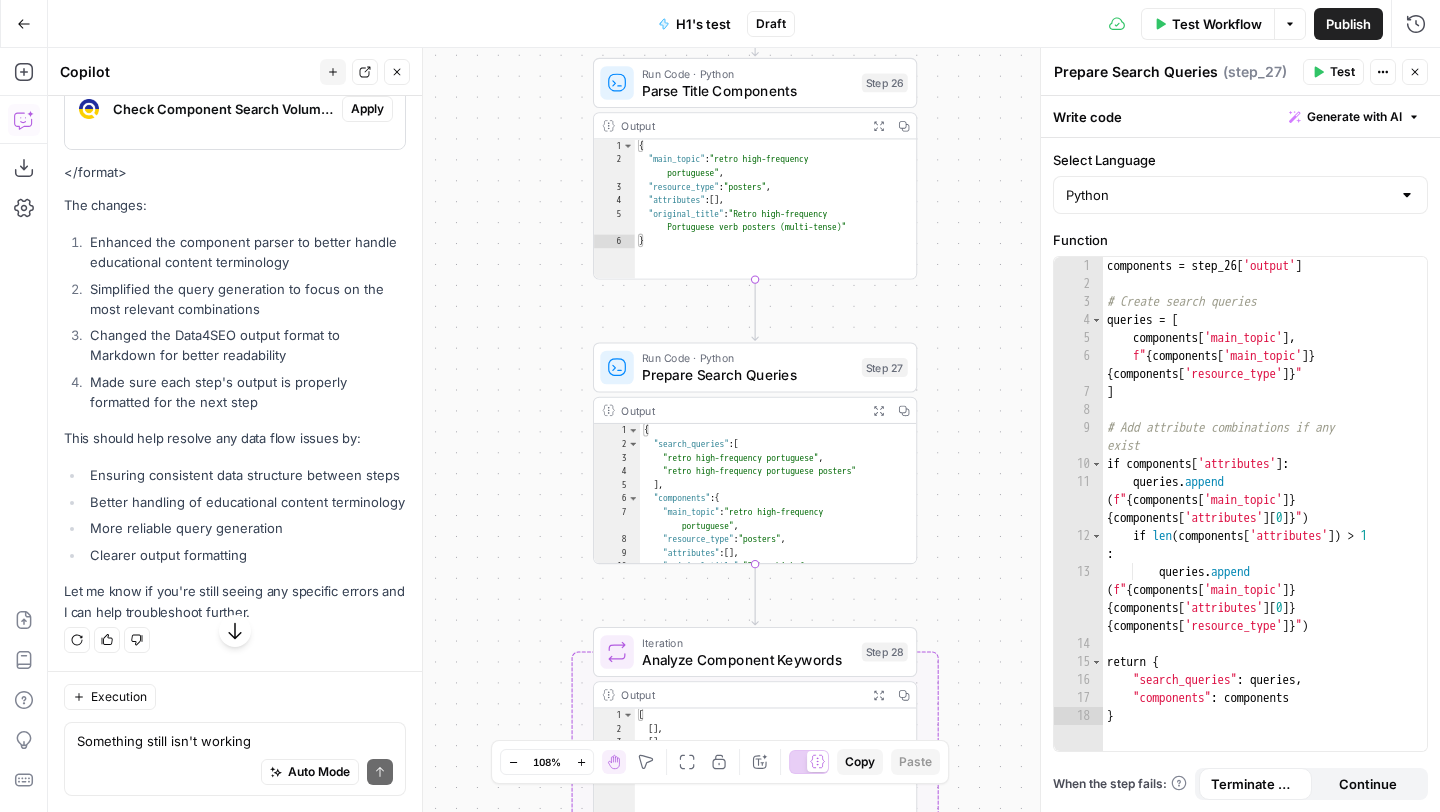 click on "Apply" at bounding box center (367, 109) 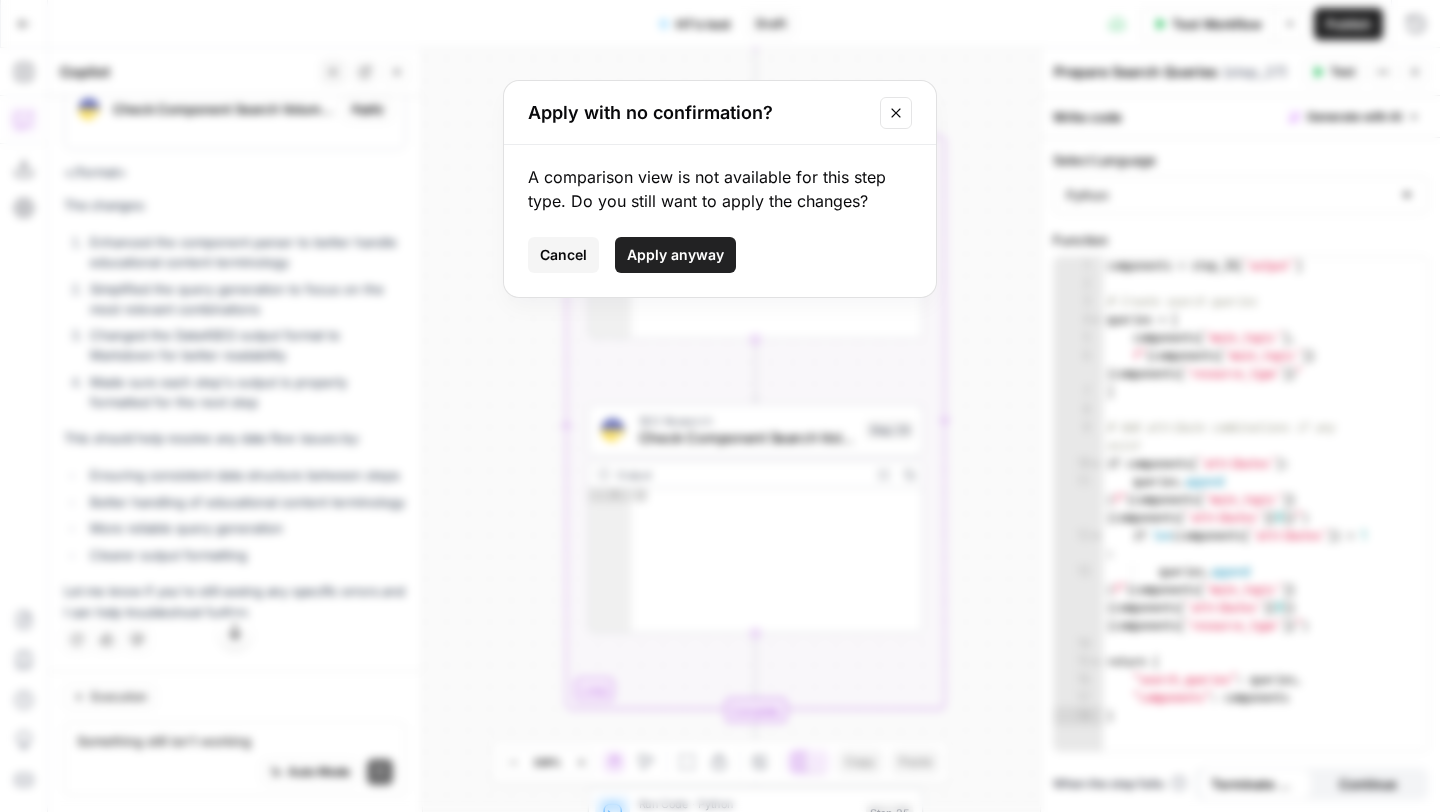 click on "Apply anyway" at bounding box center (675, 255) 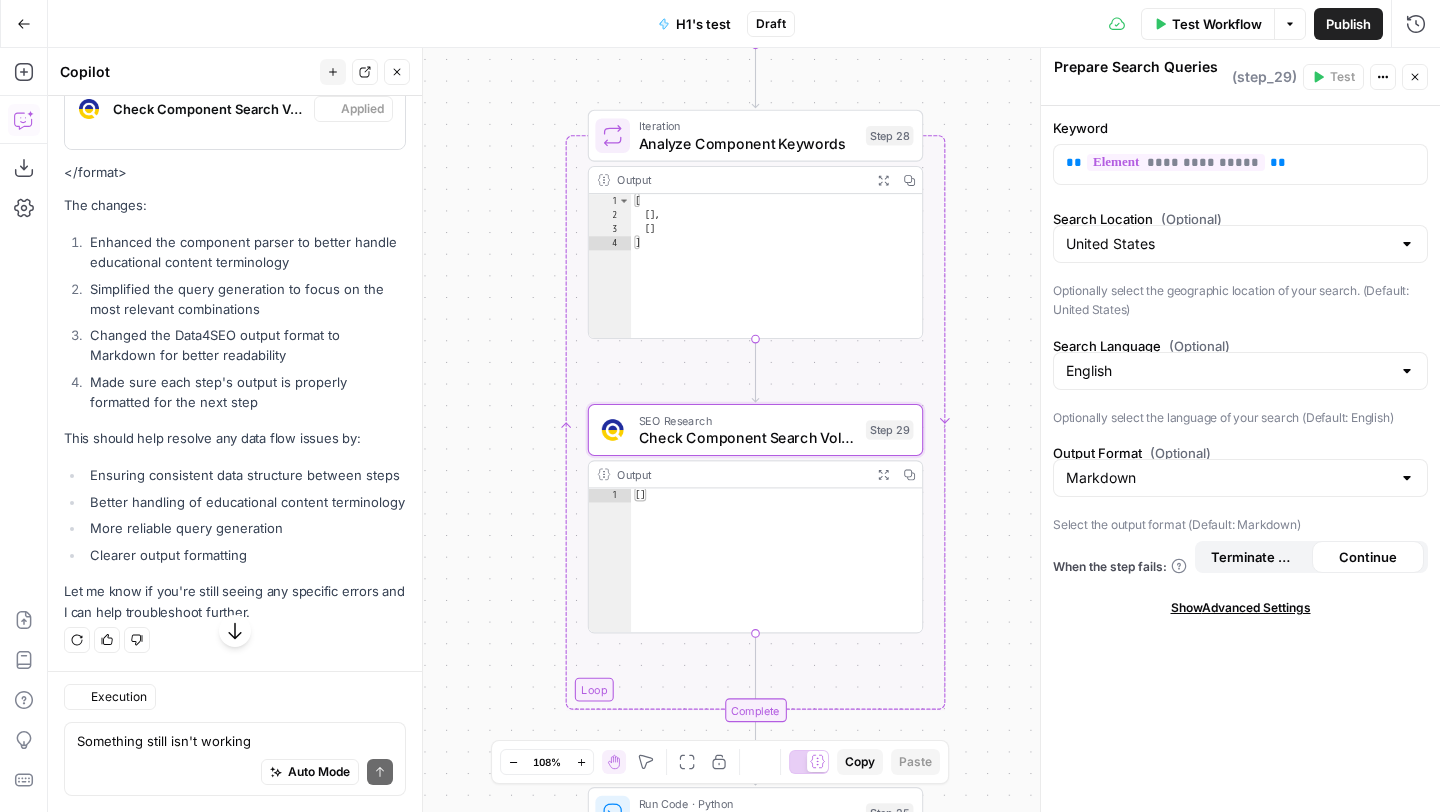 type on "Check Component Search Volume" 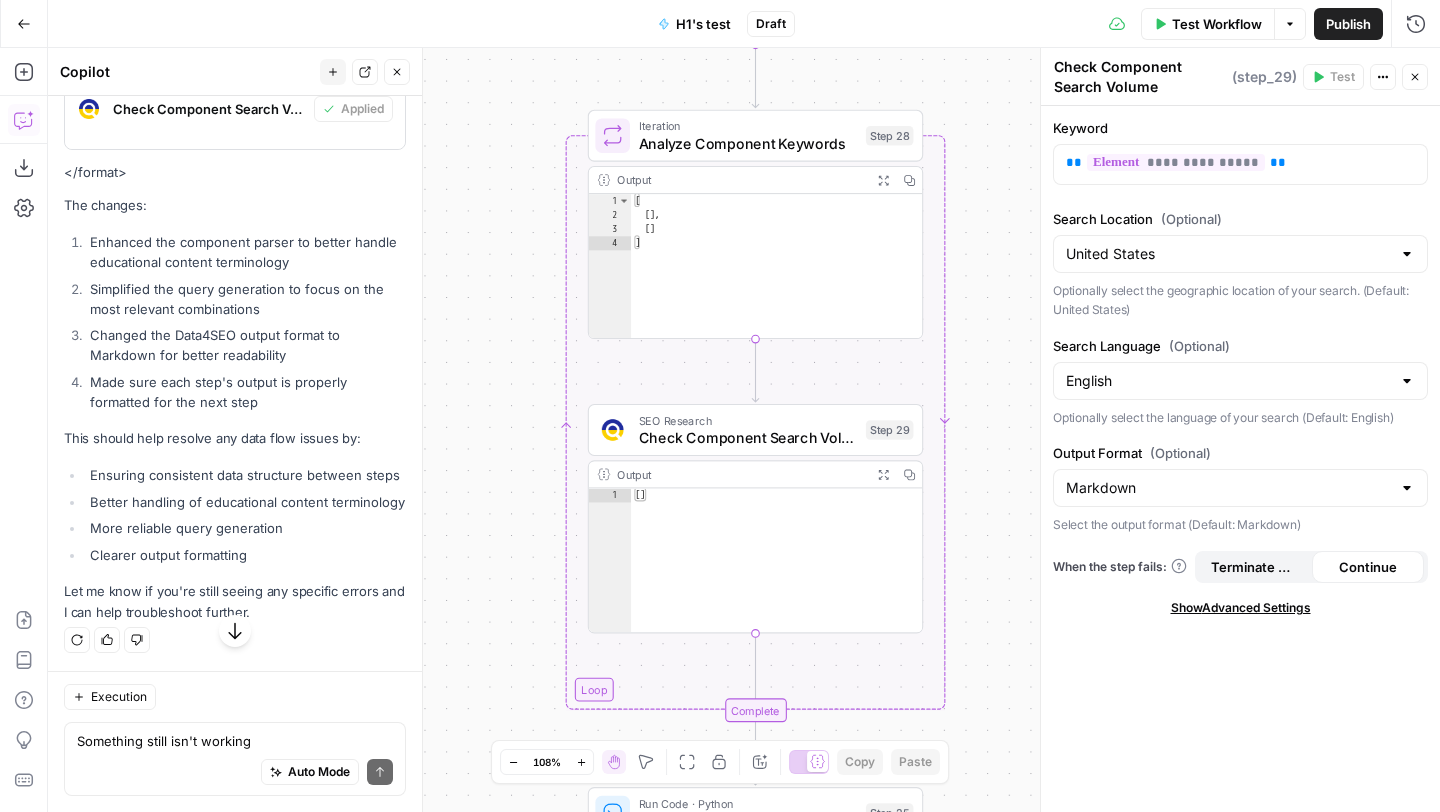 scroll, scrollTop: 12701, scrollLeft: 0, axis: vertical 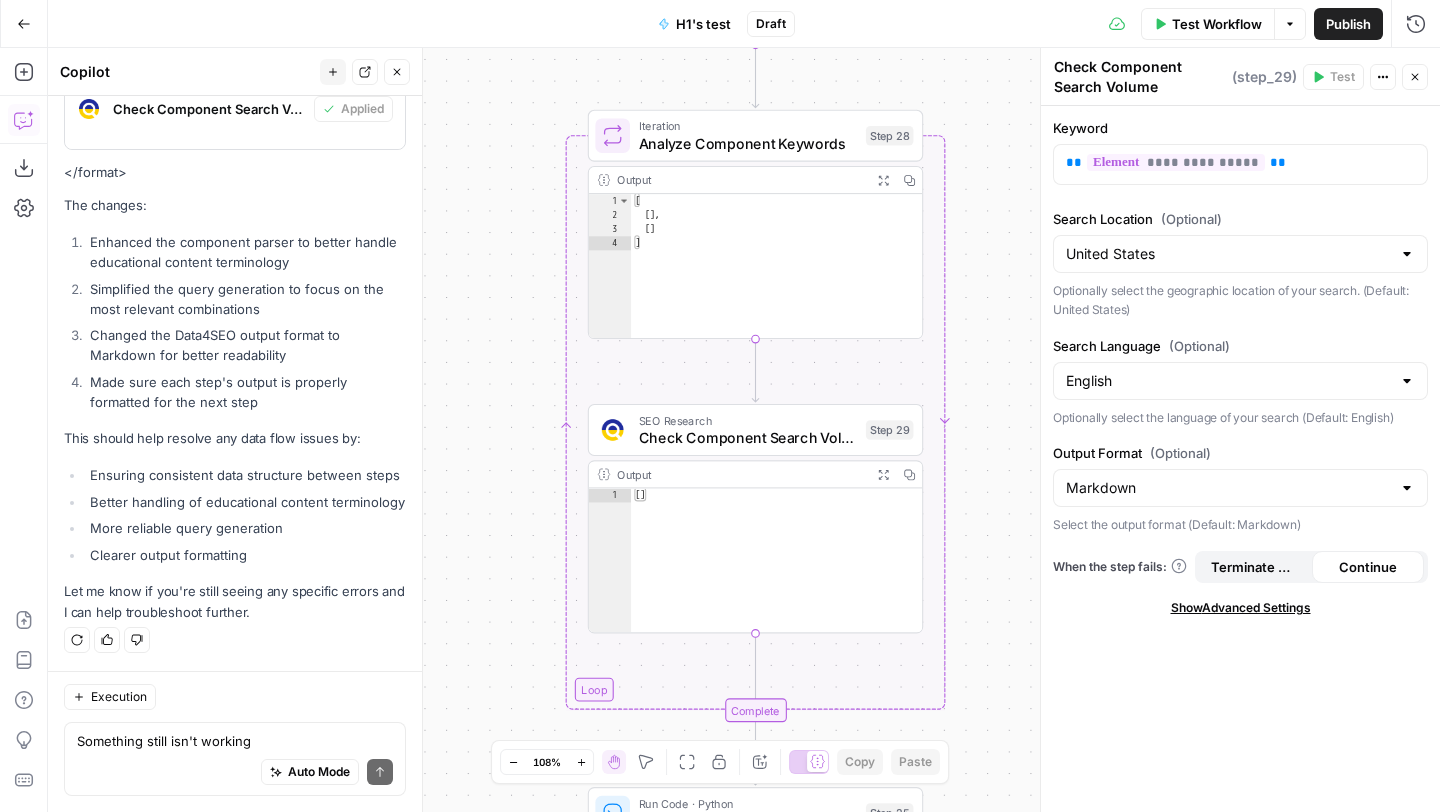 click 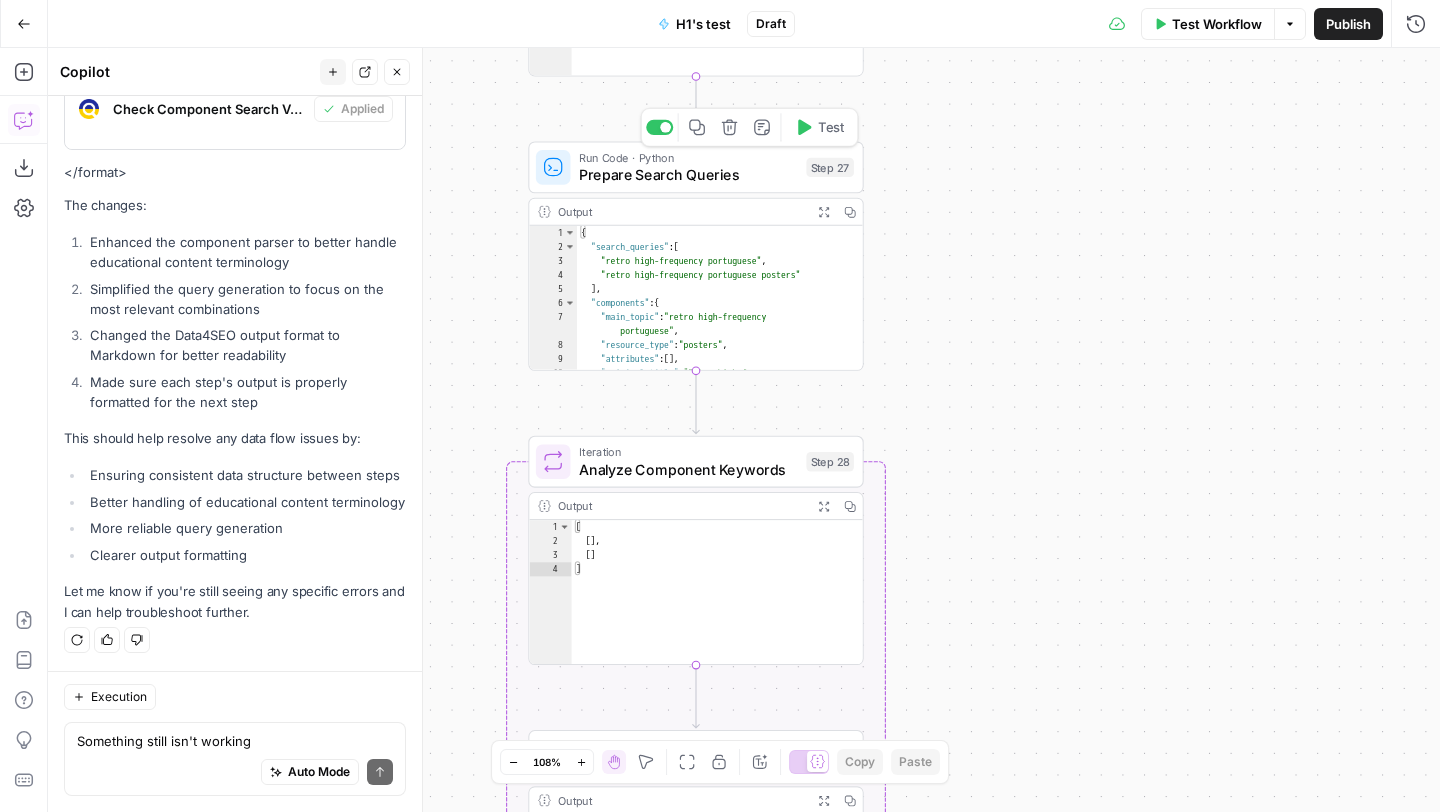 click 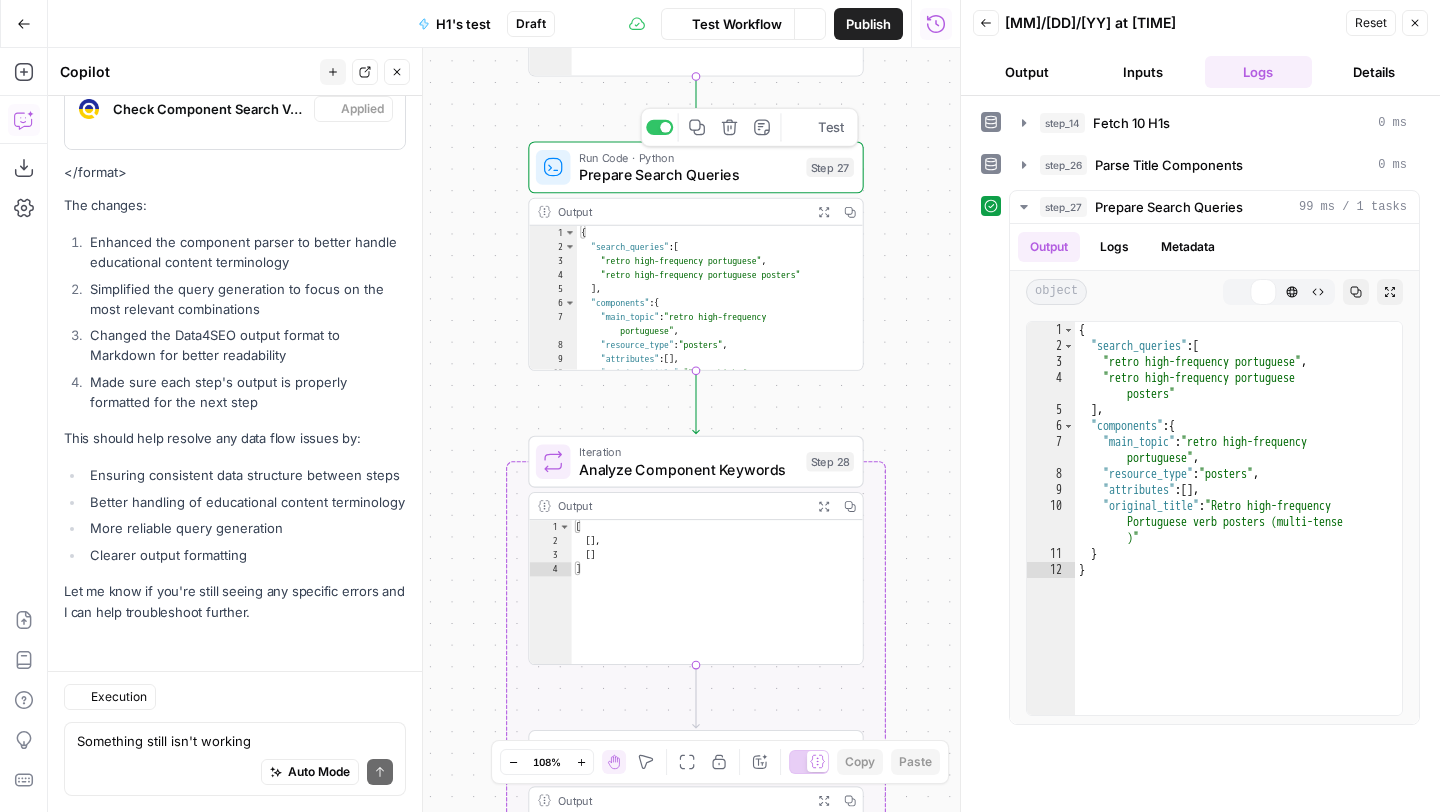 scroll, scrollTop: 12701, scrollLeft: 0, axis: vertical 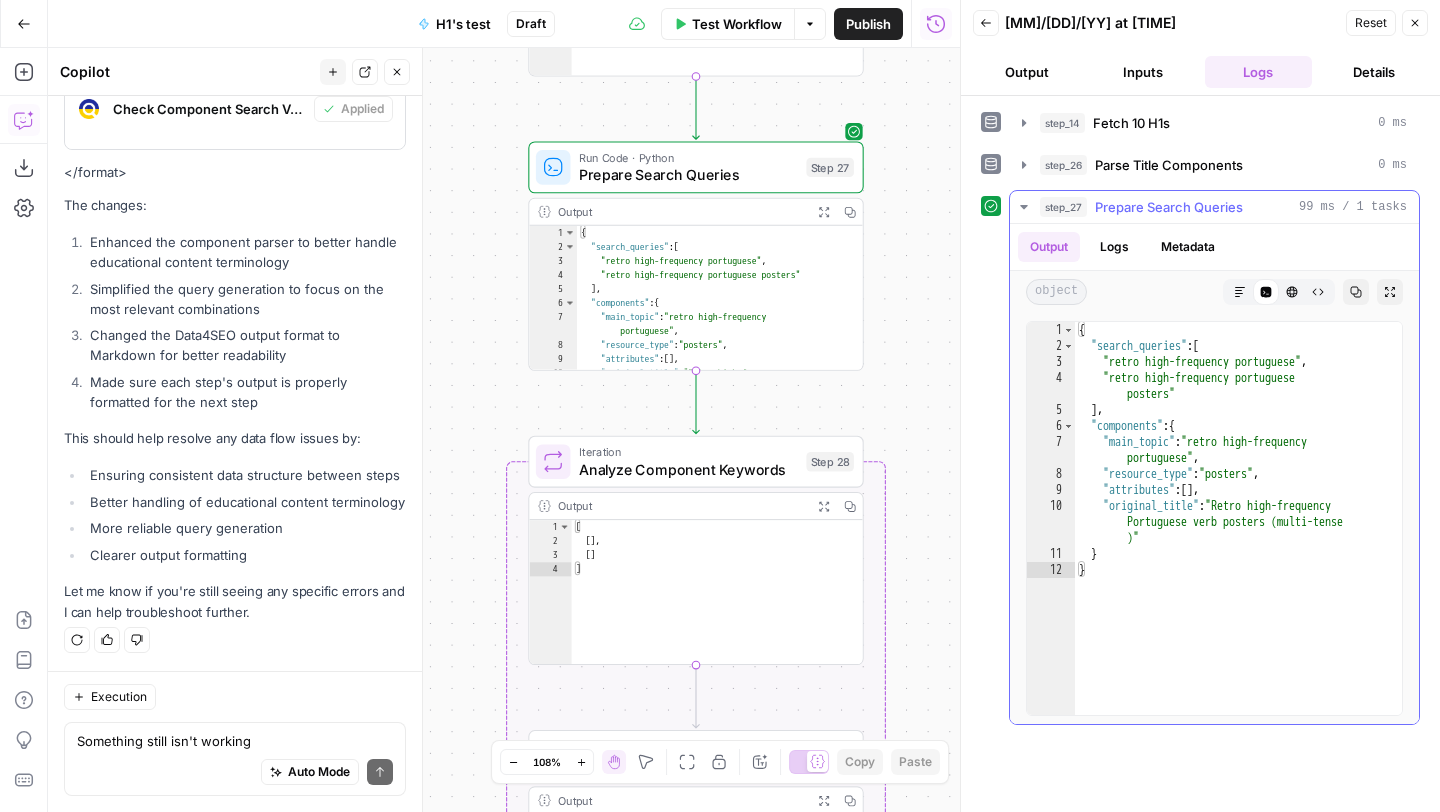 click on "Logs" at bounding box center [1114, 247] 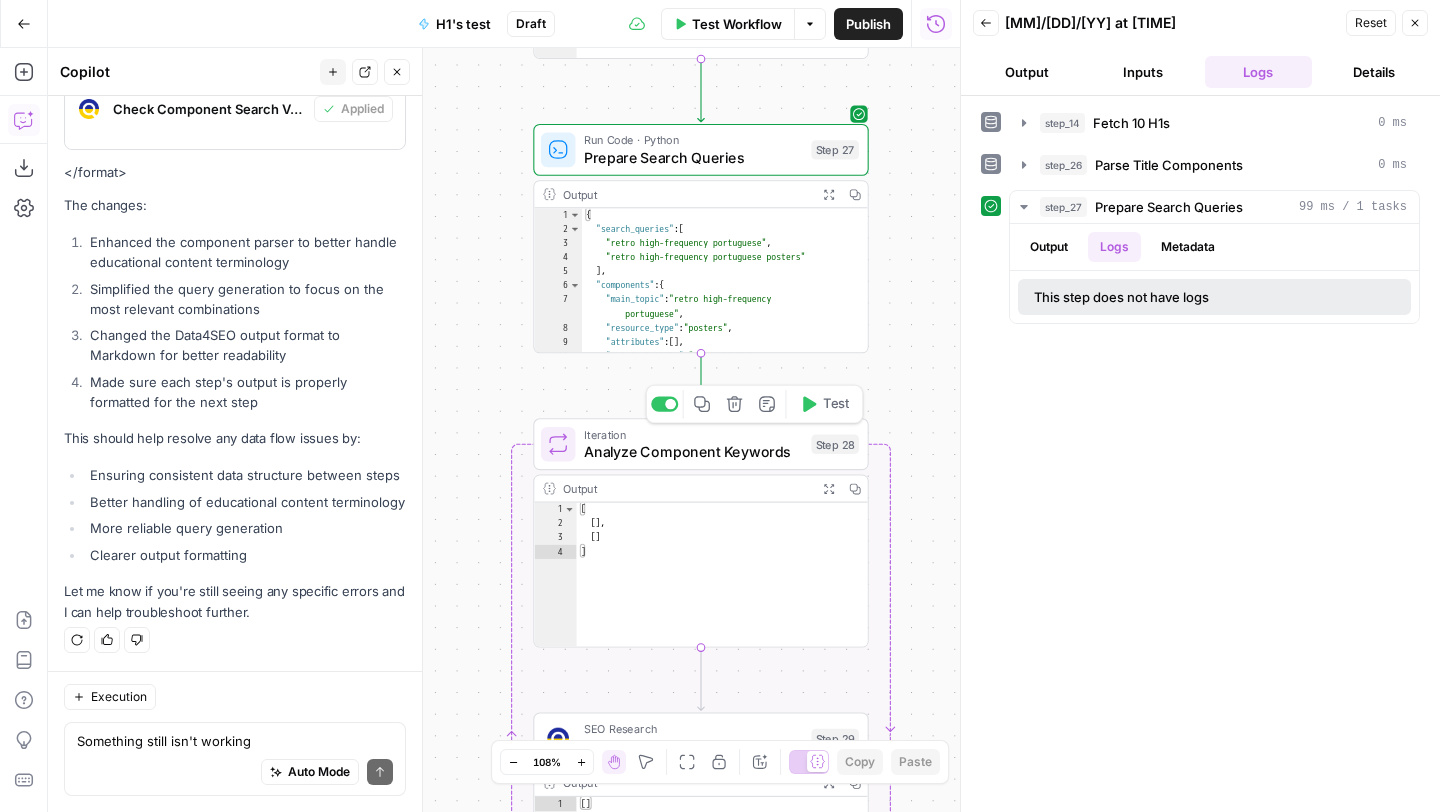 click 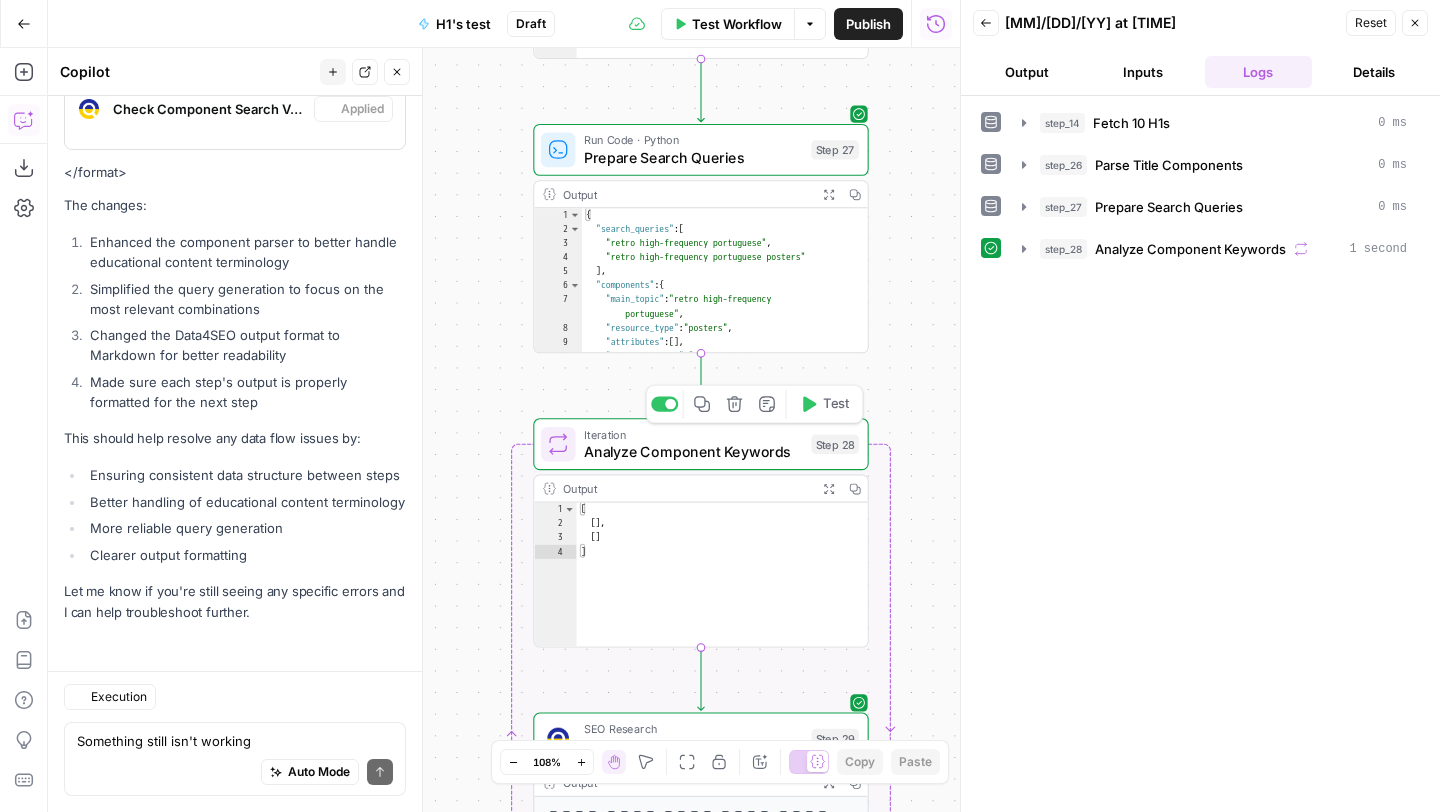 scroll, scrollTop: 12701, scrollLeft: 0, axis: vertical 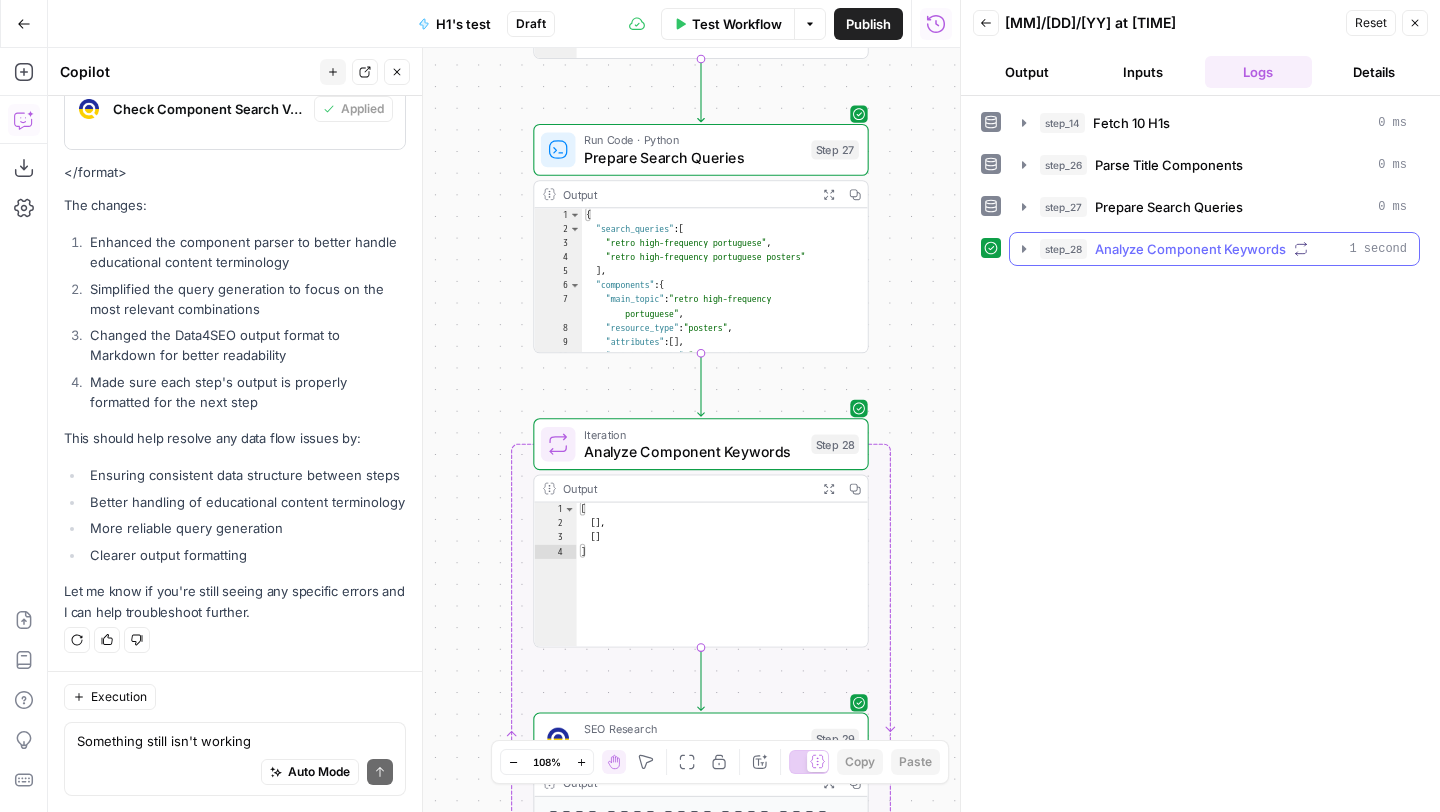 click 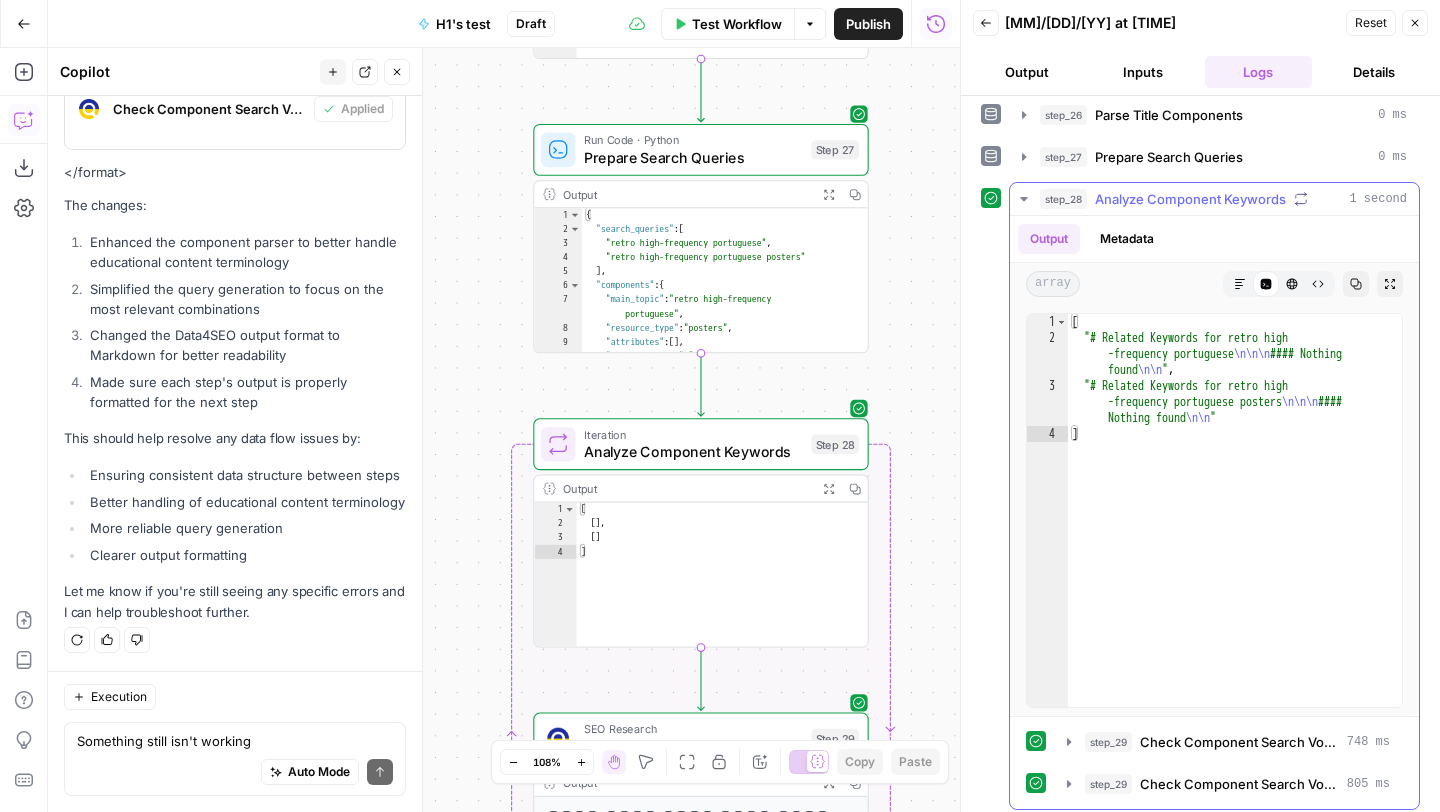 scroll, scrollTop: 58, scrollLeft: 0, axis: vertical 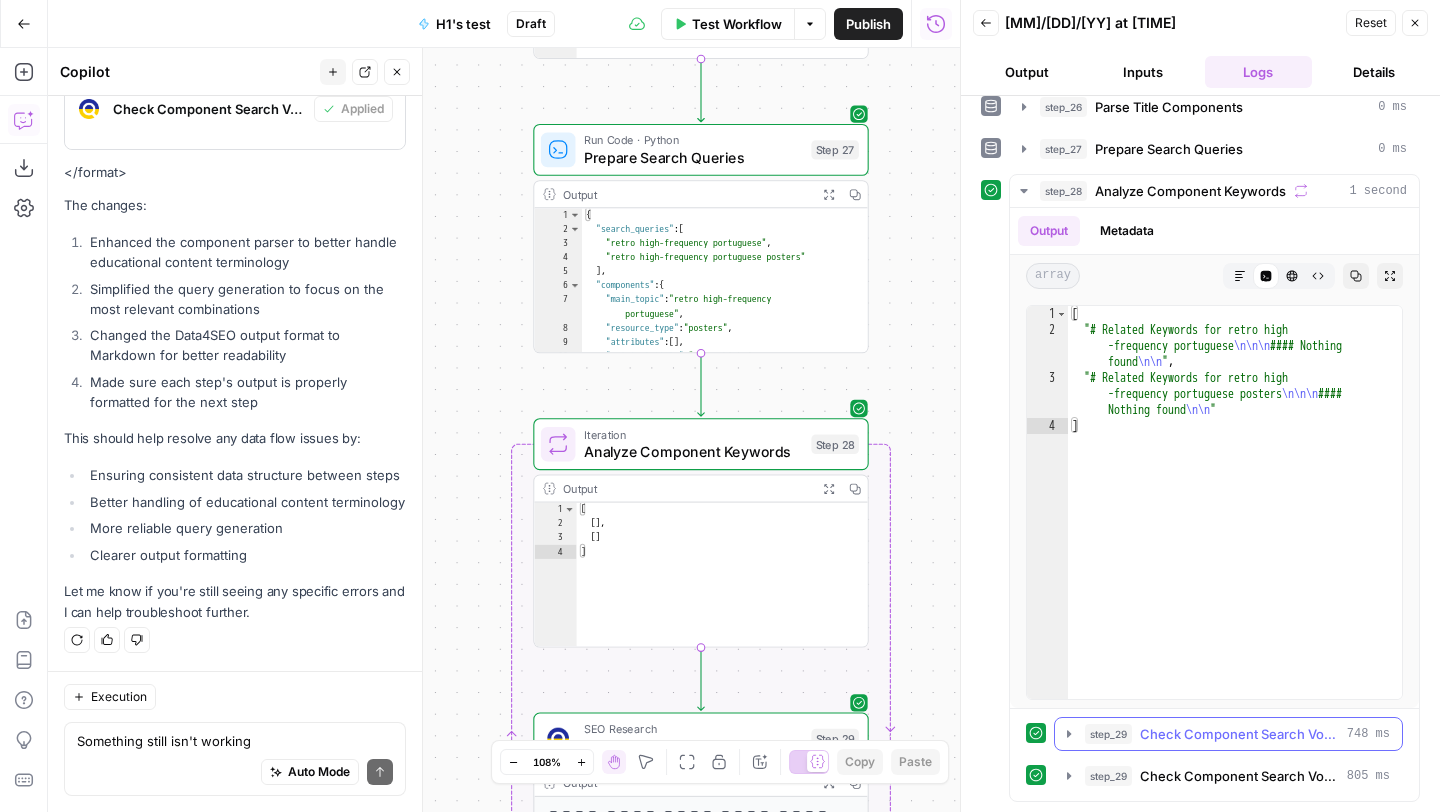 click 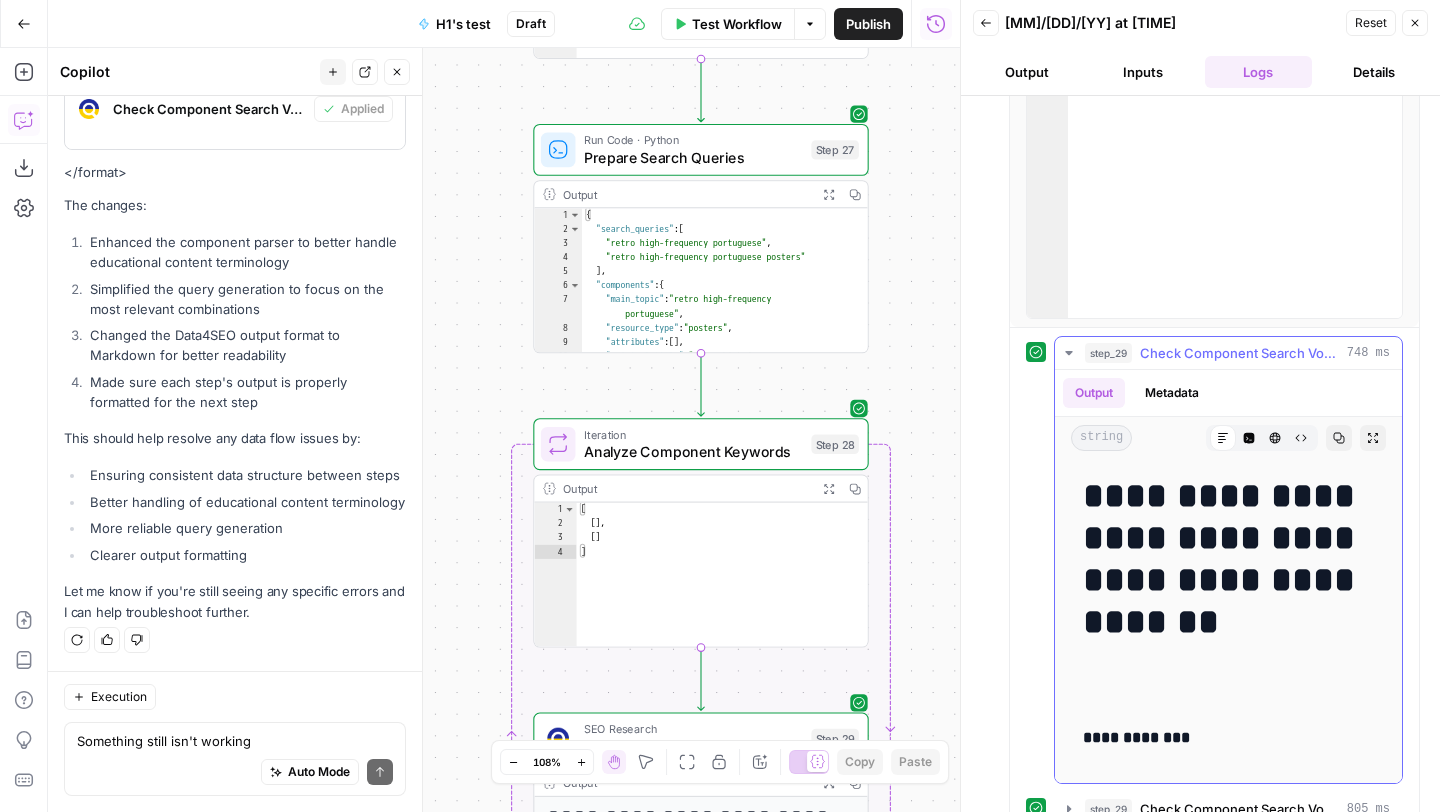 scroll, scrollTop: 472, scrollLeft: 0, axis: vertical 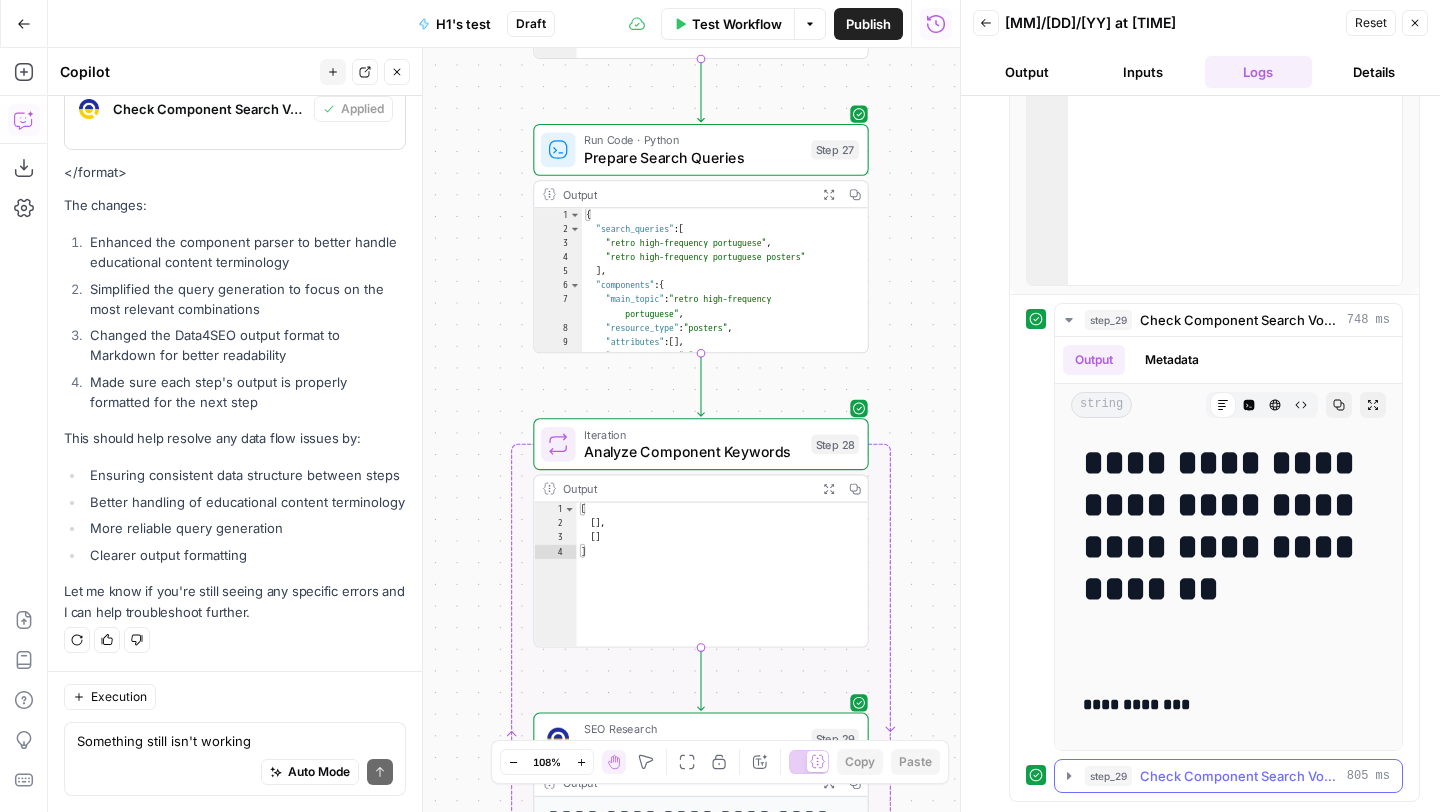 click 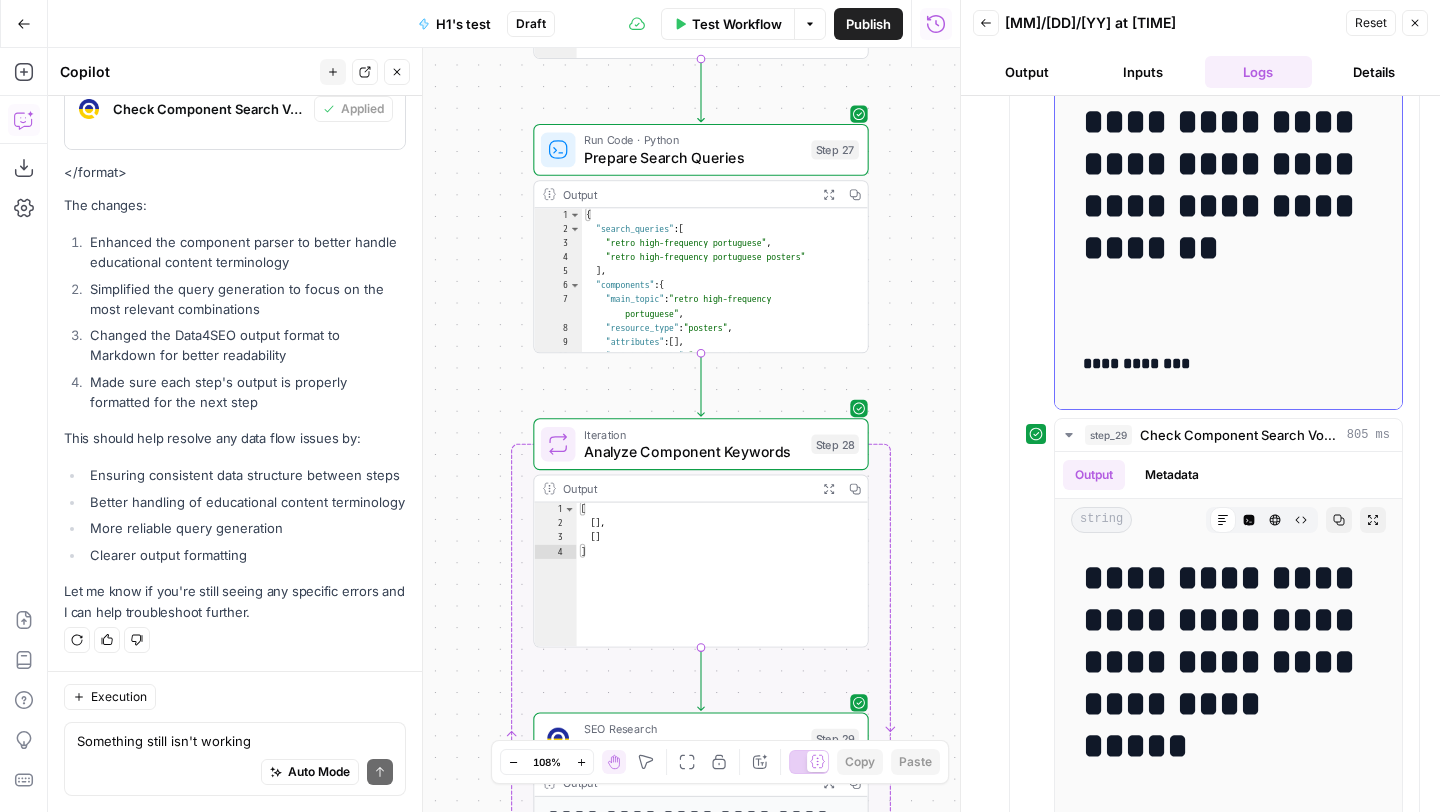scroll, scrollTop: 928, scrollLeft: 0, axis: vertical 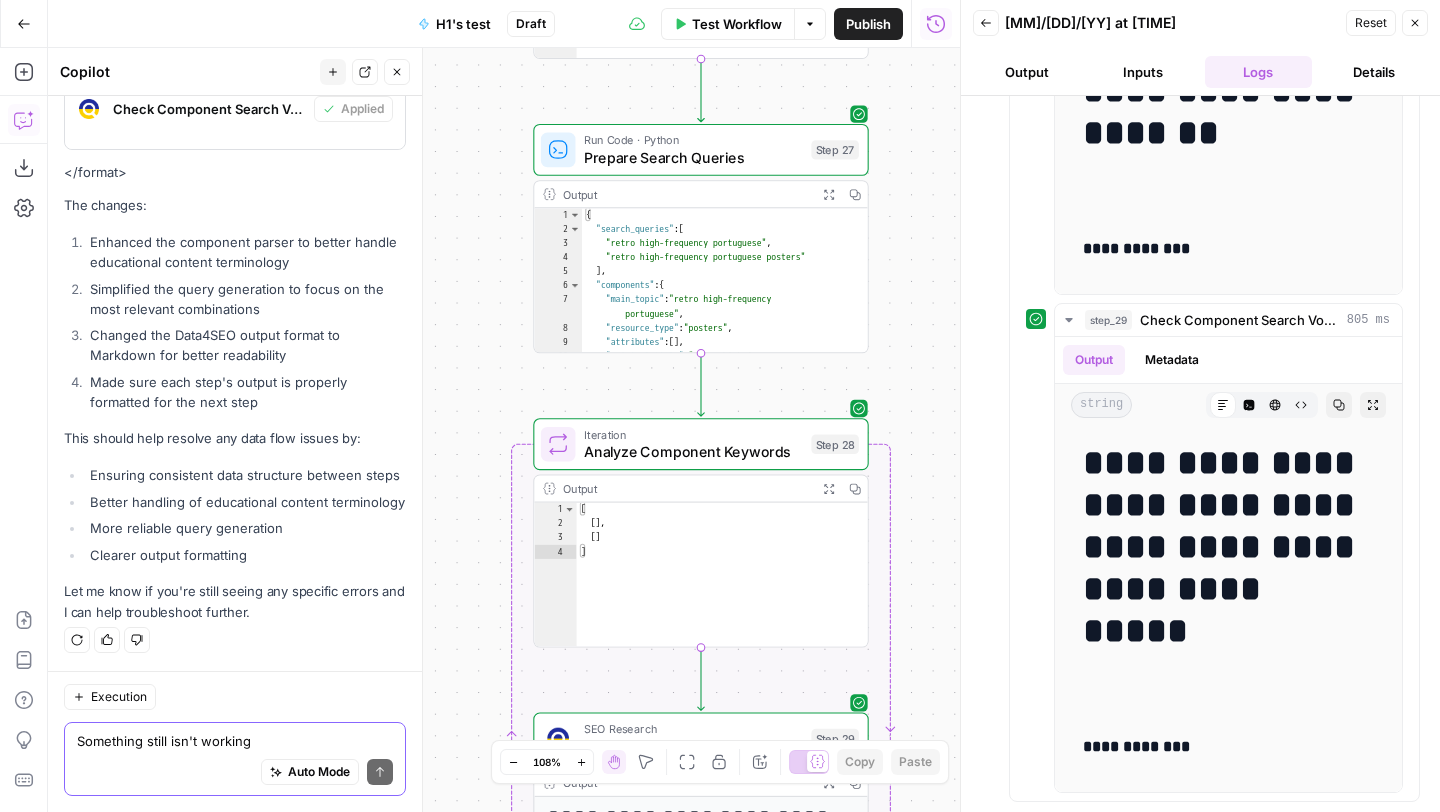 click on "Something still isn't working" at bounding box center (235, 741) 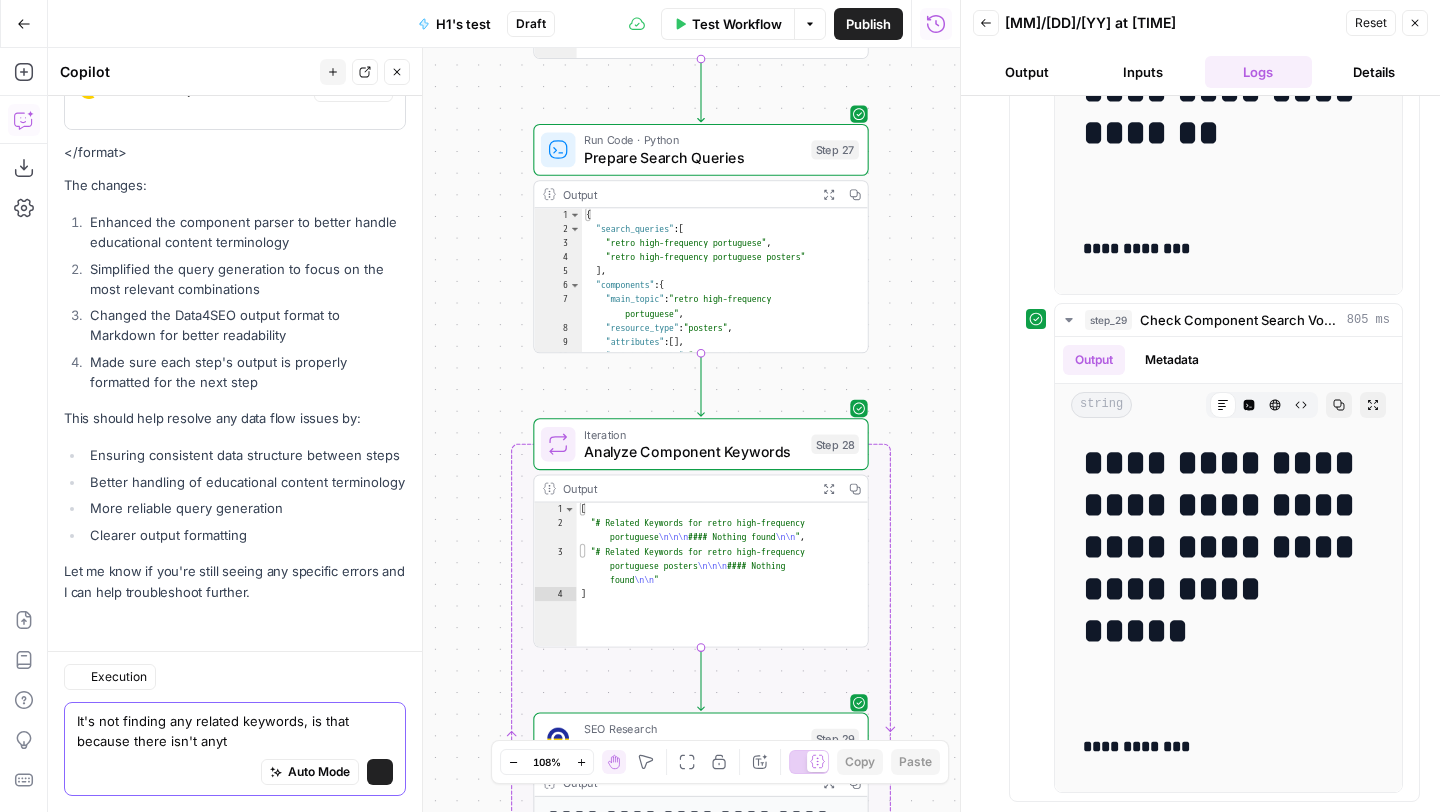 scroll, scrollTop: 12721, scrollLeft: 0, axis: vertical 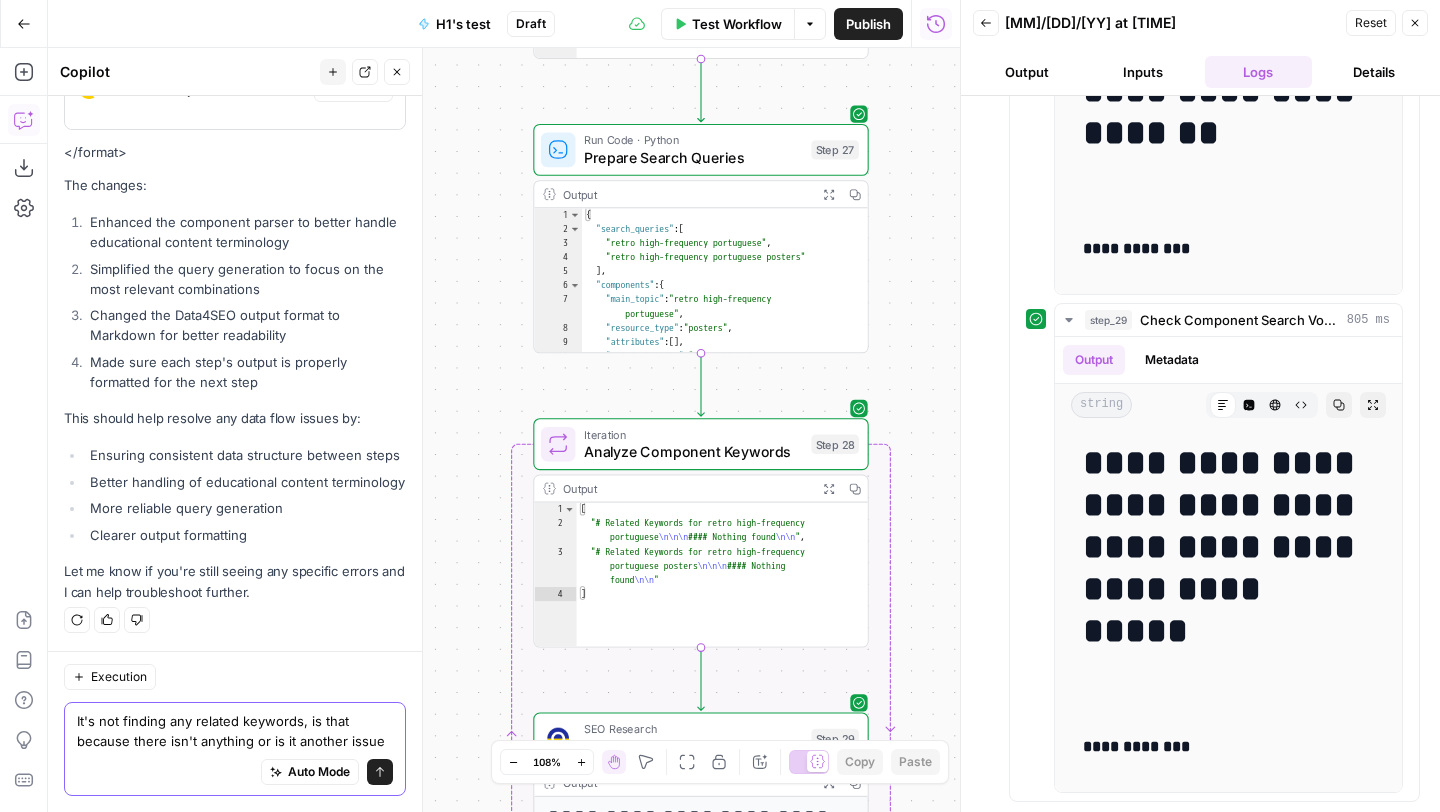 type on "It's not finding any related keywords, is that because there isn't anything or is it another issue" 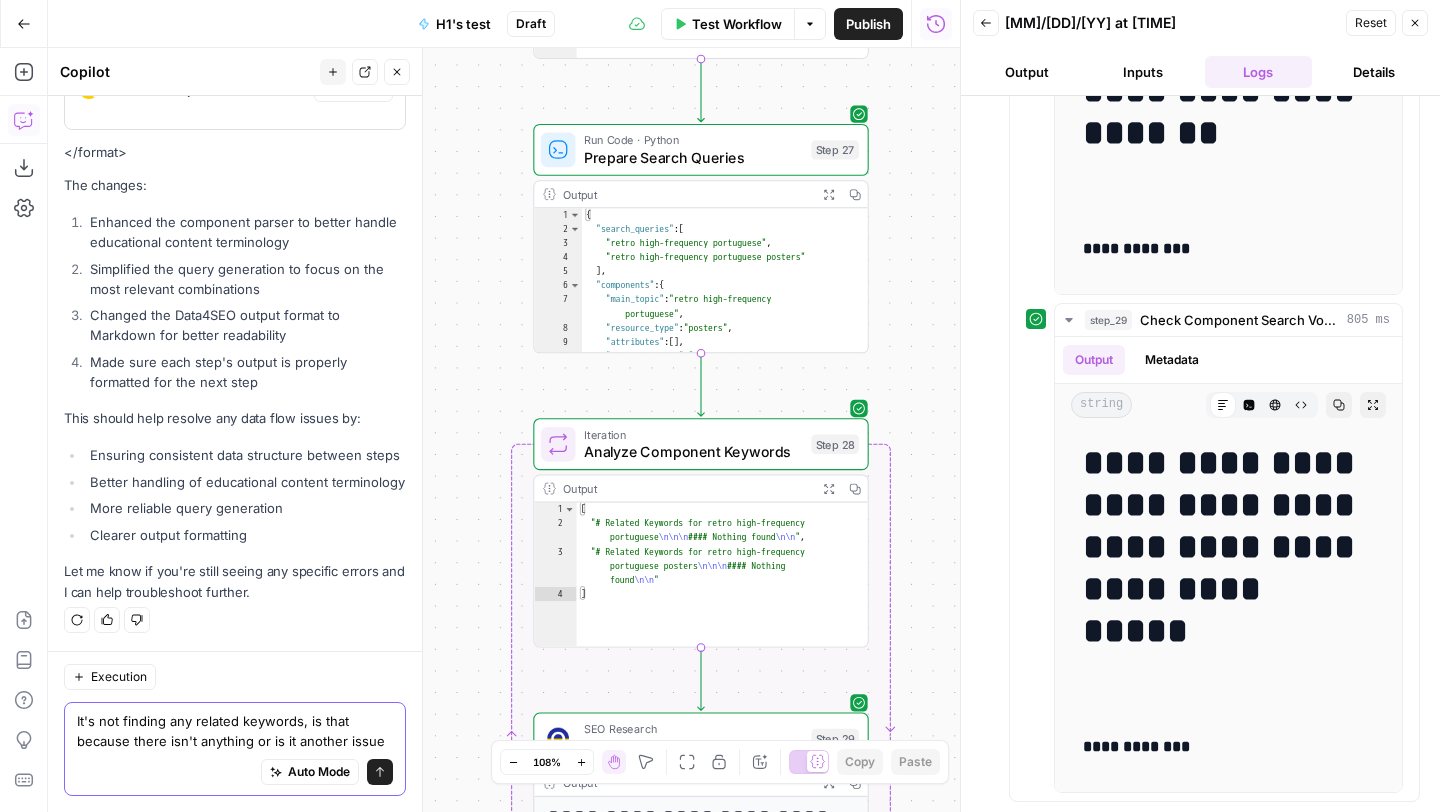 click 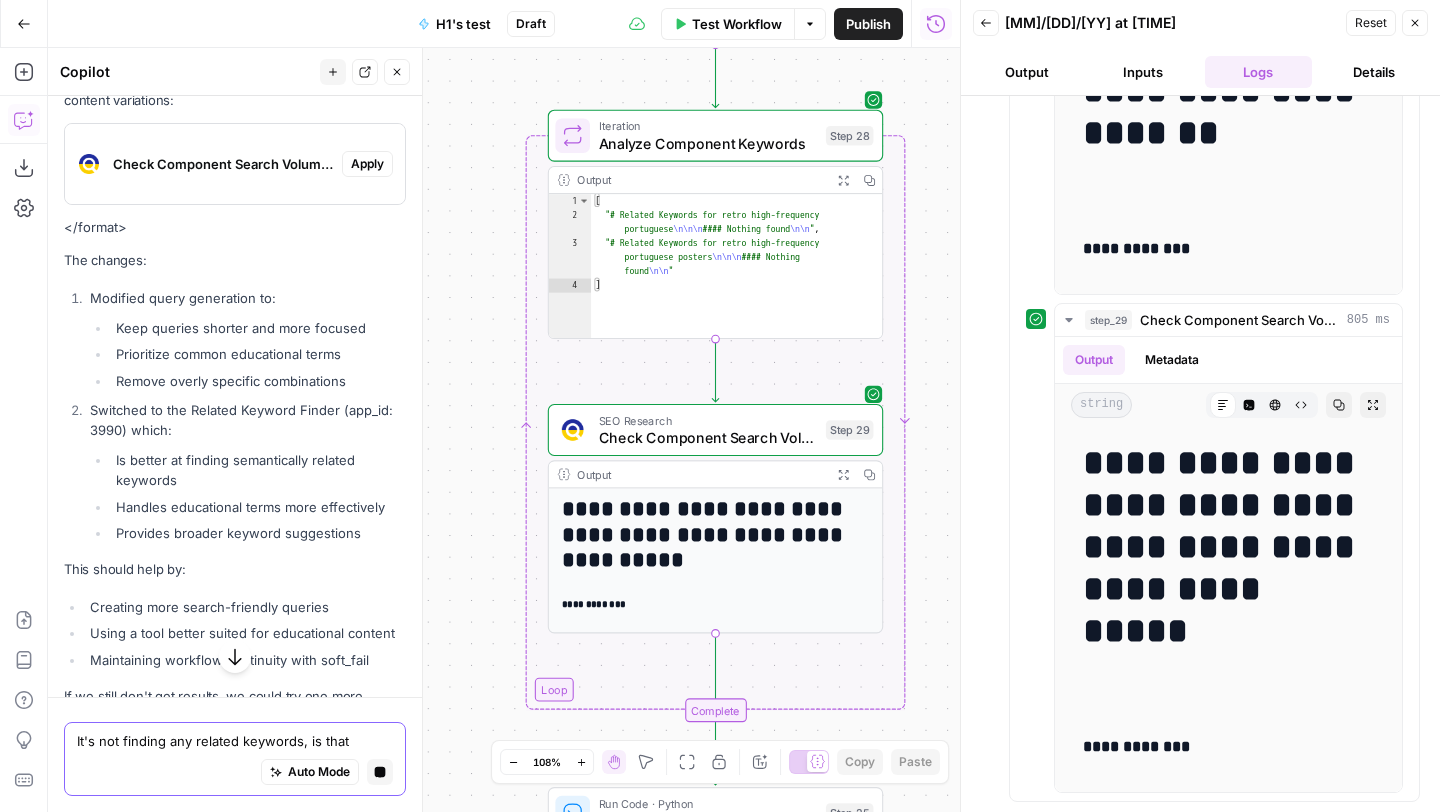 scroll, scrollTop: 12760, scrollLeft: 0, axis: vertical 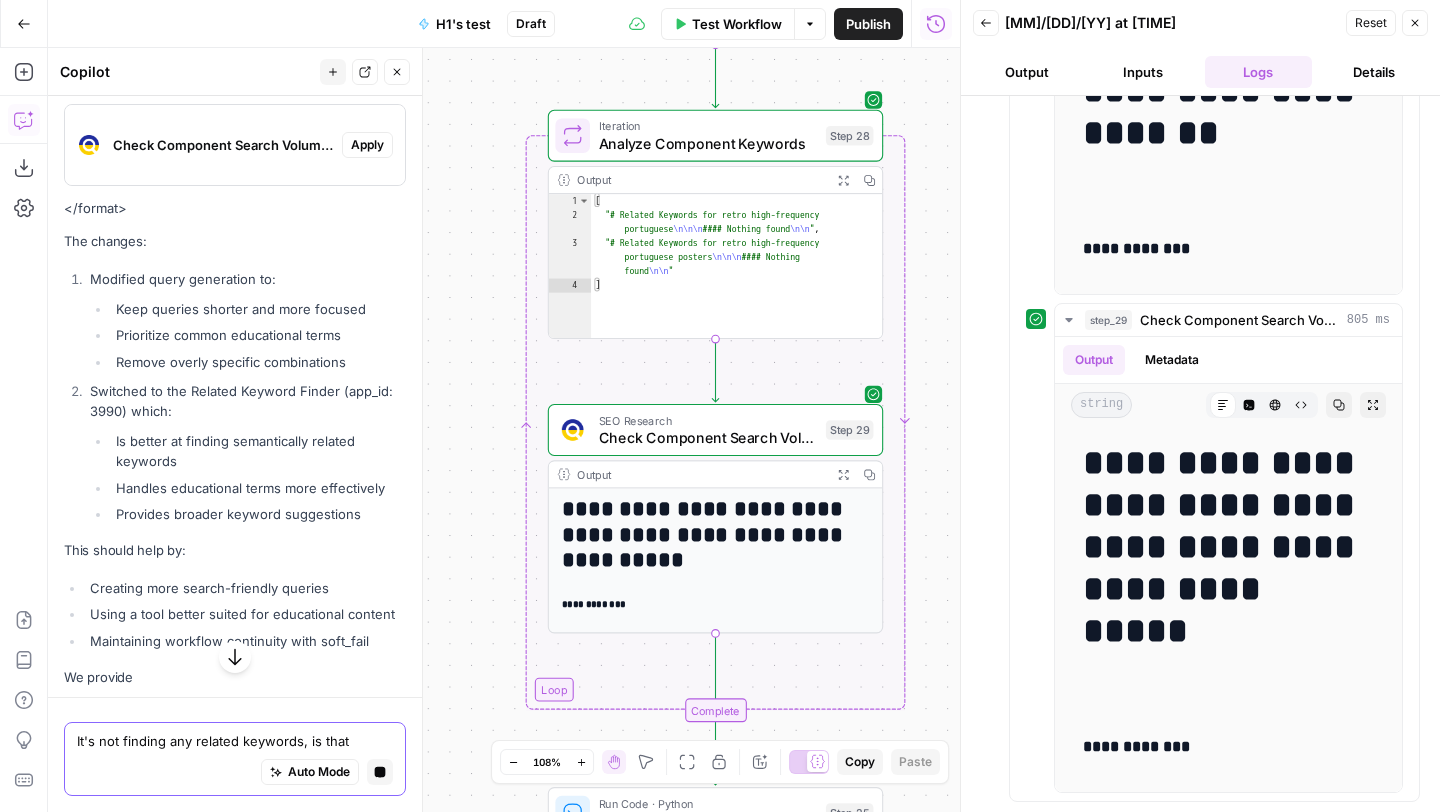 click on "Apply" at bounding box center (367, -9) 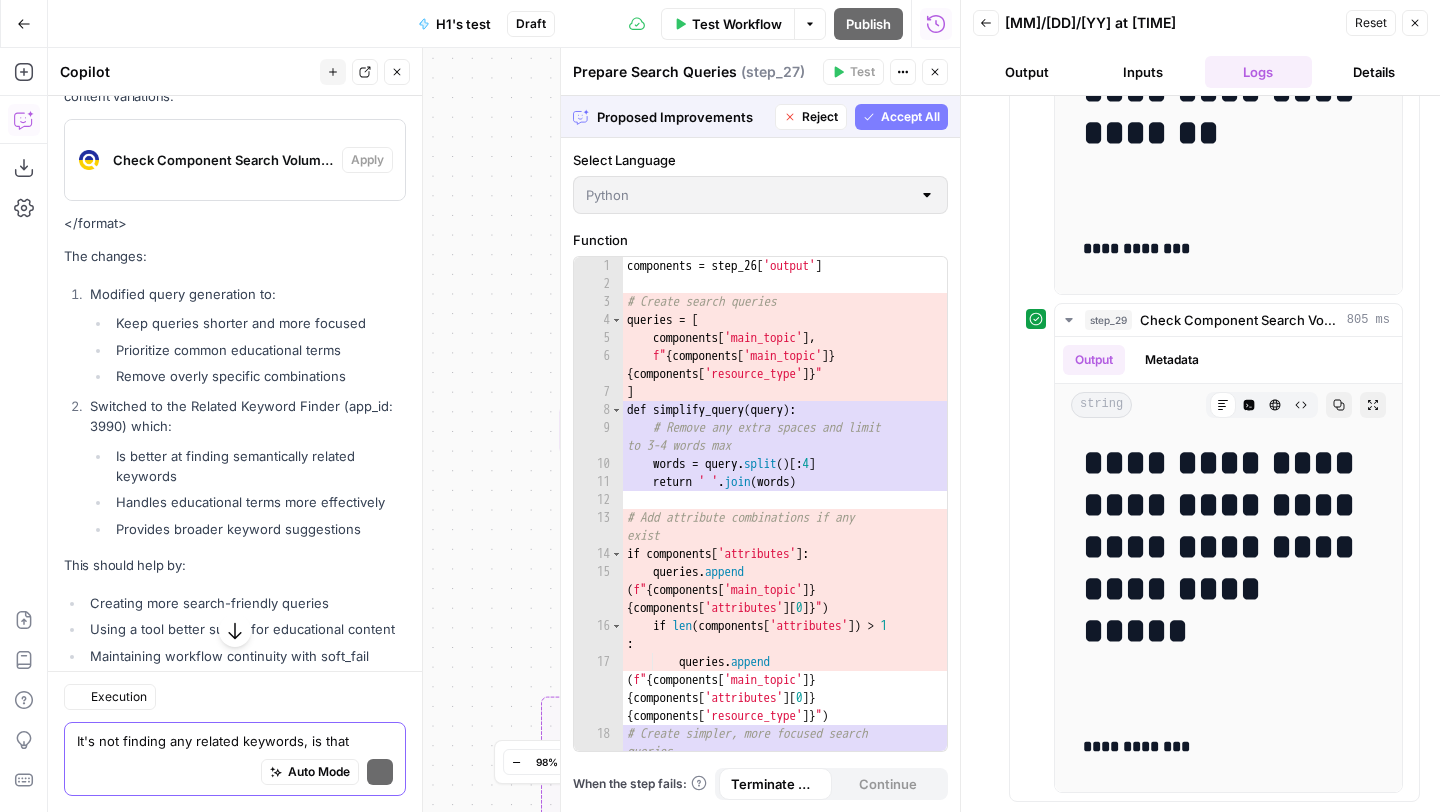 scroll, scrollTop: 12775, scrollLeft: 0, axis: vertical 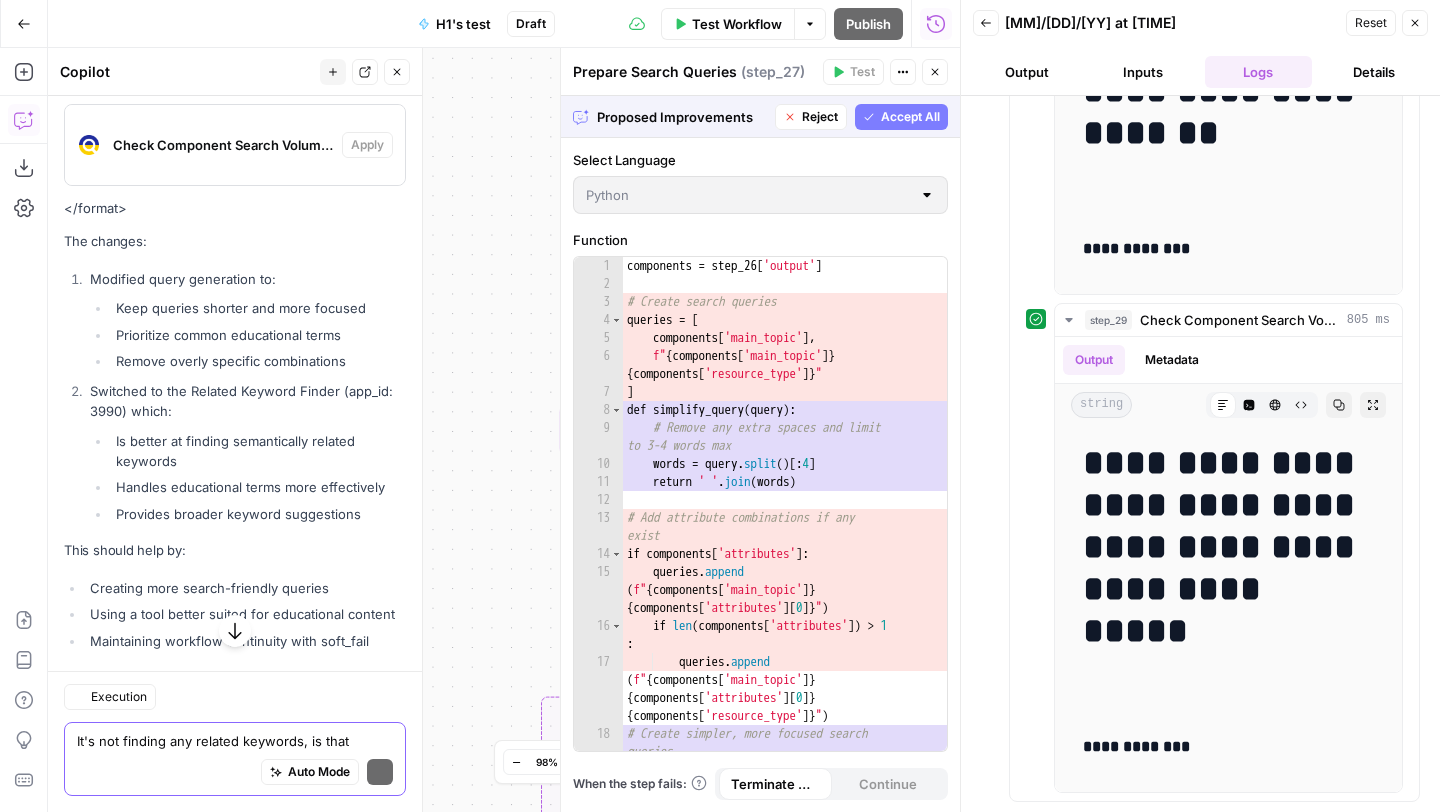click on "Accept" at bounding box center [364, -9] 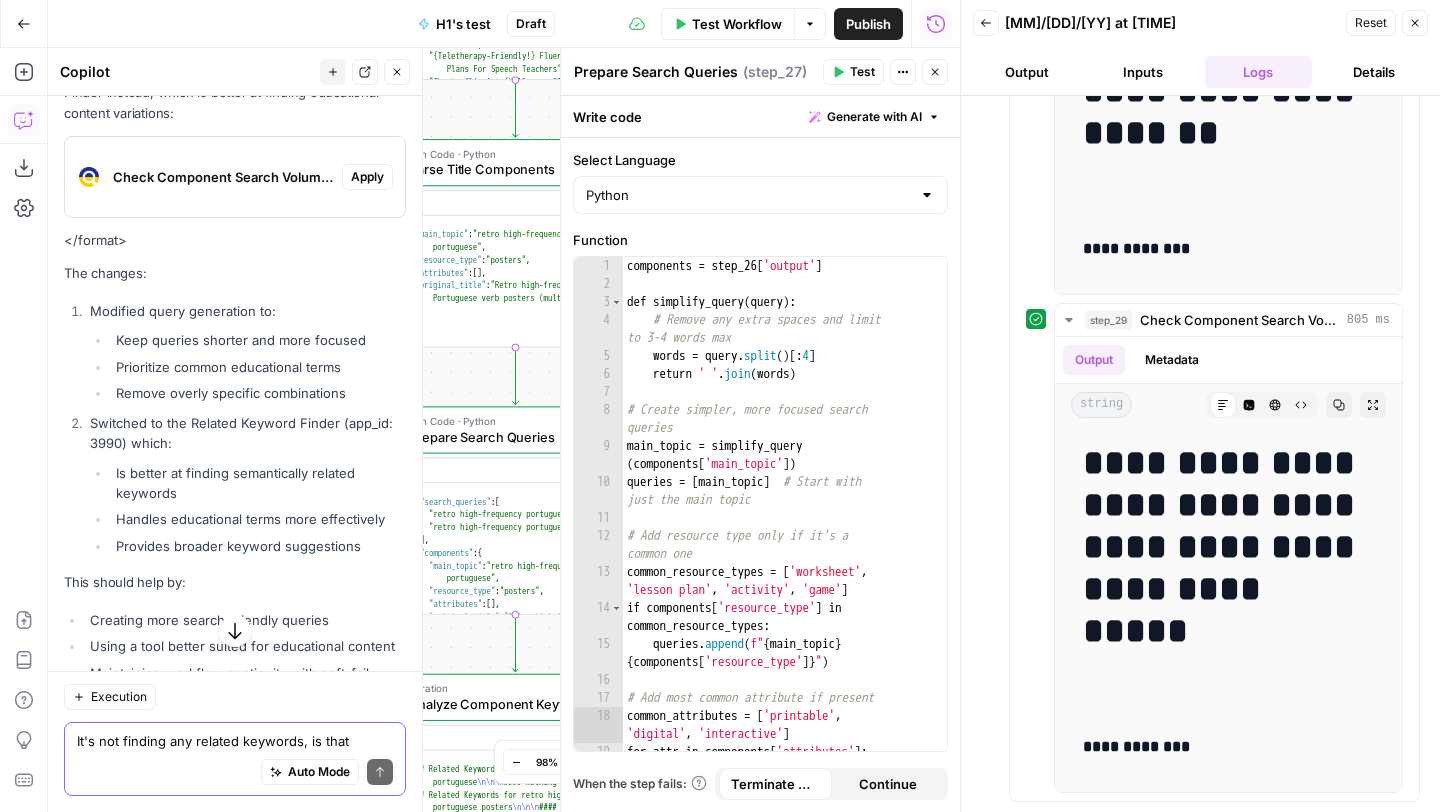 scroll, scrollTop: 13432, scrollLeft: 0, axis: vertical 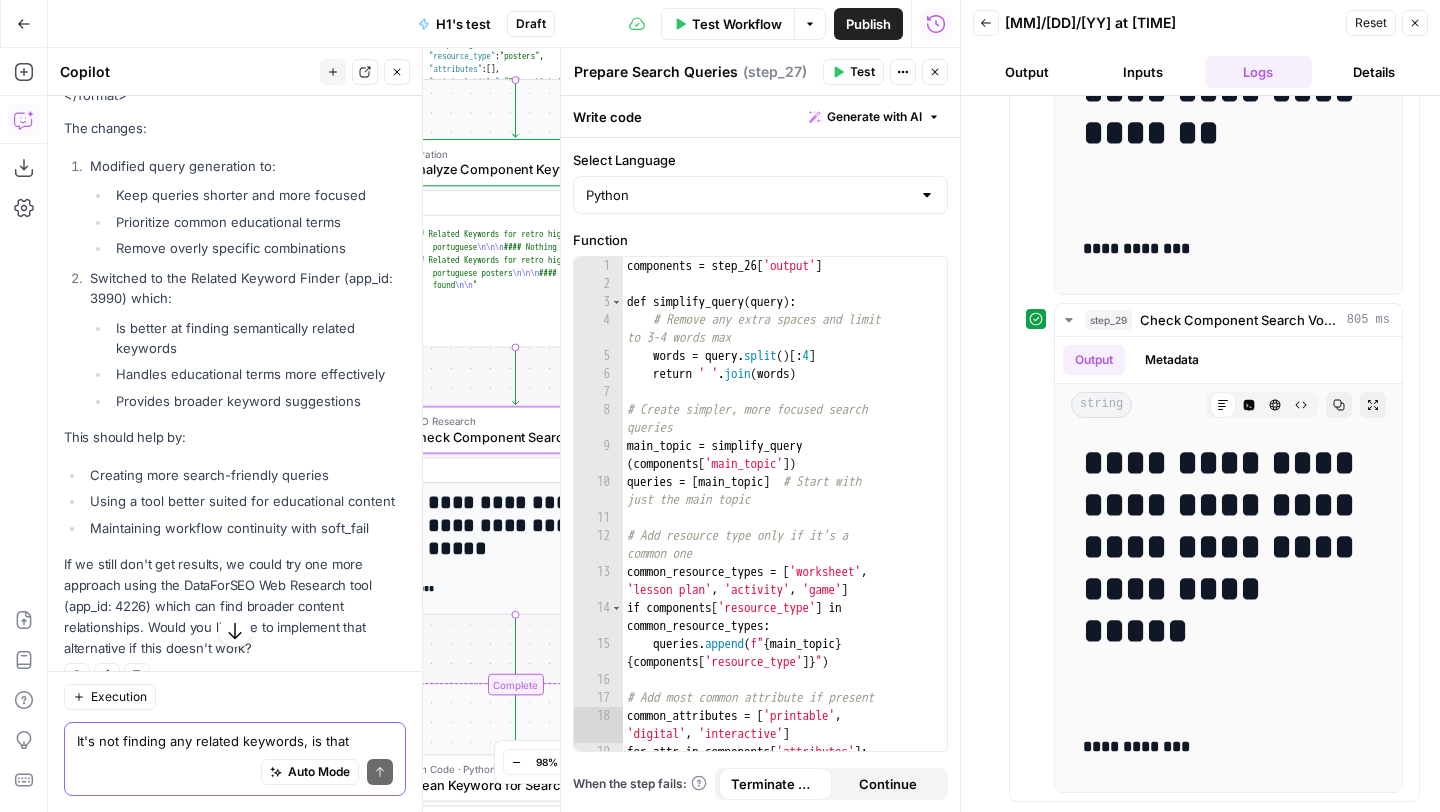 click on "Apply" at bounding box center (367, 32) 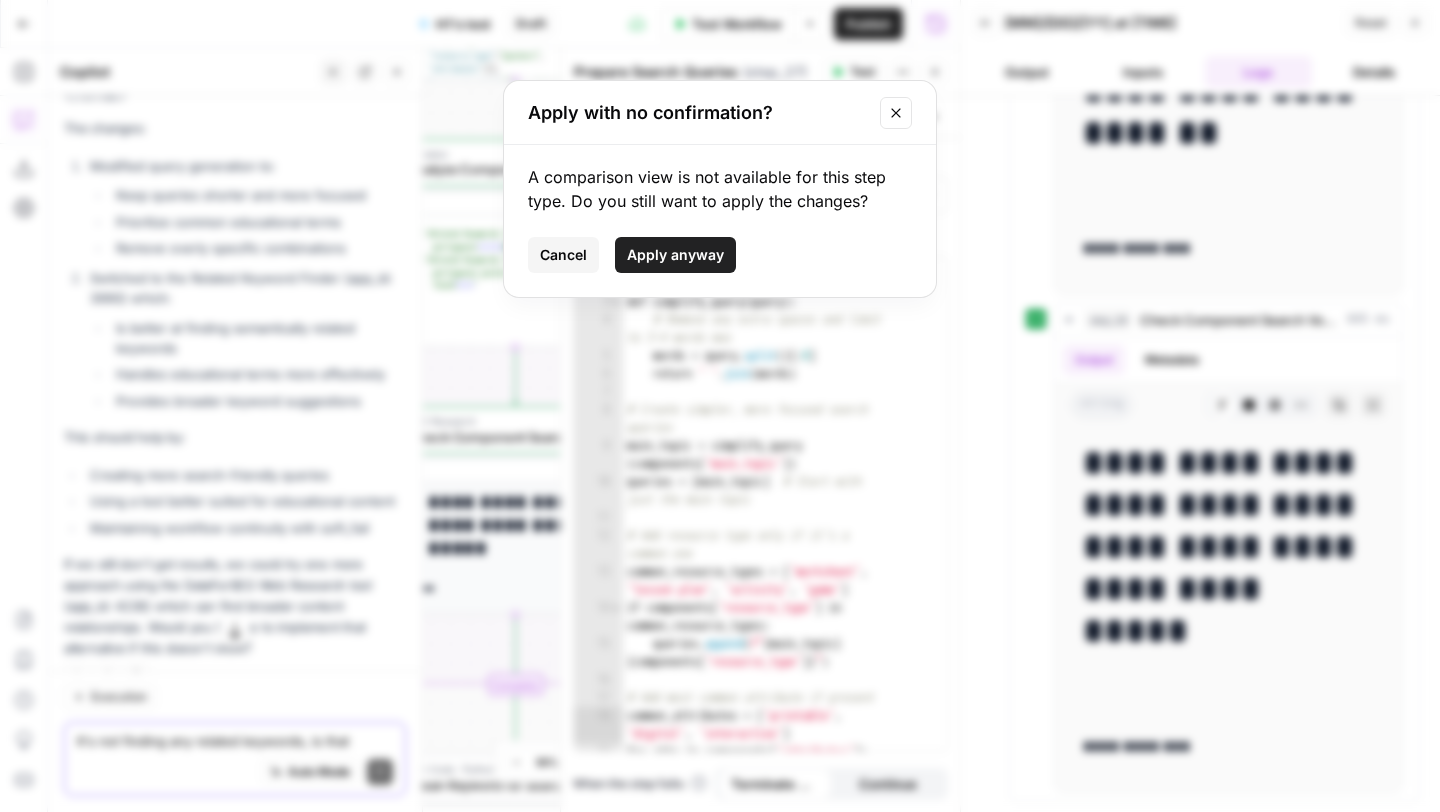 click on "Apply anyway" at bounding box center [675, 255] 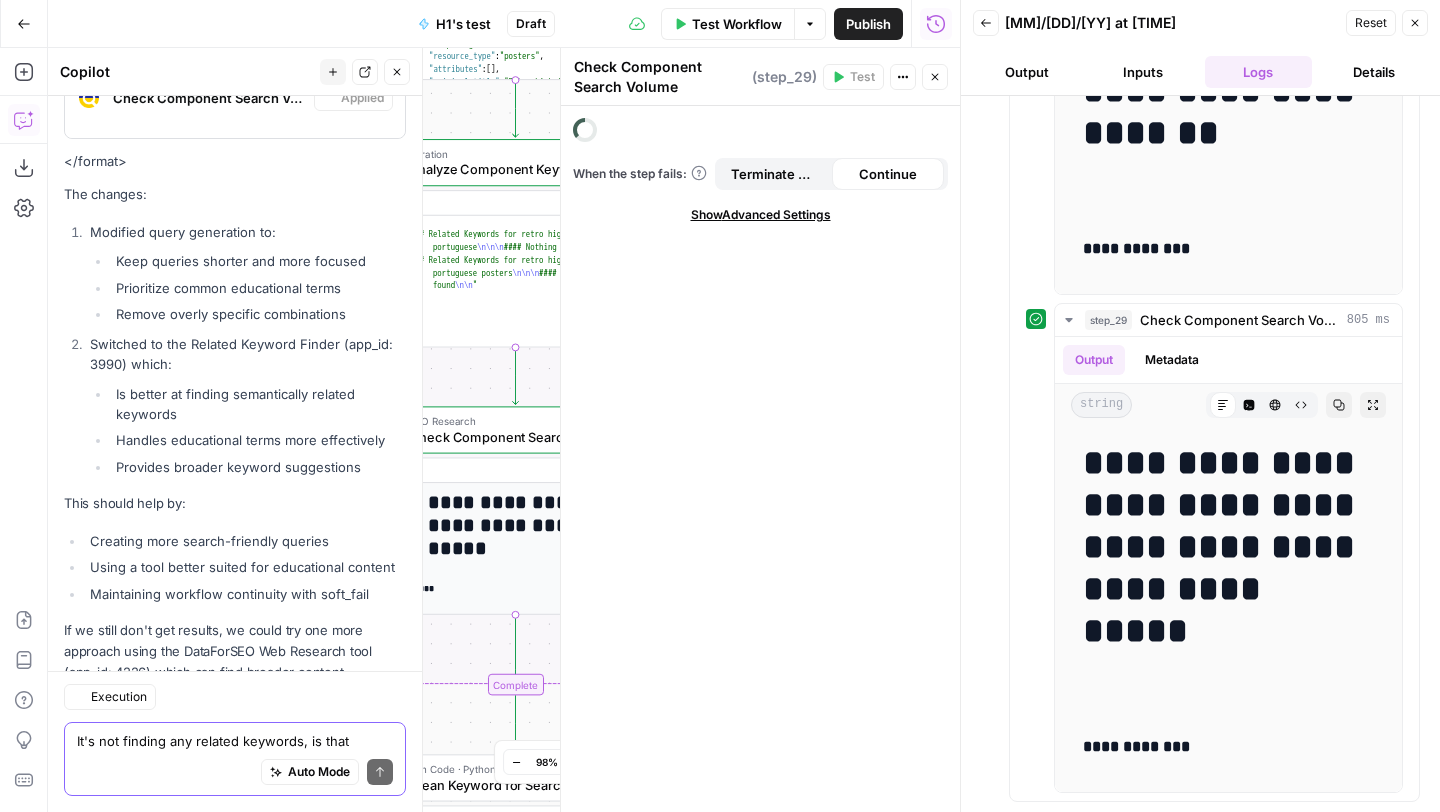 scroll, scrollTop: 13911, scrollLeft: 0, axis: vertical 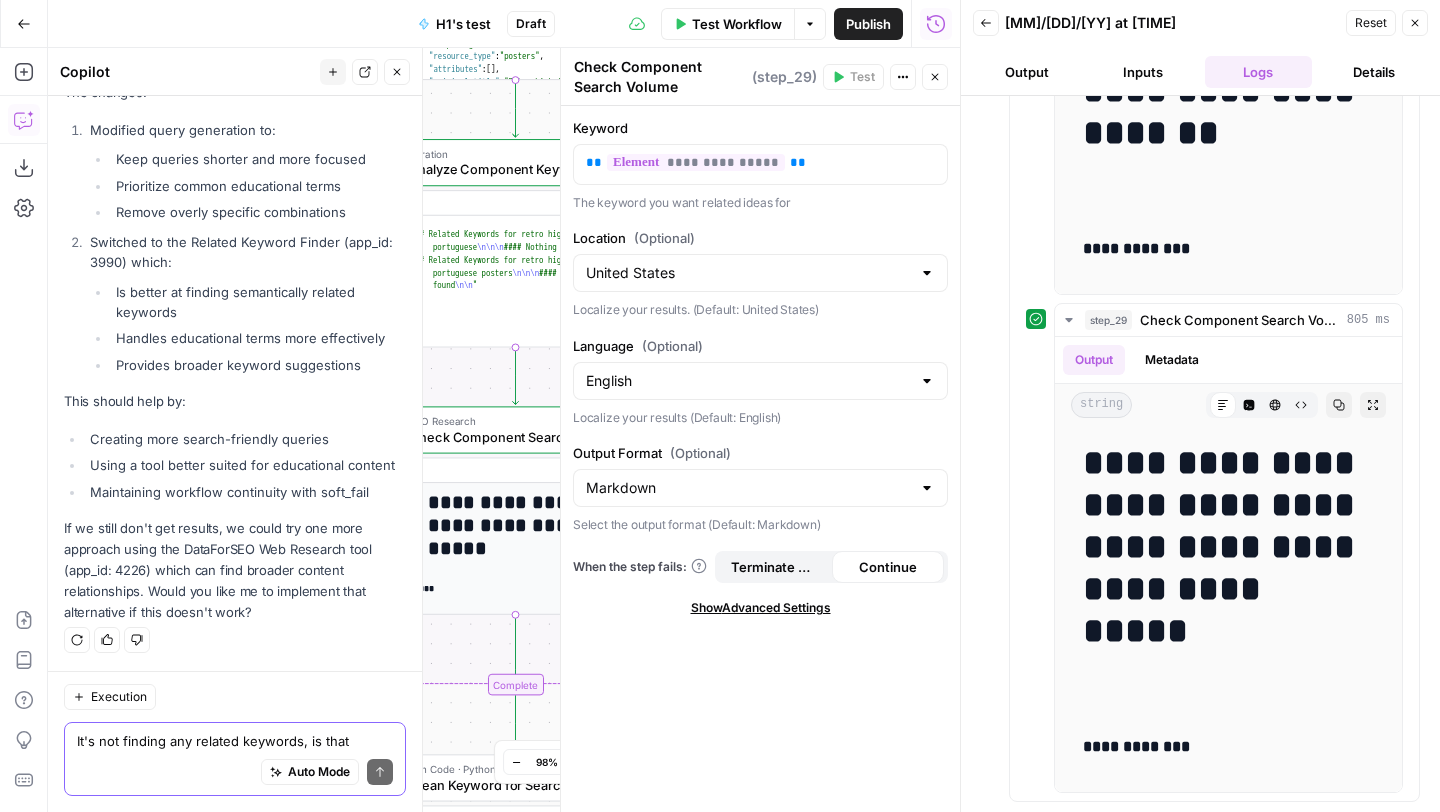 click 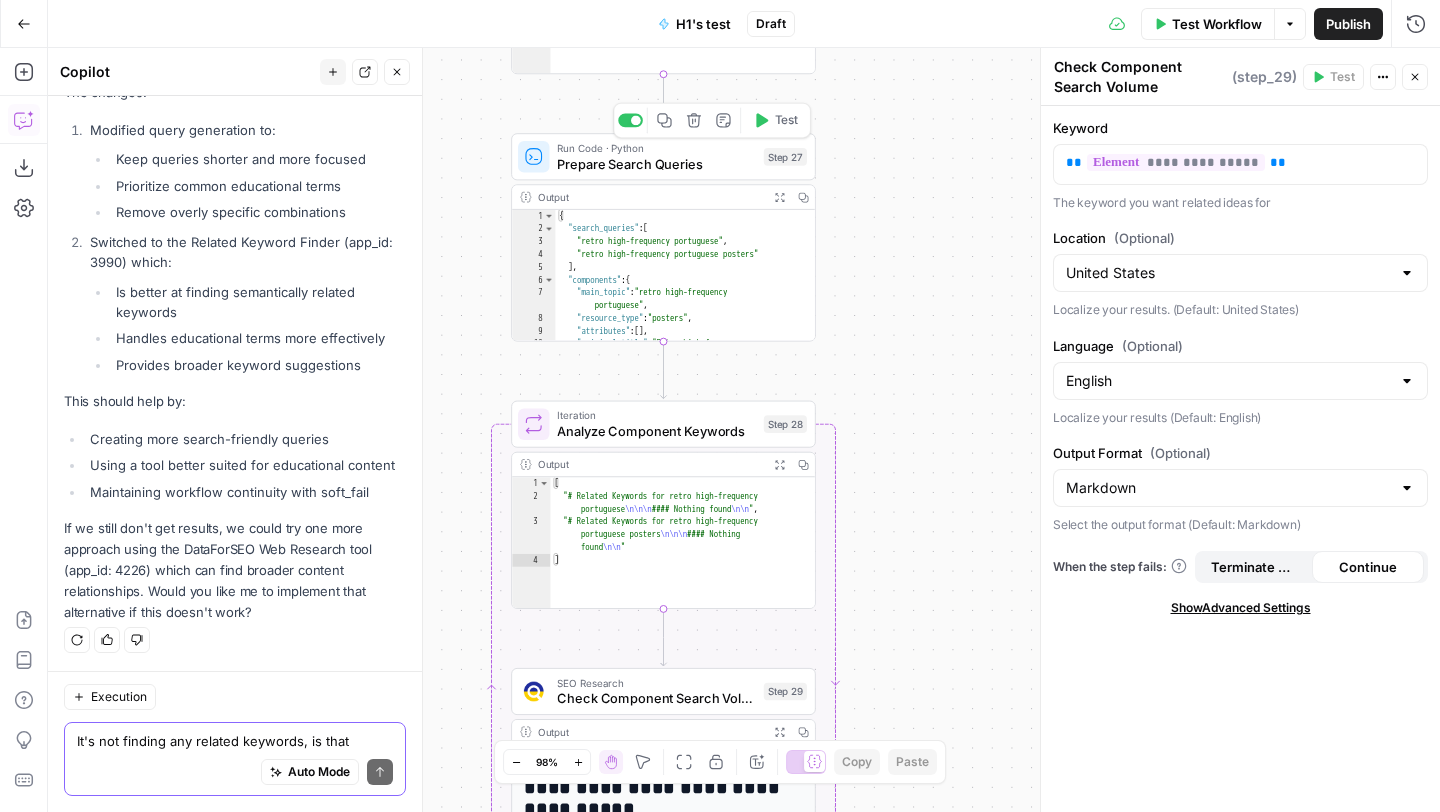 click 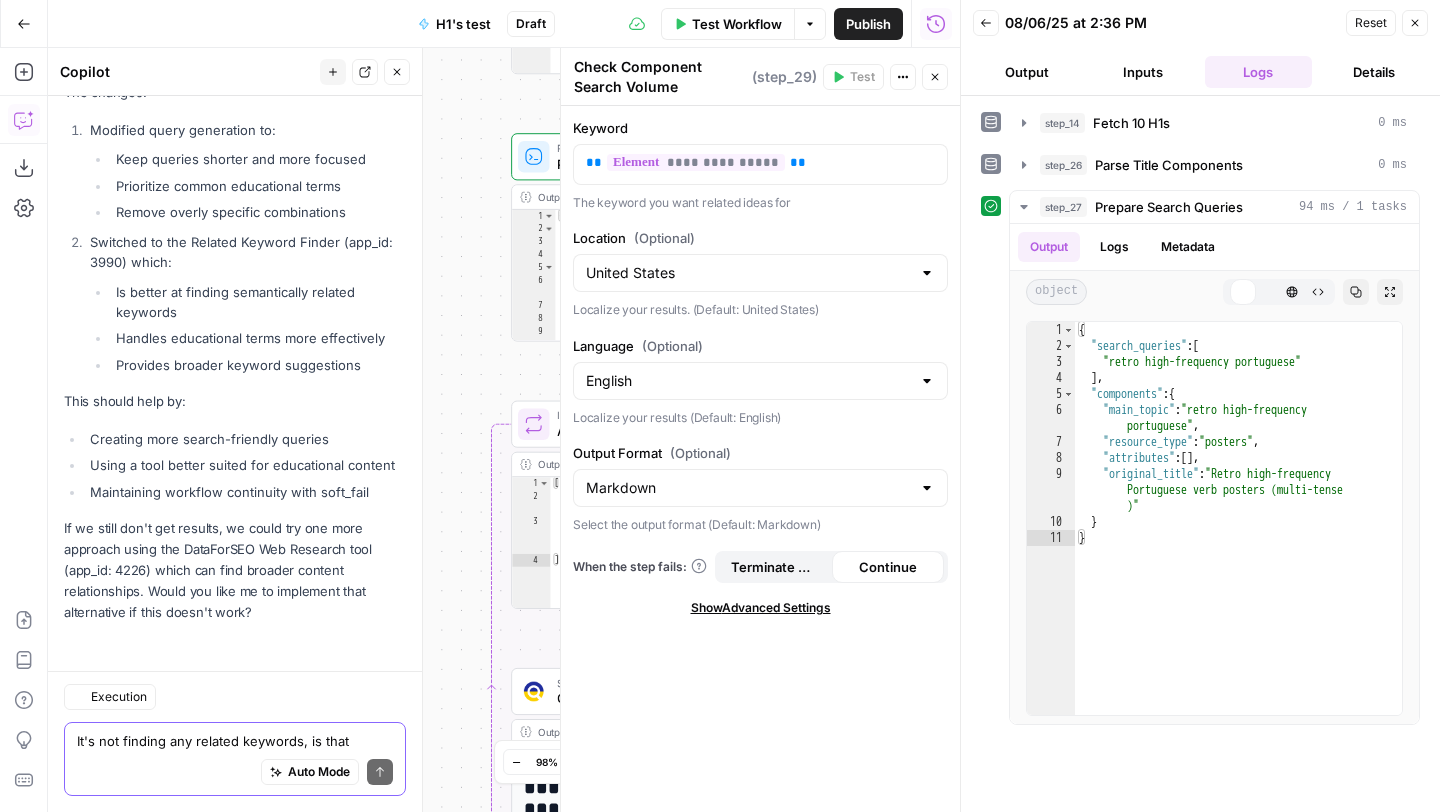 scroll, scrollTop: 13911, scrollLeft: 0, axis: vertical 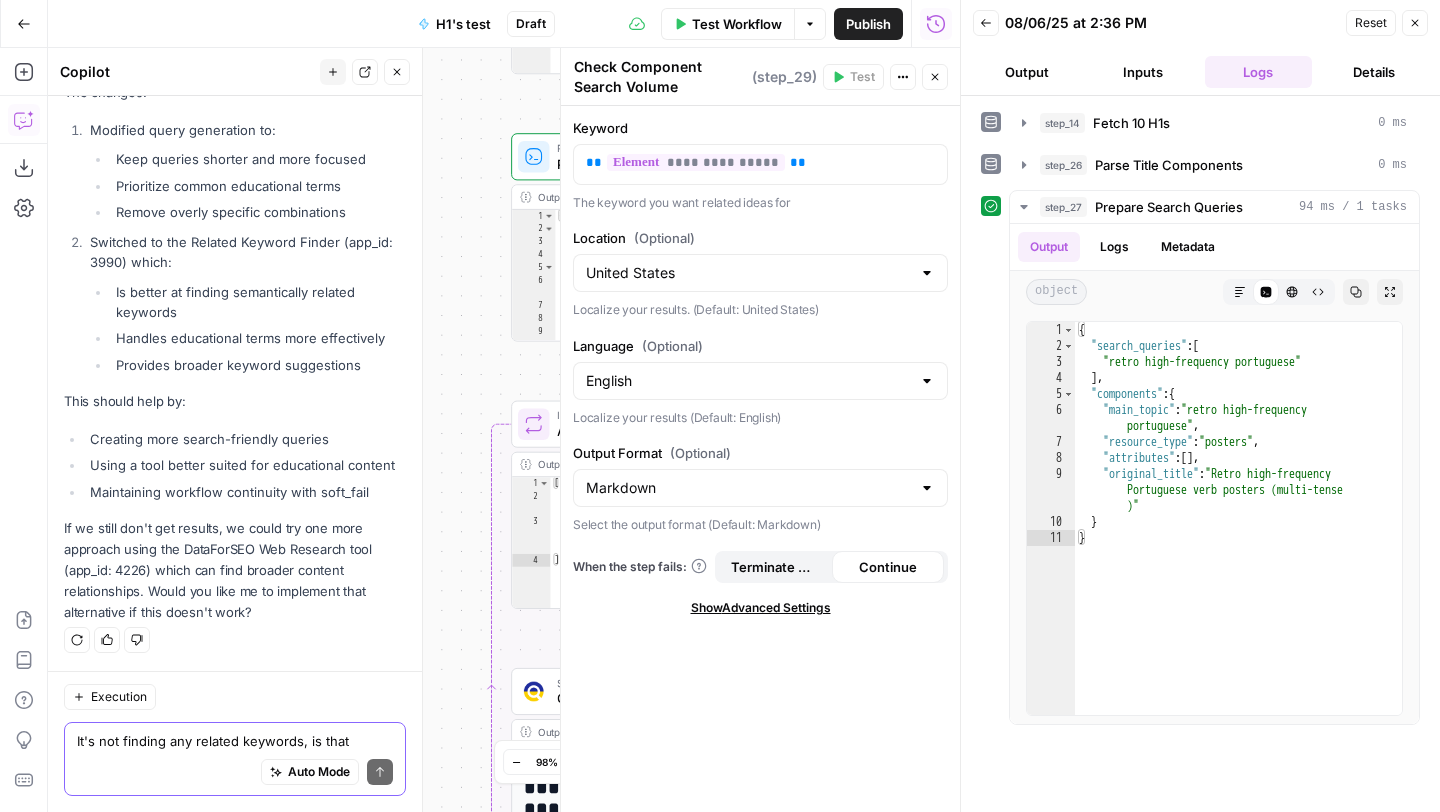 click 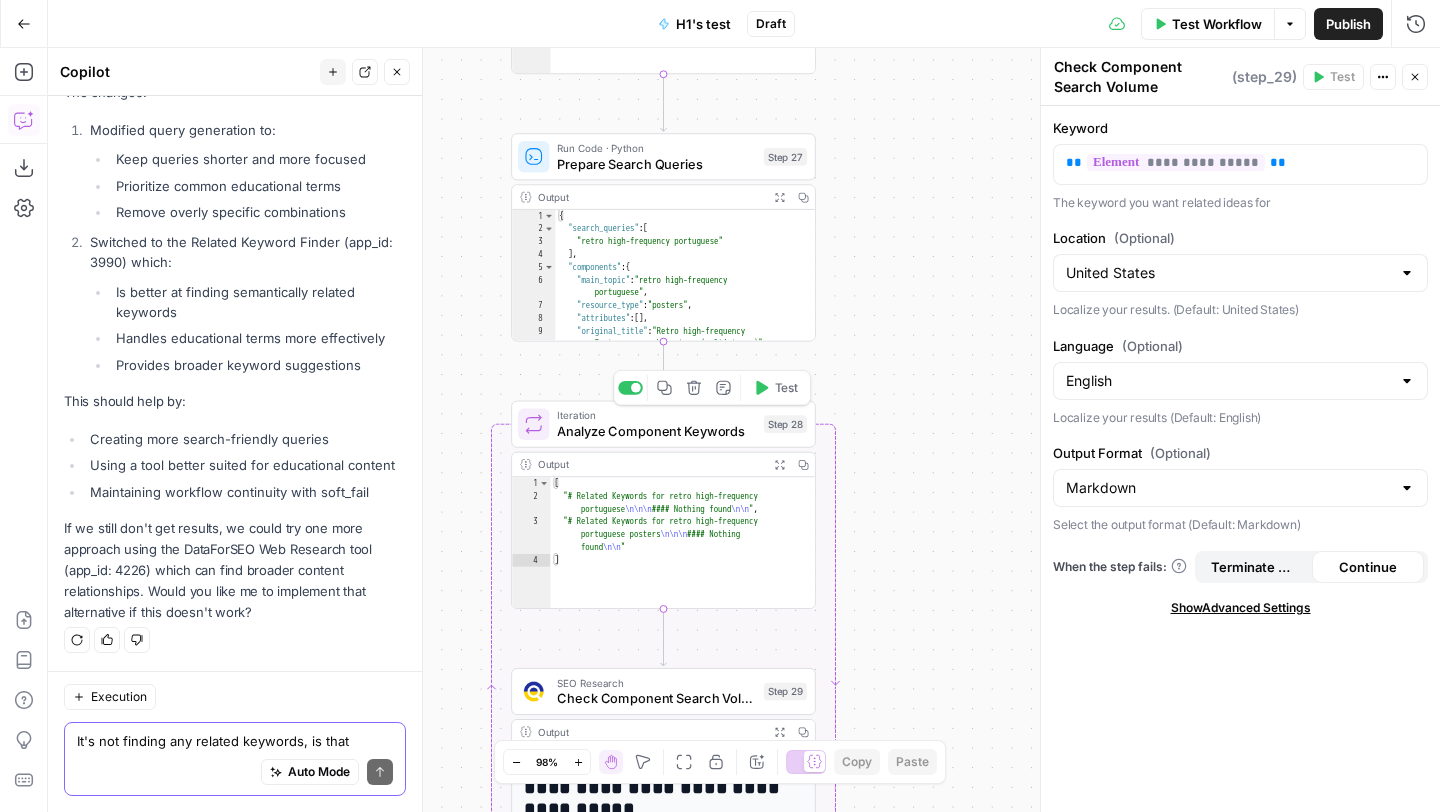 click 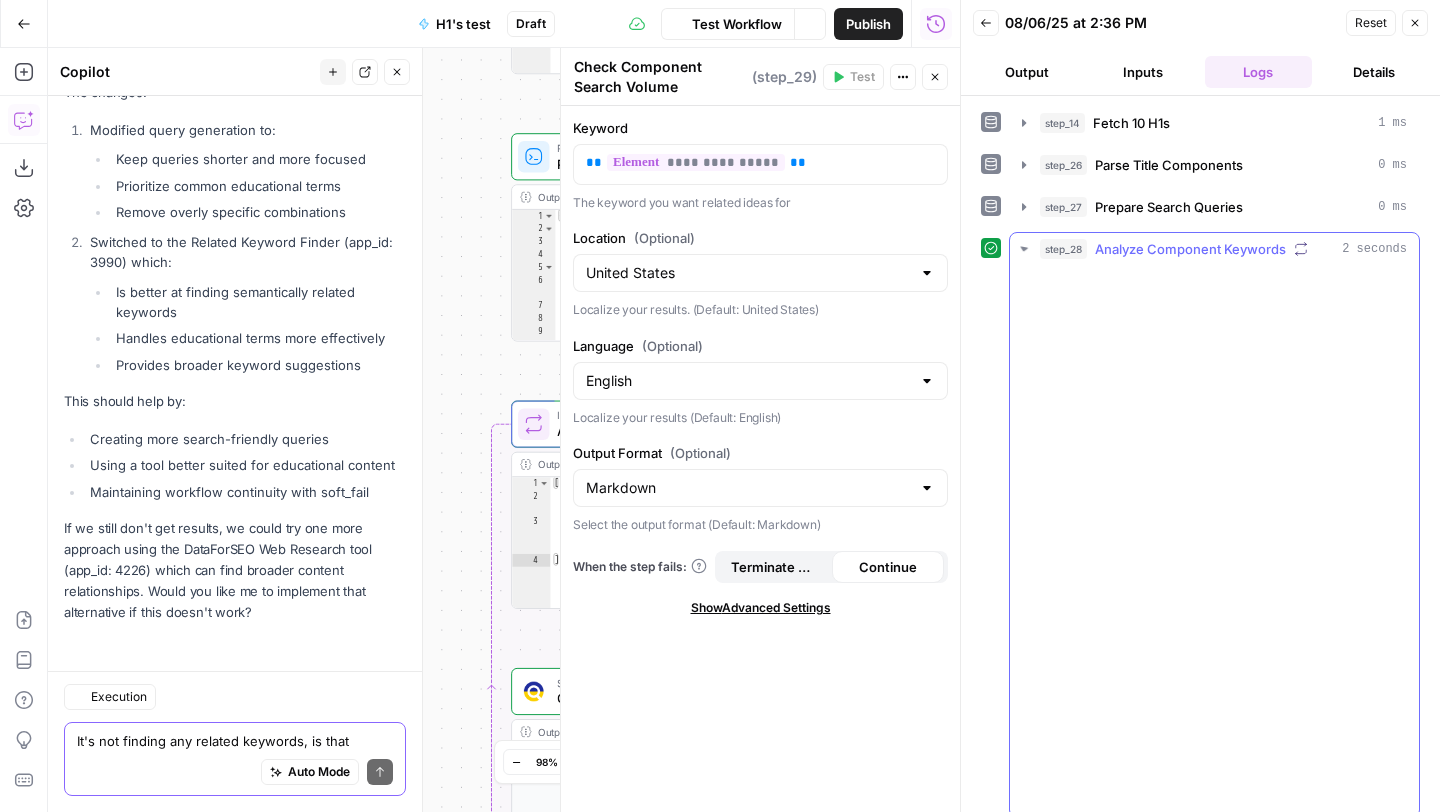 scroll, scrollTop: 13911, scrollLeft: 0, axis: vertical 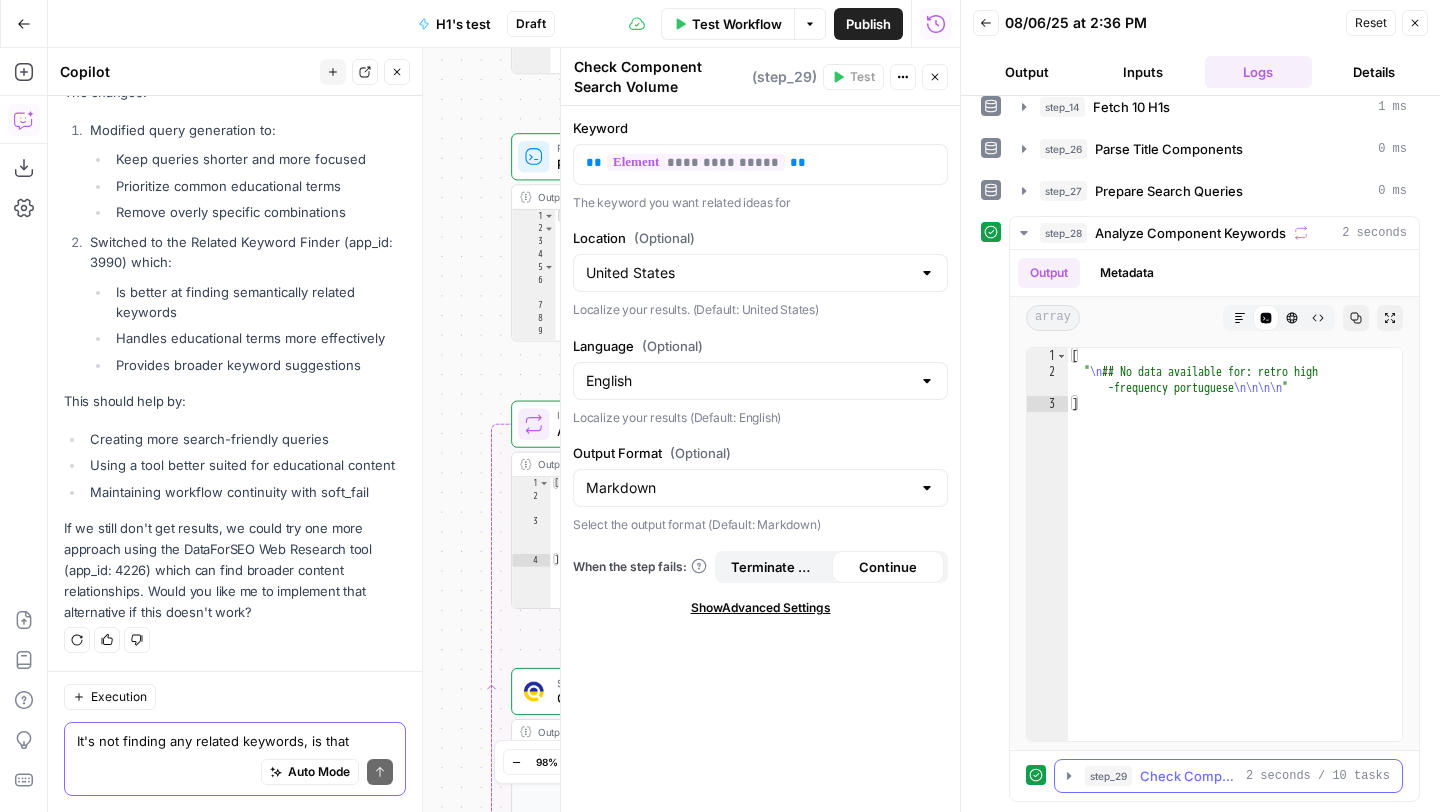 click 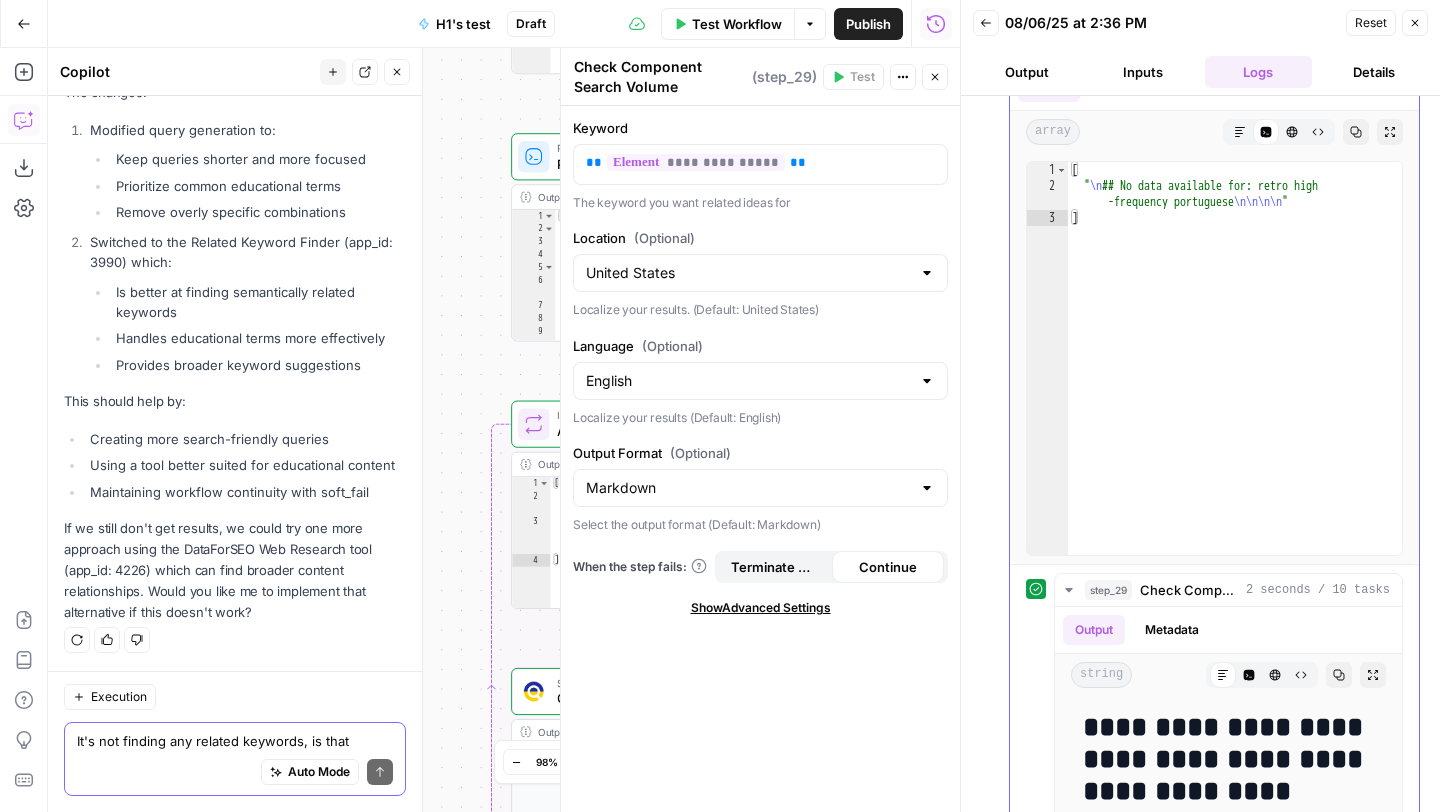 scroll, scrollTop: 260, scrollLeft: 0, axis: vertical 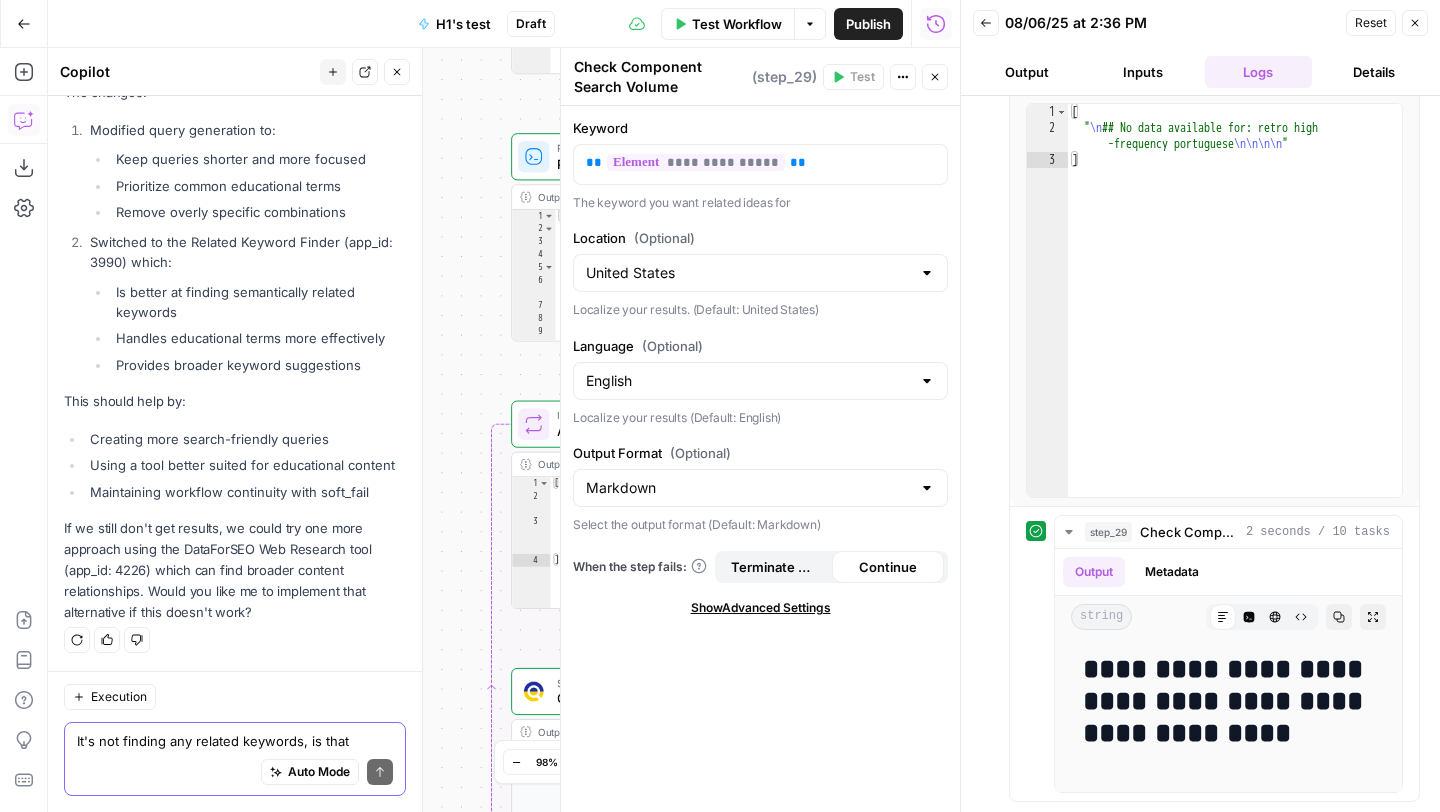 click on "Auto Mode Send" at bounding box center (235, 773) 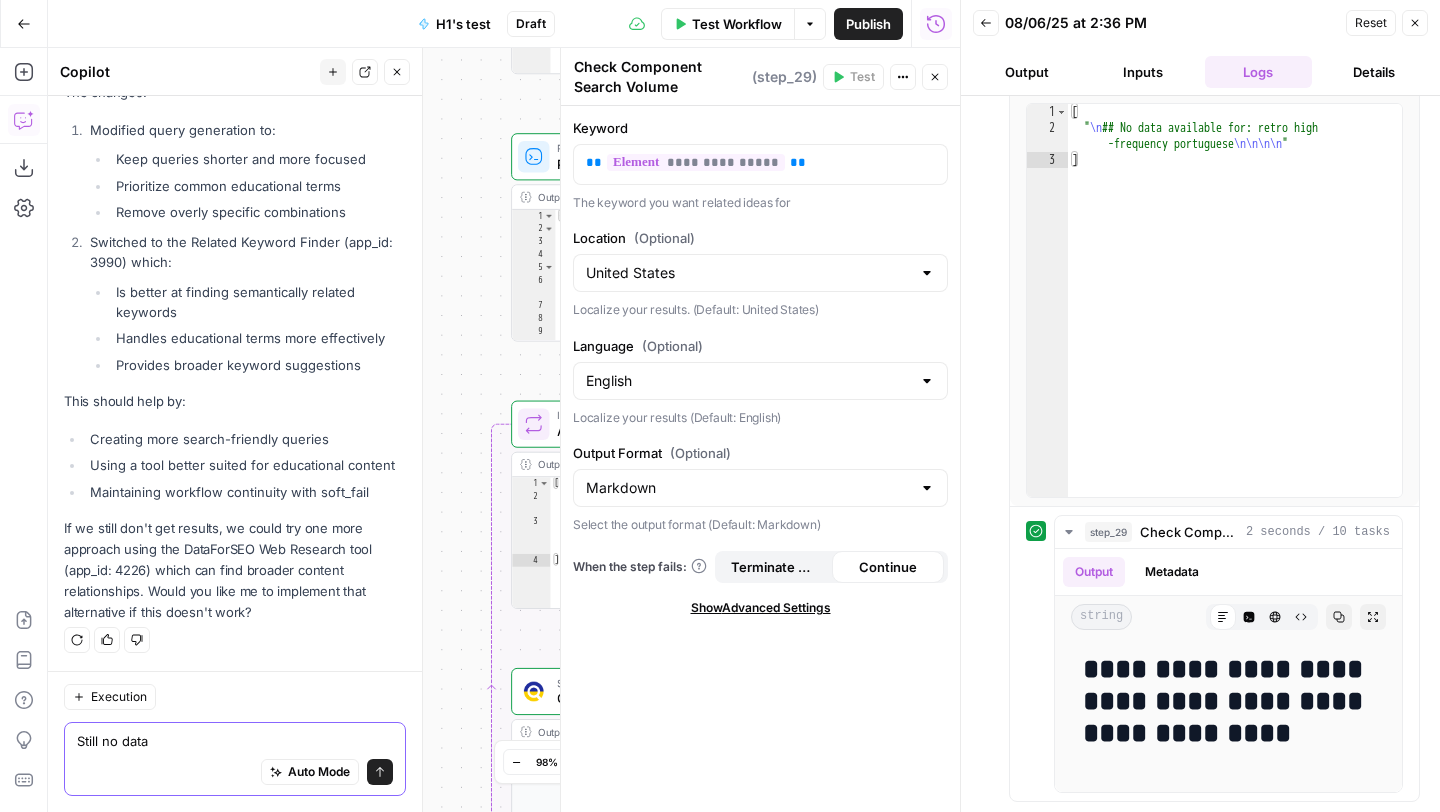 type on "Still no data" 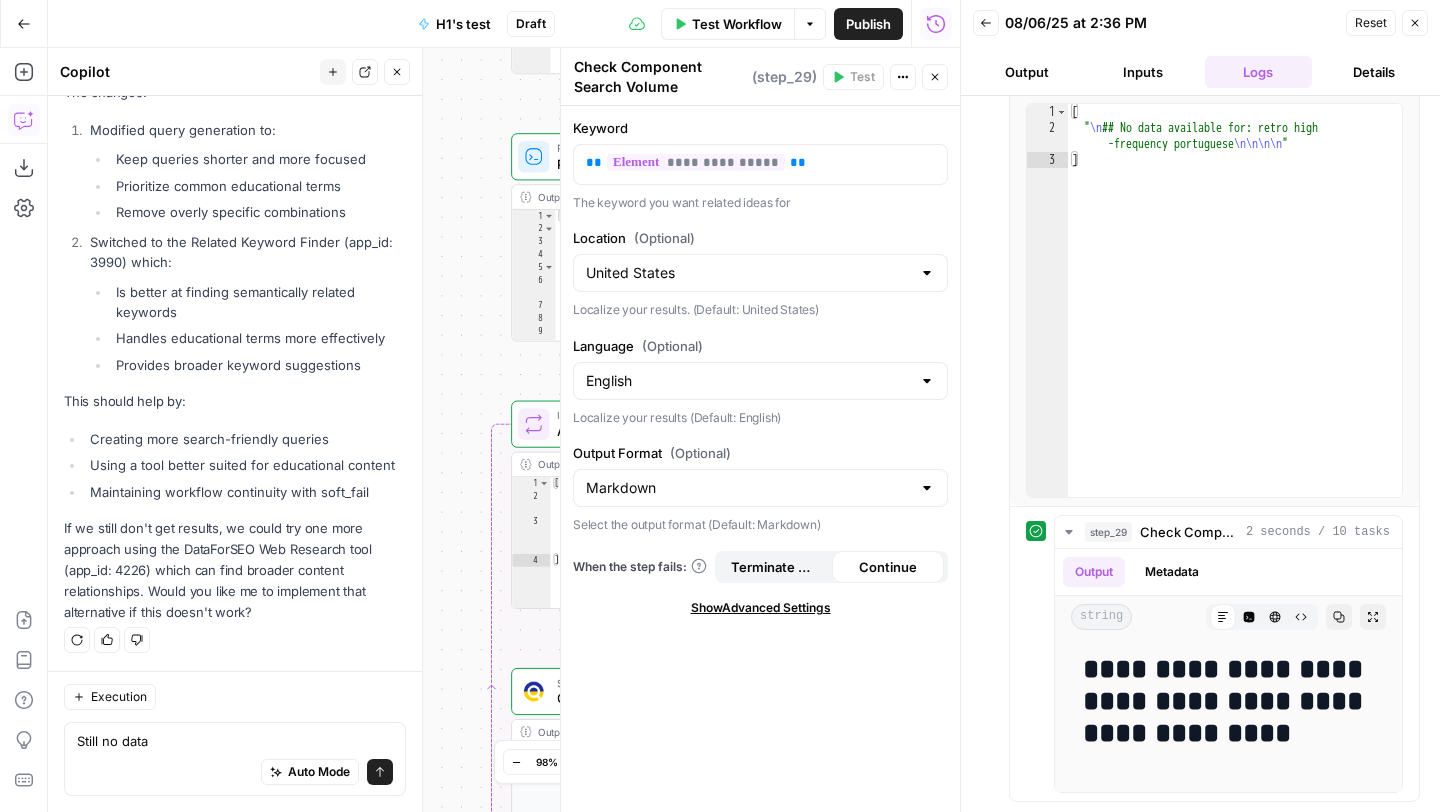 click on "Send" at bounding box center (380, 772) 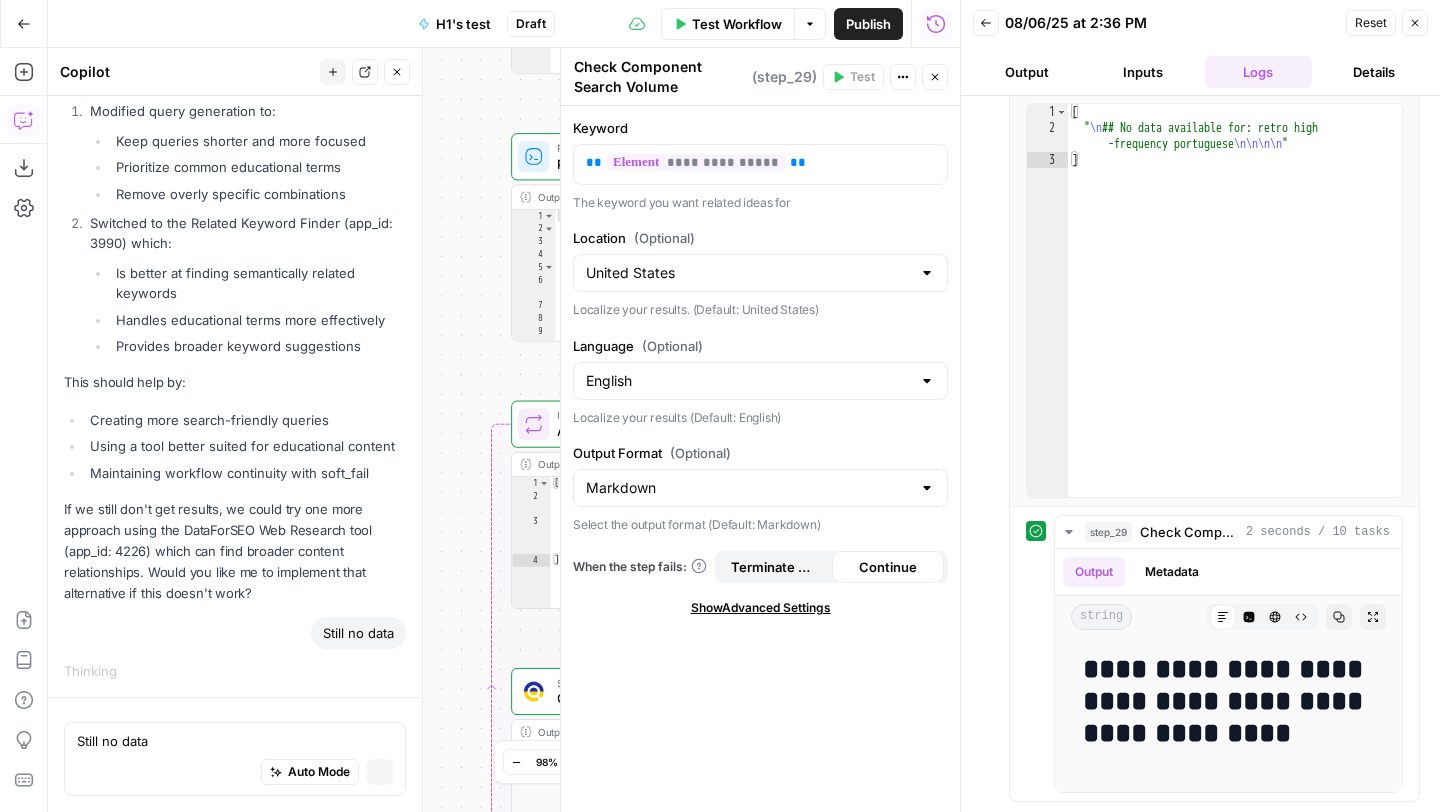 scroll, scrollTop: 13370, scrollLeft: 0, axis: vertical 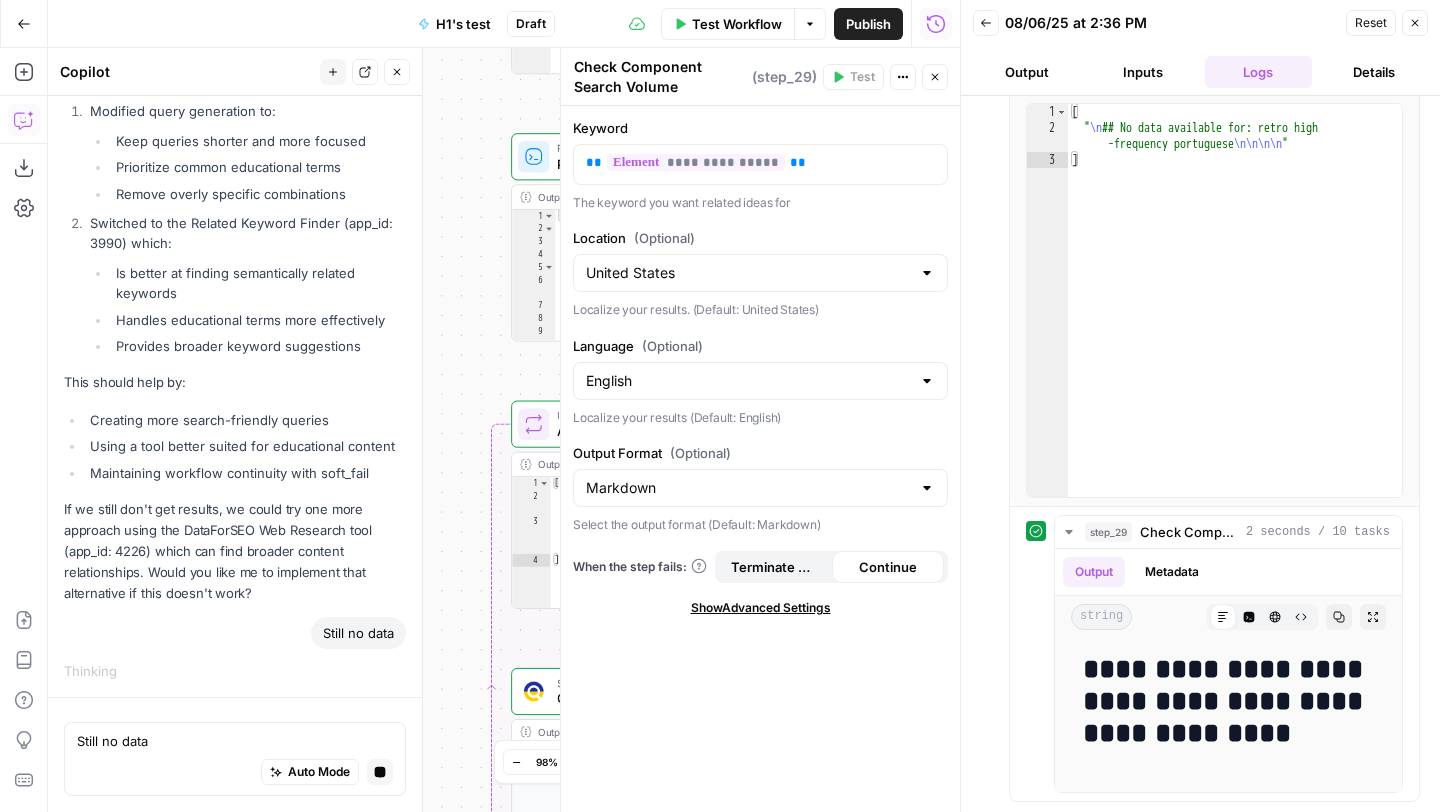 drag, startPoint x: 1419, startPoint y: 22, endPoint x: 499, endPoint y: 448, distance: 1013.8422 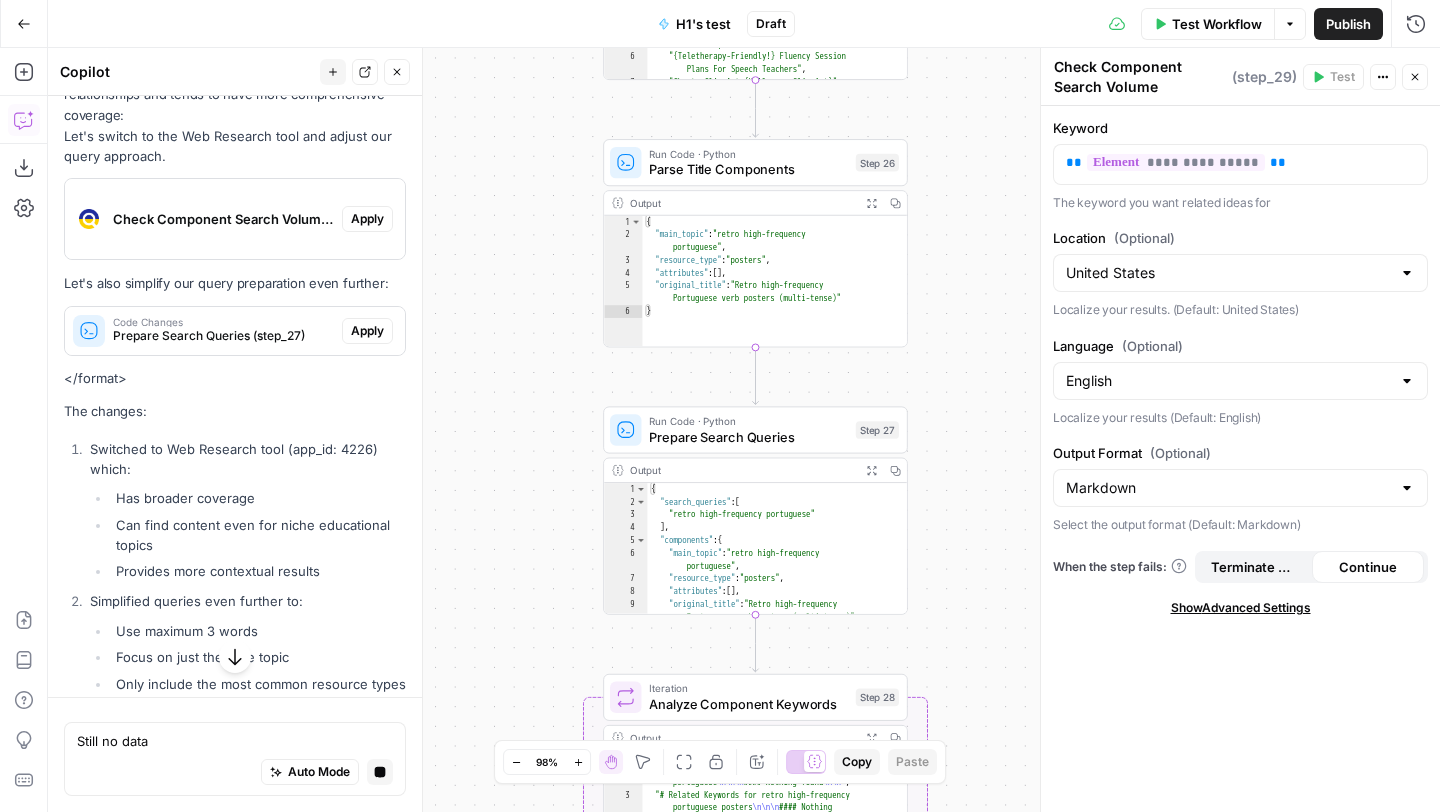 scroll, scrollTop: 13808, scrollLeft: 0, axis: vertical 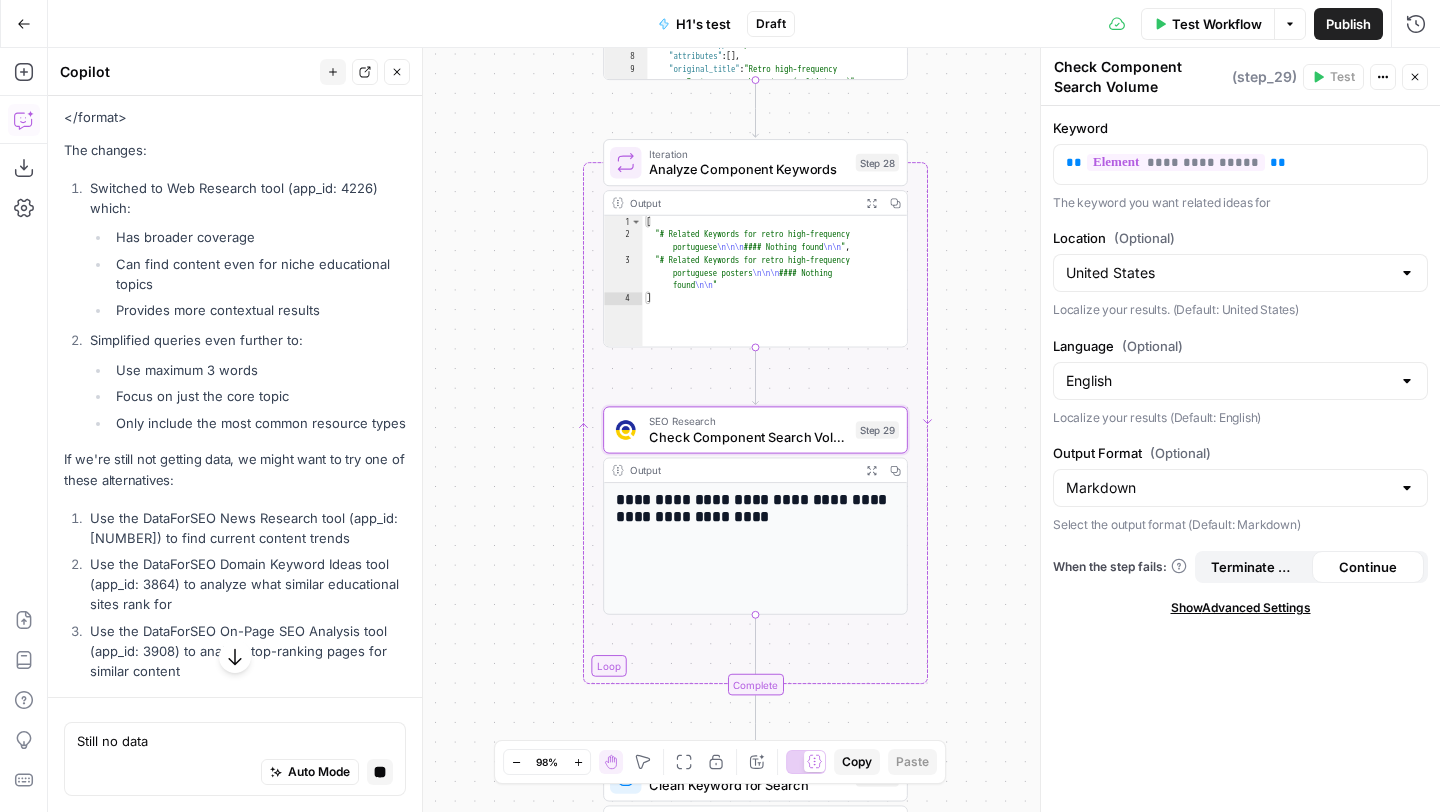 click on "Apply" at bounding box center (367, -42) 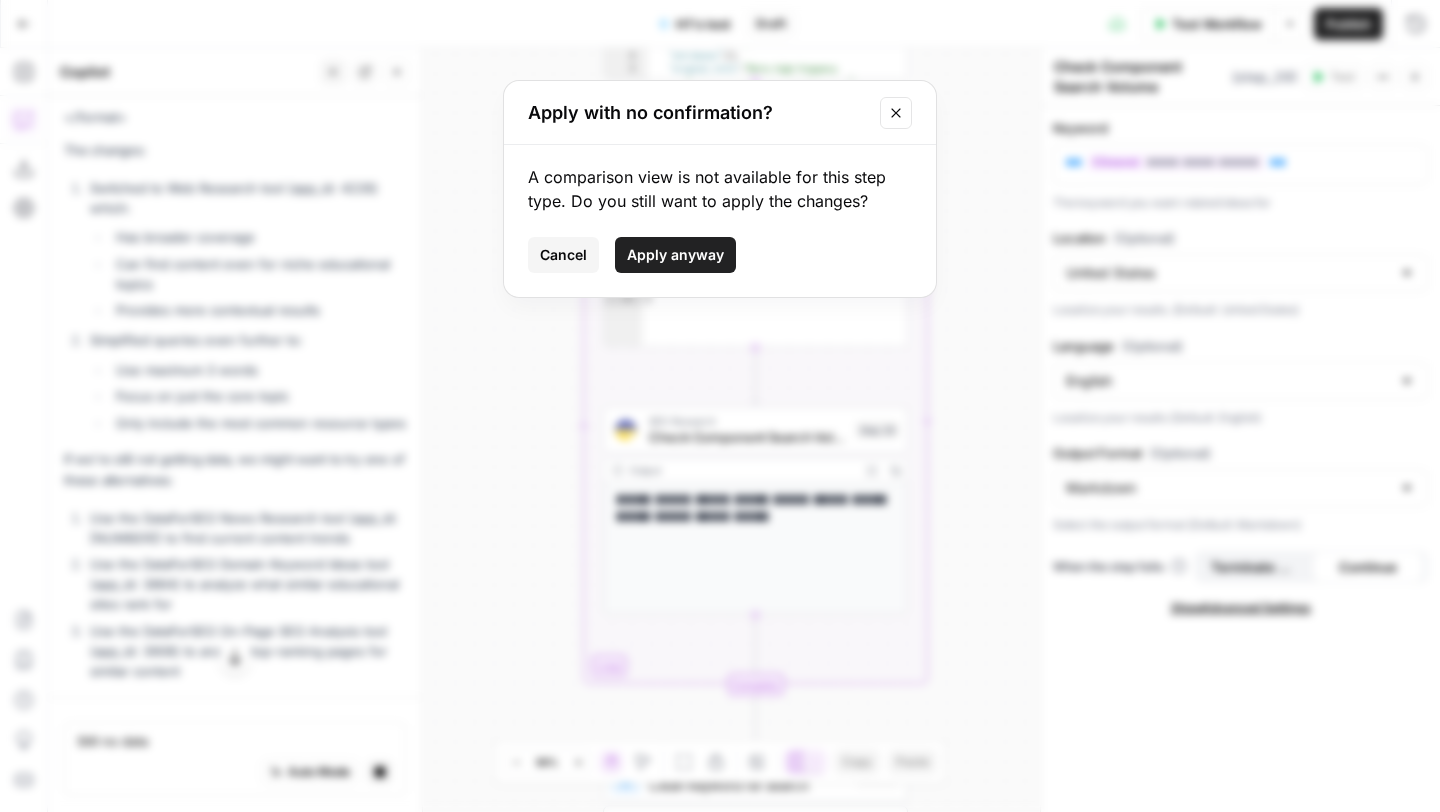 click on "Apply anyway" at bounding box center [675, 255] 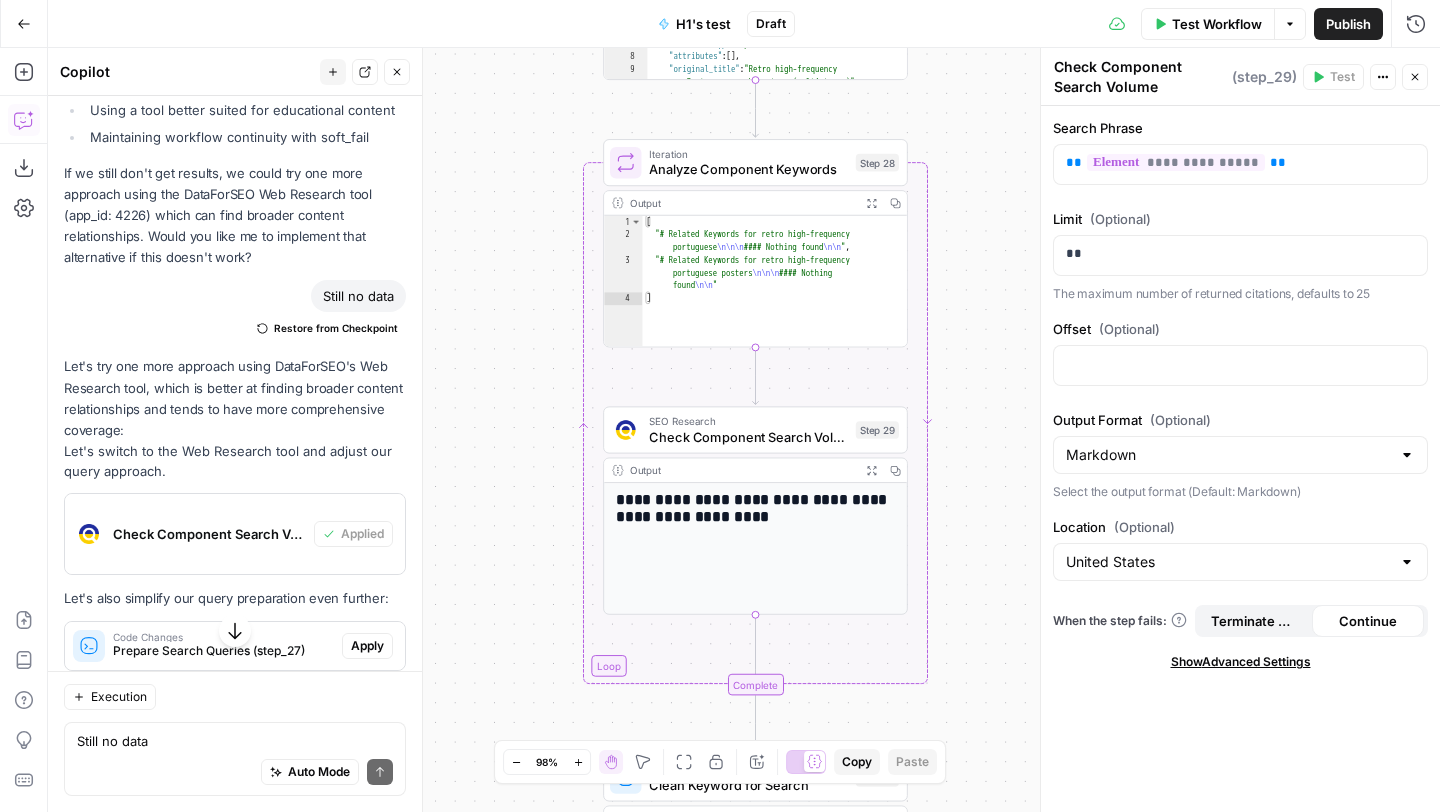 scroll, scrollTop: 14367, scrollLeft: 0, axis: vertical 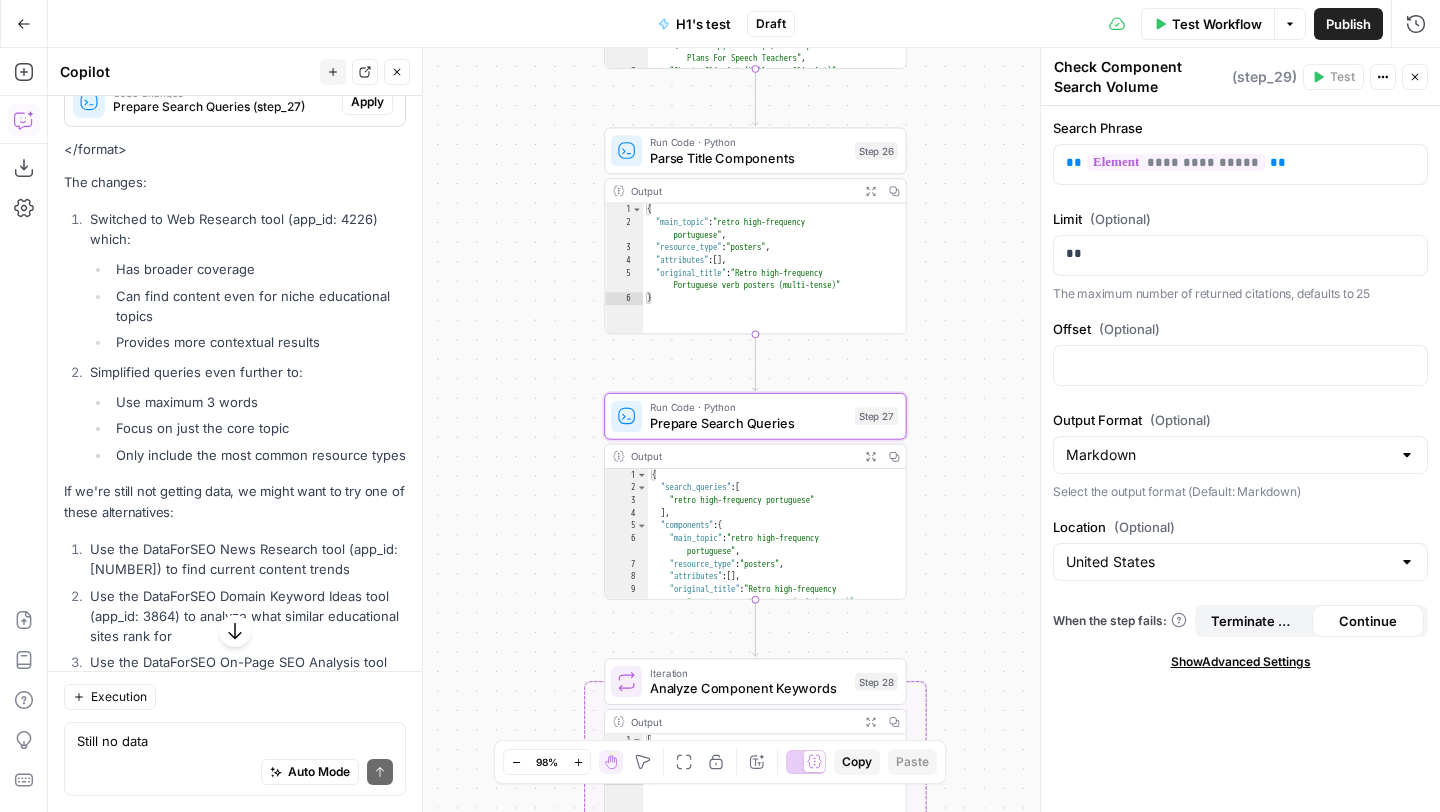 click on "Apply" at bounding box center [367, 102] 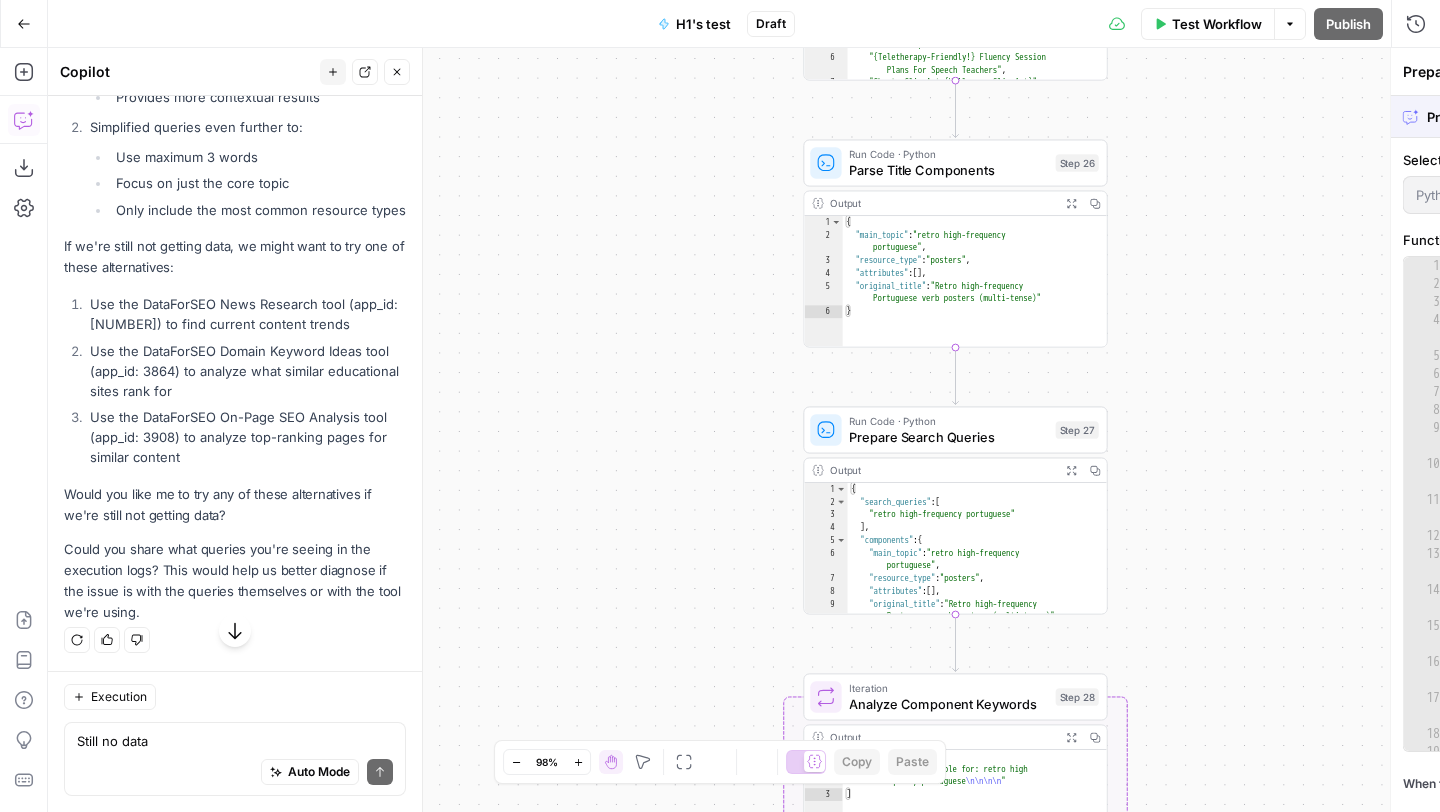 scroll, scrollTop: 13823, scrollLeft: 0, axis: vertical 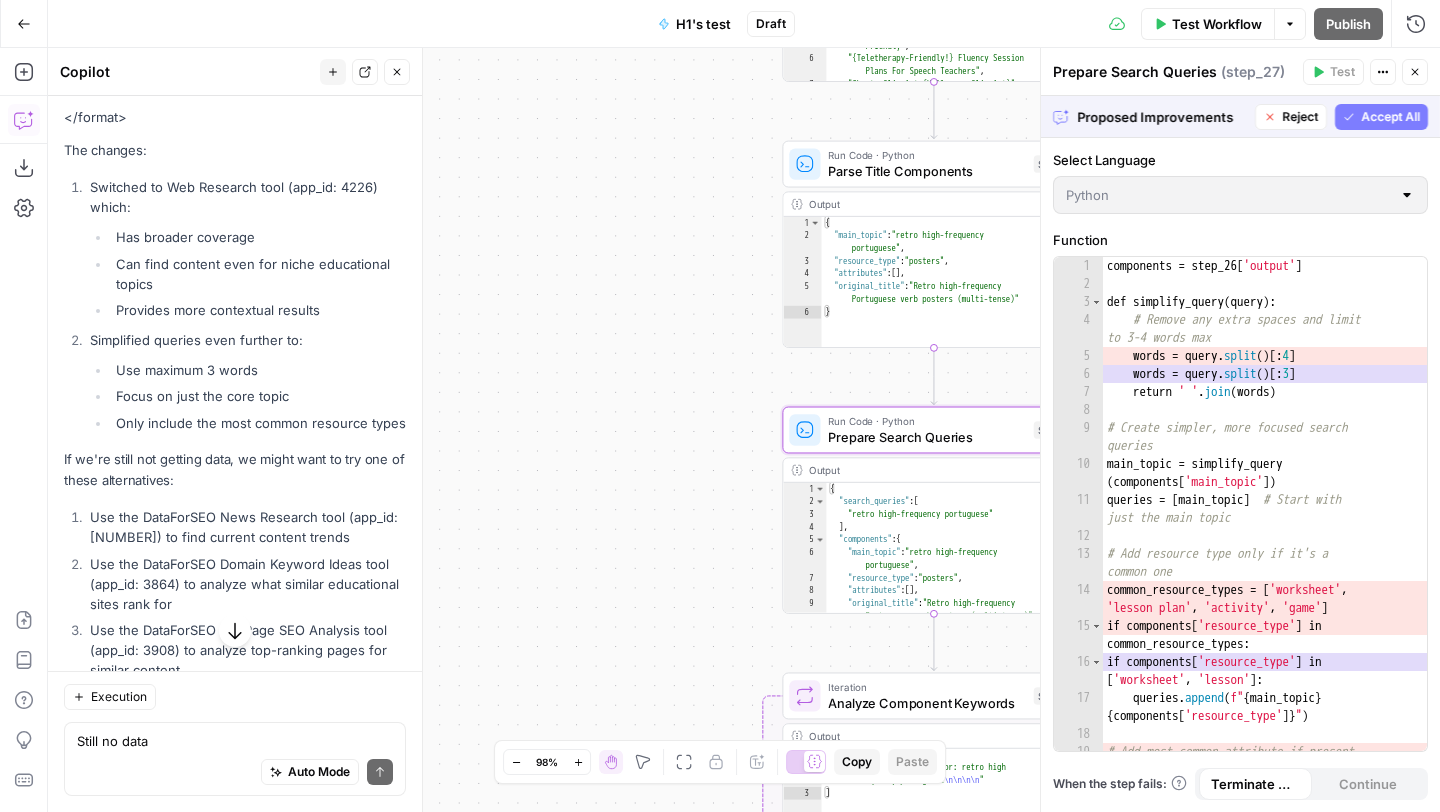 click on "Accept" at bounding box center [364, 70] 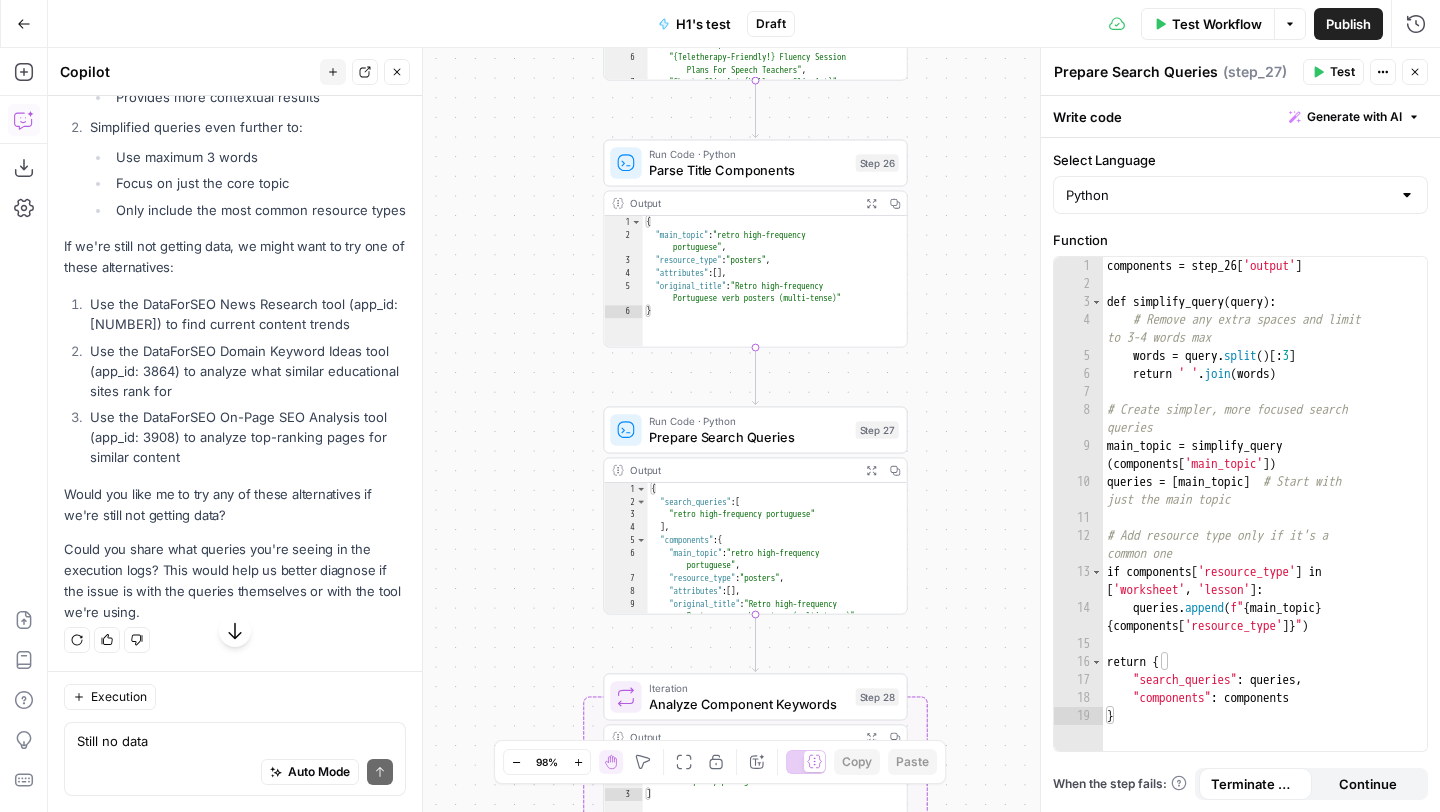 scroll, scrollTop: 15076, scrollLeft: 0, axis: vertical 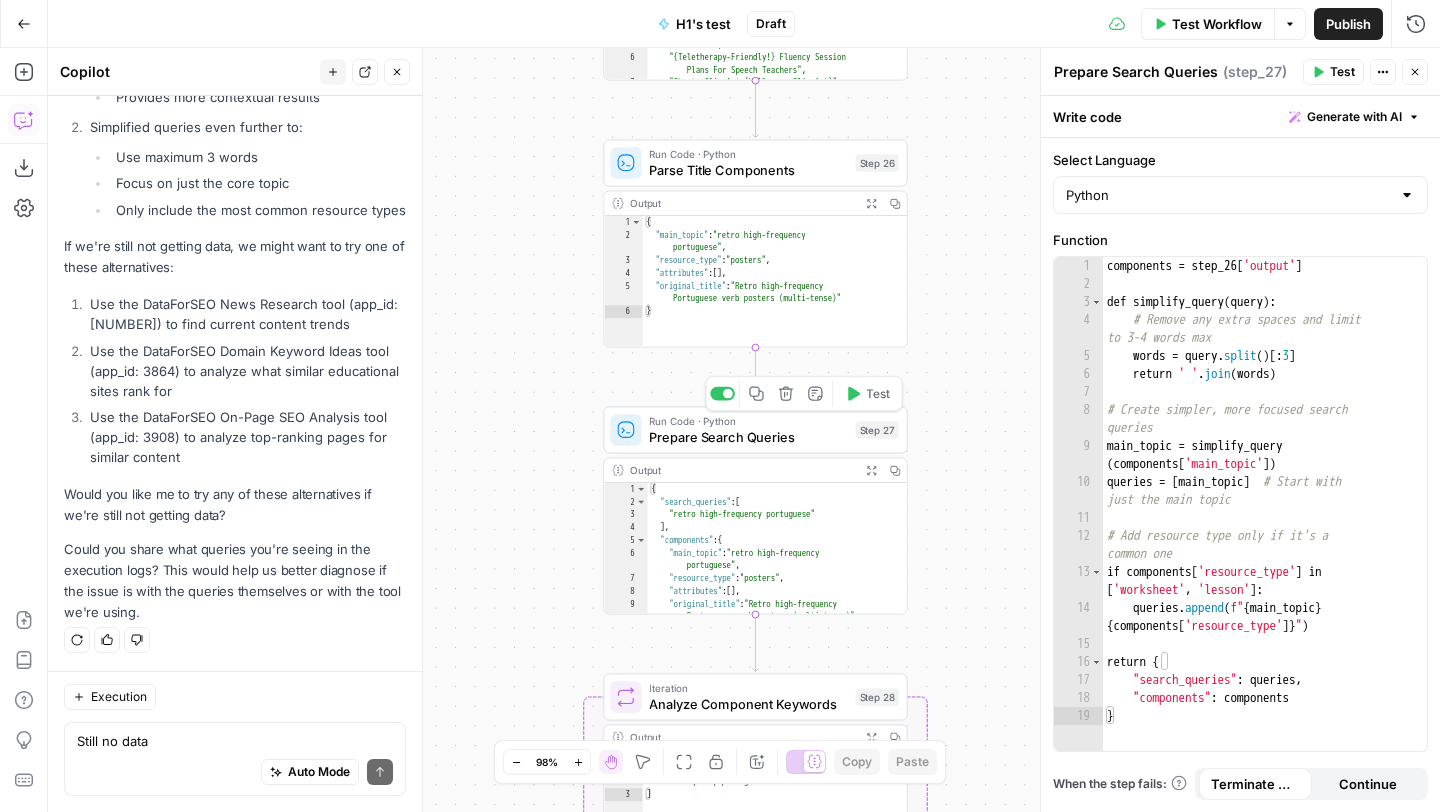 click 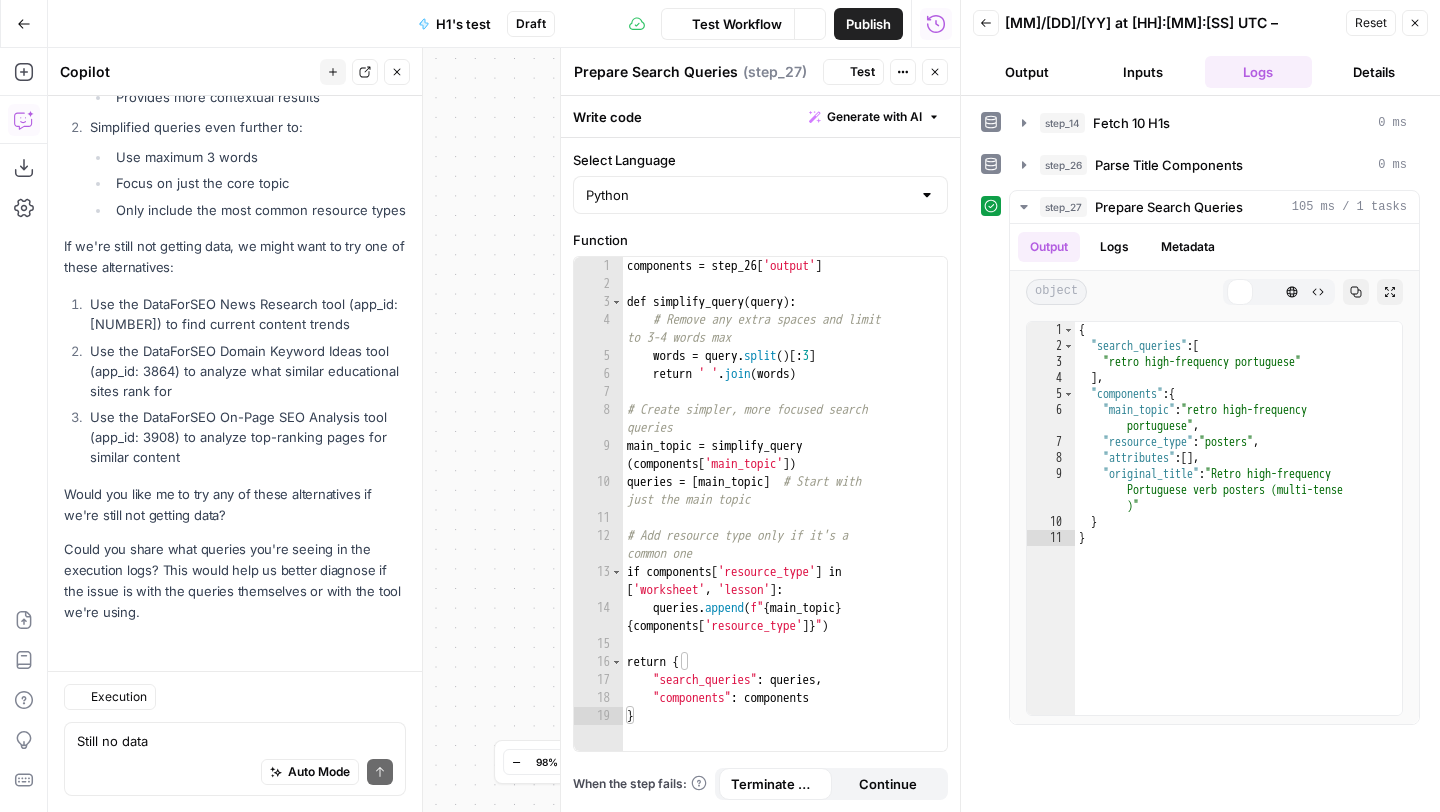 scroll, scrollTop: 15076, scrollLeft: 0, axis: vertical 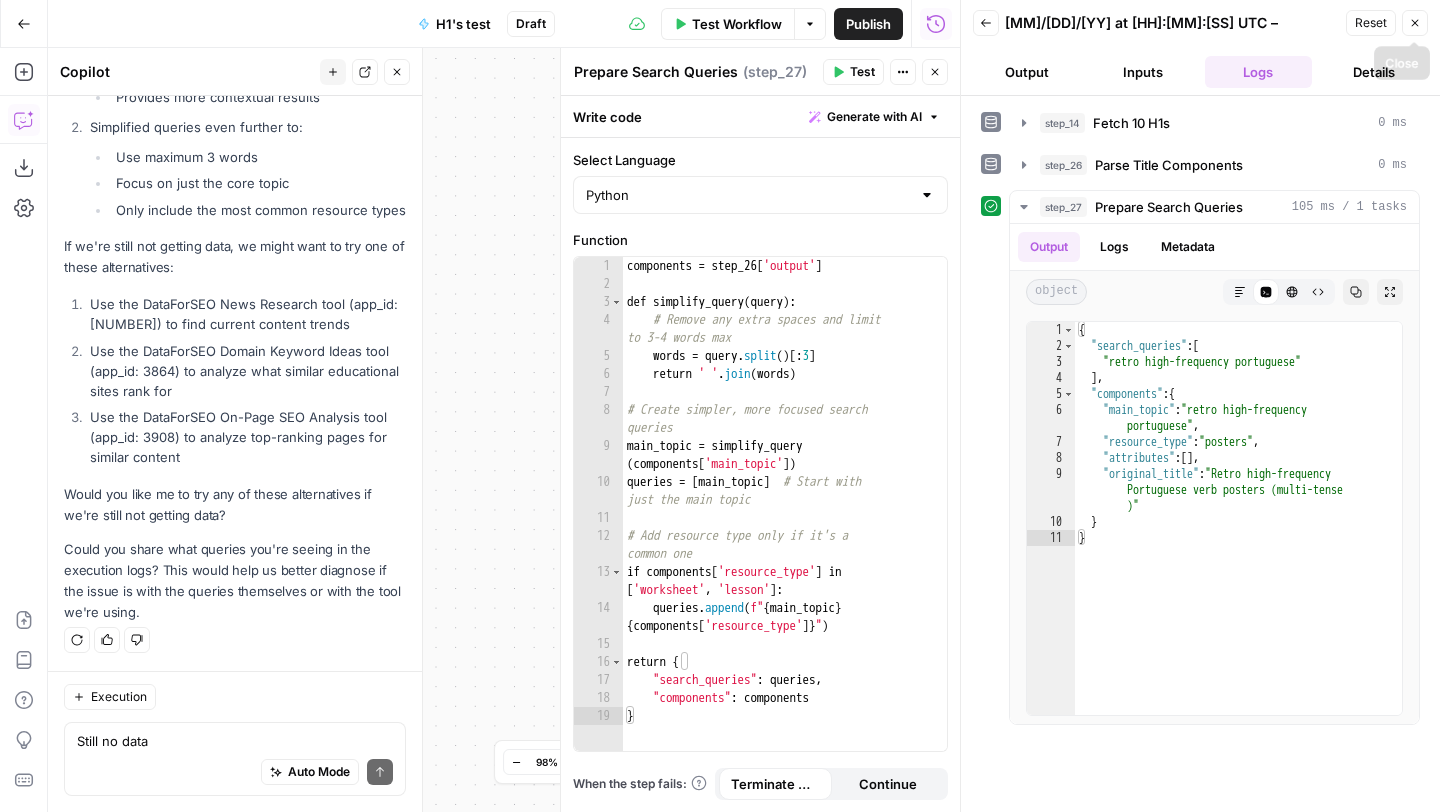 click 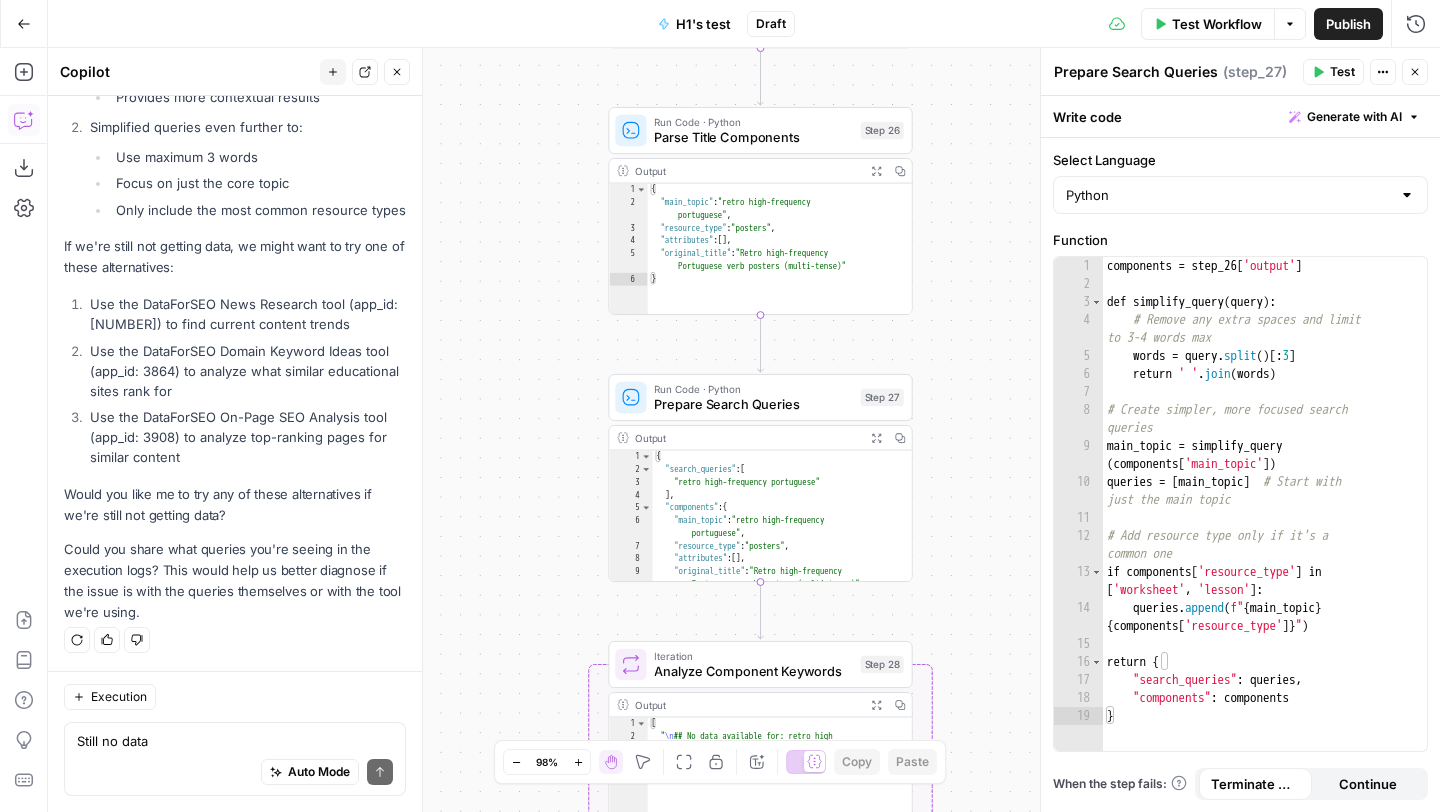 scroll, scrollTop: 34, scrollLeft: 0, axis: vertical 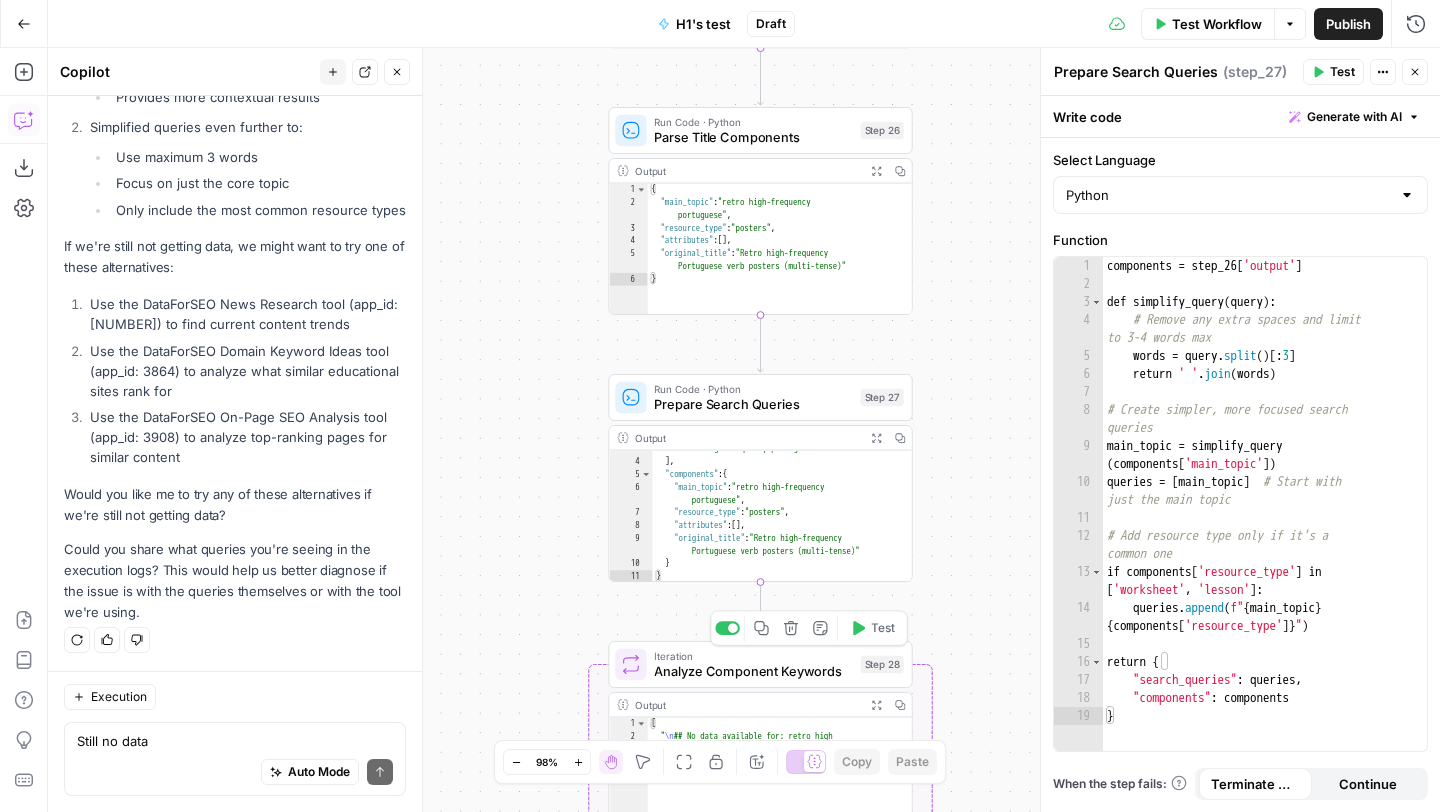 click 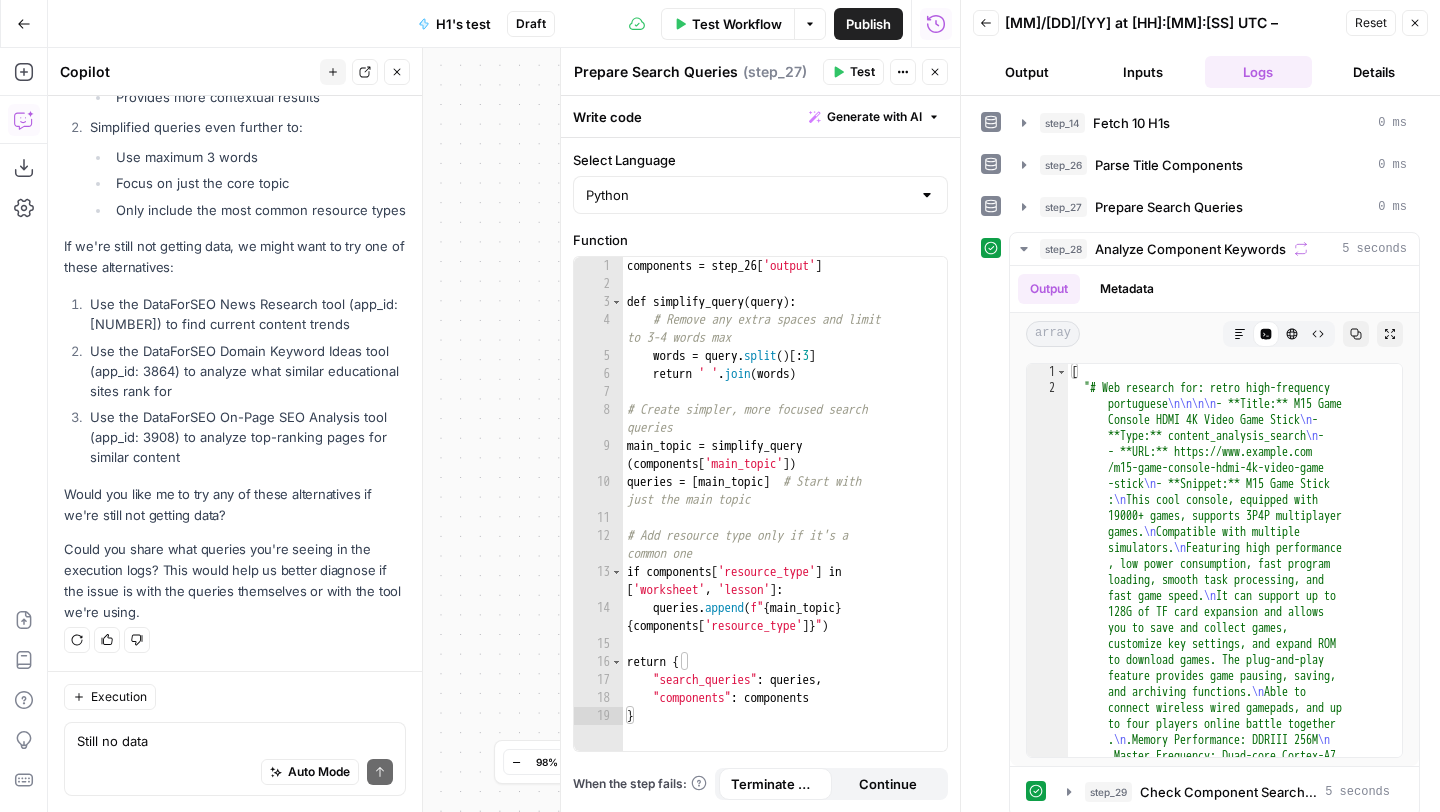 scroll, scrollTop: 15076, scrollLeft: 0, axis: vertical 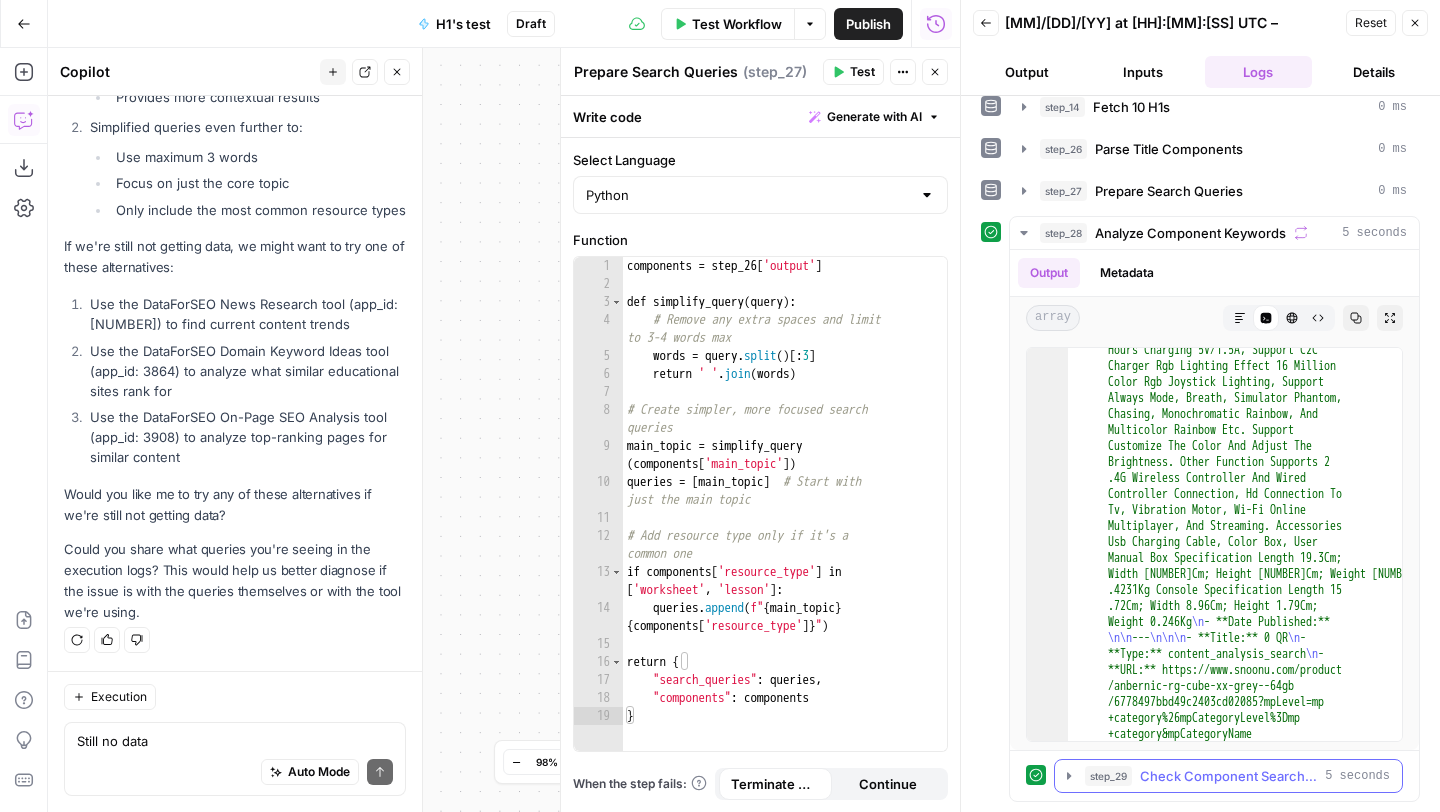 click 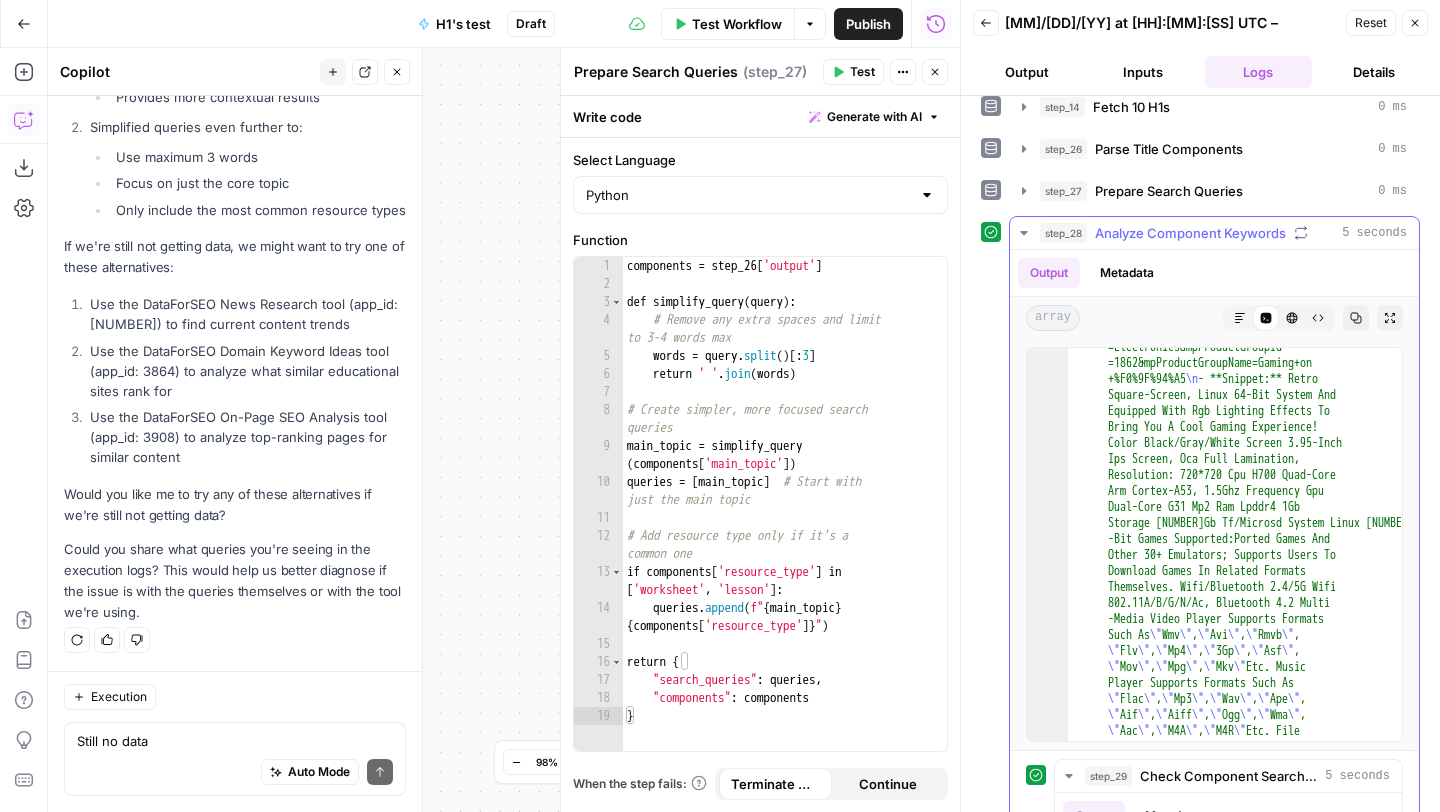 scroll, scrollTop: 2283, scrollLeft: 0, axis: vertical 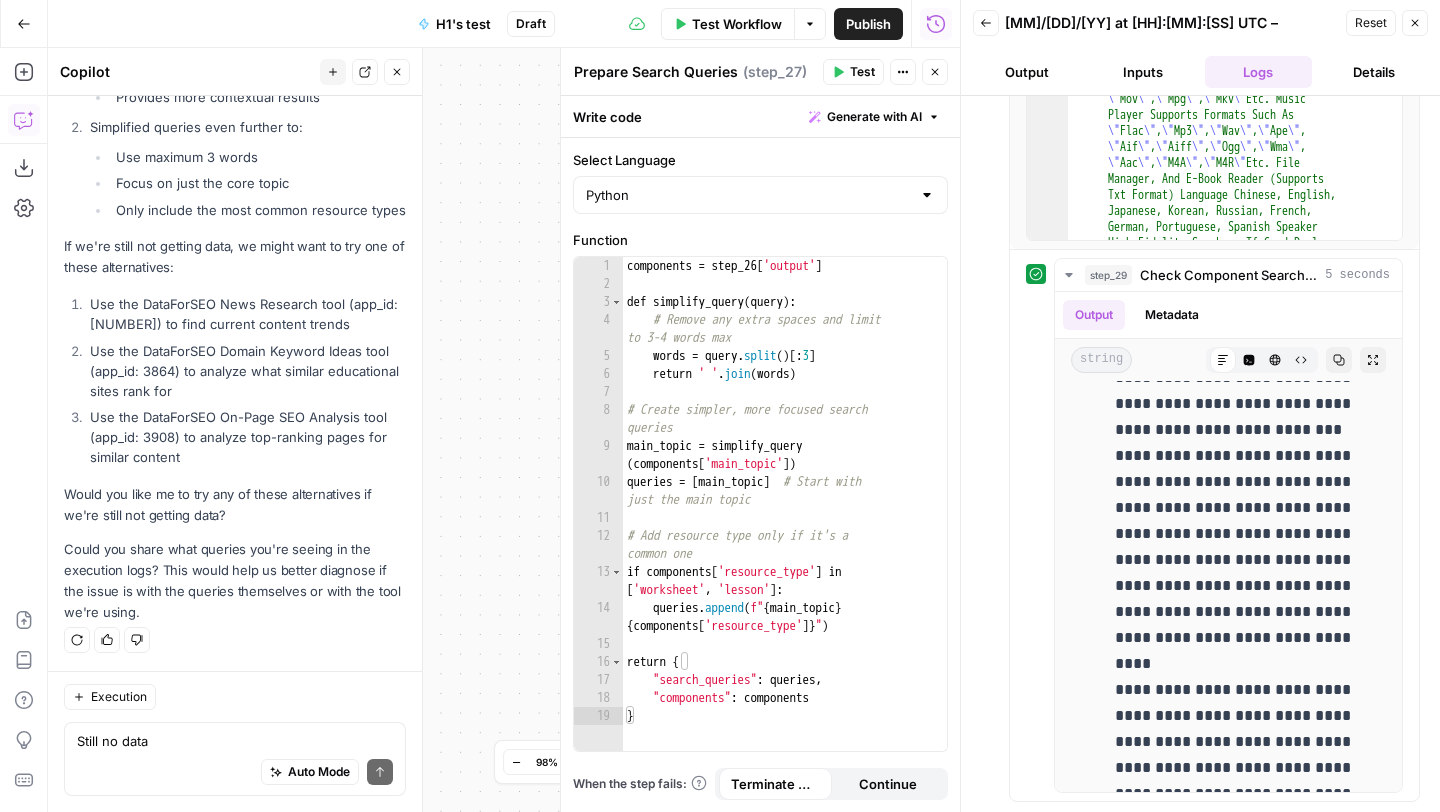 click 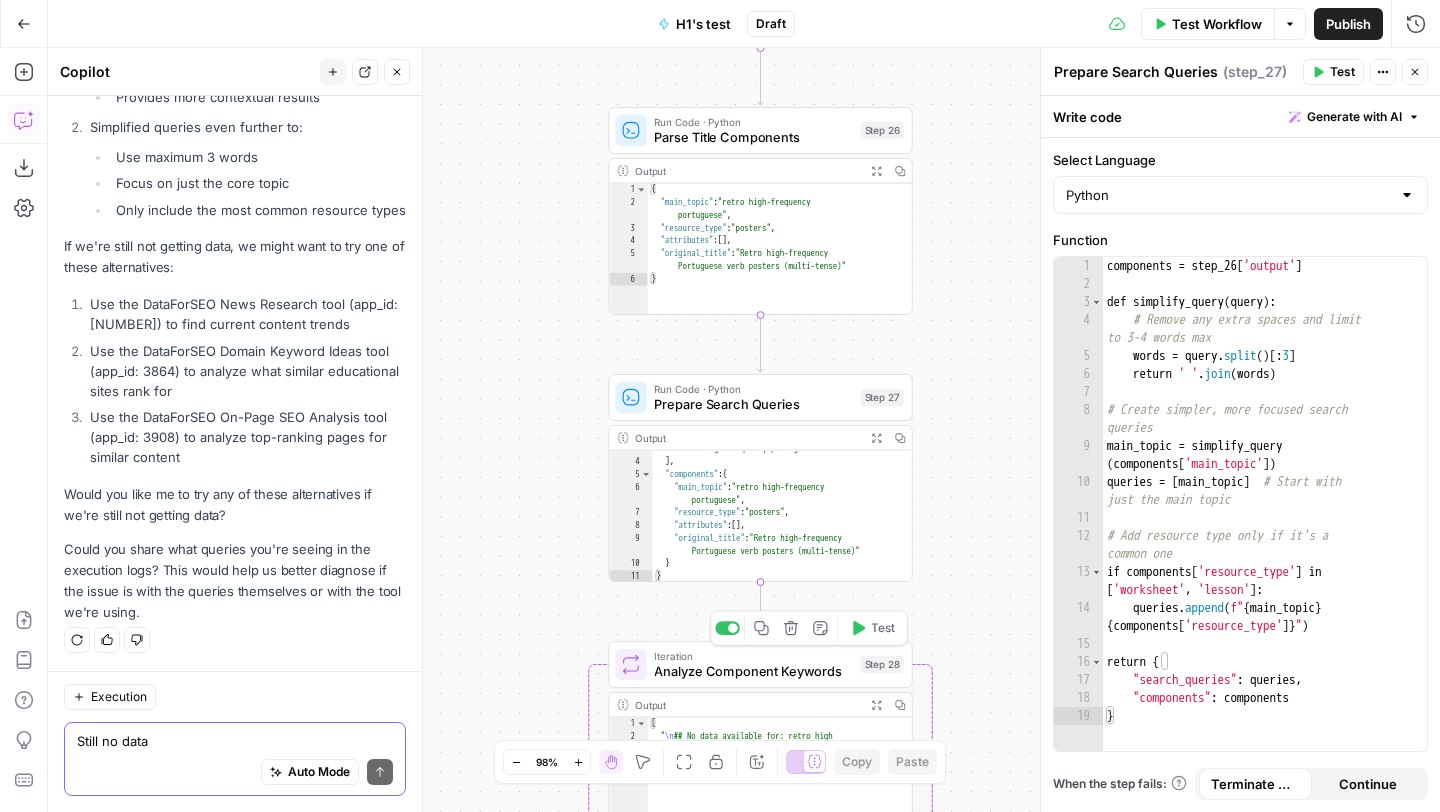 click on "Still no data" at bounding box center [235, 741] 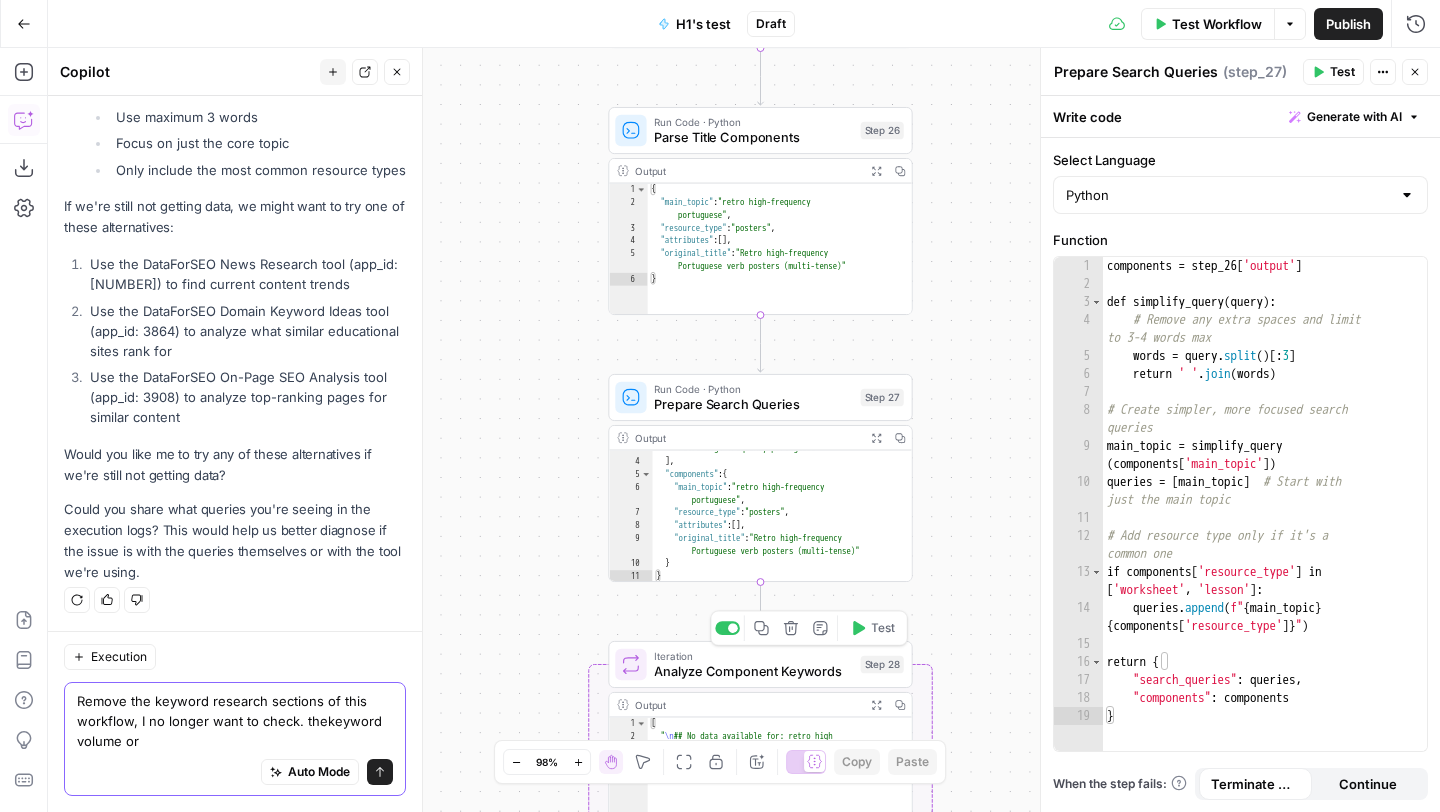 scroll, scrollTop: 15116, scrollLeft: 0, axis: vertical 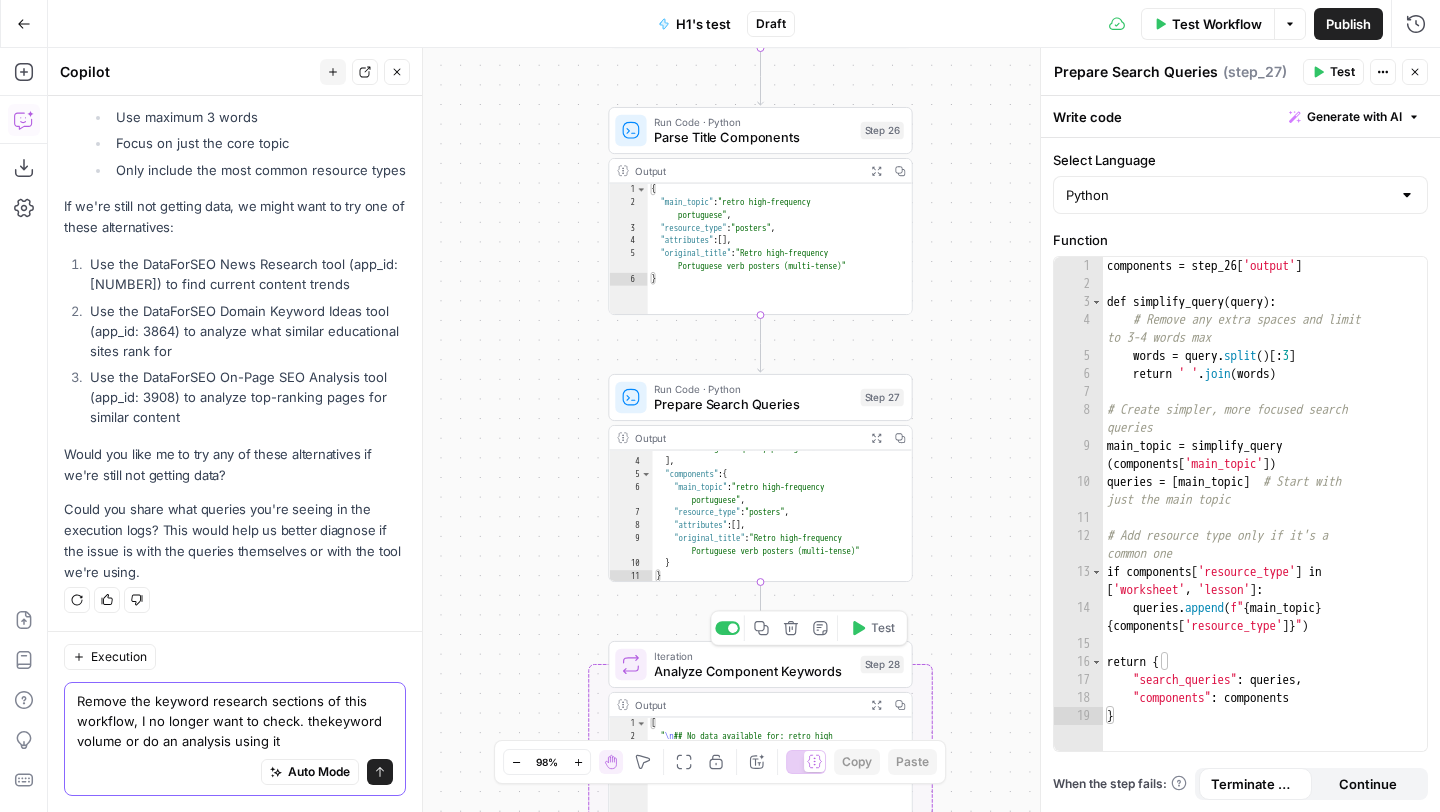 click on "Remove the keyword research sections of this workflow, I no longer want to check. thekeyword volume or do an analysis using it" at bounding box center (235, 721) 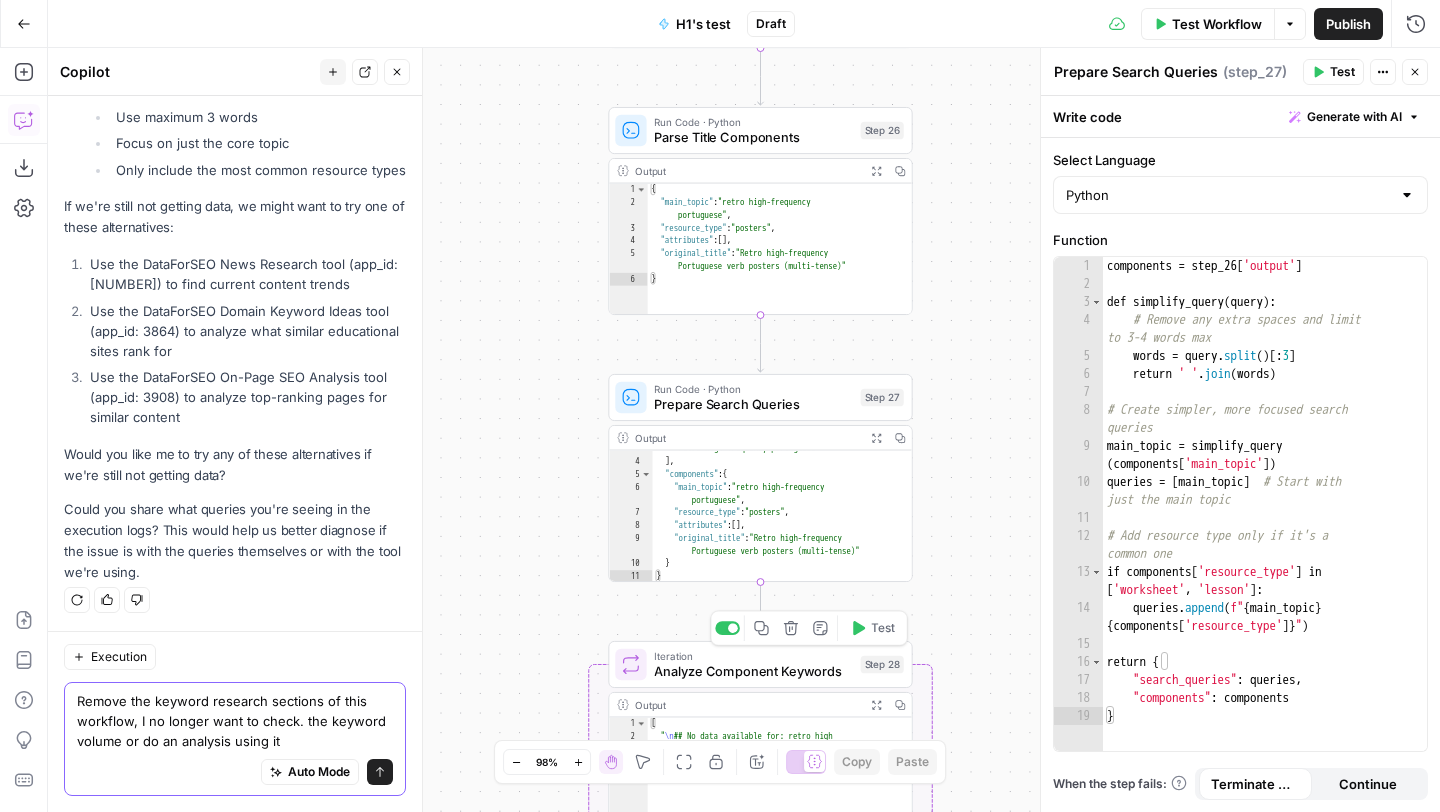 click on "Remove the keyword research sections of this workflow, I no longer want to check. the keyword volume or do an analysis using it" at bounding box center (235, 721) 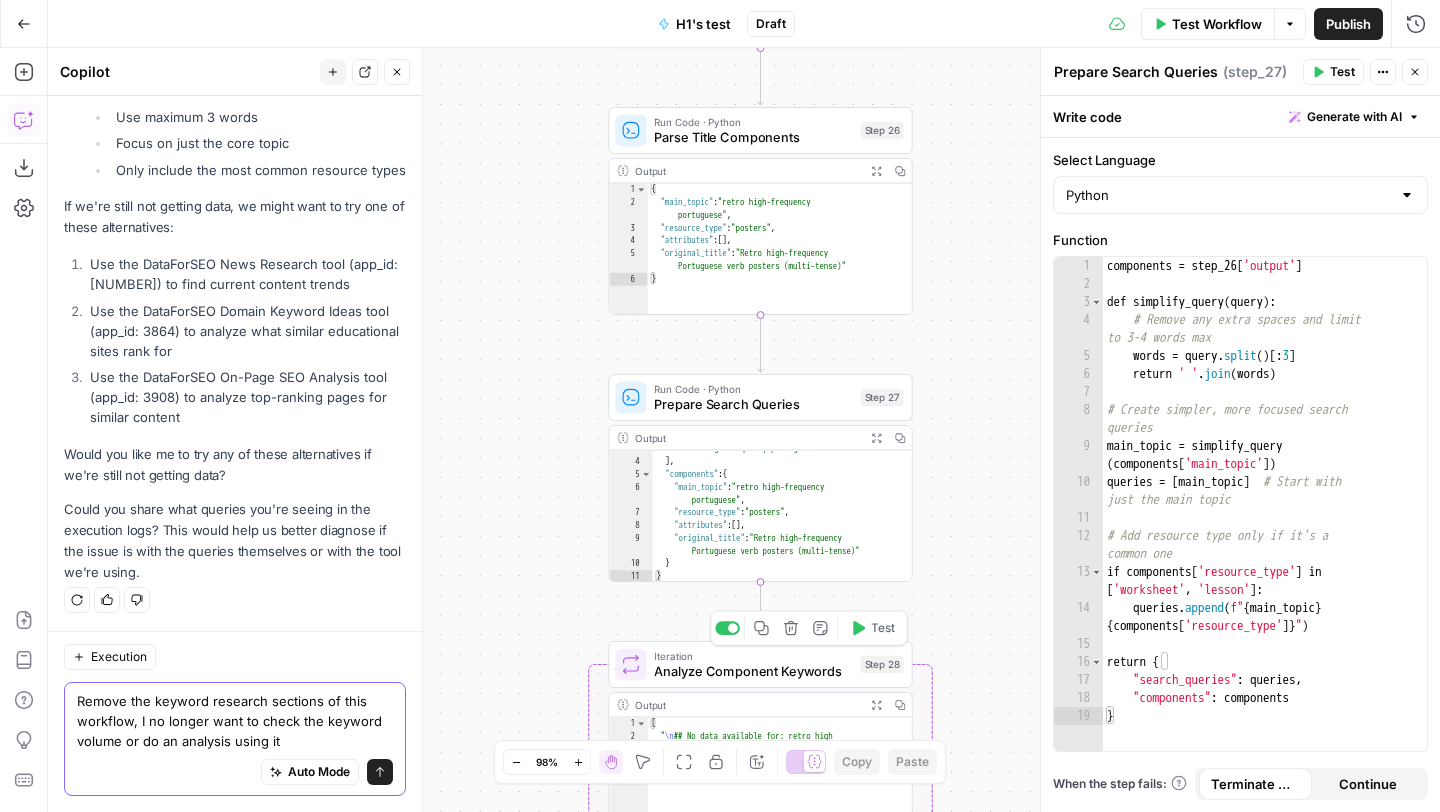 type on "Remove the keyword research sections of this workflow, I no longer want to check the keyword volume or do an analysis using it" 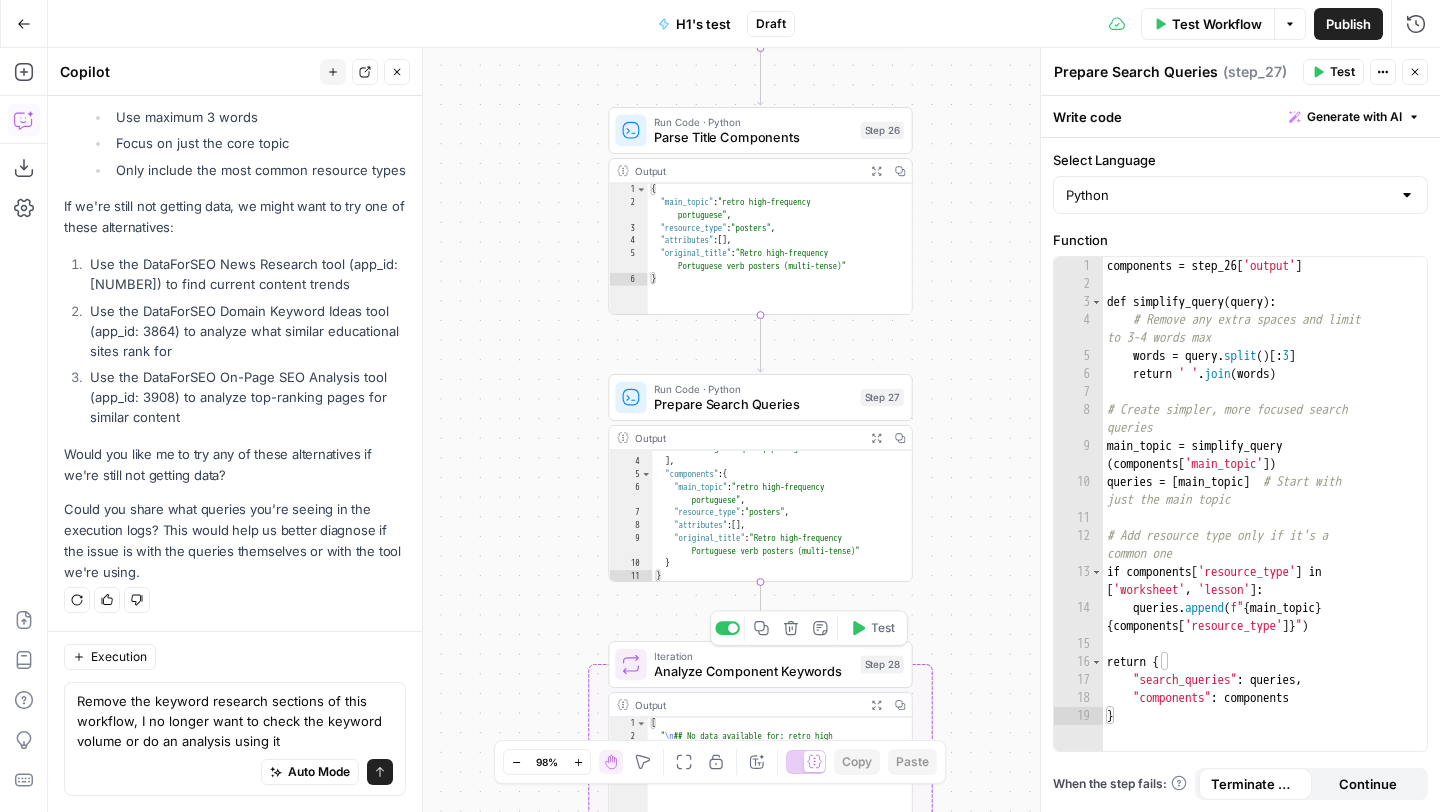 click 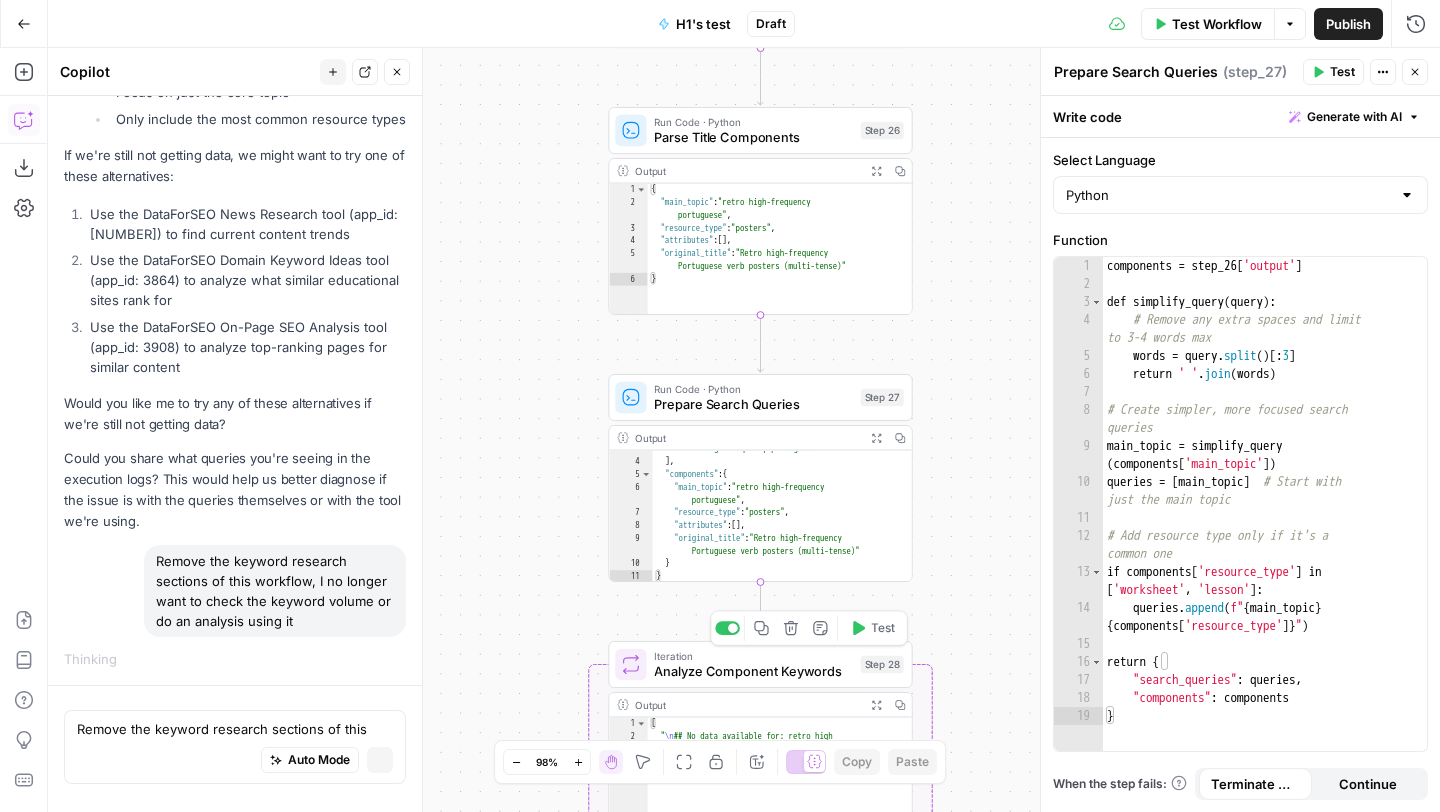 scroll, scrollTop: 14563, scrollLeft: 0, axis: vertical 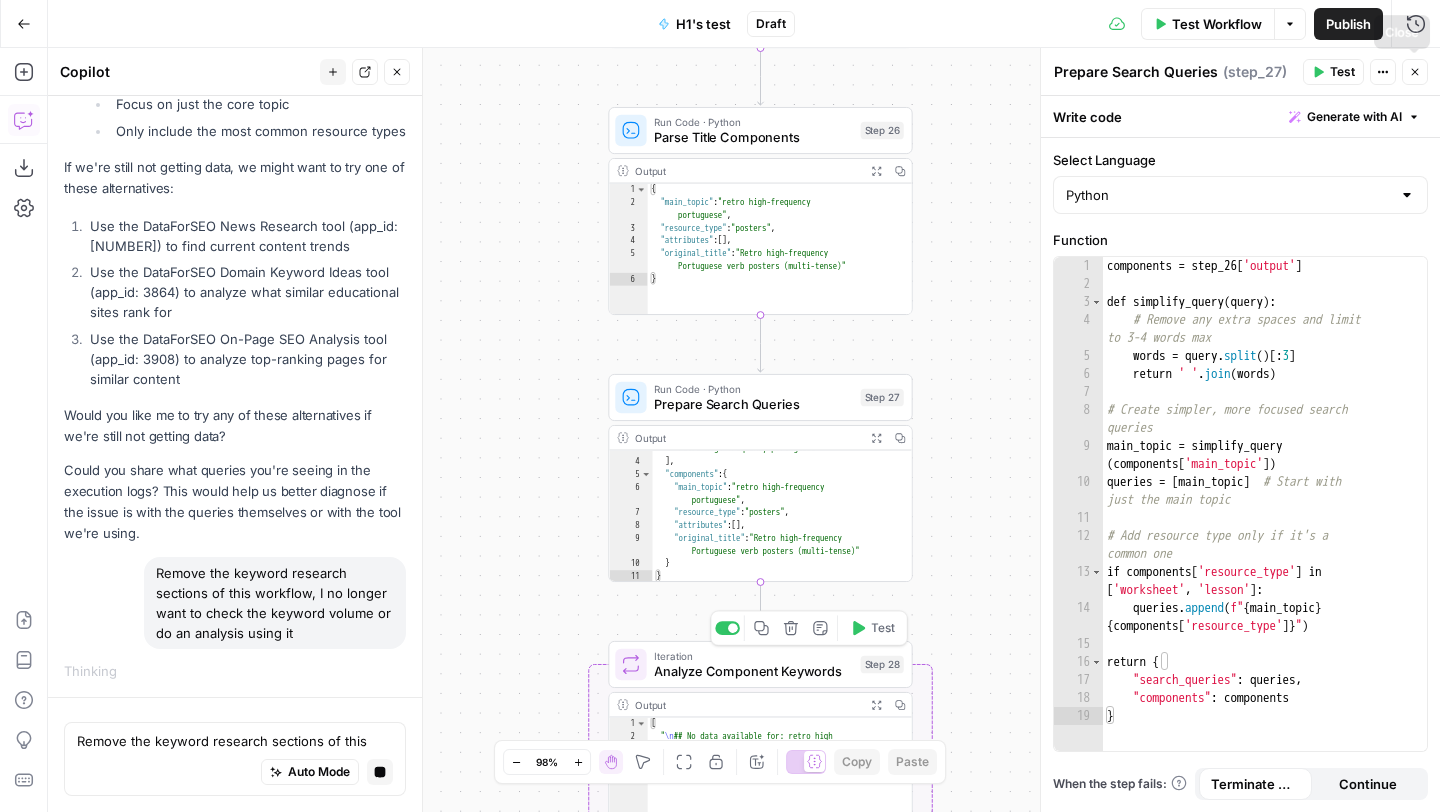 click 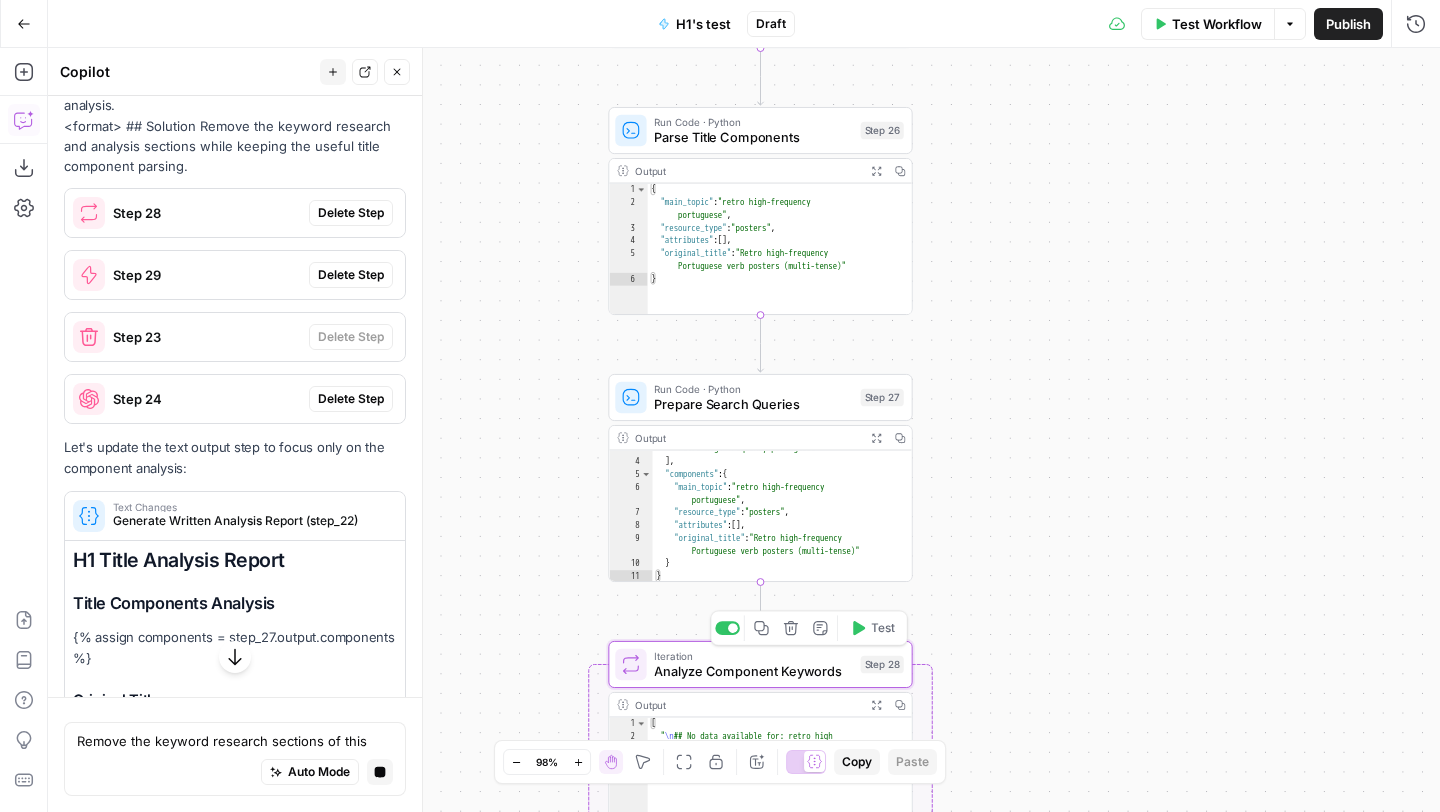 scroll, scrollTop: 14937, scrollLeft: 0, axis: vertical 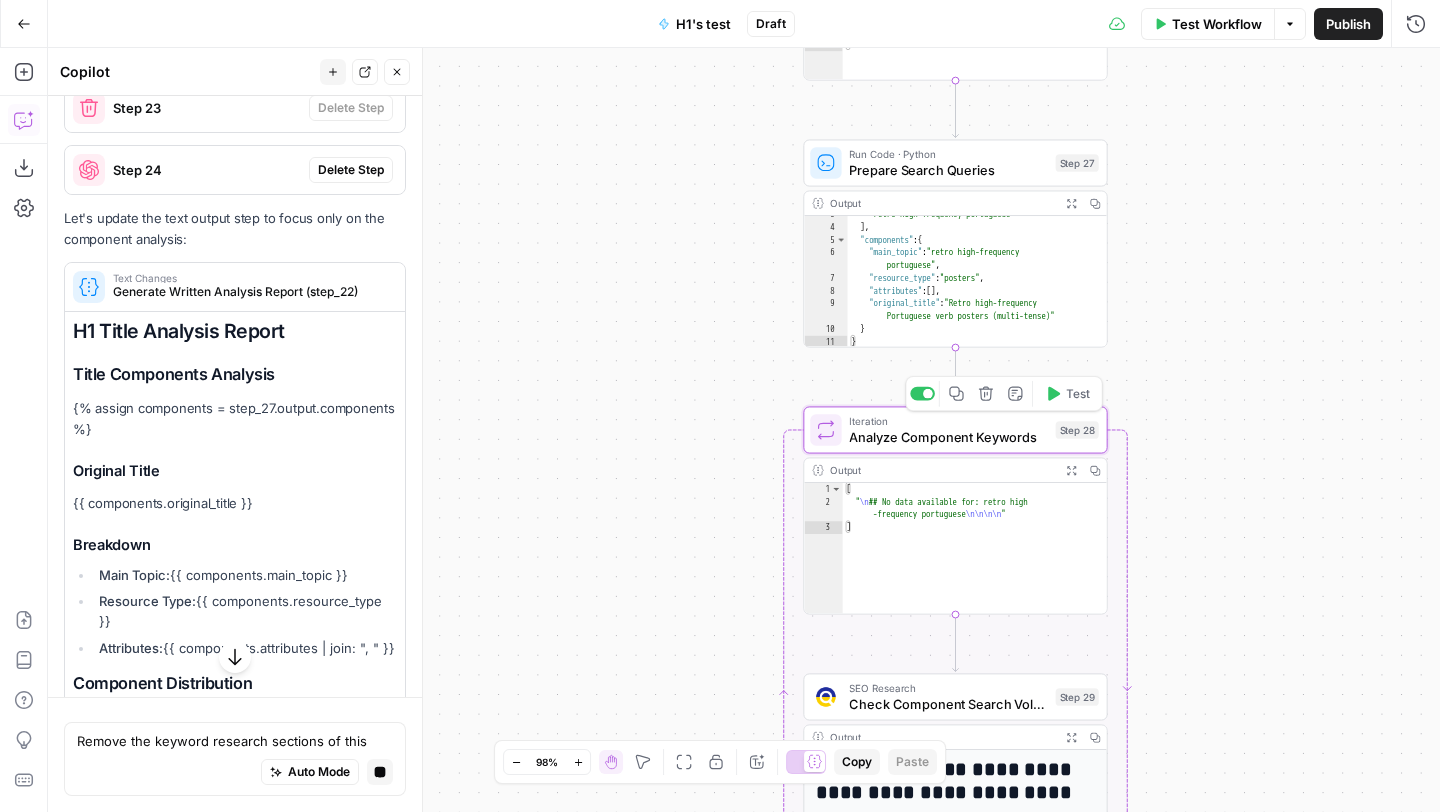 click on "Delete Step" at bounding box center [351, -16] 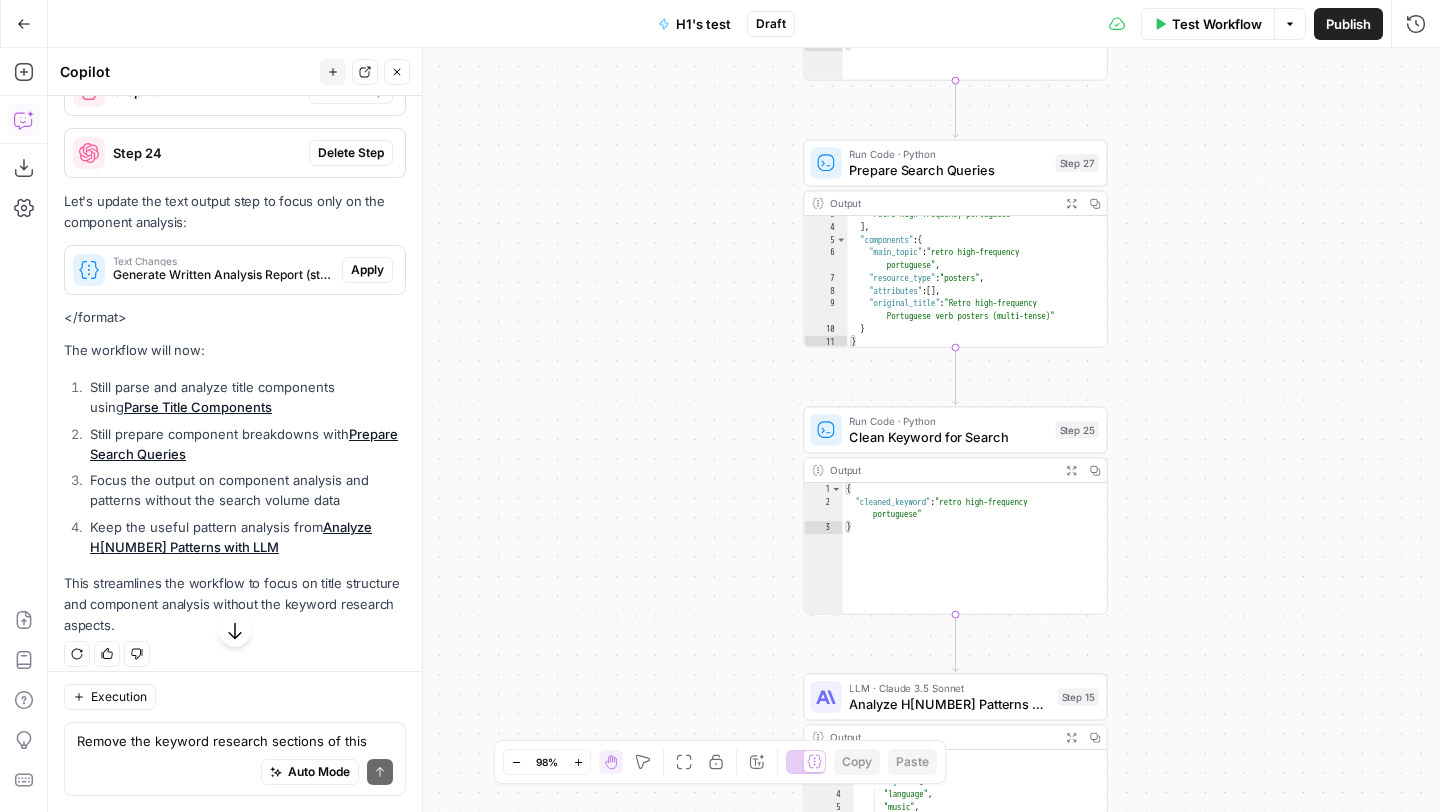 scroll, scrollTop: 15436, scrollLeft: 0, axis: vertical 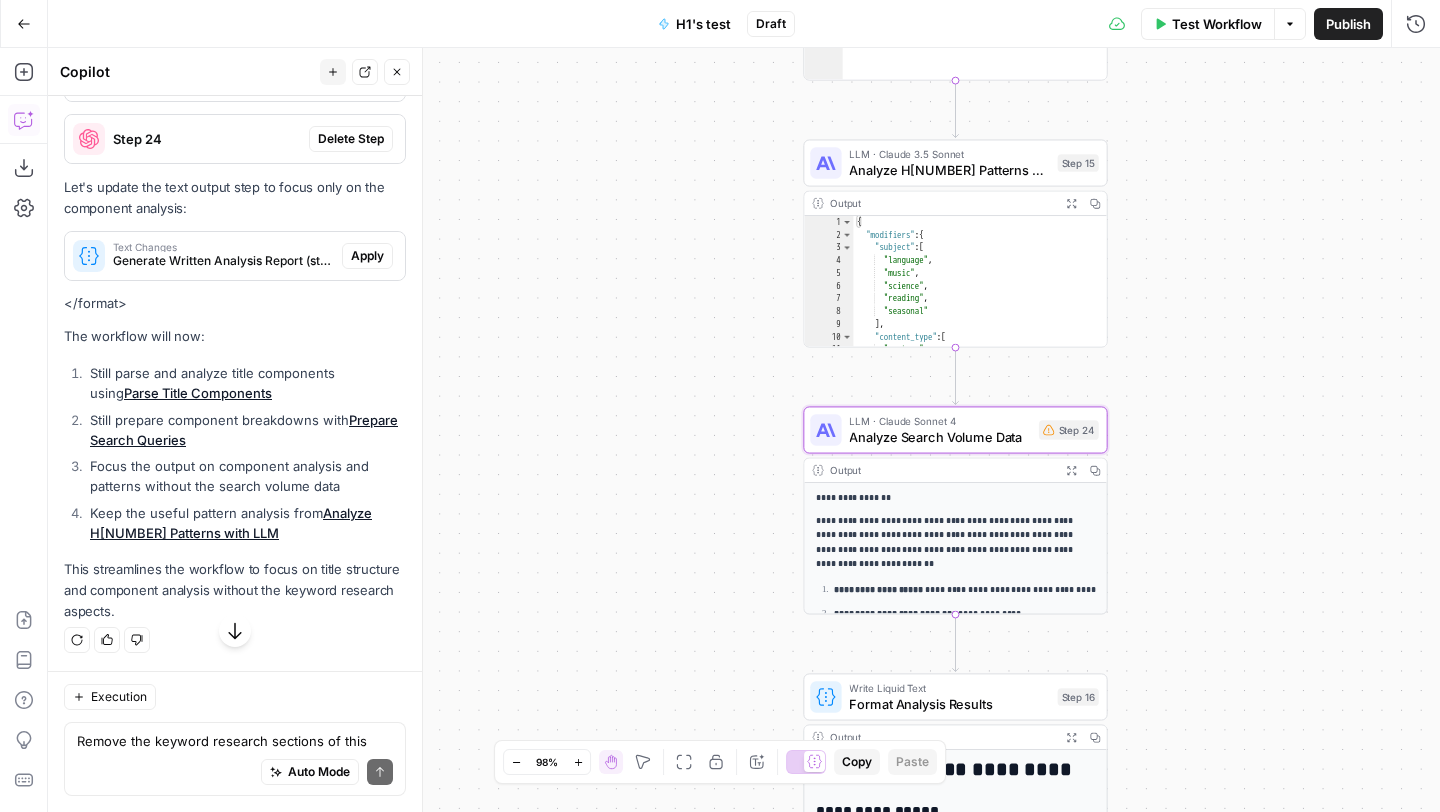 click on "Delete Step" at bounding box center [351, 139] 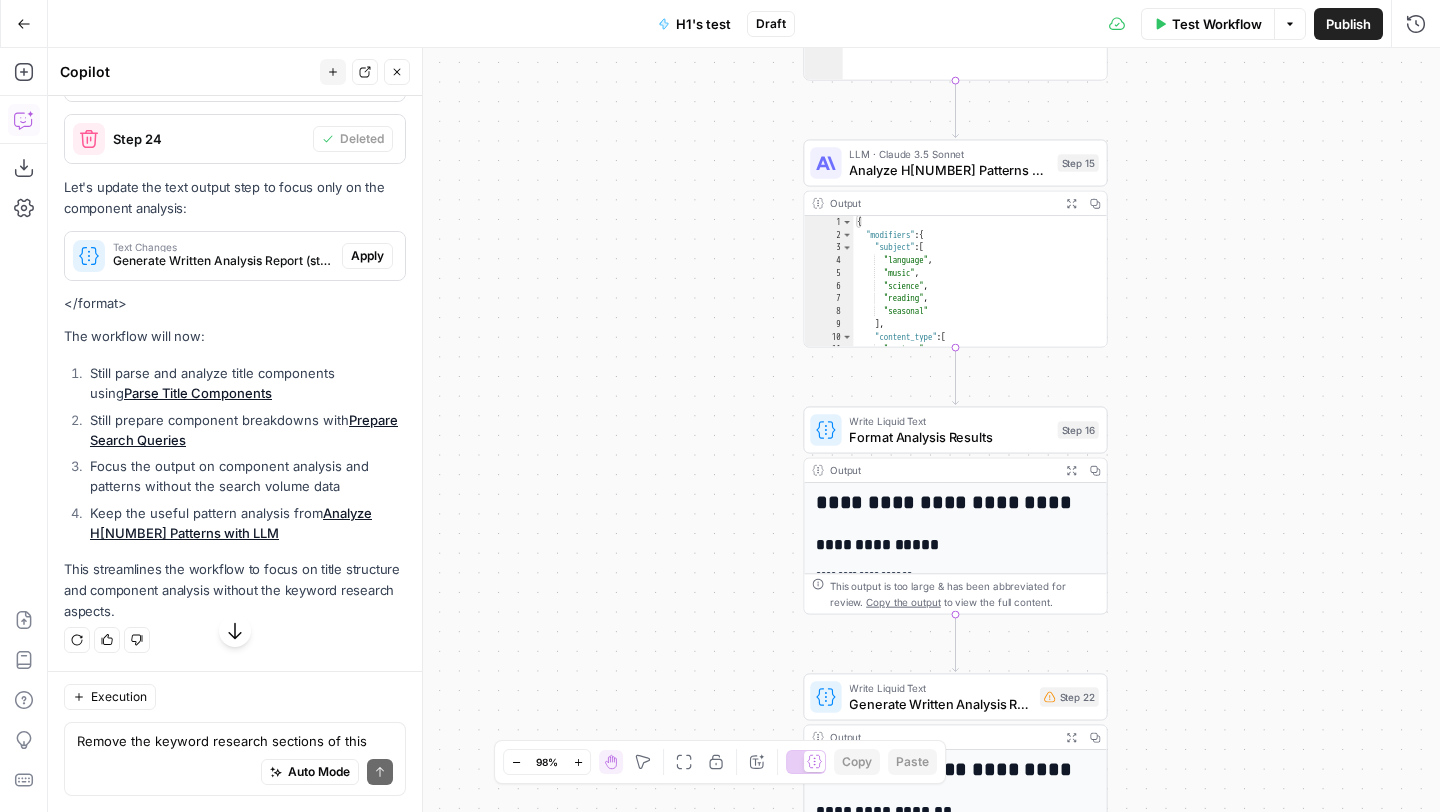 scroll, scrollTop: 15623, scrollLeft: 0, axis: vertical 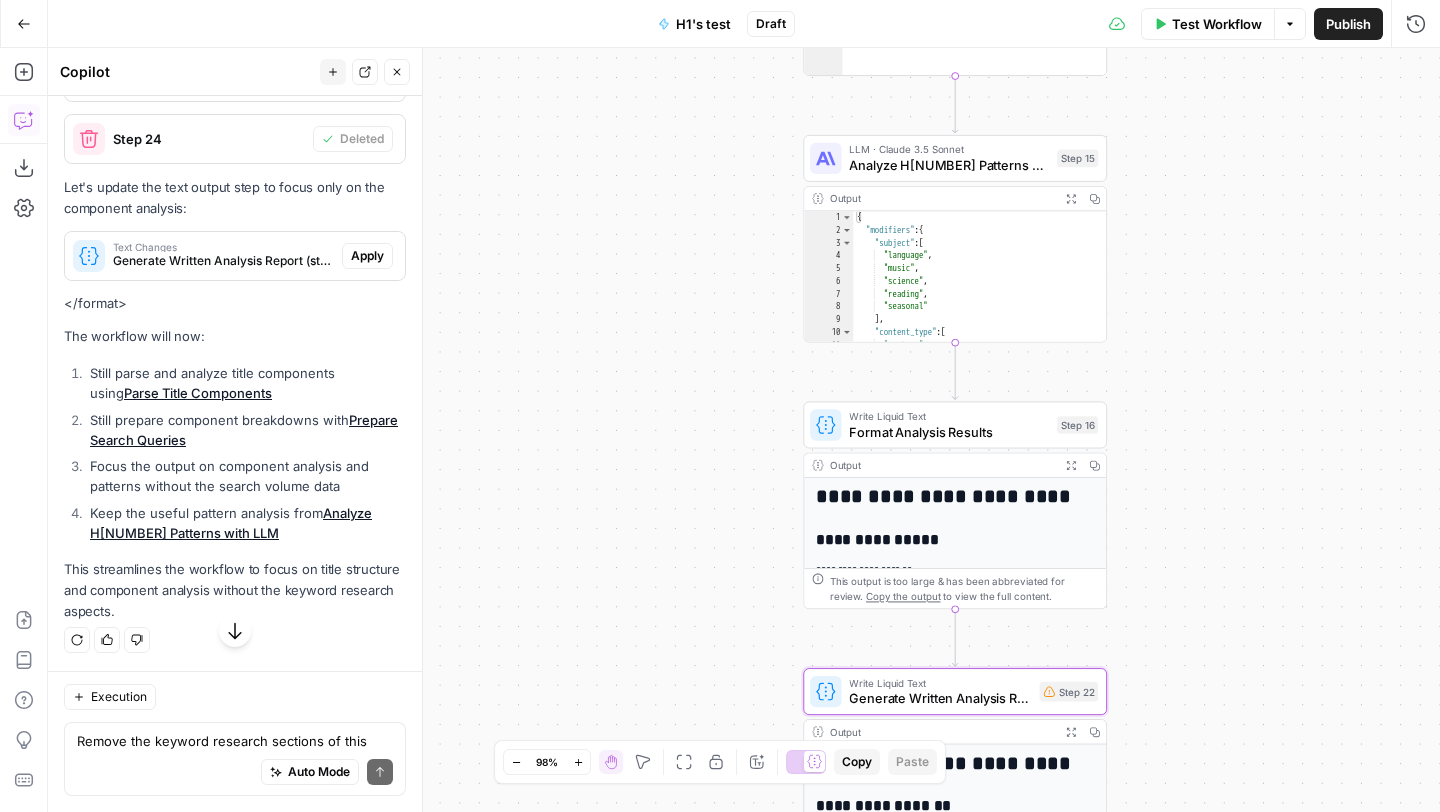 click on "Apply" at bounding box center (367, 256) 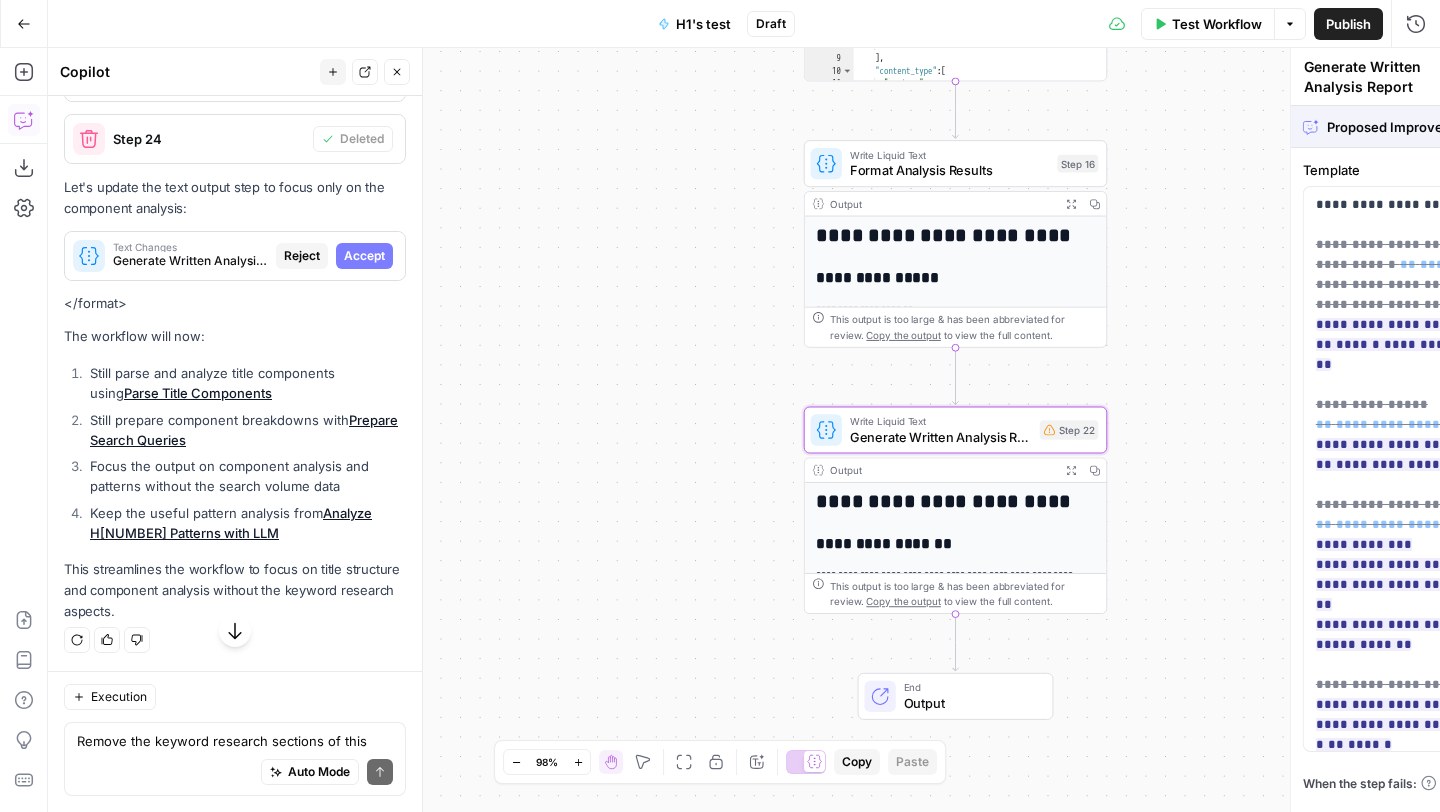 scroll, scrollTop: 15015, scrollLeft: 0, axis: vertical 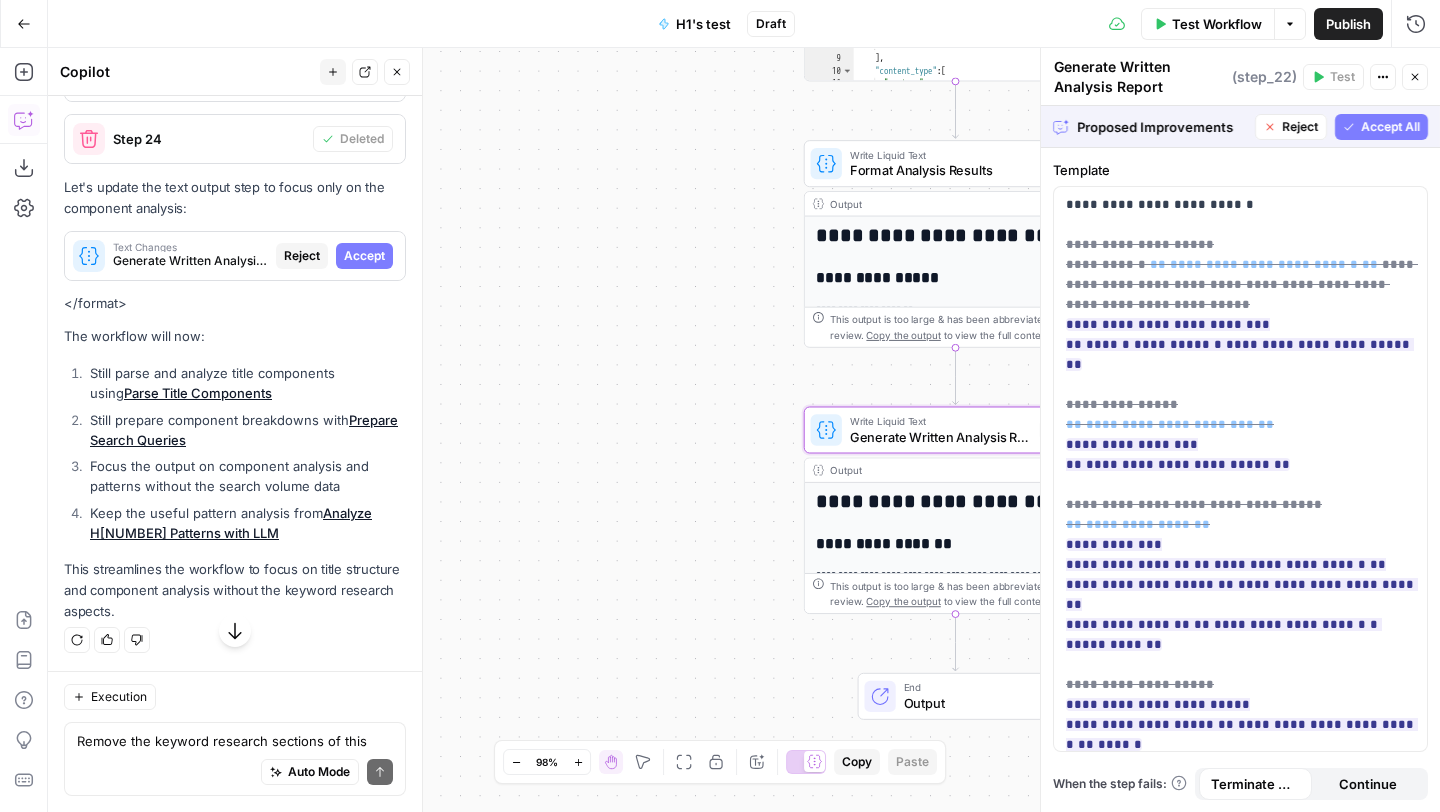 click on "Accept" at bounding box center (364, 256) 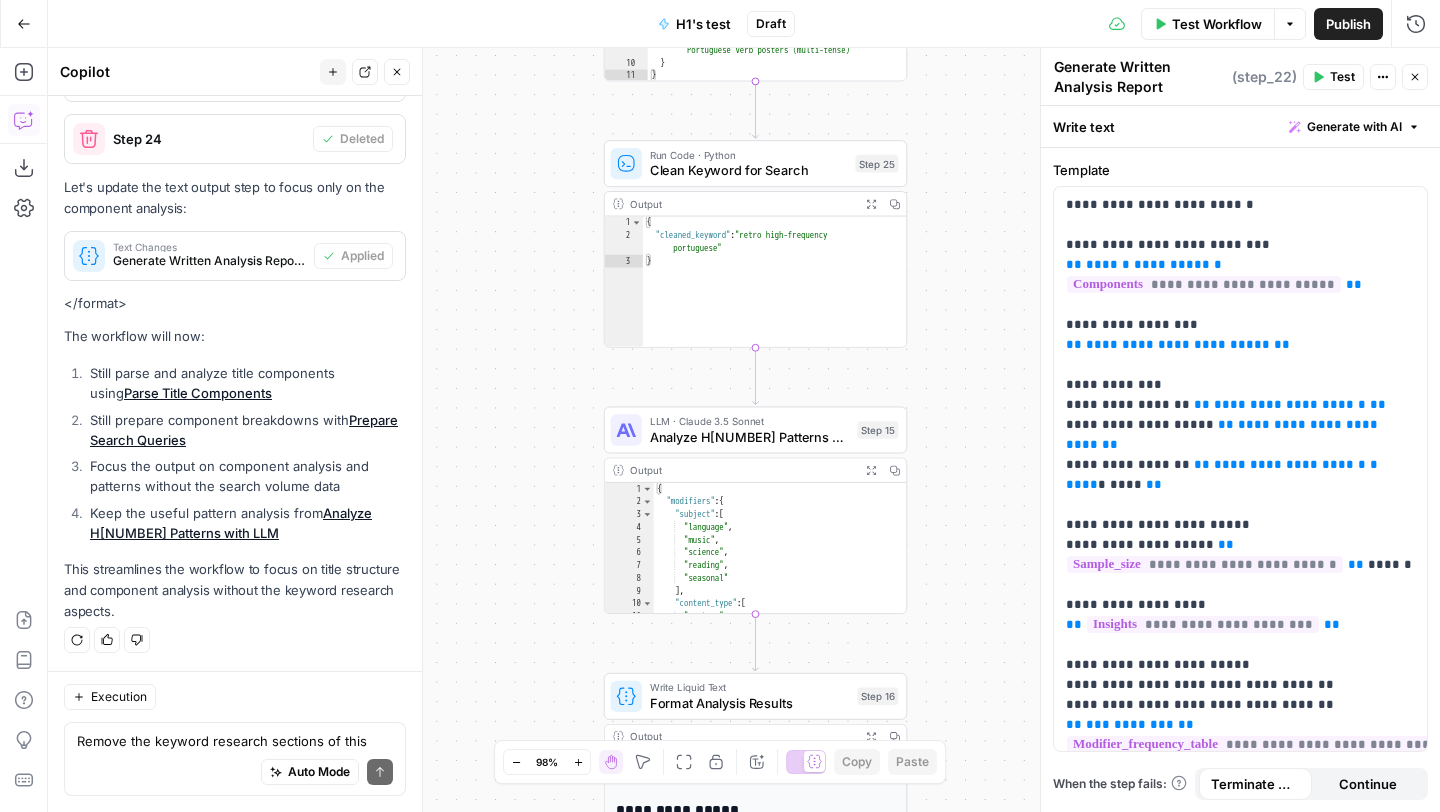 scroll, scrollTop: 15644, scrollLeft: 0, axis: vertical 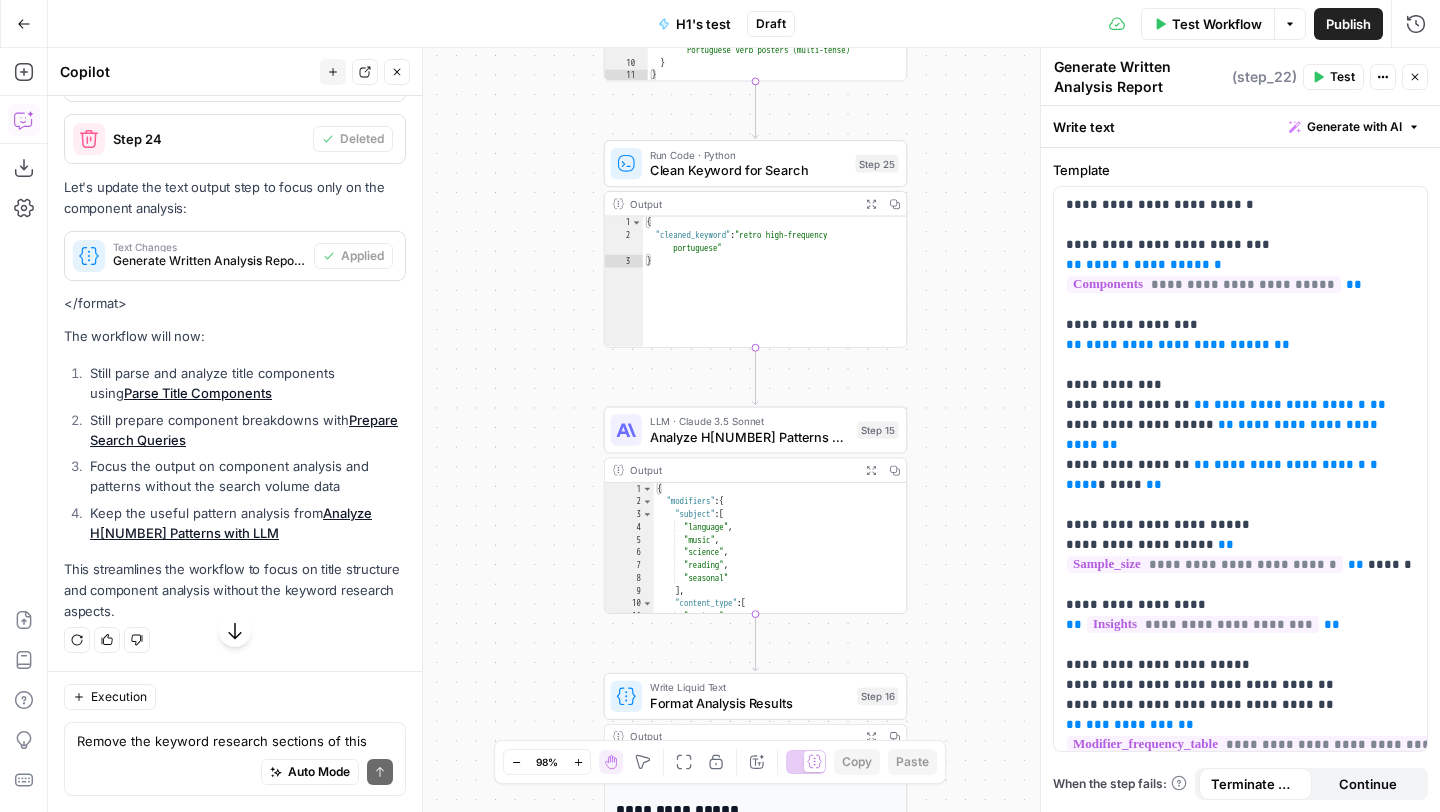 click 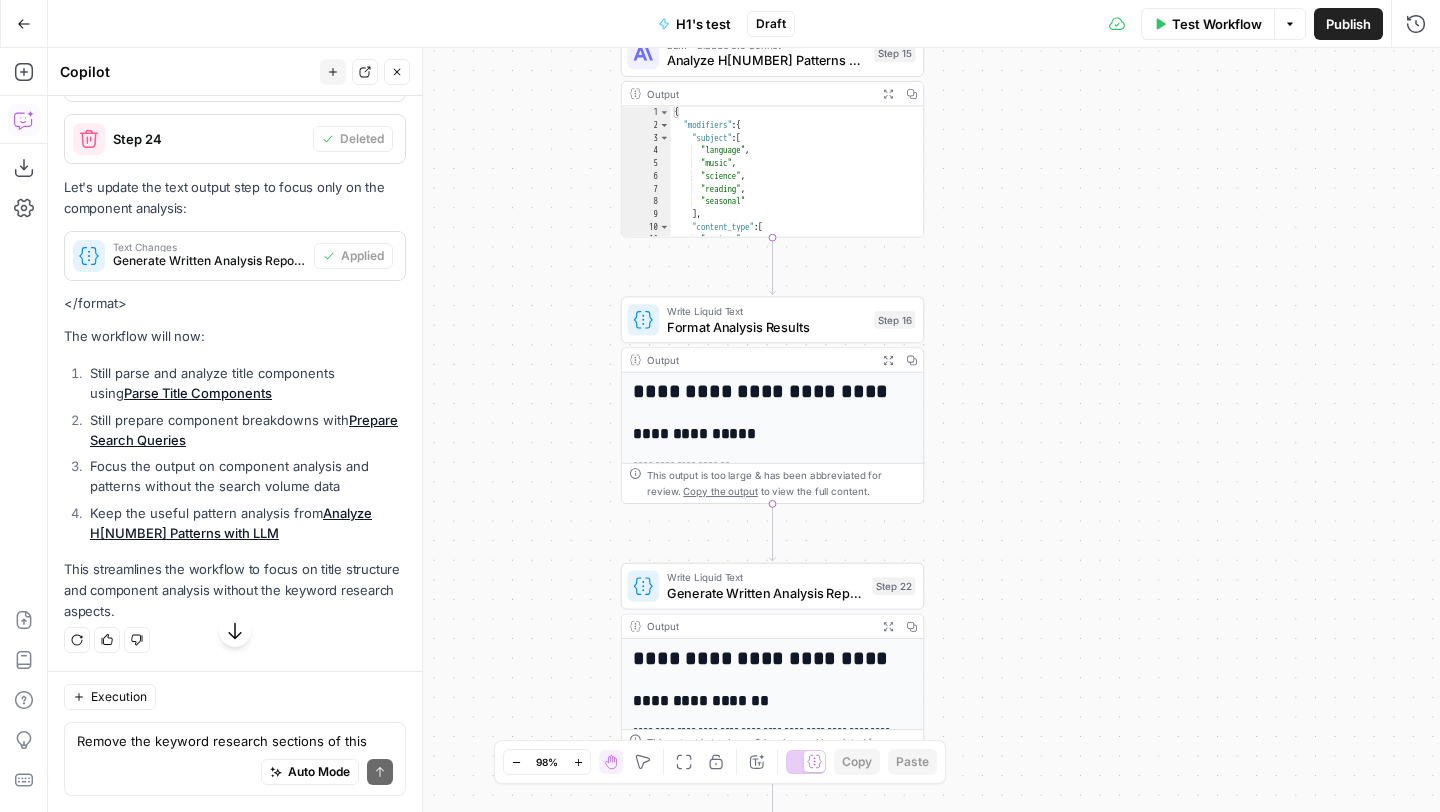 click on "Options" at bounding box center (1290, 24) 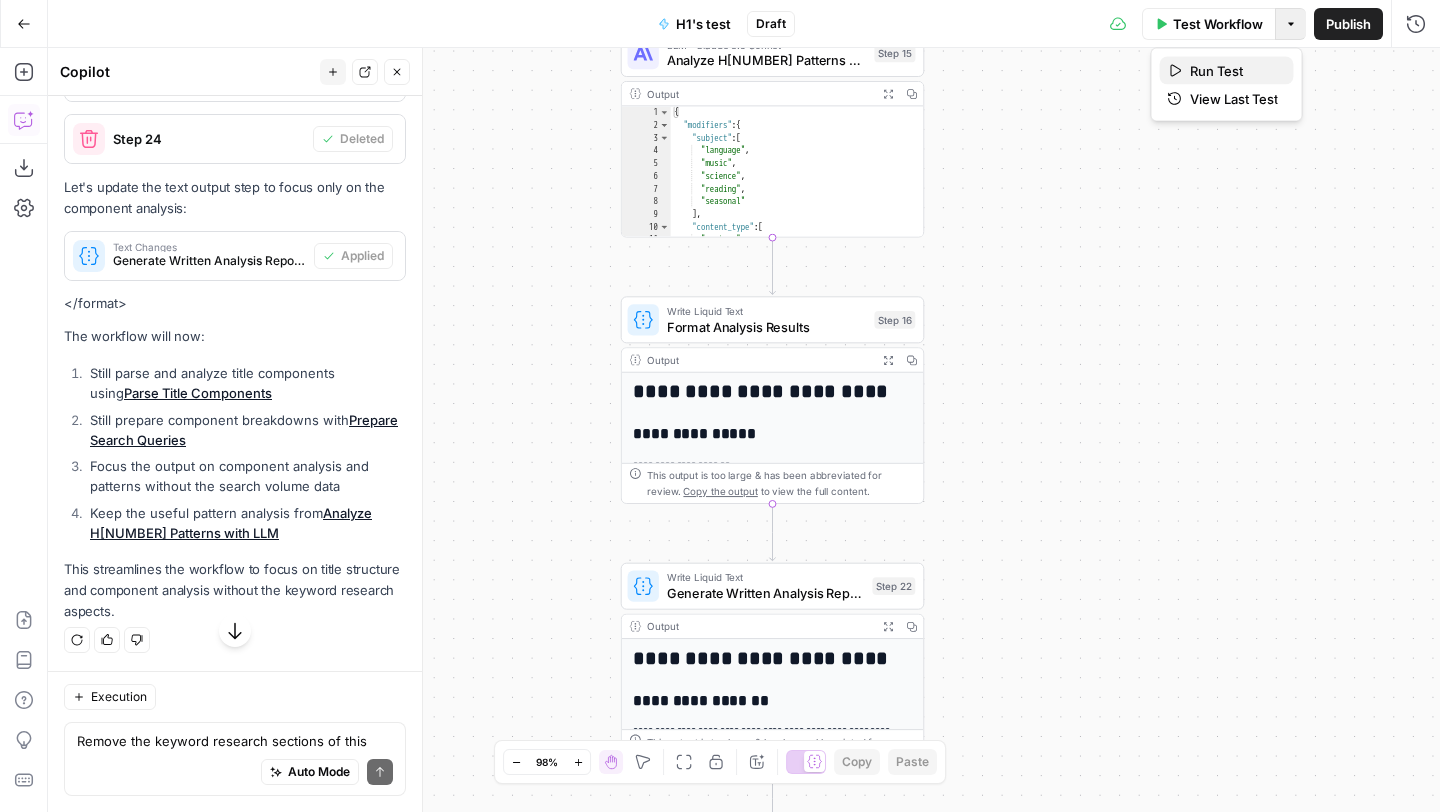 click on "Run Test" at bounding box center (1234, 71) 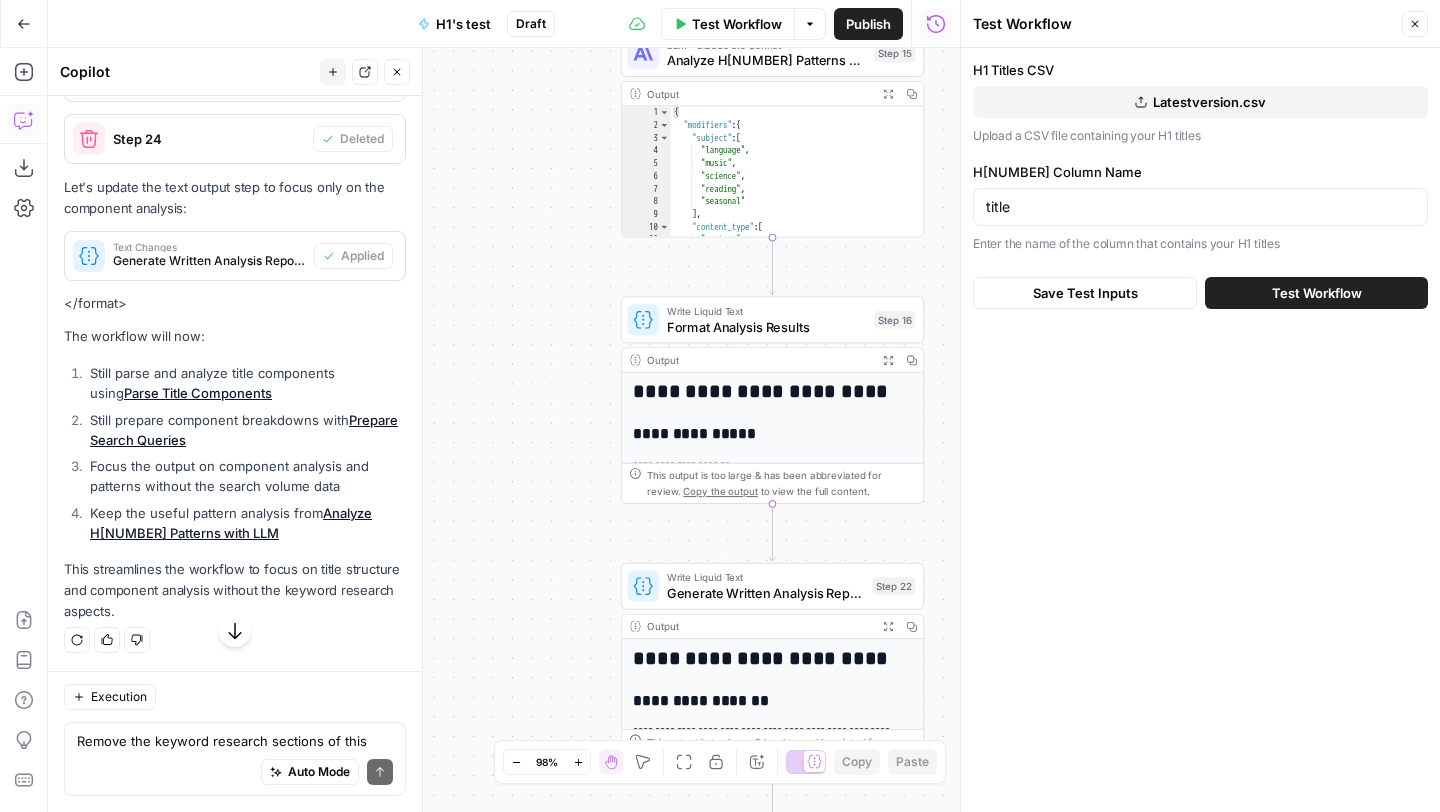 click on "Test Workflow" at bounding box center (1317, 293) 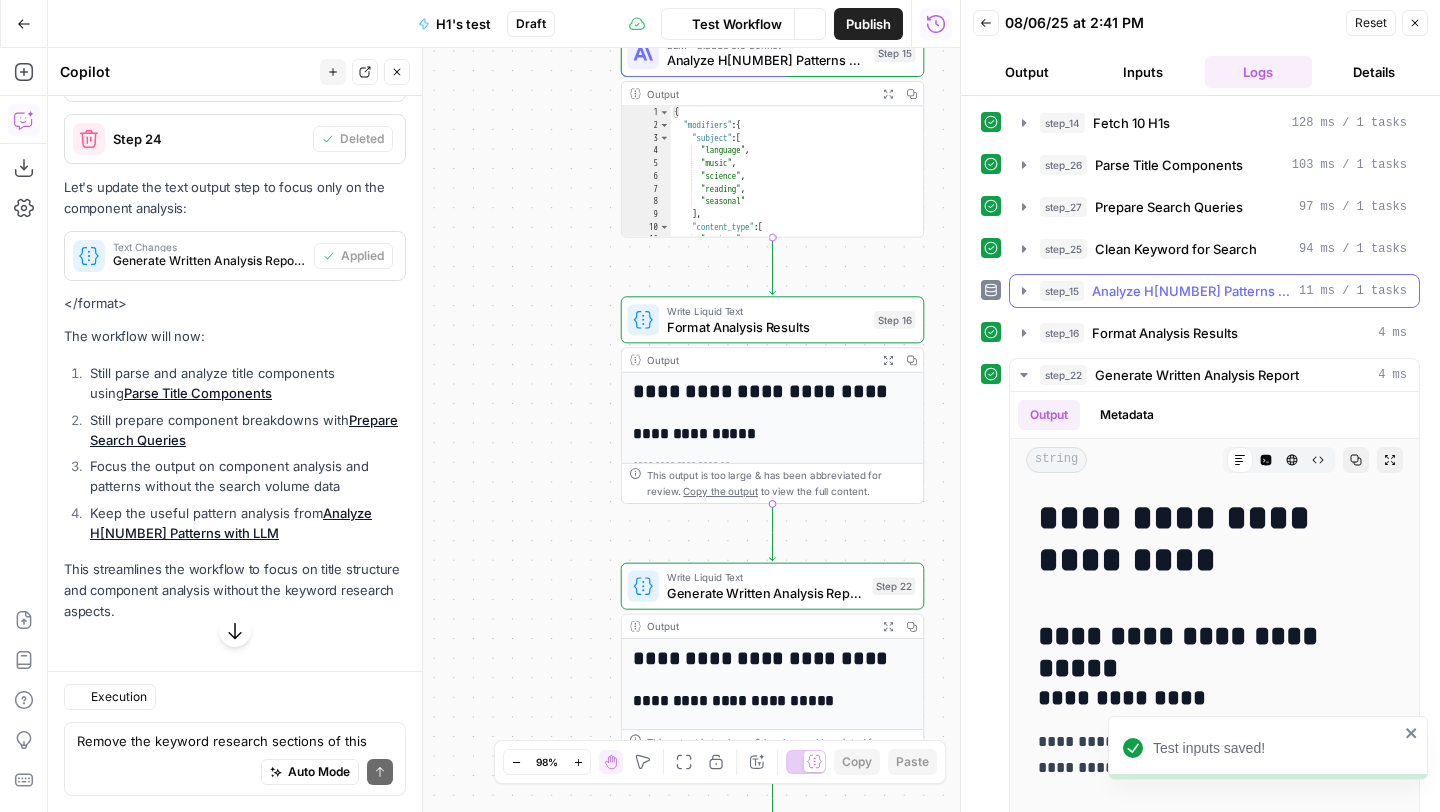 scroll, scrollTop: 15644, scrollLeft: 0, axis: vertical 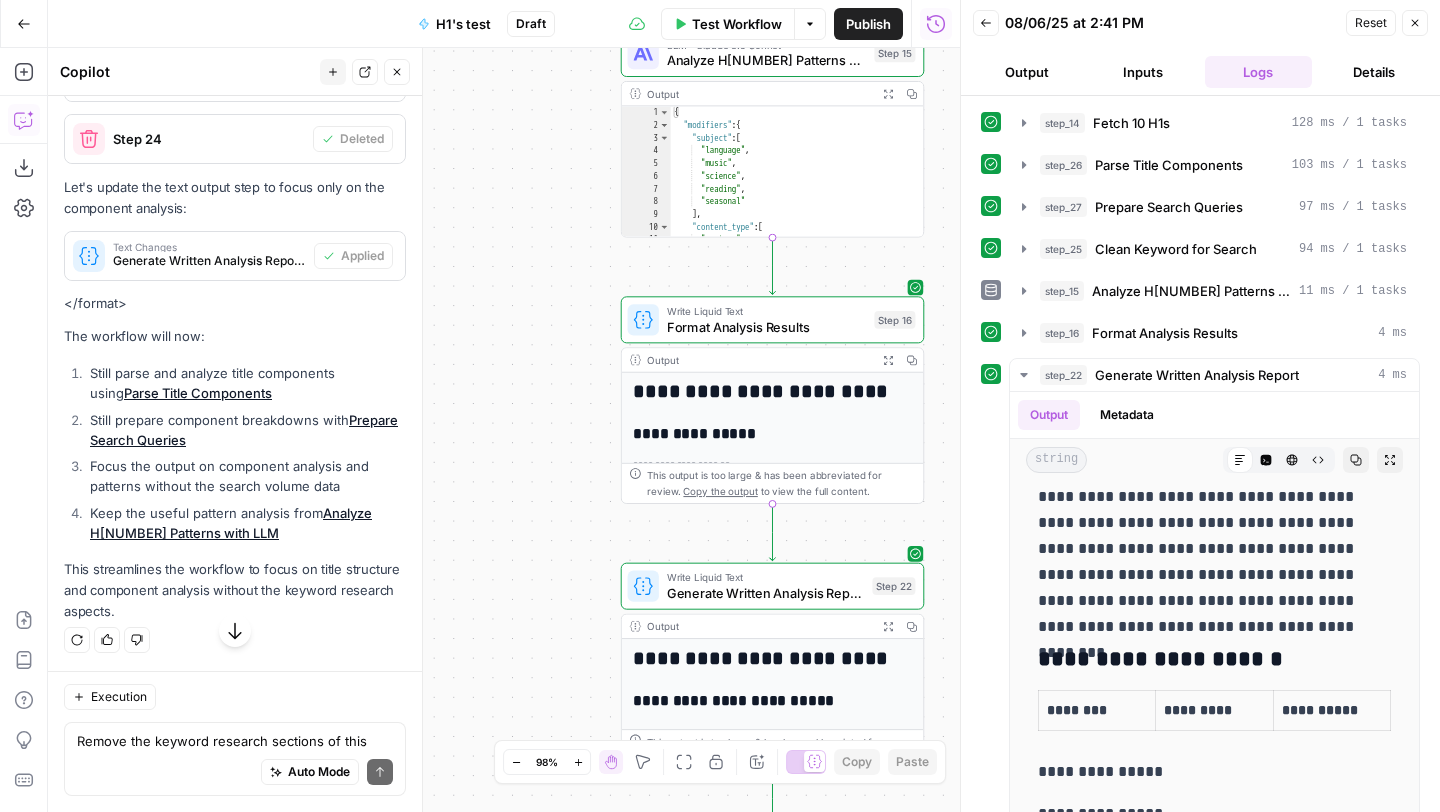 click 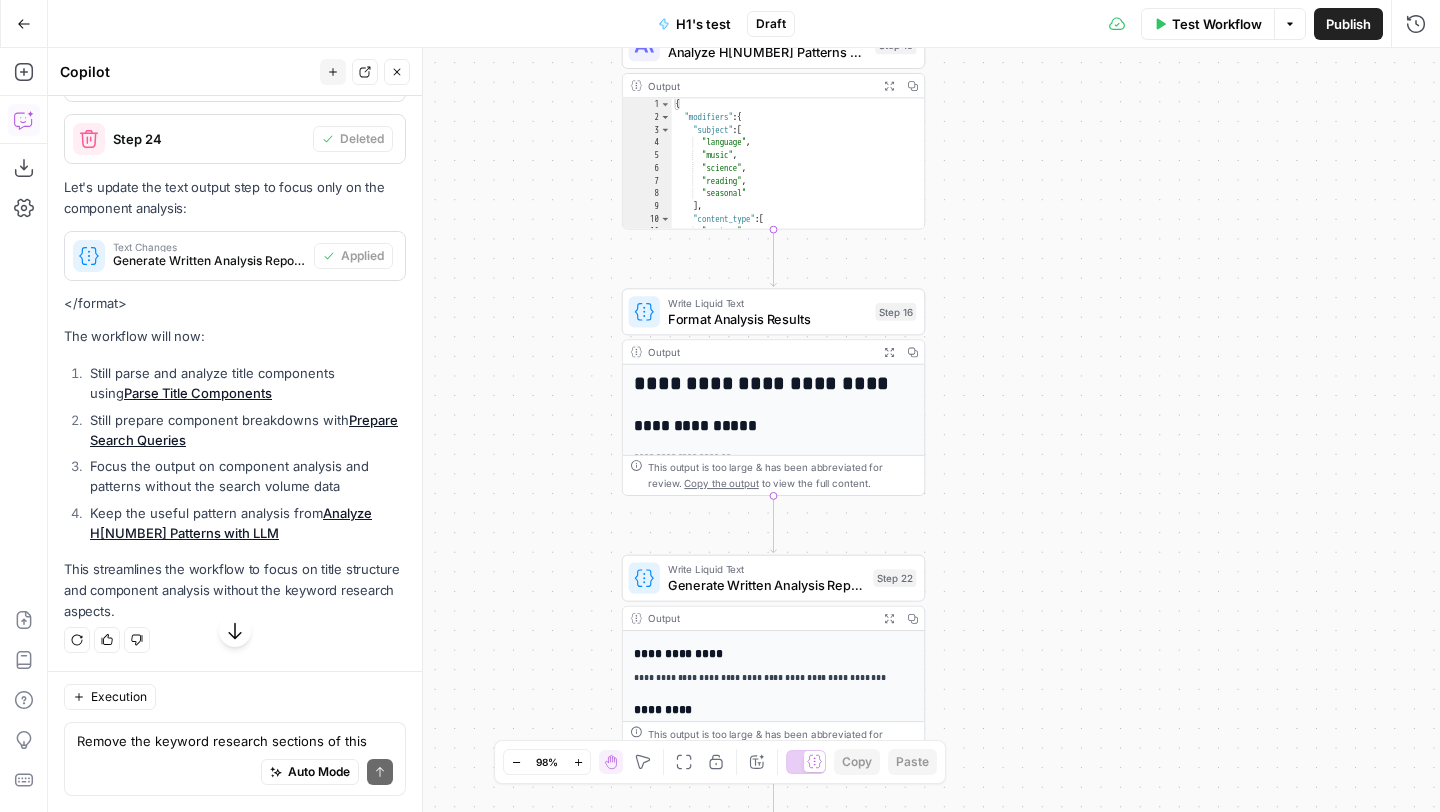 scroll, scrollTop: 55, scrollLeft: 0, axis: vertical 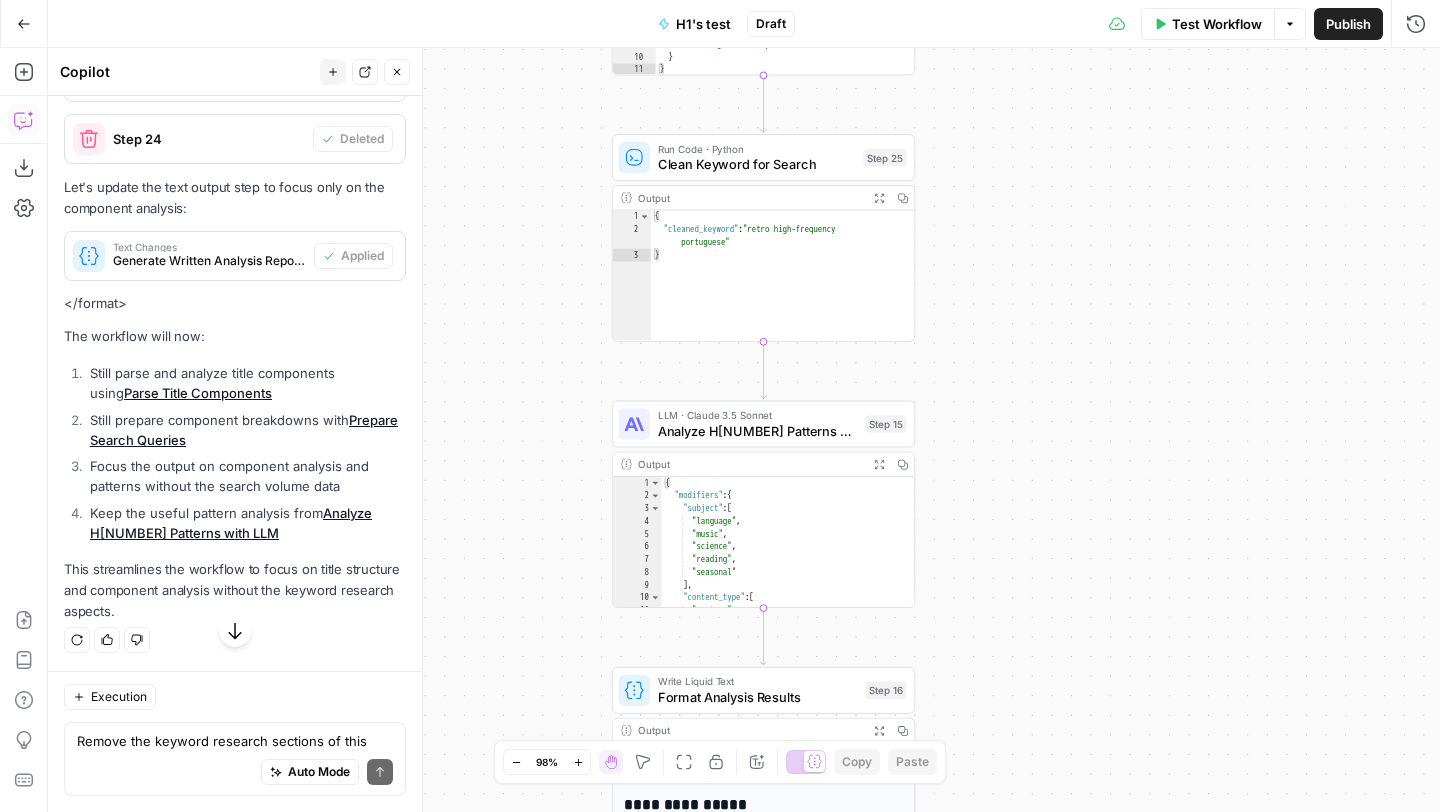 click on "Options" at bounding box center (1290, 24) 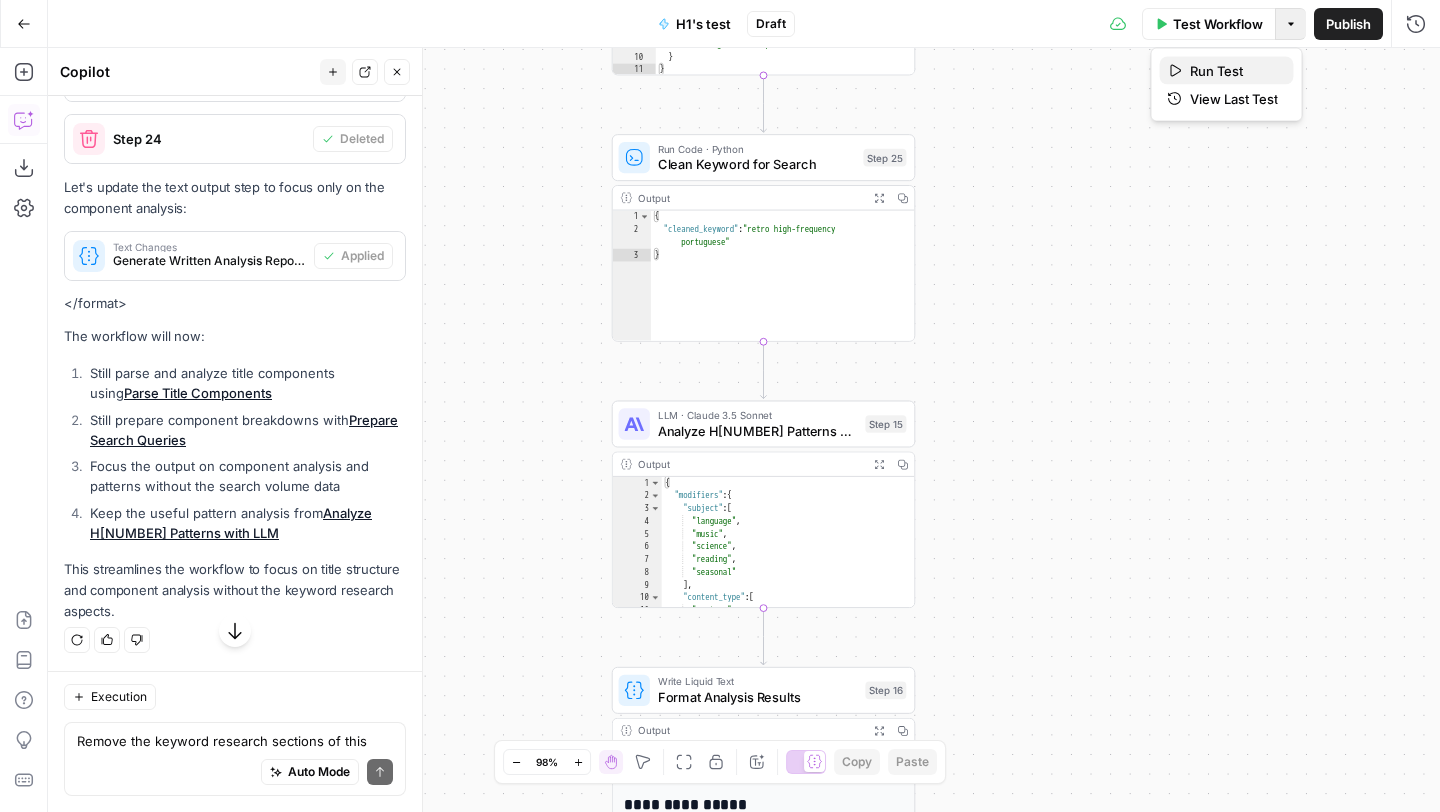 click on "Run Test" at bounding box center [1234, 71] 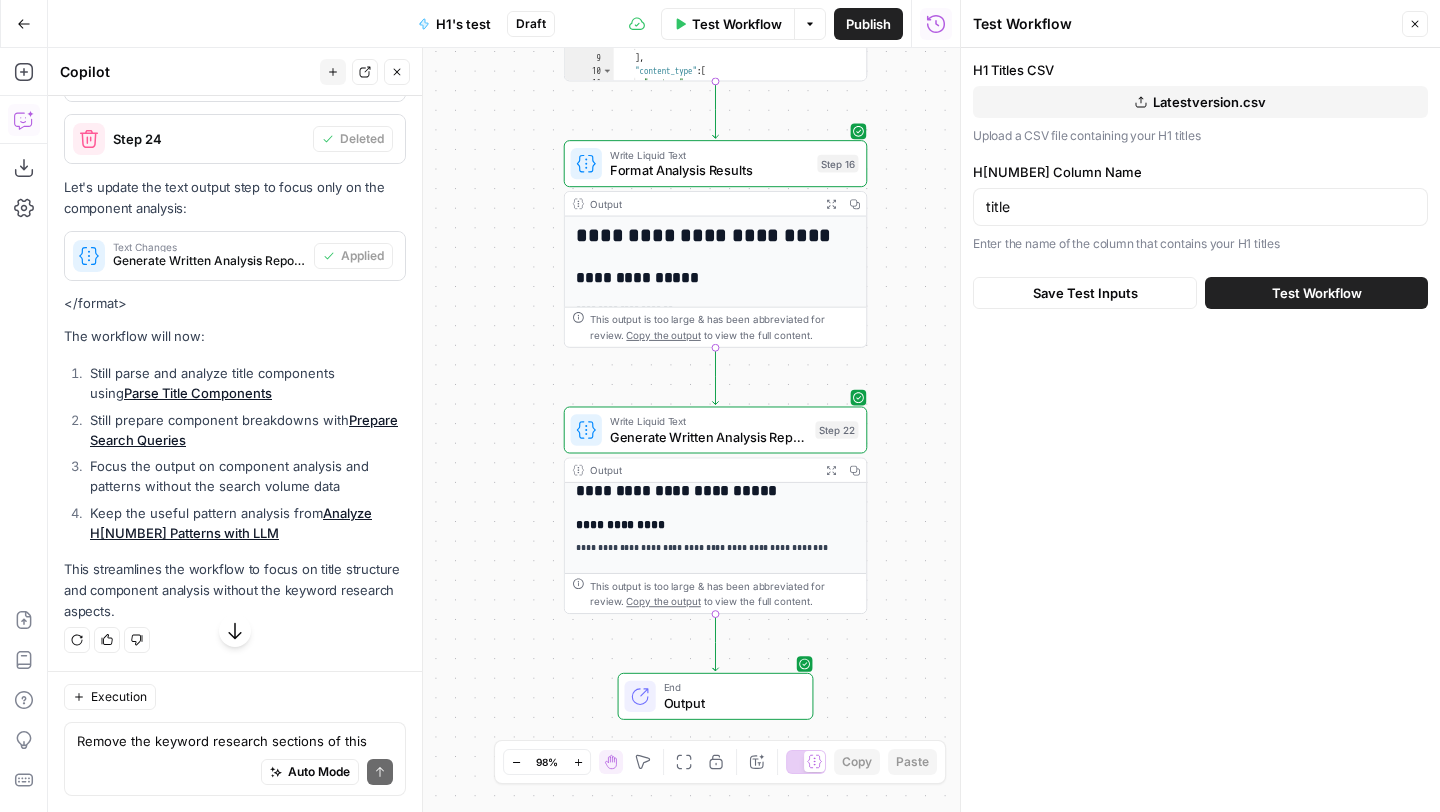 scroll, scrollTop: 15801, scrollLeft: 0, axis: vertical 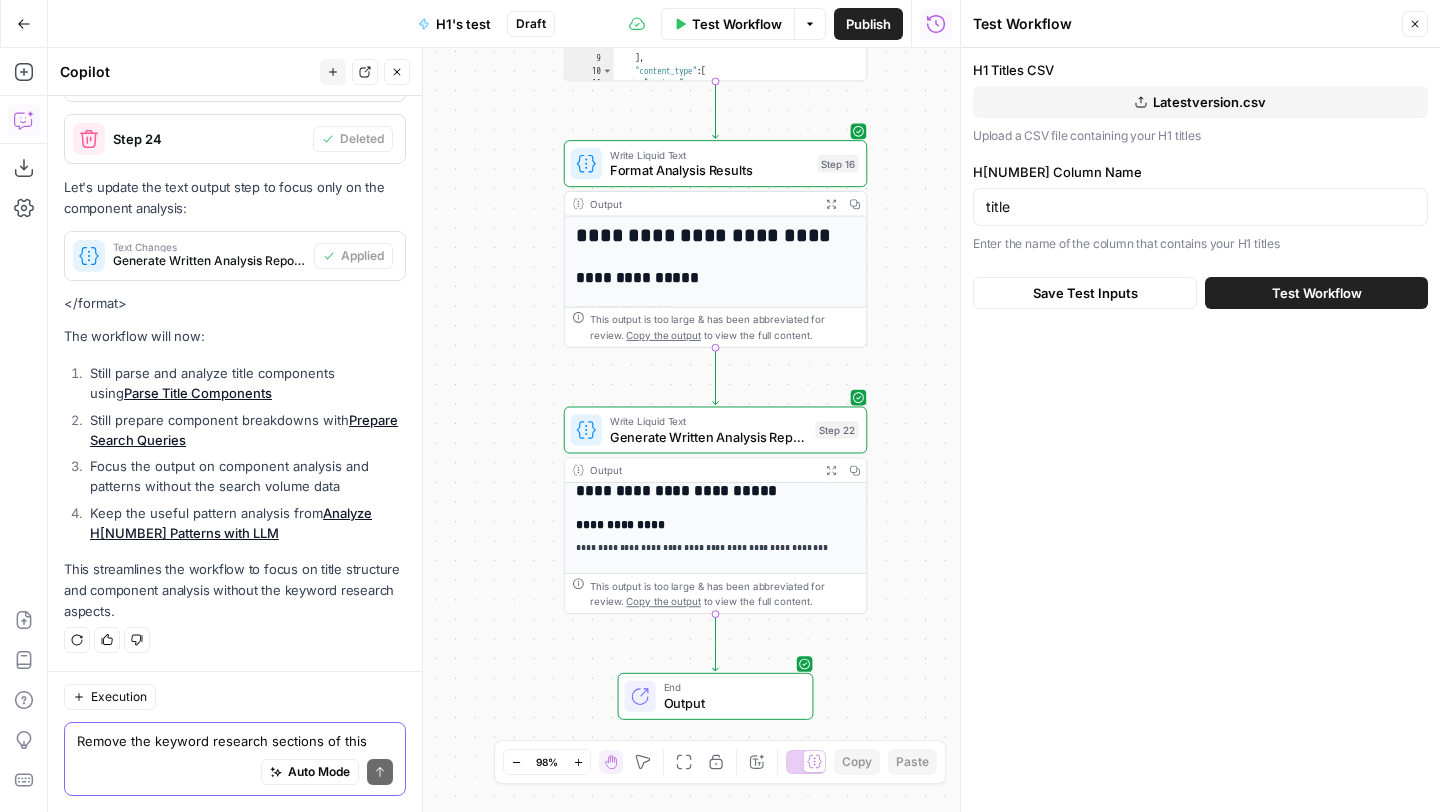click on "Remove the keyword research sections of this workflow, I no longer want to check the keyword volume or do an analysis using it" at bounding box center [235, 741] 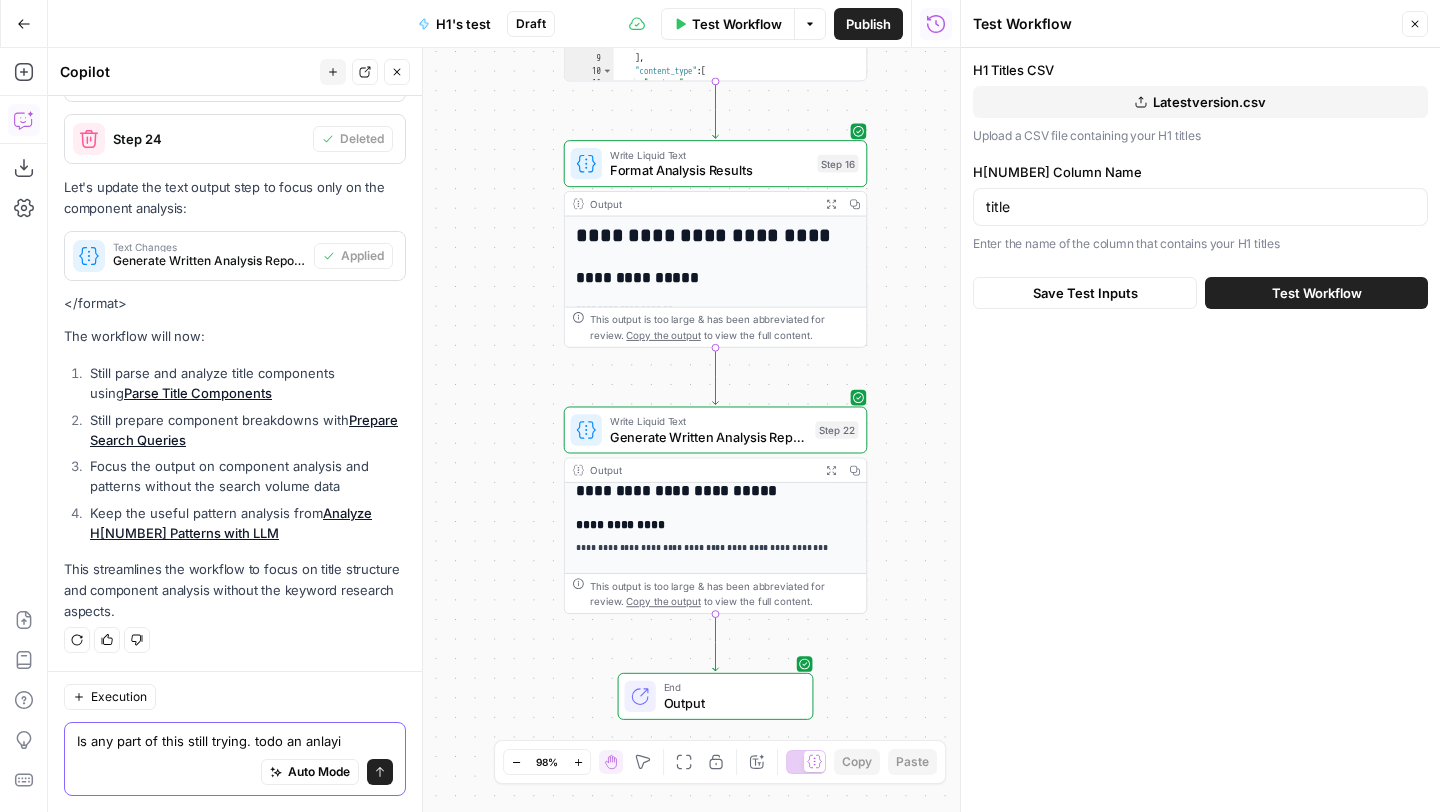 click on "Is any part of this still trying. todo an anlayi" at bounding box center [235, 741] 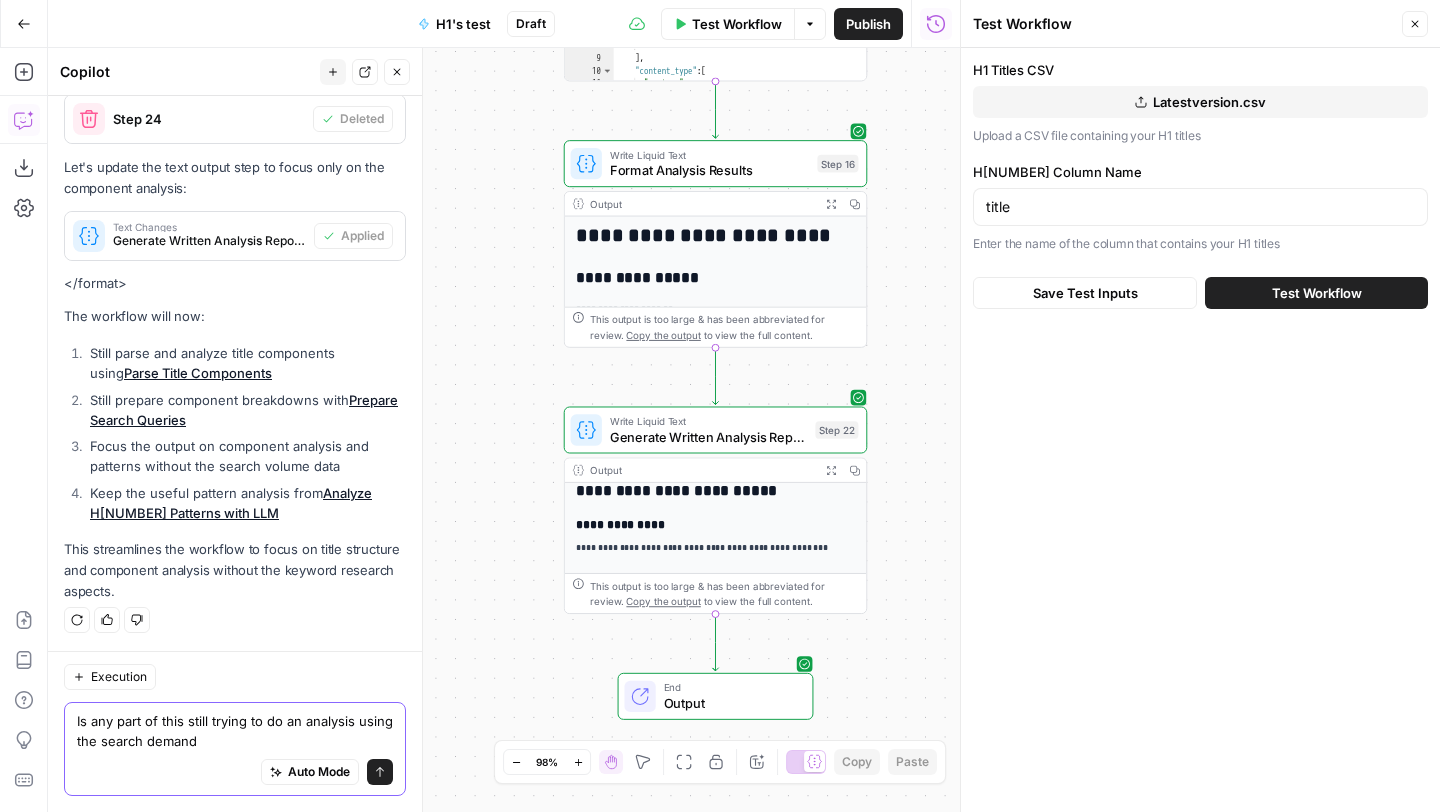 scroll, scrollTop: 15821, scrollLeft: 0, axis: vertical 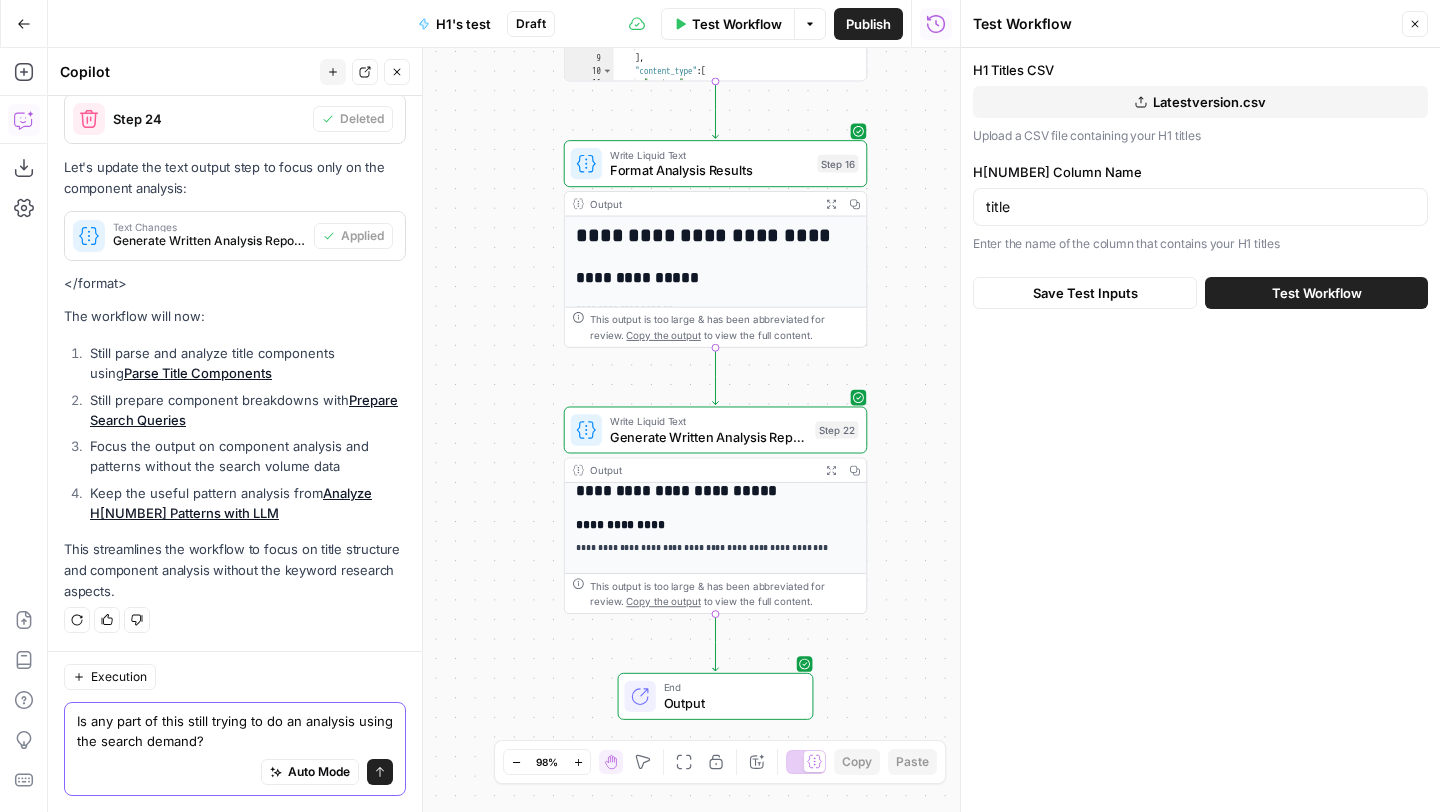 type on "Is any part of this still trying to do an analysis using the search demand?" 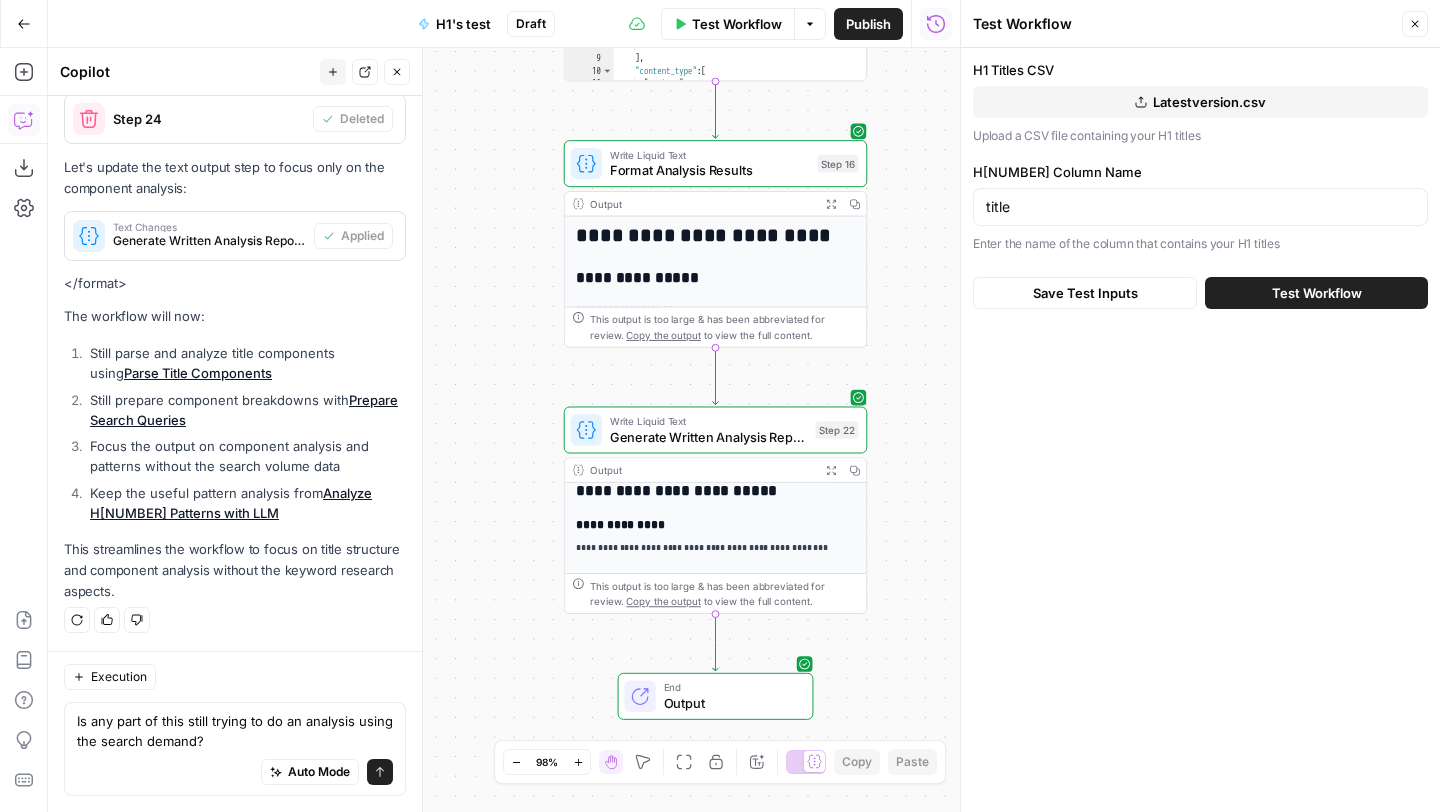 click on "Send" at bounding box center [380, 772] 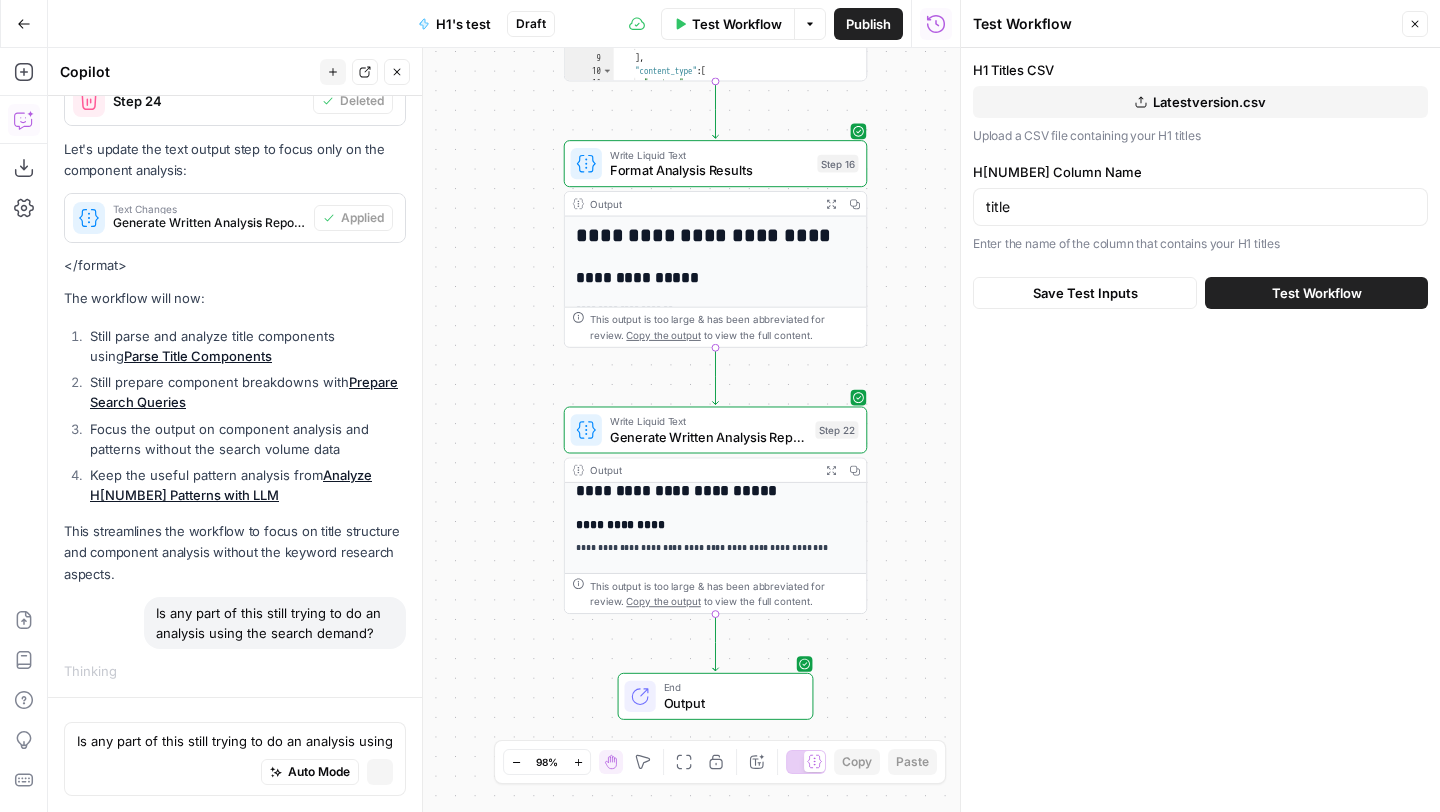 scroll, scrollTop: 15216, scrollLeft: 0, axis: vertical 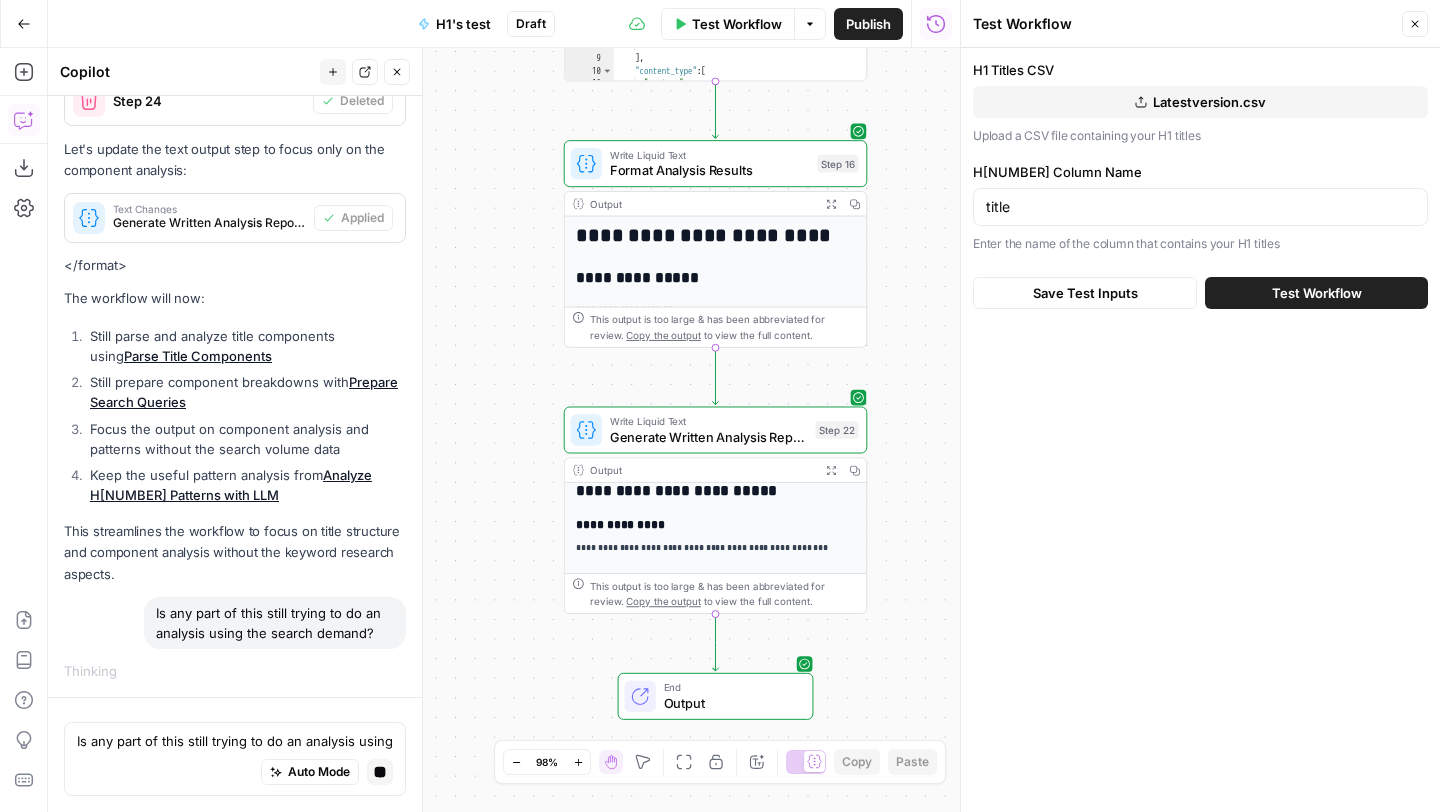 click 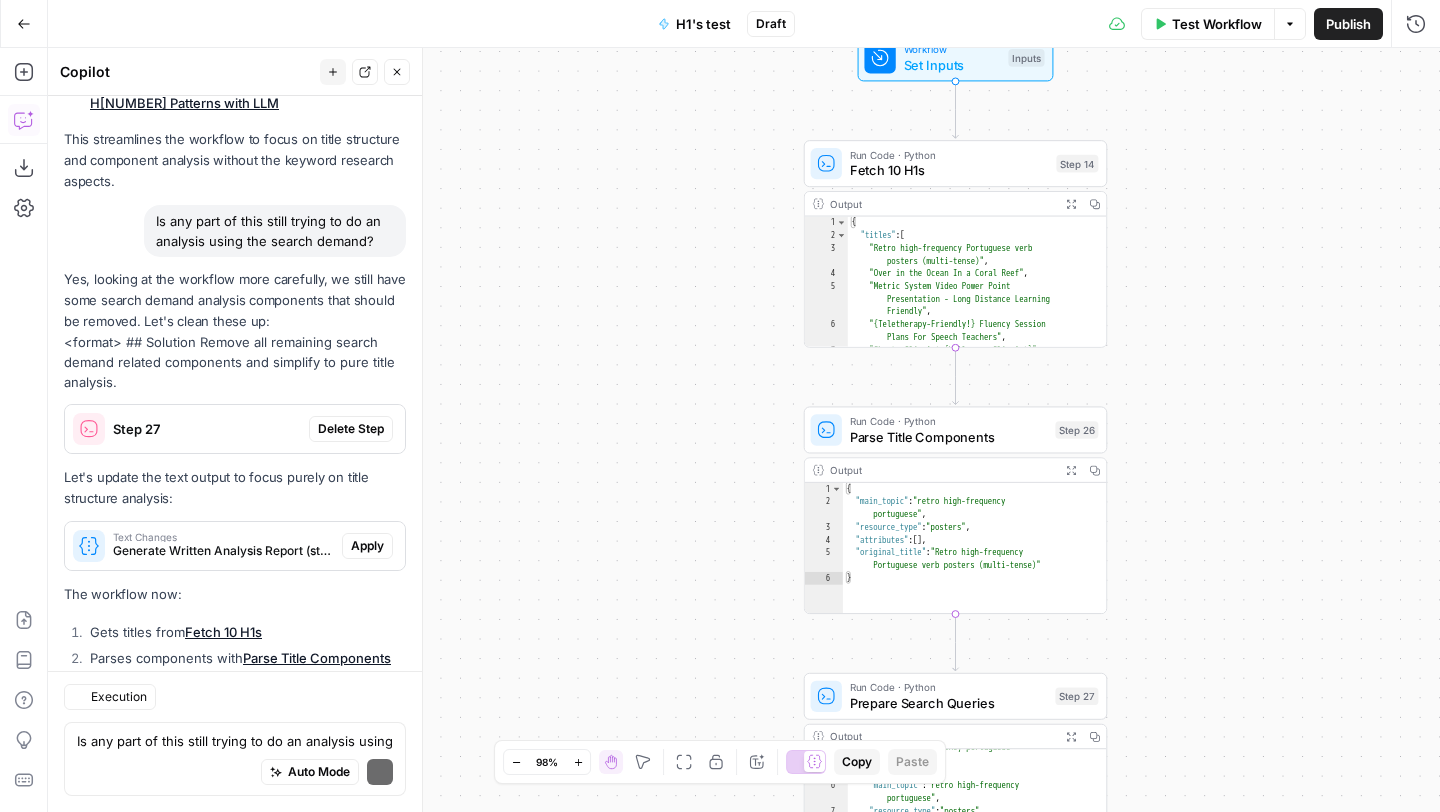 scroll, scrollTop: 16470, scrollLeft: 0, axis: vertical 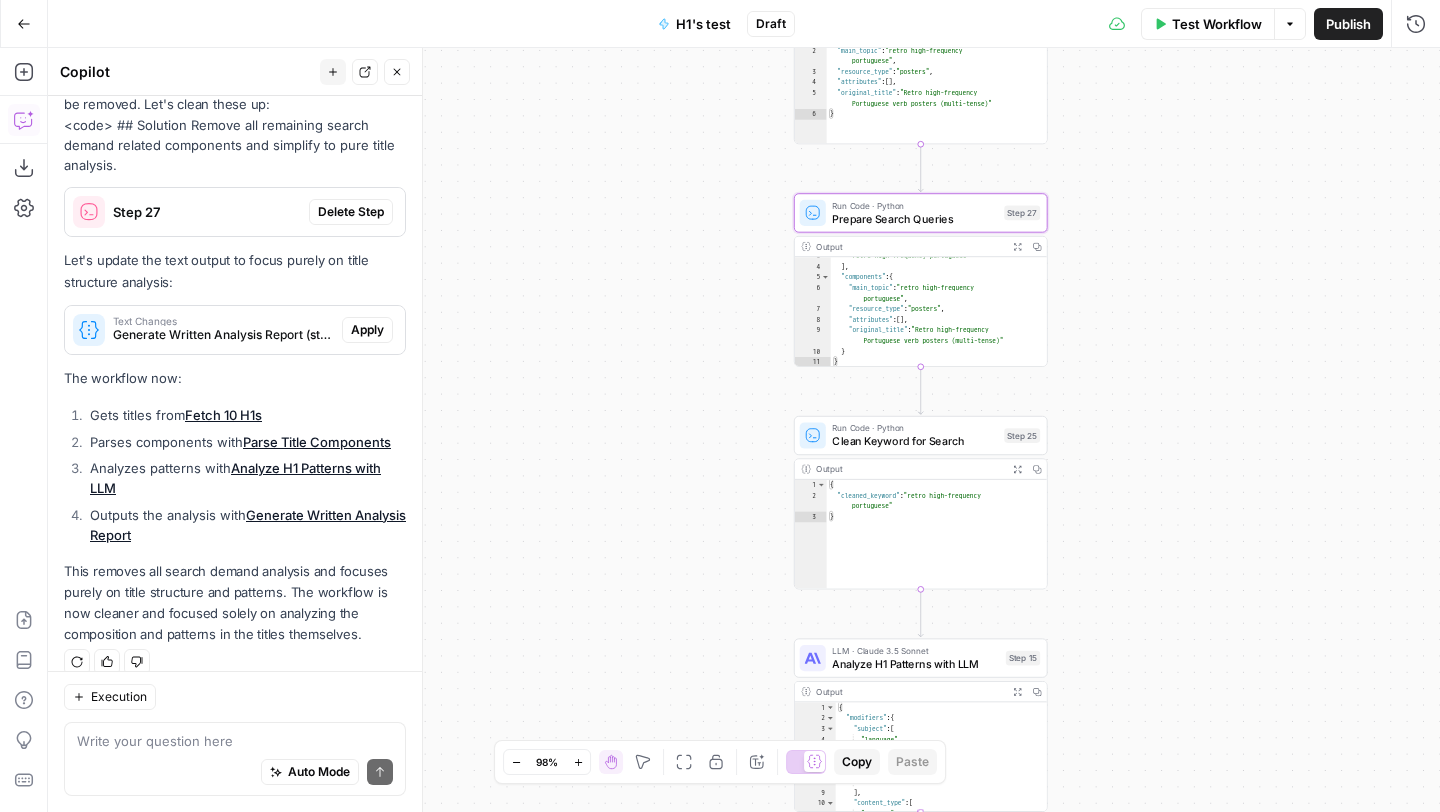 click on "Delete Step" at bounding box center [351, 212] 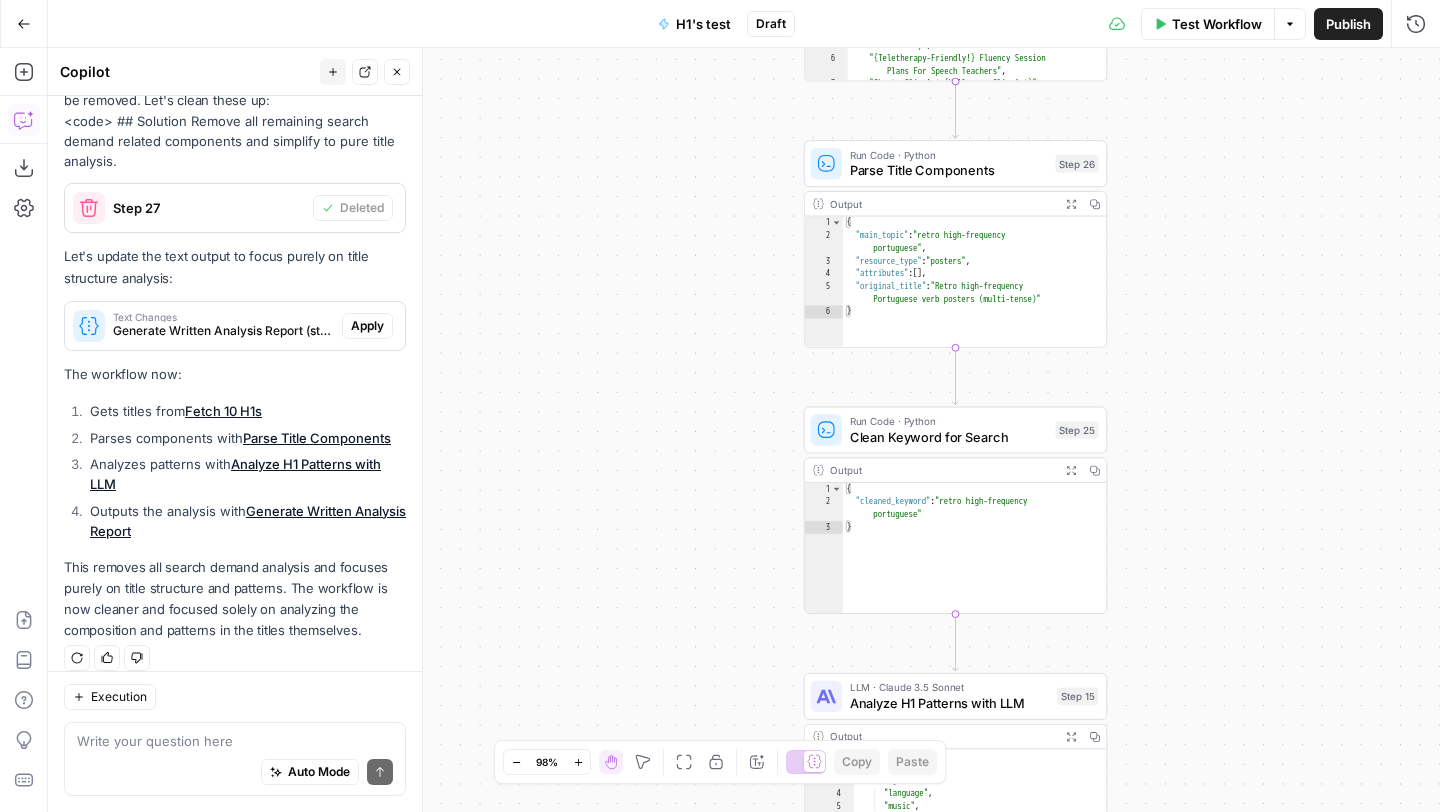 scroll, scrollTop: 16466, scrollLeft: 0, axis: vertical 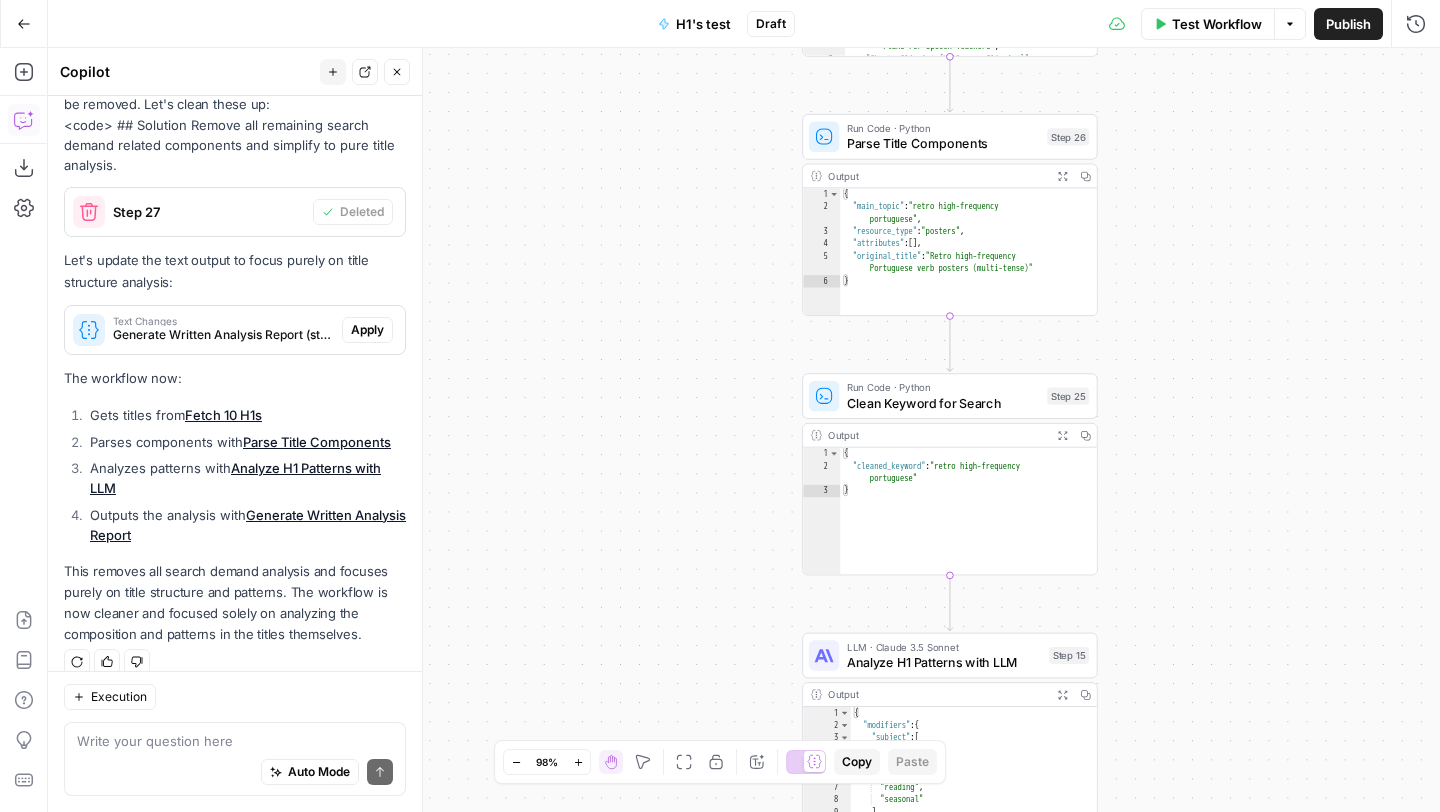 click on "Apply" at bounding box center (367, 330) 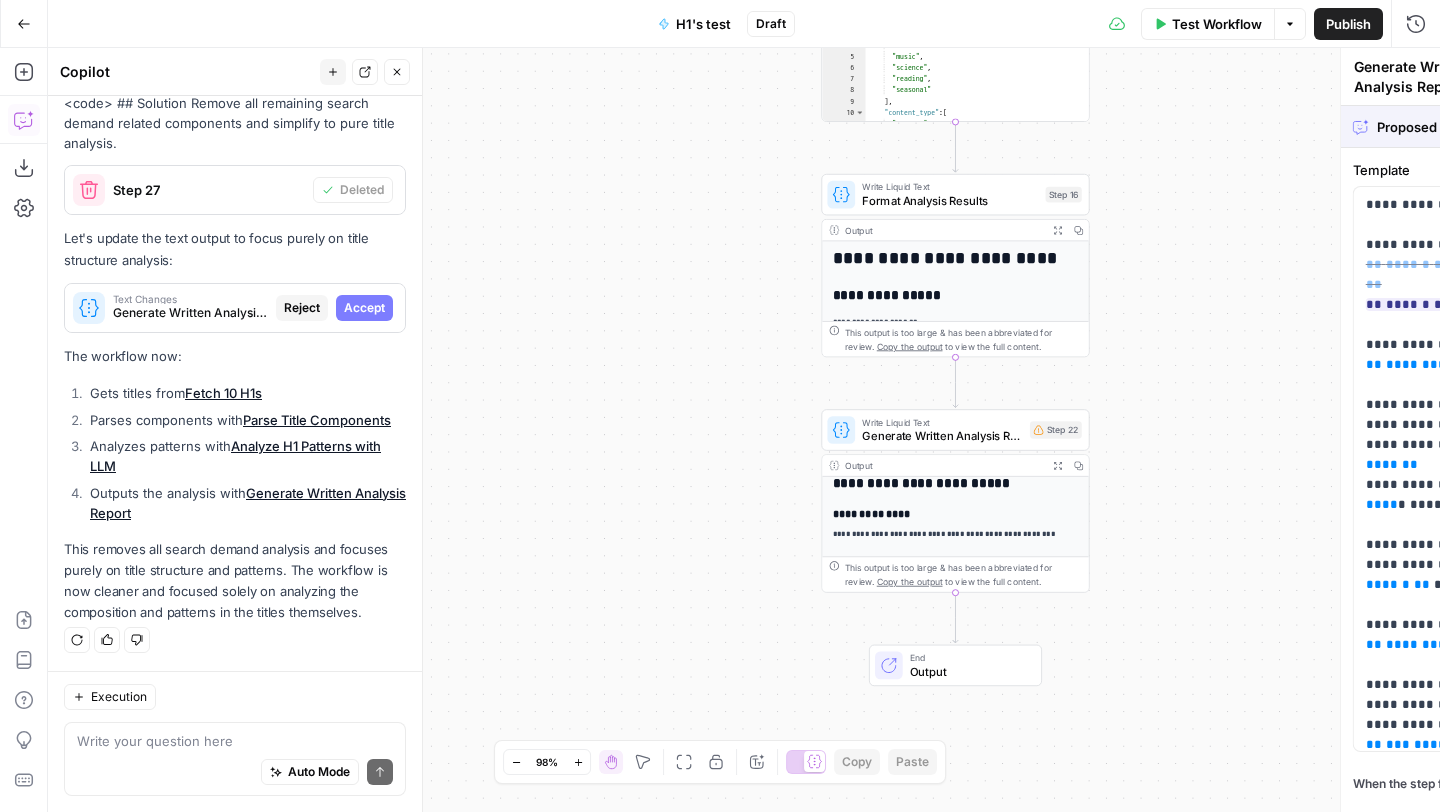 scroll, scrollTop: 15826, scrollLeft: 0, axis: vertical 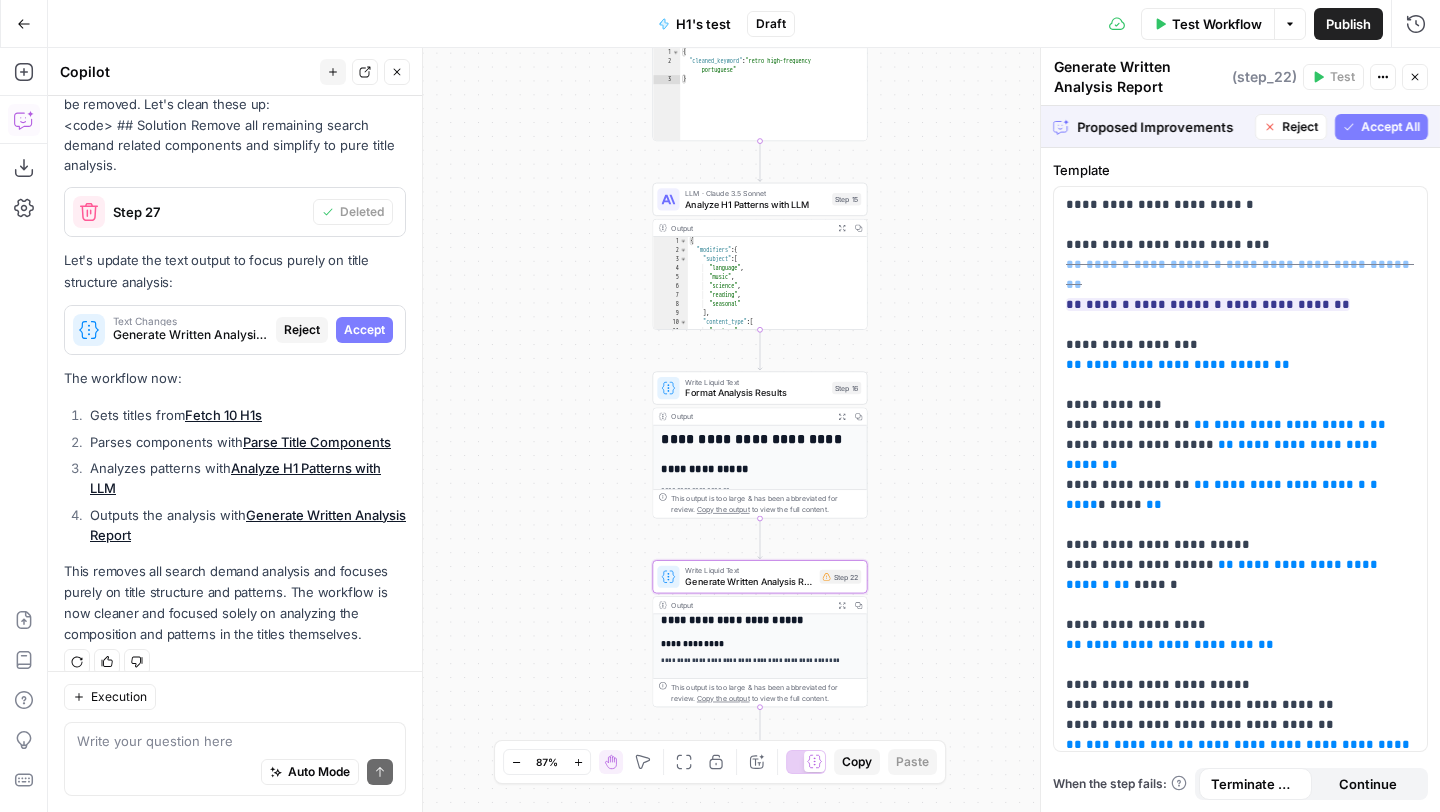 click on "Accept" at bounding box center [364, 330] 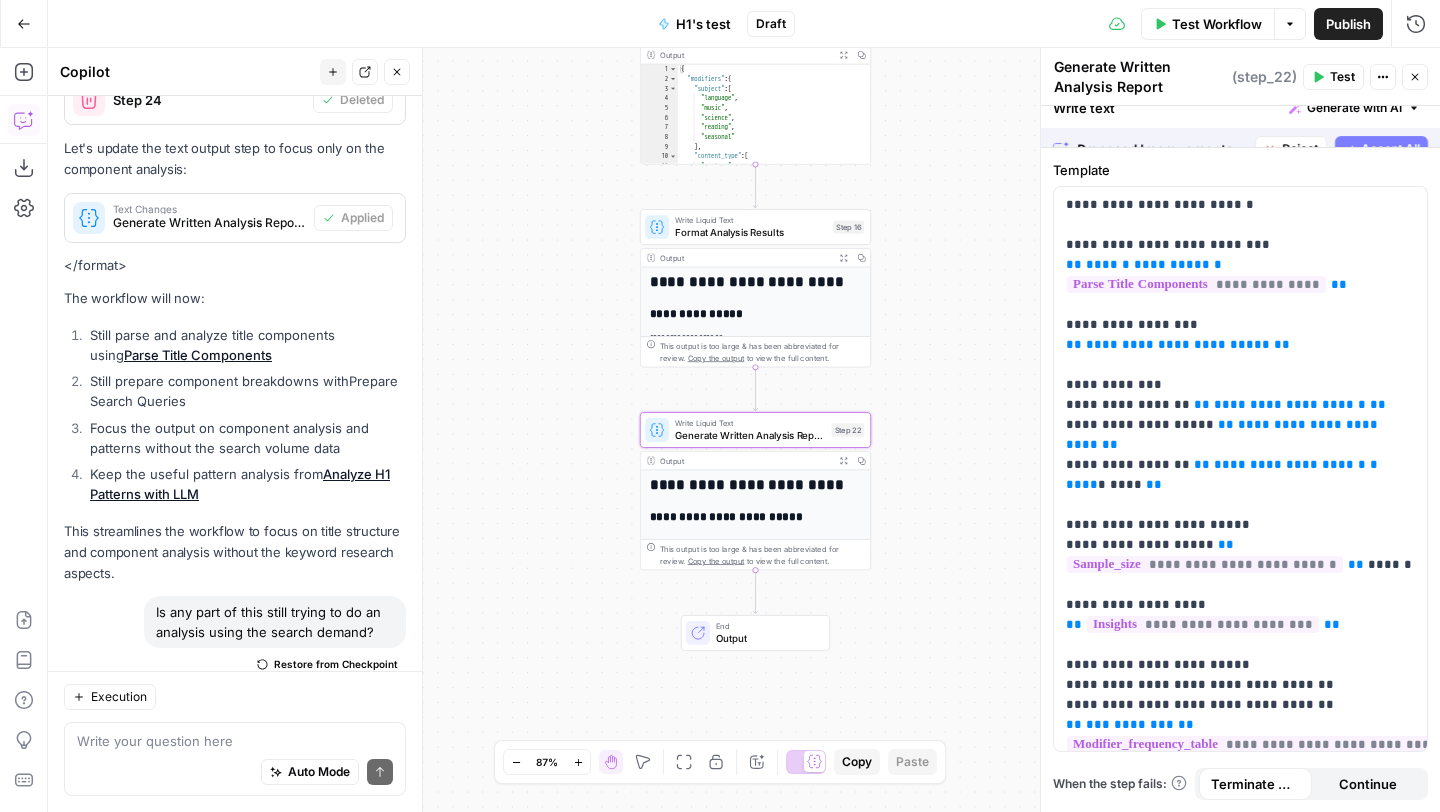 scroll, scrollTop: 16466, scrollLeft: 0, axis: vertical 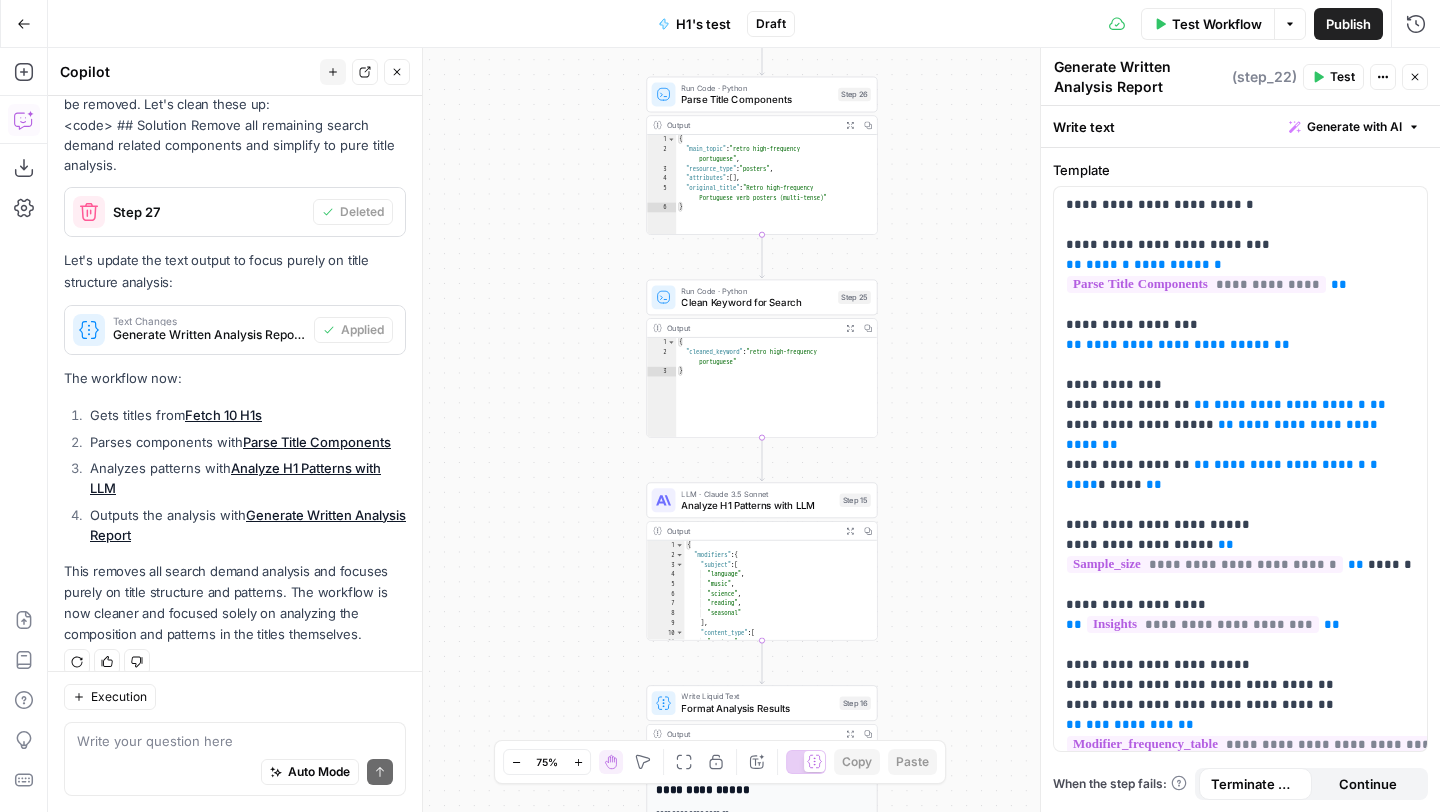 type on "*" 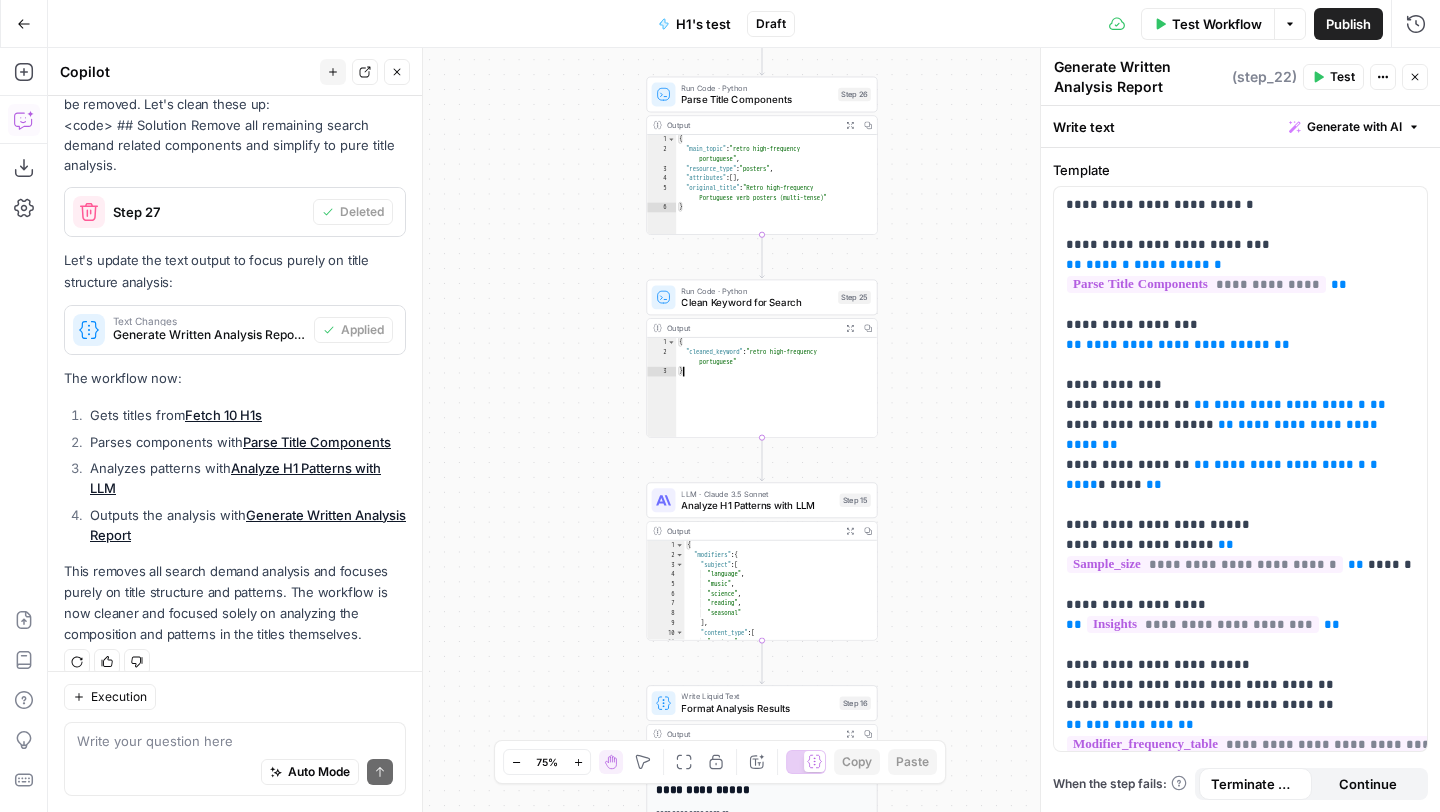 click on "{    "cleaned_keyword" :  "retro high-frequency         portuguese" }" at bounding box center (776, 398) 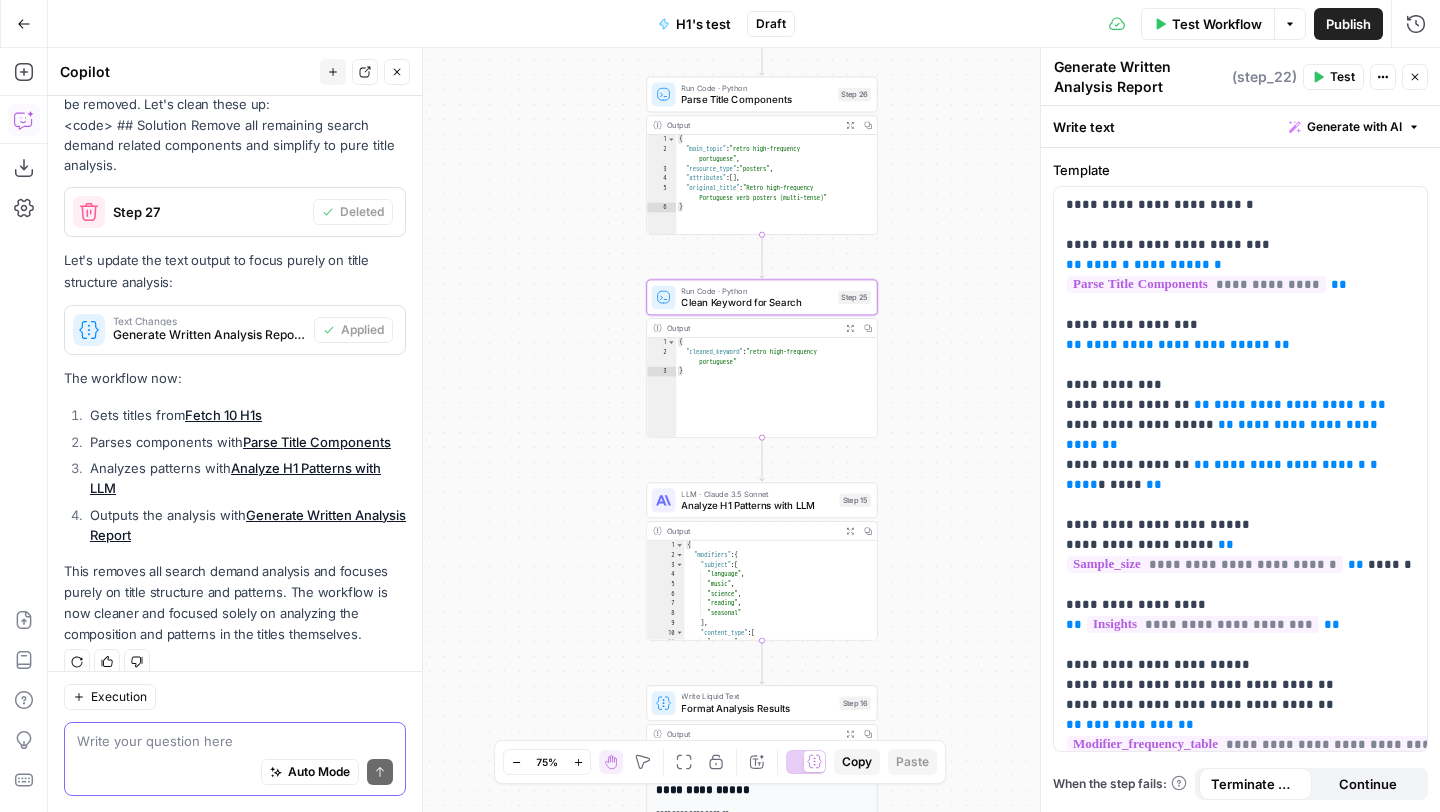 click at bounding box center (235, 741) 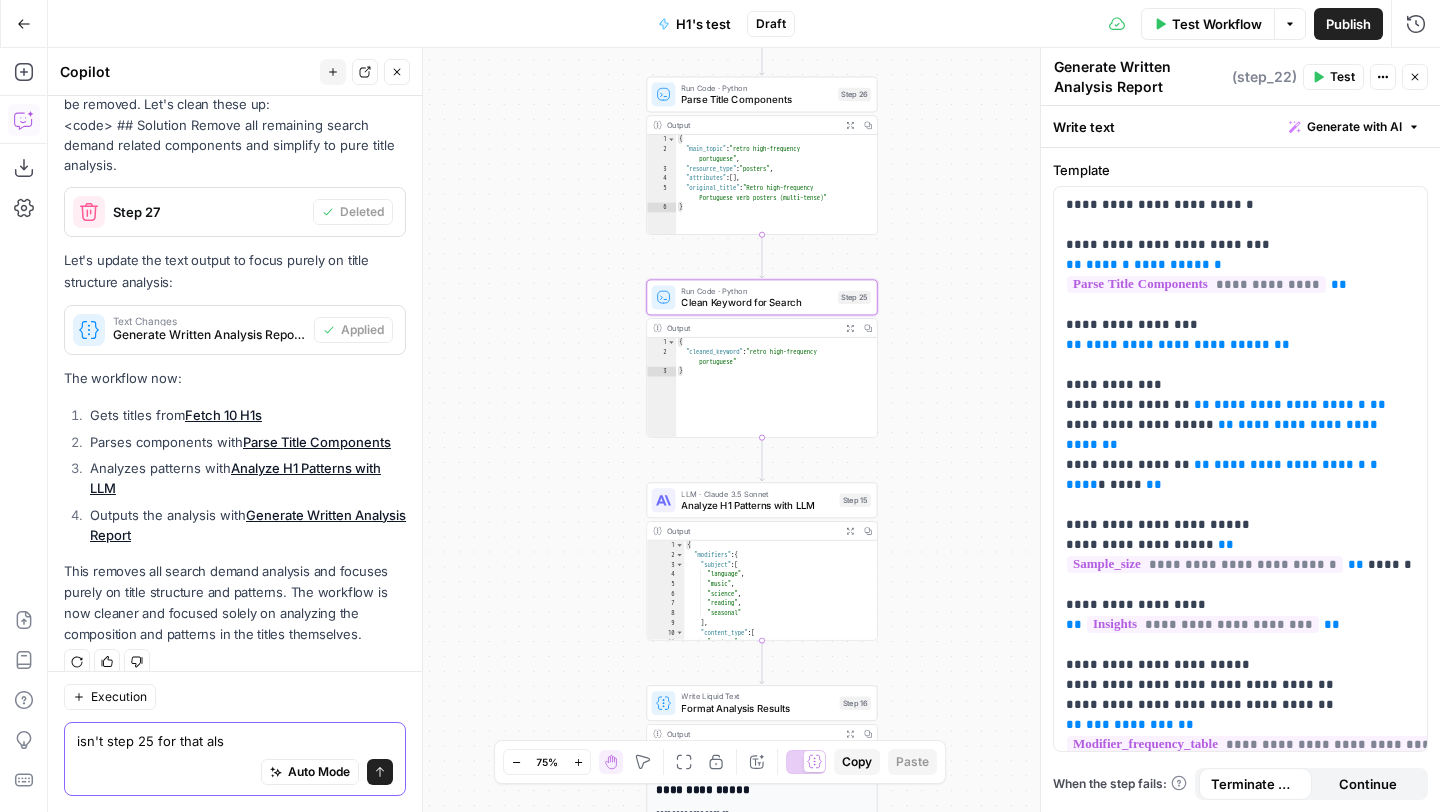 type on "isn't step 25 for that also" 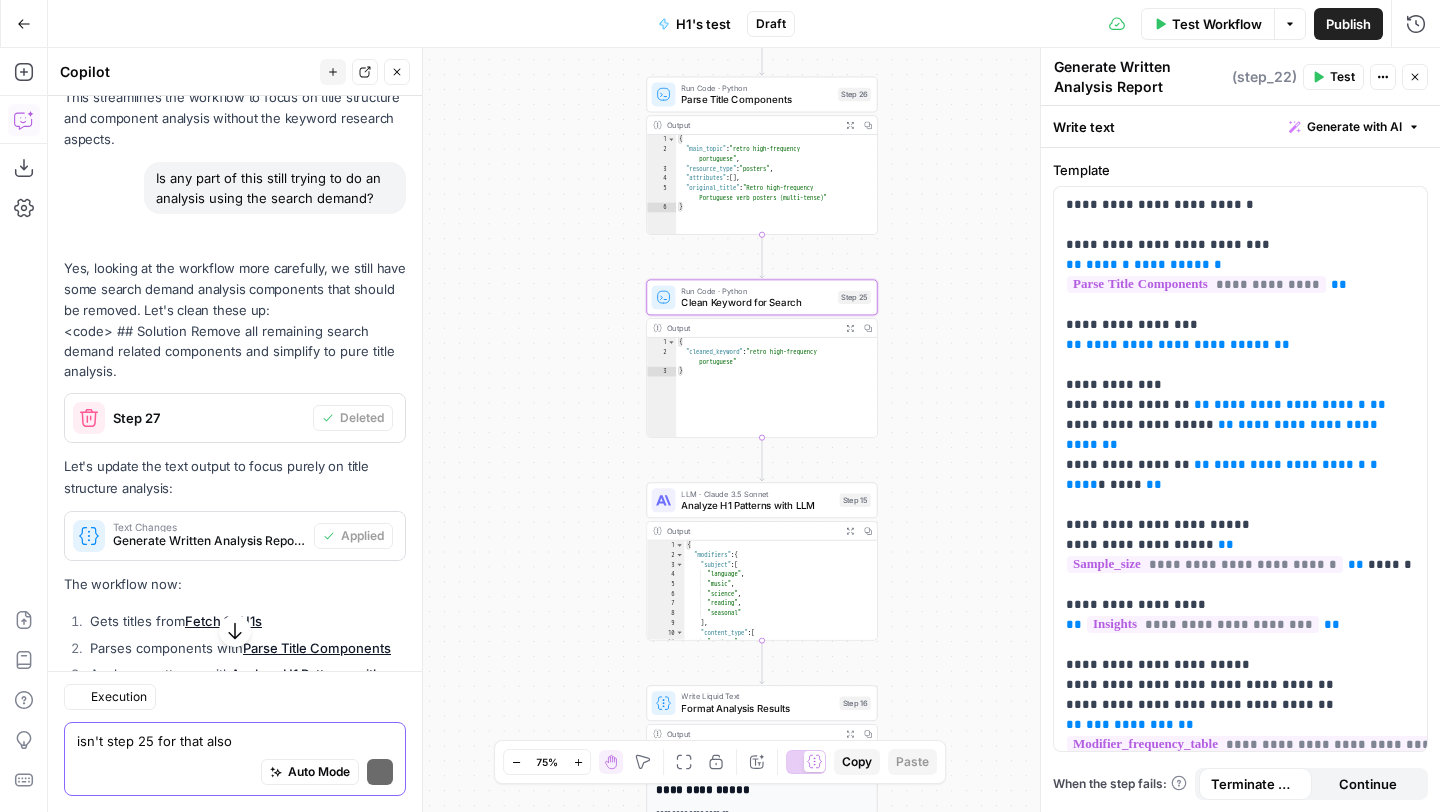 scroll, scrollTop: 16951, scrollLeft: 0, axis: vertical 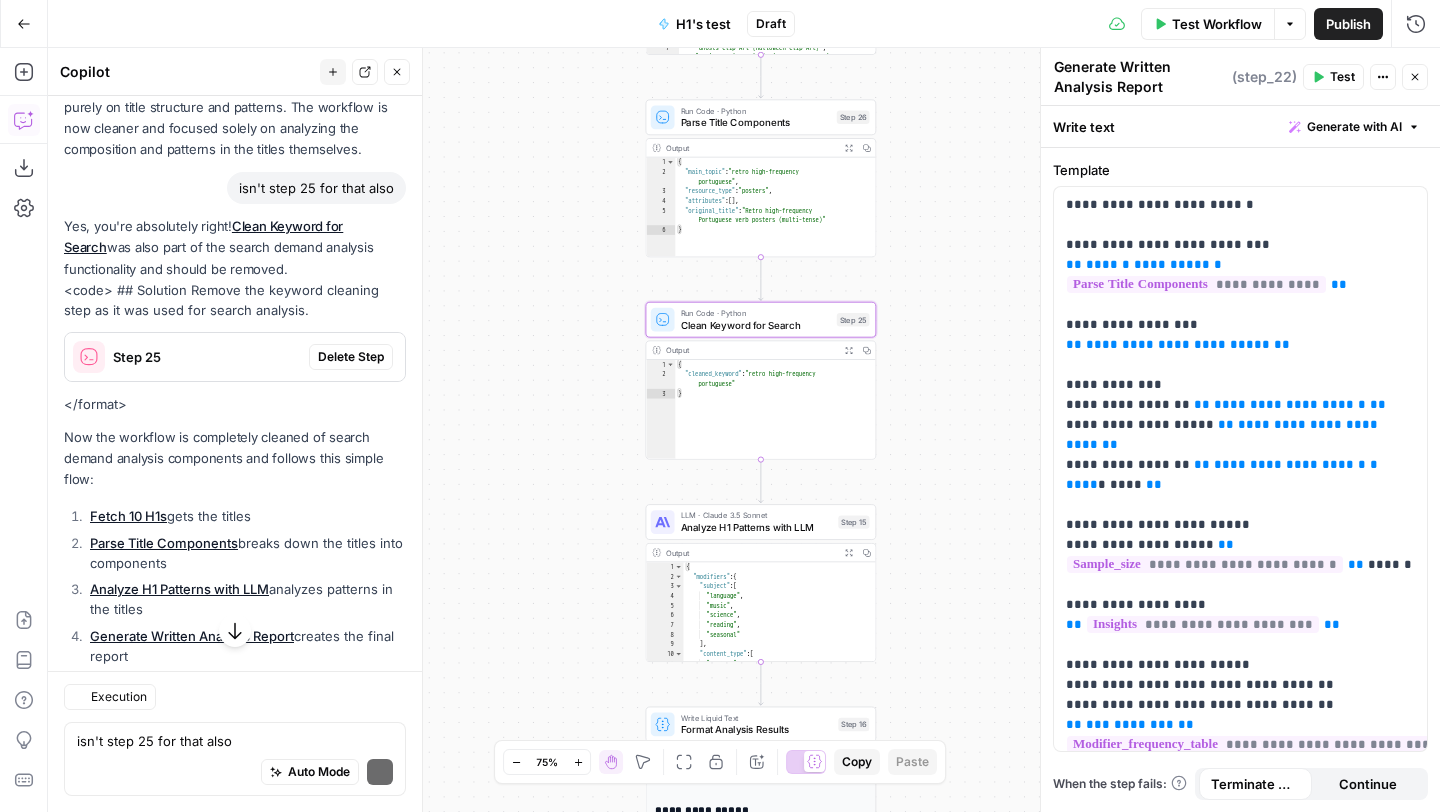 click on "Delete Step" at bounding box center (351, 357) 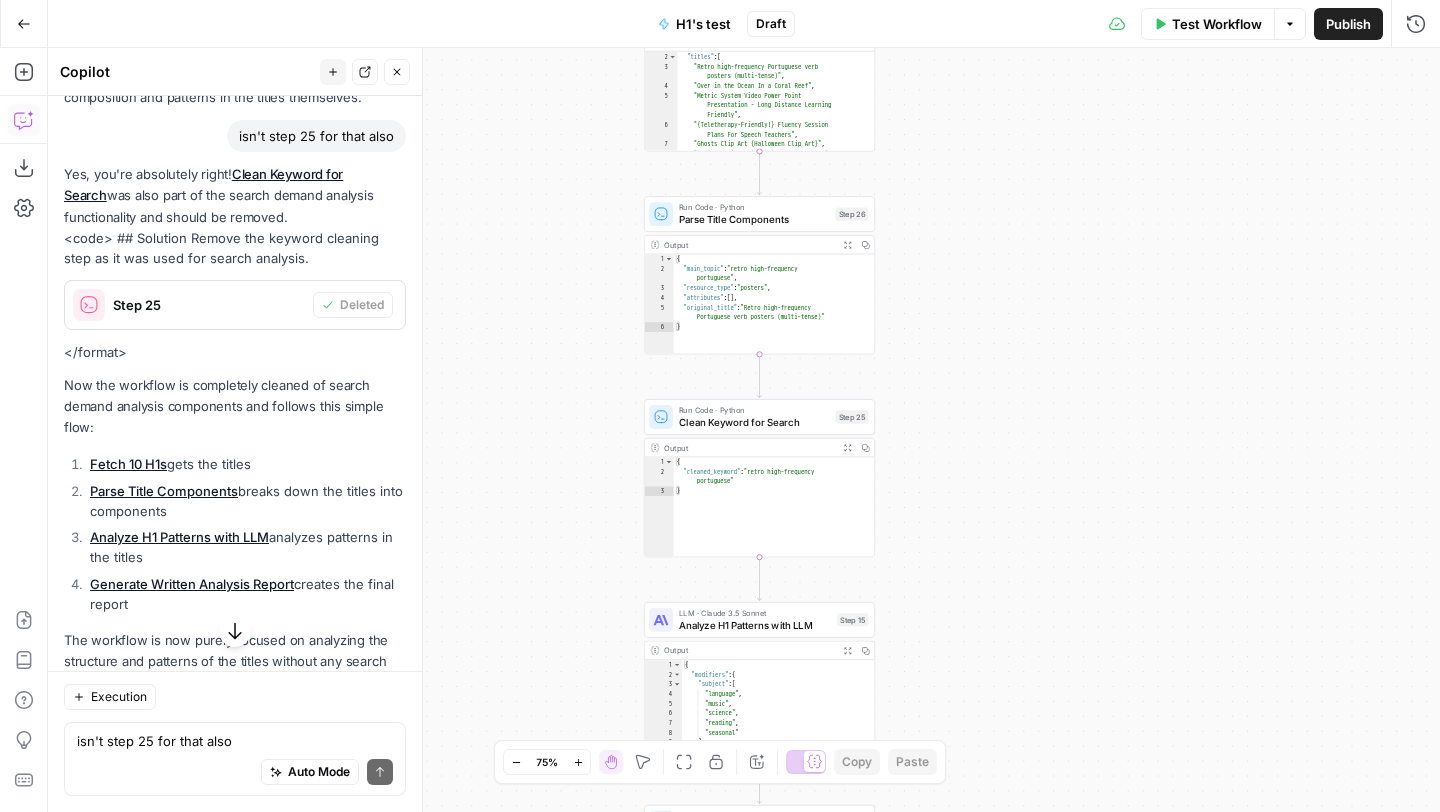 scroll, scrollTop: 17051, scrollLeft: 0, axis: vertical 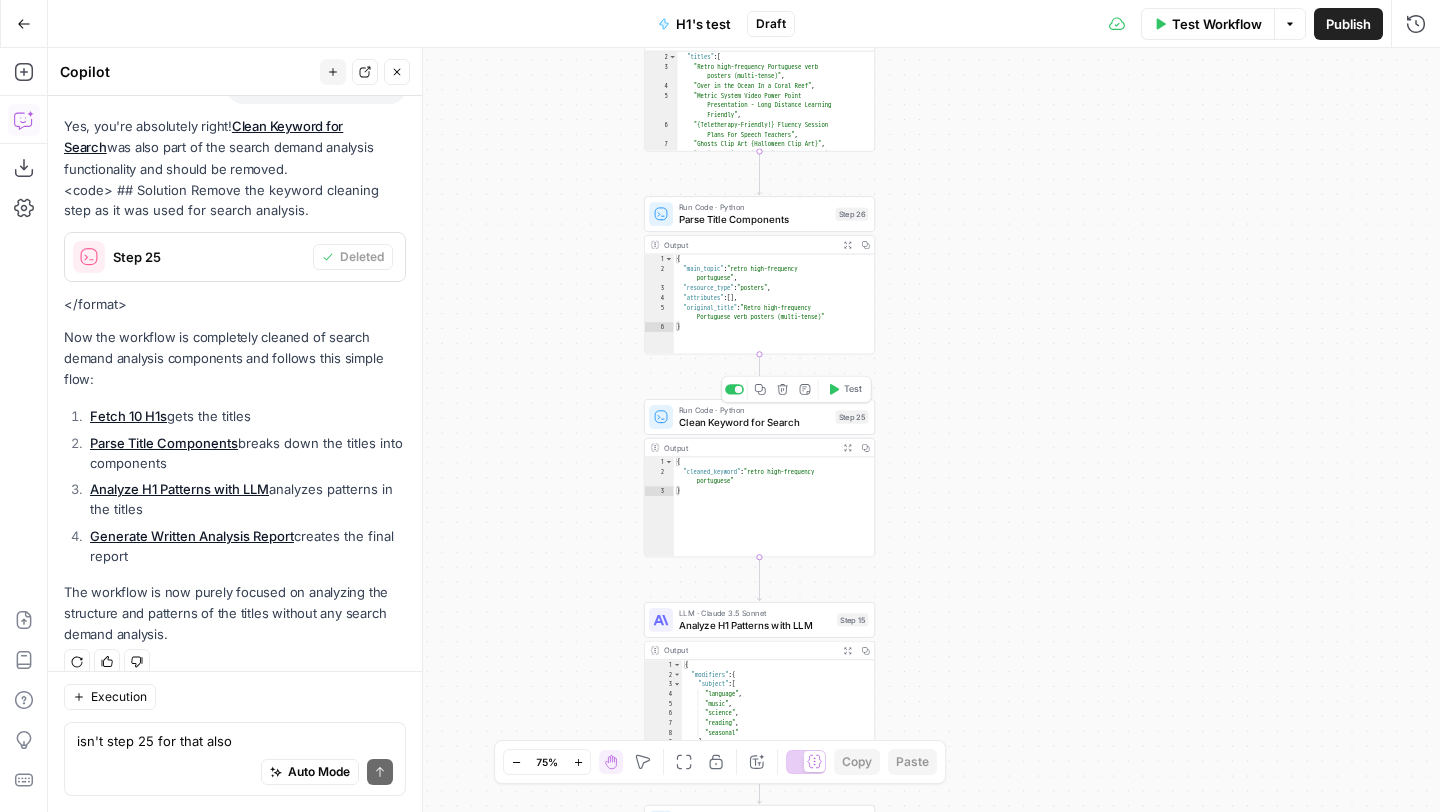 click 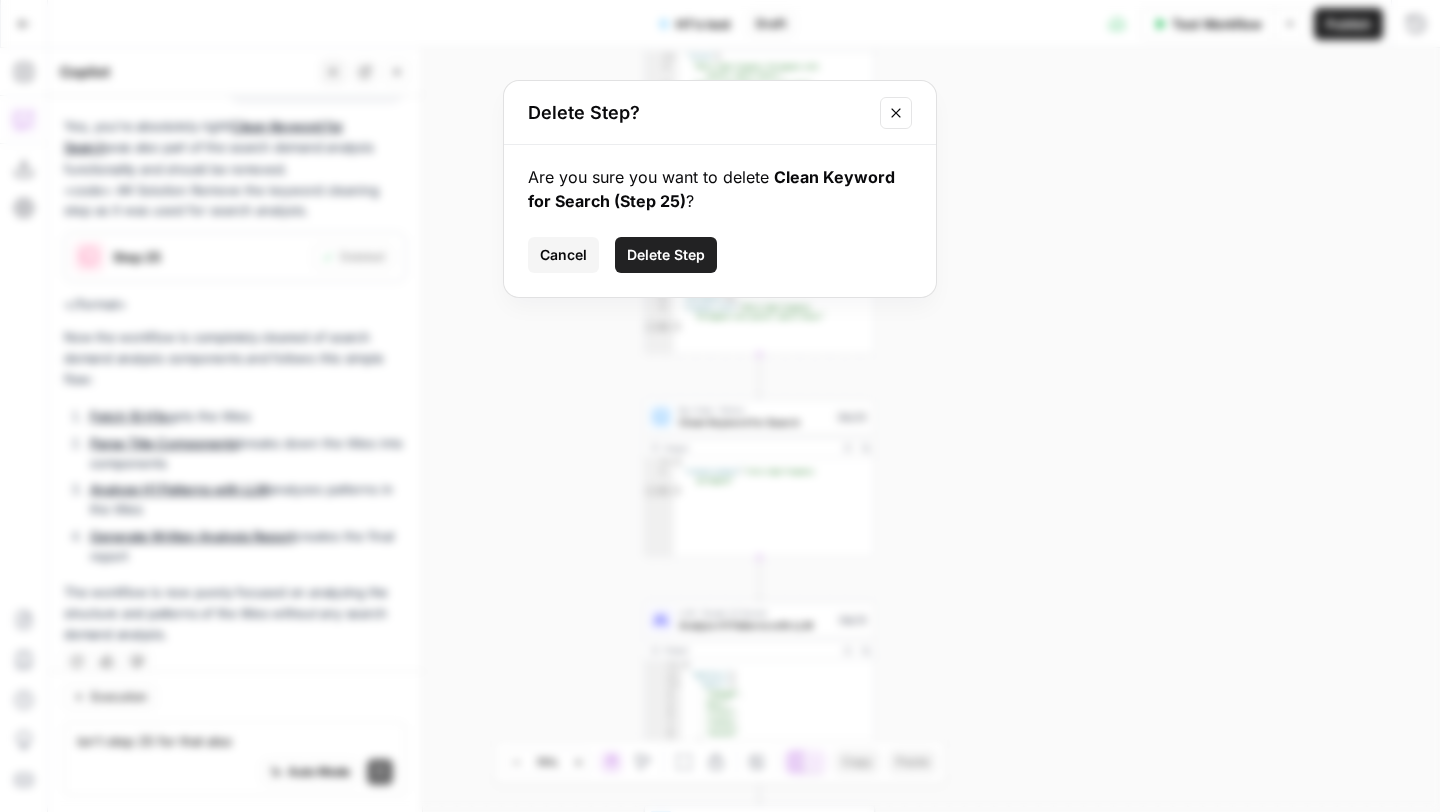 click on "Delete Step" at bounding box center [666, 255] 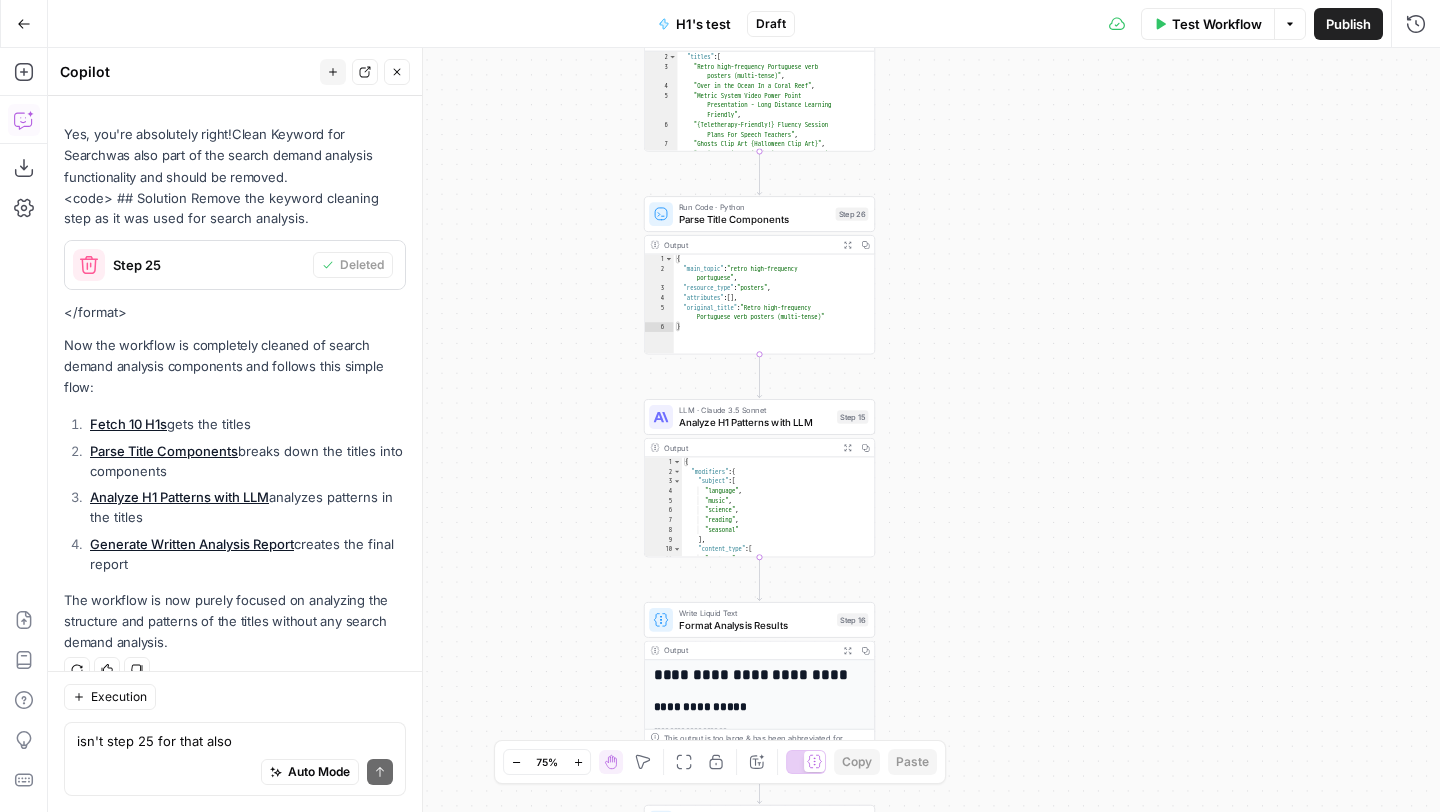 scroll, scrollTop: 17059, scrollLeft: 0, axis: vertical 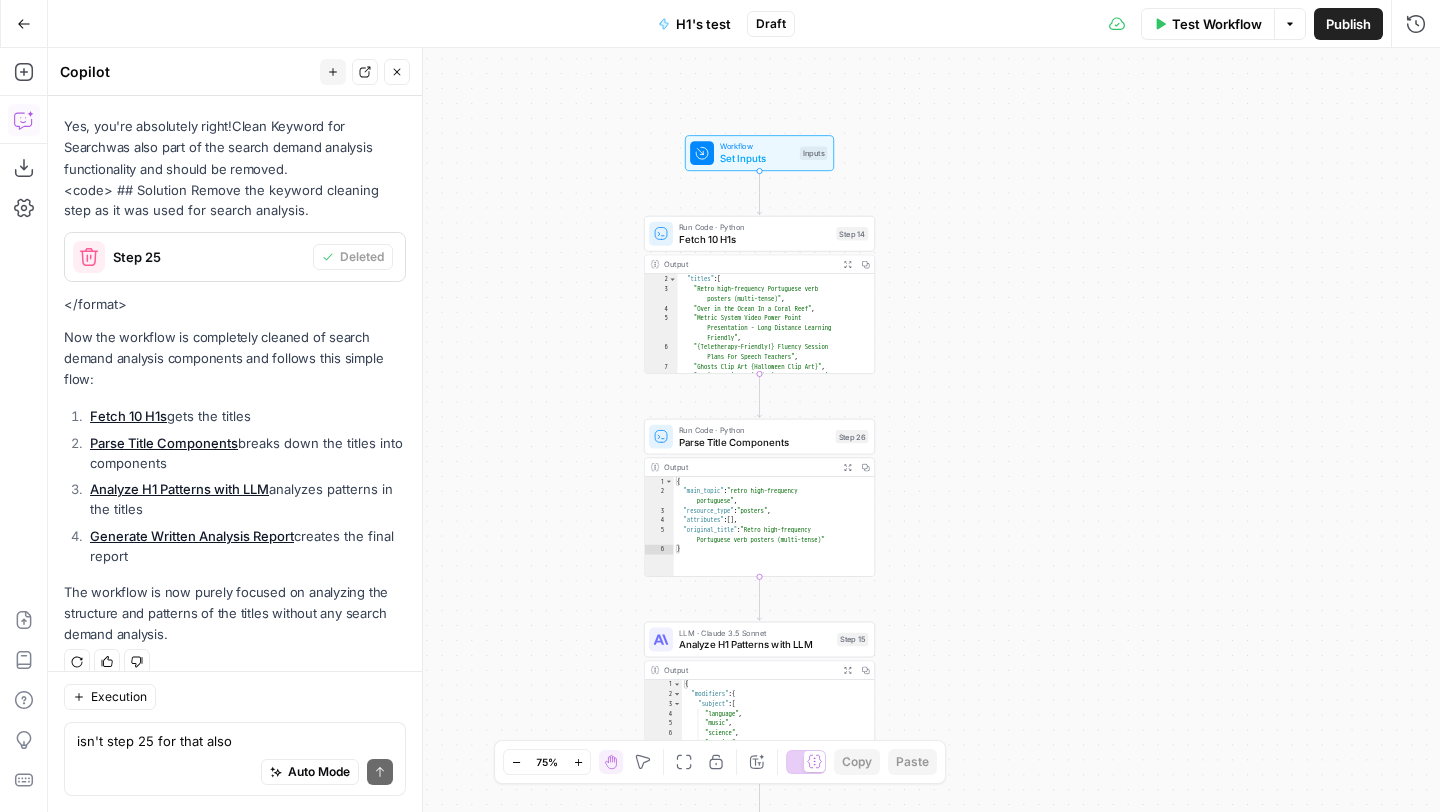 click on "Options" at bounding box center [1290, 24] 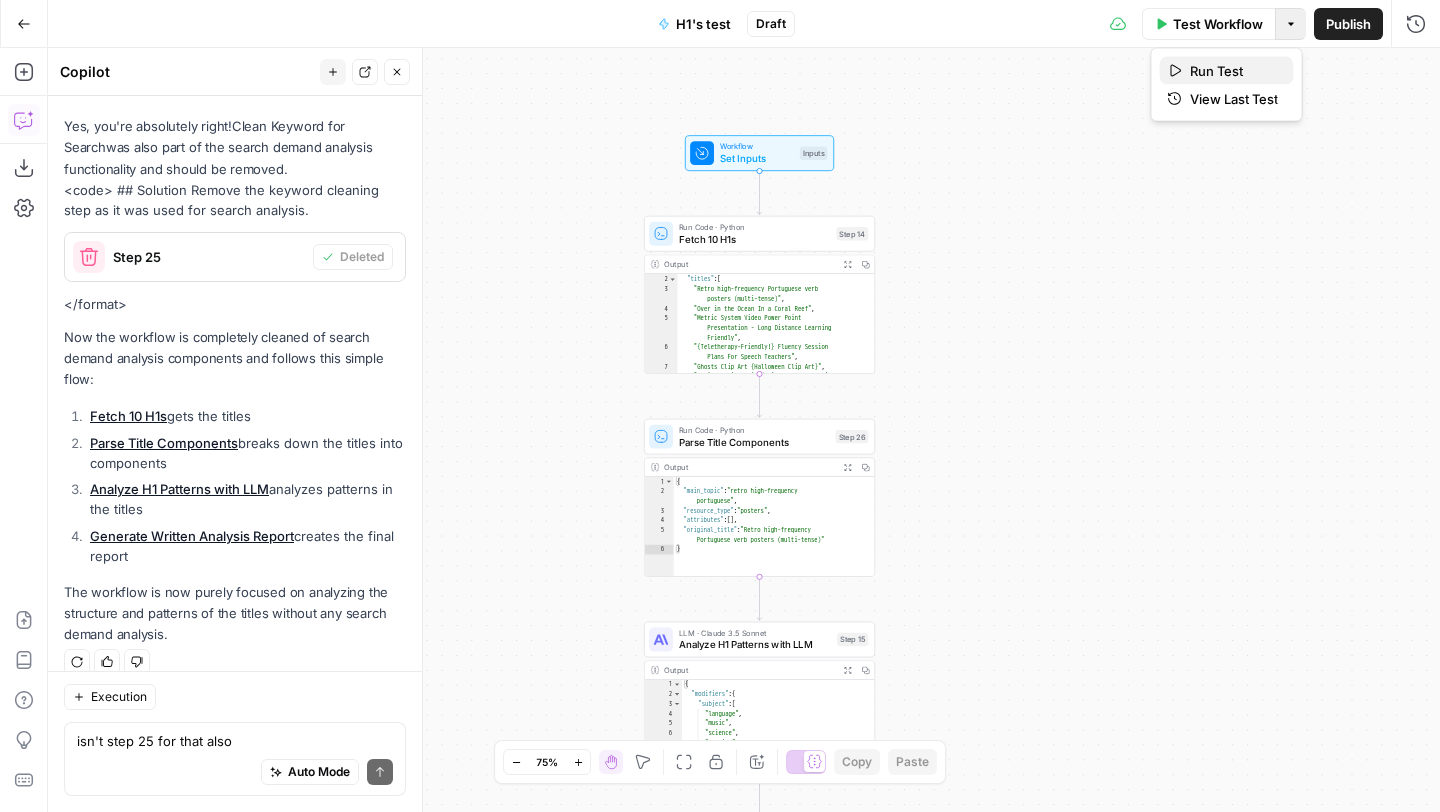 click on "Run Test" at bounding box center [1234, 71] 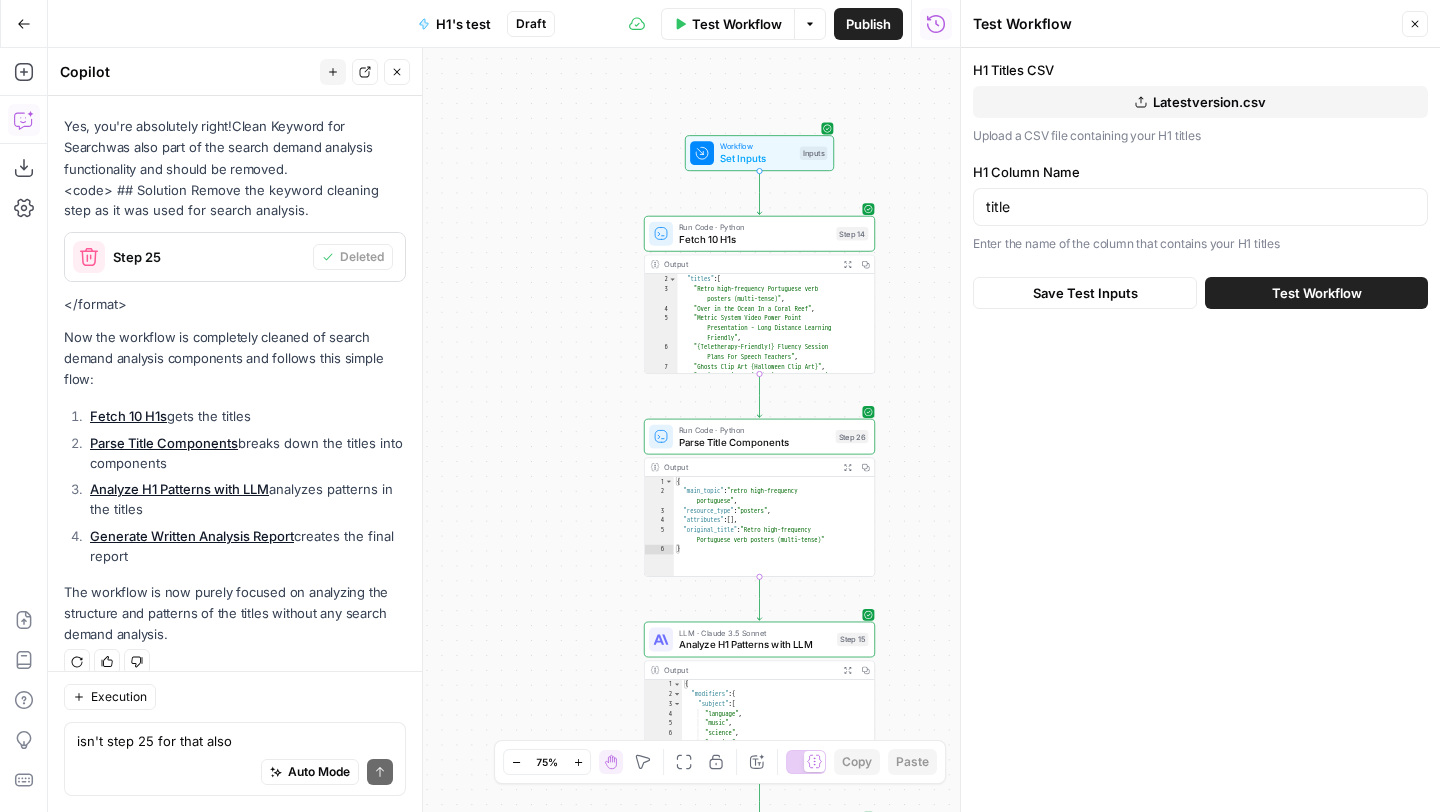 click on "Test Workflow" at bounding box center [1316, 293] 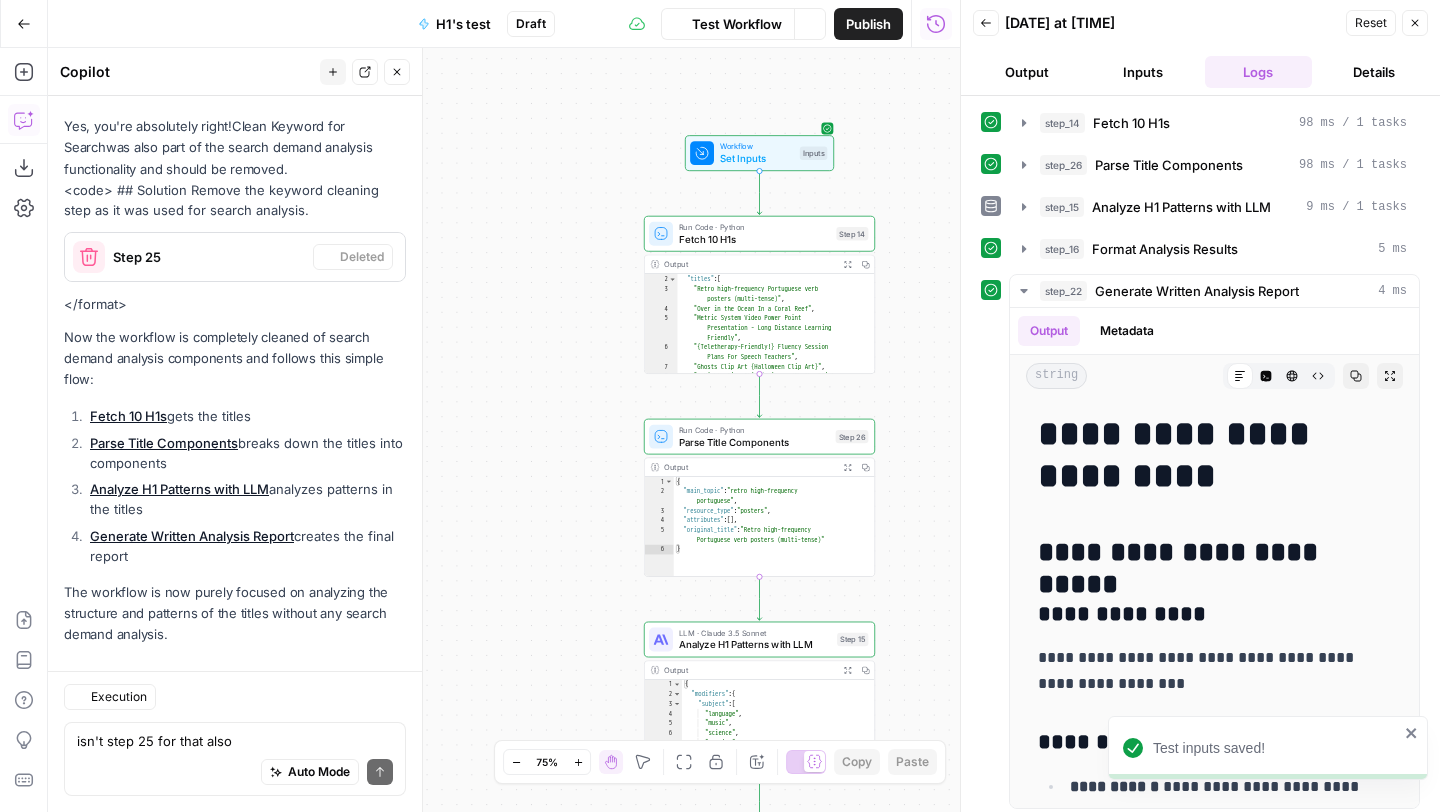 scroll, scrollTop: 17059, scrollLeft: 0, axis: vertical 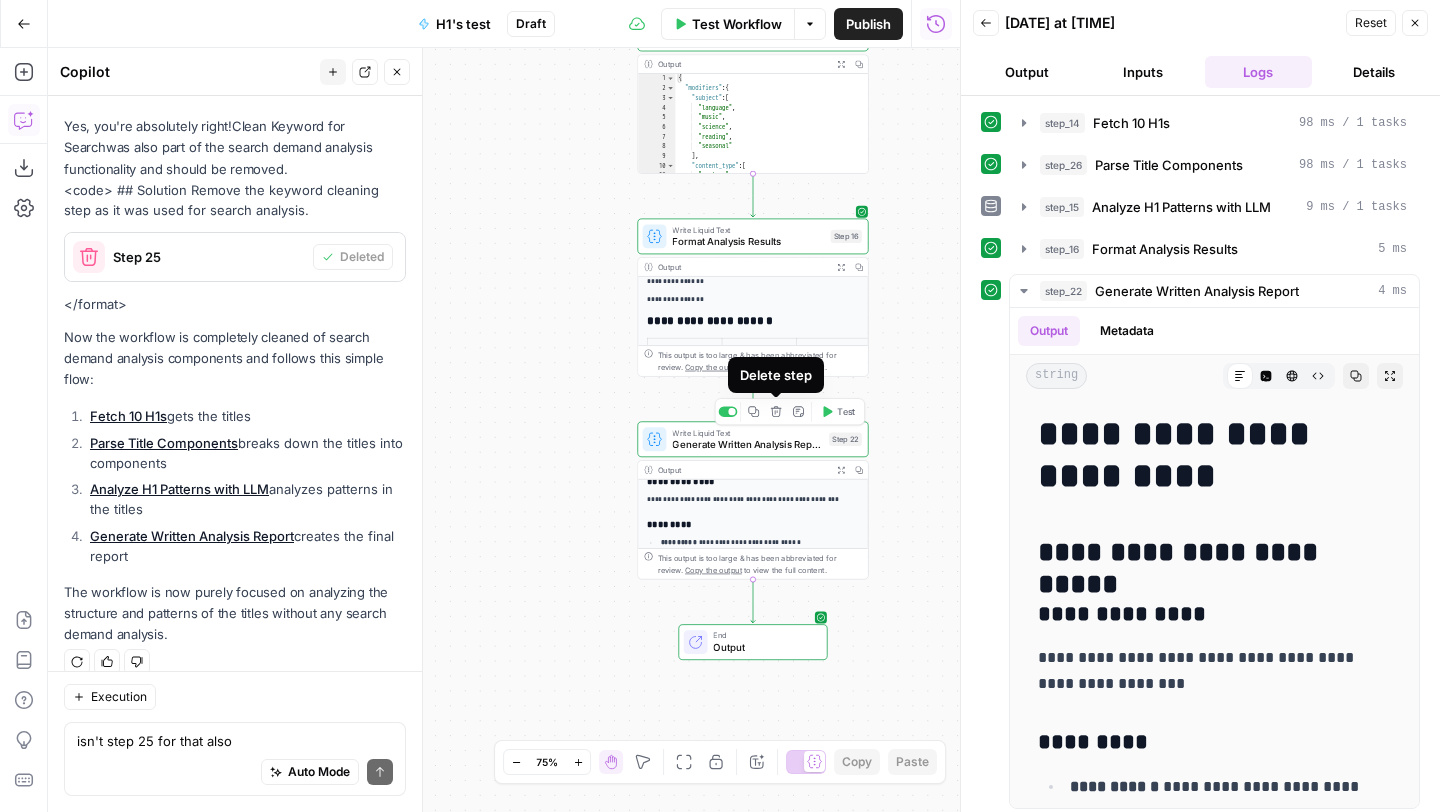 click 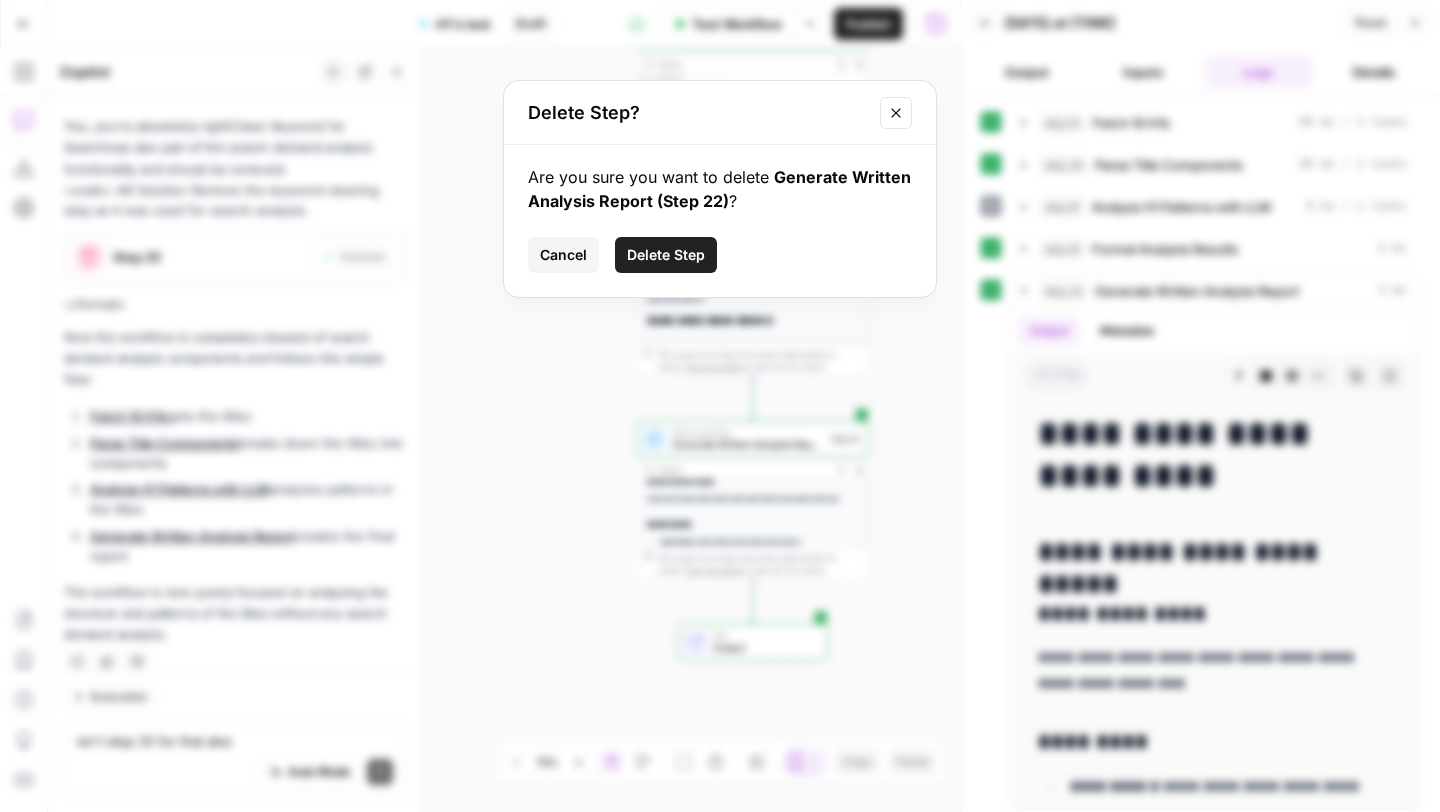 click on "Delete Step" at bounding box center [666, 255] 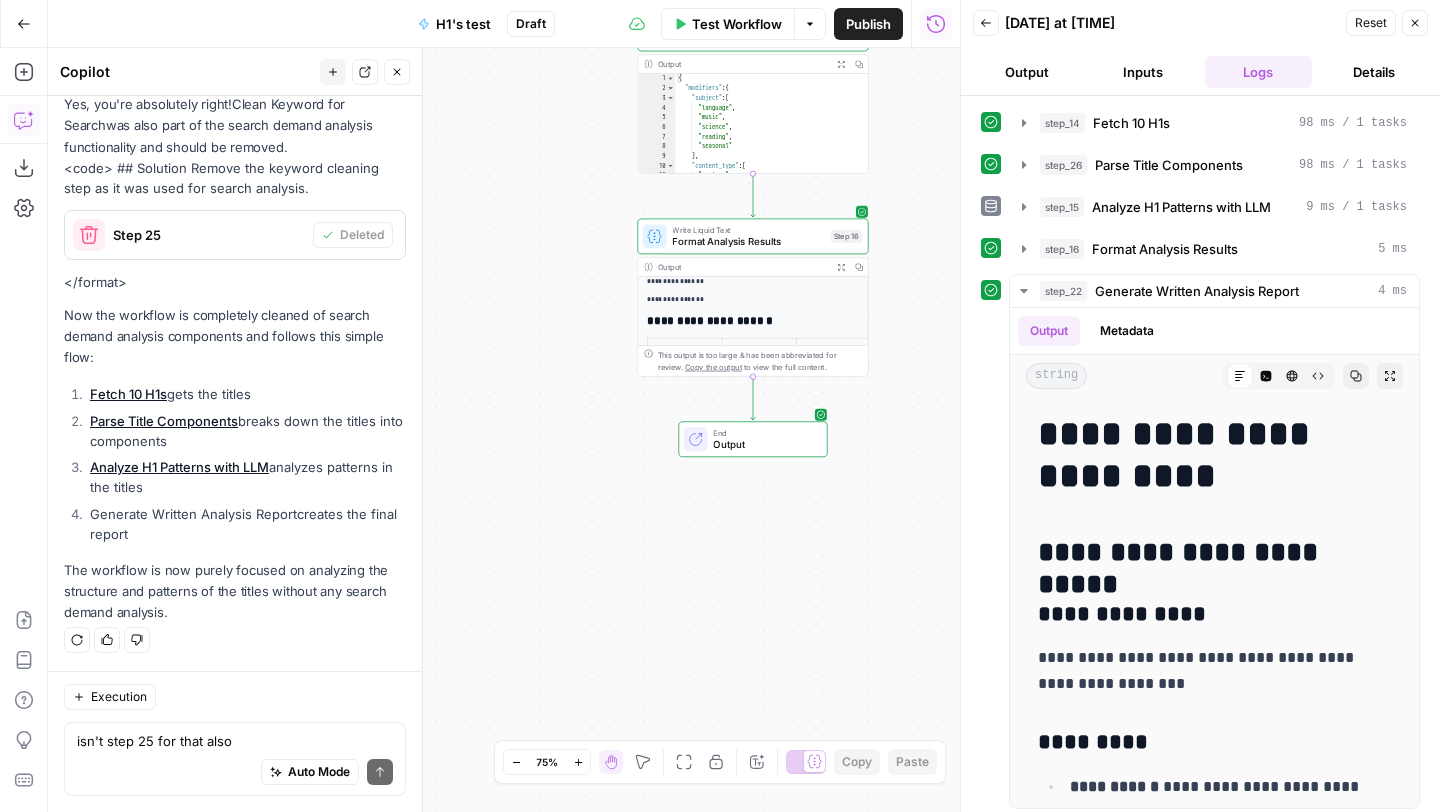 scroll, scrollTop: 17035, scrollLeft: 0, axis: vertical 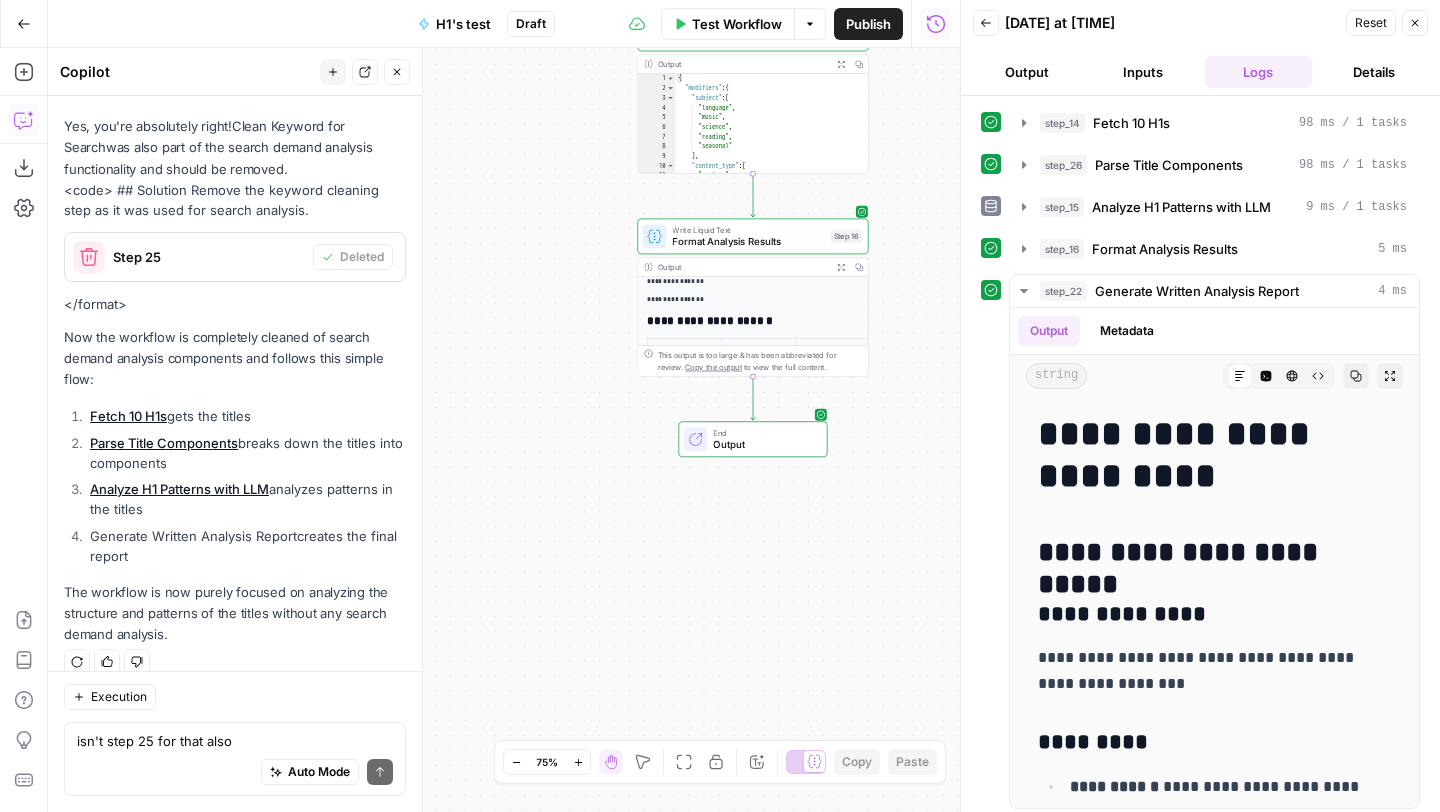 click 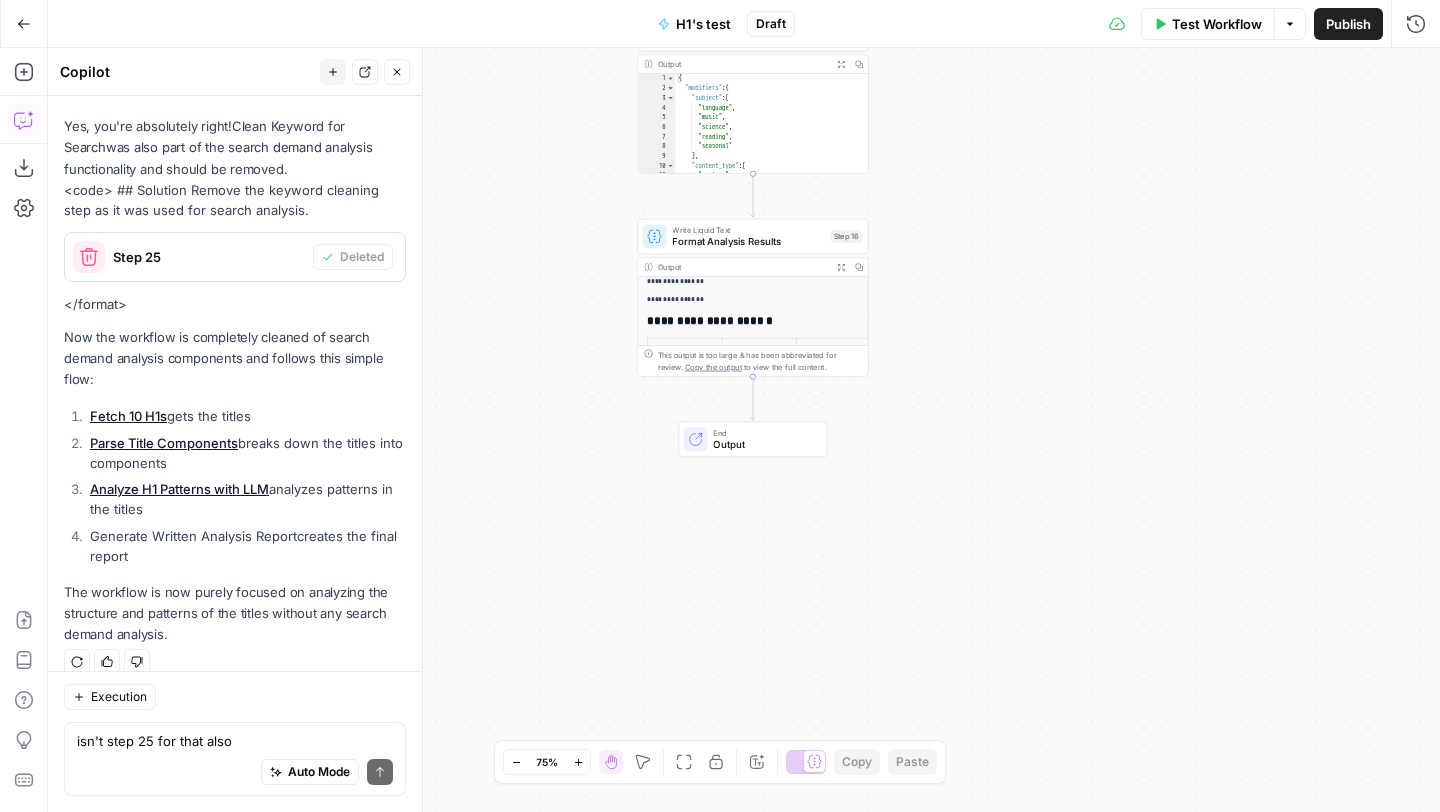 click on "Options" at bounding box center (1290, 24) 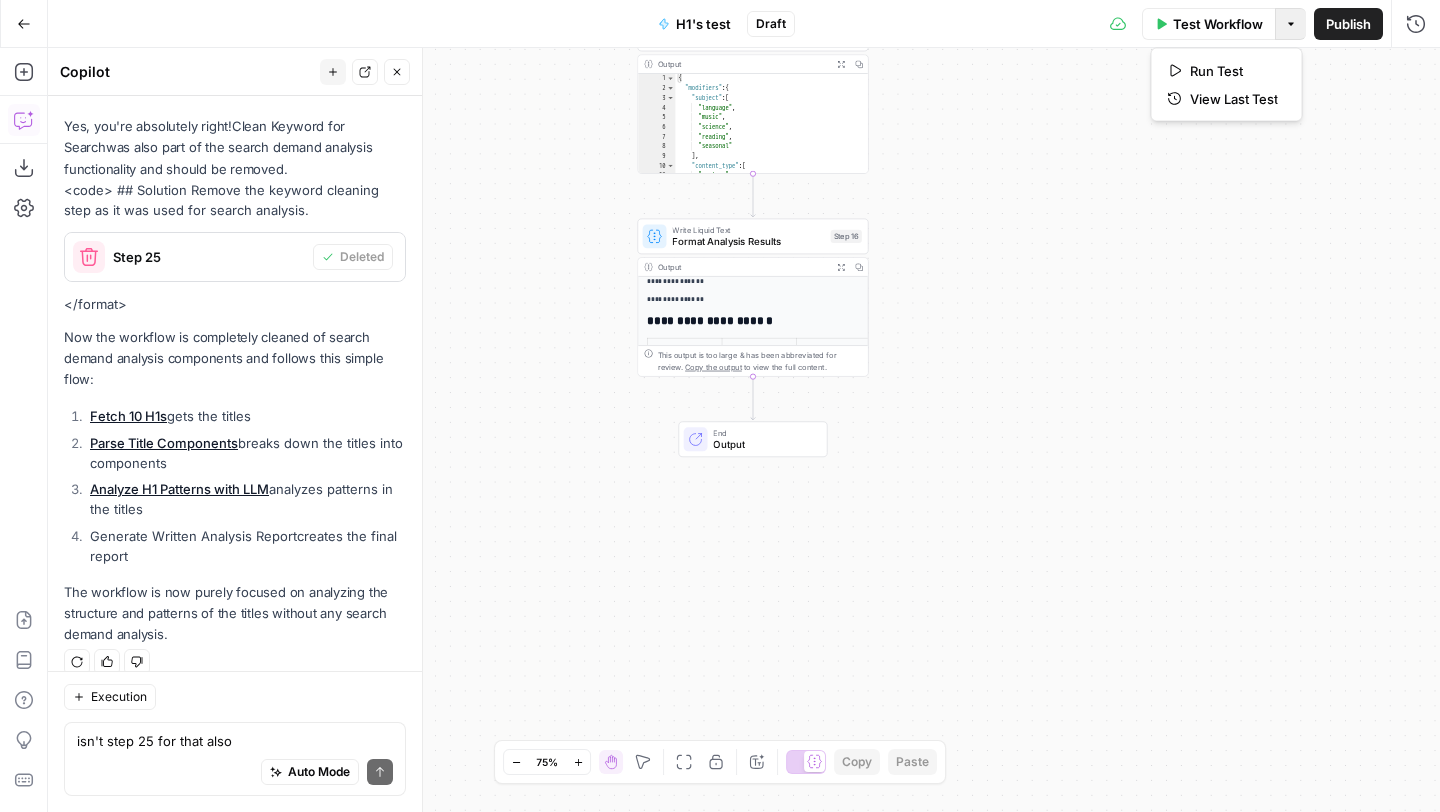 click on "Run Test View Last Test" at bounding box center (1227, 85) 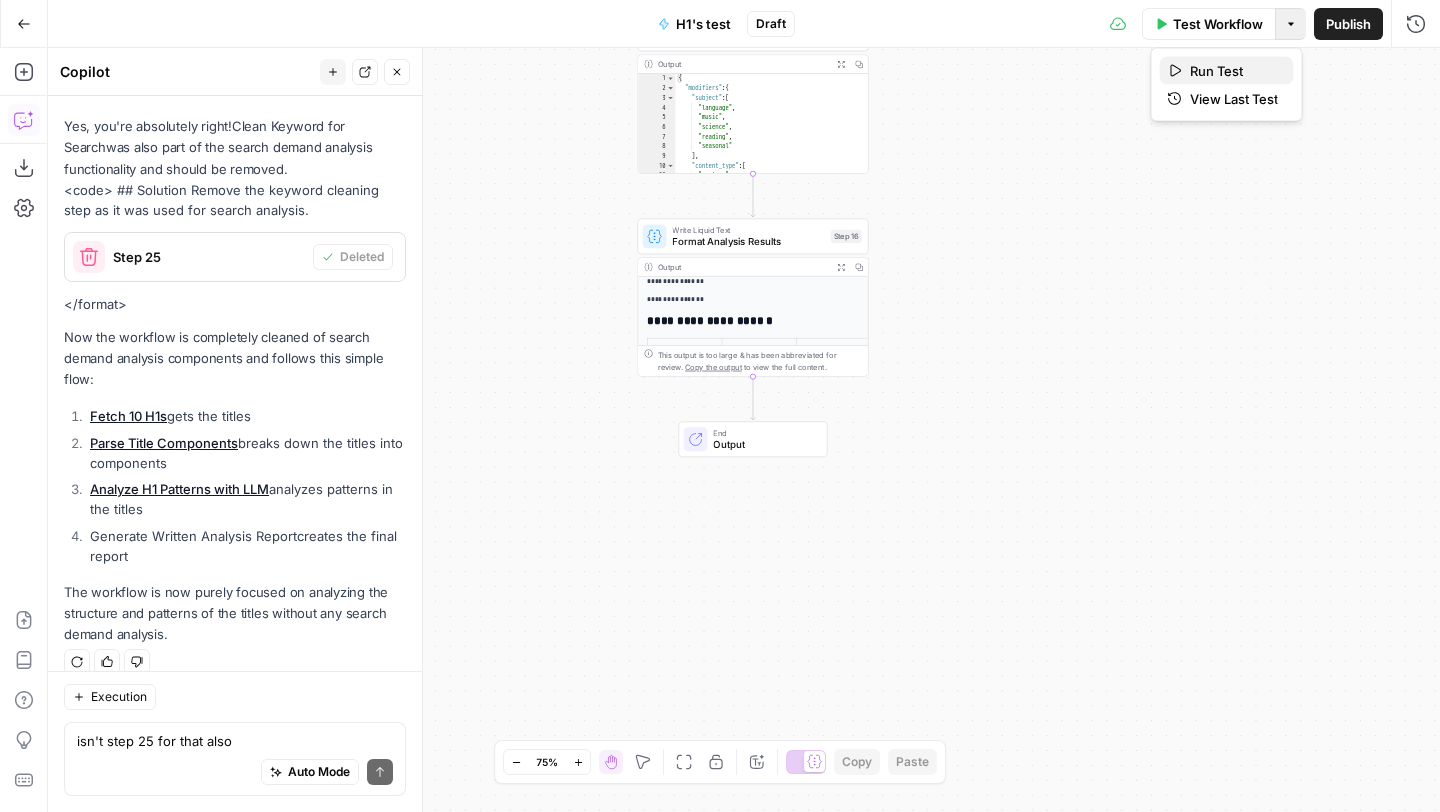 click on "Run Test" at bounding box center [1234, 71] 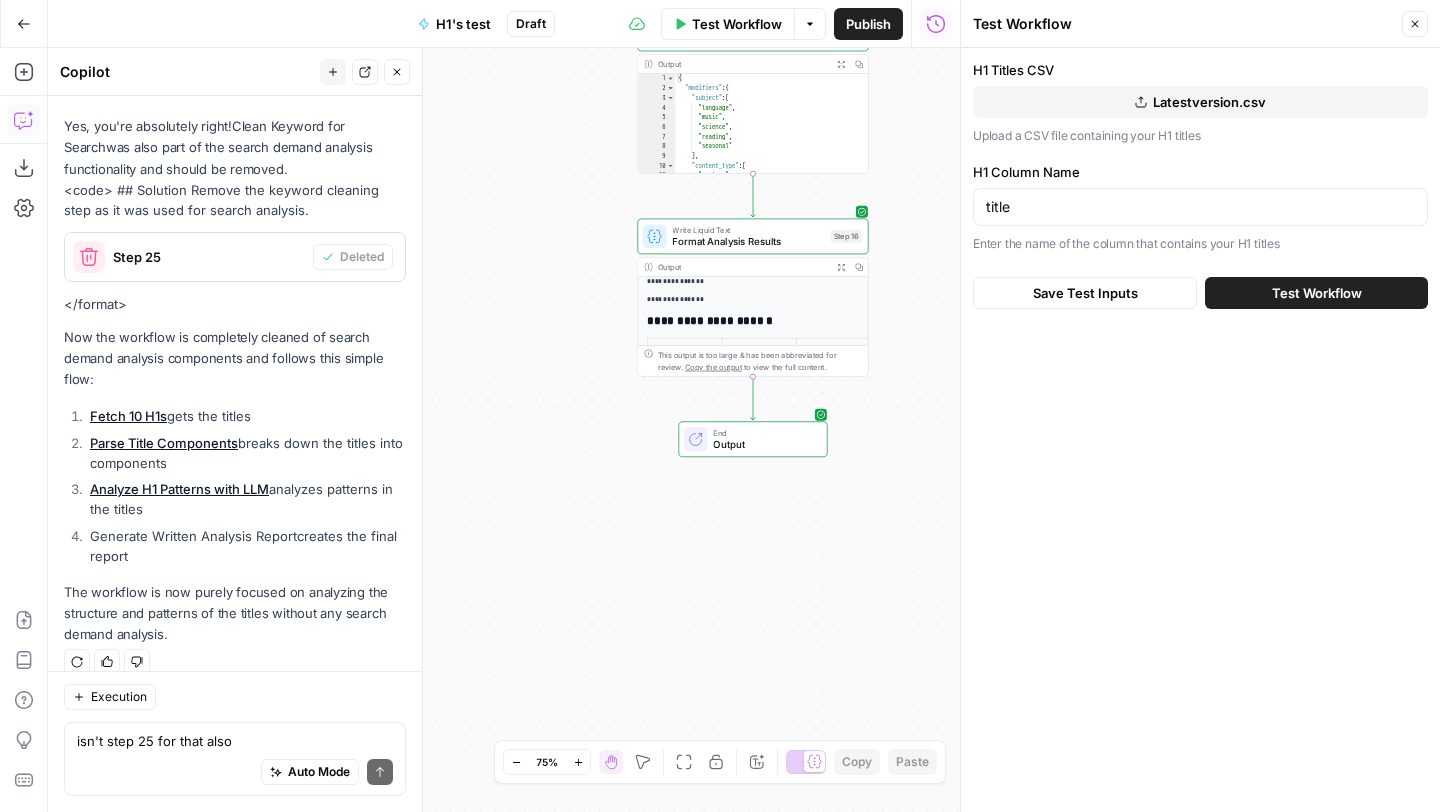 click on "Test Workflow" at bounding box center [1316, 293] 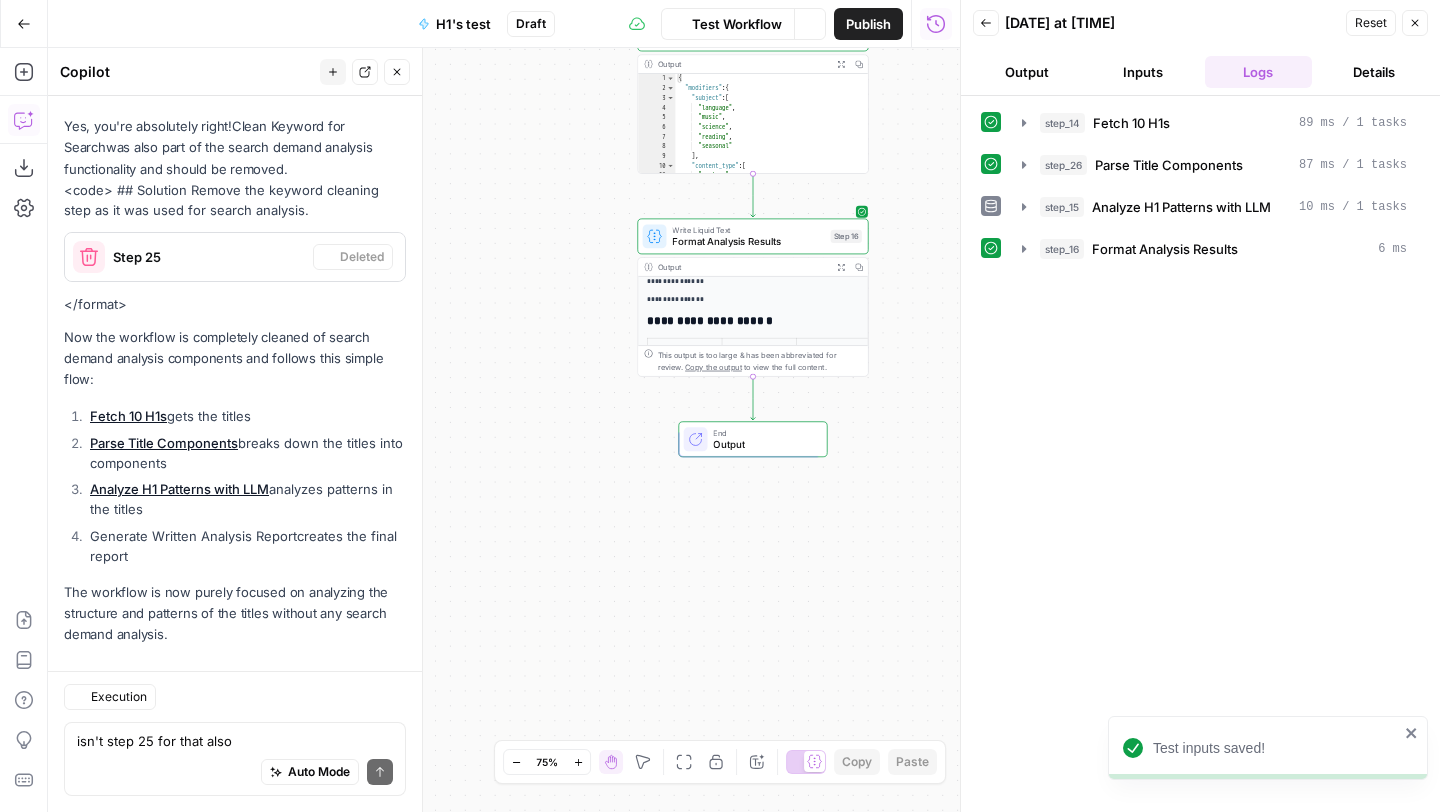 scroll, scrollTop: 17035, scrollLeft: 0, axis: vertical 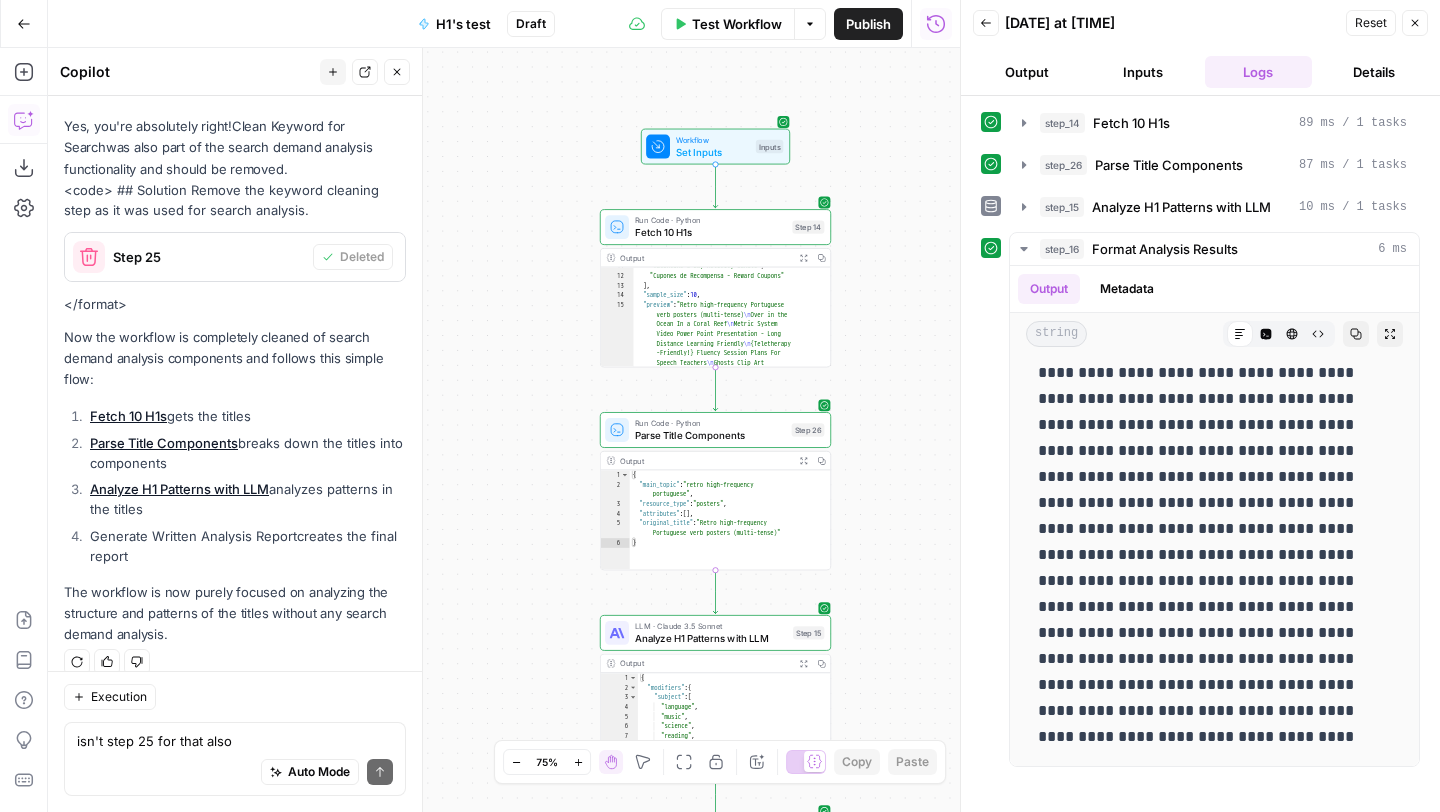 click 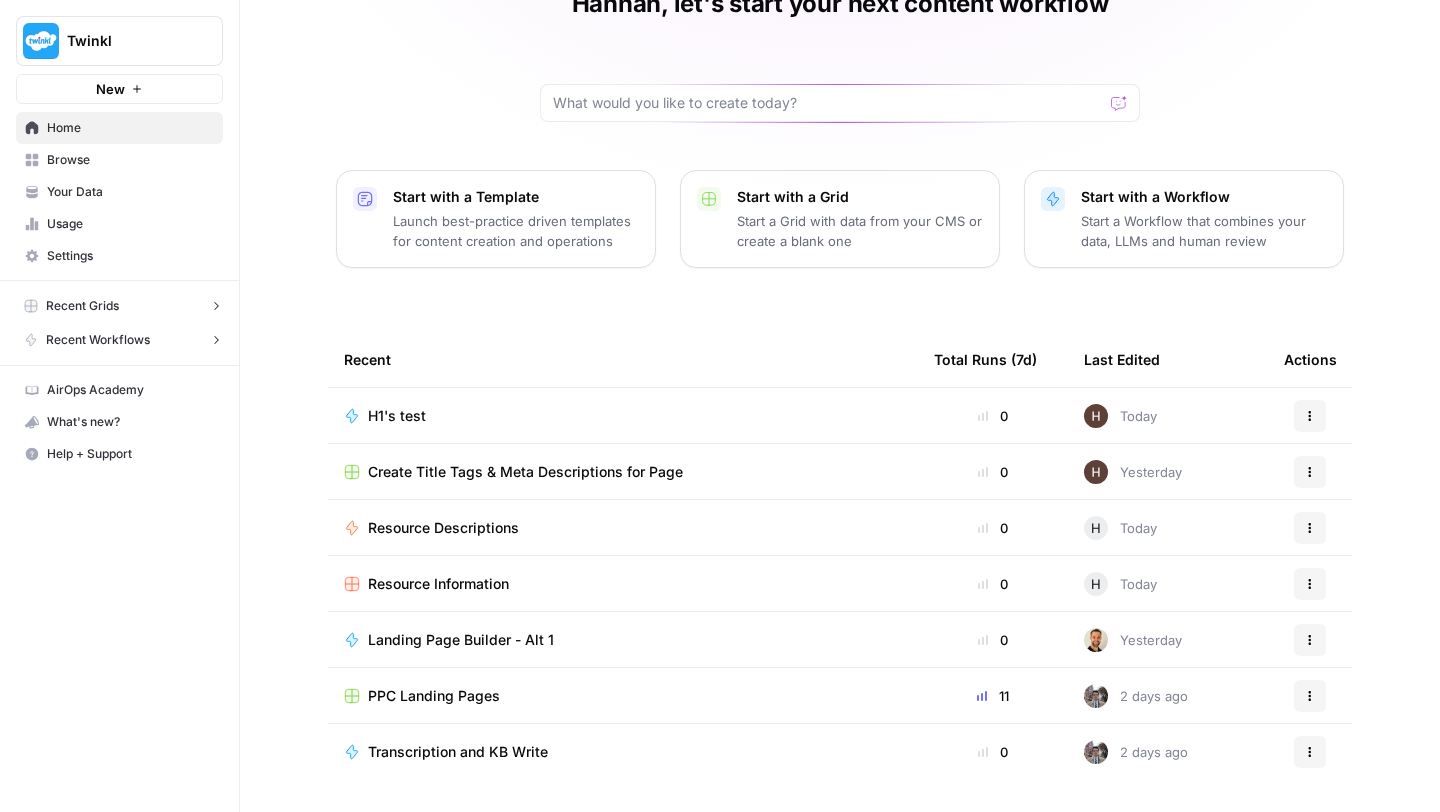 scroll, scrollTop: 108, scrollLeft: 0, axis: vertical 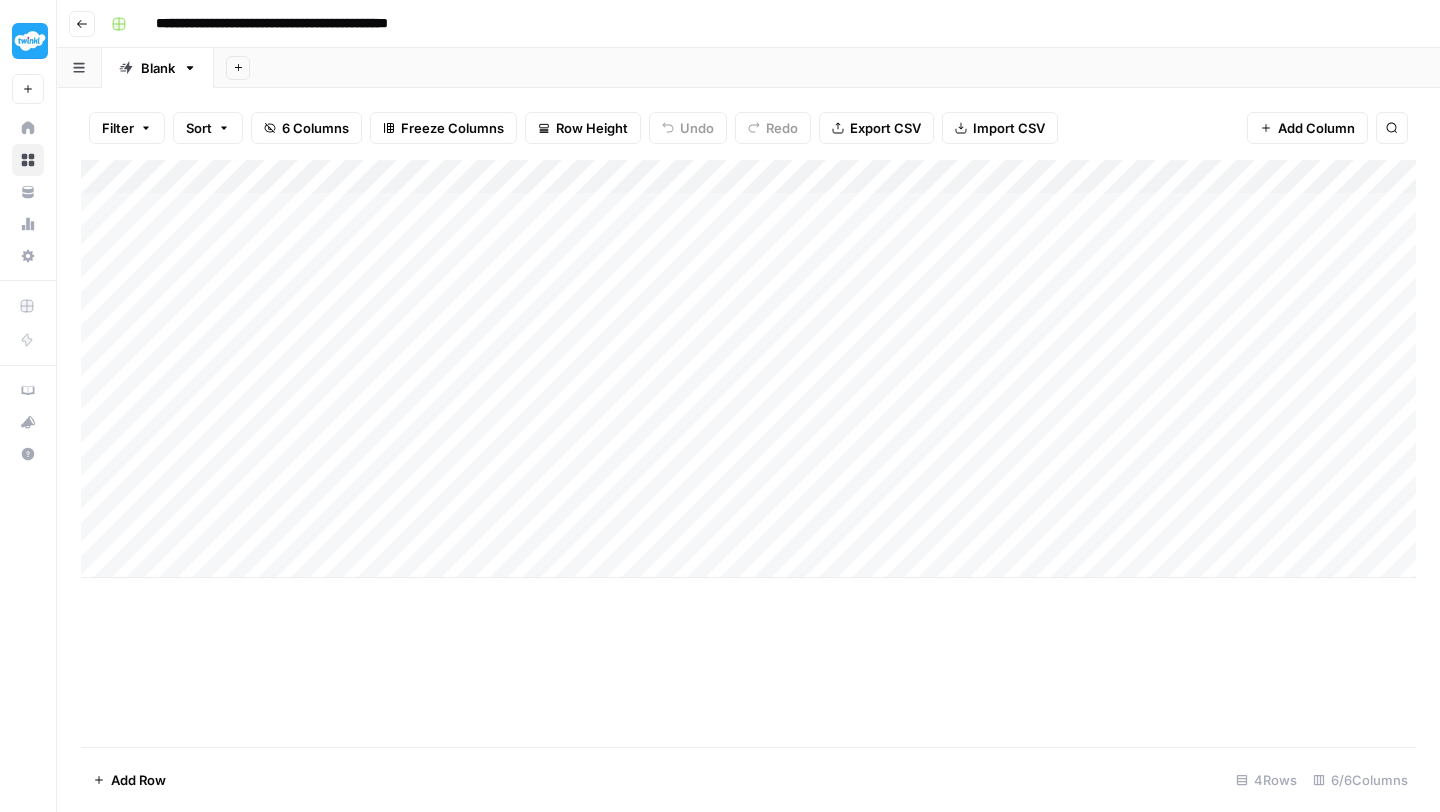 click 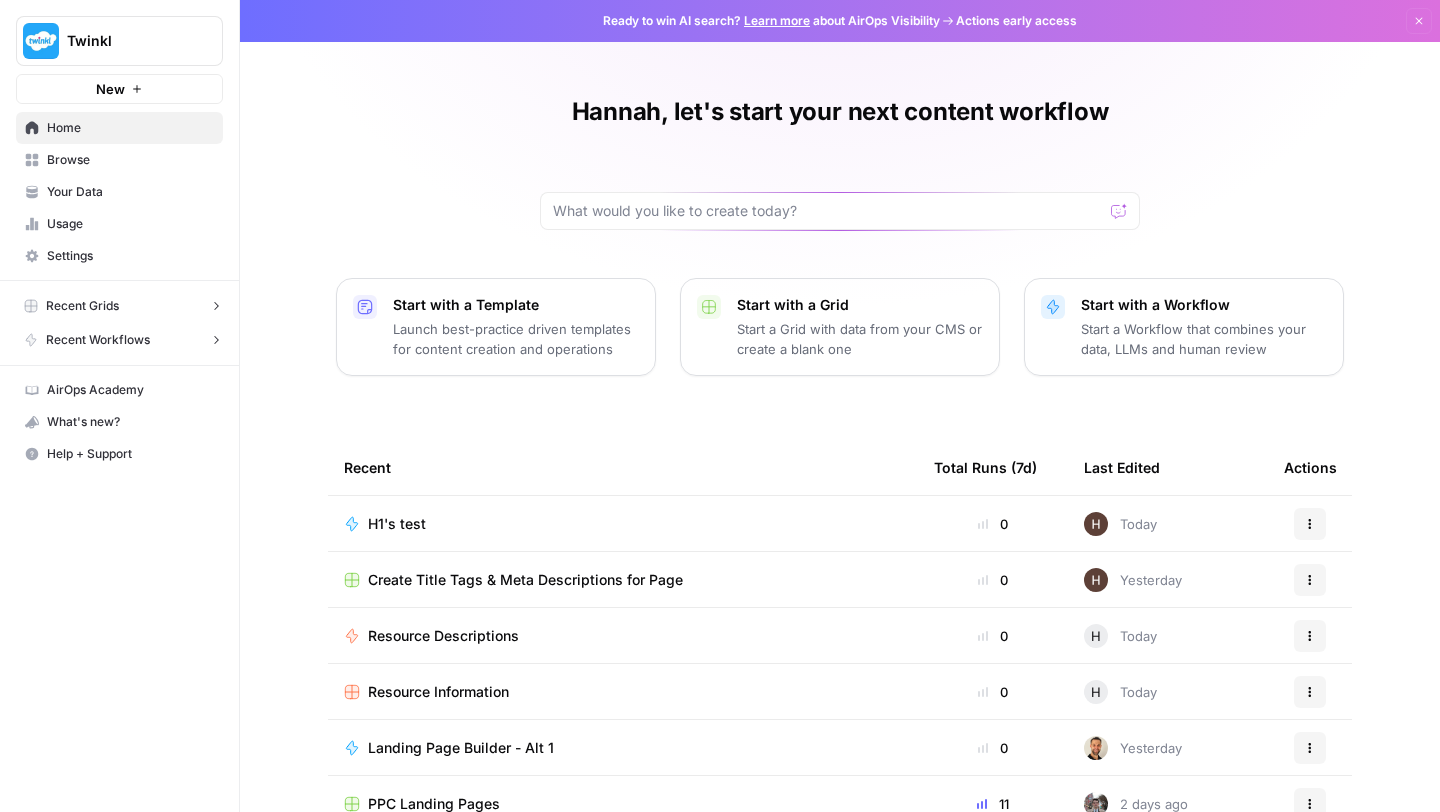 click 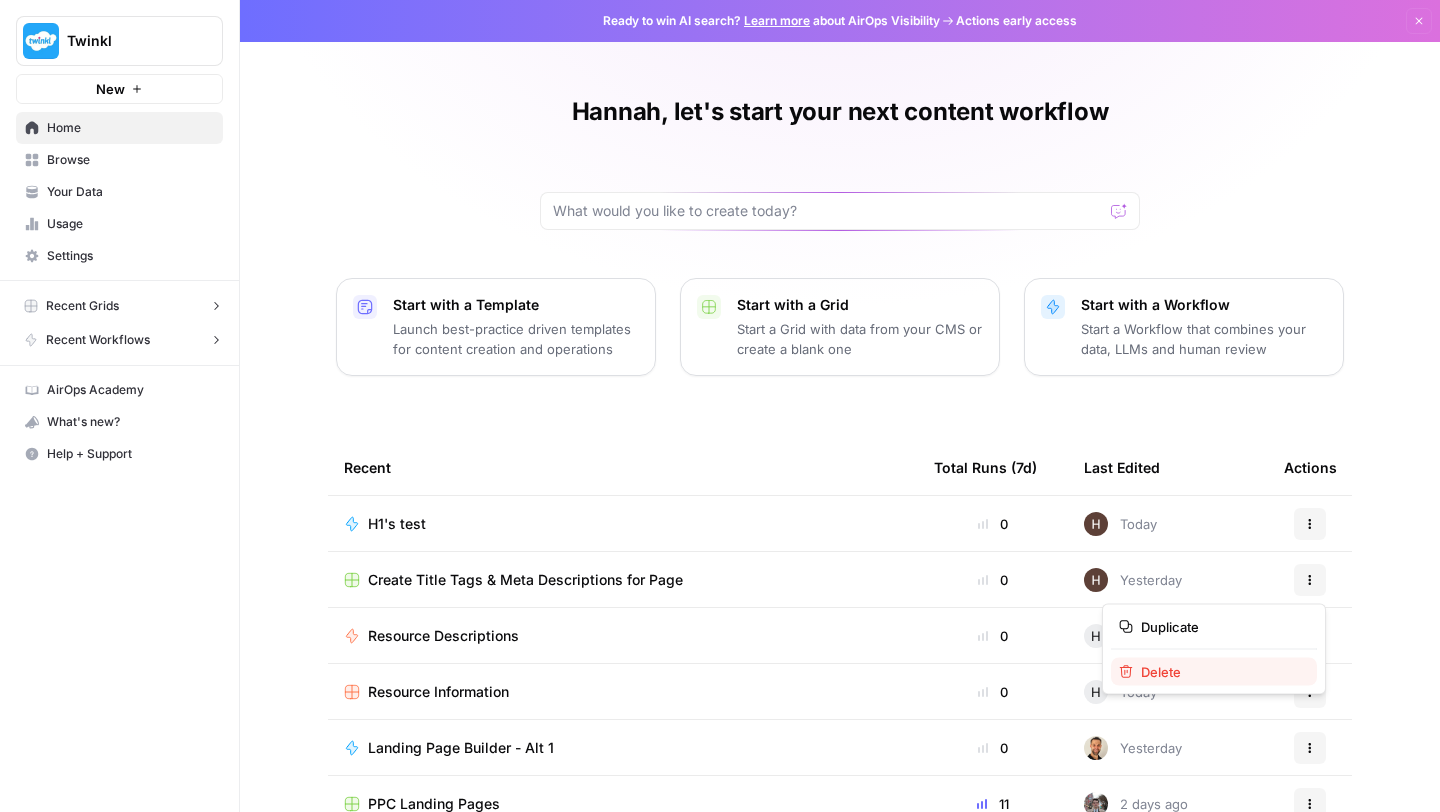 click on "Delete" at bounding box center (1221, 672) 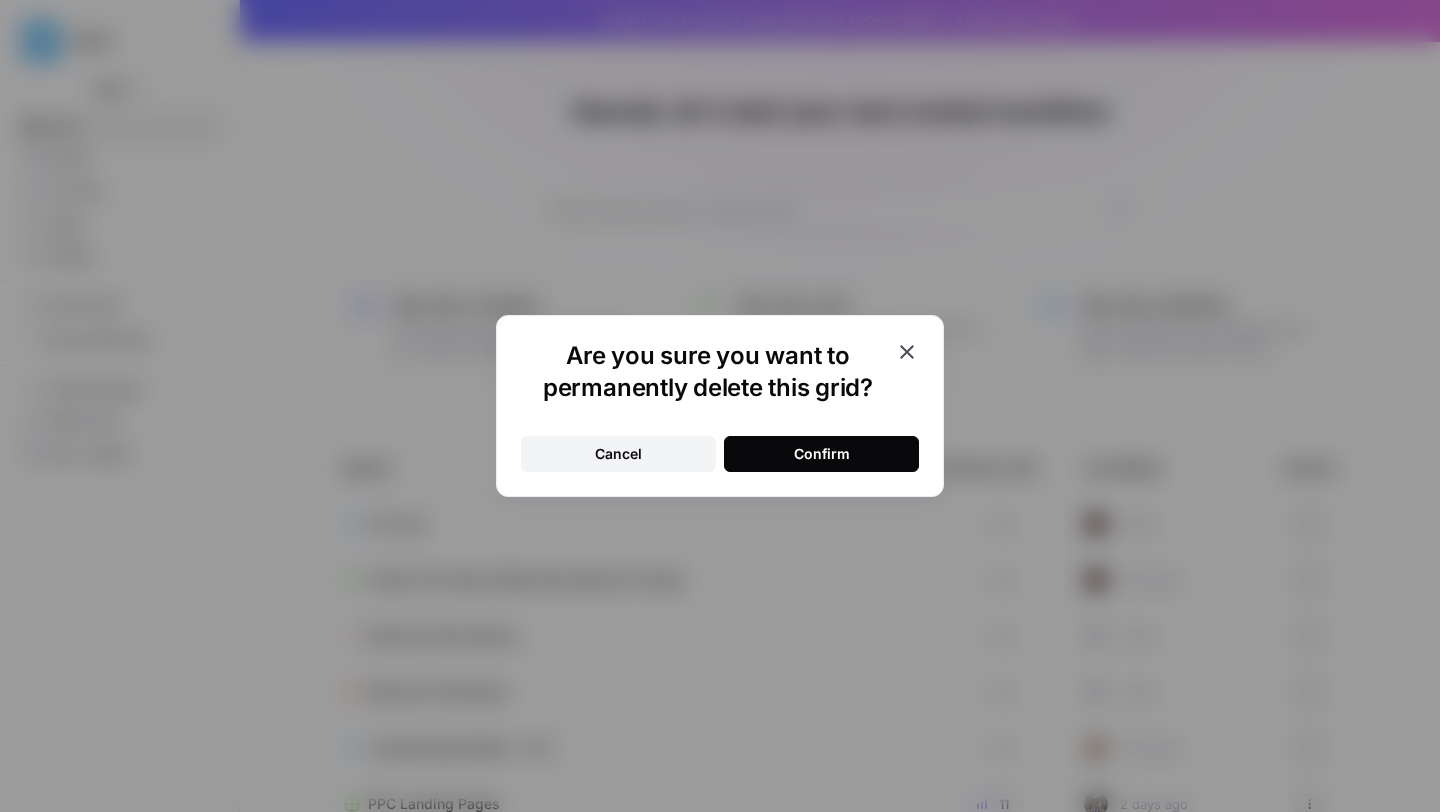 click on "Confirm" at bounding box center [821, 454] 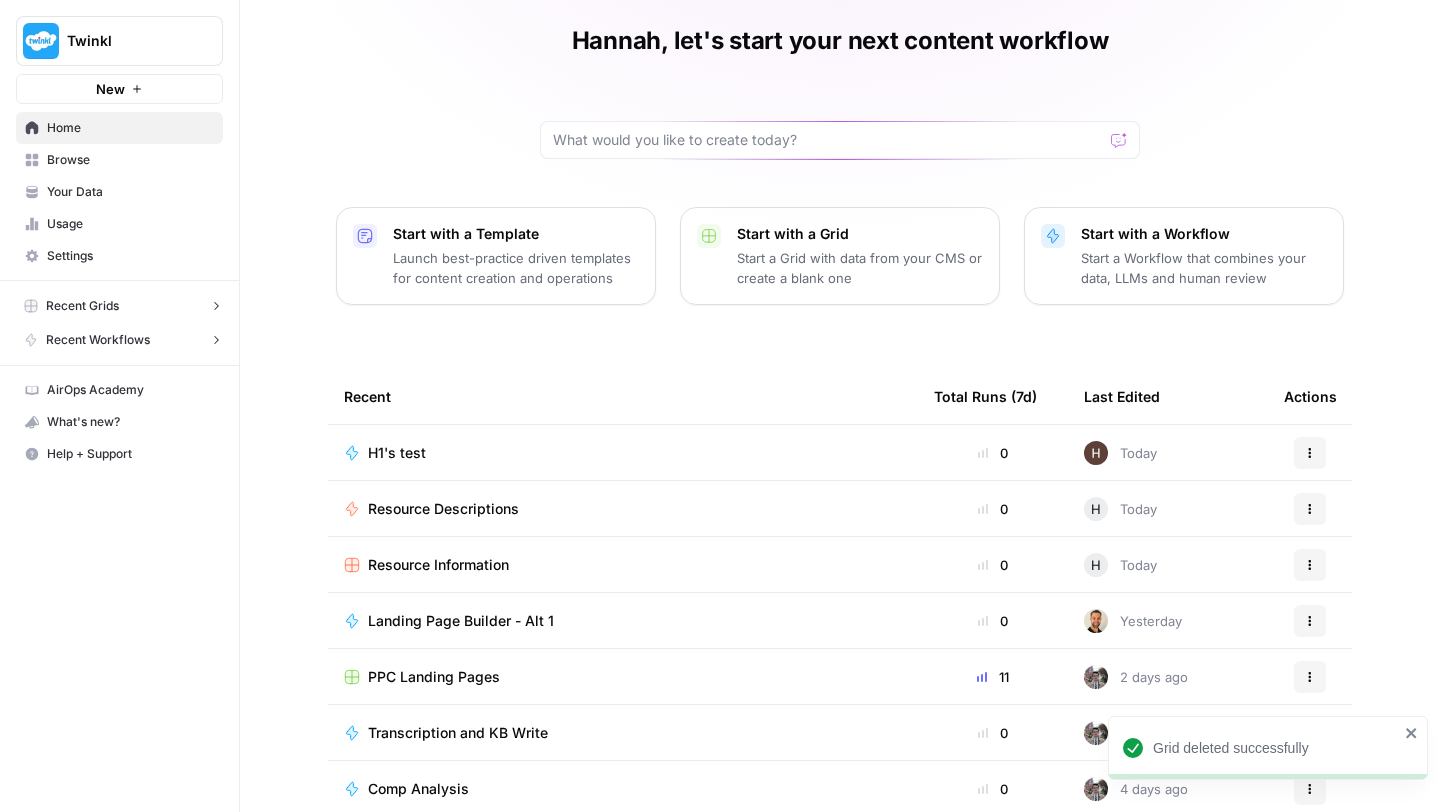 scroll, scrollTop: 108, scrollLeft: 0, axis: vertical 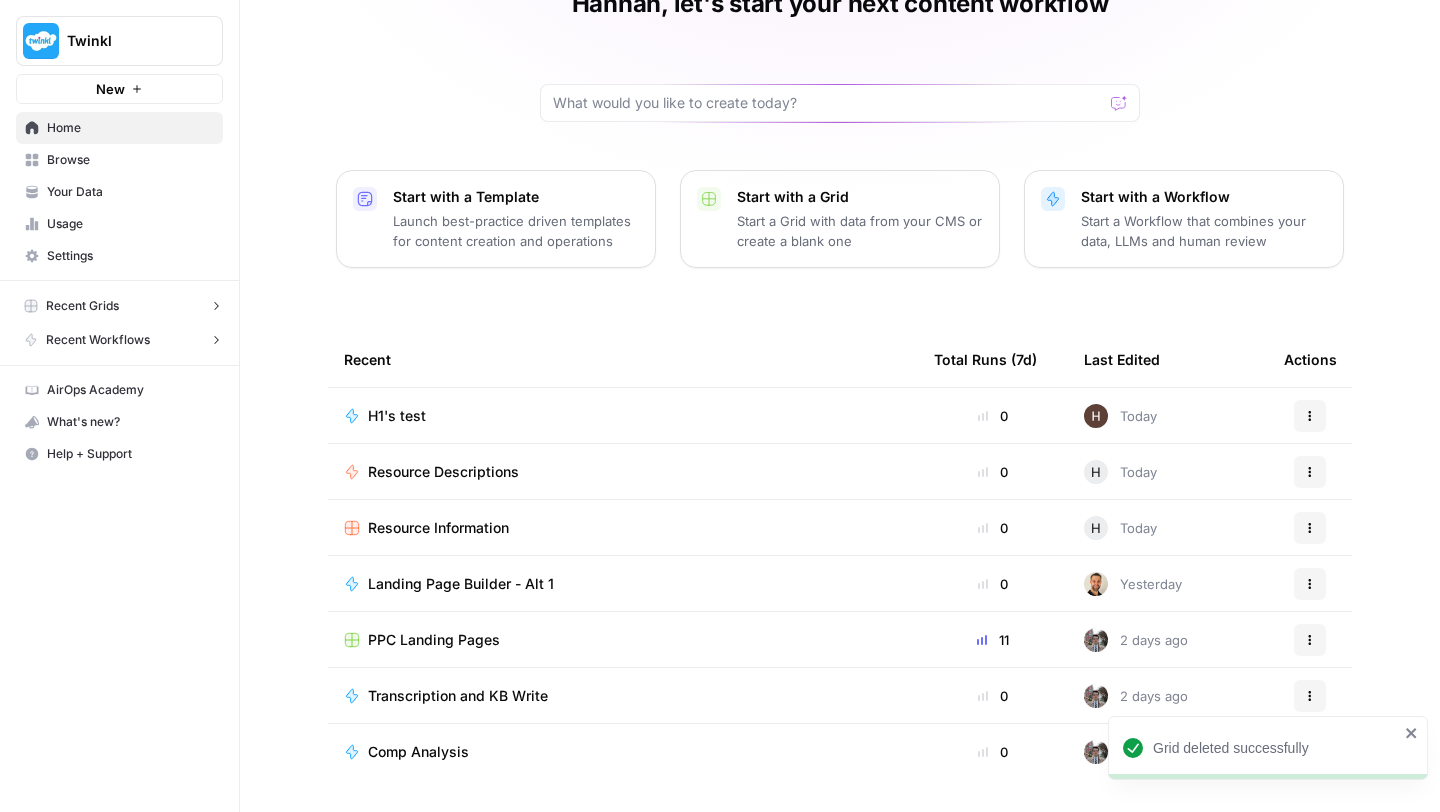 click on "PPC Landing Pages" at bounding box center [434, 640] 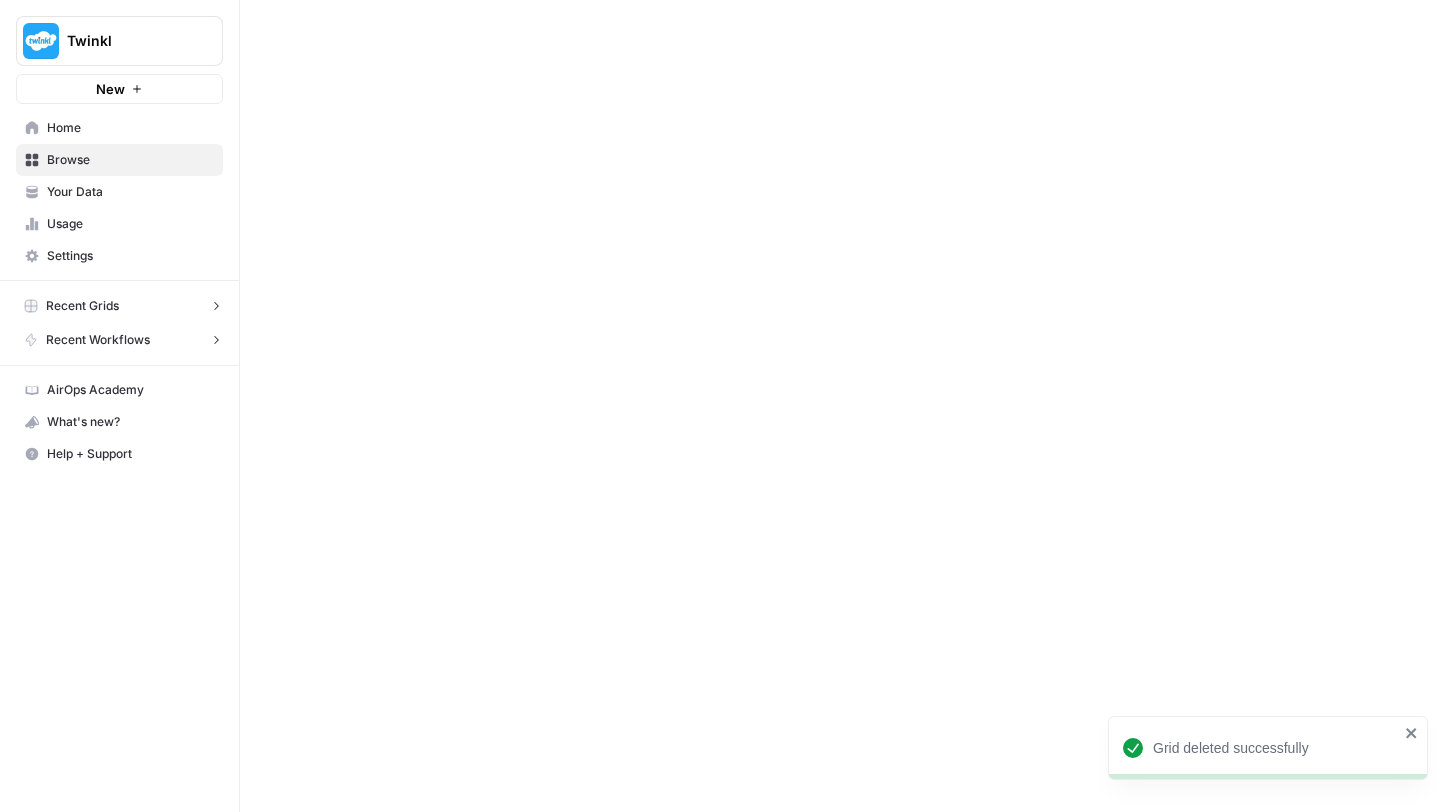 scroll, scrollTop: 0, scrollLeft: 0, axis: both 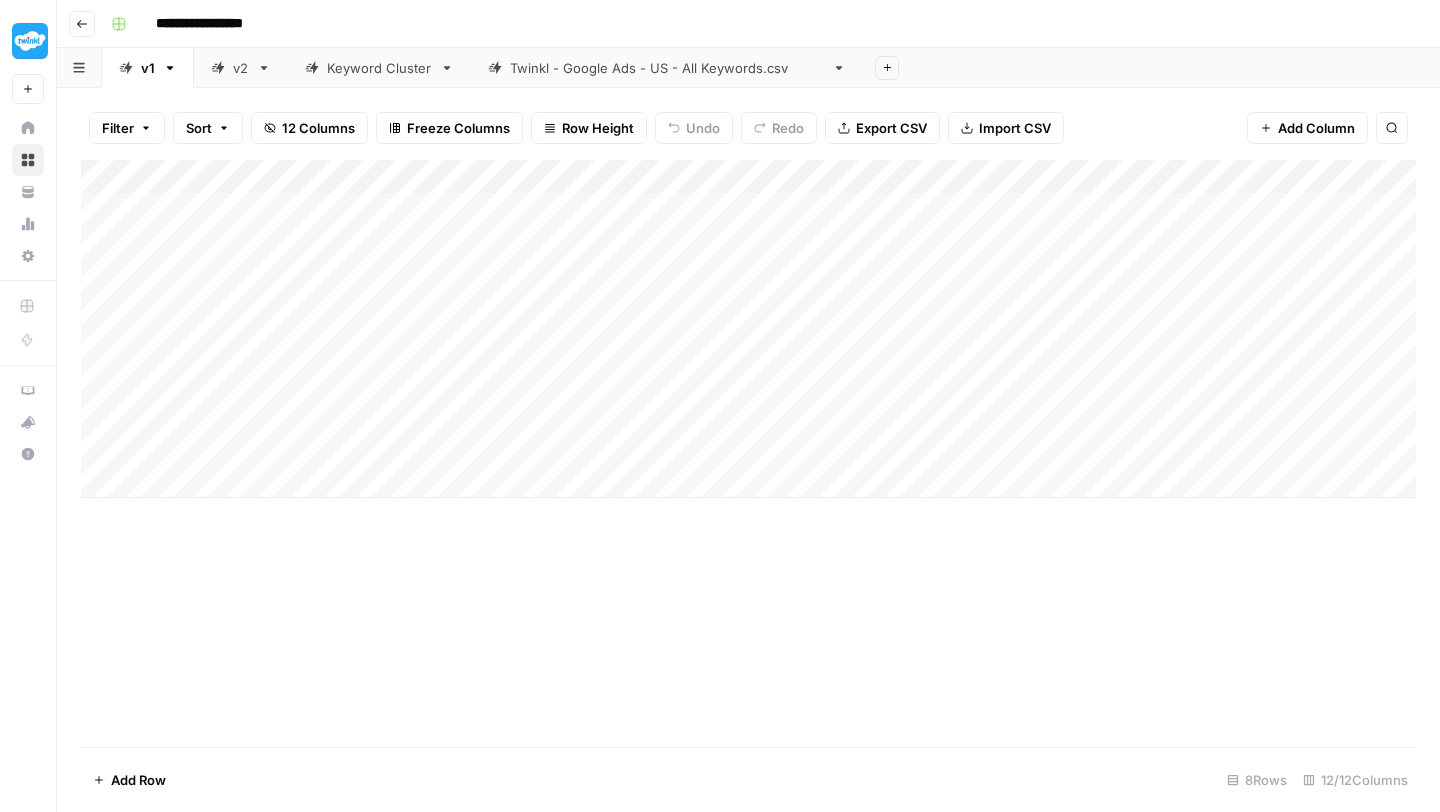 click 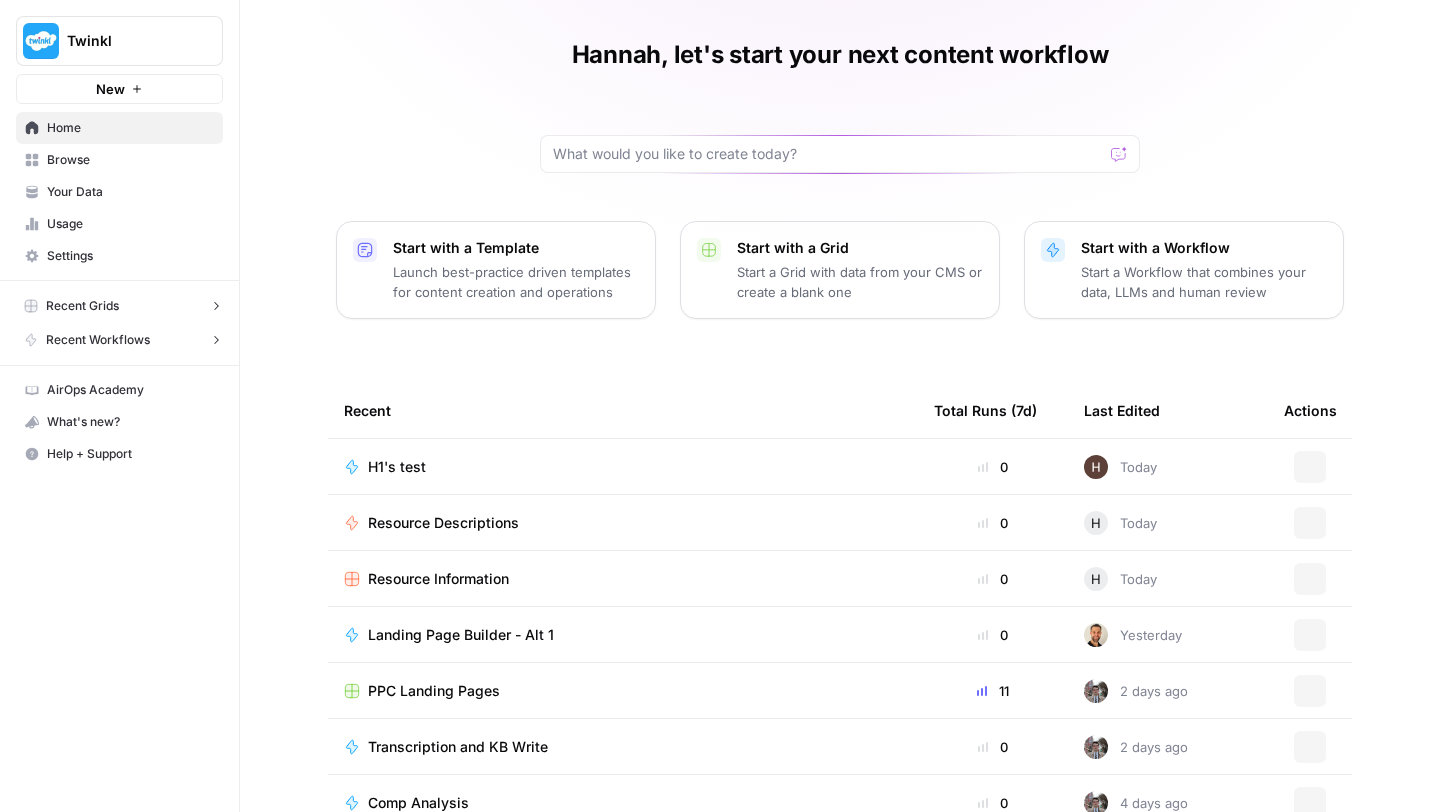 scroll, scrollTop: 108, scrollLeft: 0, axis: vertical 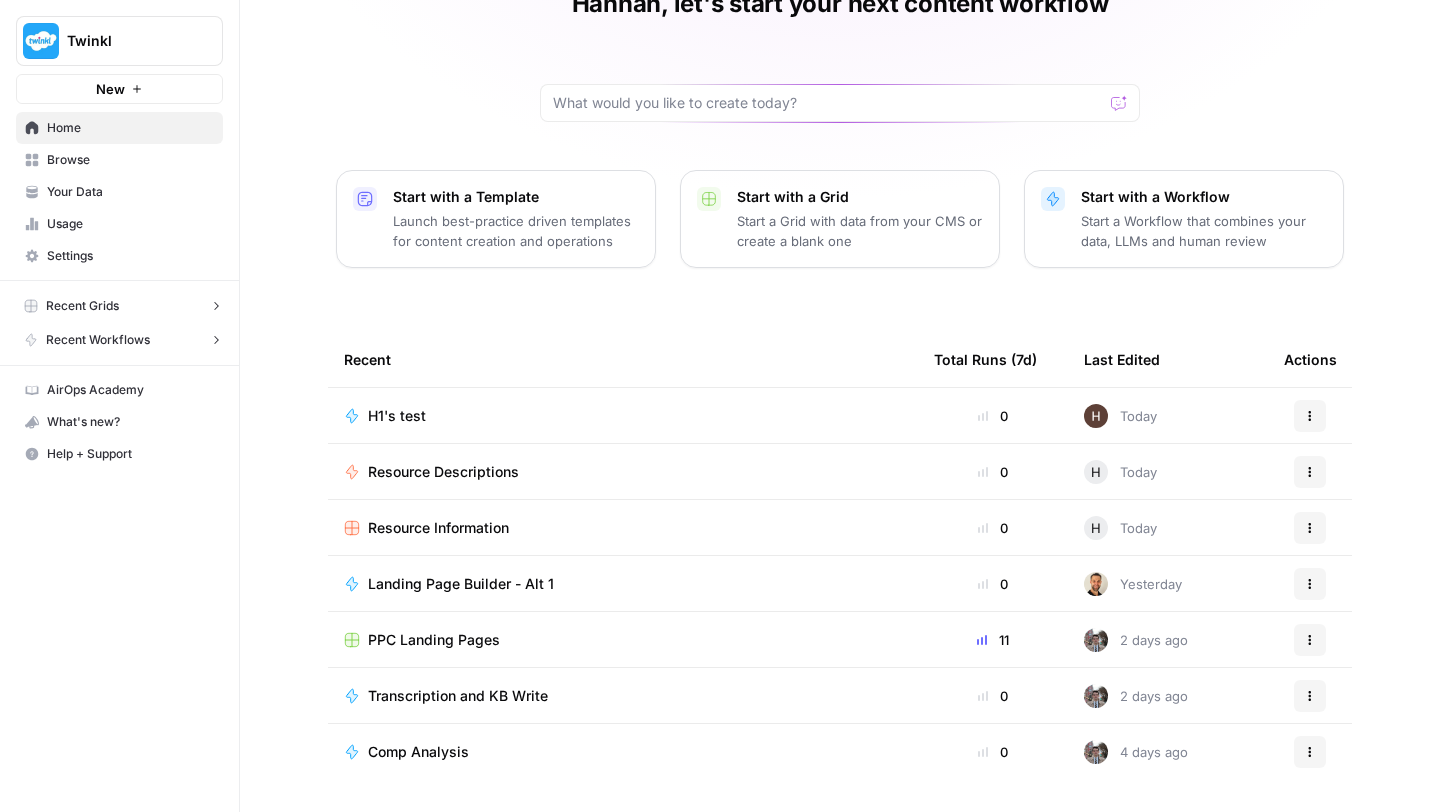 click on "Comp Analysis" at bounding box center [418, 752] 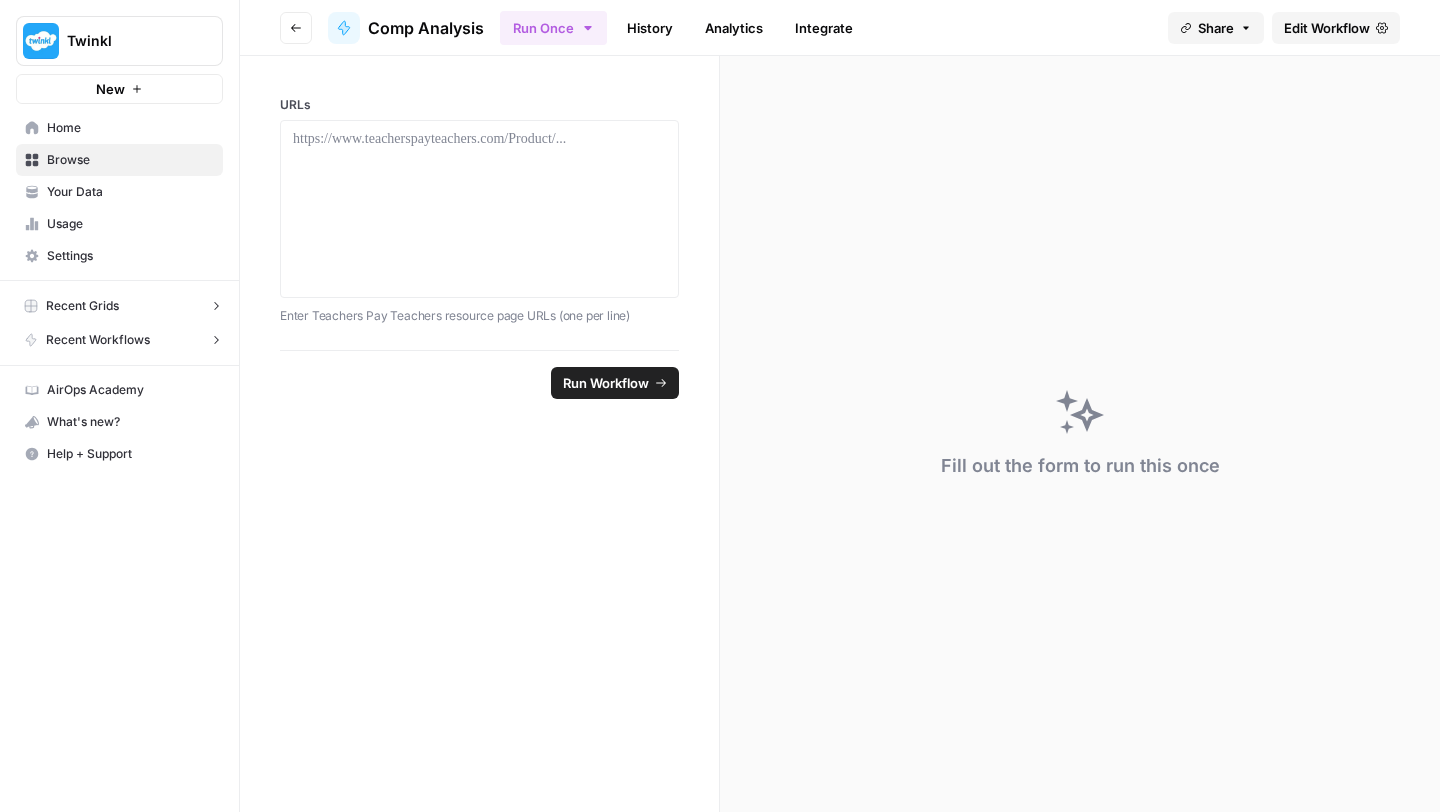 click on "History" at bounding box center [650, 28] 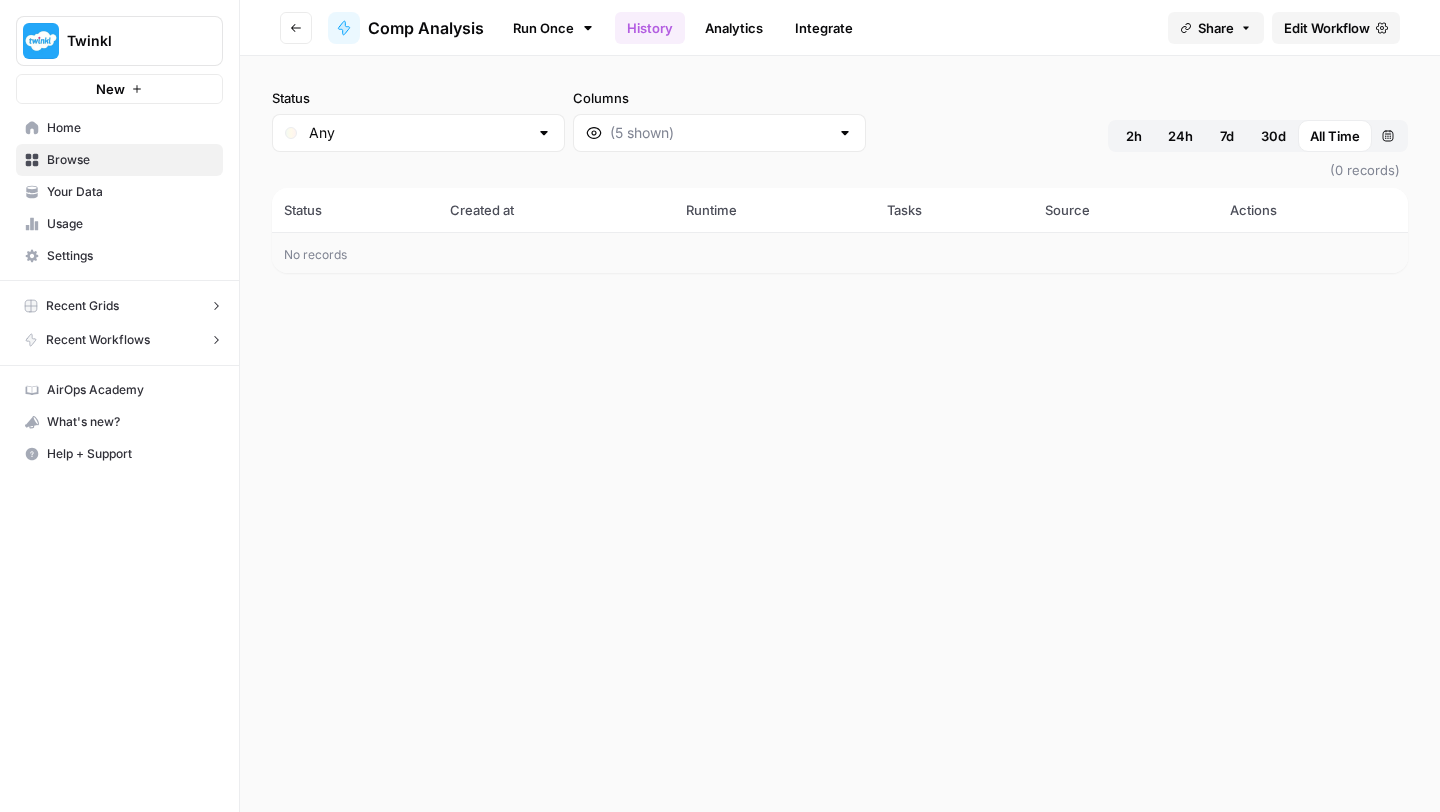 click on "Analytics" at bounding box center [734, 28] 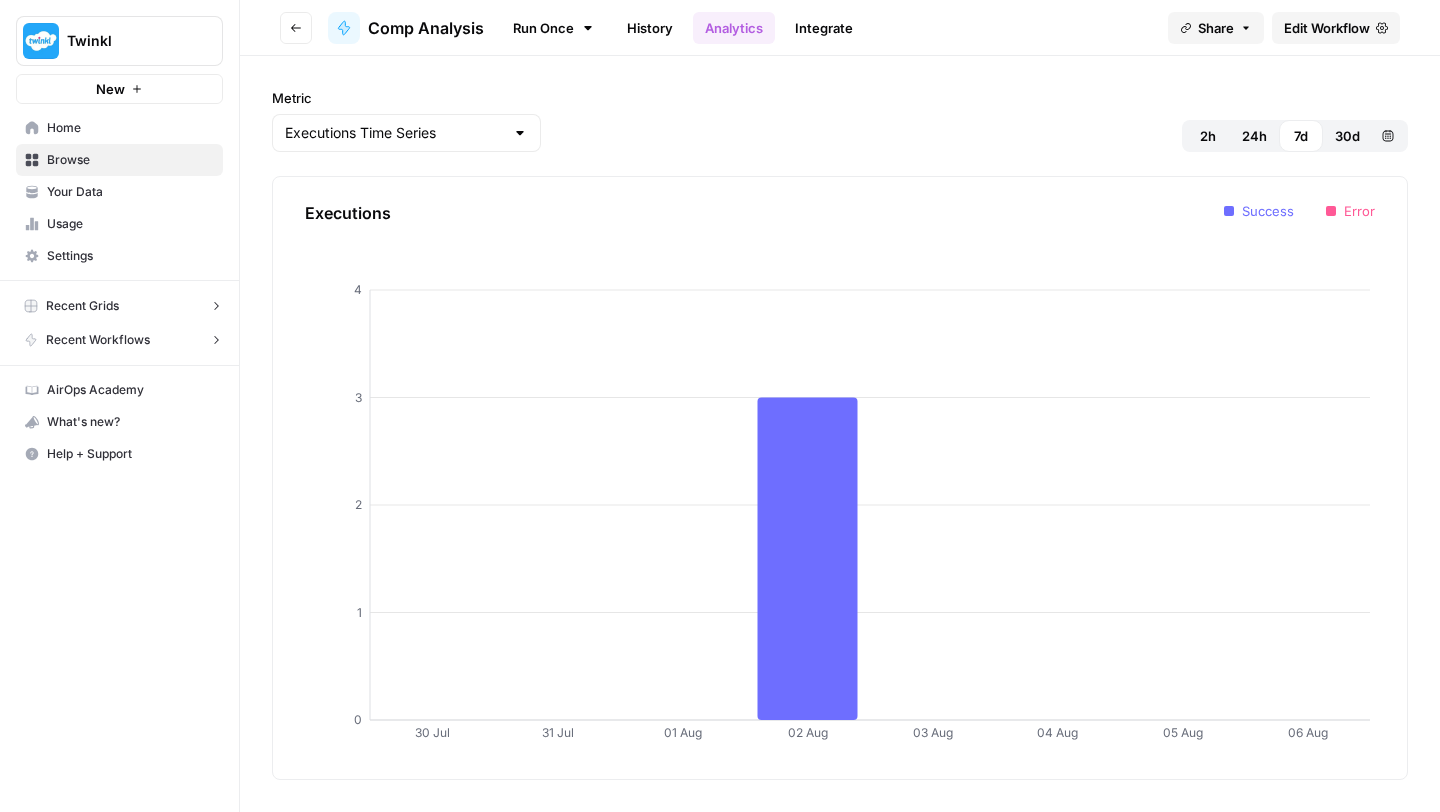 click on "Run Once" at bounding box center (553, 28) 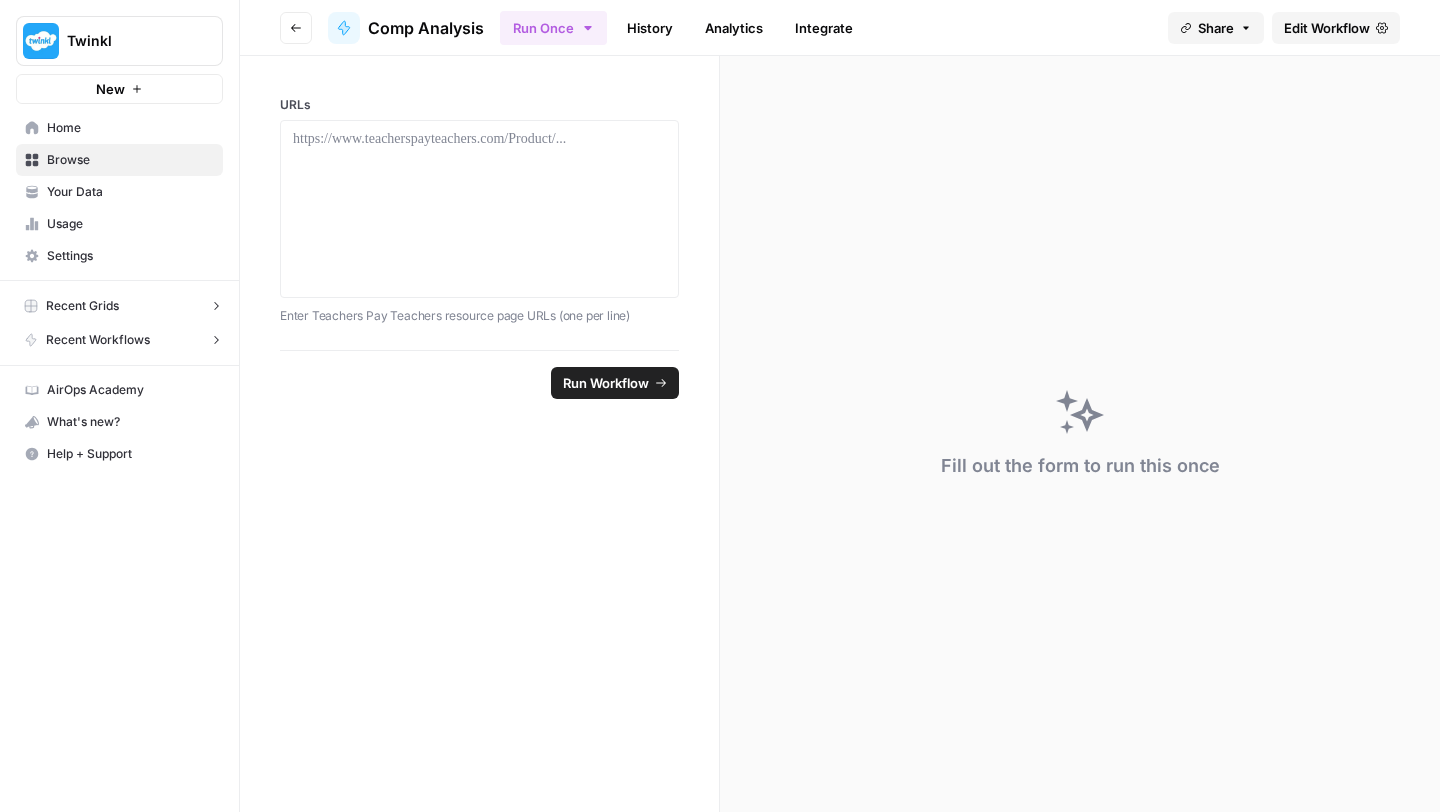 click 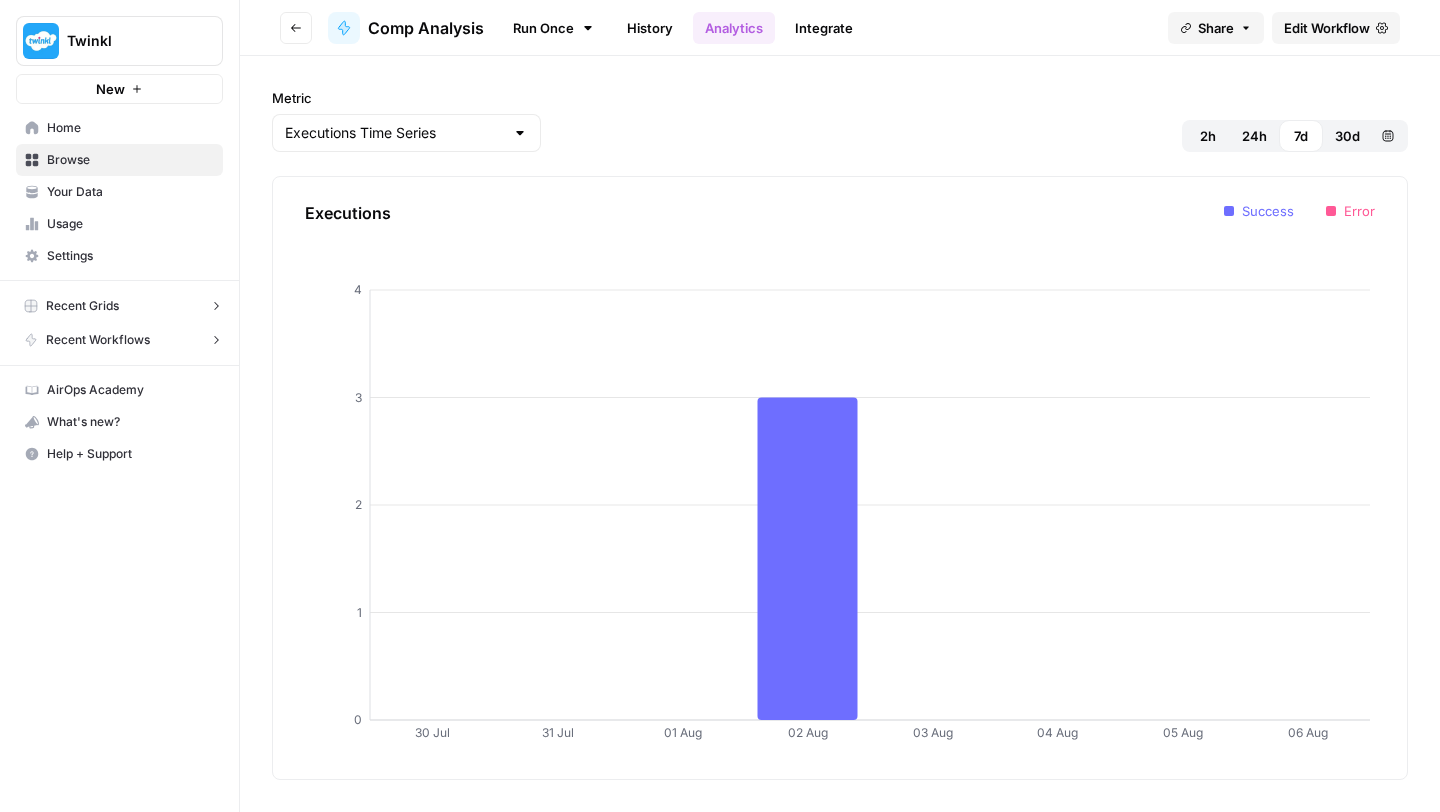 click on "Go back" at bounding box center (296, 28) 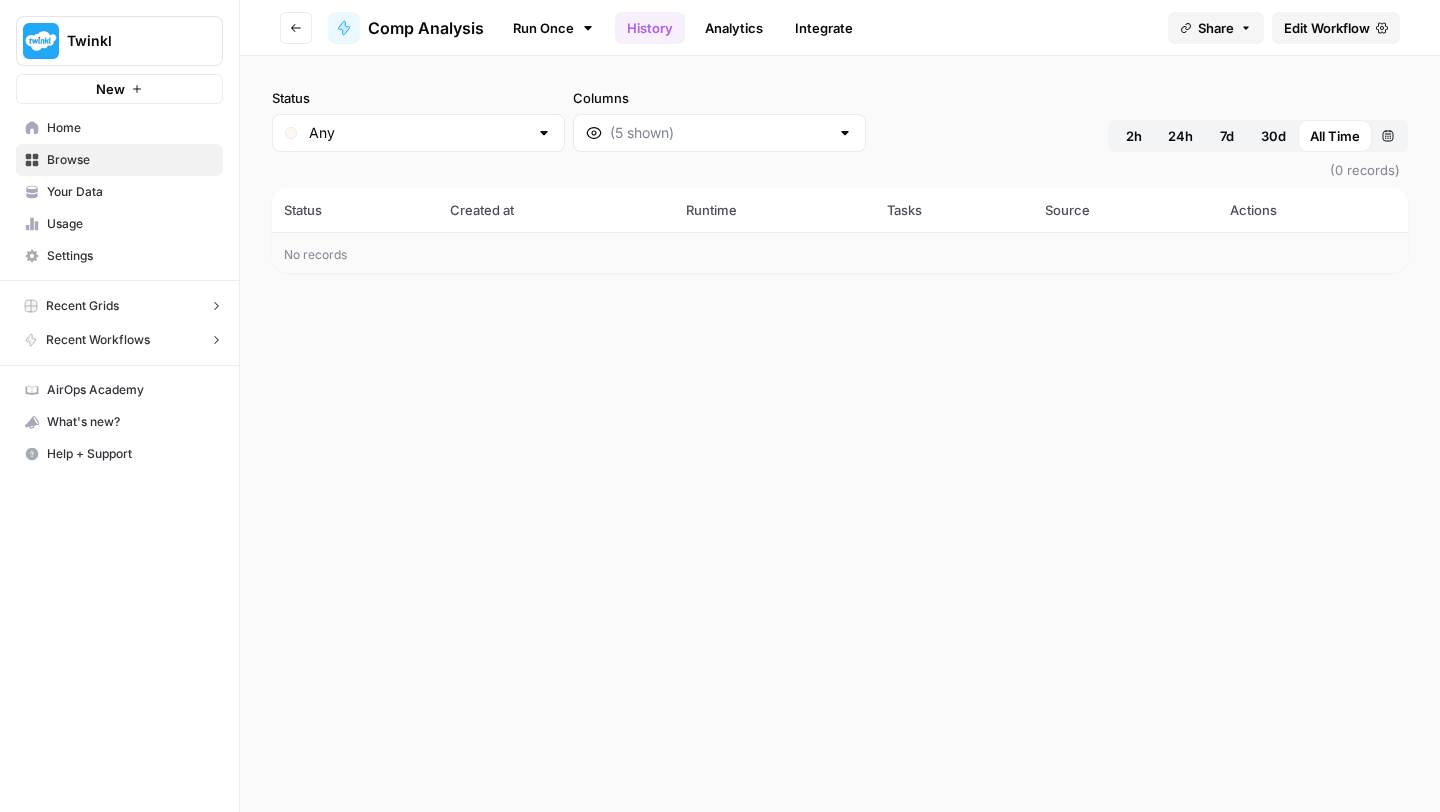 click on "Go back" at bounding box center (296, 28) 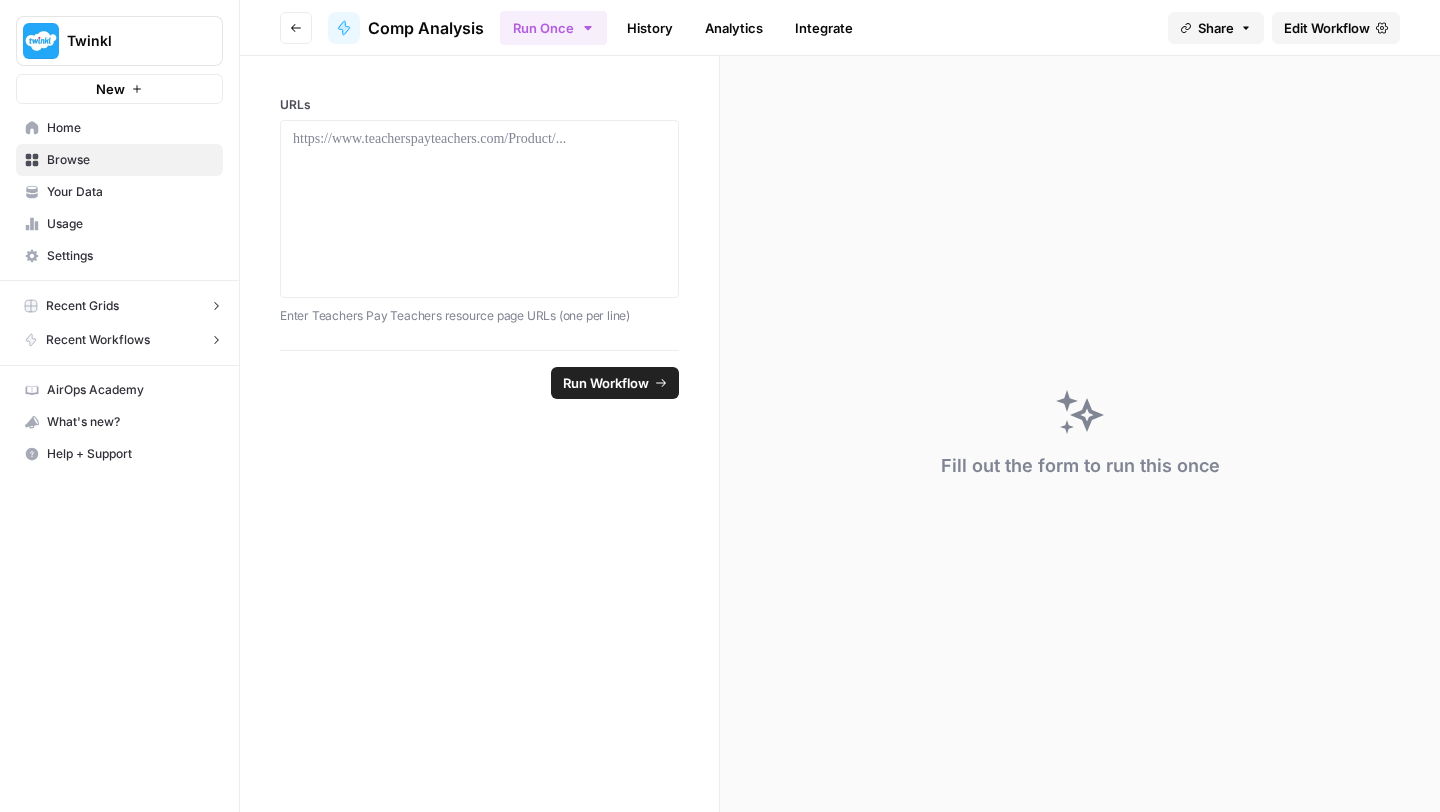 click on "Go back" at bounding box center (296, 28) 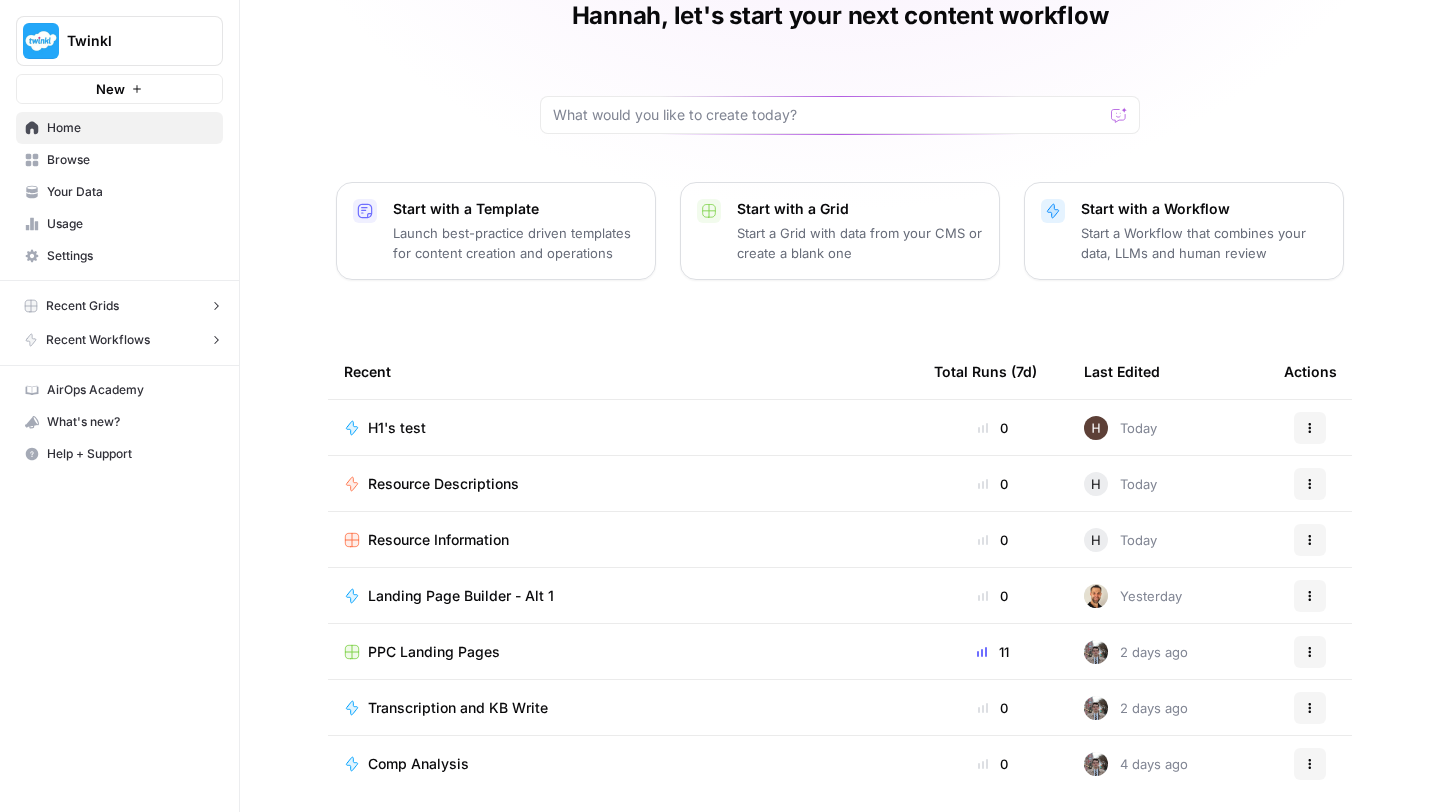 scroll, scrollTop: 108, scrollLeft: 0, axis: vertical 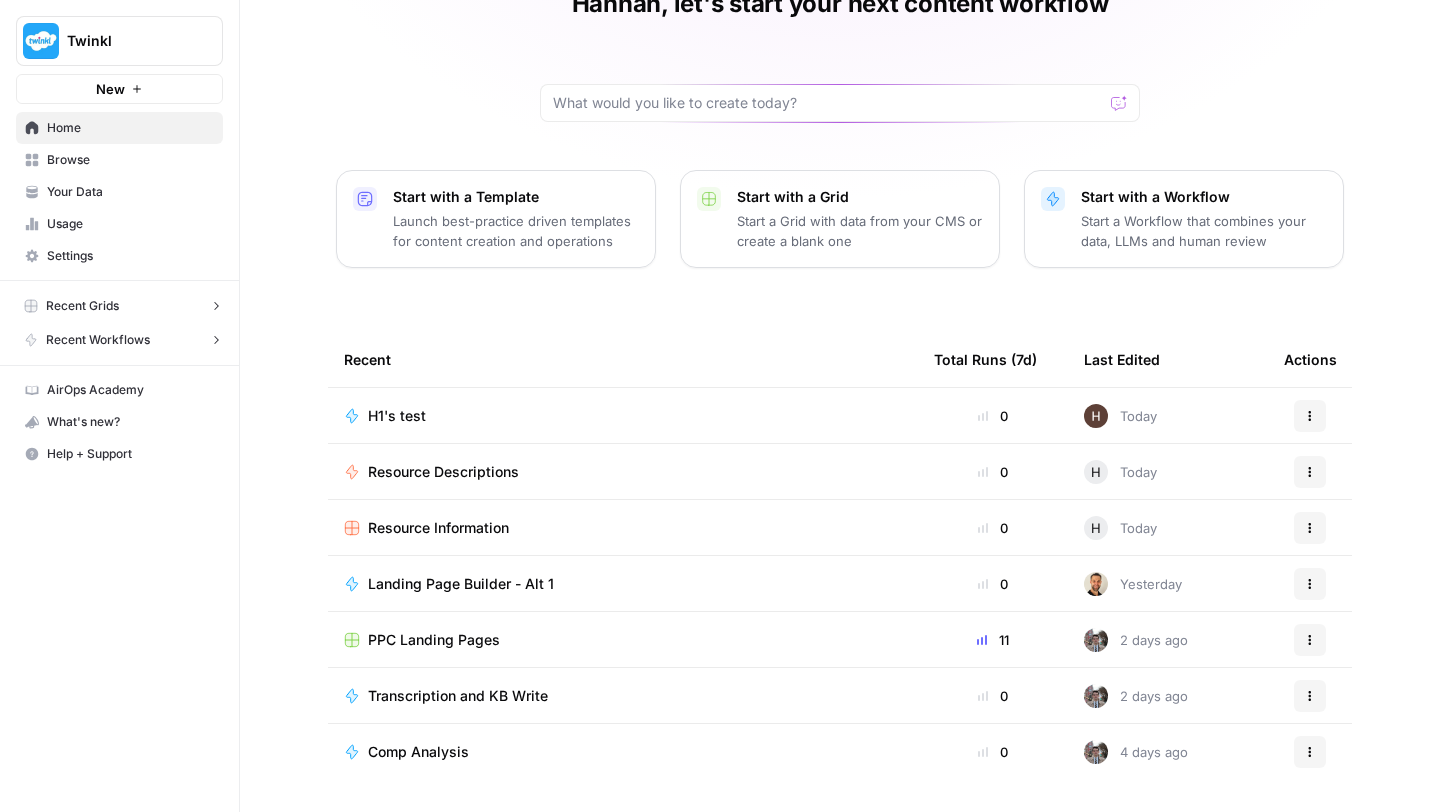 click on "Browse" at bounding box center [130, 160] 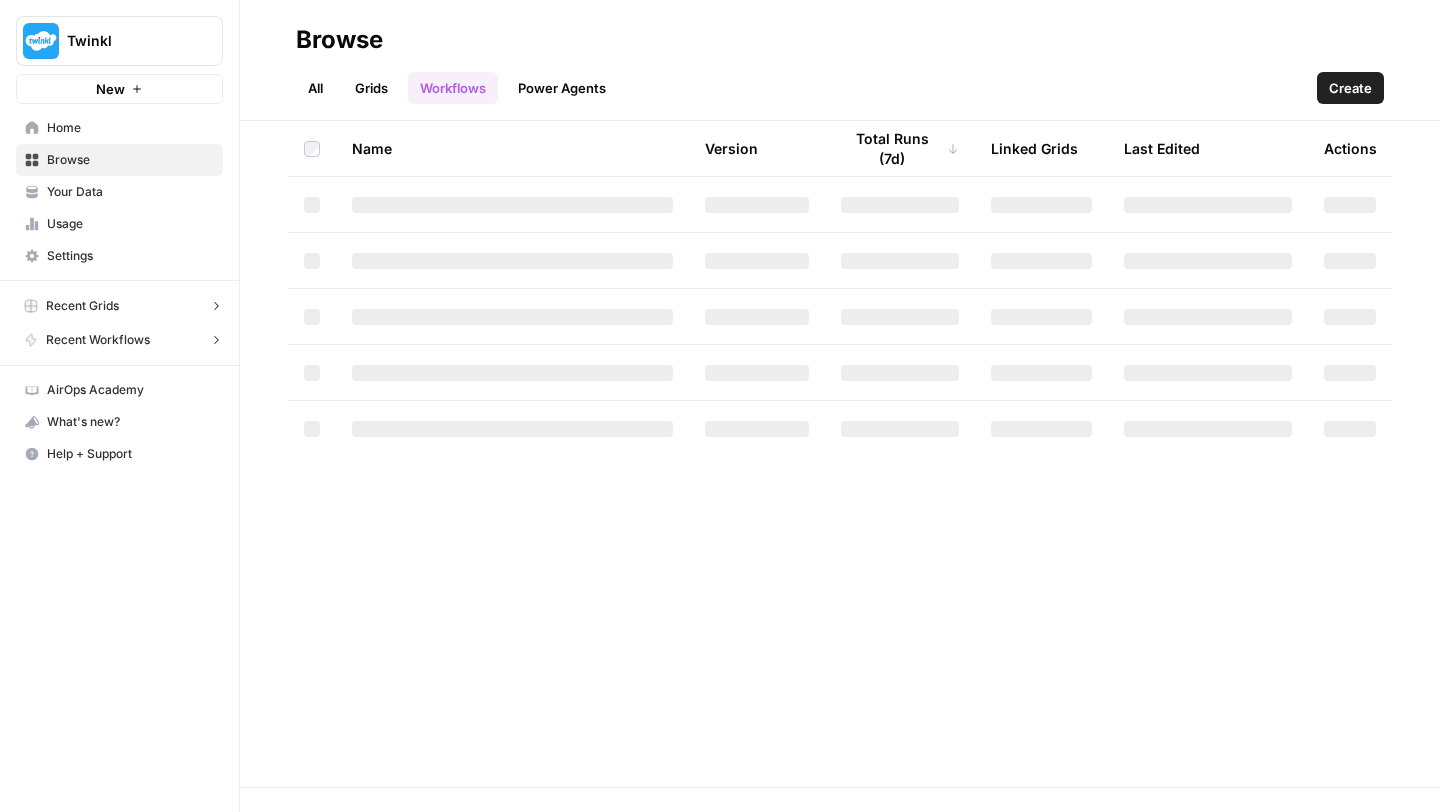 scroll, scrollTop: 0, scrollLeft: 0, axis: both 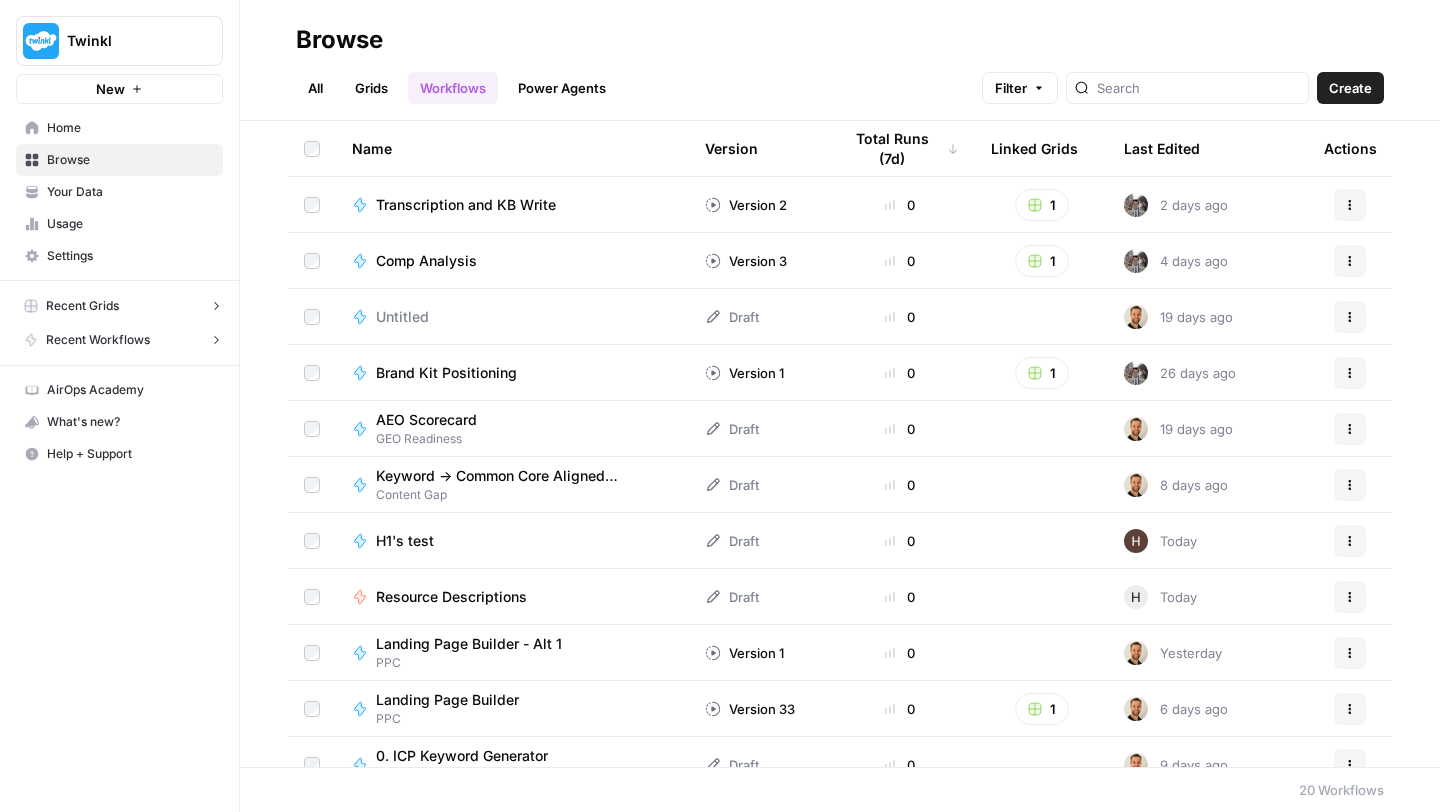 click on "Power Agents" at bounding box center [562, 88] 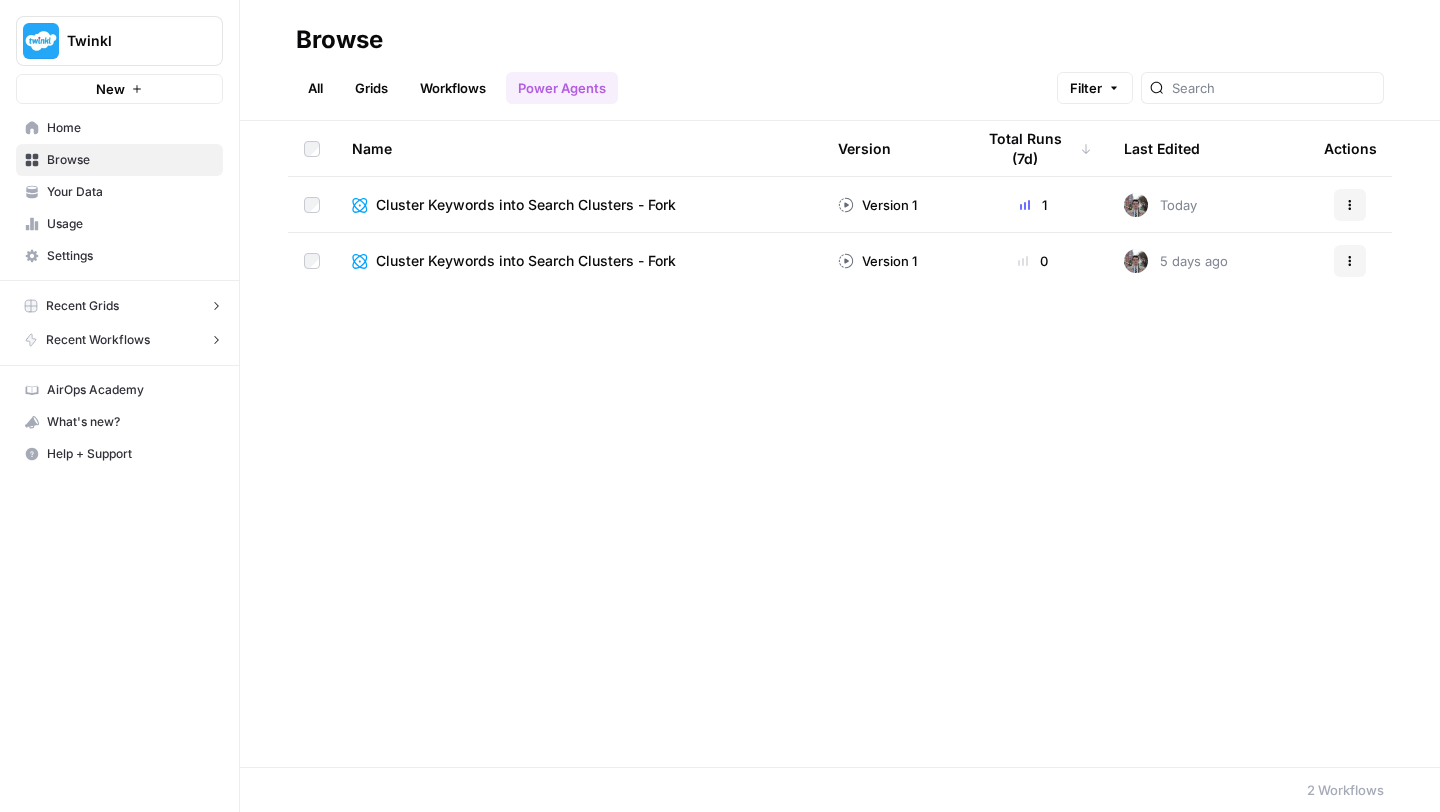 click on "Cluster Keywords into Search Clusters - Fork" at bounding box center (526, 205) 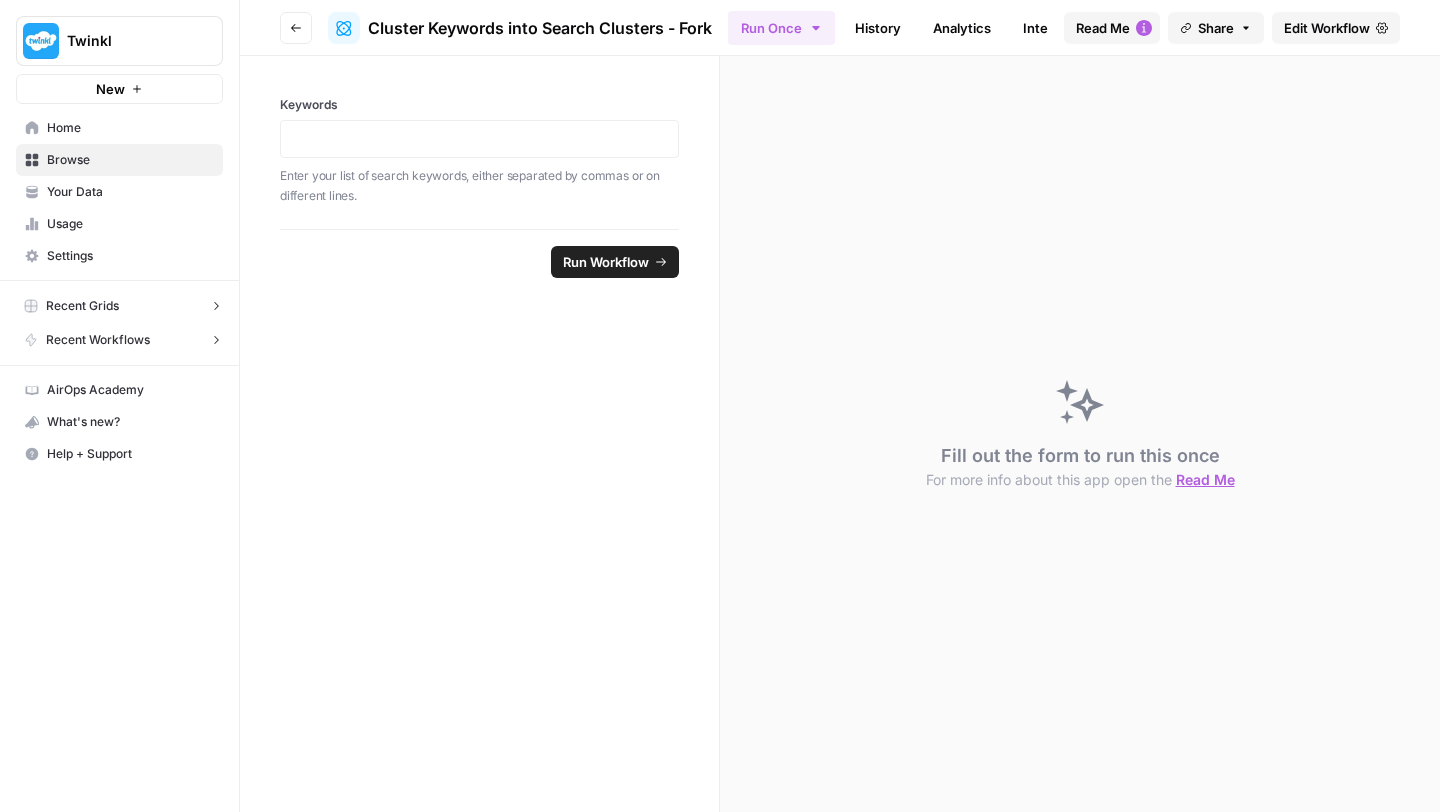 click 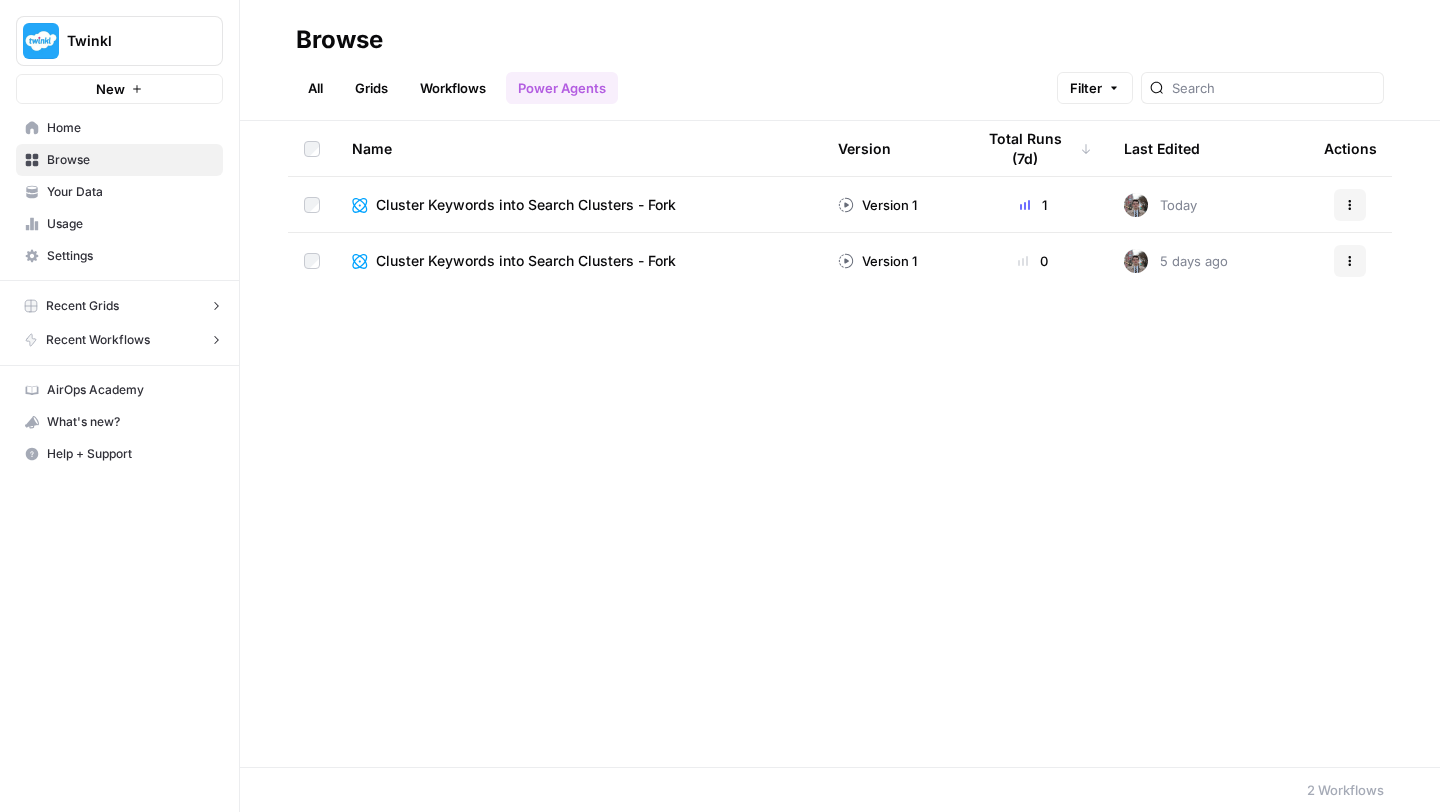 click on "Workflows" at bounding box center (453, 88) 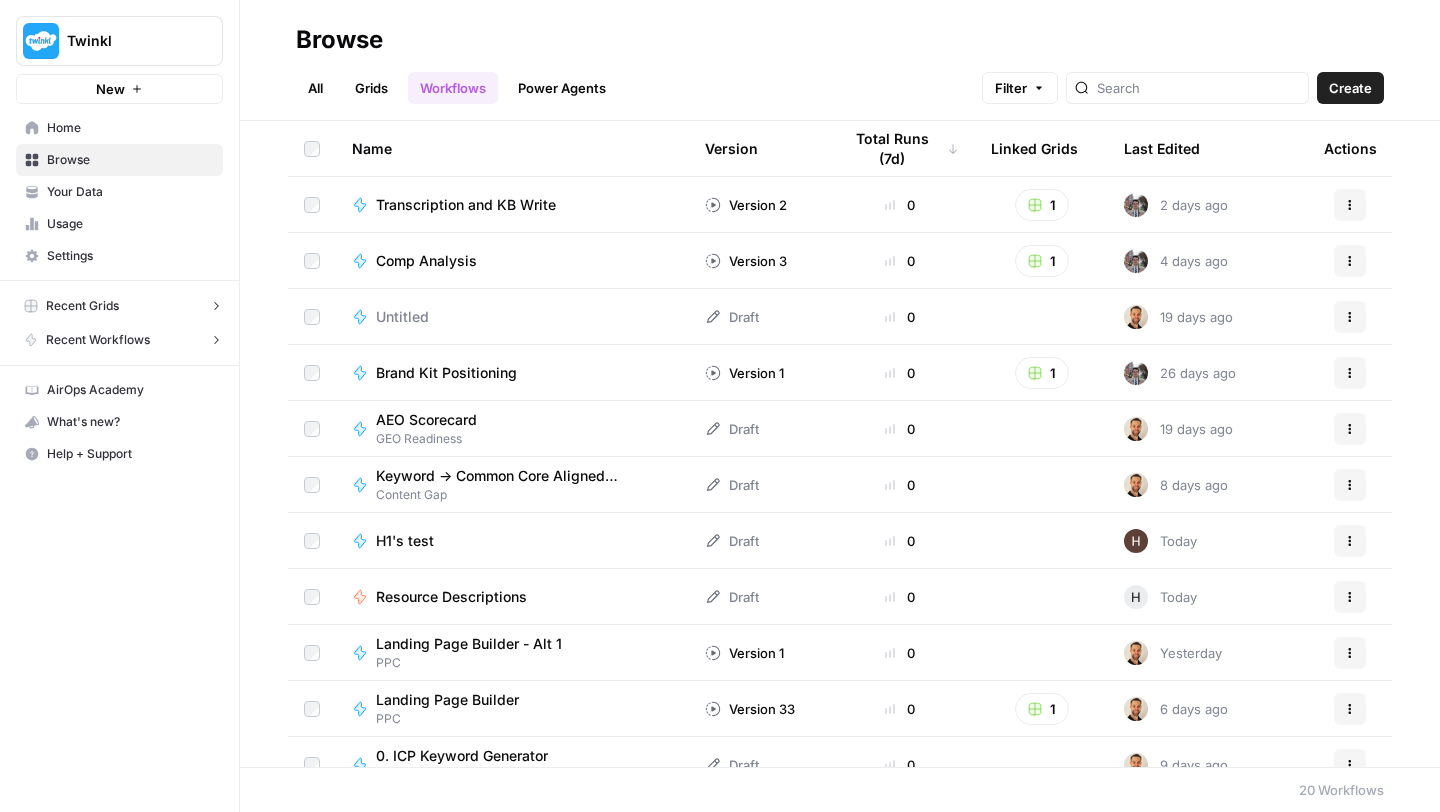 click on "Grids" at bounding box center [371, 88] 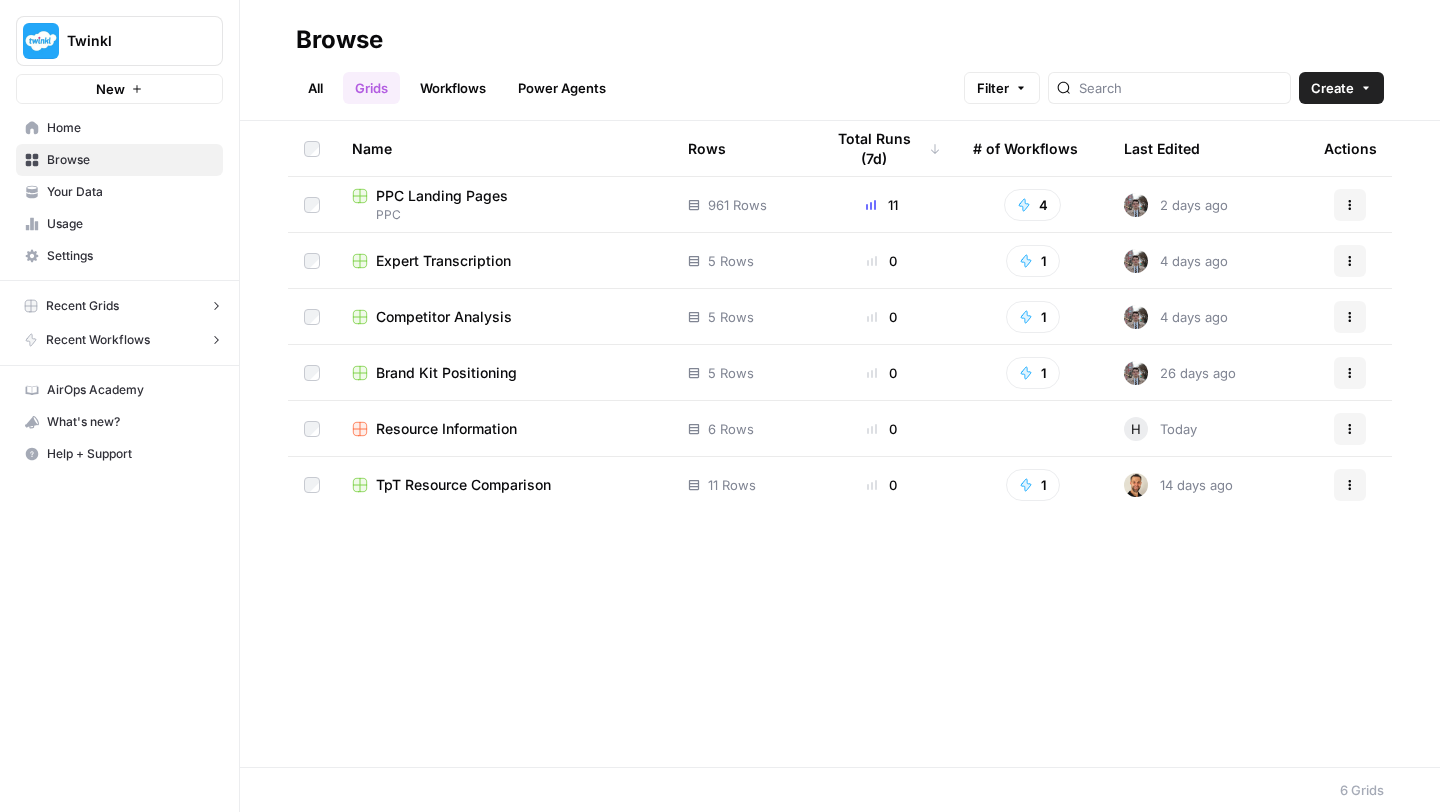 click on "Workflows" at bounding box center [453, 88] 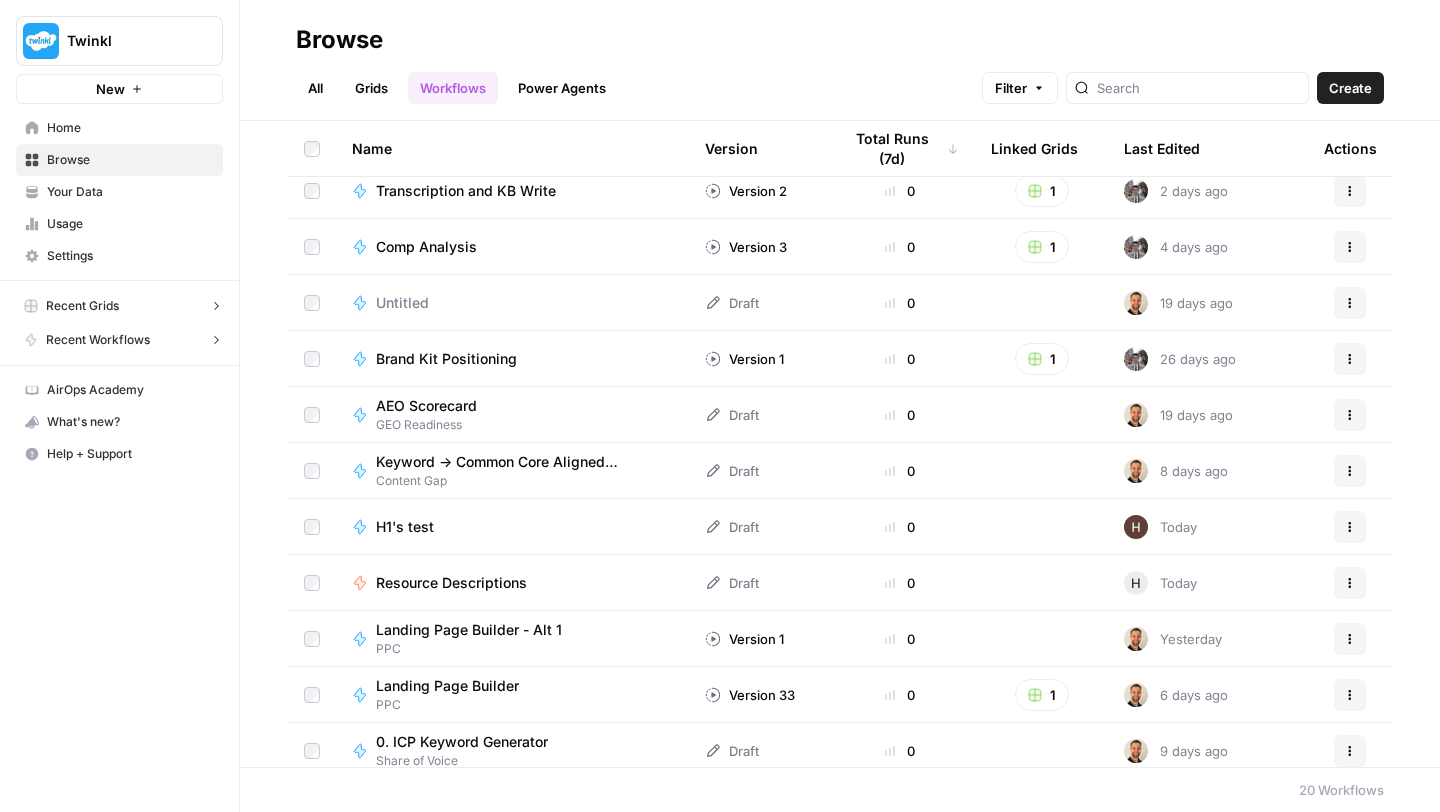 scroll, scrollTop: 0, scrollLeft: 0, axis: both 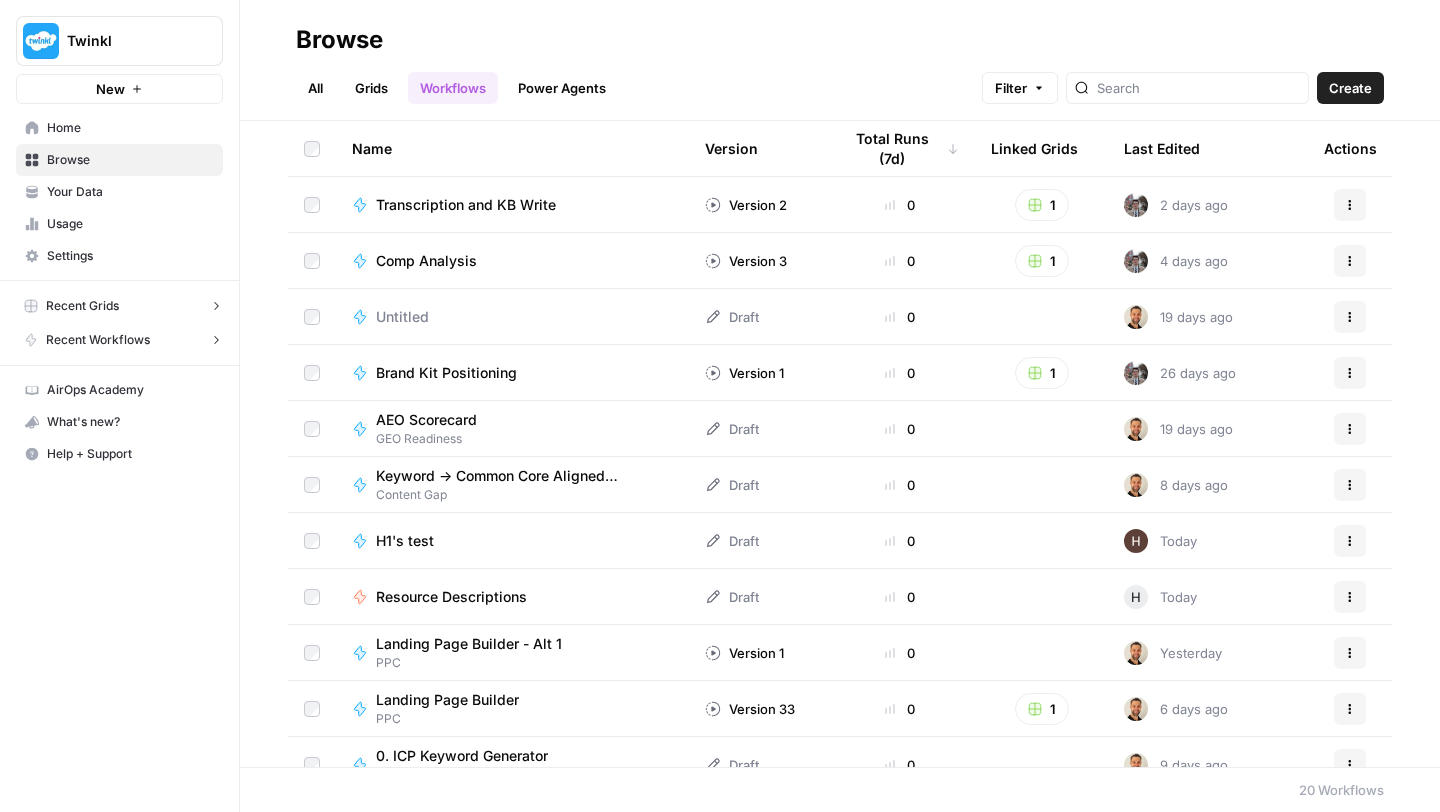 click on "AEO Scorecard" at bounding box center [426, 420] 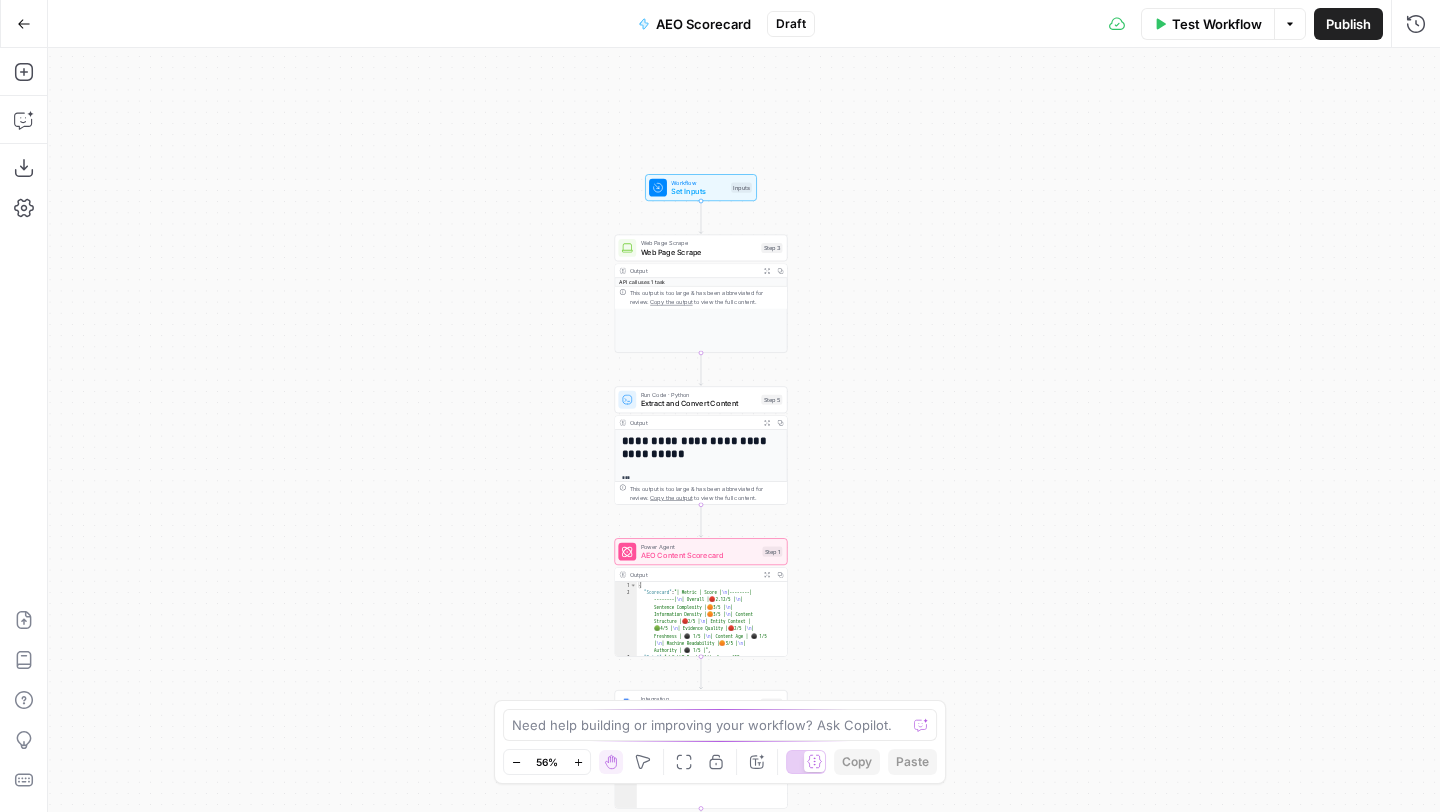 click 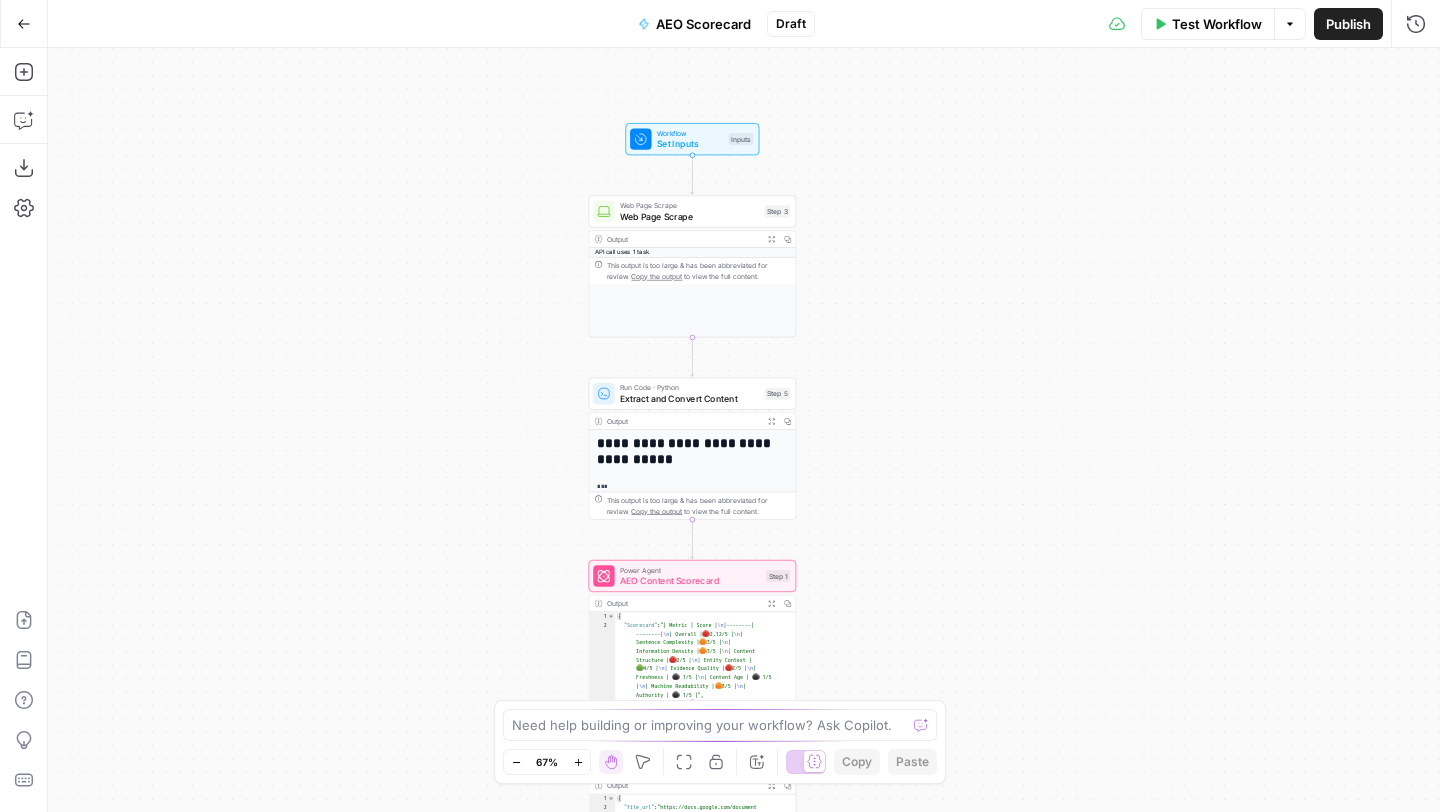 click 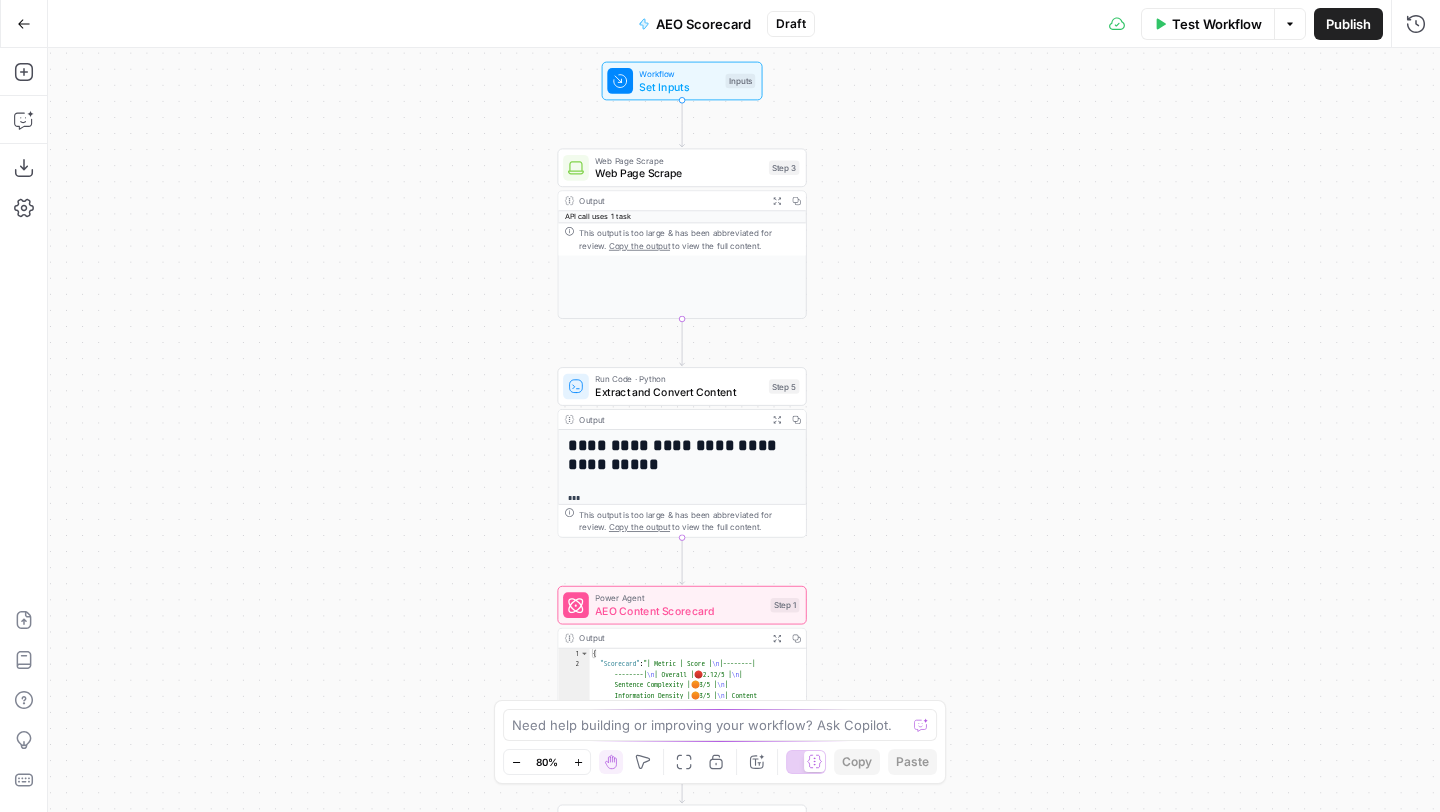 click 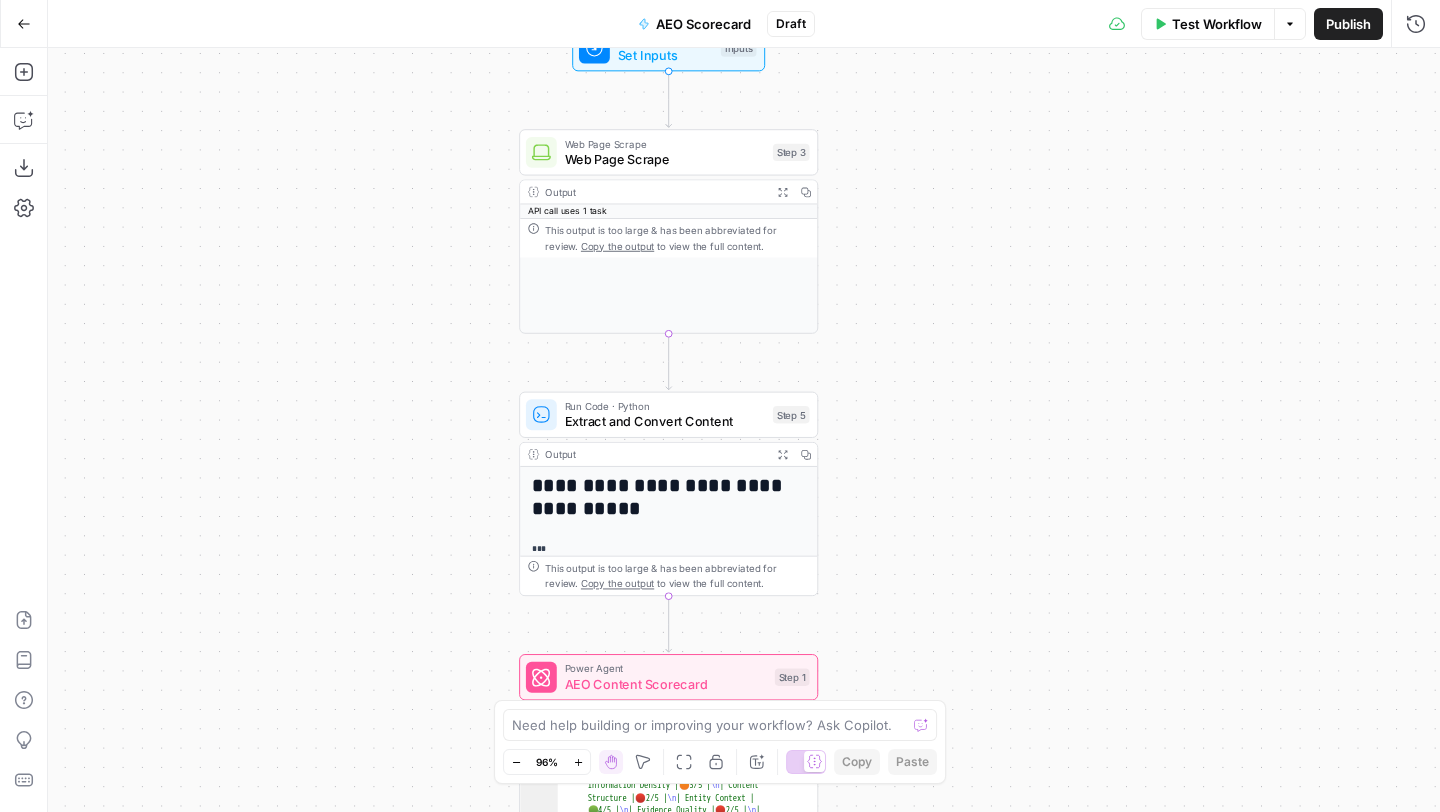 scroll, scrollTop: 135, scrollLeft: 0, axis: vertical 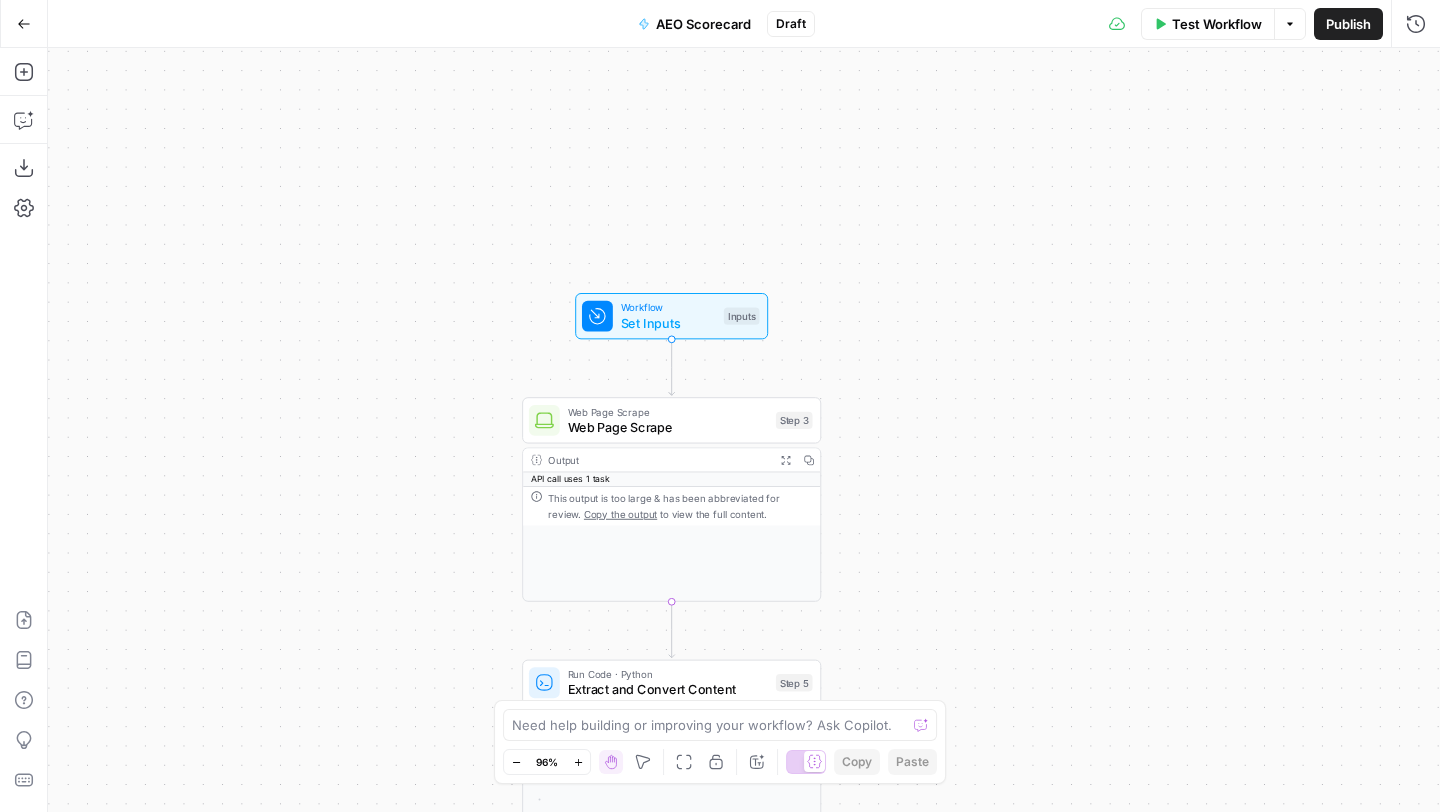 click 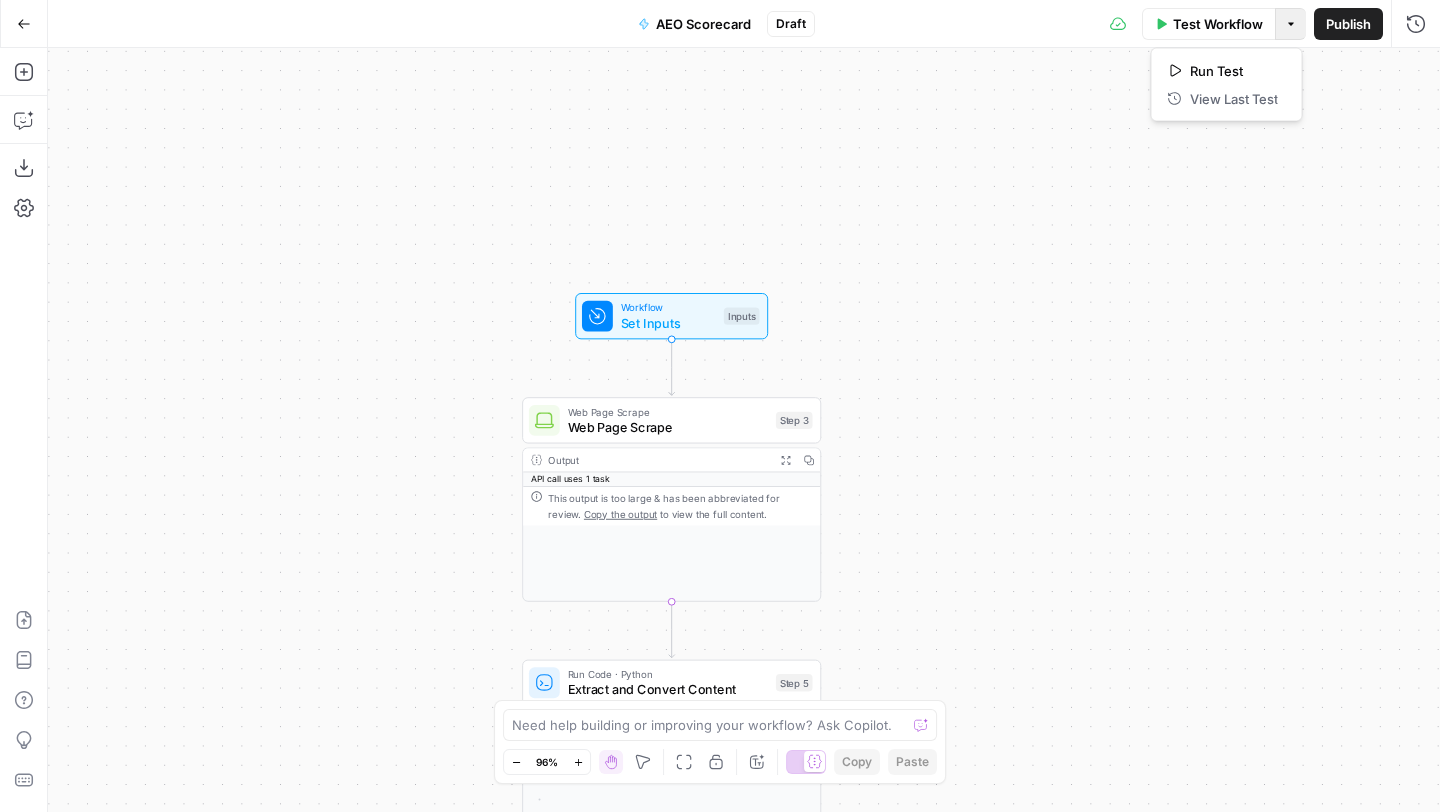 click on "**********" at bounding box center [744, 430] 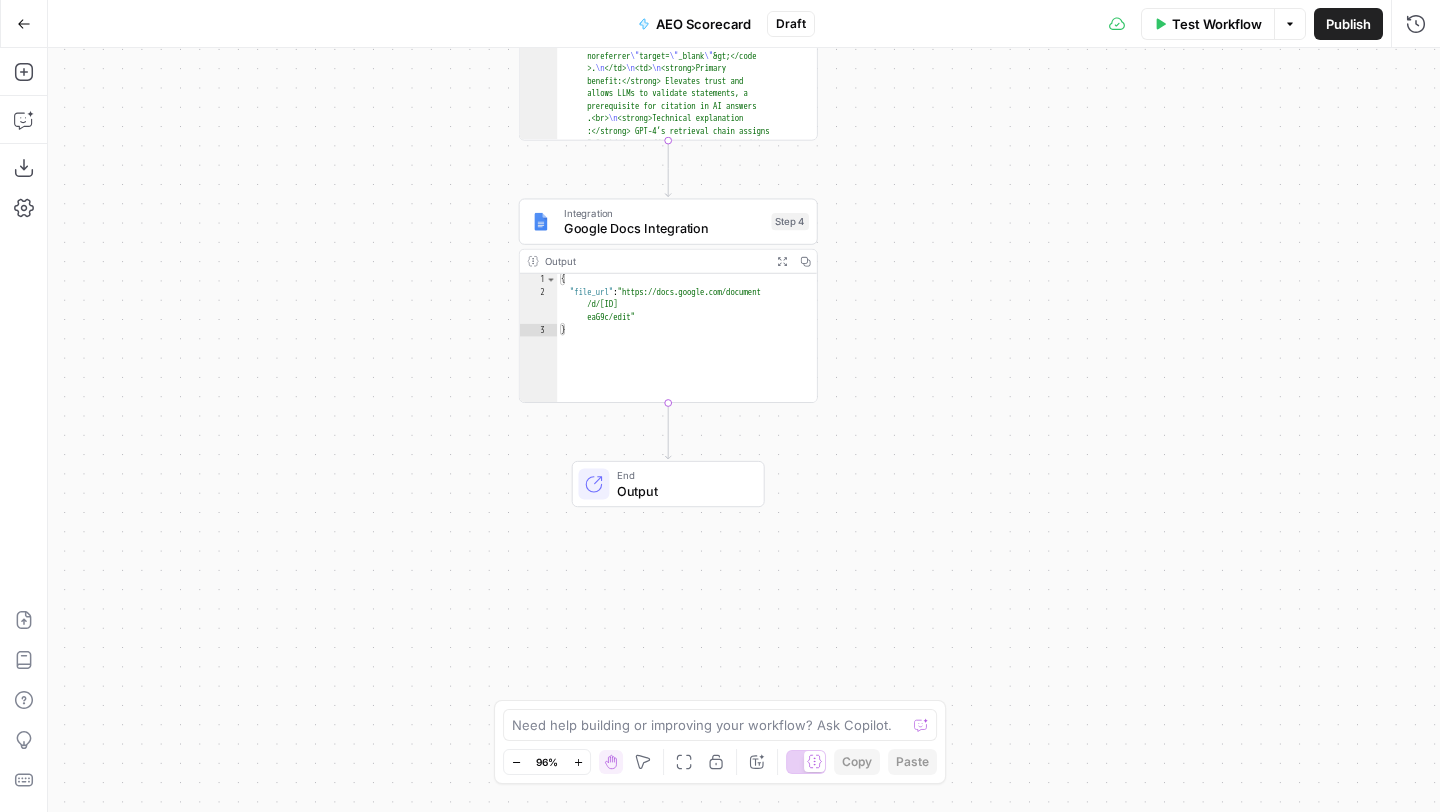 click on "Output" at bounding box center (682, 490) 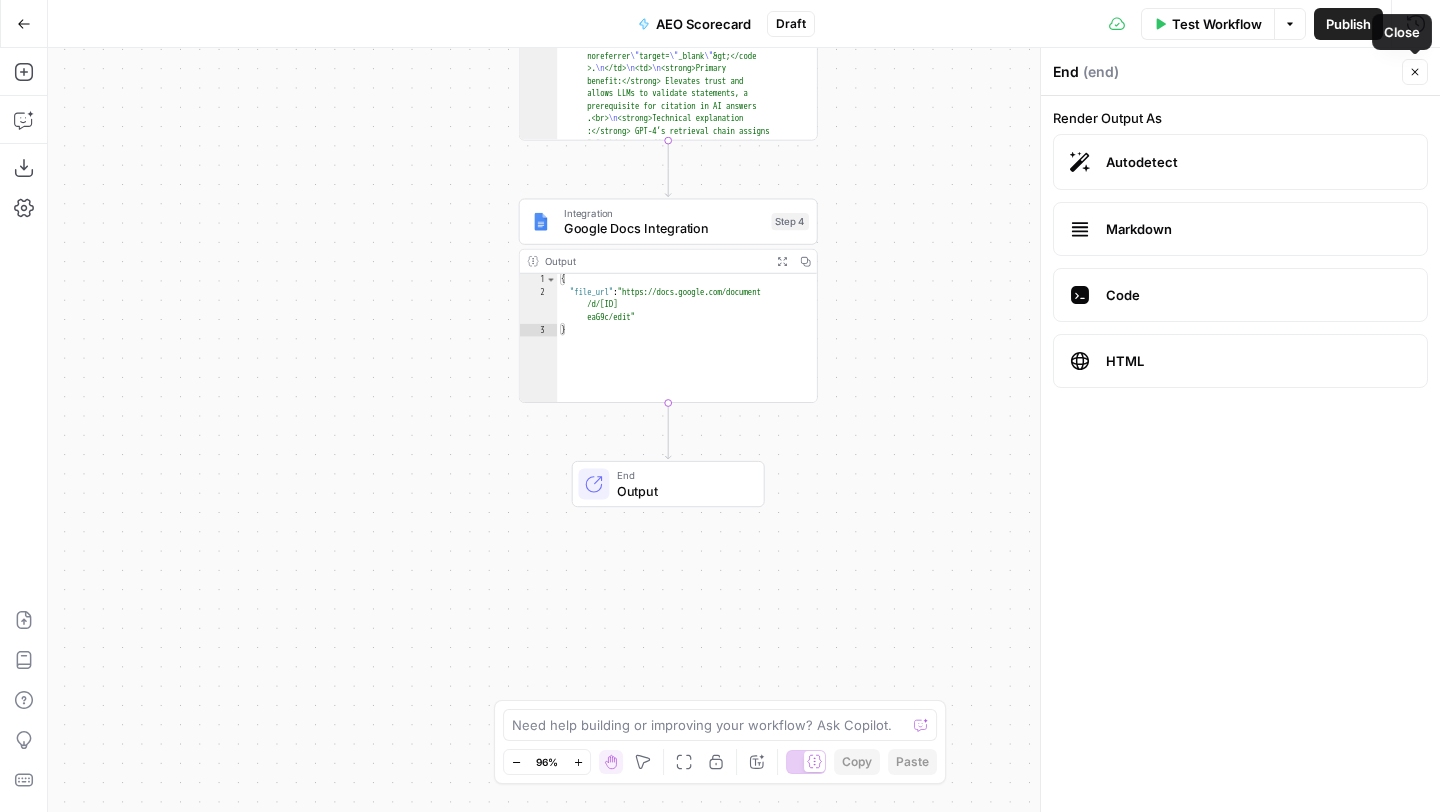 click 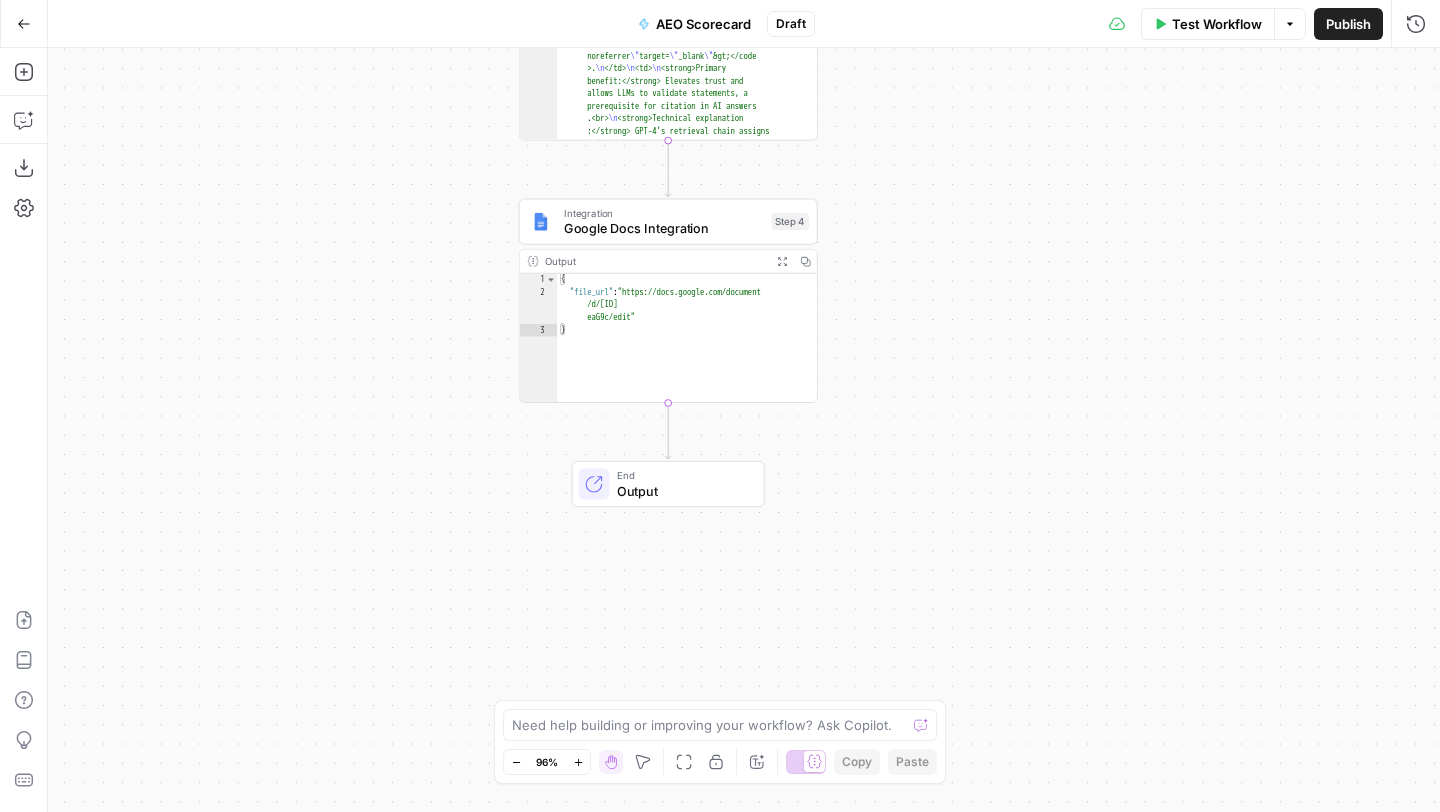 click 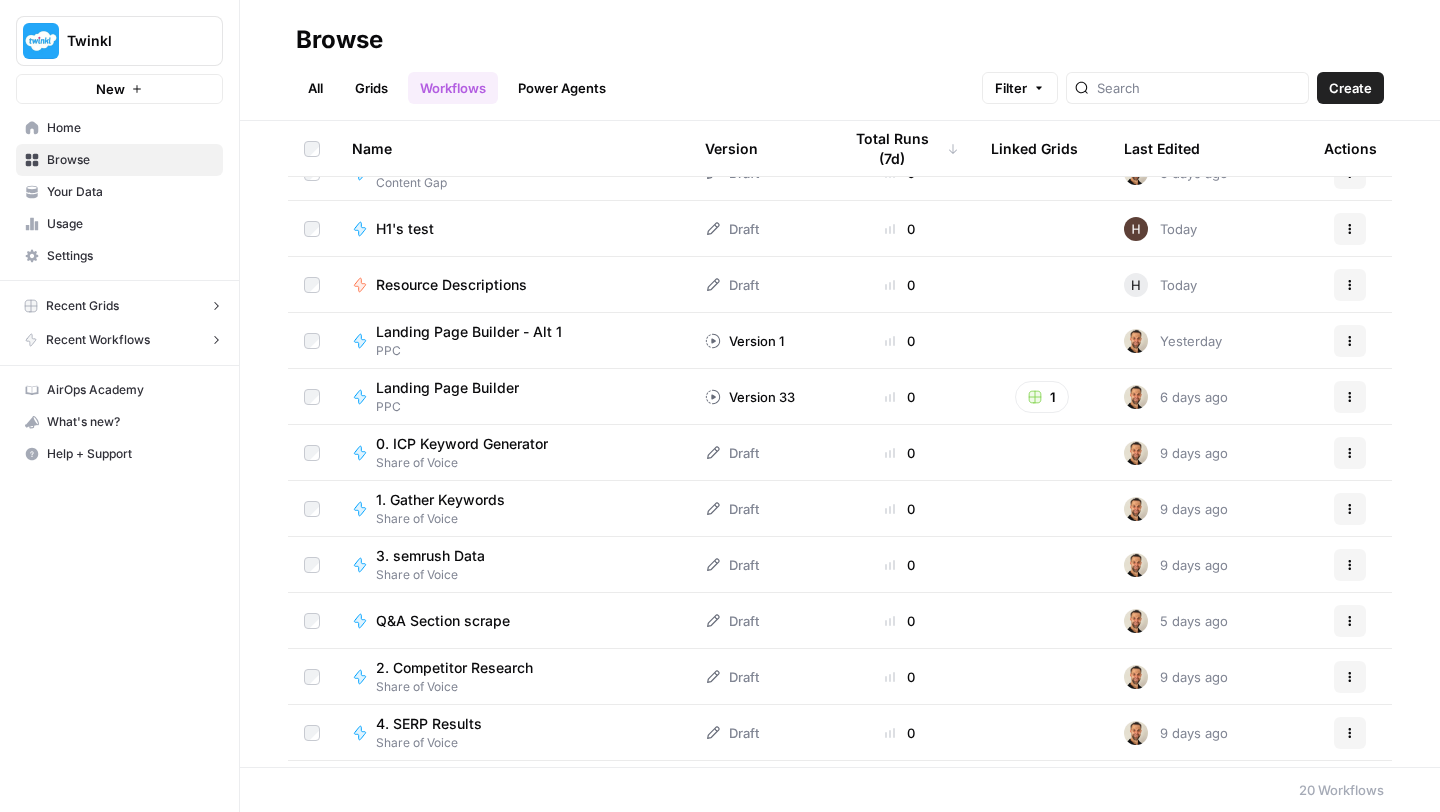 scroll, scrollTop: 319, scrollLeft: 0, axis: vertical 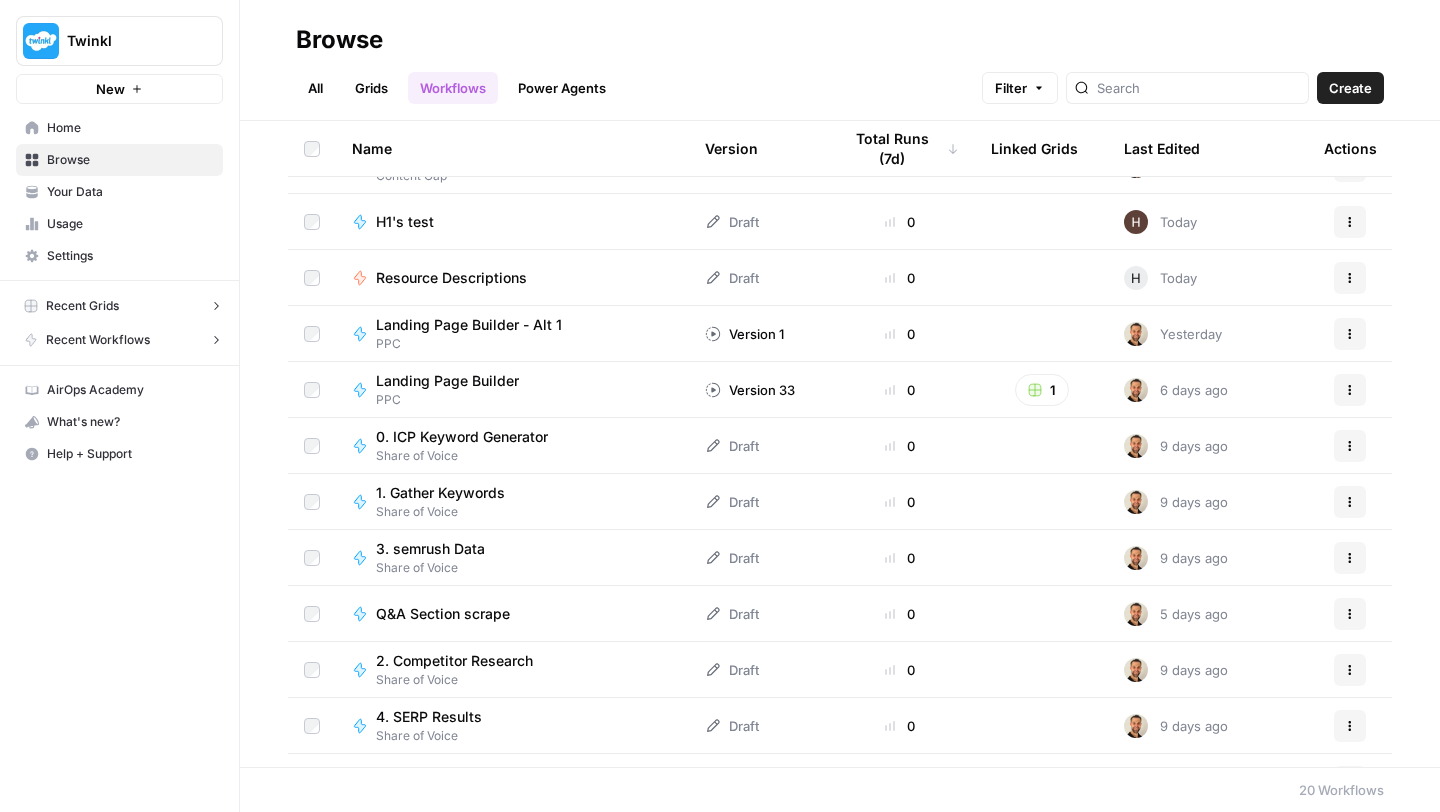 click on "1. Gather Keywords" at bounding box center (440, 493) 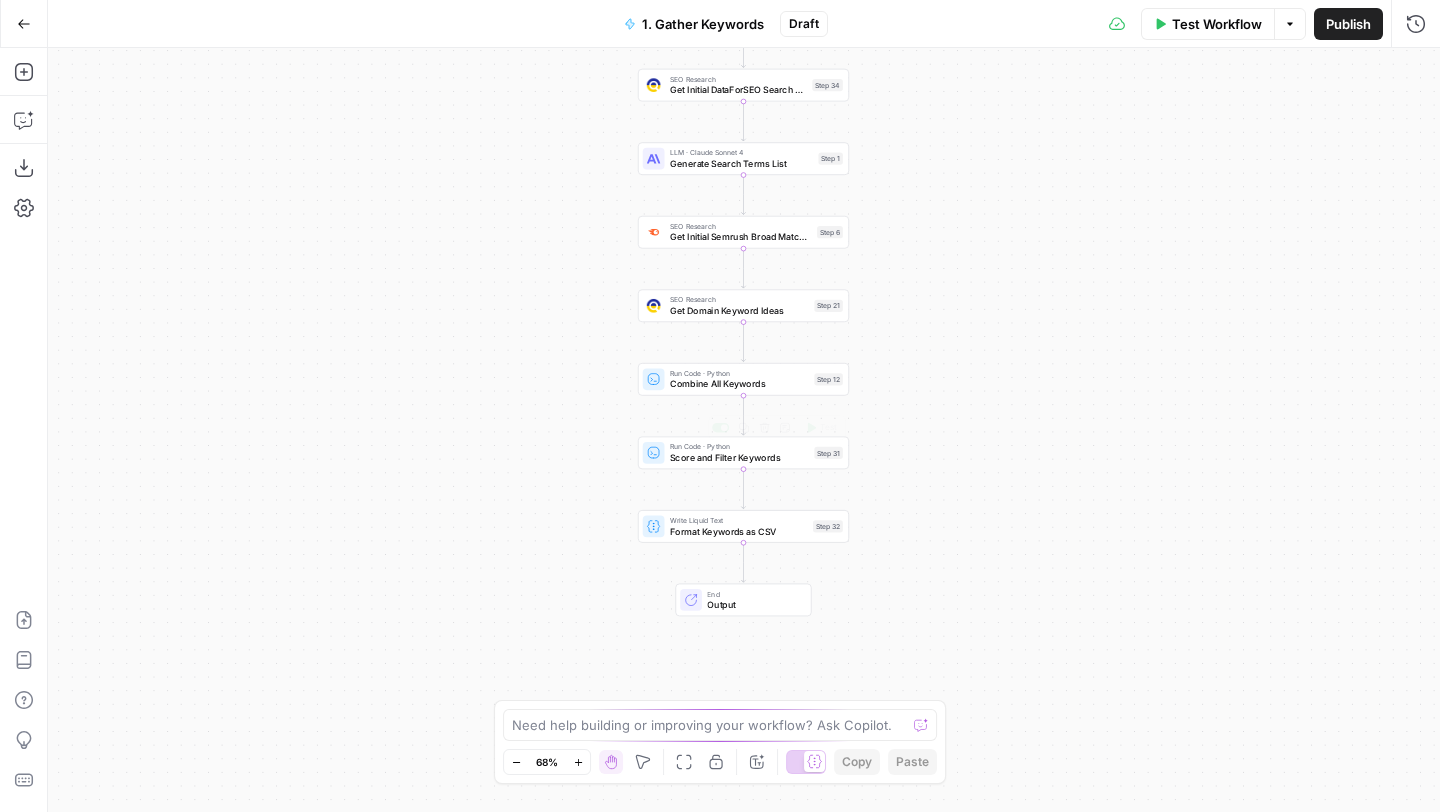 click on "Score and Filter Keywords" at bounding box center [739, 458] 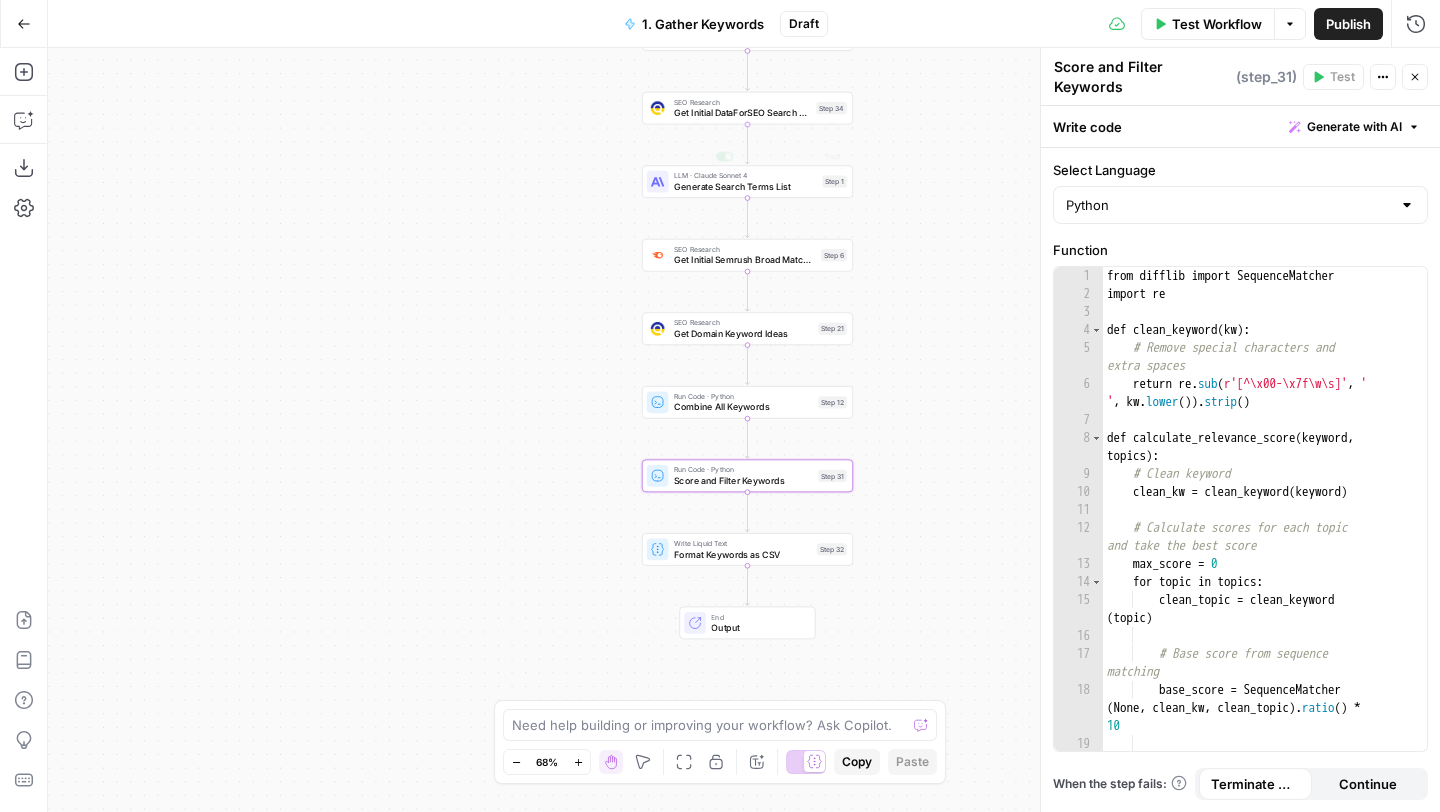 click on "Get Initial DataForSEO Search Suggestions" at bounding box center [742, 113] 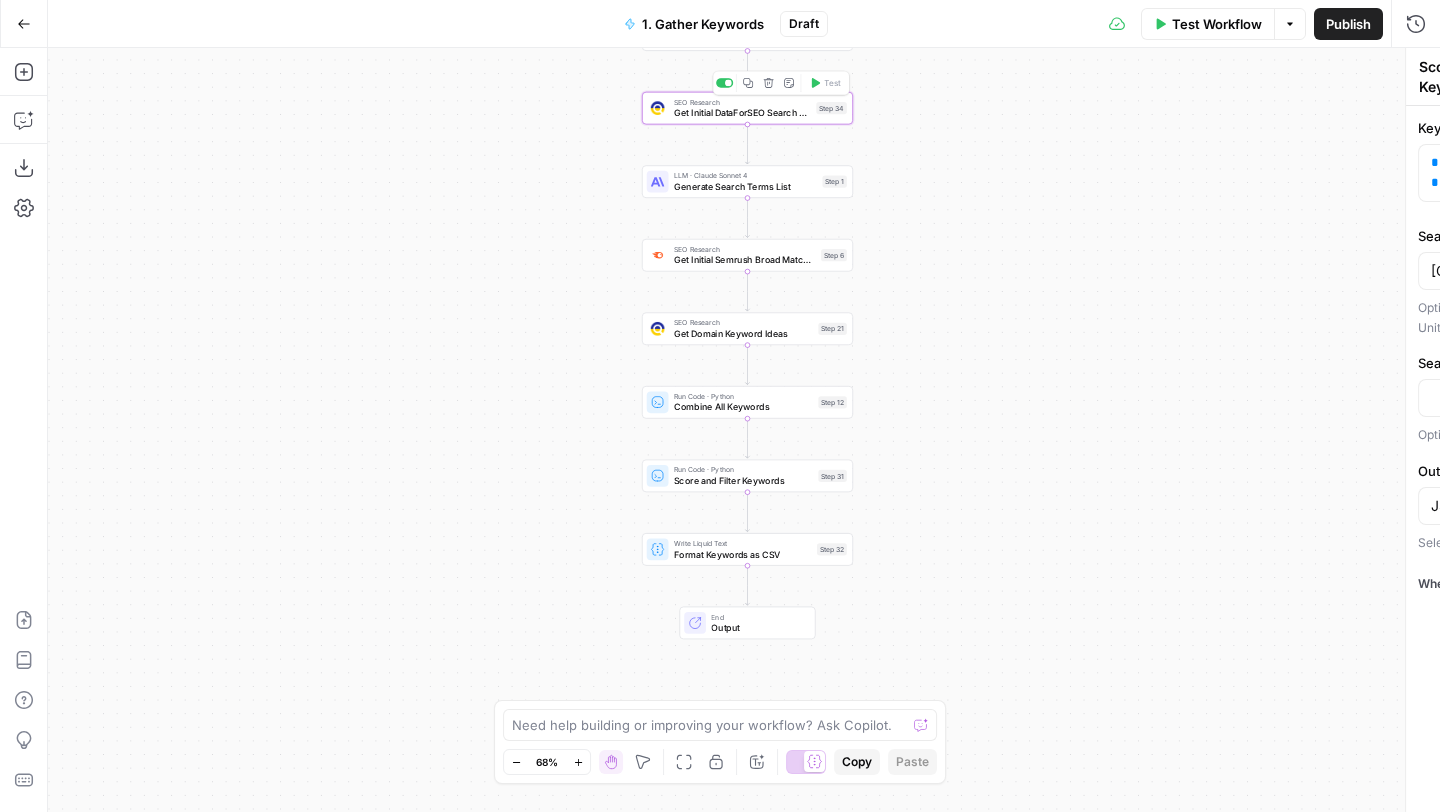 type on "Get Initial DataForSEO Search Suggestions" 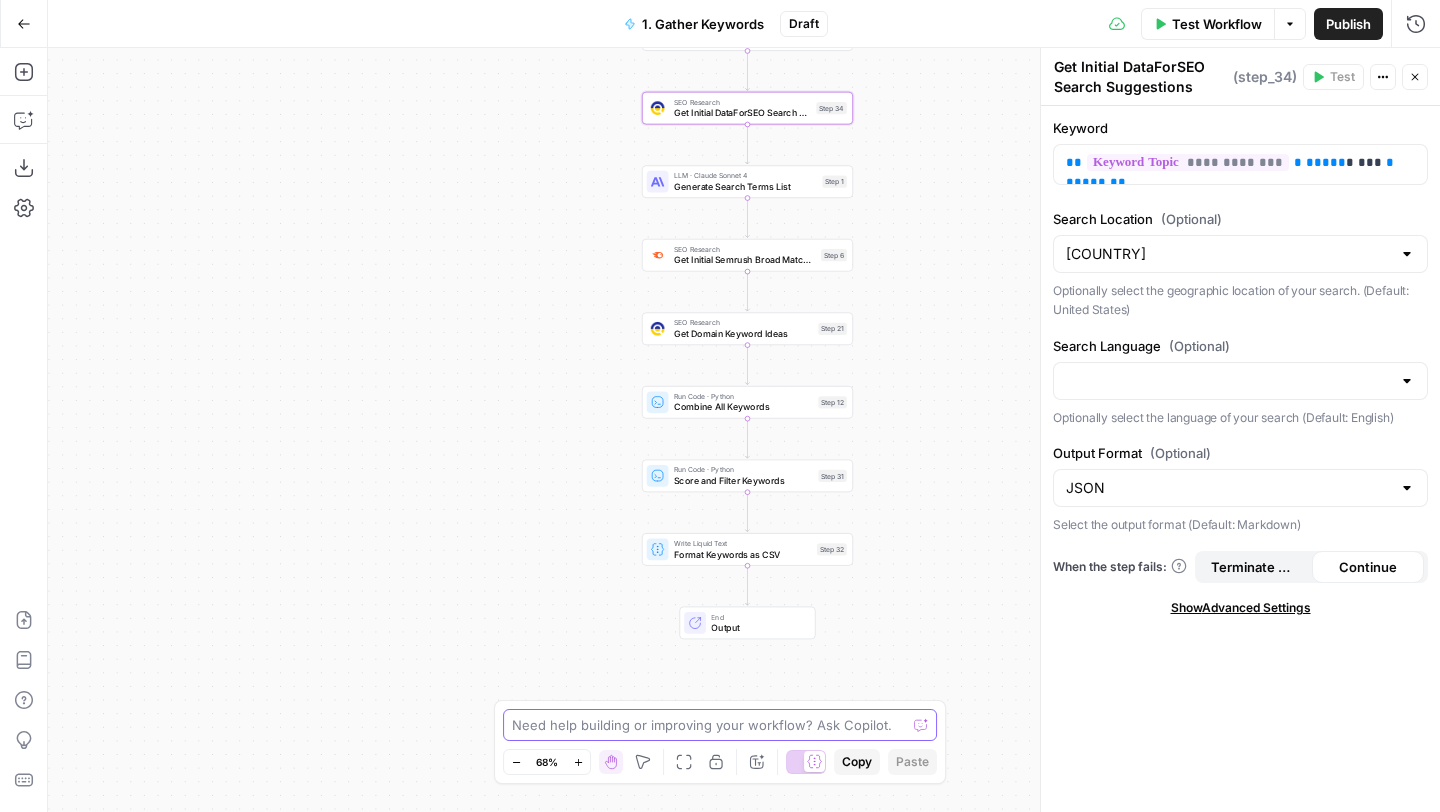 click at bounding box center (709, 725) 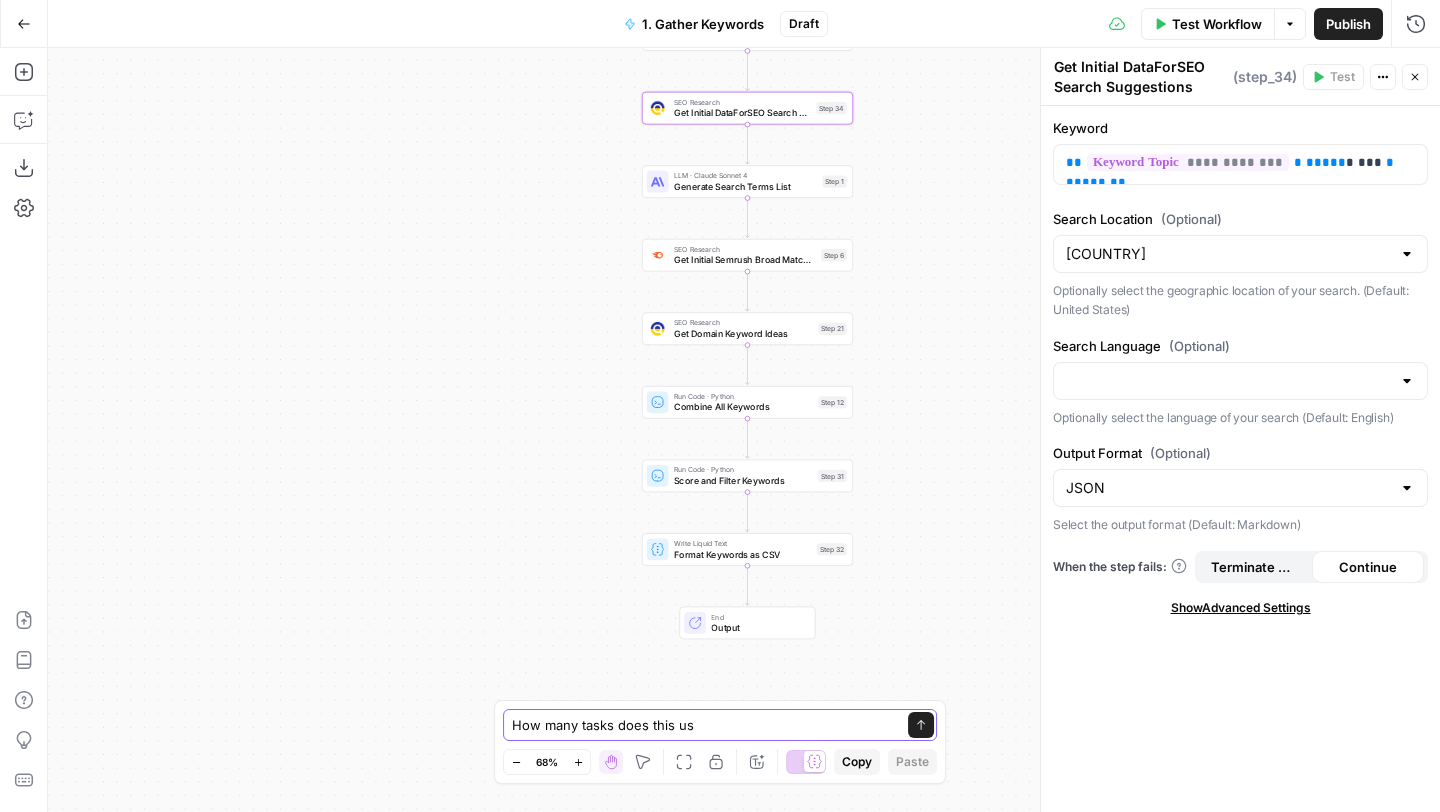 type on "How many tasks does this use" 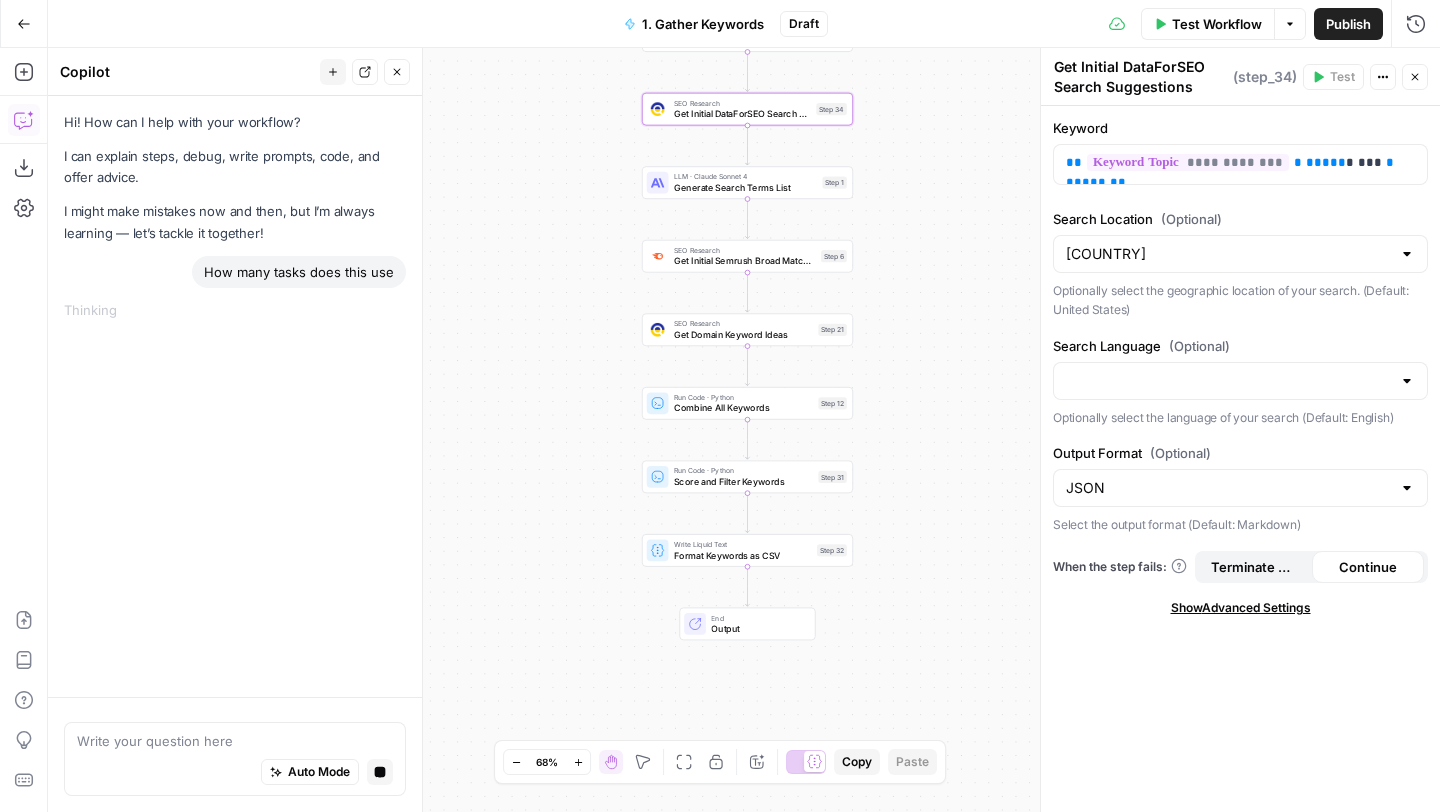 click on "Output" at bounding box center [757, 629] 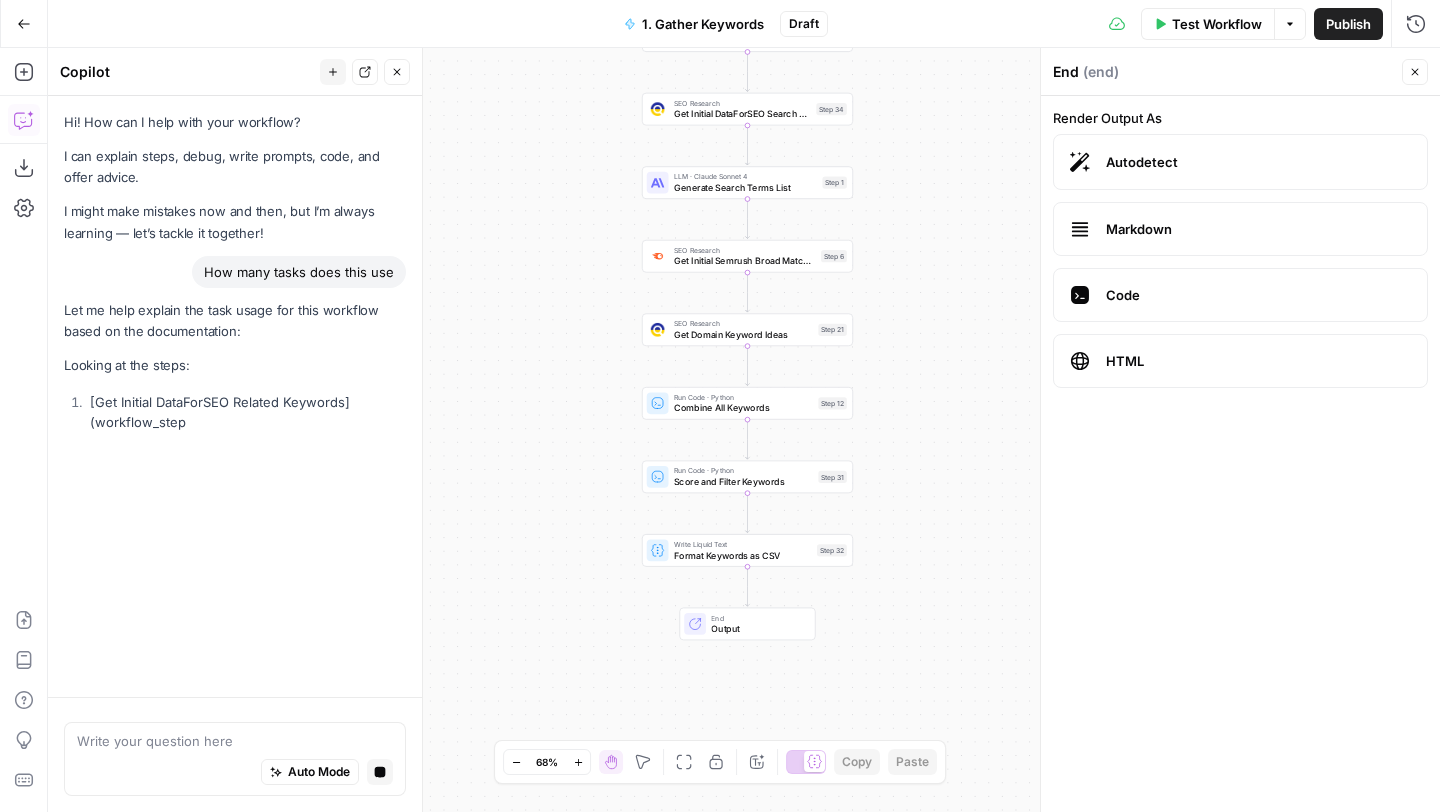 click 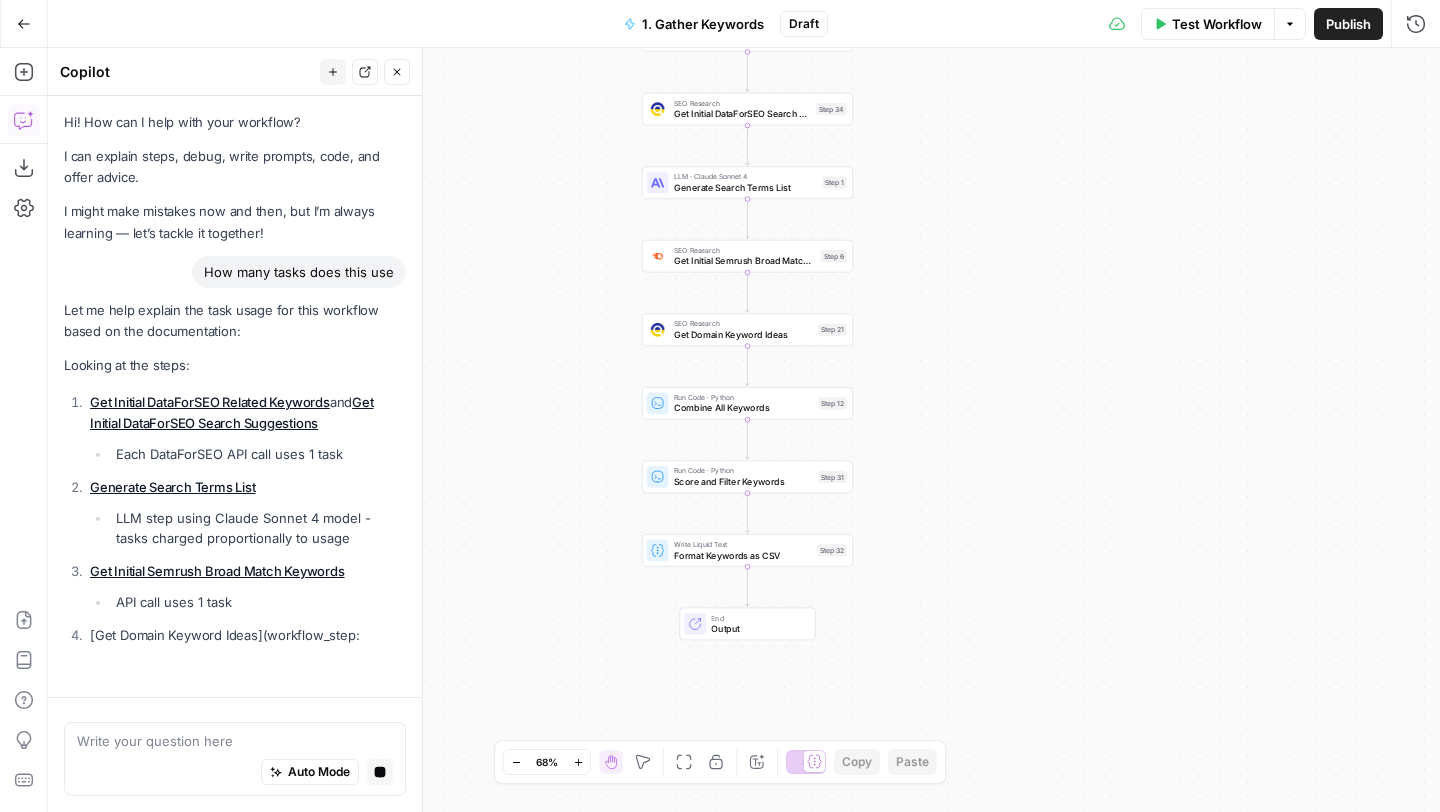click on "End" at bounding box center [757, 617] 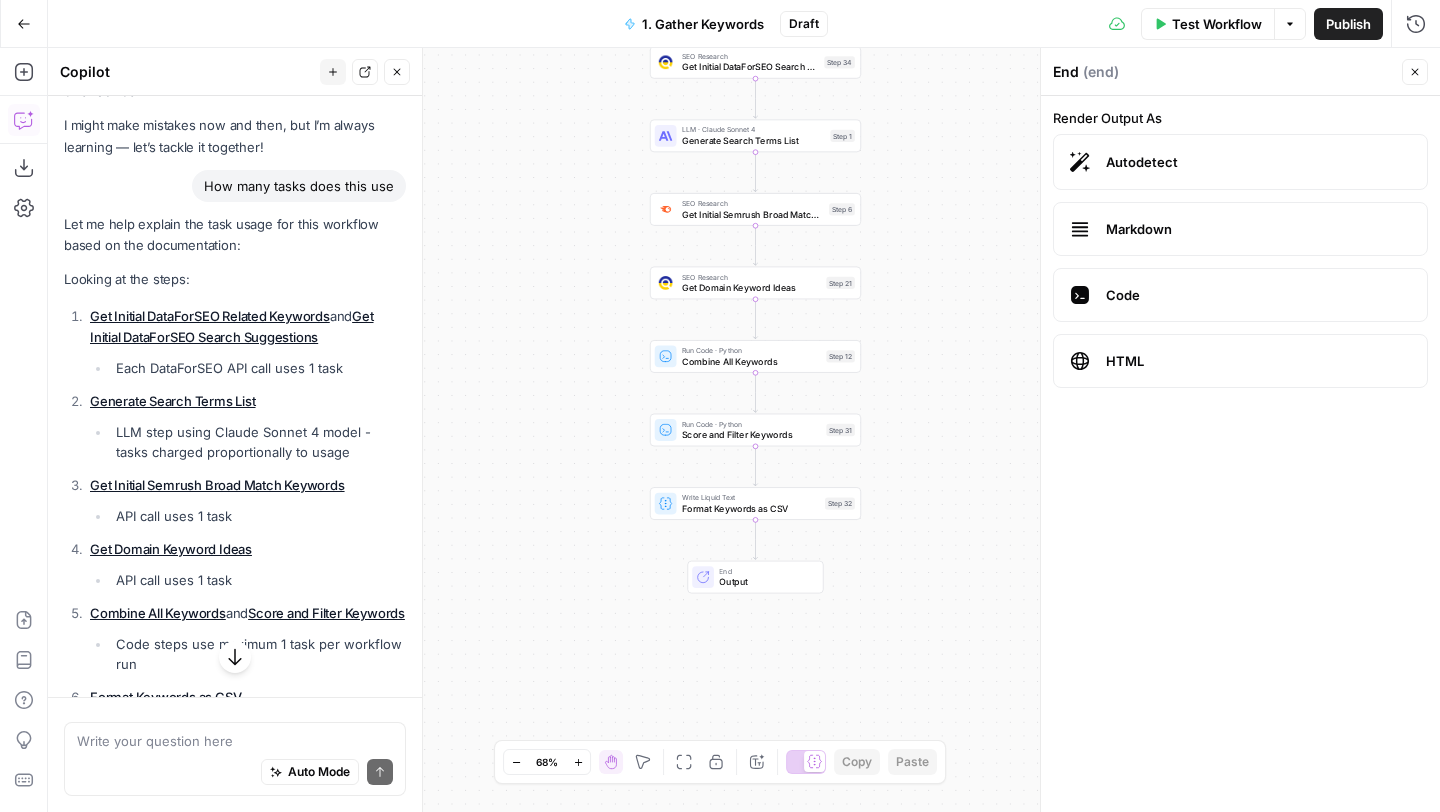 scroll, scrollTop: 0, scrollLeft: 0, axis: both 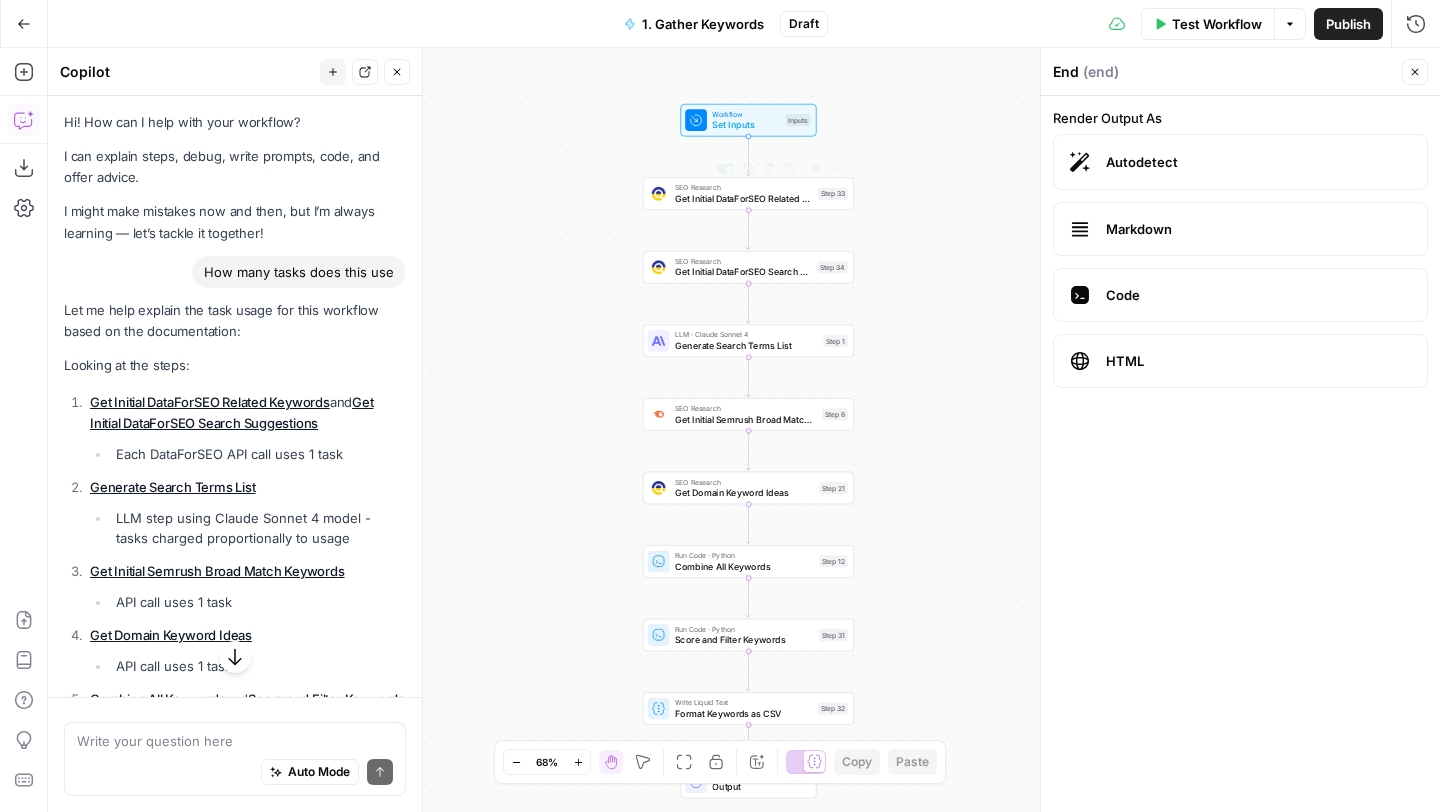 click on "Get Initial DataForSEO Related Keywords" at bounding box center (744, 199) 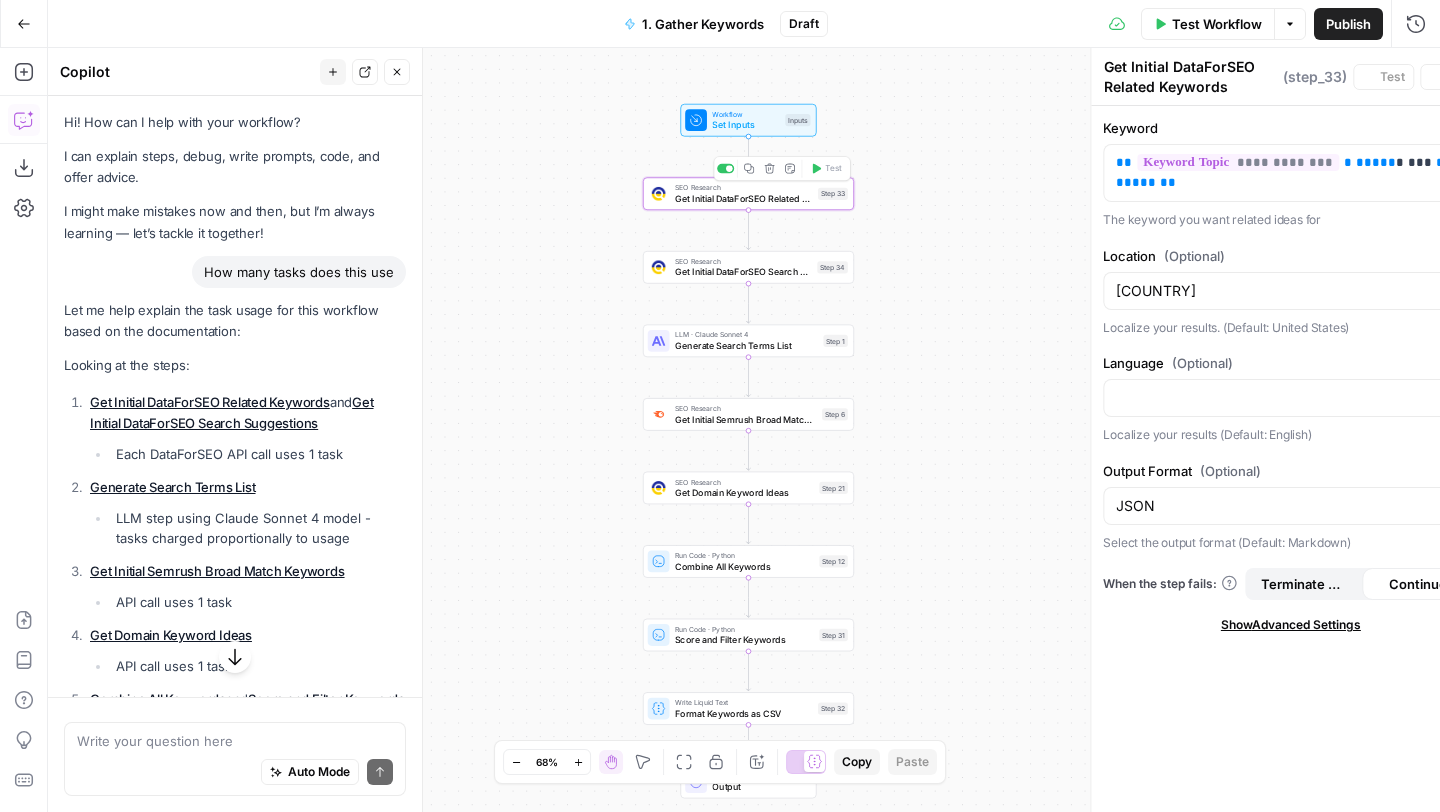 type on "Get Initial DataForSEO Related Keywords" 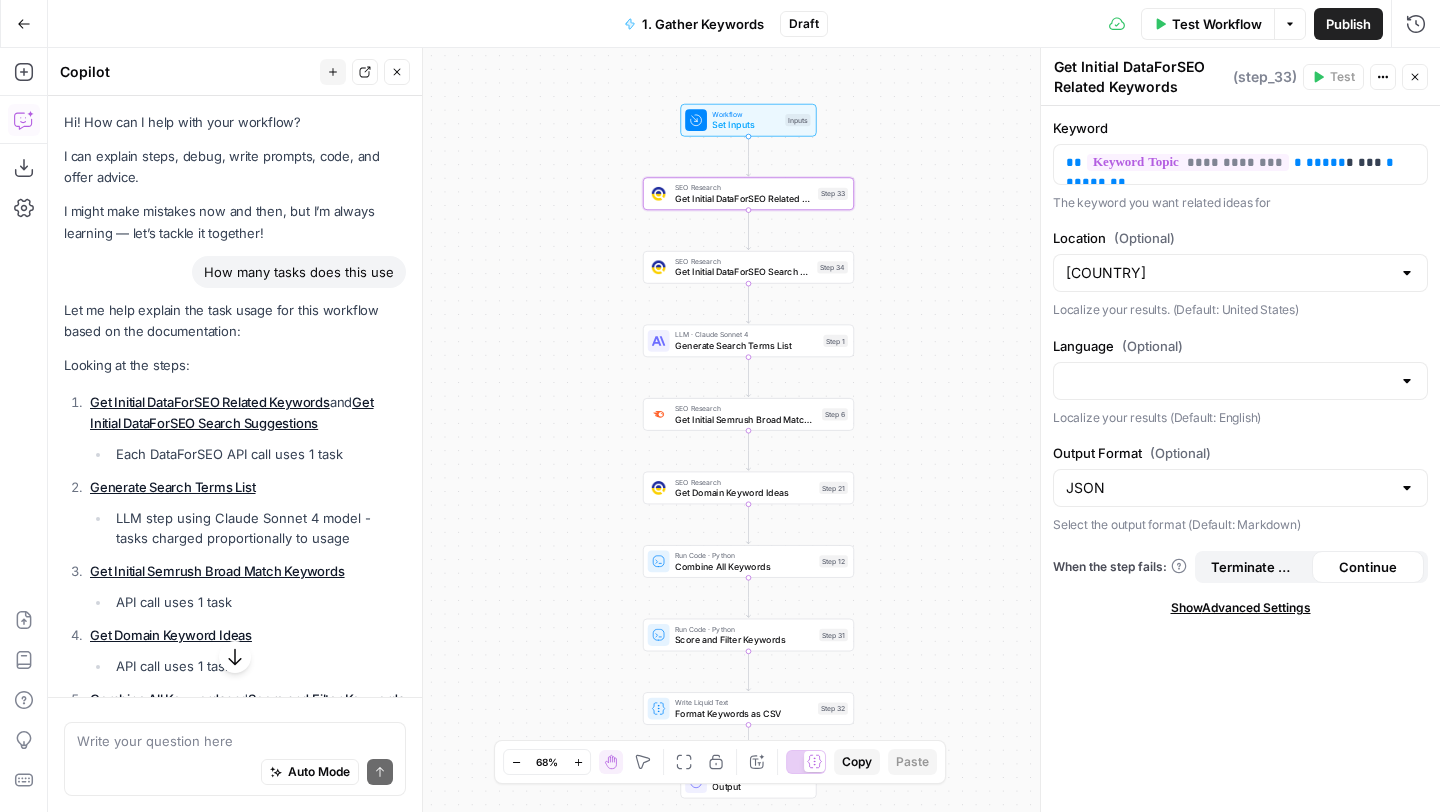 click 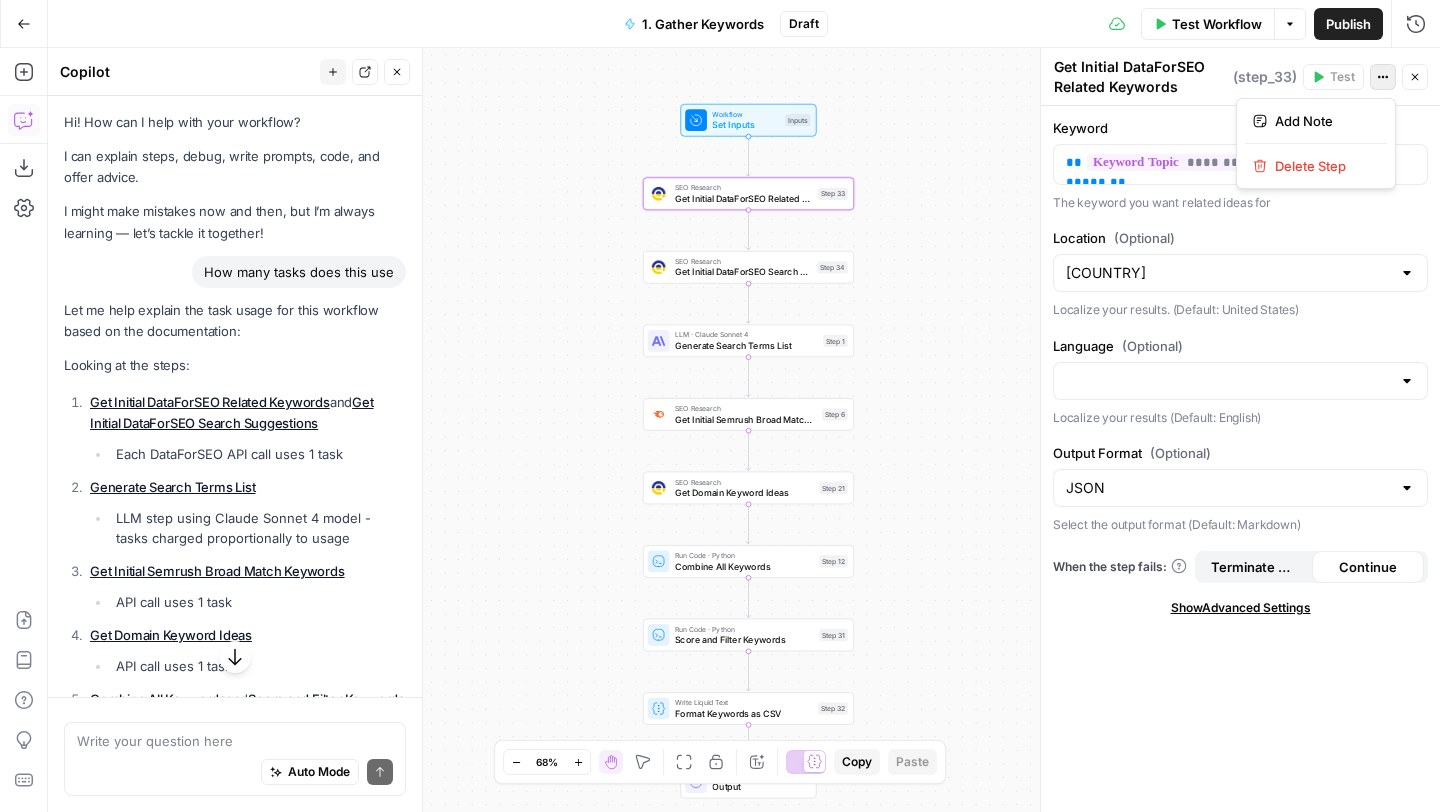 click on "Workflow Set Inputs Inputs SEO Research Get Initial DataForSEO Related Keywords Step 33 SEO Research Get Initial DataForSEO Search Suggestions Step 34 LLM · Claude Sonnet 4 Generate Search Terms List Step 1 SEO Research Get Initial Semrush Broad Match Keywords Step 6 SEO Research Get Domain Keyword Ideas Step 21 Run Code · Python Combine All Keywords Step 12 Run Code · Python Score and Filter Keywords Step 31 Write Liquid Text Format Keywords as CSV Step 32 End Output" at bounding box center (744, 430) 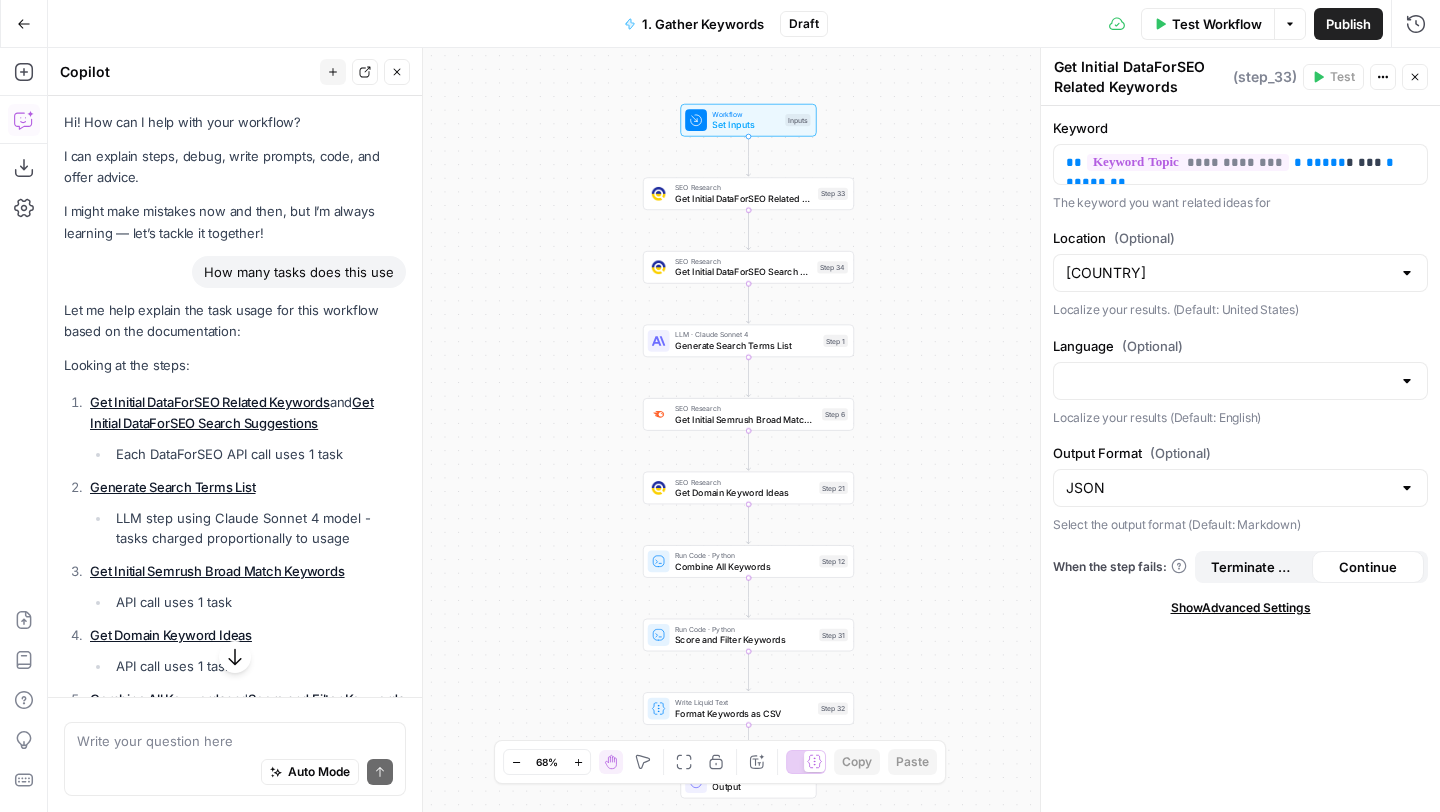 click on "SEO Research Get Initial DataForSEO Related Keywords Step 33 Copy step Delete step Add Note Test" at bounding box center [748, 193] 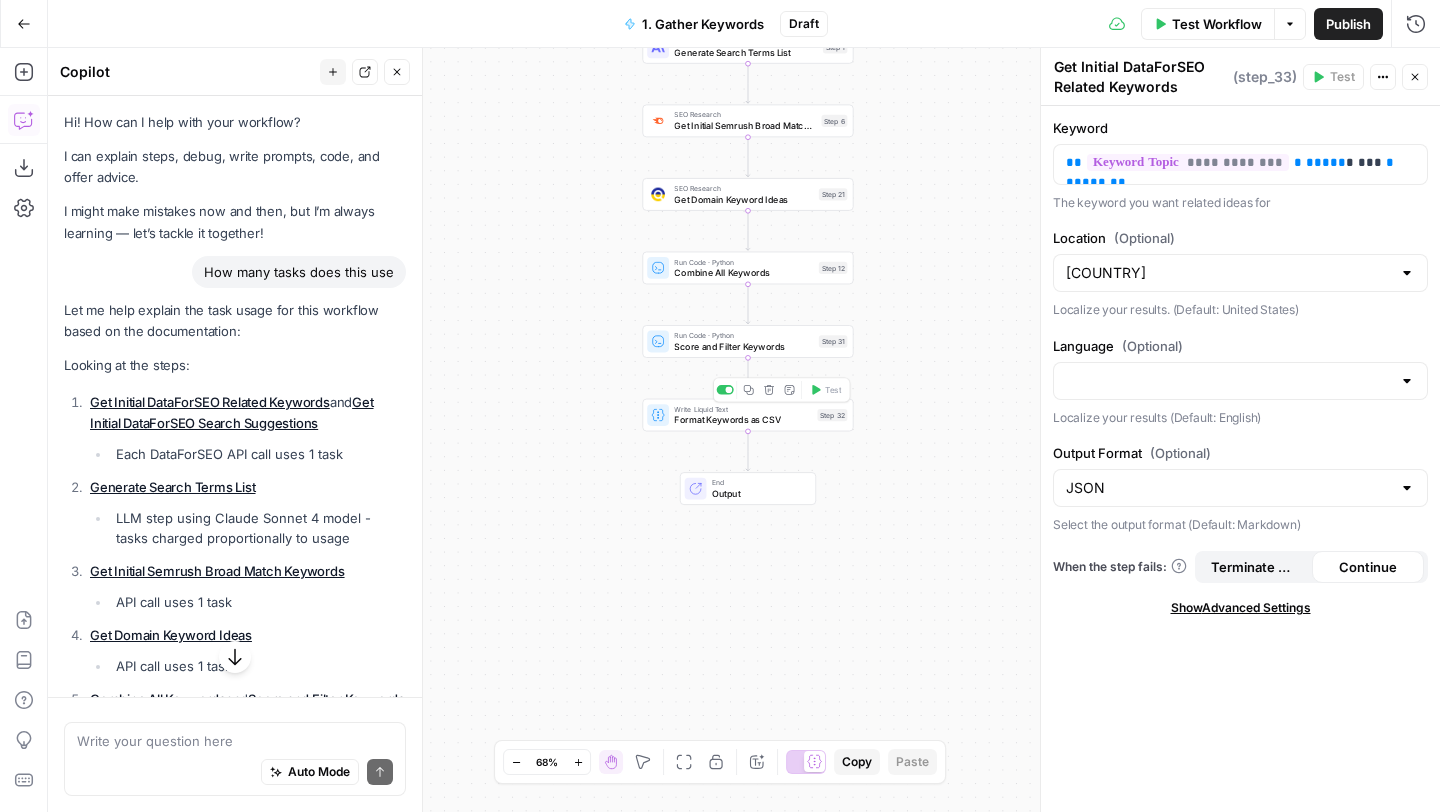 click on "Format Keywords as CSV" at bounding box center [743, 420] 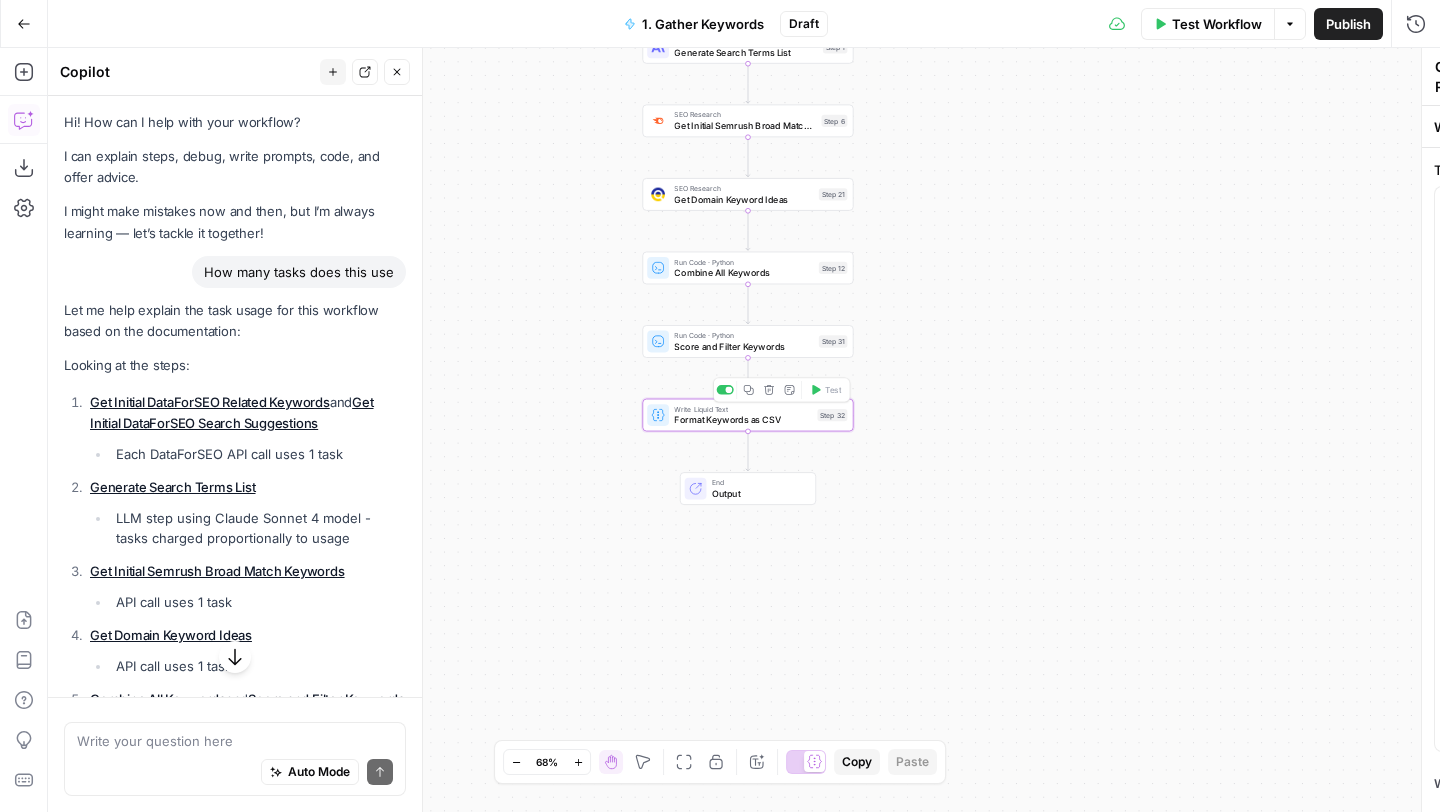 type on "Format Keywords as CSV" 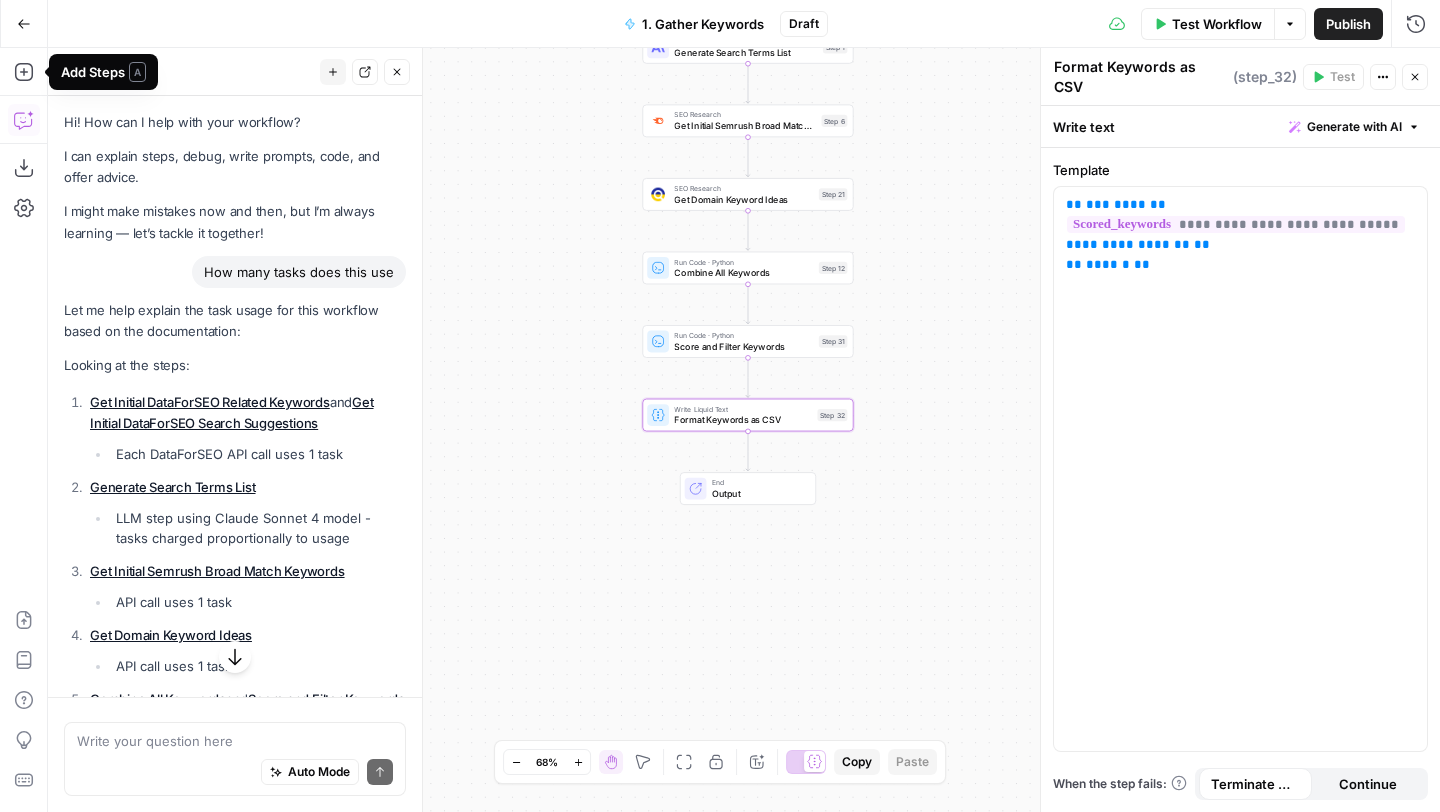 click 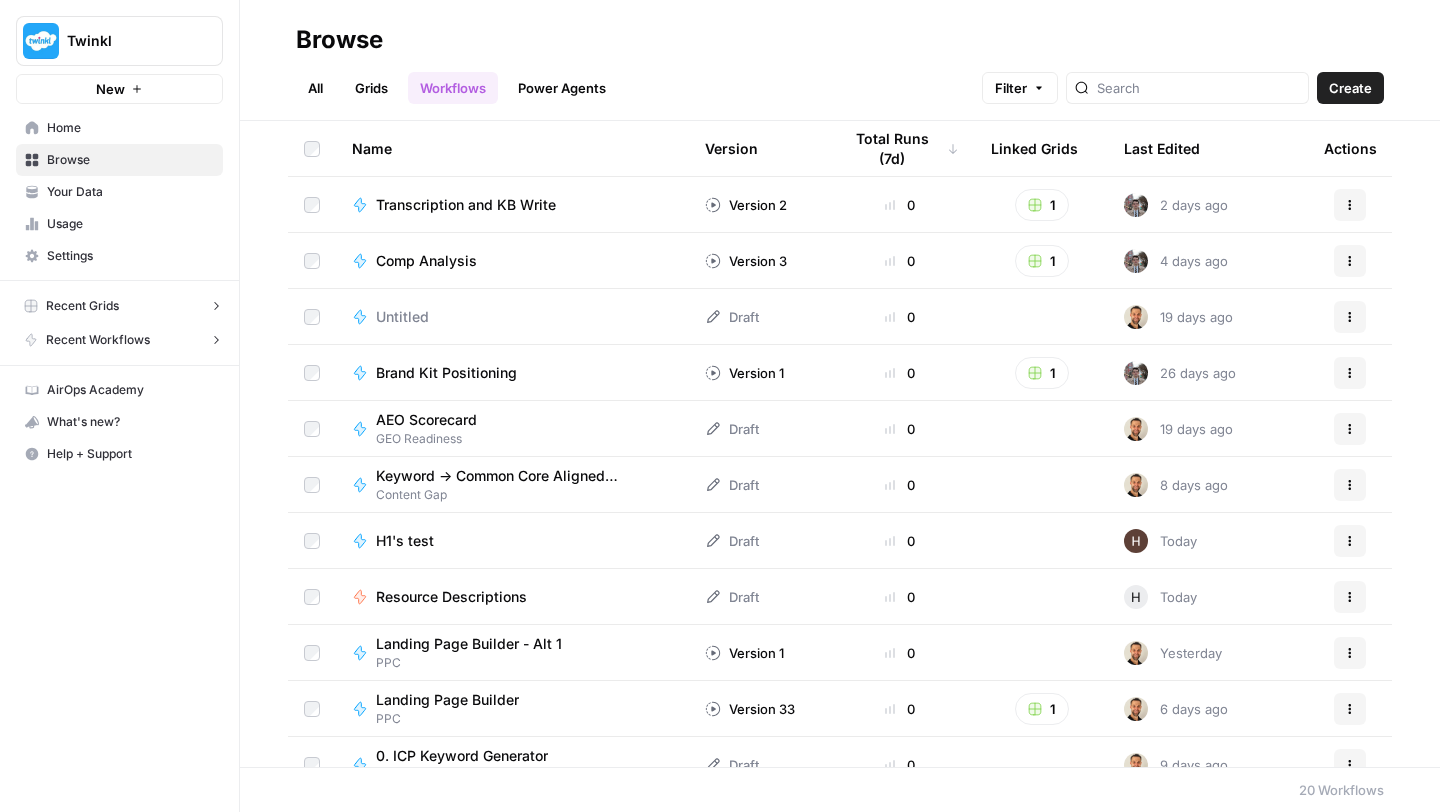 click on "Your Data" at bounding box center (130, 192) 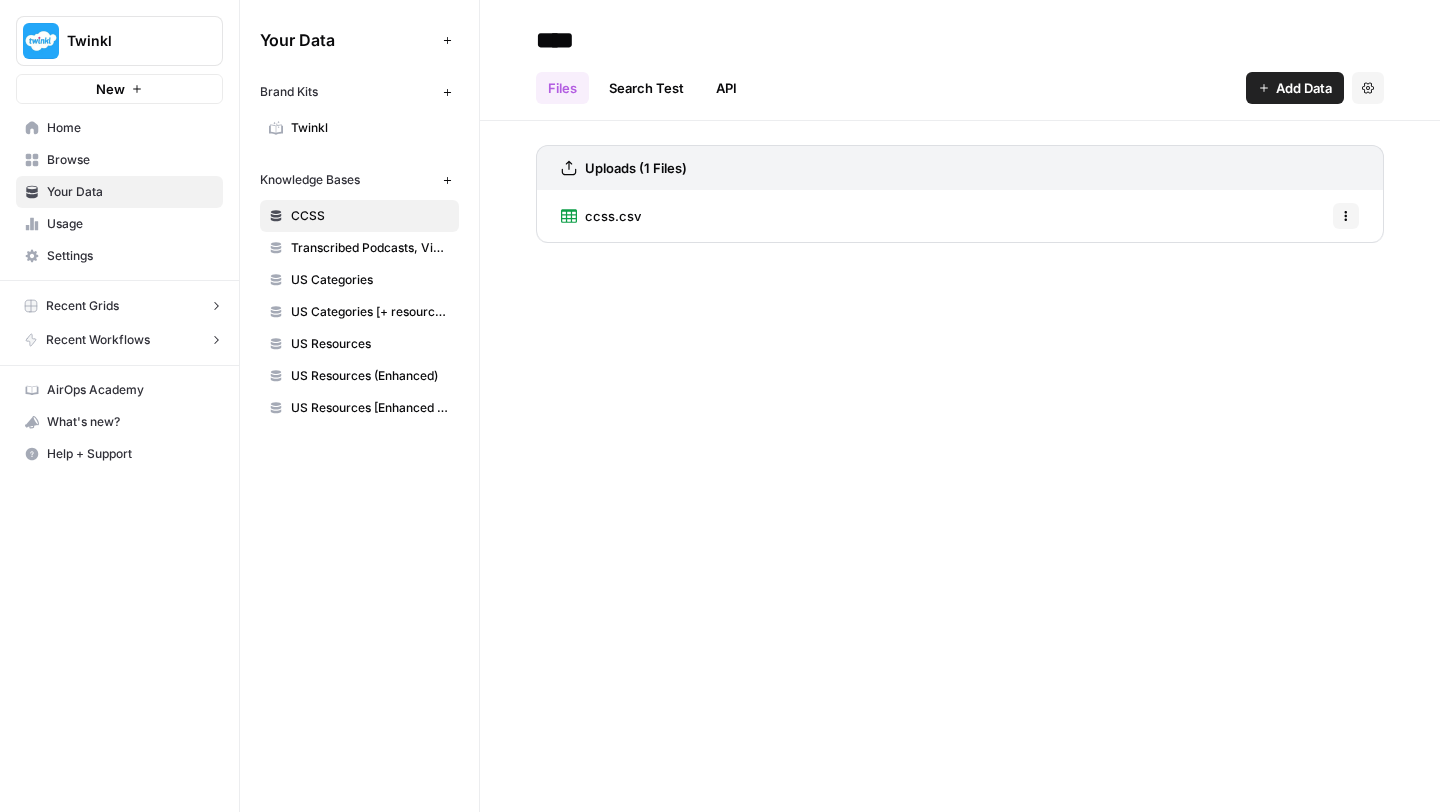click on "AirOps Academy" at bounding box center [130, 390] 